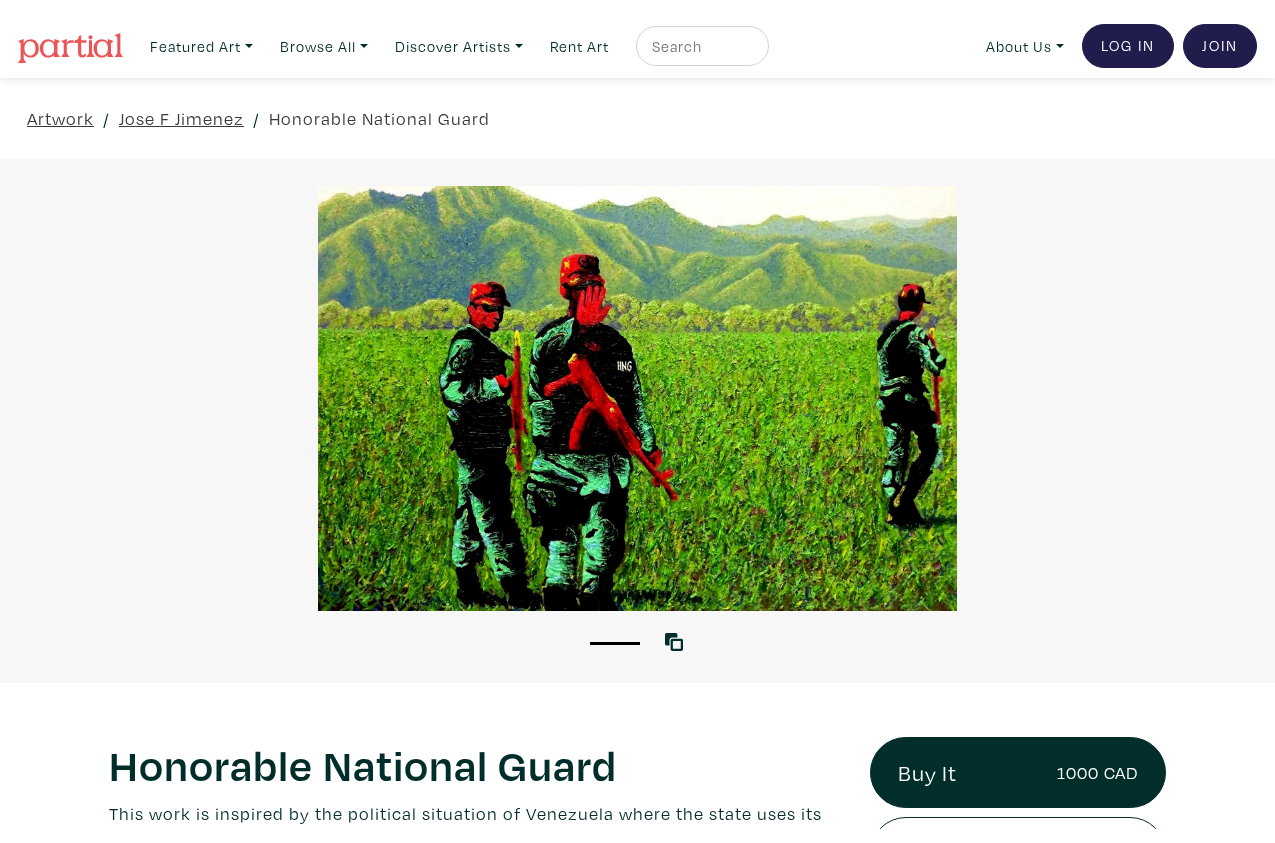 scroll, scrollTop: 0, scrollLeft: 0, axis: both 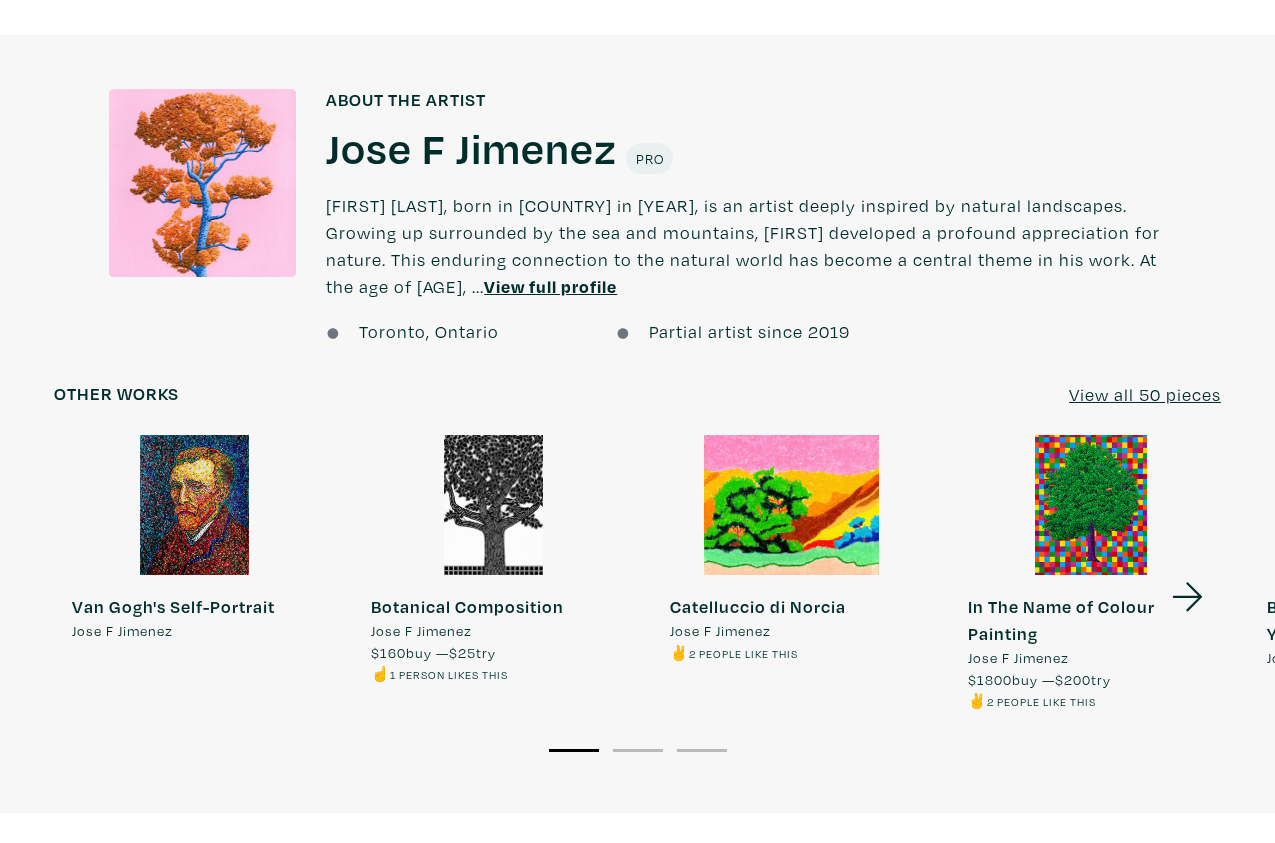 click on "Jose F Jimenez" at bounding box center [471, 147] 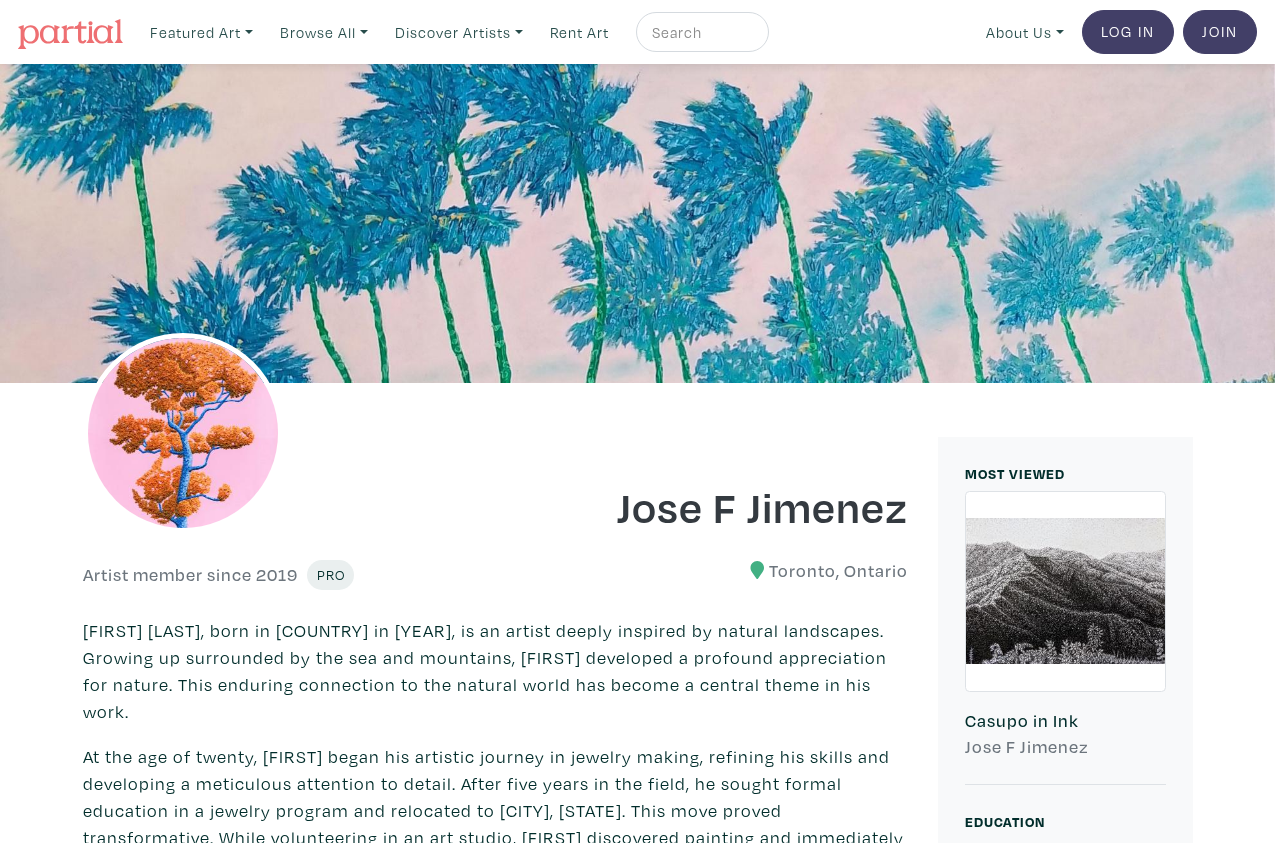 scroll, scrollTop: 0, scrollLeft: 0, axis: both 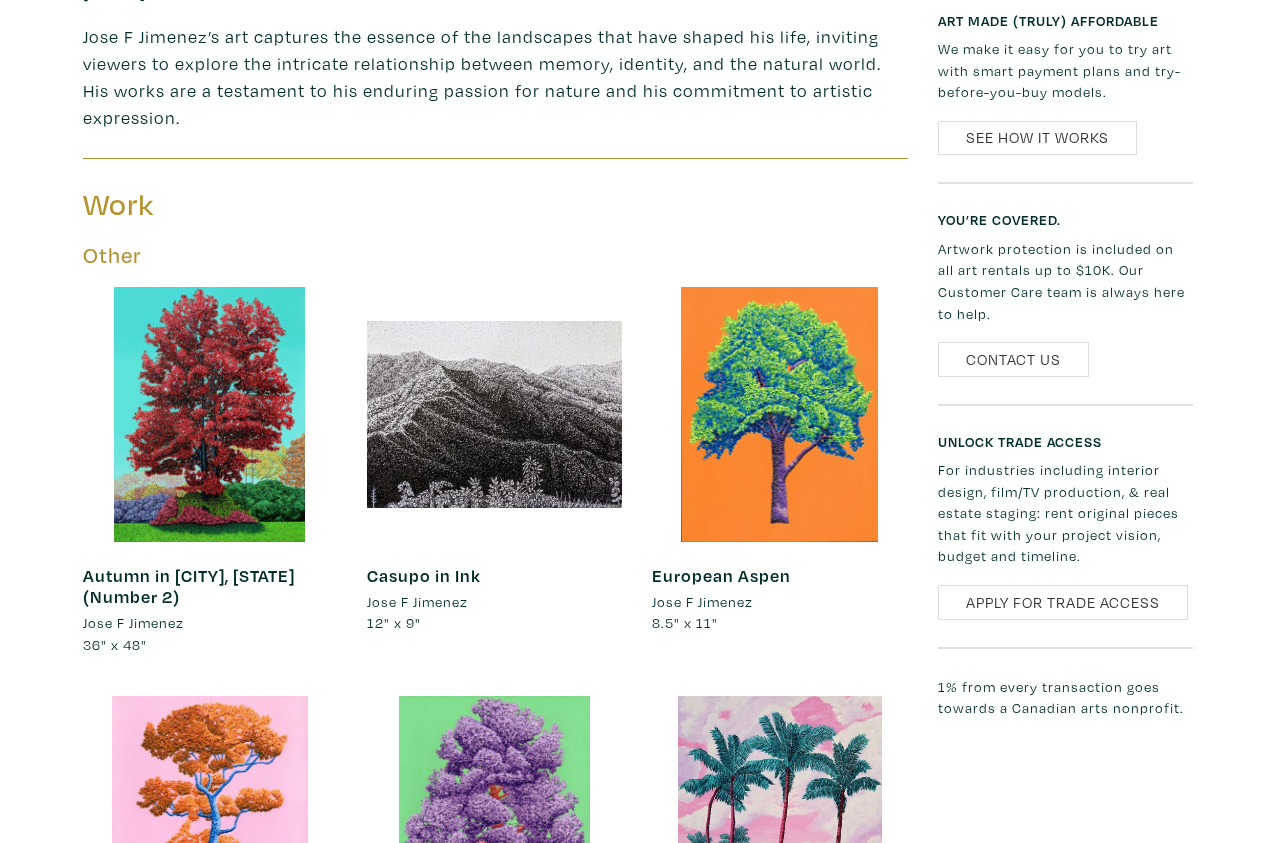 click at bounding box center [494, 414] 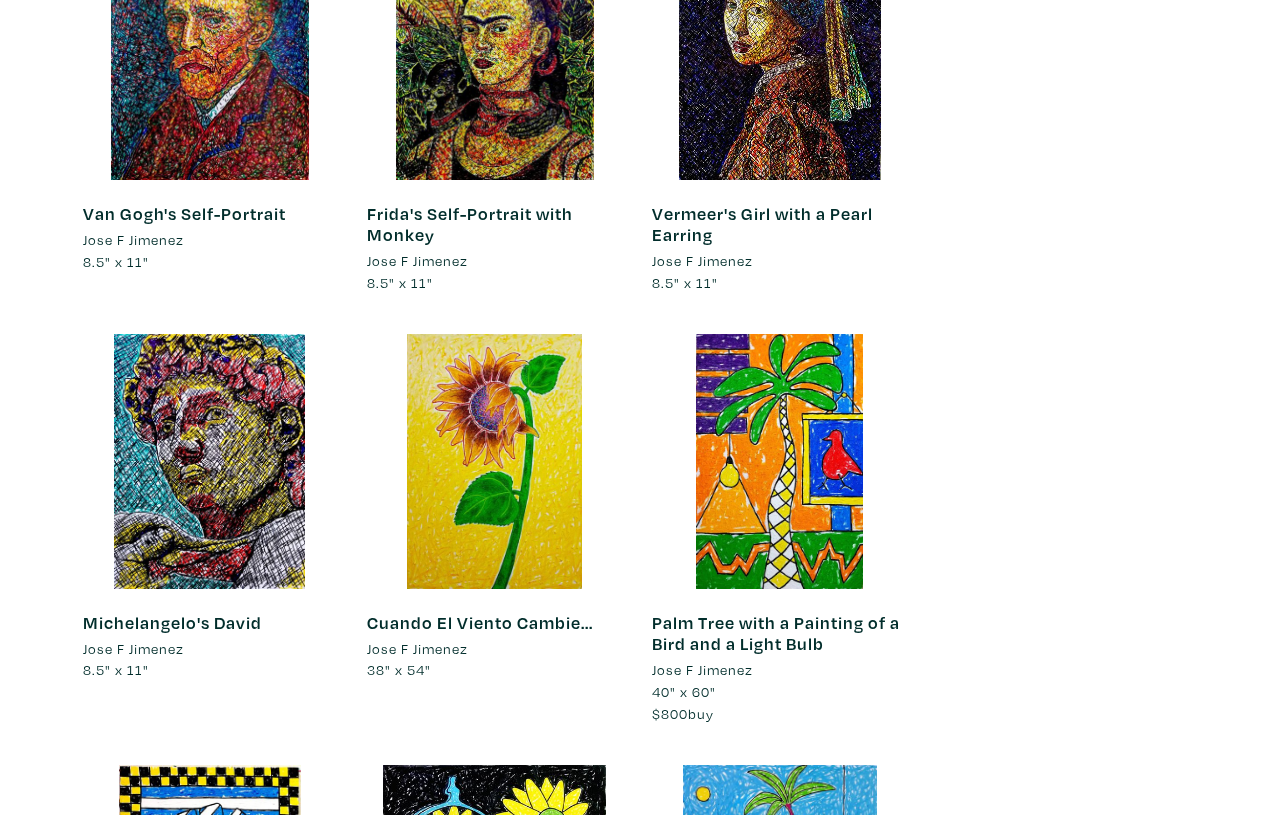 scroll, scrollTop: 5424, scrollLeft: 0, axis: vertical 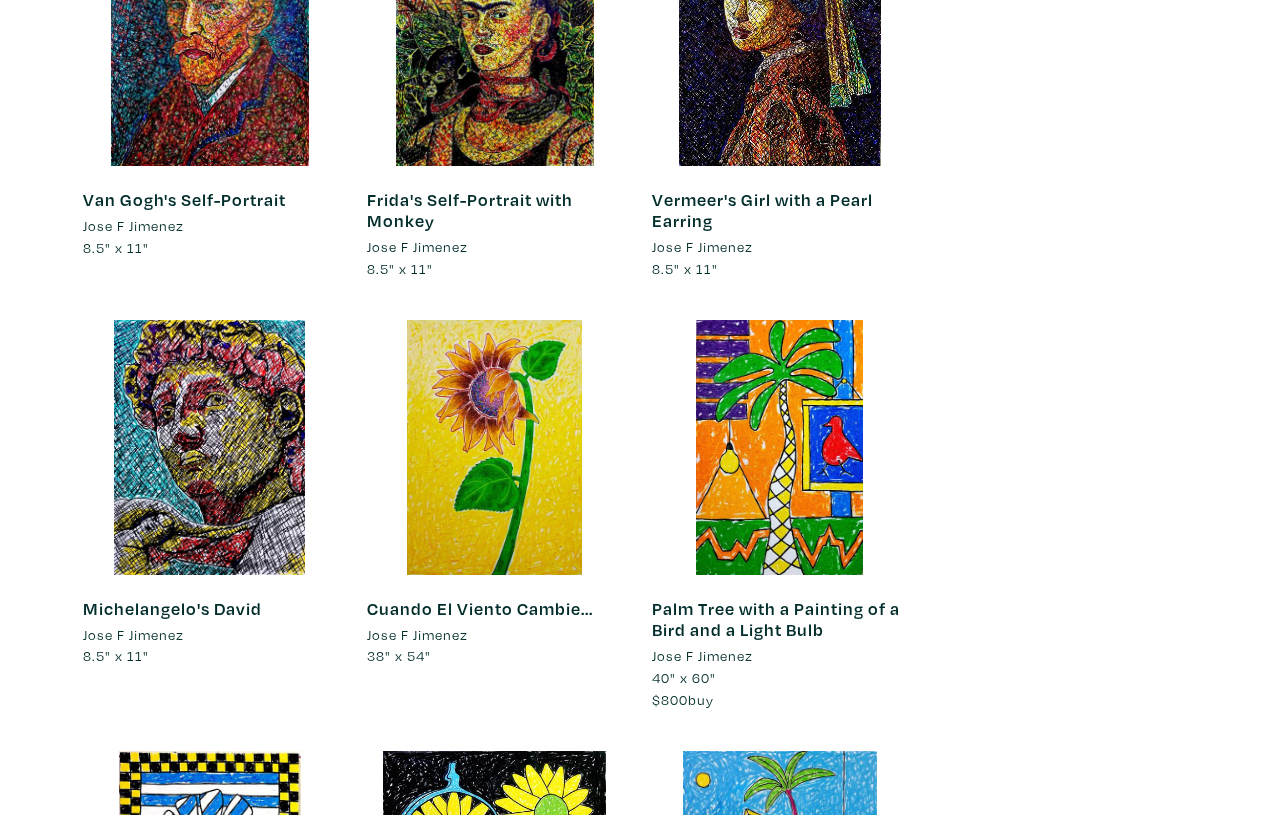 click at bounding box center [210, 447] 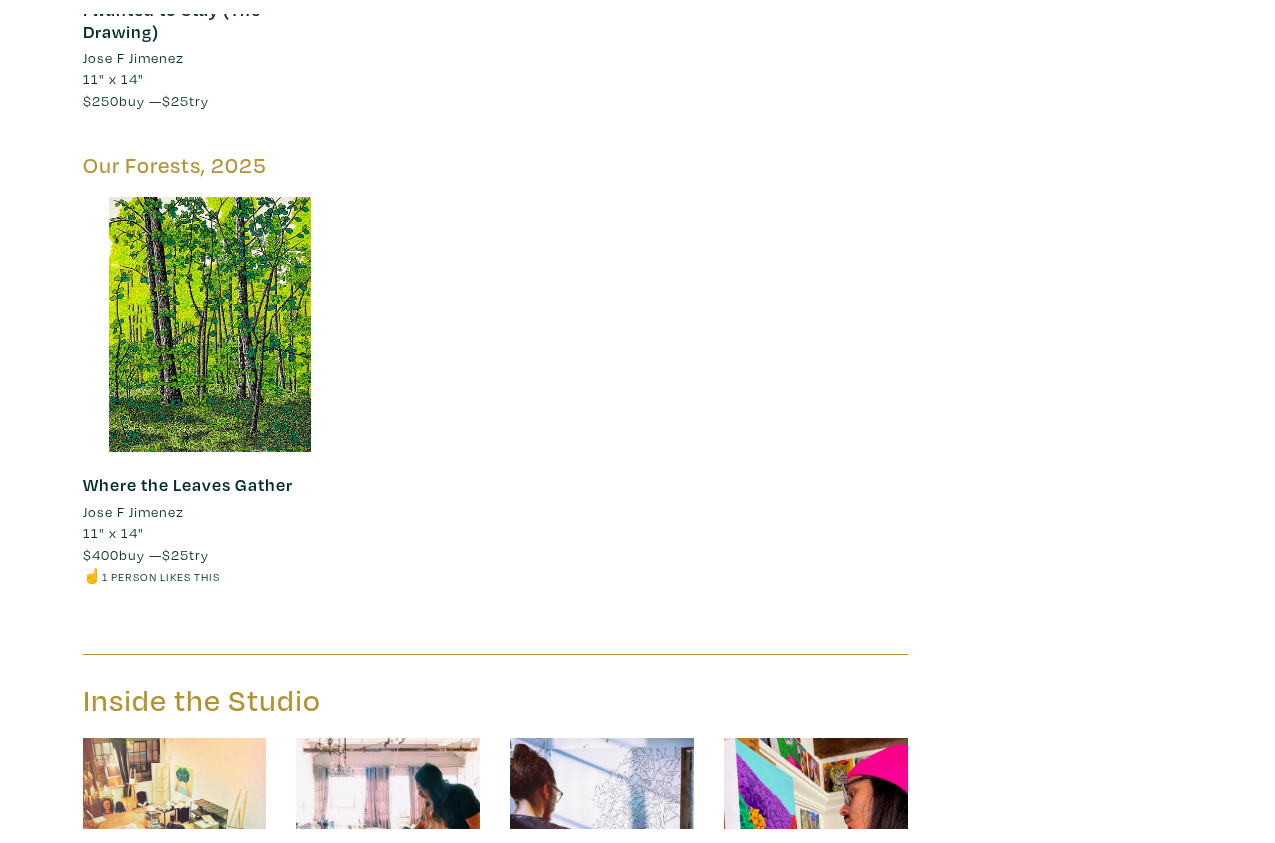 scroll, scrollTop: 10987, scrollLeft: 0, axis: vertical 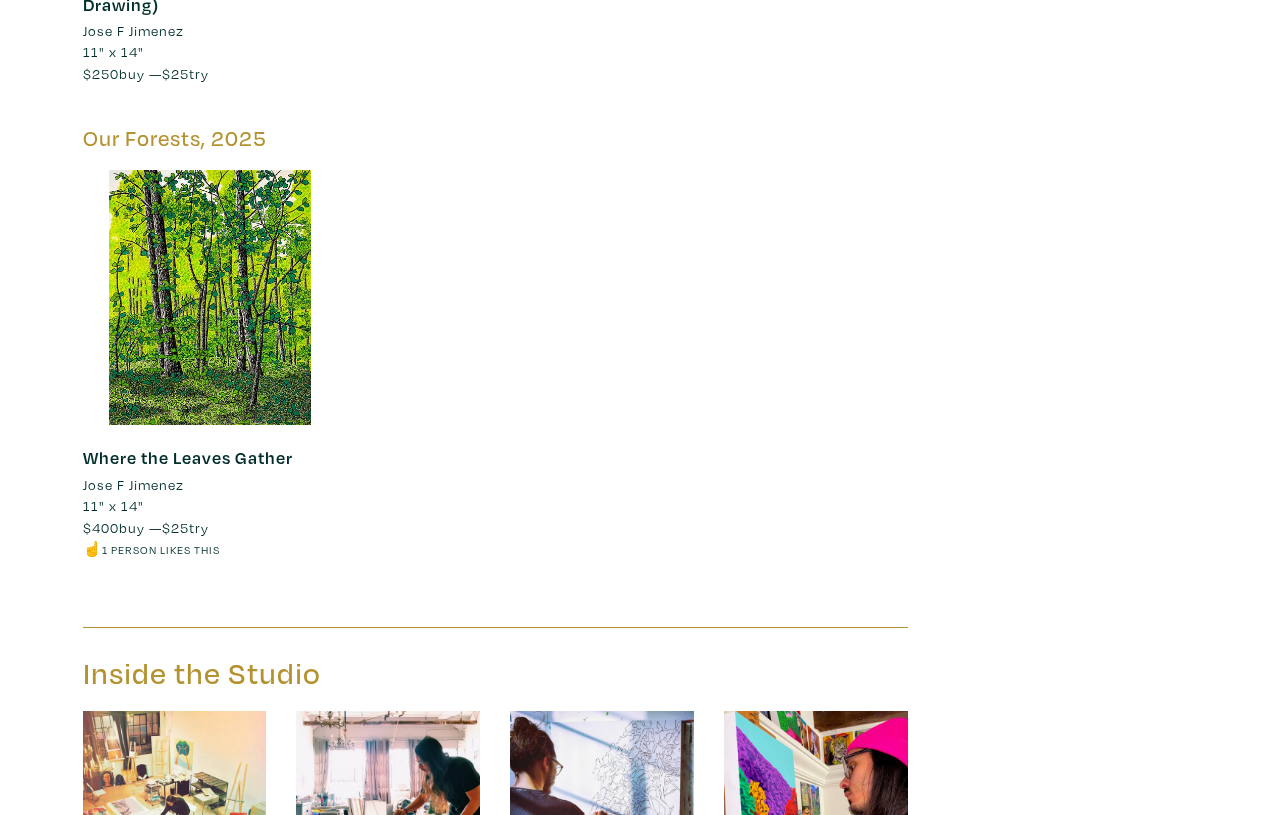 click at bounding box center [210, 297] 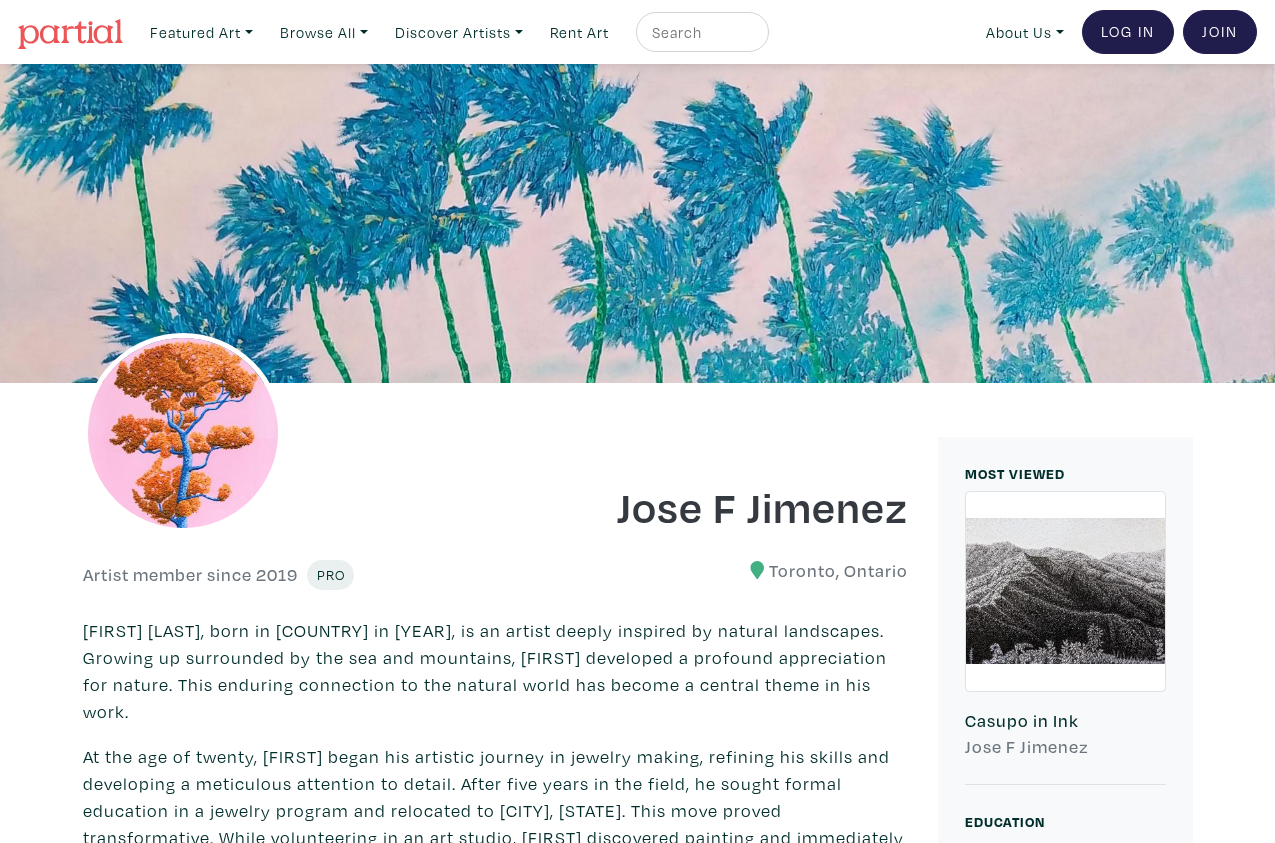 scroll, scrollTop: 0, scrollLeft: 0, axis: both 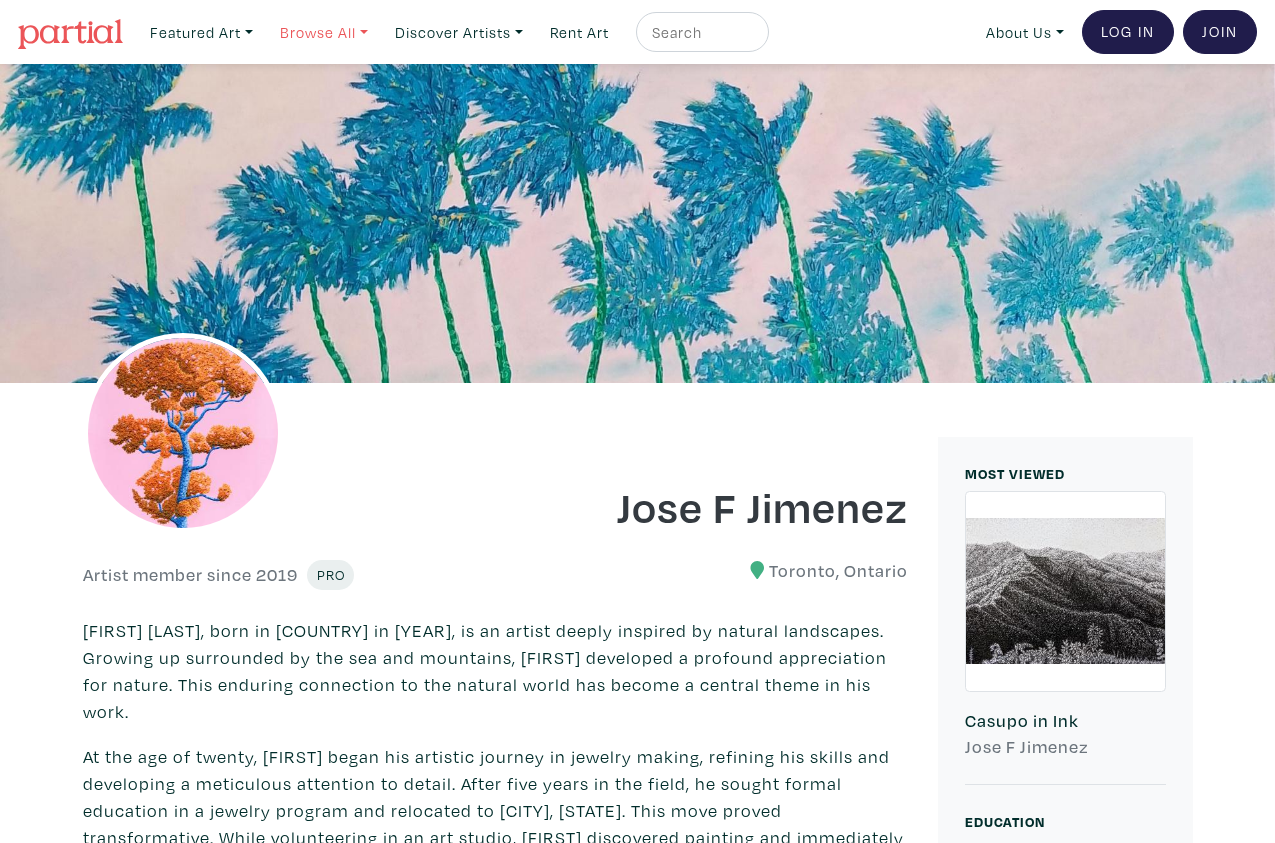 click on "Browse All" at bounding box center [201, 32] 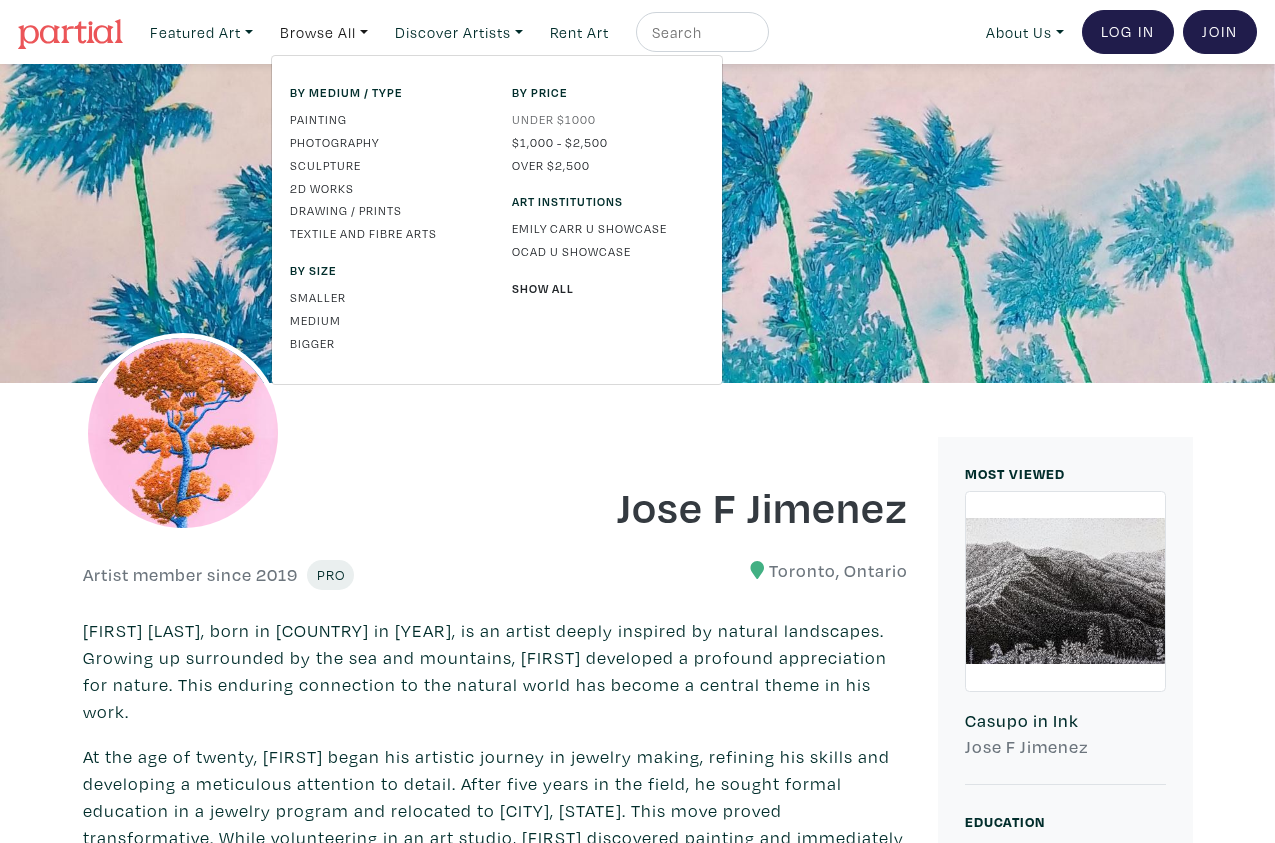click on "Under $1000" at bounding box center [608, 119] 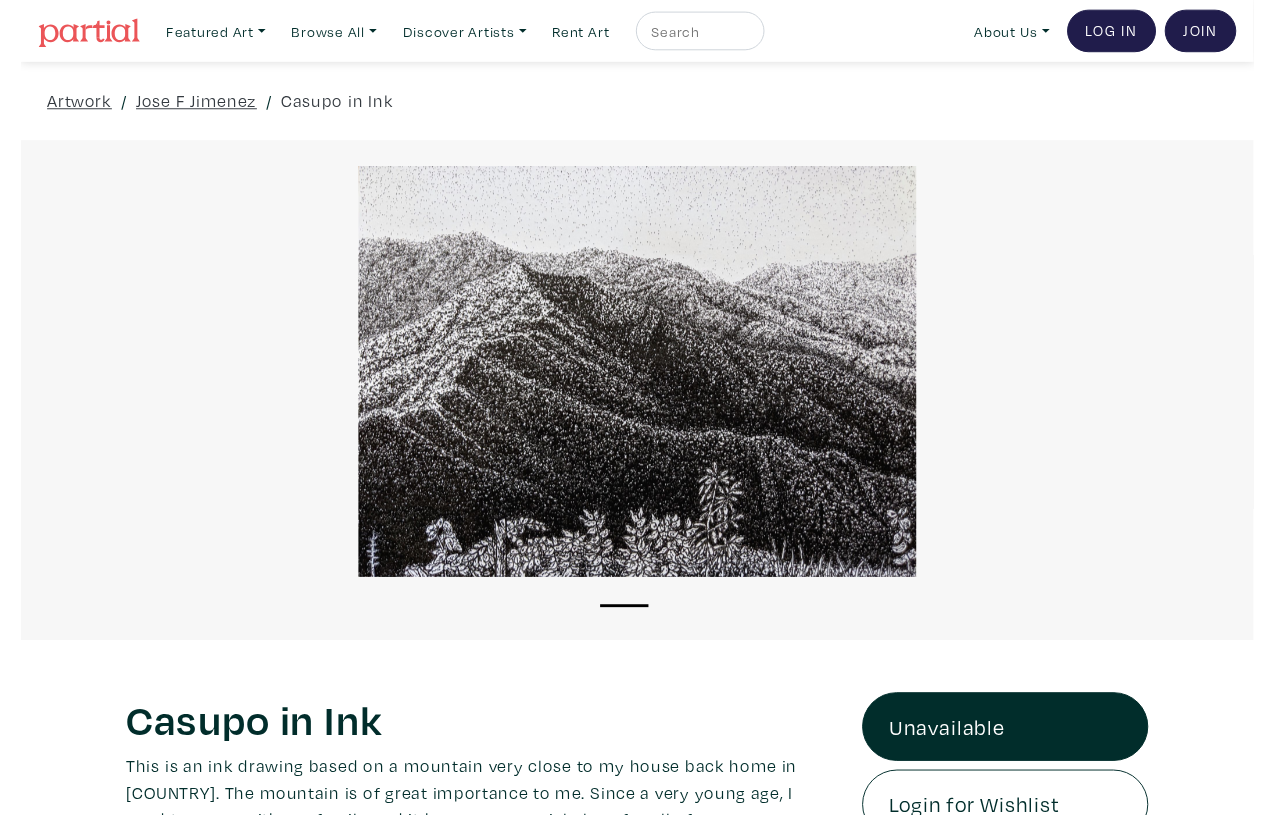 scroll, scrollTop: 0, scrollLeft: 0, axis: both 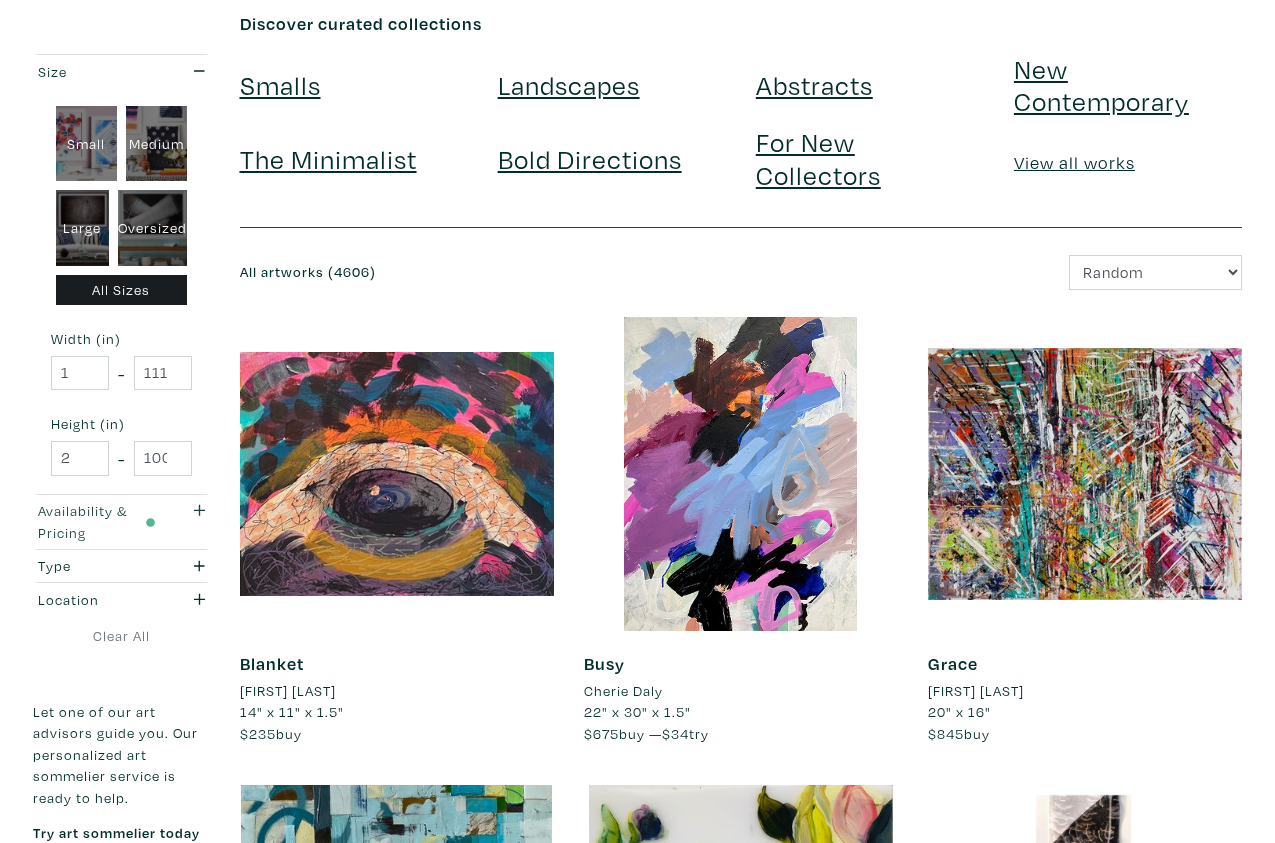 click 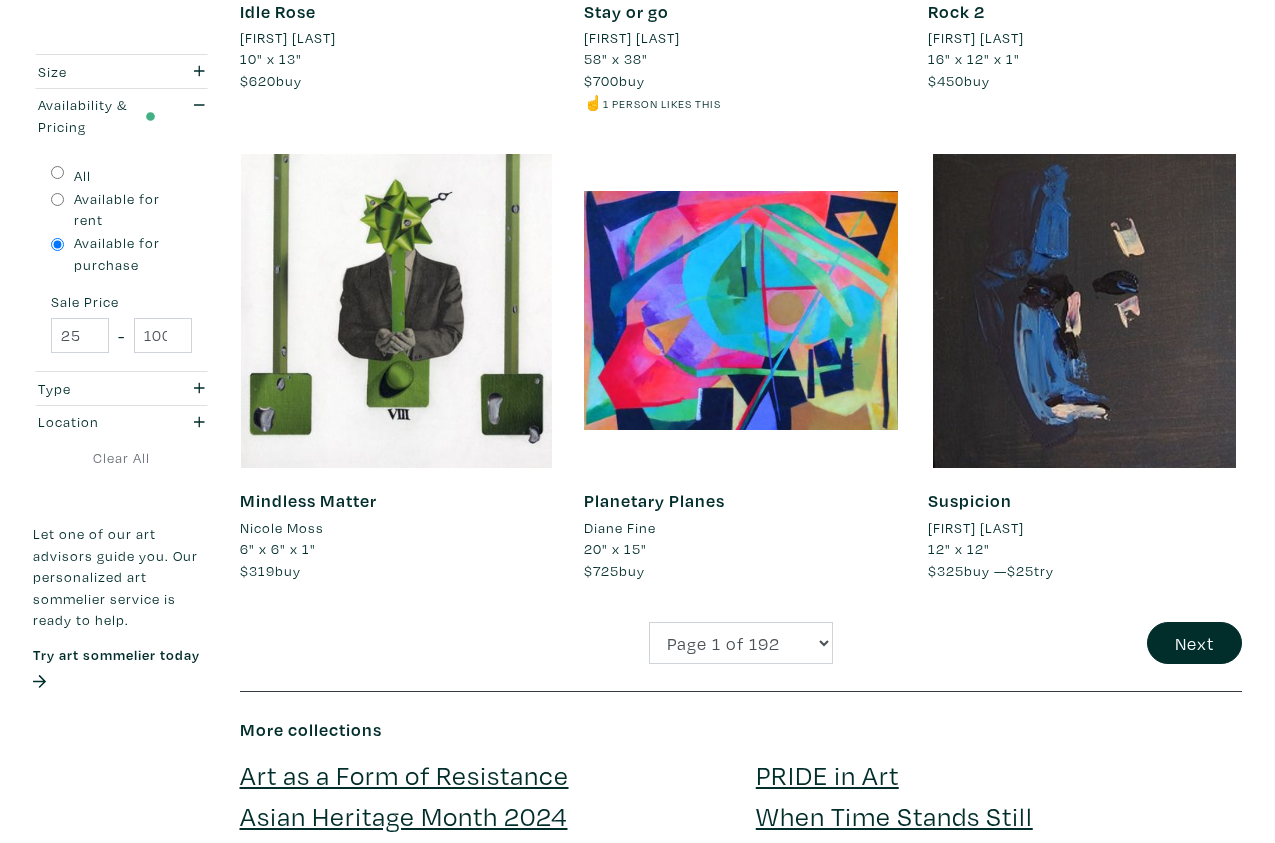 scroll, scrollTop: 3632, scrollLeft: 0, axis: vertical 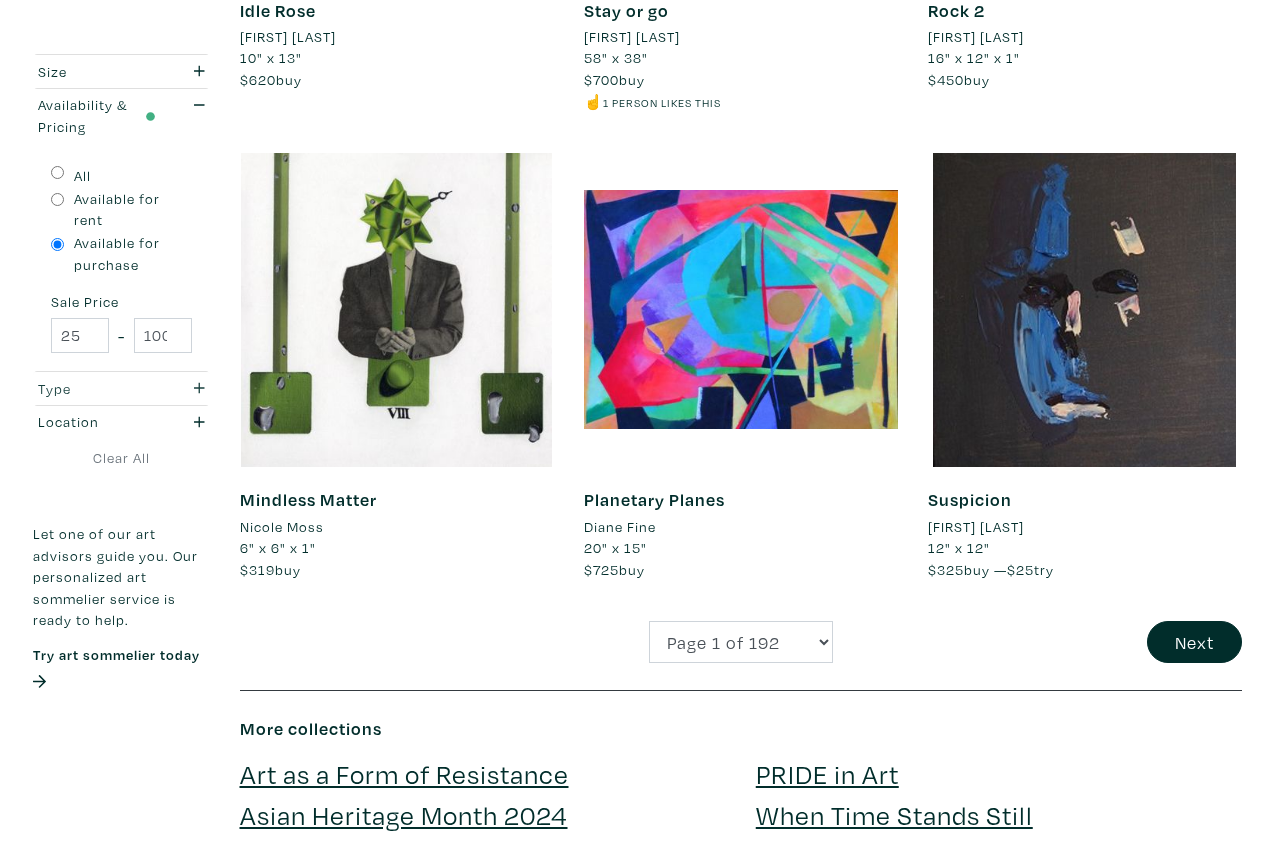click at bounding box center (195, 389) 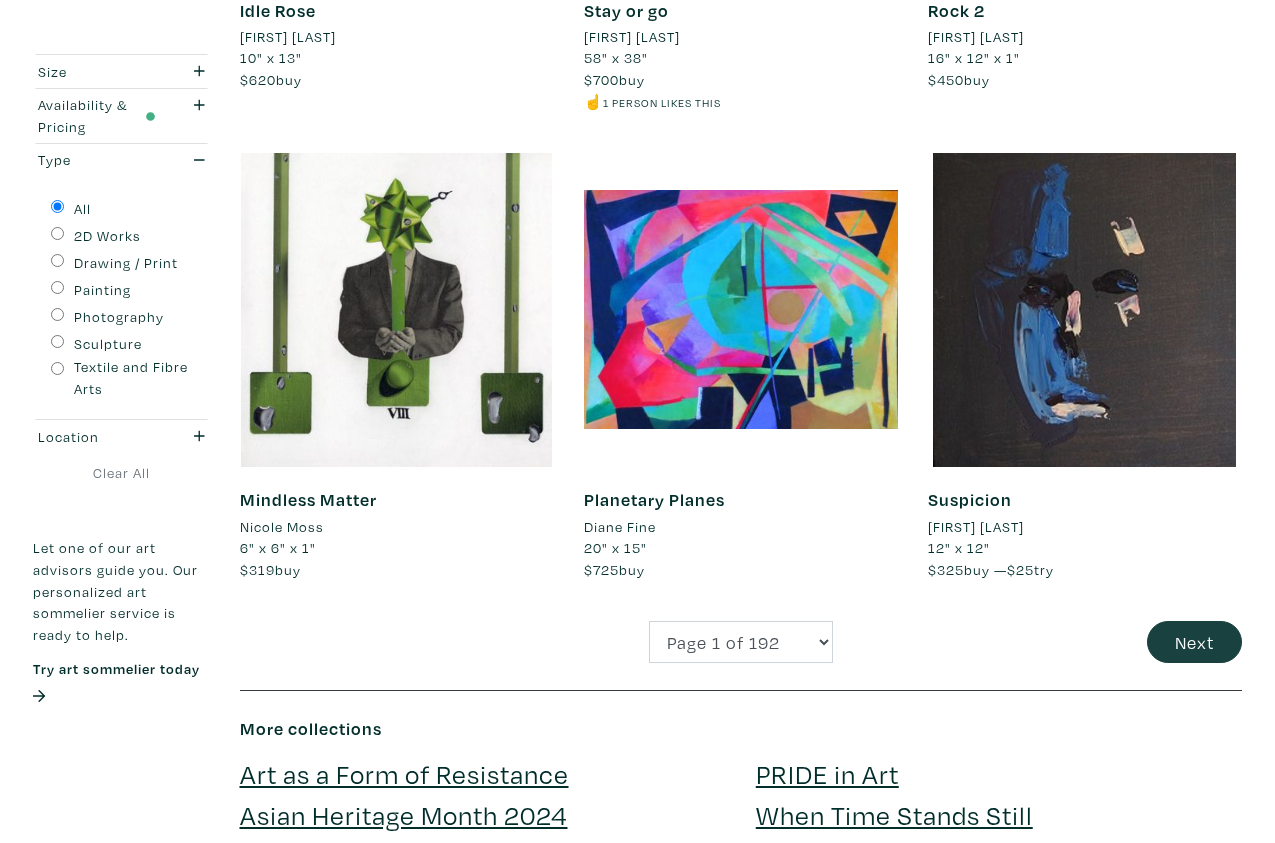 click on "Next" at bounding box center [1194, 642] 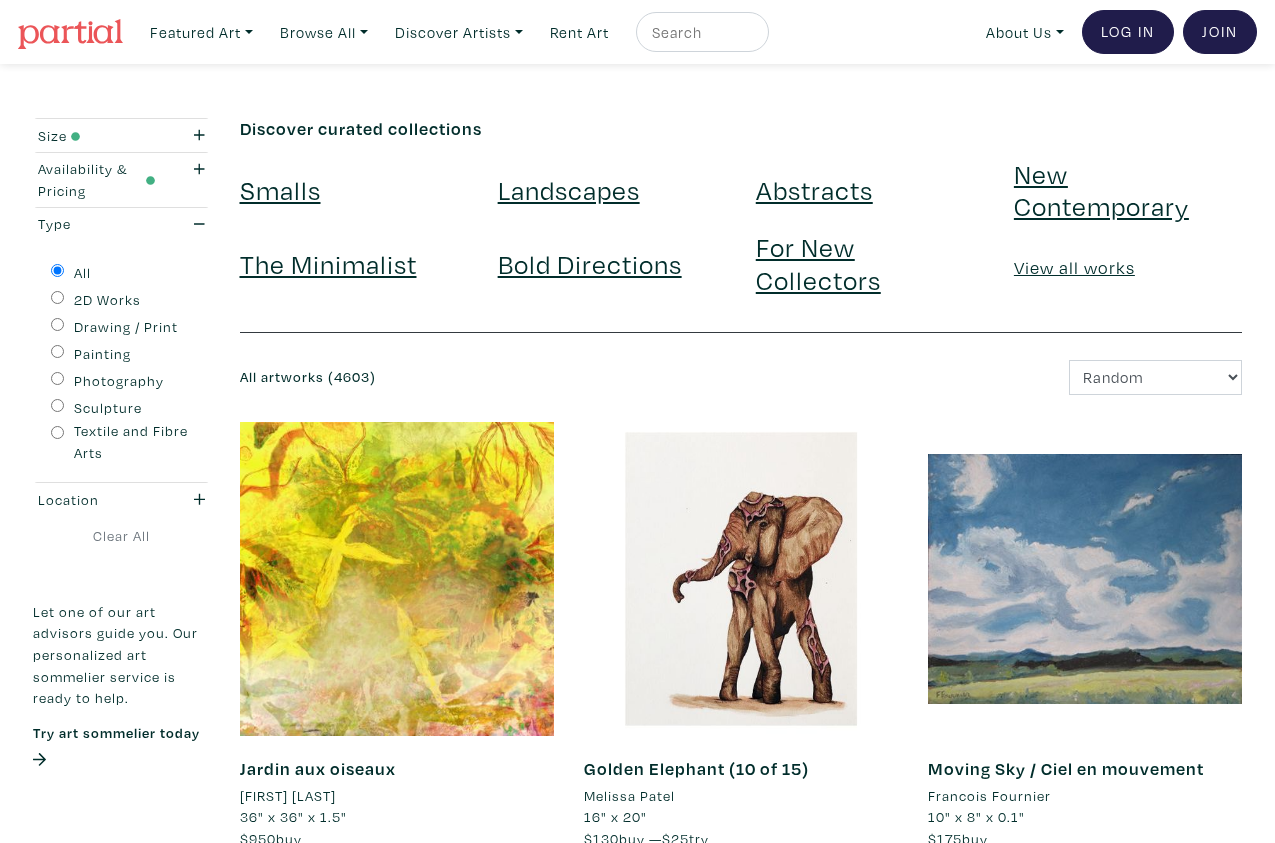 scroll, scrollTop: 0, scrollLeft: 0, axis: both 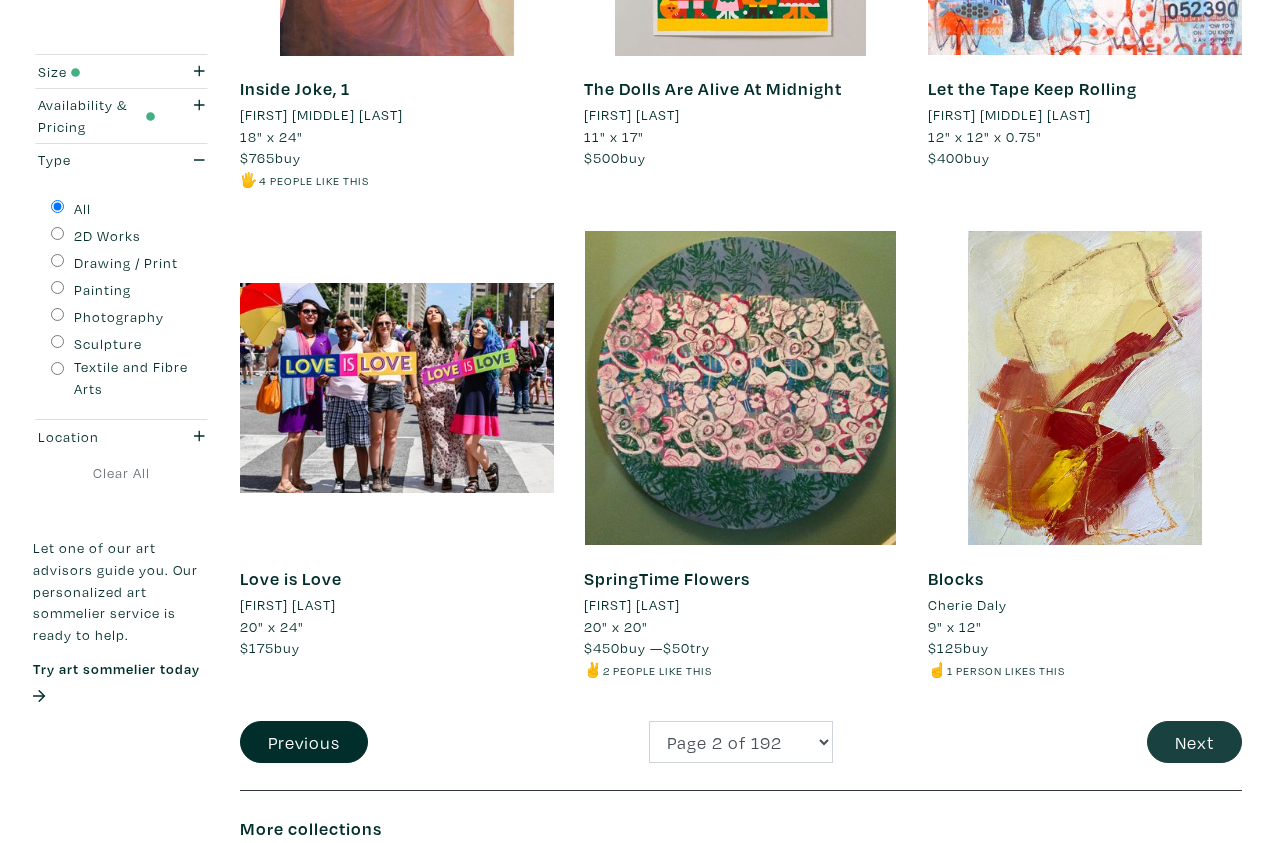 click on "Next" at bounding box center (1194, 742) 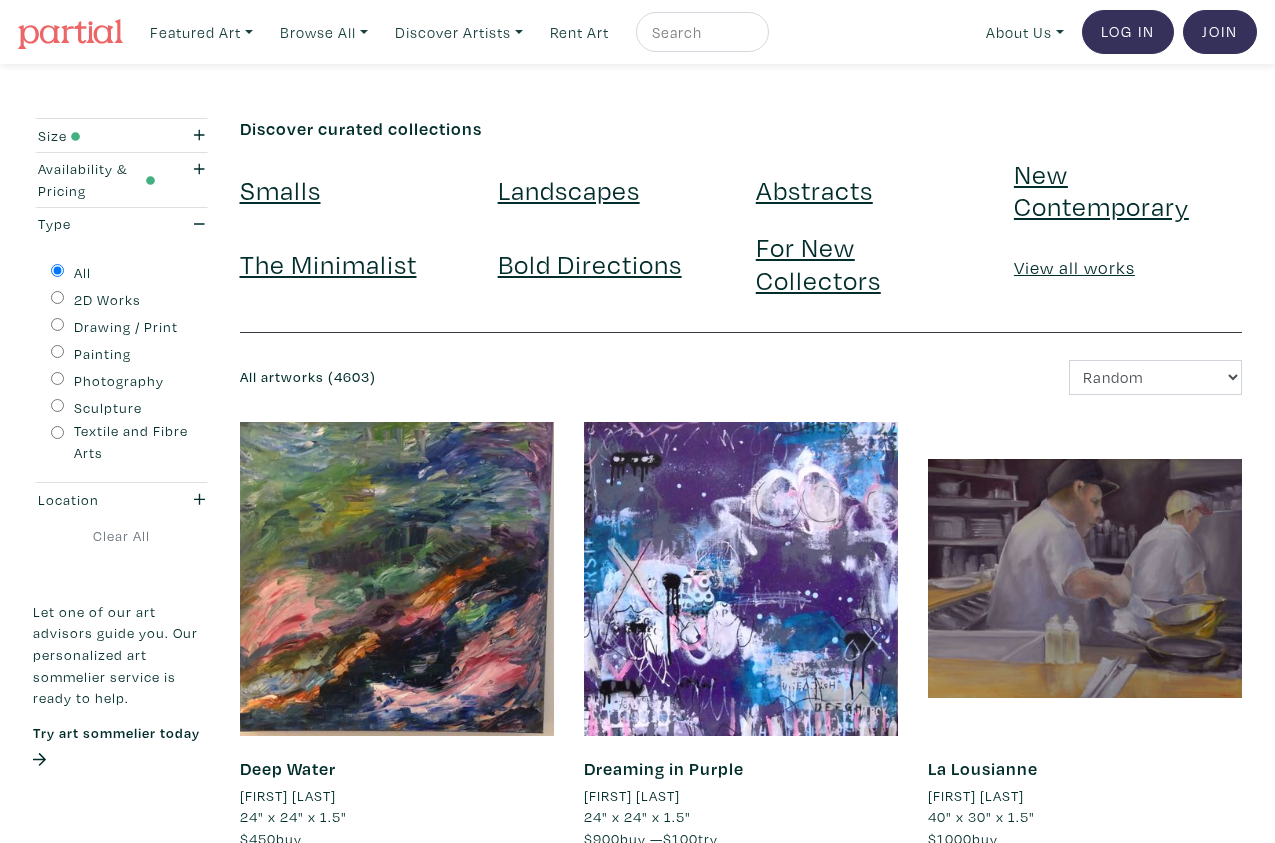 scroll, scrollTop: 0, scrollLeft: 0, axis: both 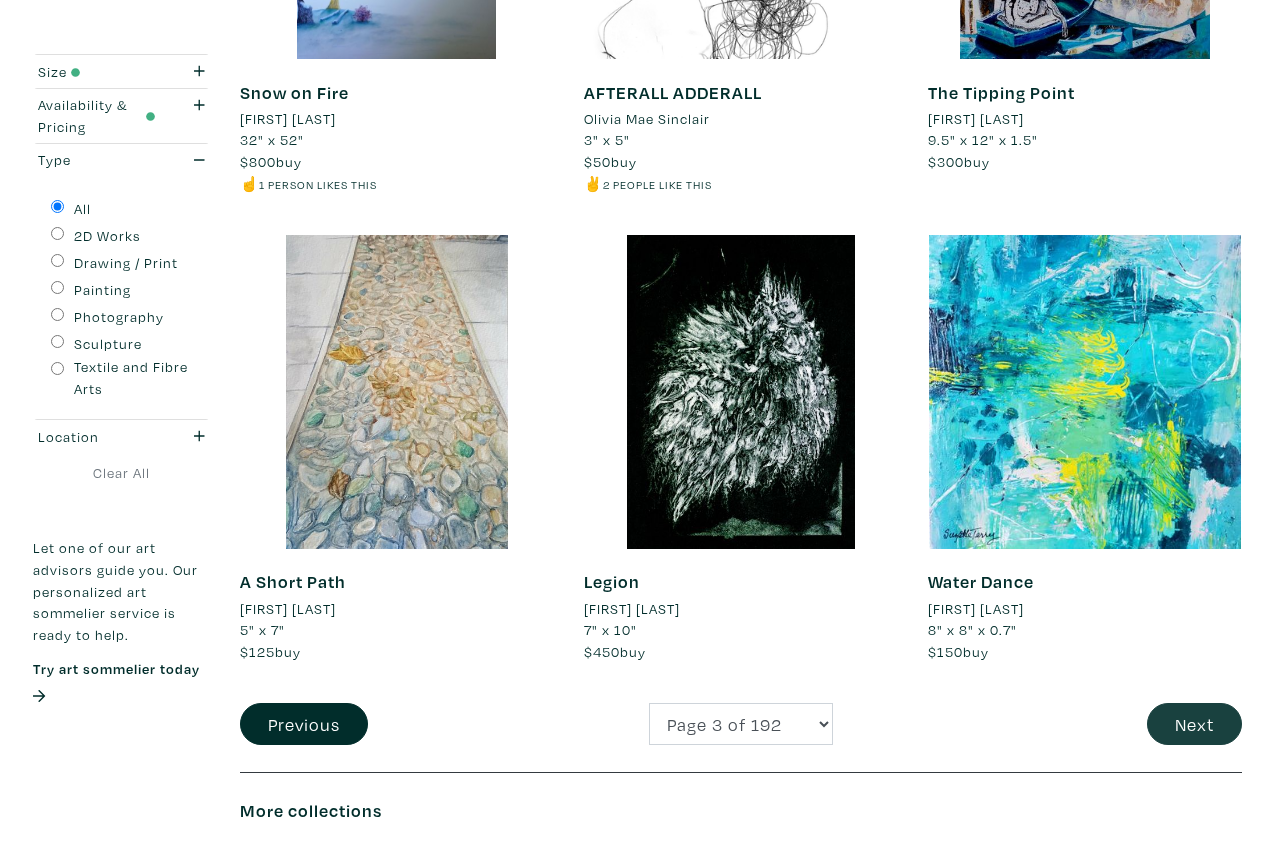 click on "Next" at bounding box center (1194, 724) 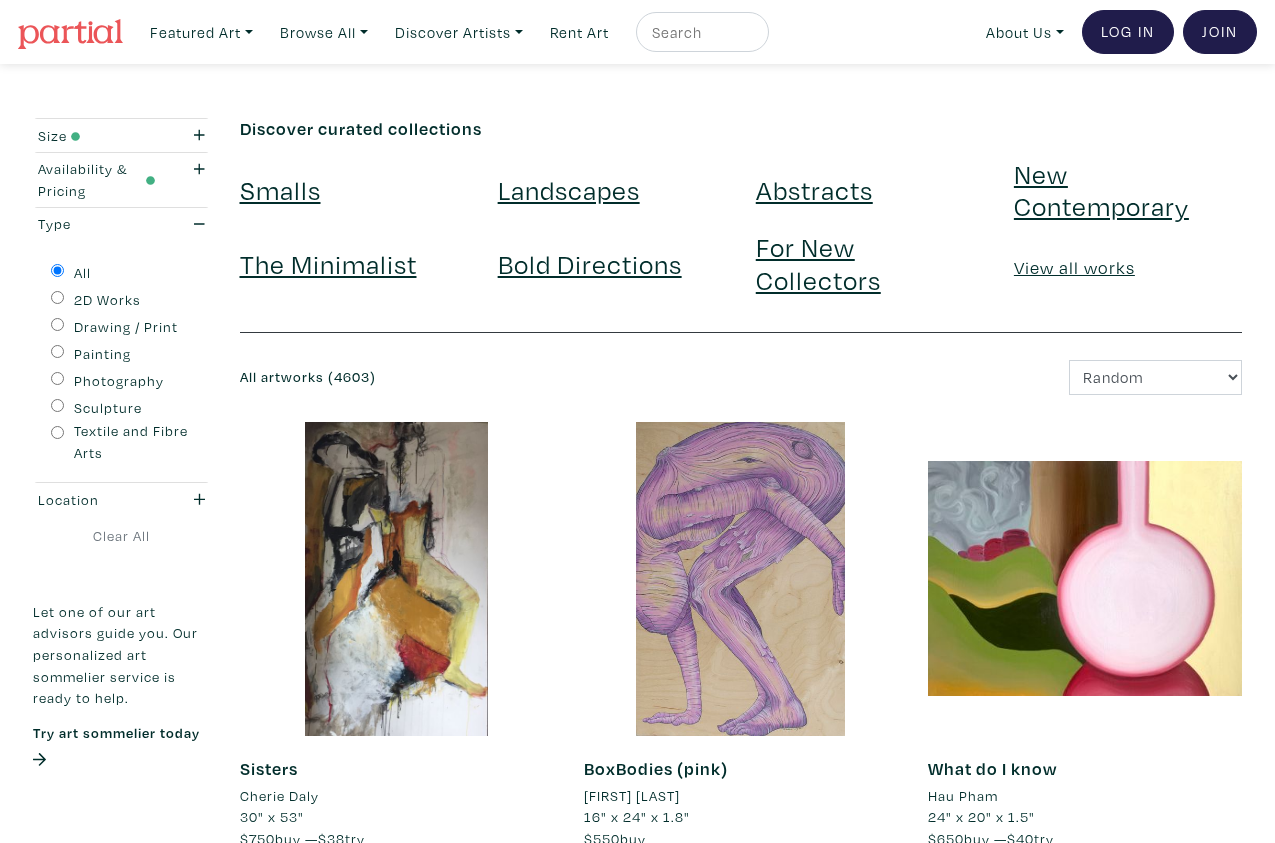 scroll, scrollTop: 0, scrollLeft: 0, axis: both 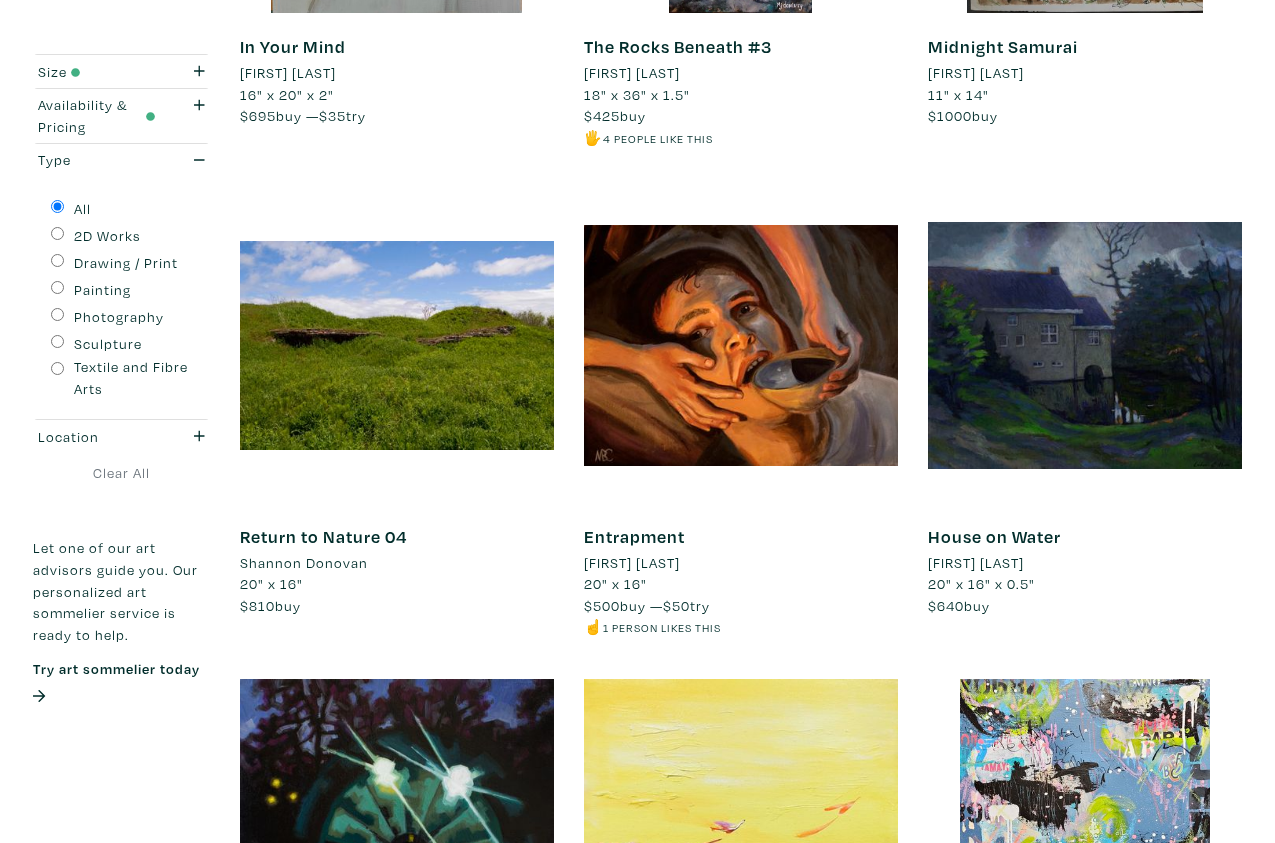 click on "Entrapment" at bounding box center (634, 536) 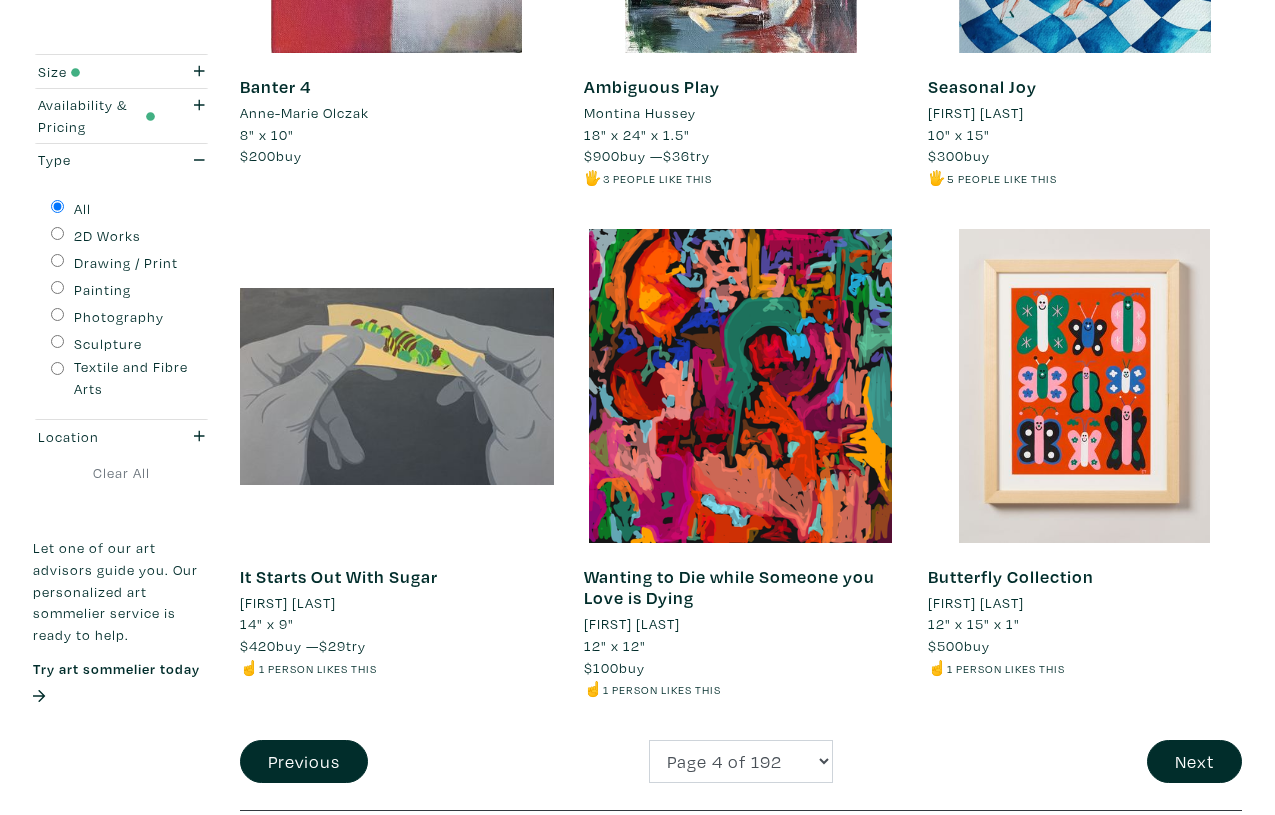 scroll, scrollTop: 3614, scrollLeft: 0, axis: vertical 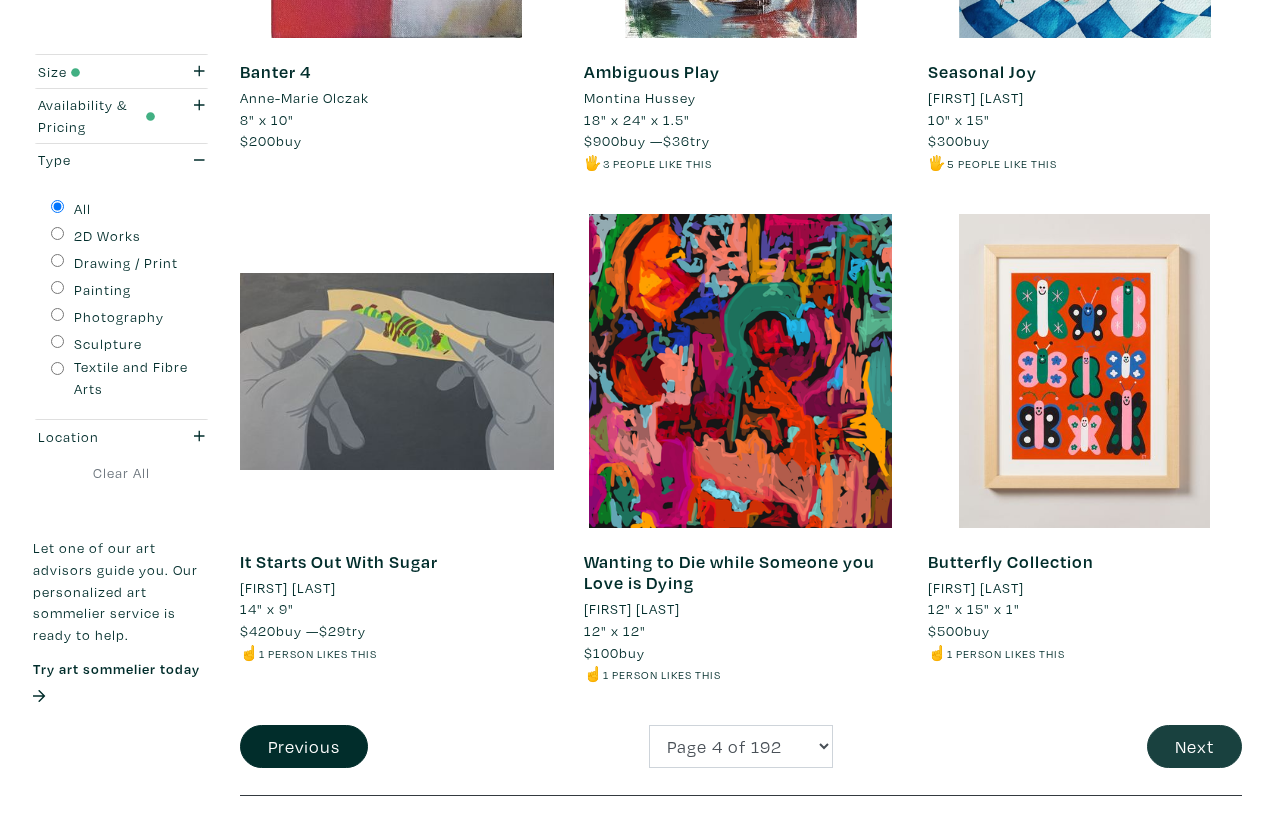 click on "Next" at bounding box center [1194, 746] 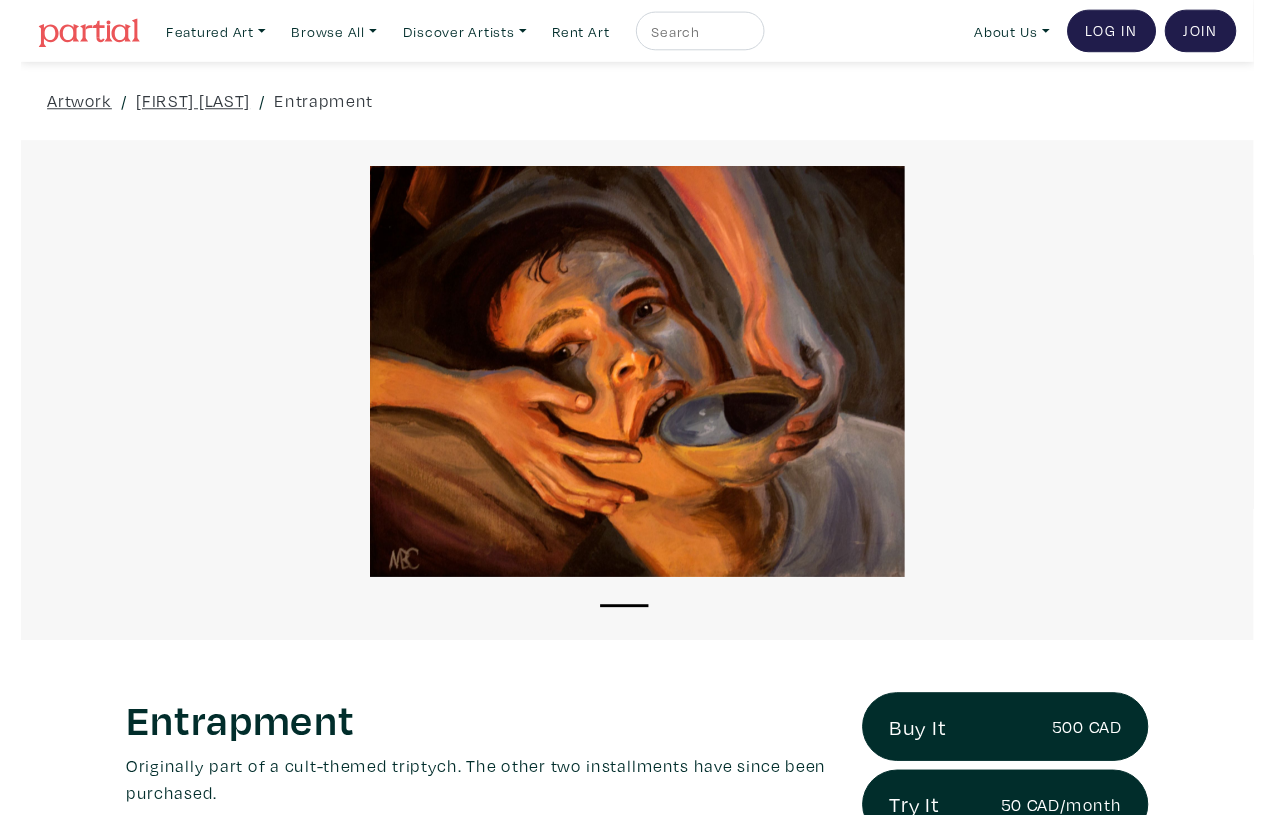 scroll, scrollTop: 0, scrollLeft: 0, axis: both 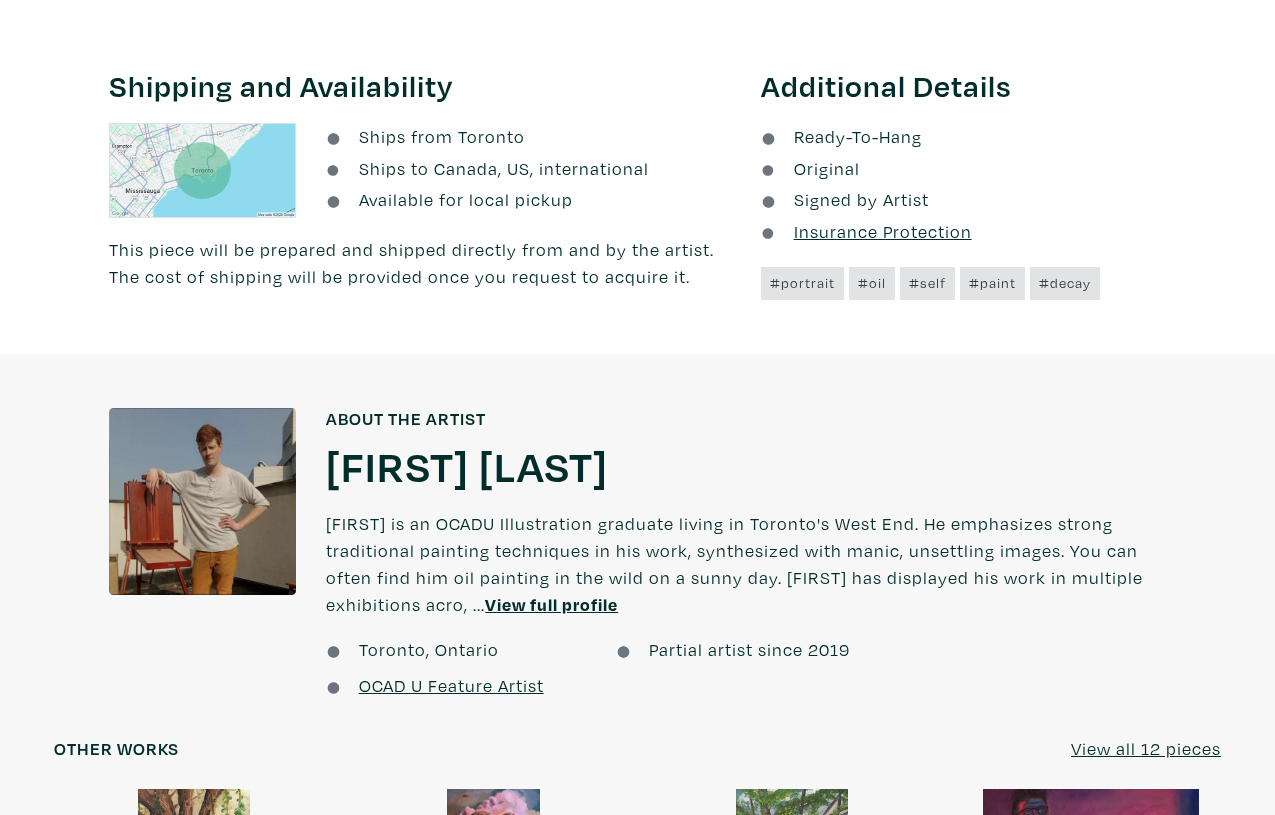 click on "[FIRST] [LAST]-[LAST]" at bounding box center (467, 465) 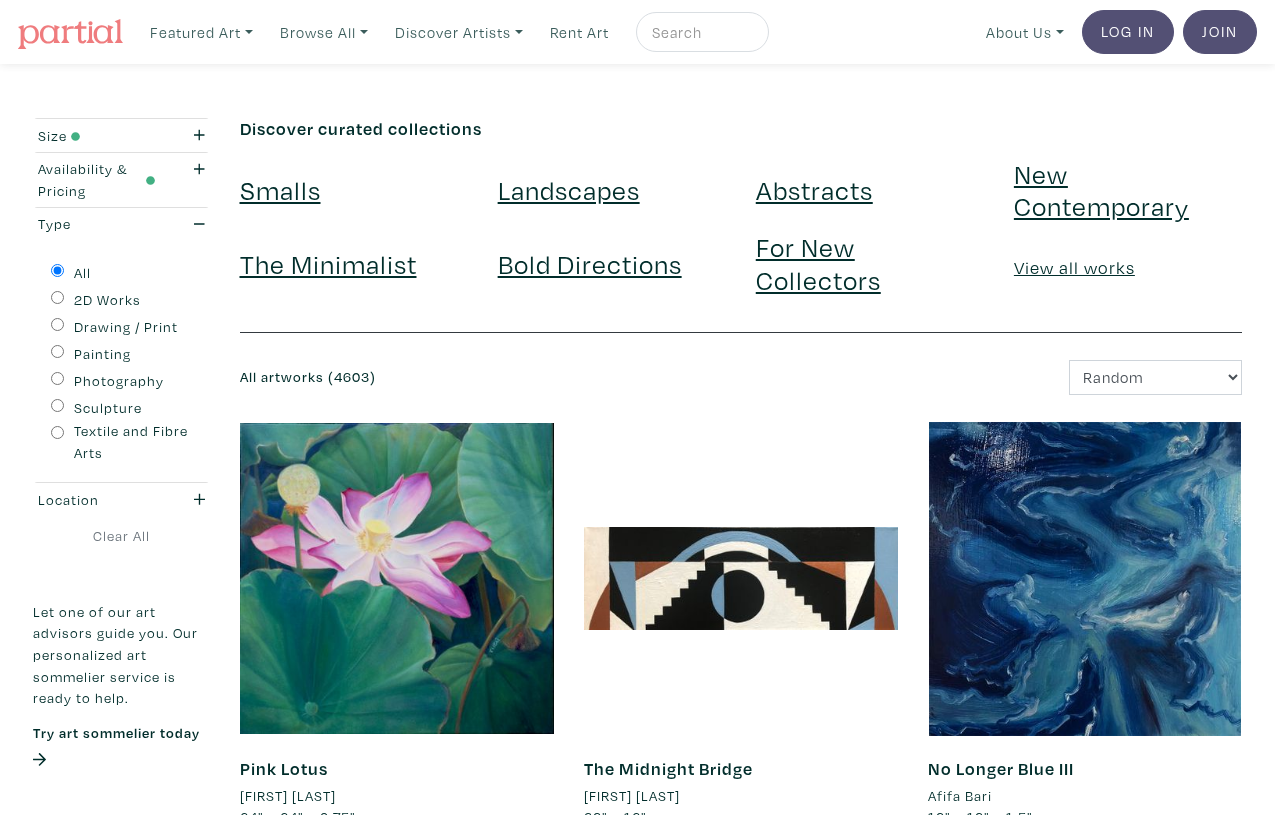 scroll, scrollTop: 0, scrollLeft: 0, axis: both 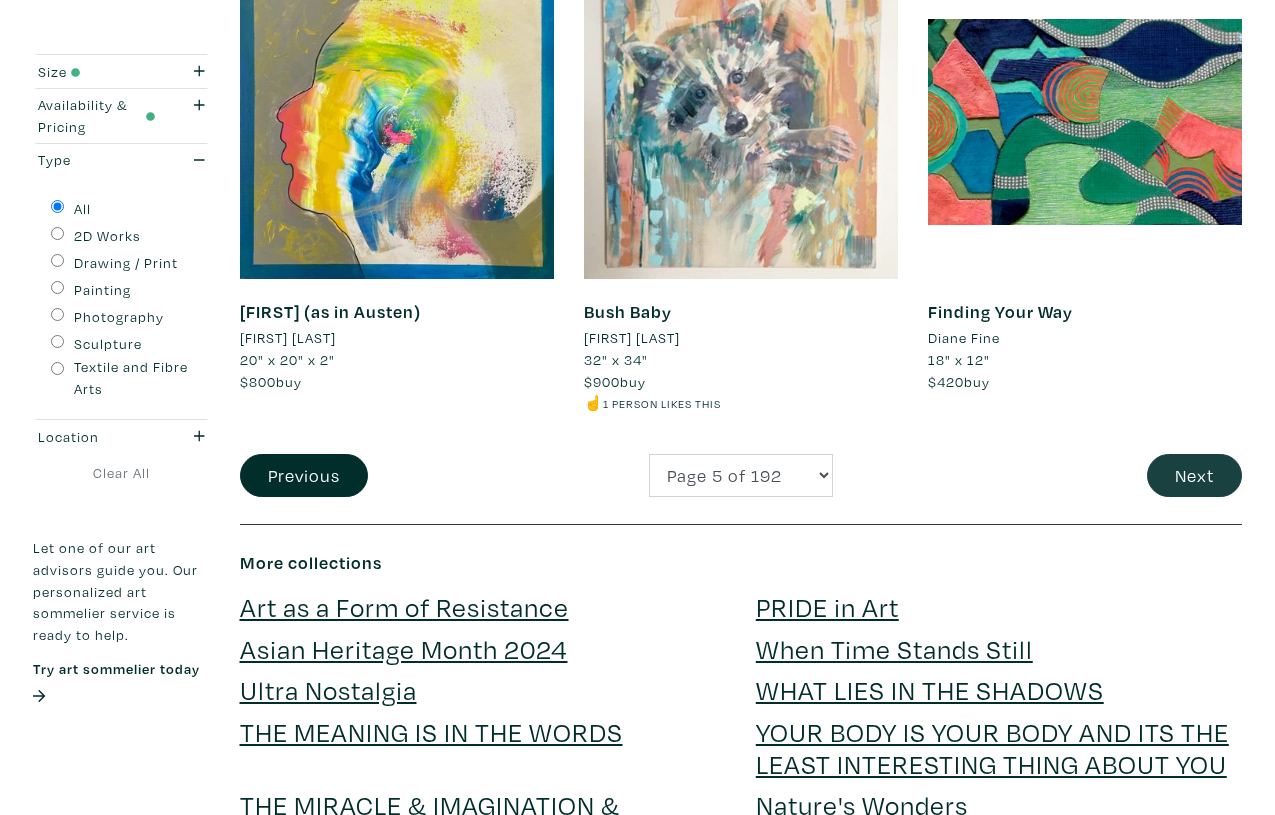 click on "Next" at bounding box center (1194, 475) 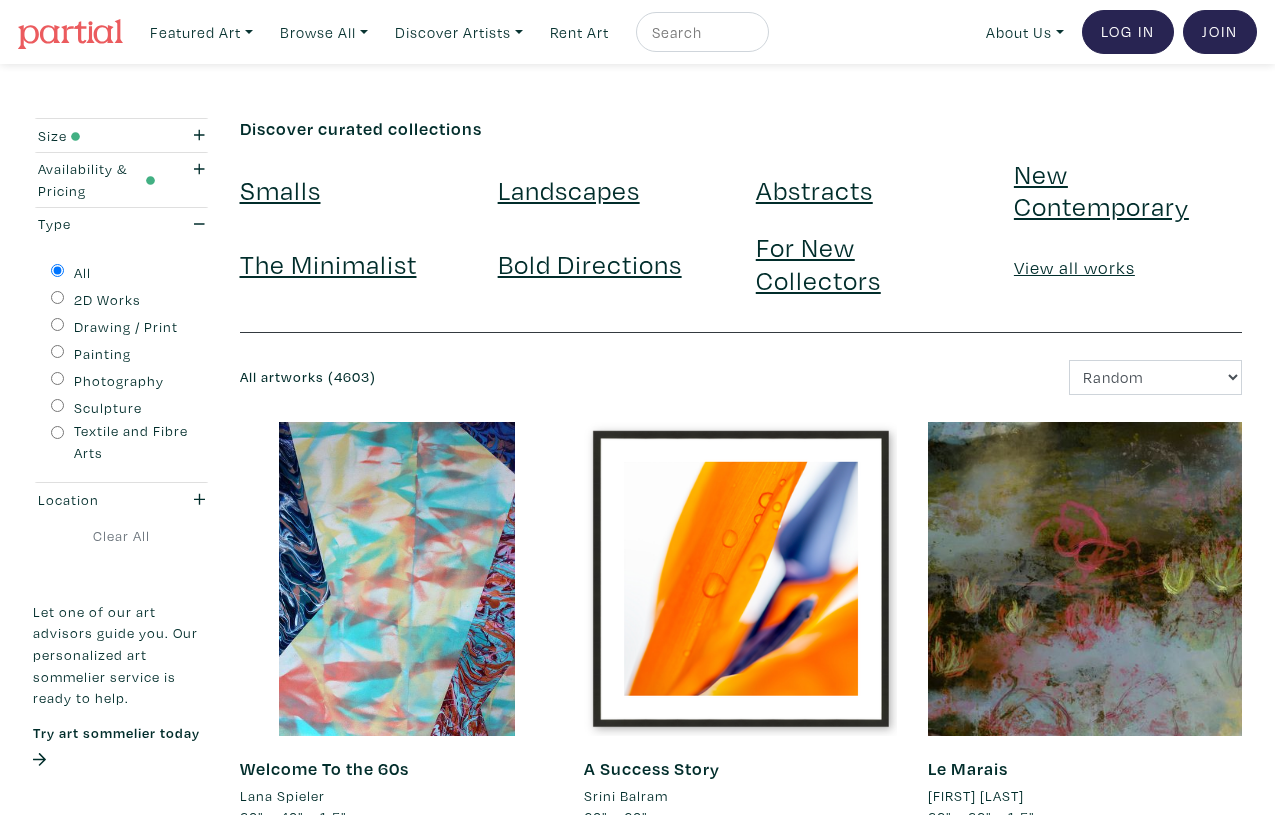 scroll, scrollTop: 0, scrollLeft: 0, axis: both 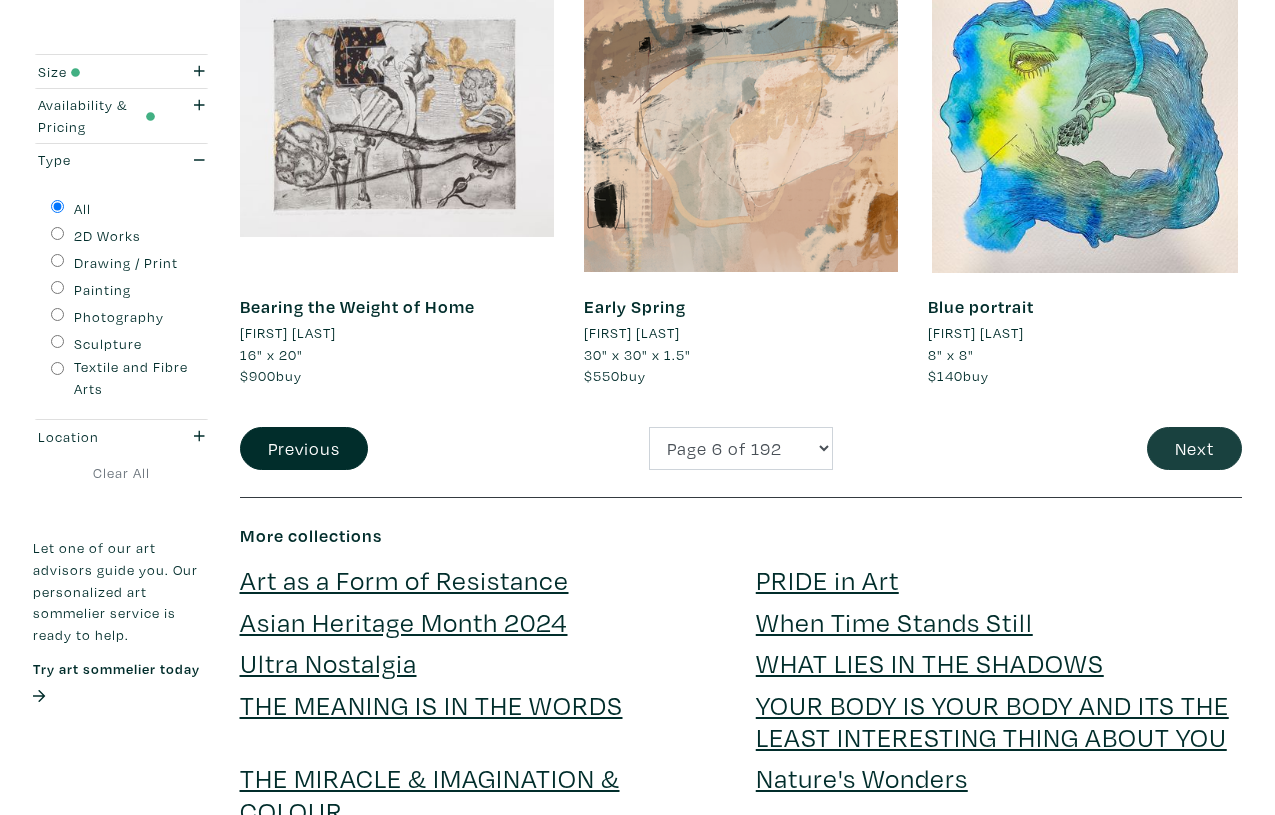 click on "Next" at bounding box center (1194, 448) 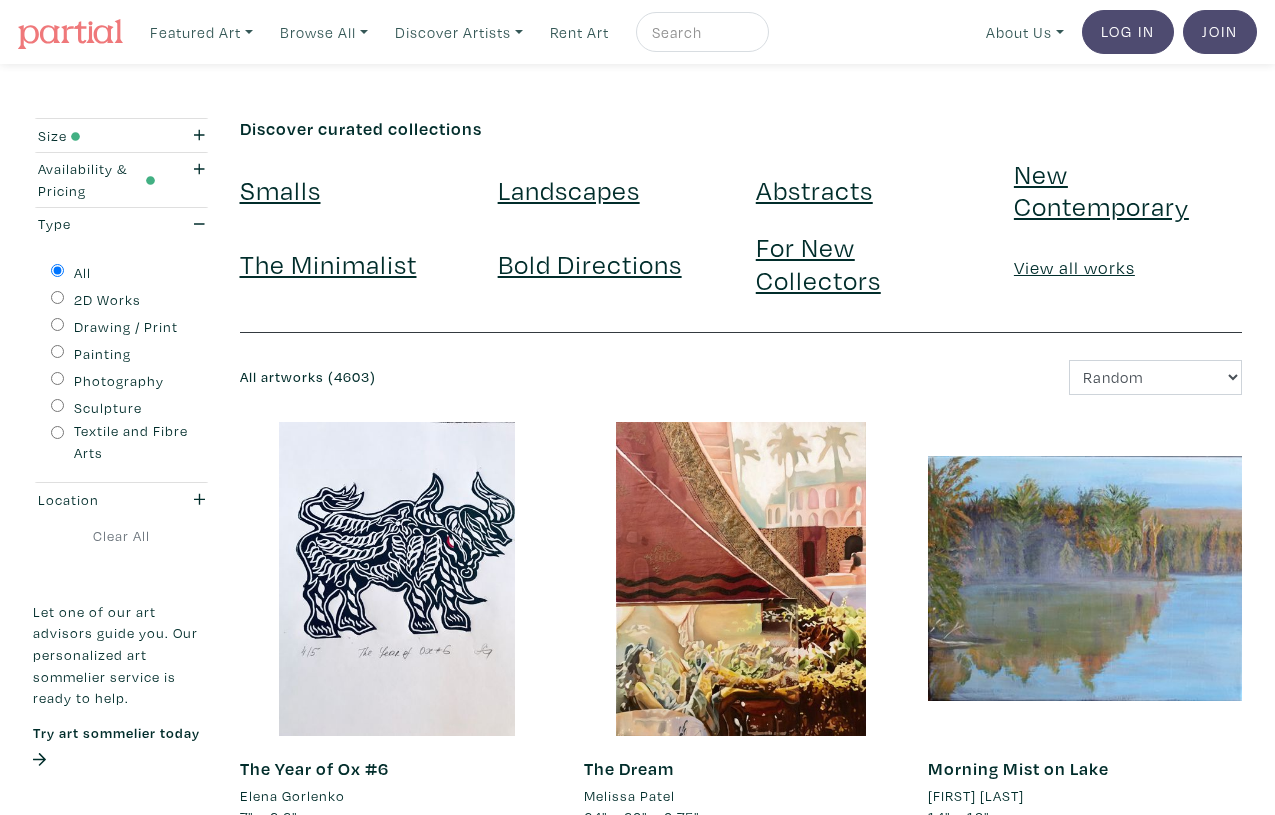 scroll, scrollTop: 0, scrollLeft: 0, axis: both 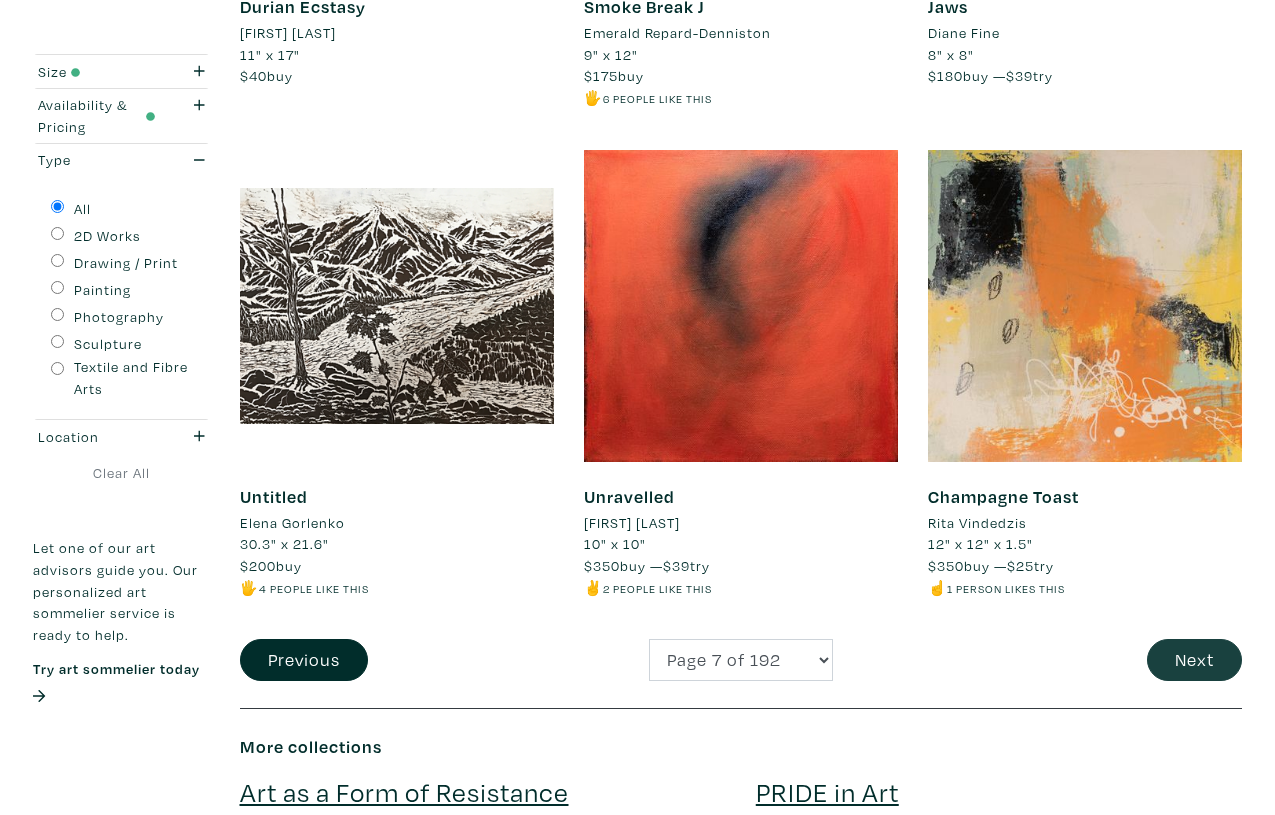 click on "Next" at bounding box center (1194, 660) 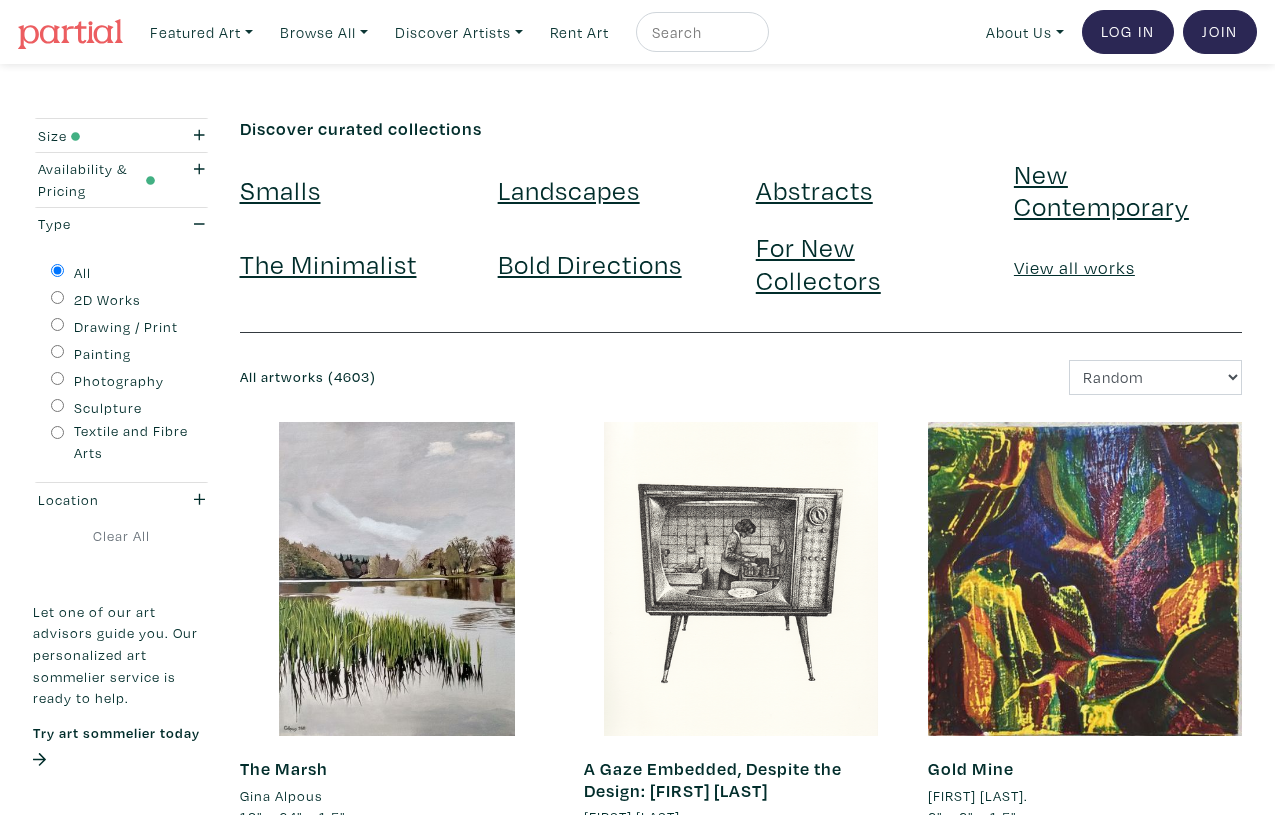 scroll, scrollTop: 0, scrollLeft: 0, axis: both 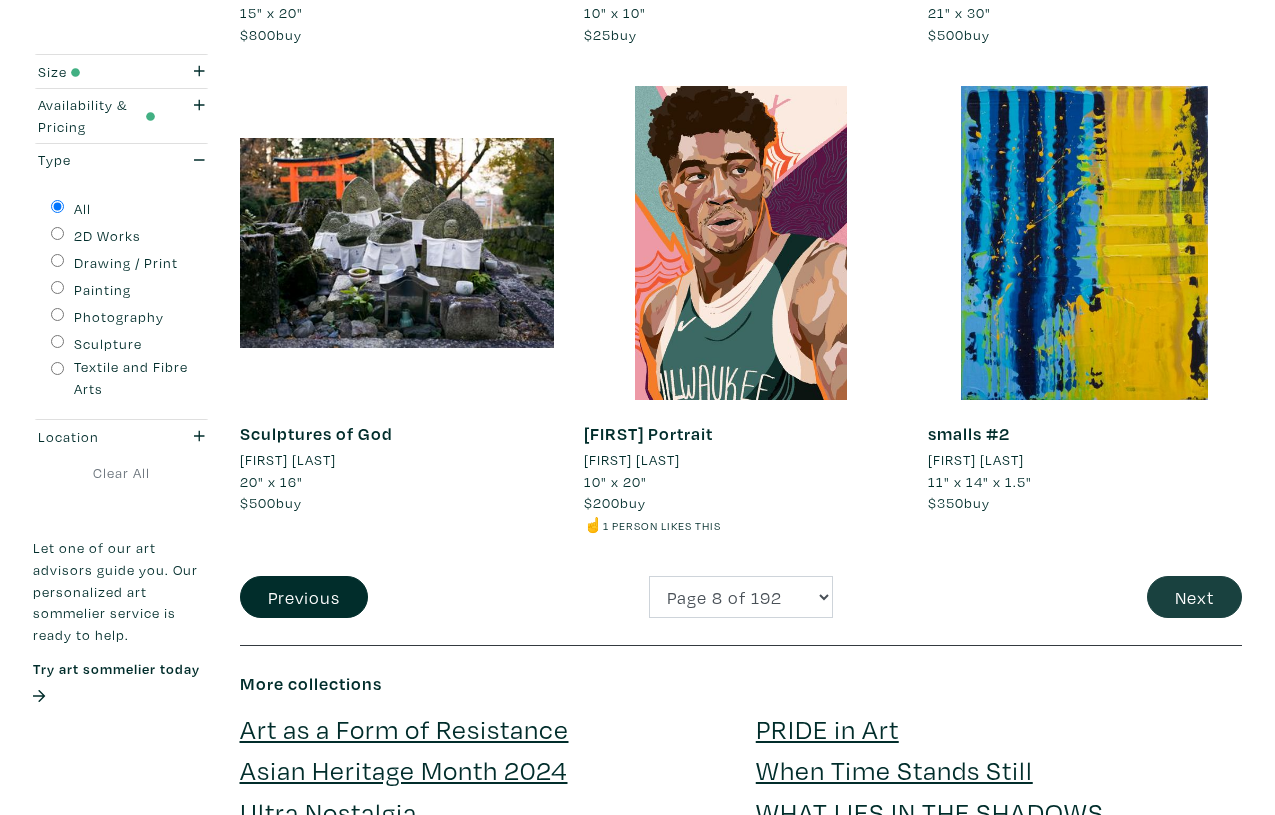 click on "Next" at bounding box center (1194, 597) 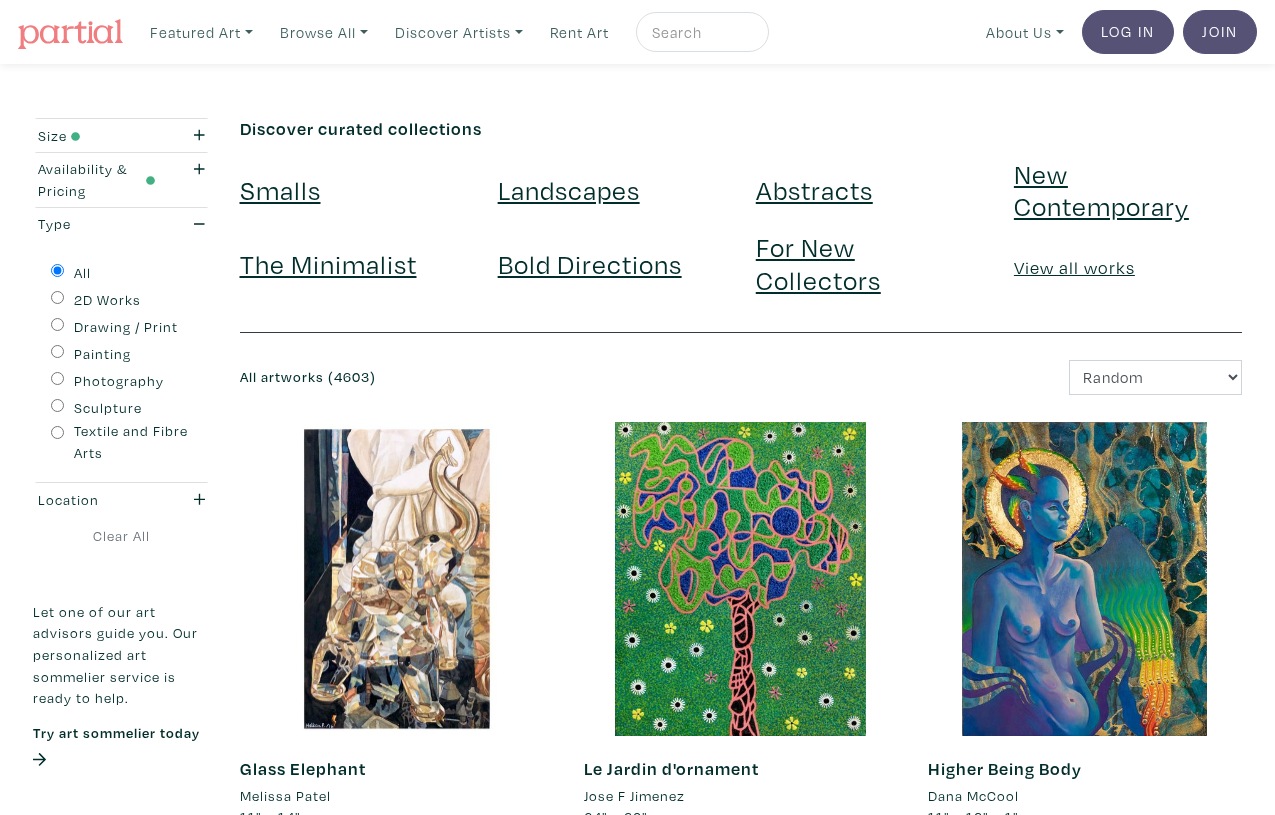 scroll, scrollTop: 0, scrollLeft: 0, axis: both 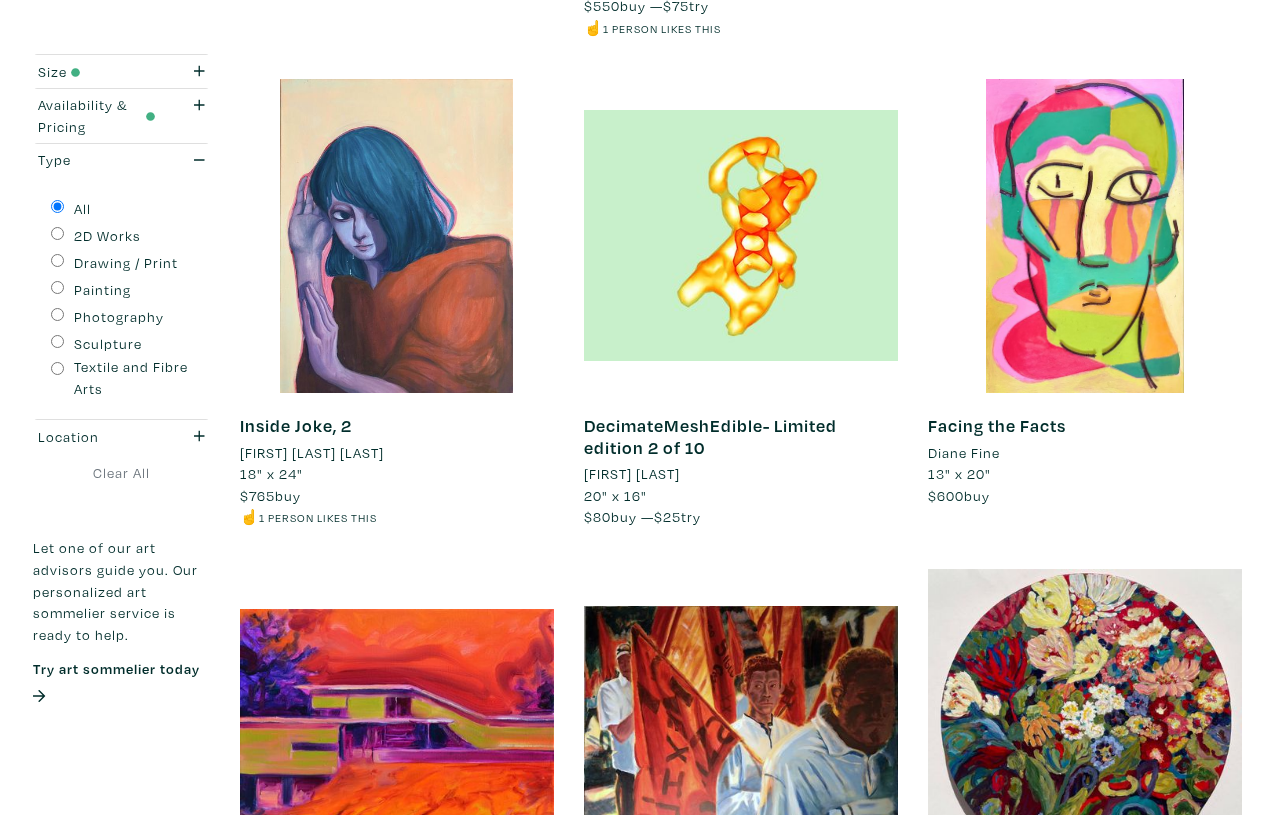 click on "Inside Joke, 2" at bounding box center [296, 425] 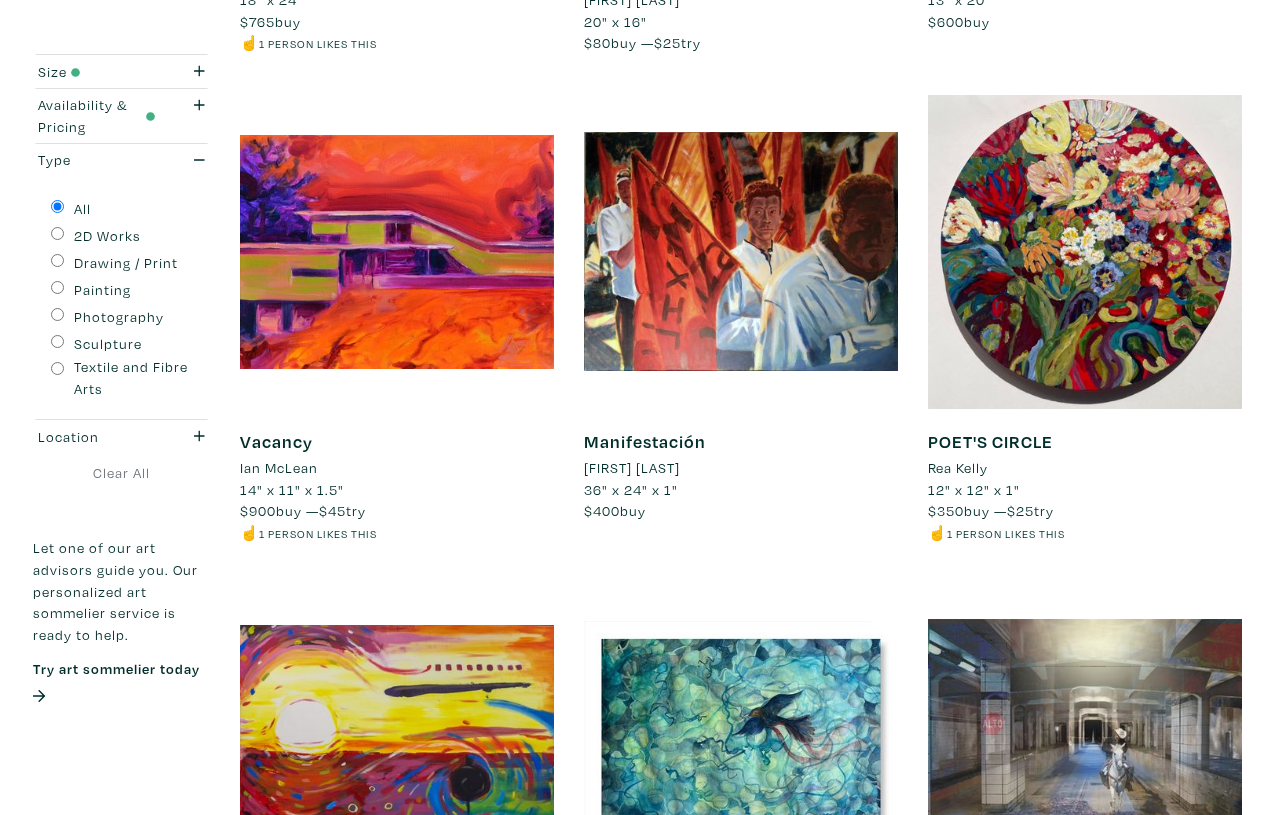 scroll, scrollTop: 1820, scrollLeft: 0, axis: vertical 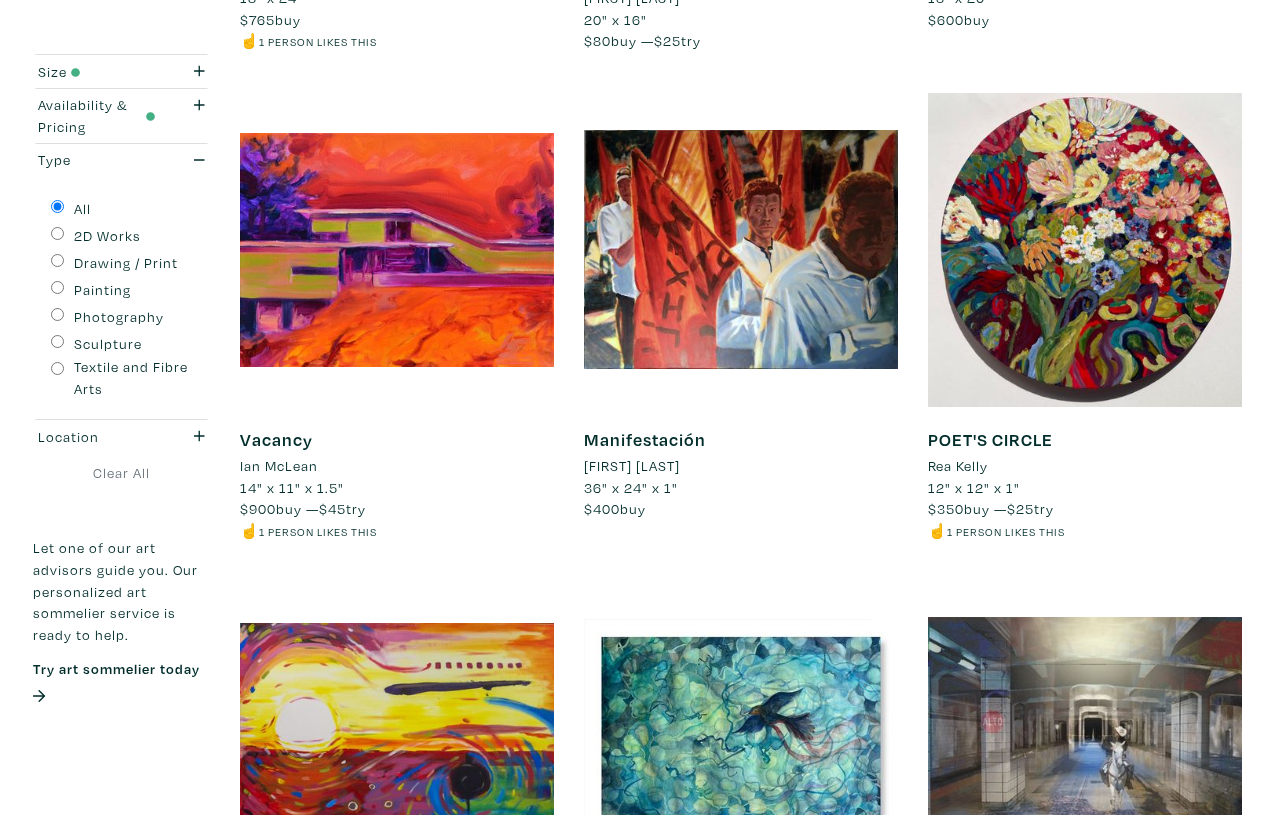 click on "Manifestación" at bounding box center [645, 439] 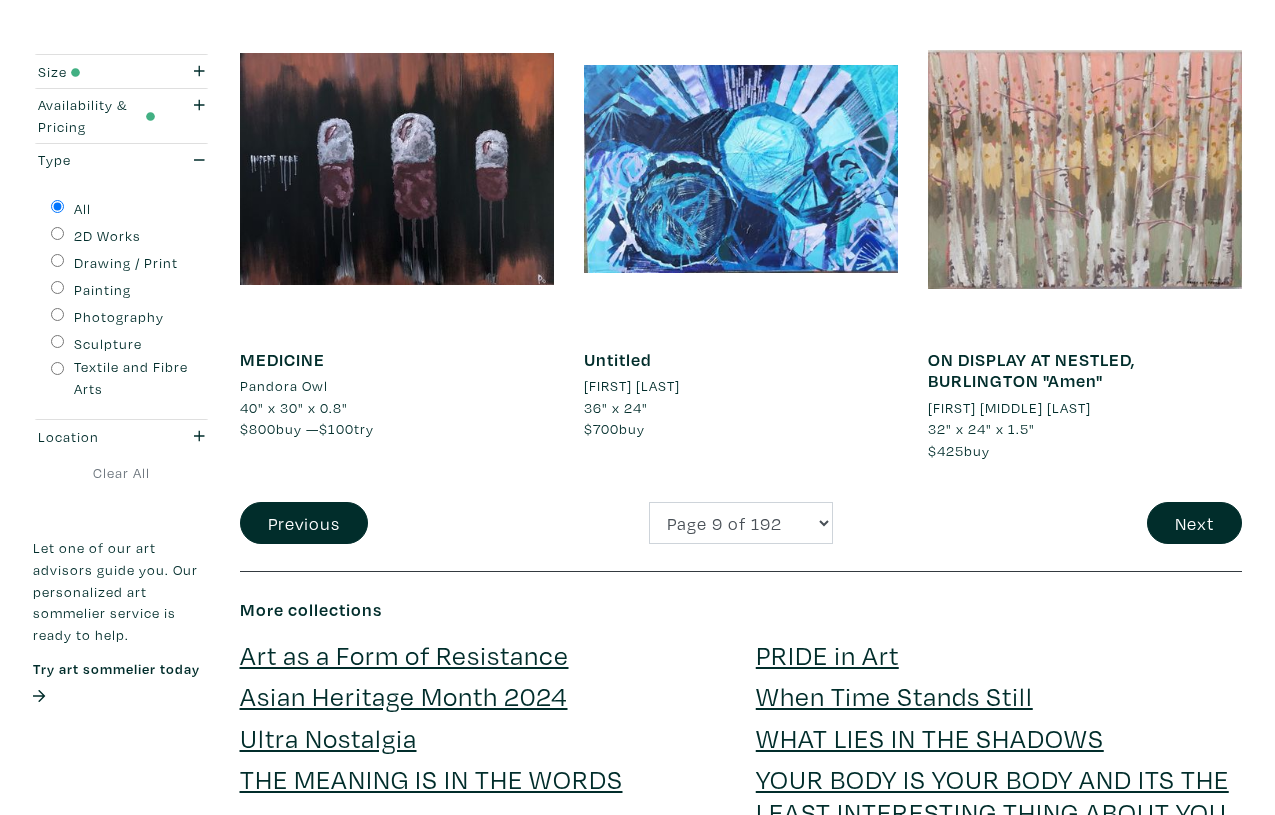 scroll, scrollTop: 3932, scrollLeft: 0, axis: vertical 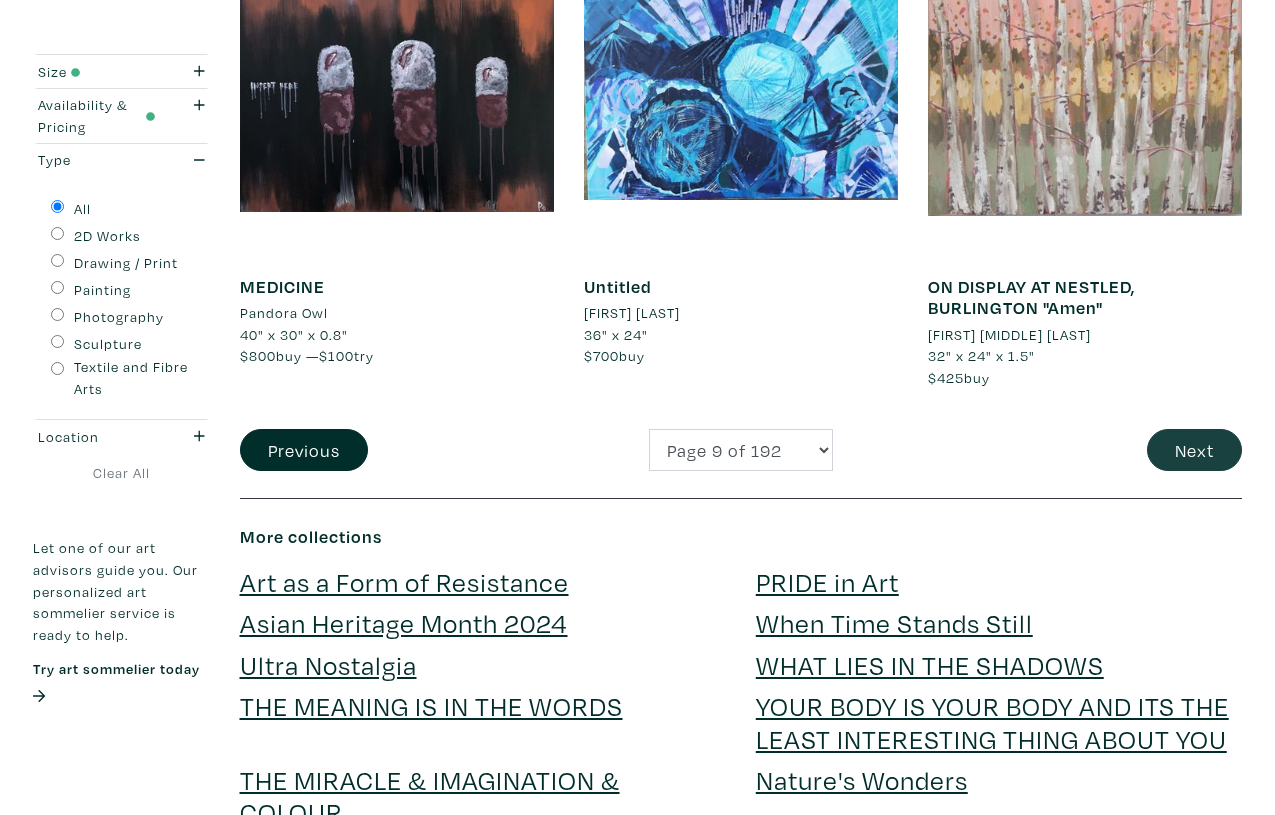 click on "Next" at bounding box center [1194, 450] 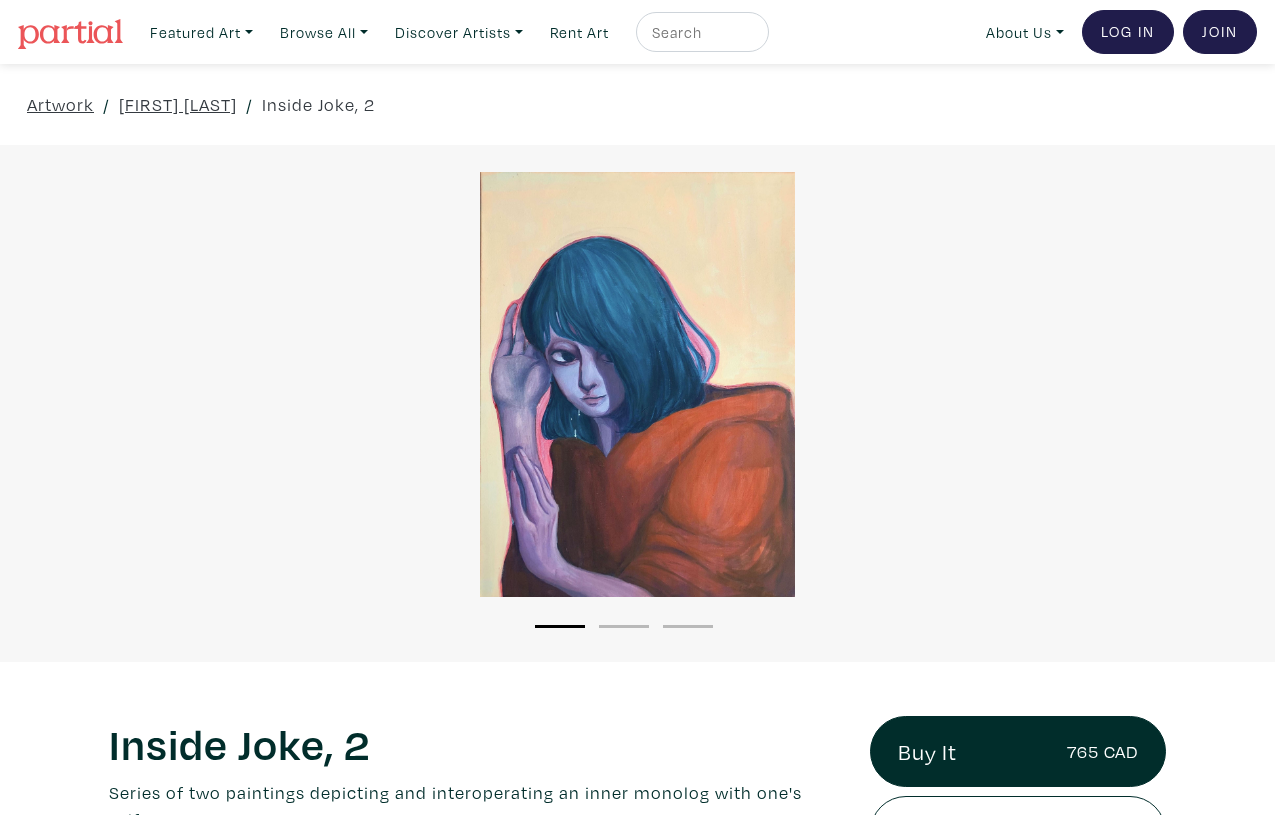 scroll, scrollTop: 0, scrollLeft: 0, axis: both 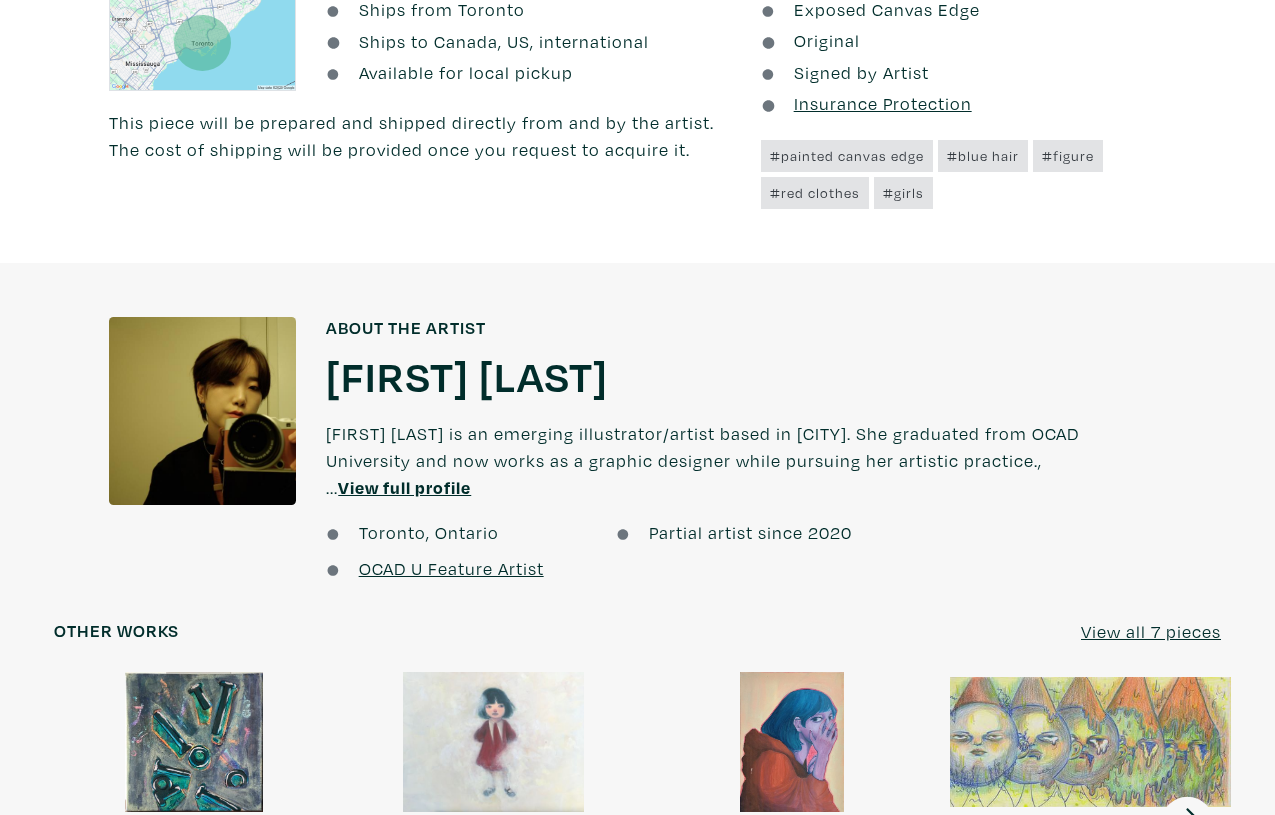 click on "Melanie Lixiyue Yan" at bounding box center (467, 375) 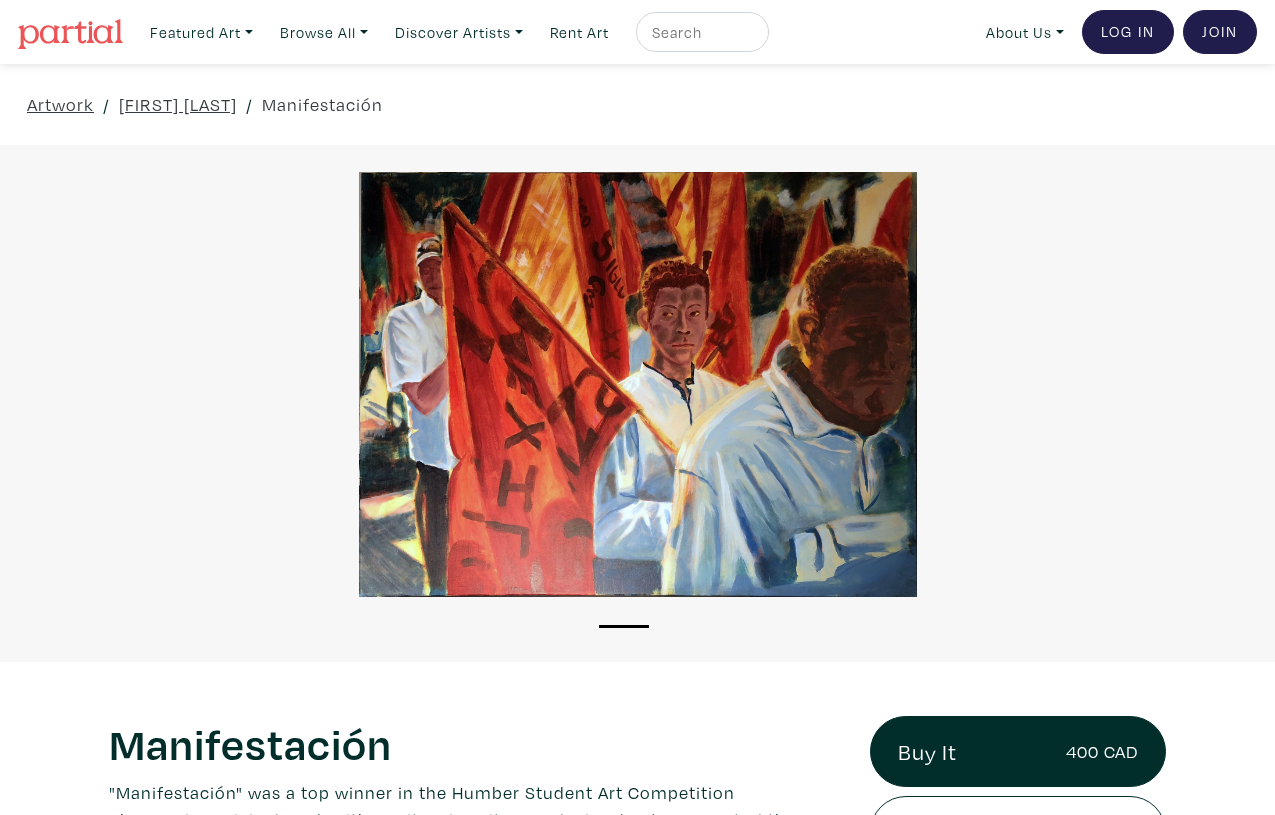 scroll, scrollTop: 0, scrollLeft: 0, axis: both 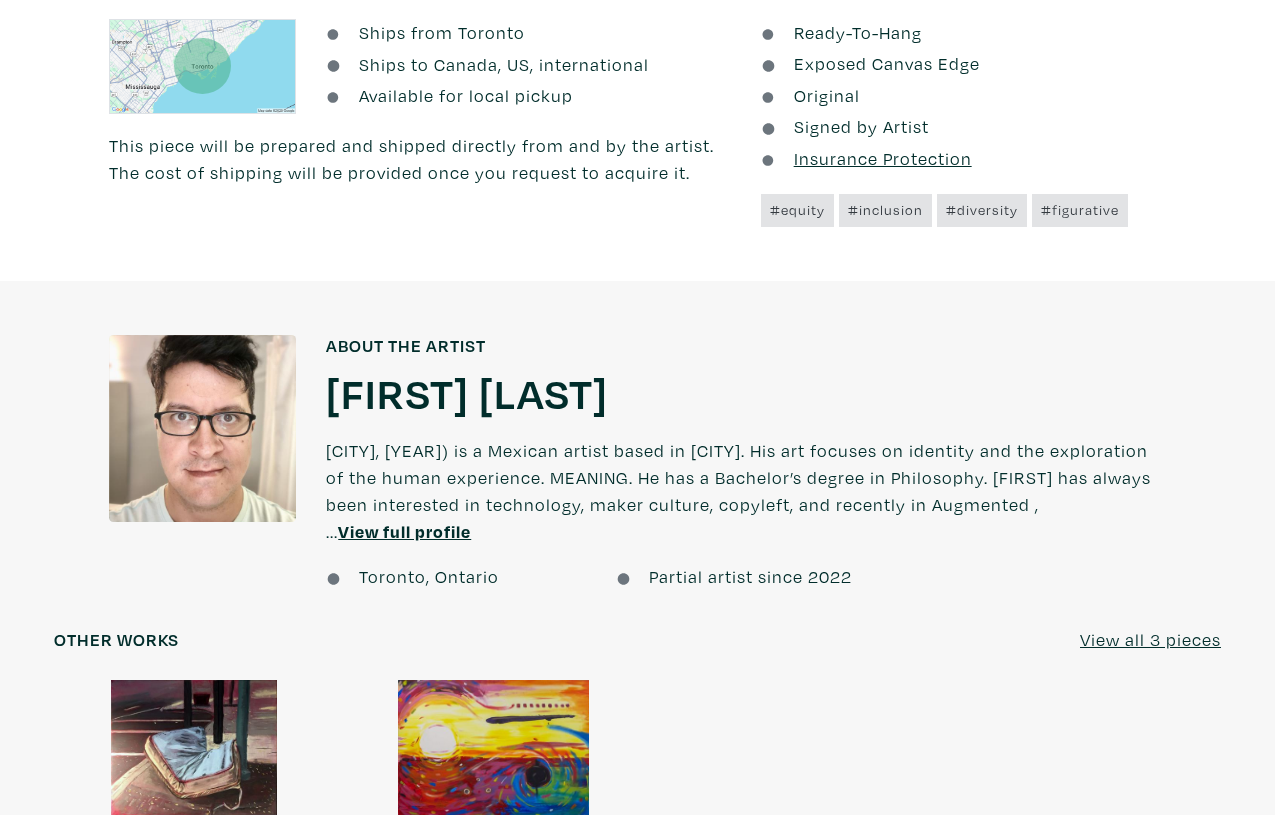 click on "[FIRST] [LAST]" at bounding box center (467, 392) 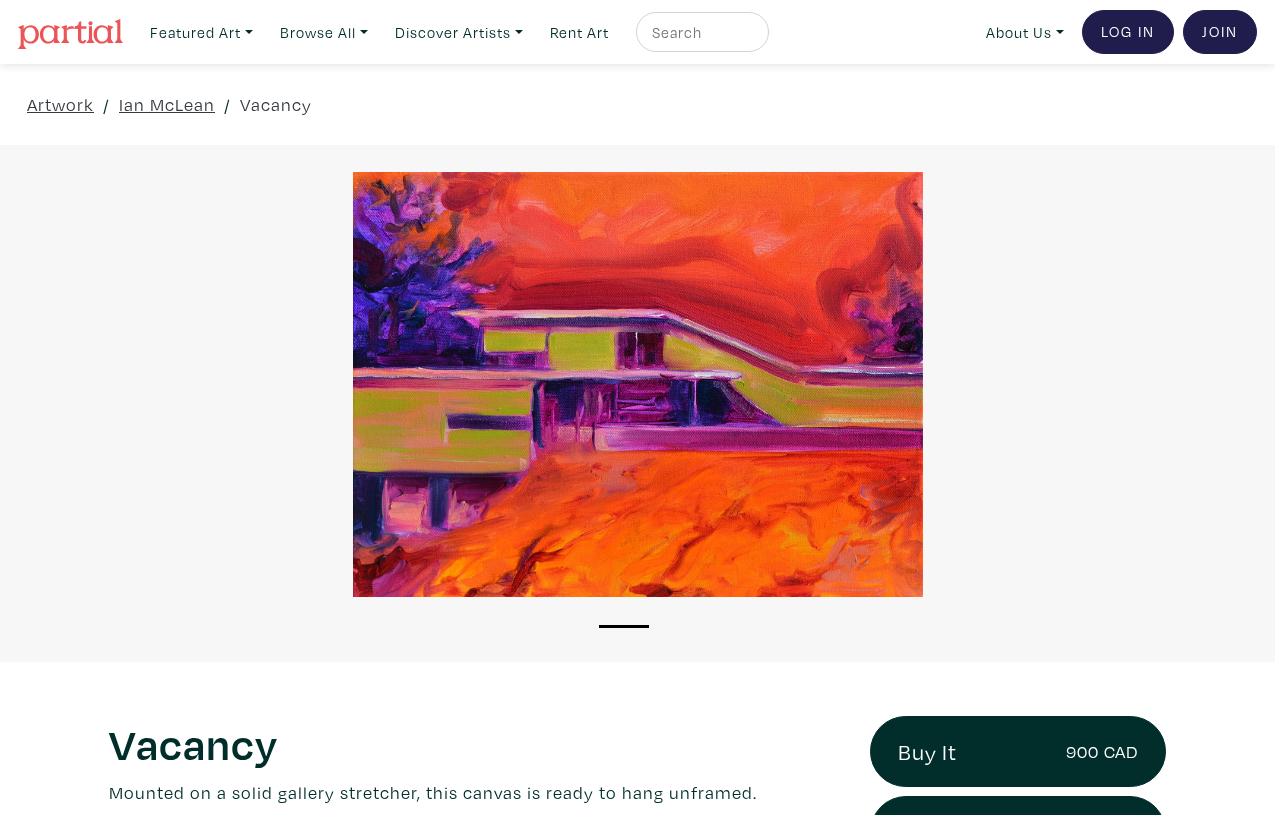 scroll, scrollTop: 0, scrollLeft: 0, axis: both 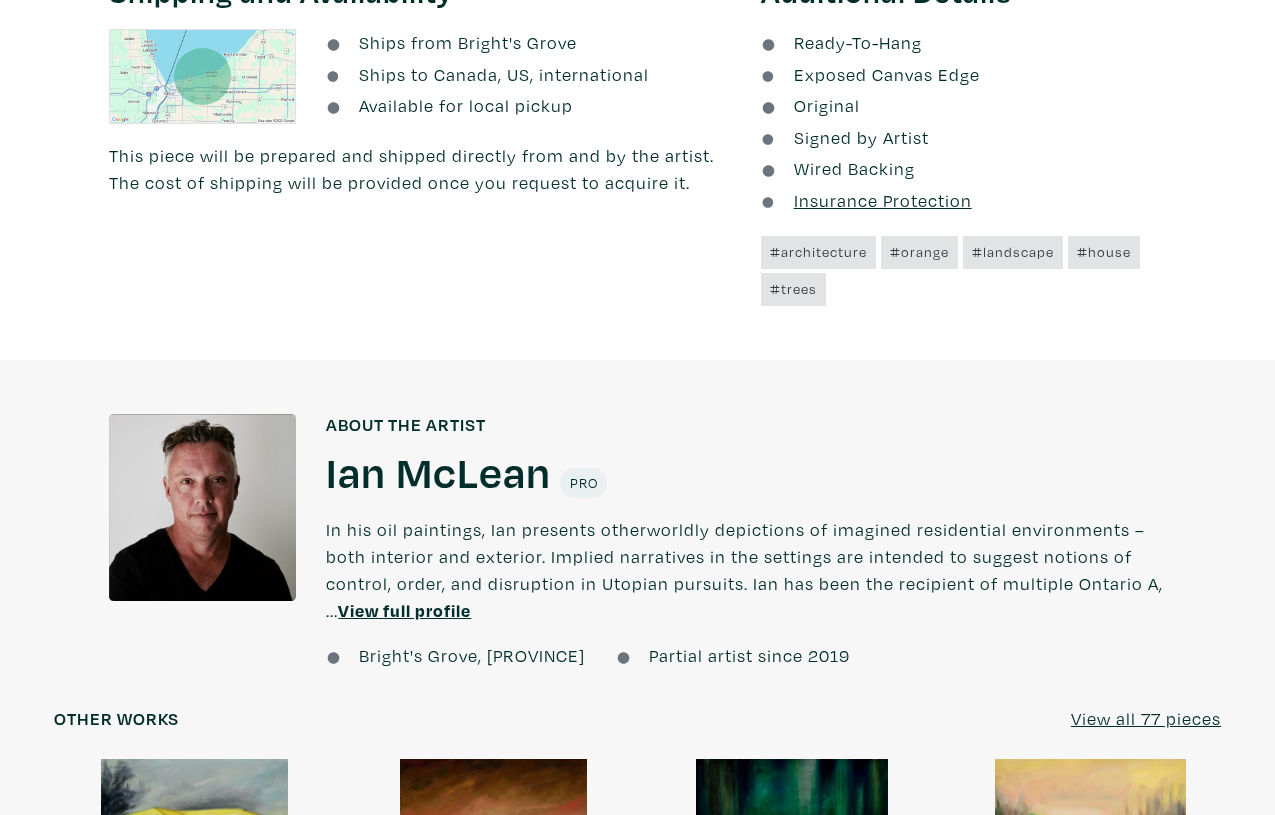 click on "Ian McLean" at bounding box center [438, 471] 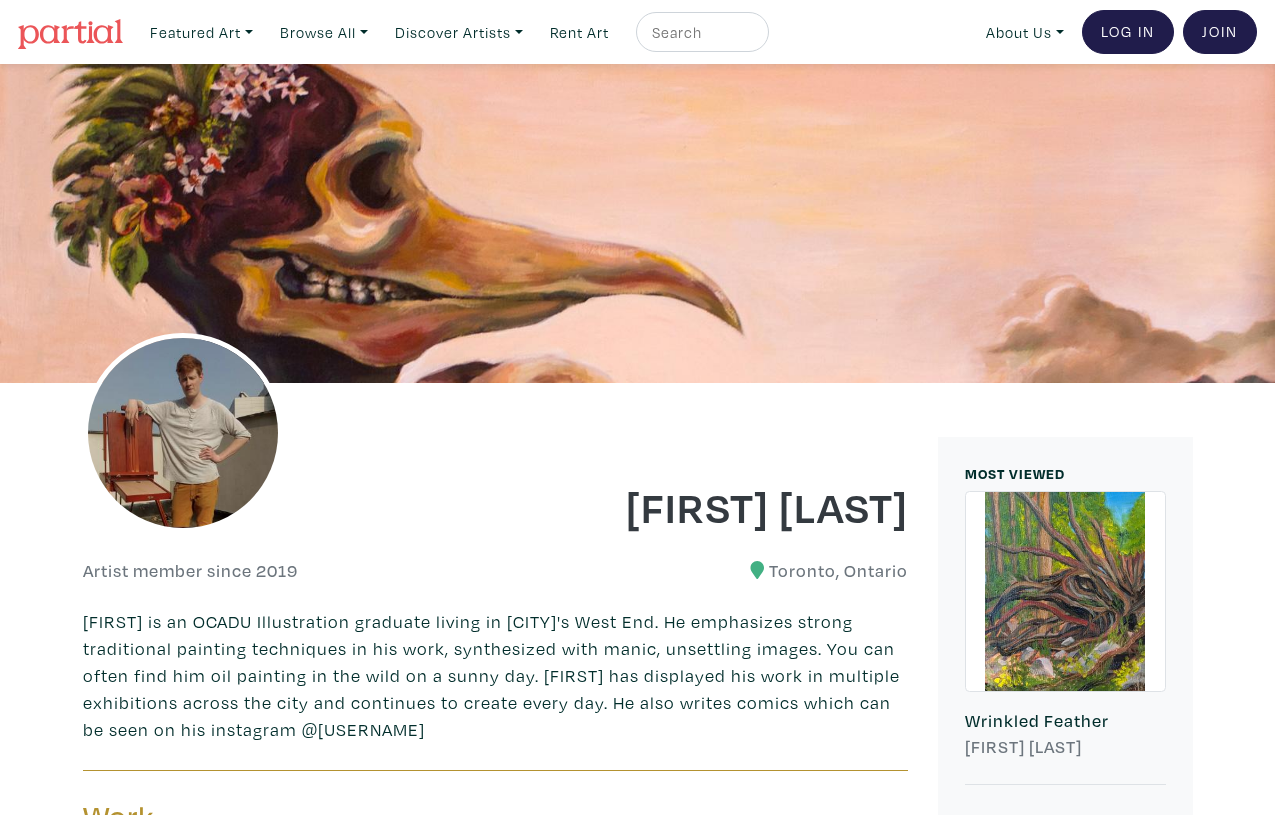 scroll, scrollTop: 0, scrollLeft: 0, axis: both 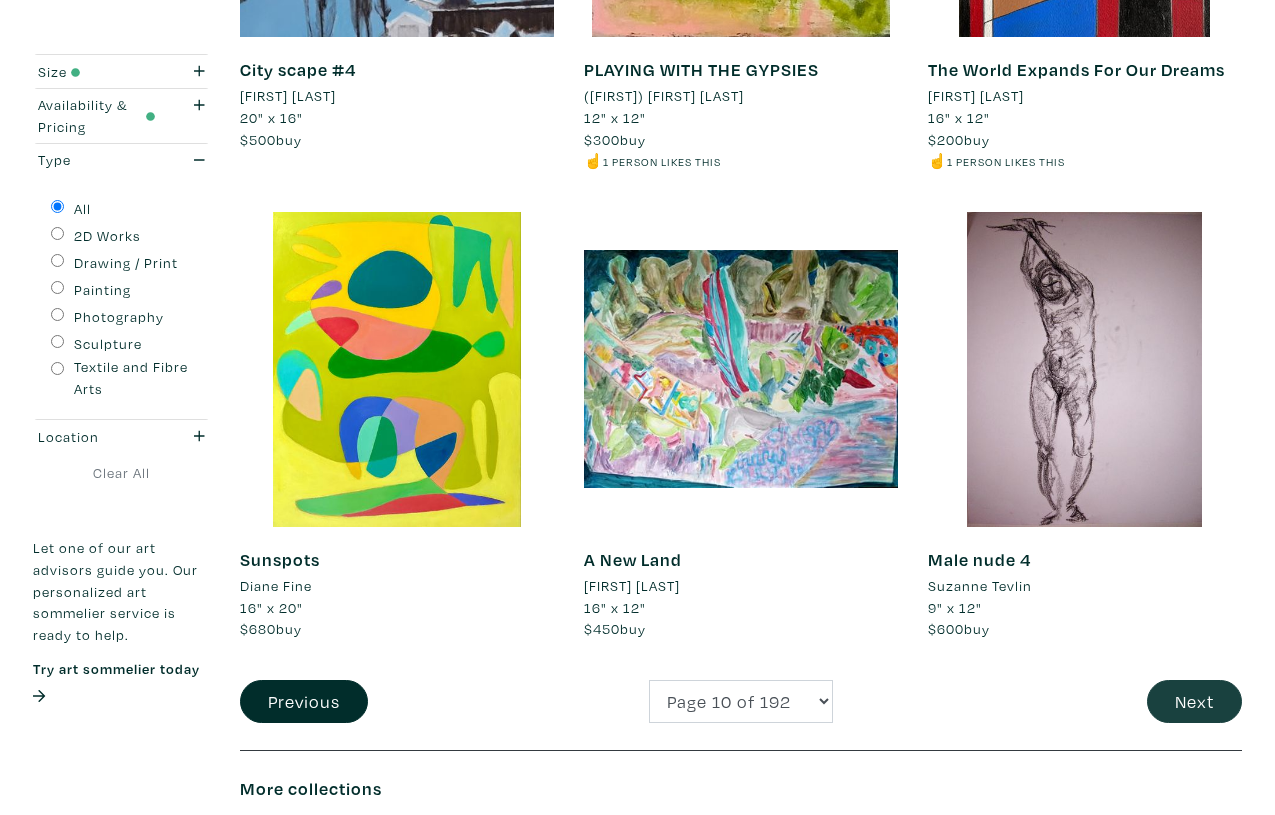 click on "Next" at bounding box center [1194, 701] 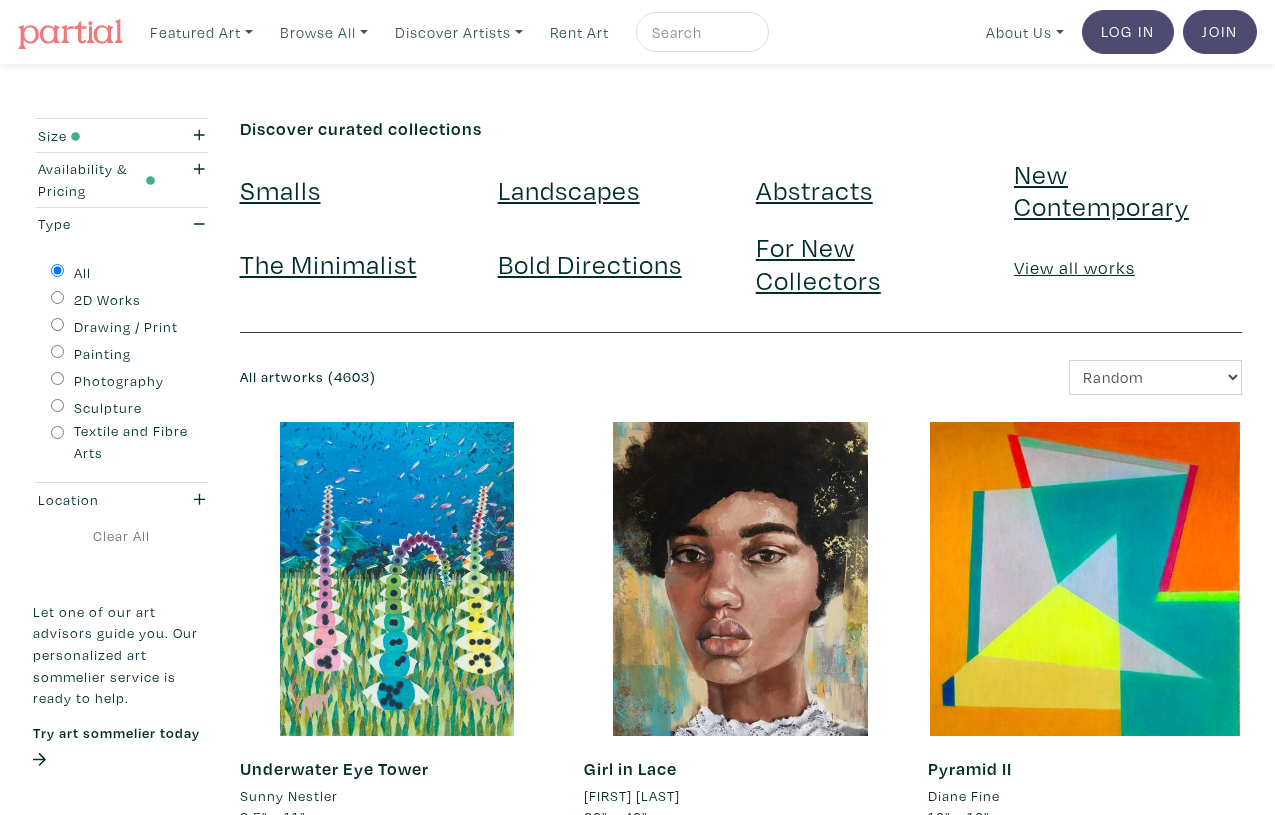 scroll, scrollTop: 0, scrollLeft: 0, axis: both 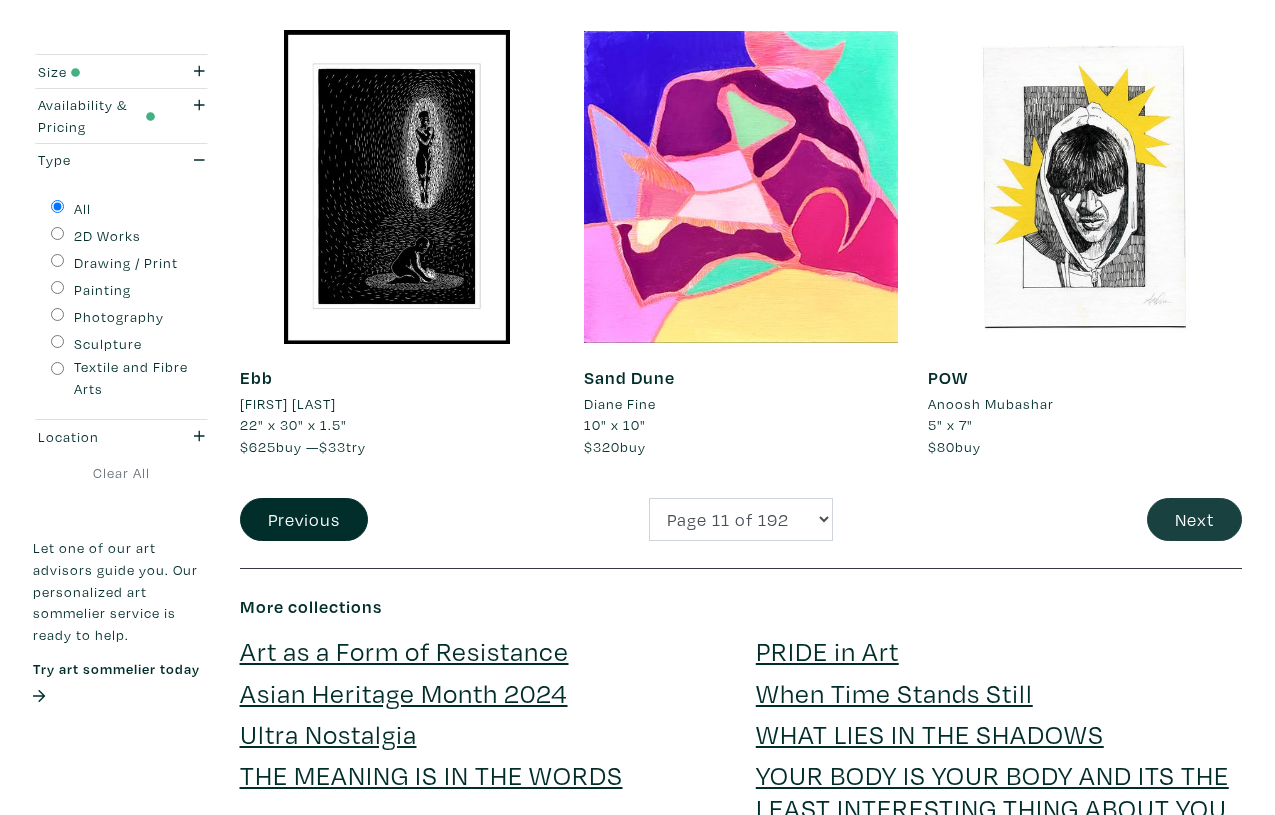 click on "Next" at bounding box center (1194, 519) 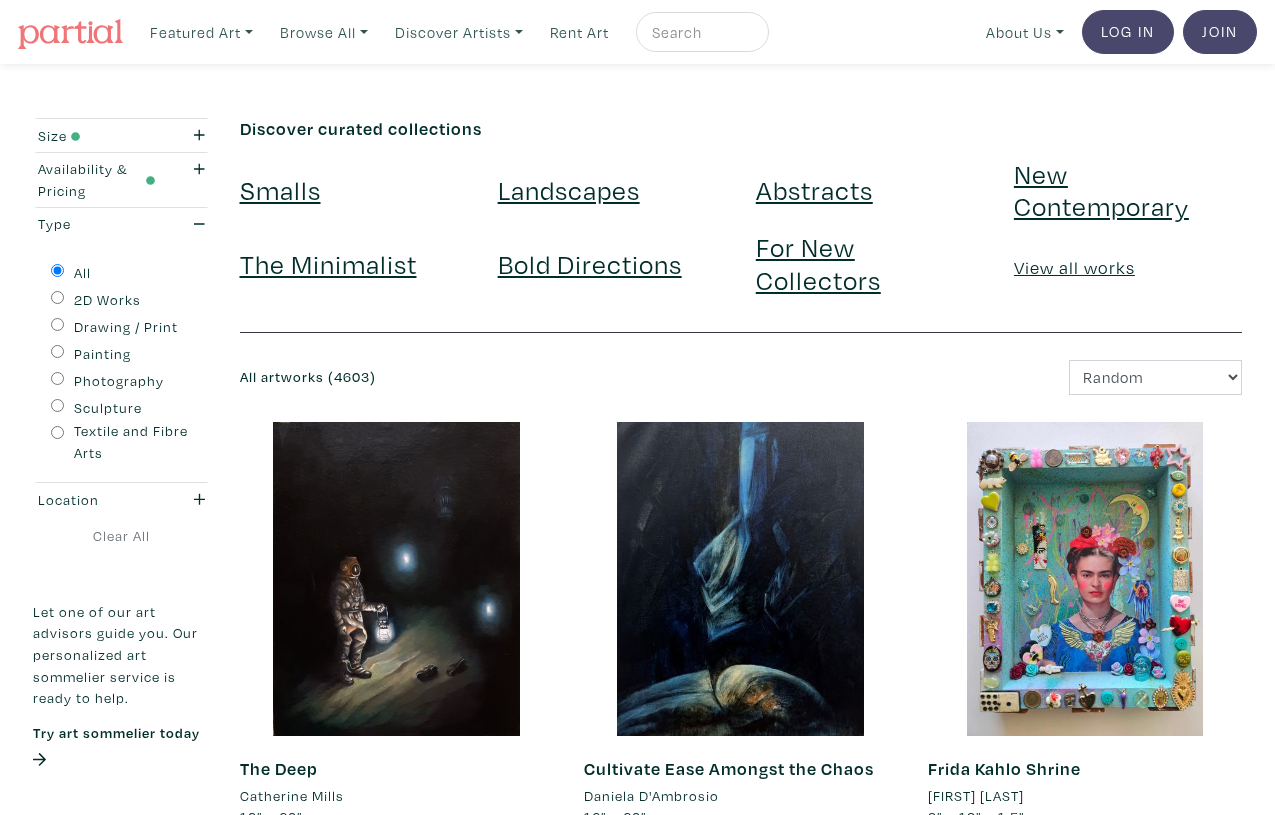 scroll, scrollTop: 0, scrollLeft: 0, axis: both 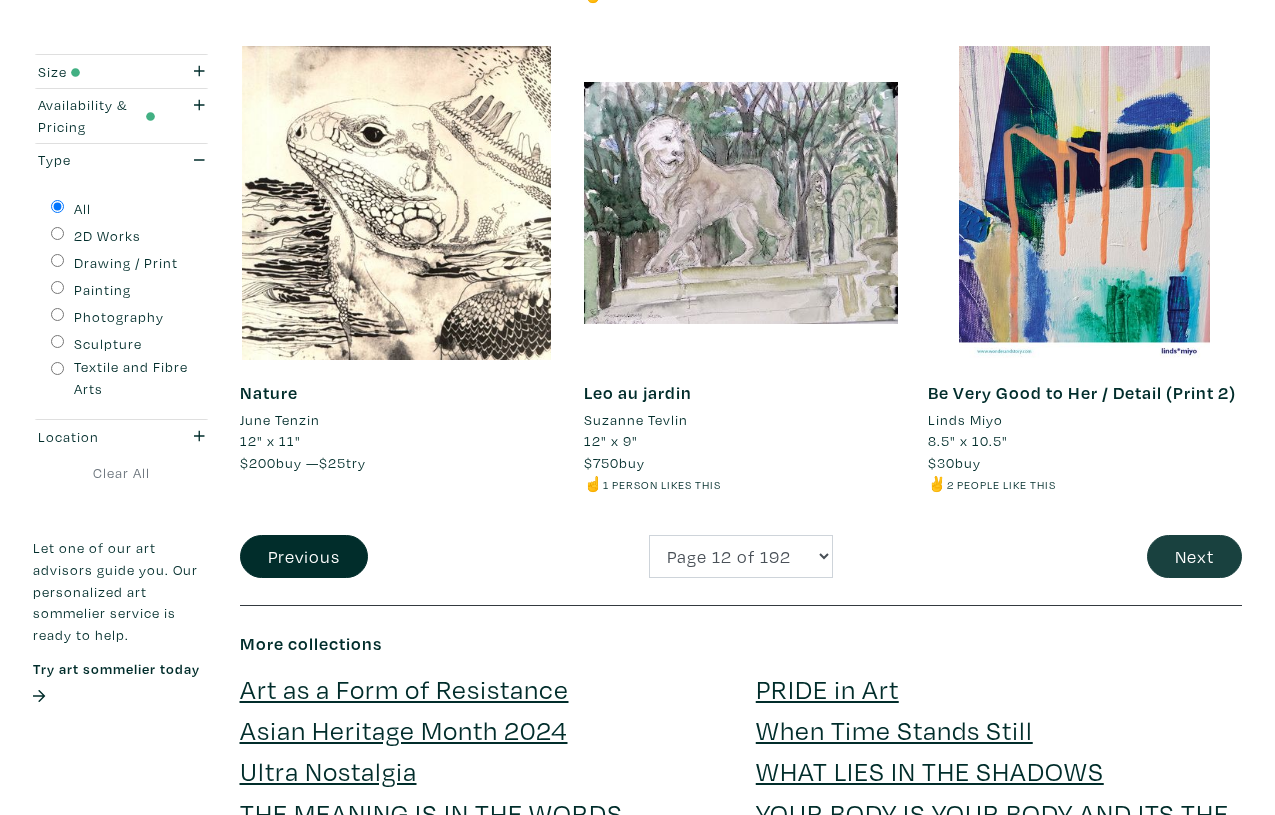 click on "Next" at bounding box center (1194, 556) 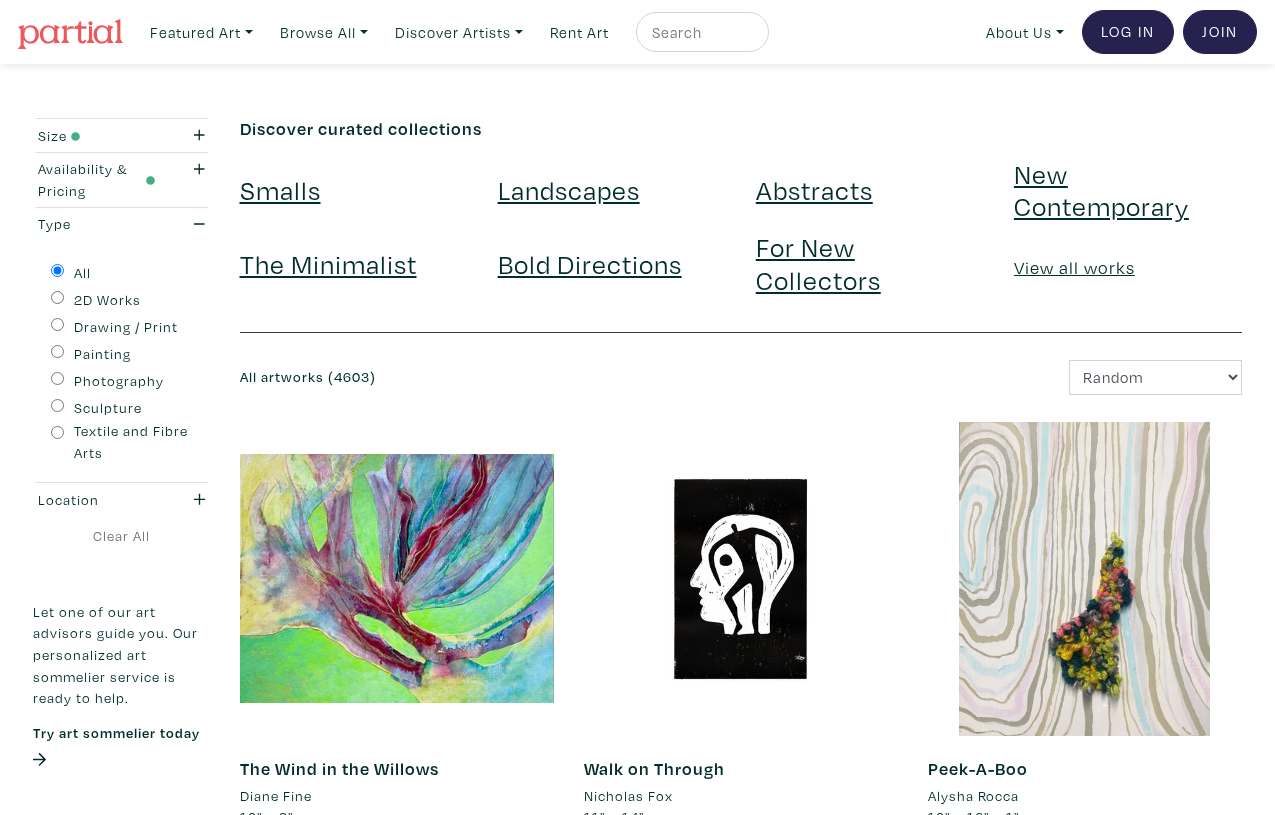 scroll, scrollTop: 0, scrollLeft: 0, axis: both 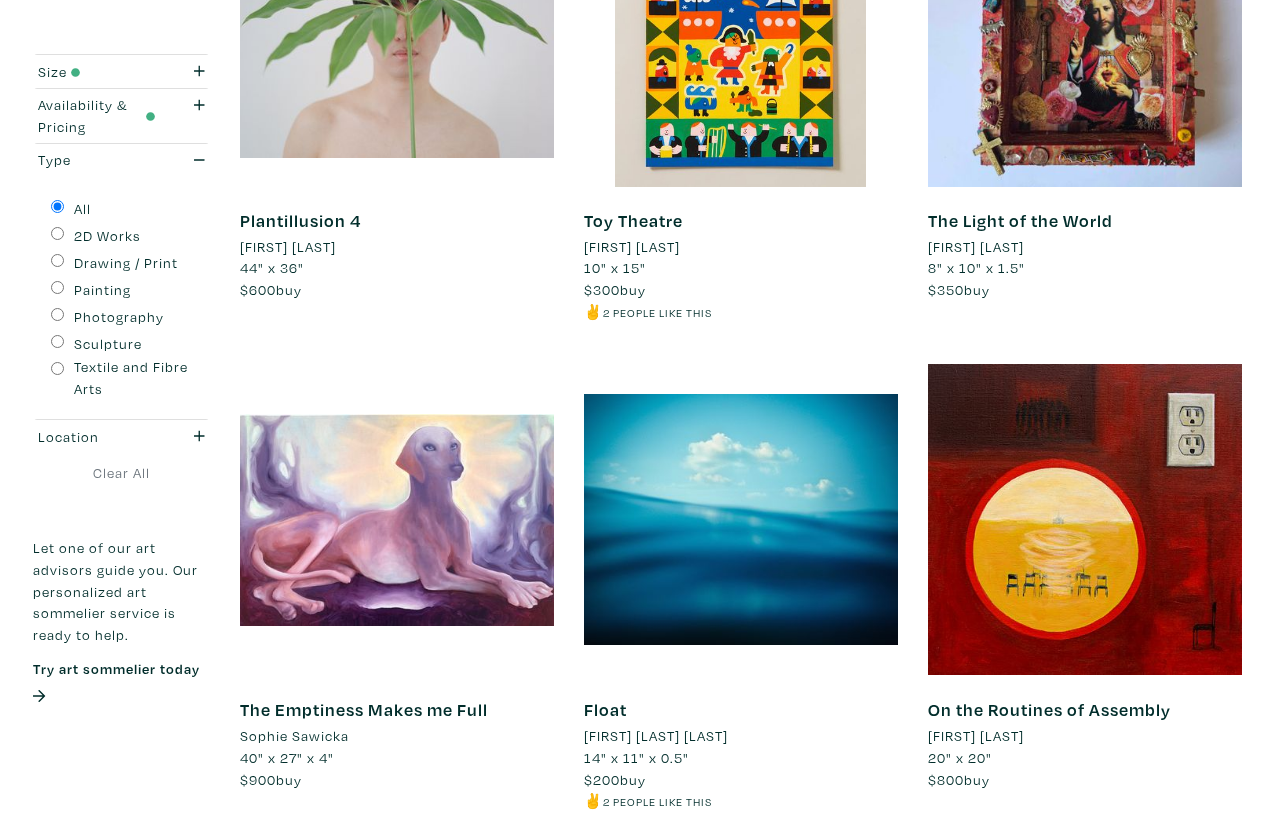 click on "Plantillusion 4" at bounding box center [300, 220] 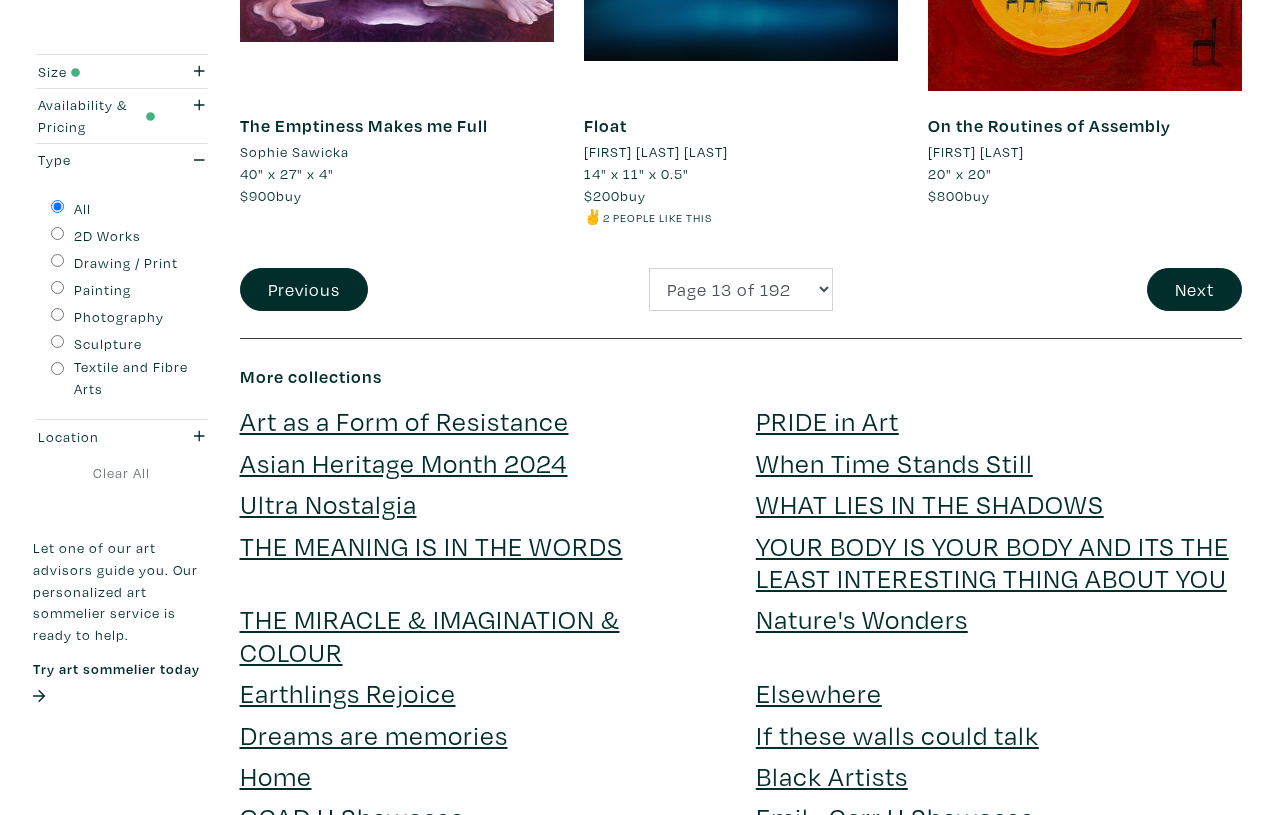 scroll, scrollTop: 4077, scrollLeft: 0, axis: vertical 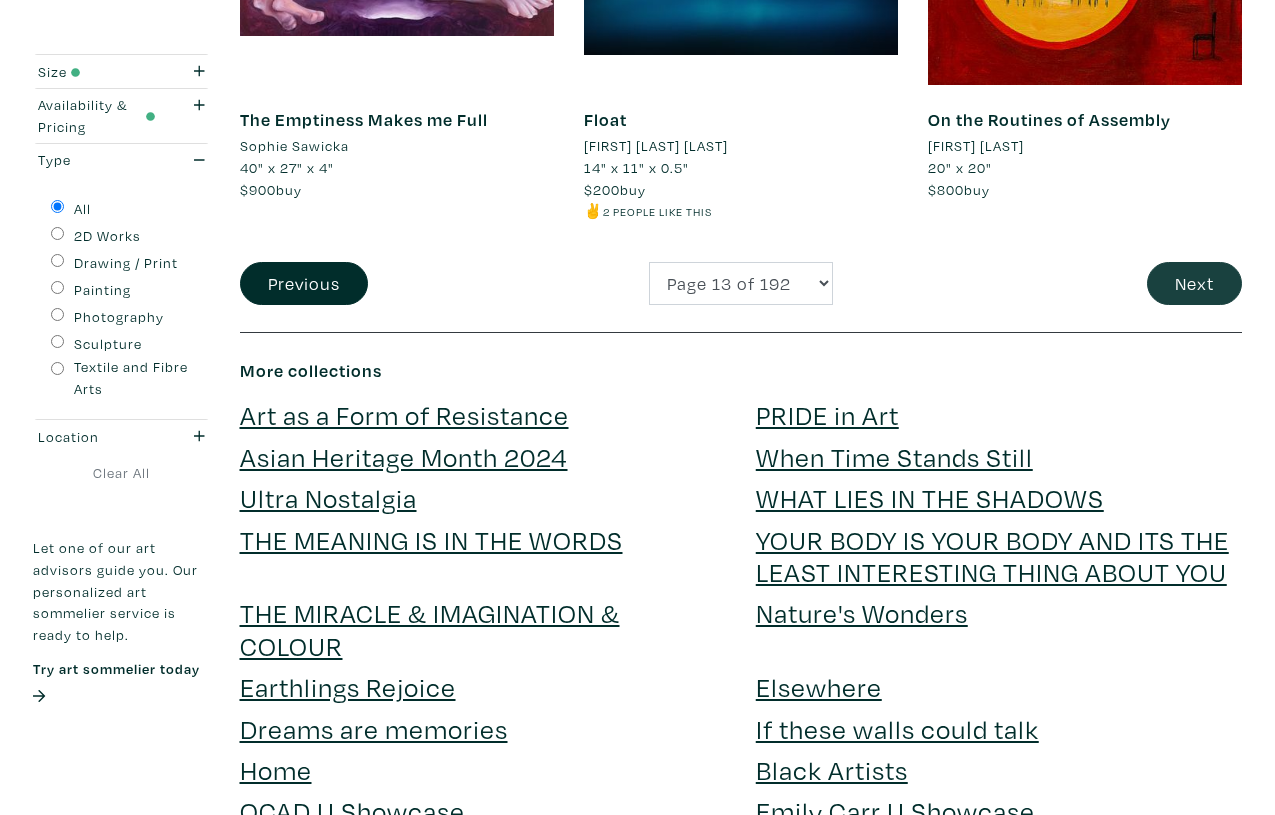 click on "Next" at bounding box center [1194, 283] 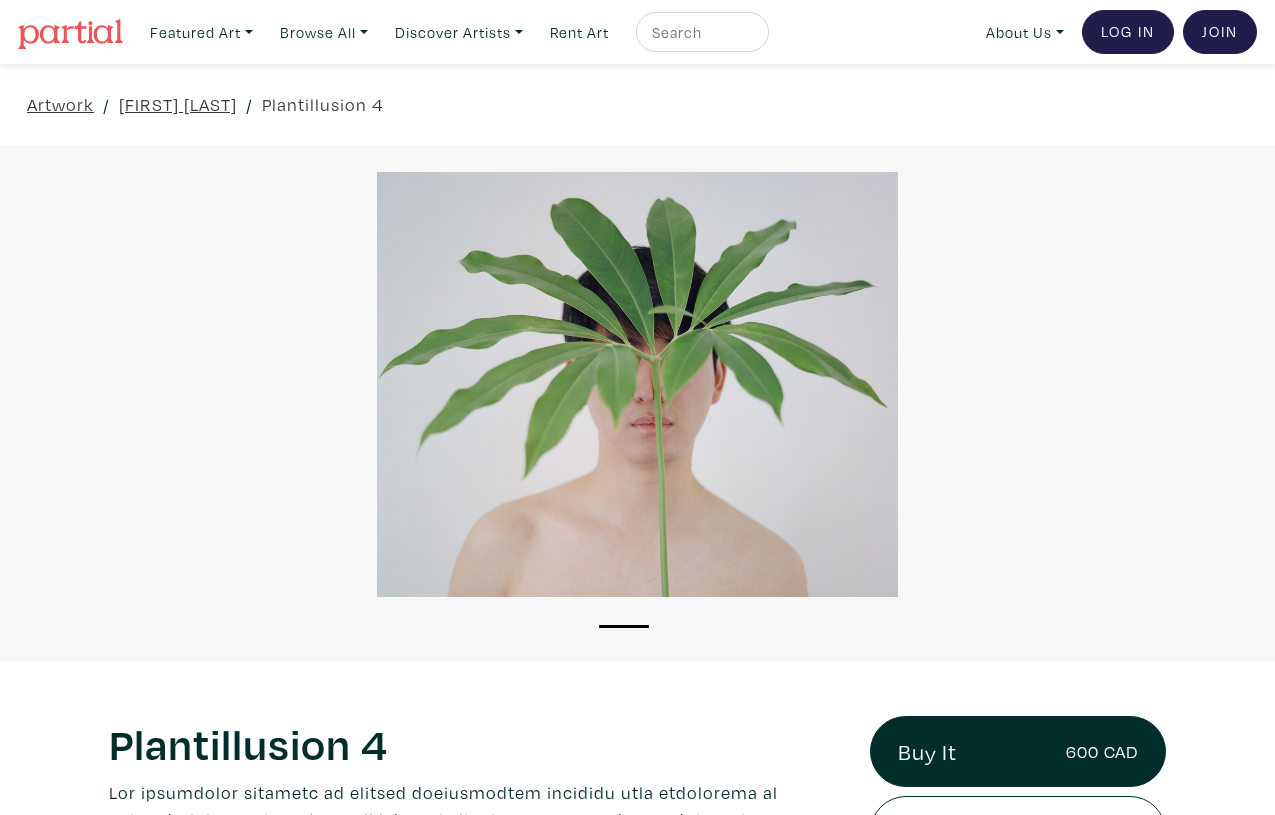 scroll, scrollTop: 0, scrollLeft: 0, axis: both 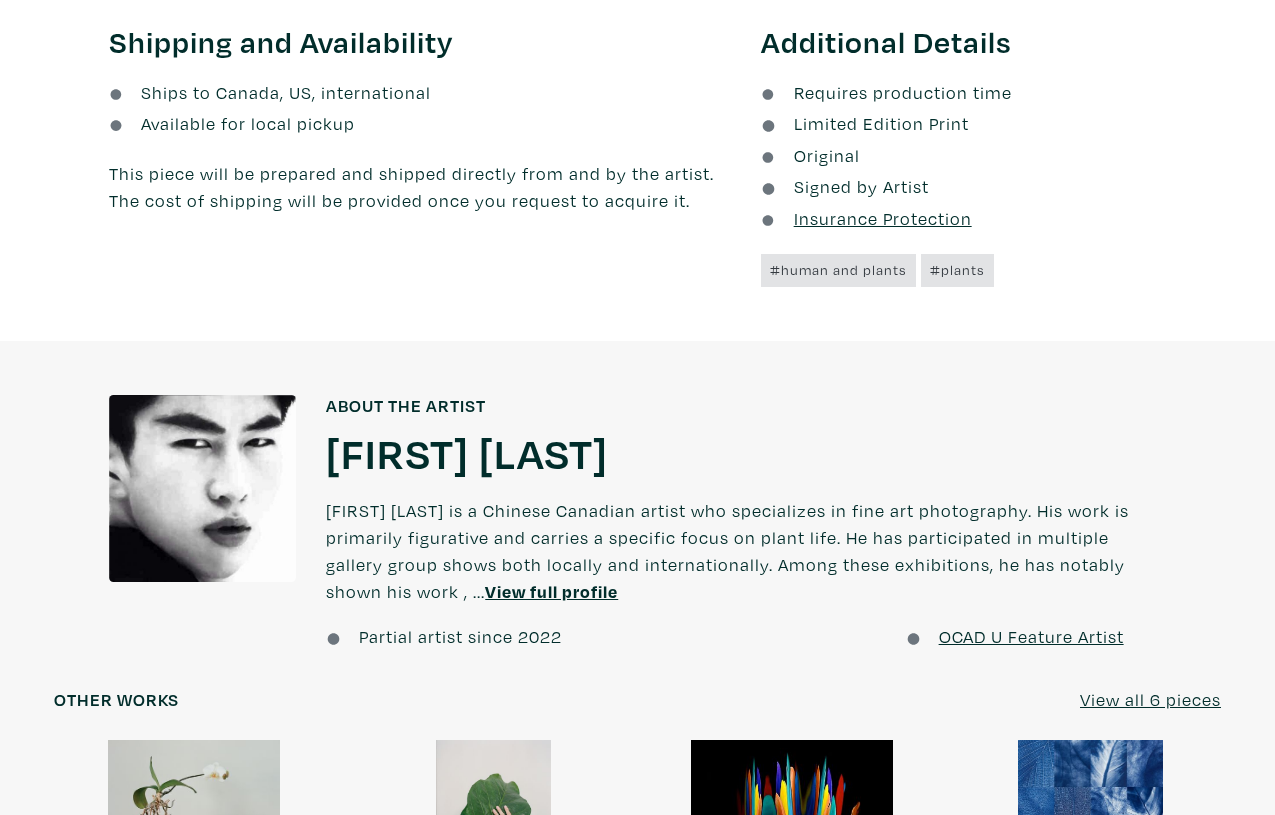 click on "Huaijun Wen" at bounding box center (467, 452) 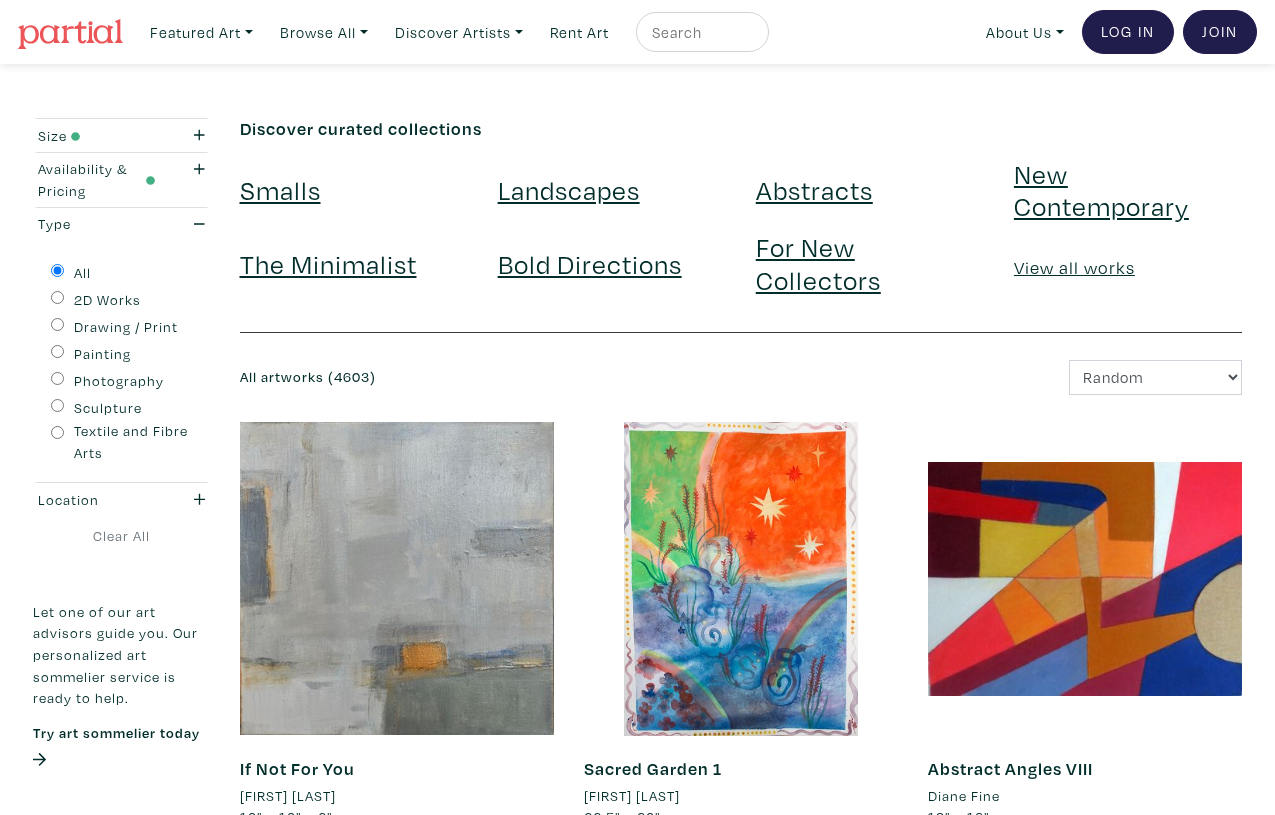 scroll, scrollTop: 0, scrollLeft: 0, axis: both 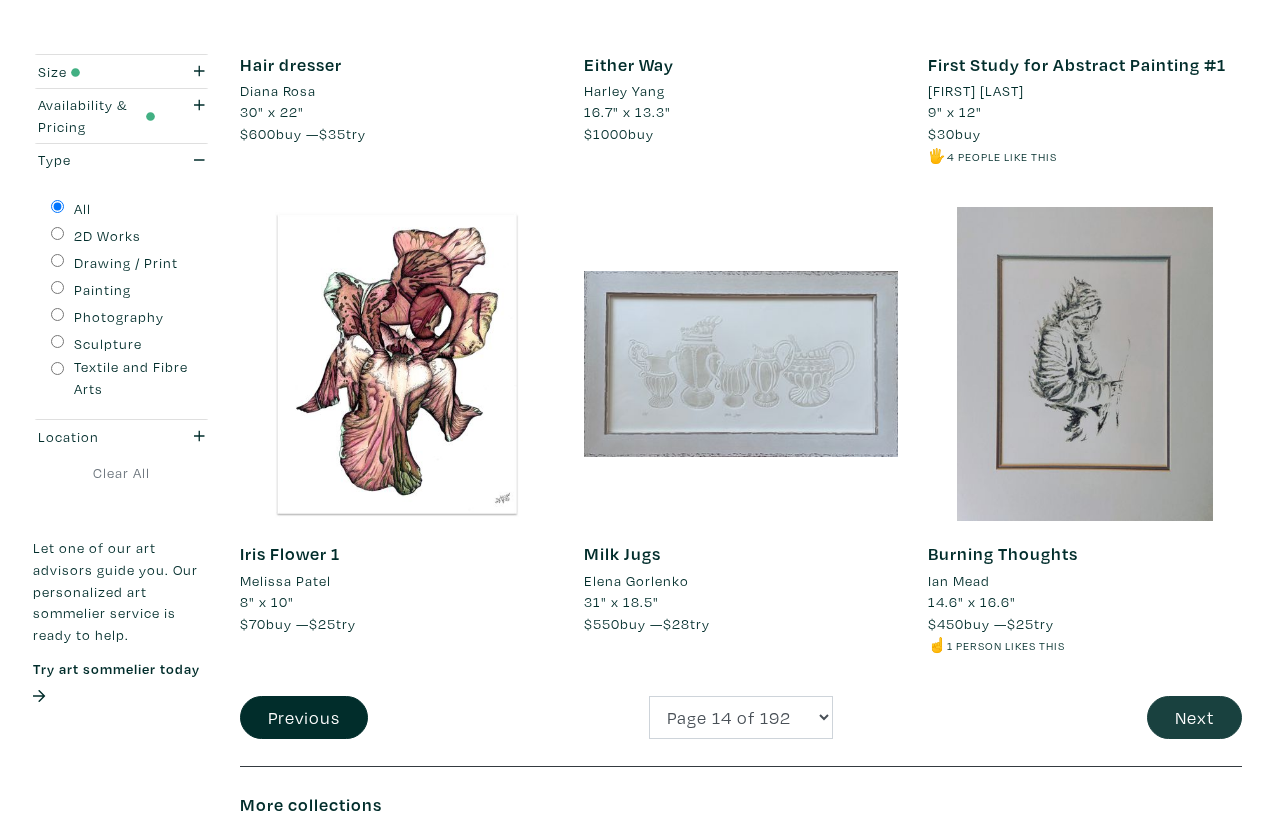 click on "Next" at bounding box center [1194, 717] 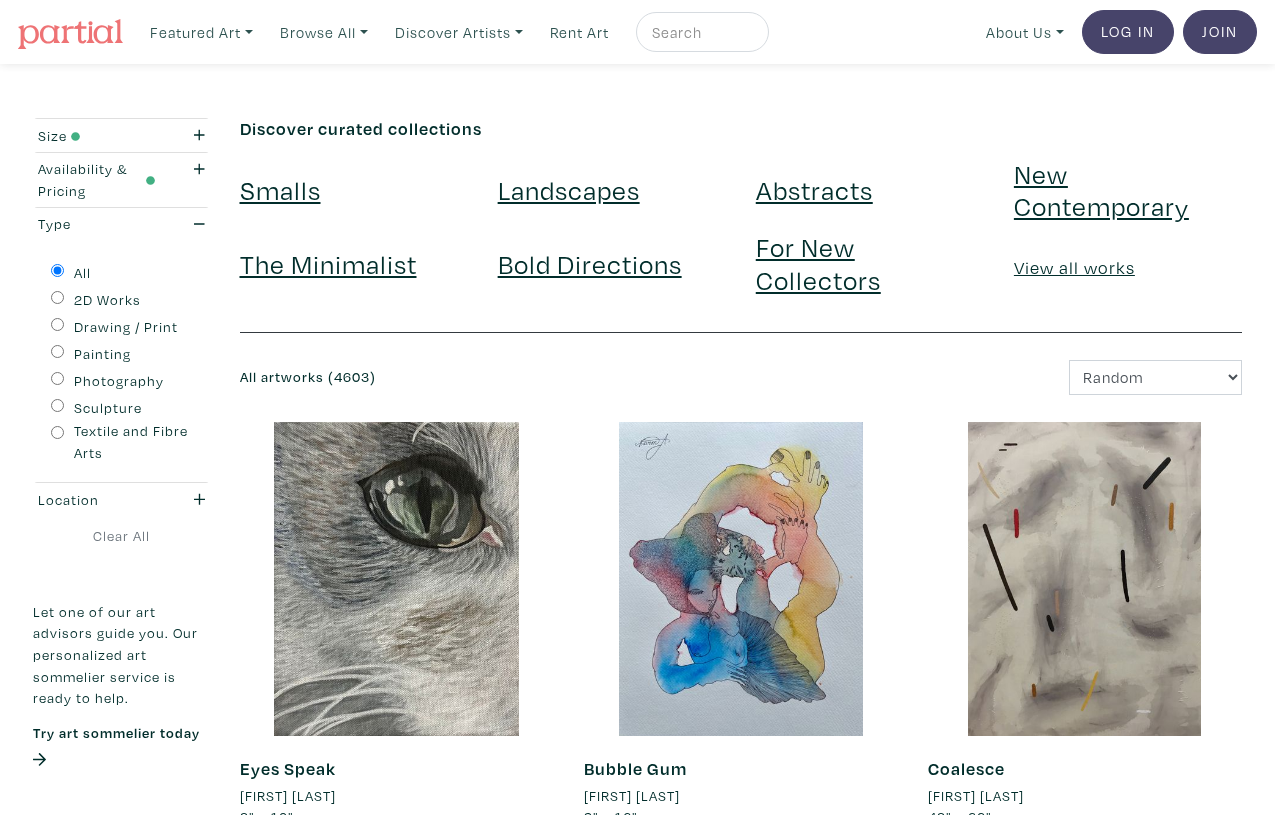 scroll, scrollTop: 0, scrollLeft: 0, axis: both 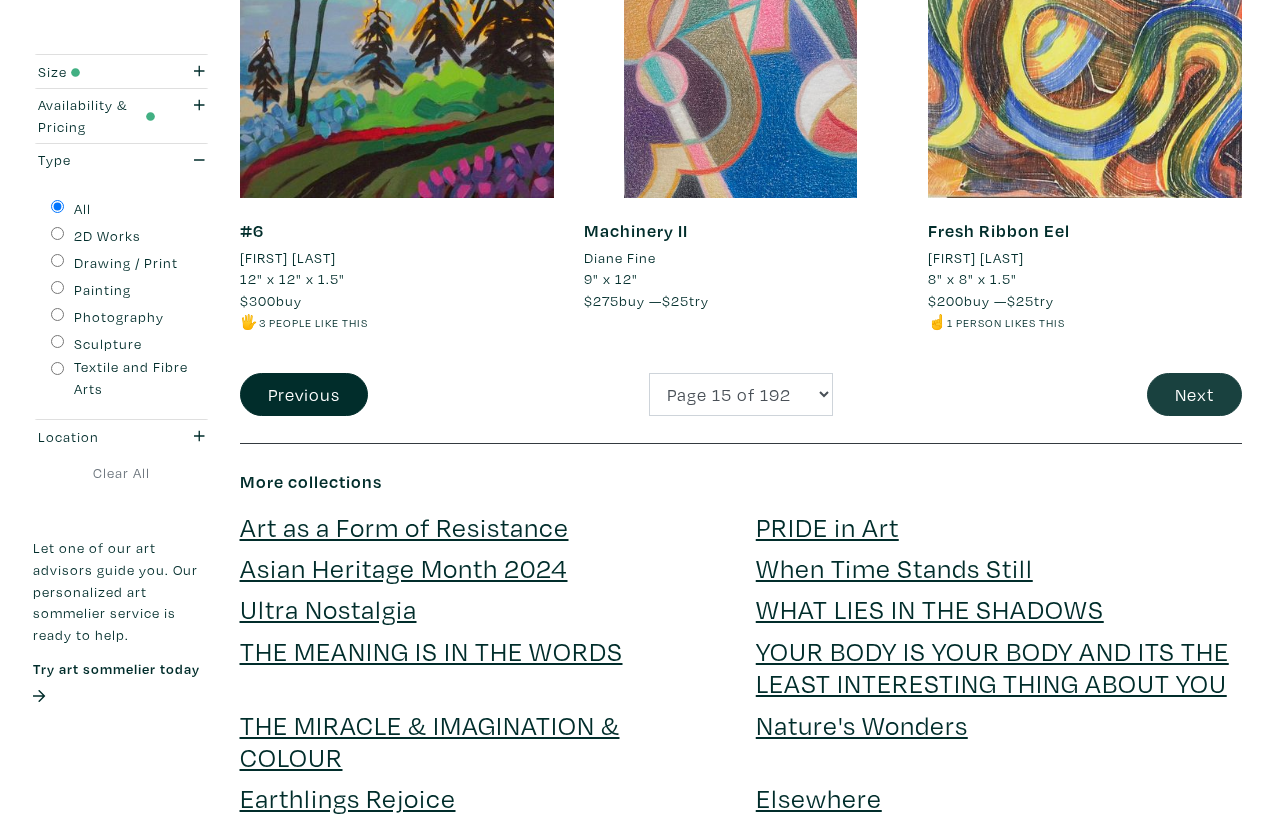 click on "Next" at bounding box center (1194, 394) 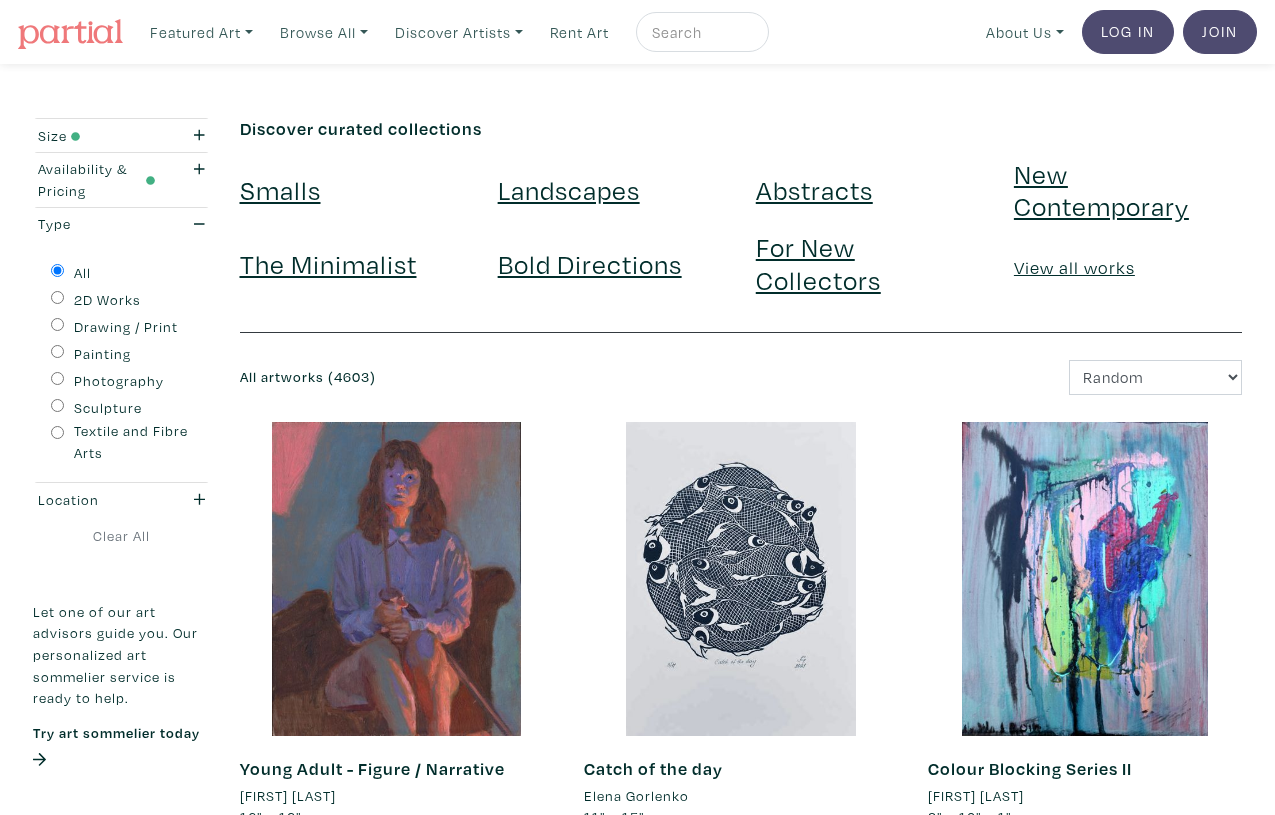 scroll, scrollTop: 0, scrollLeft: 0, axis: both 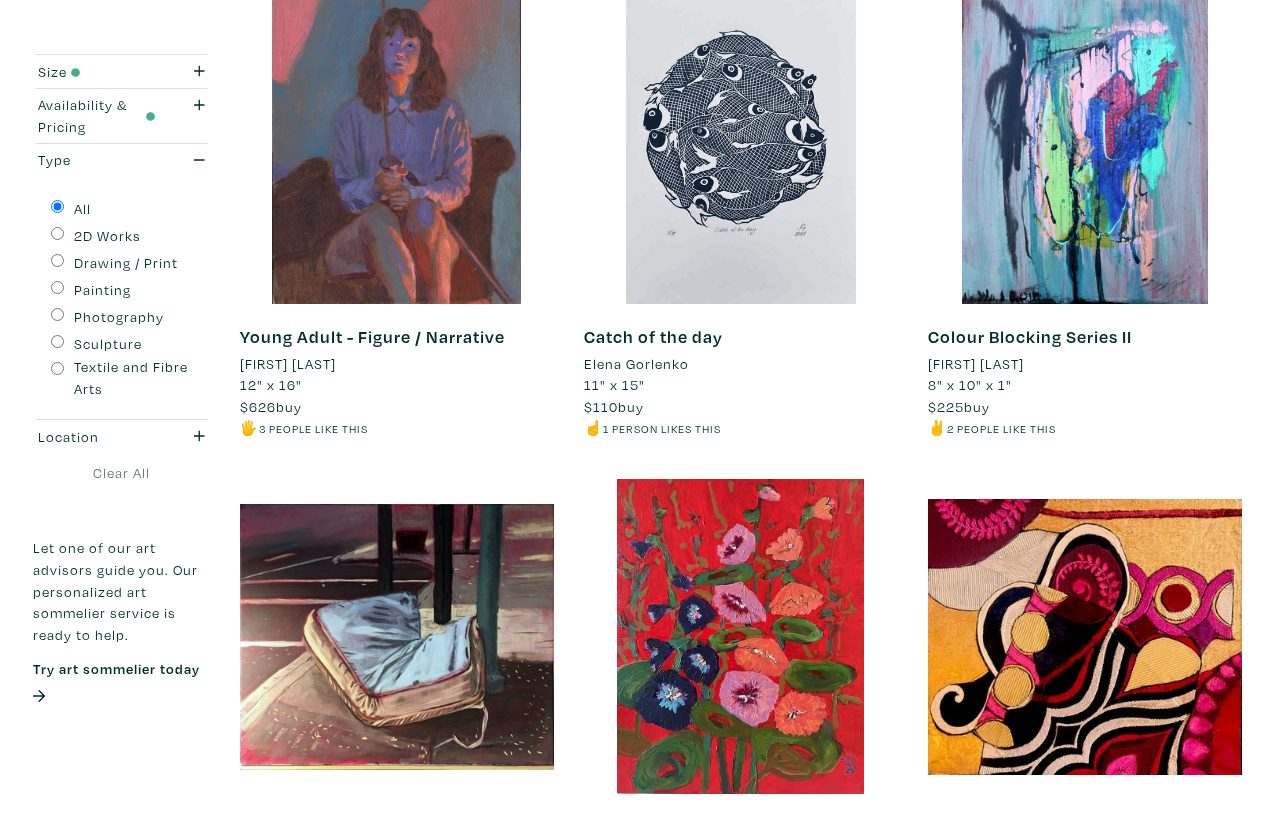 click on "Young Adult - Figure / Narrative" at bounding box center (372, 336) 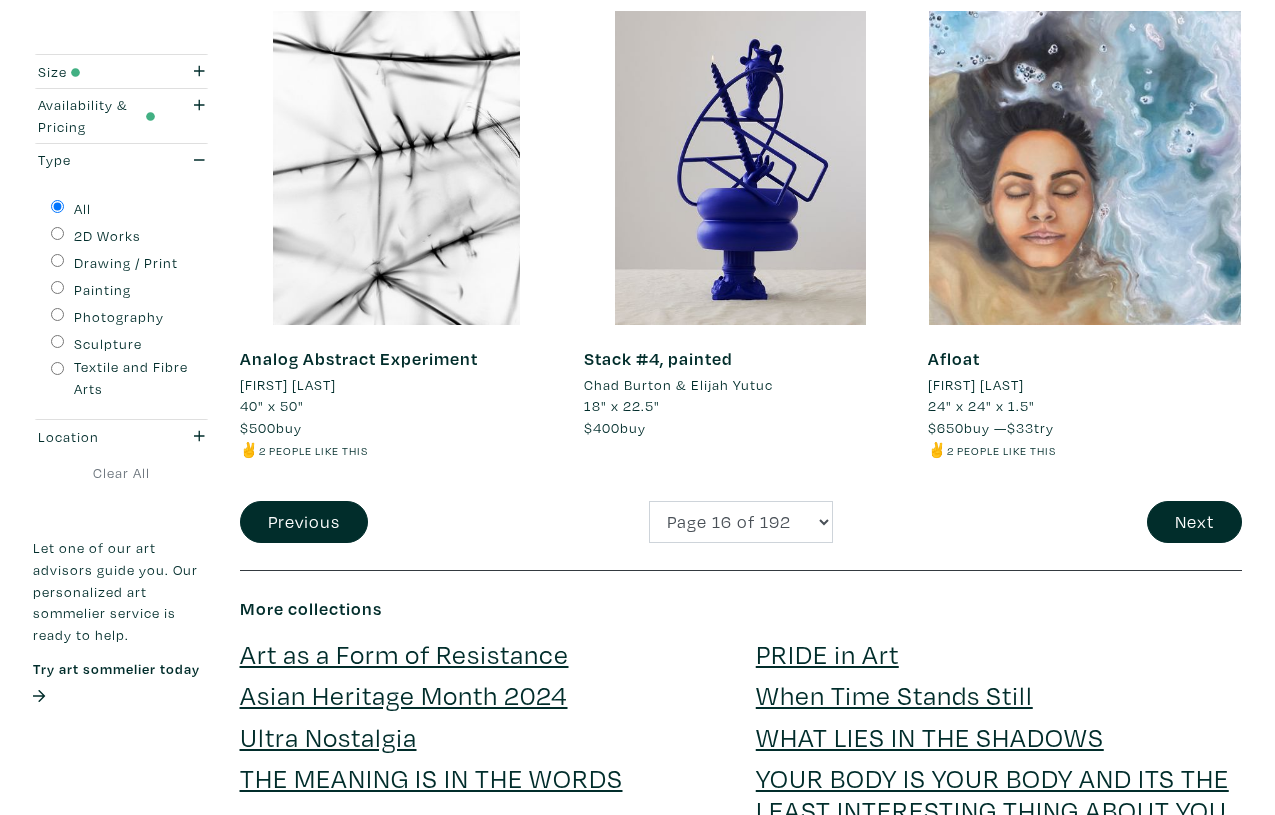 scroll, scrollTop: 3822, scrollLeft: 0, axis: vertical 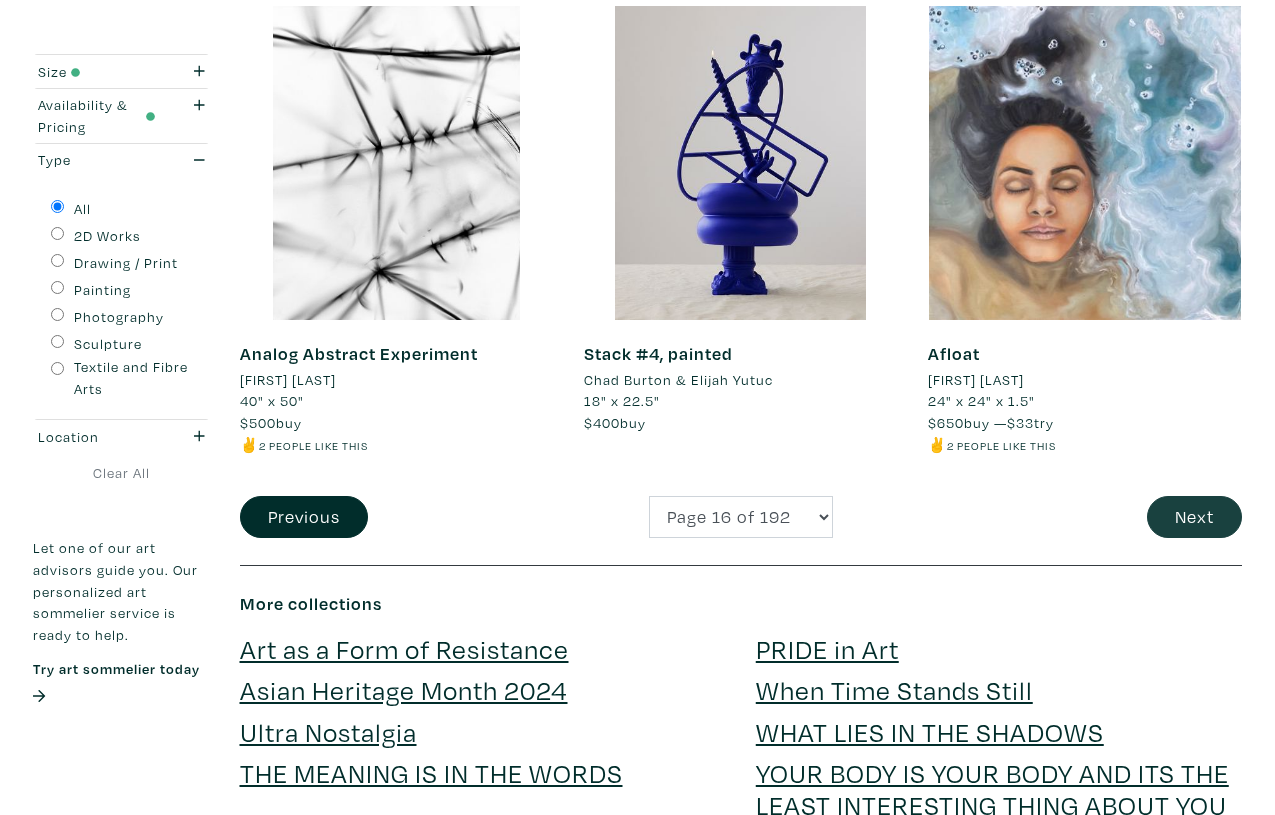click on "Next" at bounding box center [1194, 517] 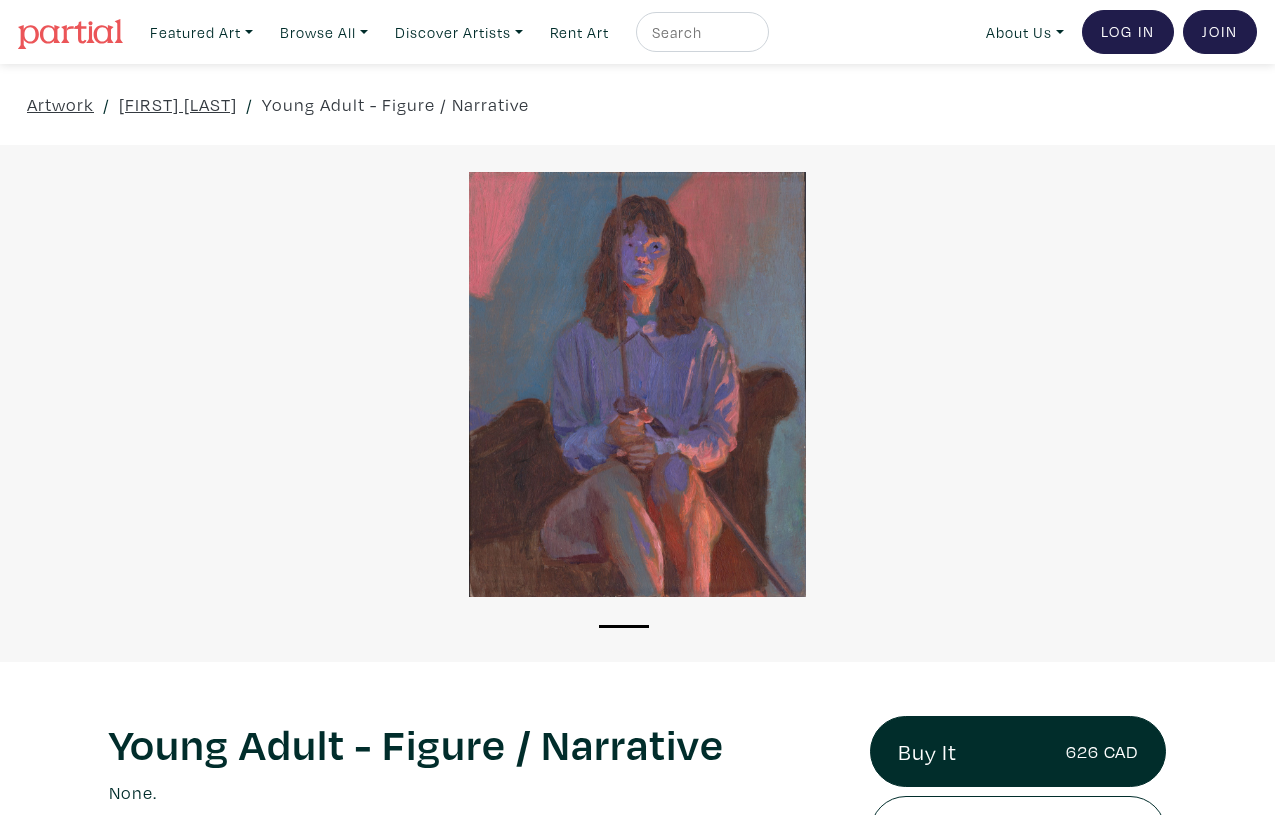 scroll, scrollTop: 0, scrollLeft: 0, axis: both 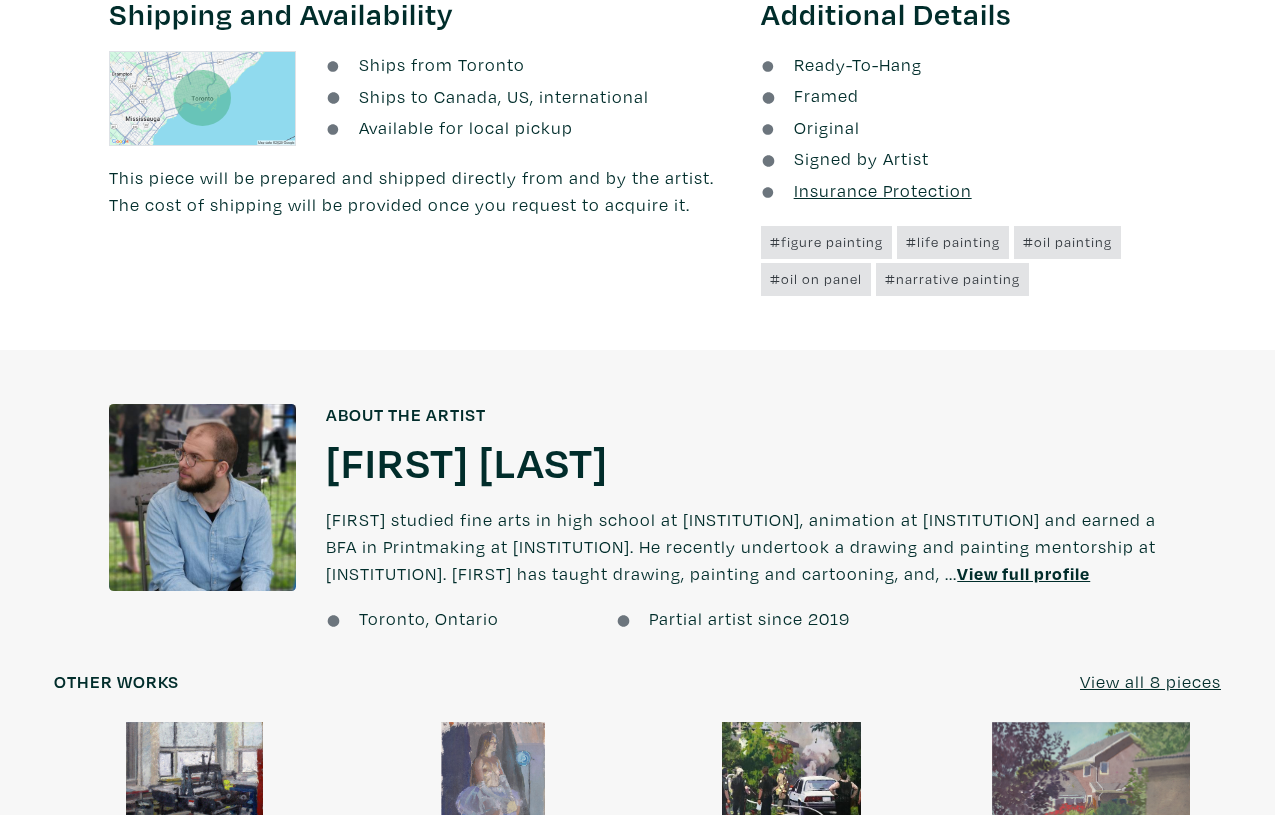 click on "Keith Eager" at bounding box center (467, 461) 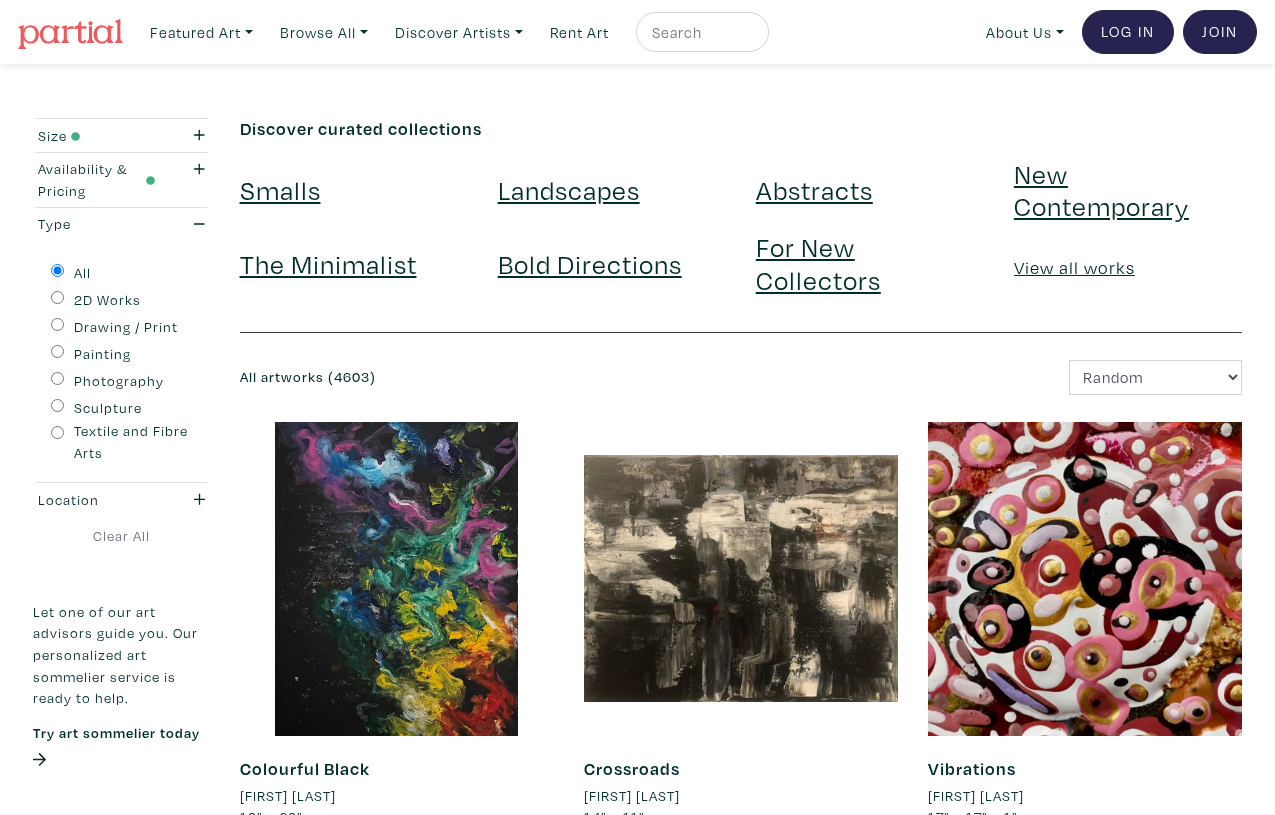 scroll, scrollTop: 0, scrollLeft: 0, axis: both 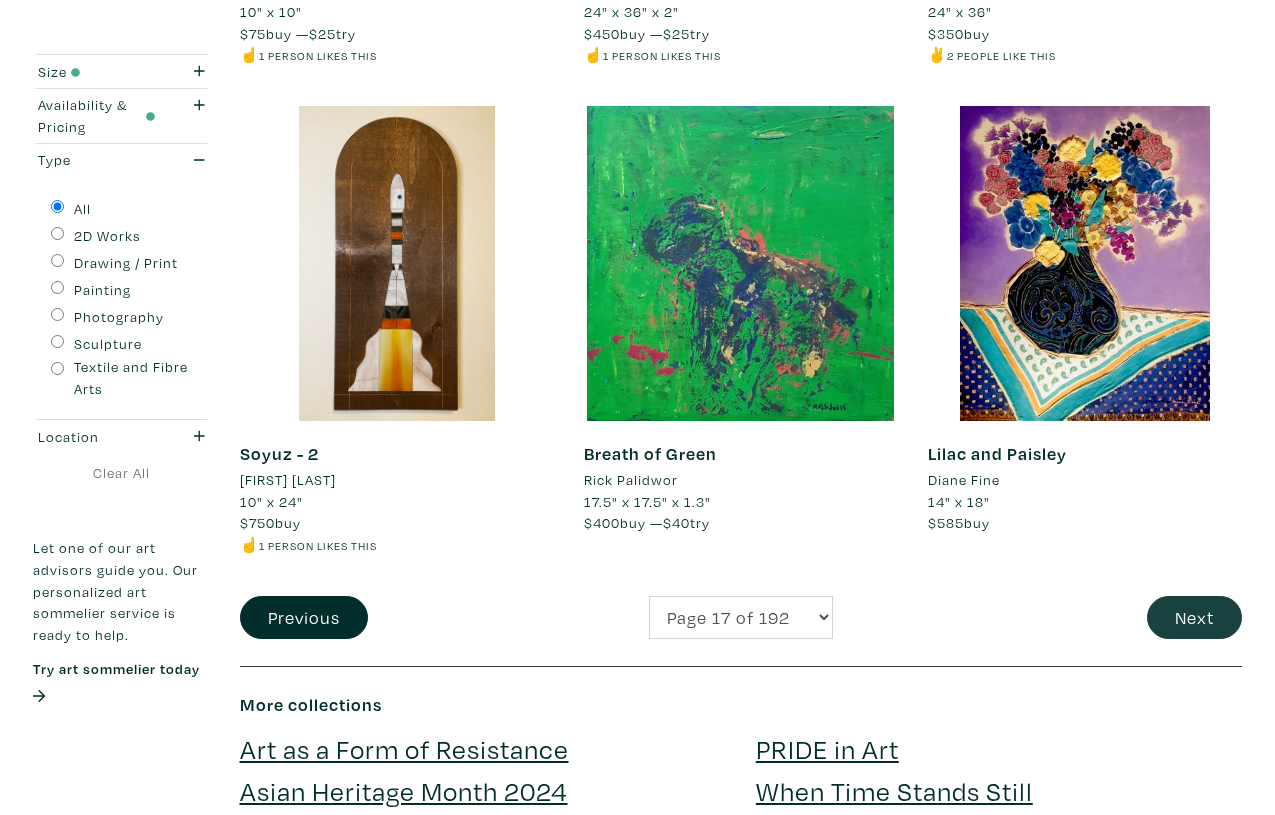 click on "Next" at bounding box center (1194, 617) 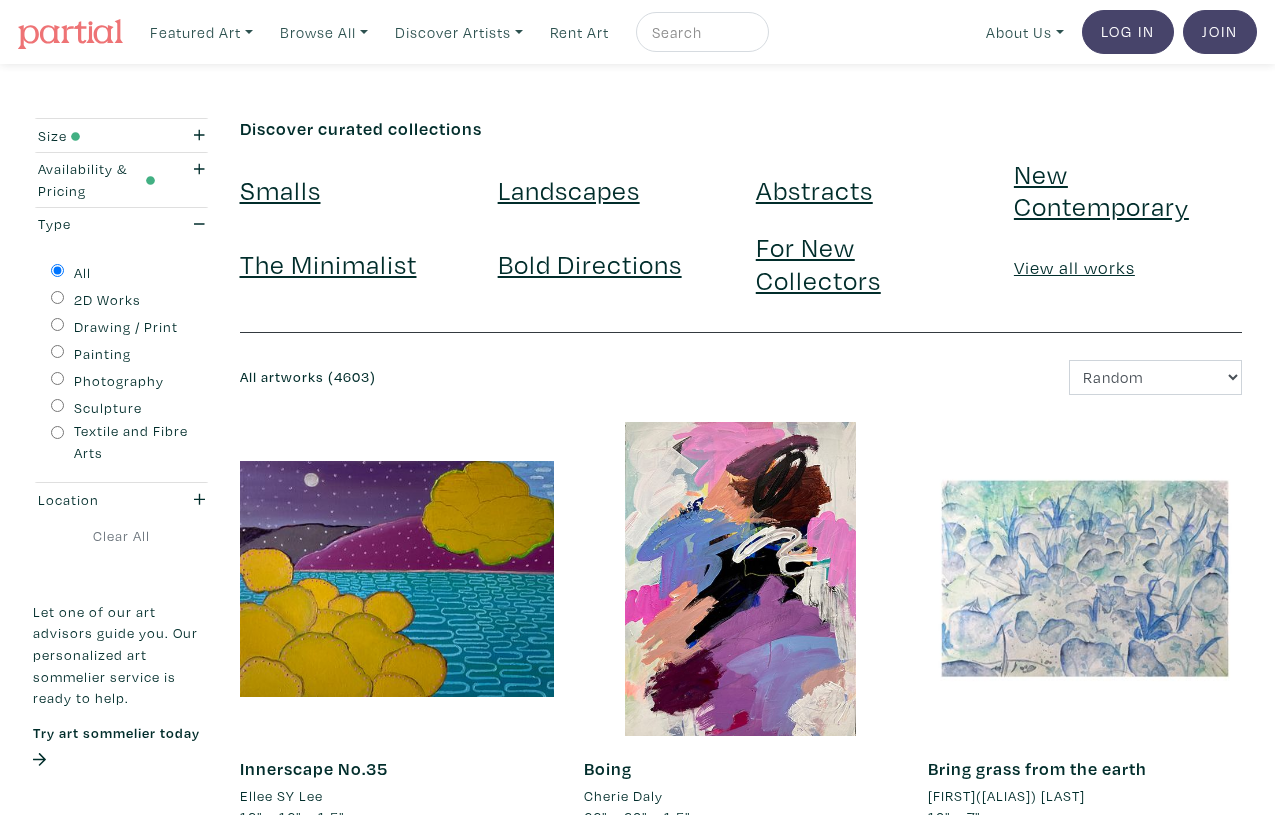 scroll, scrollTop: 0, scrollLeft: 0, axis: both 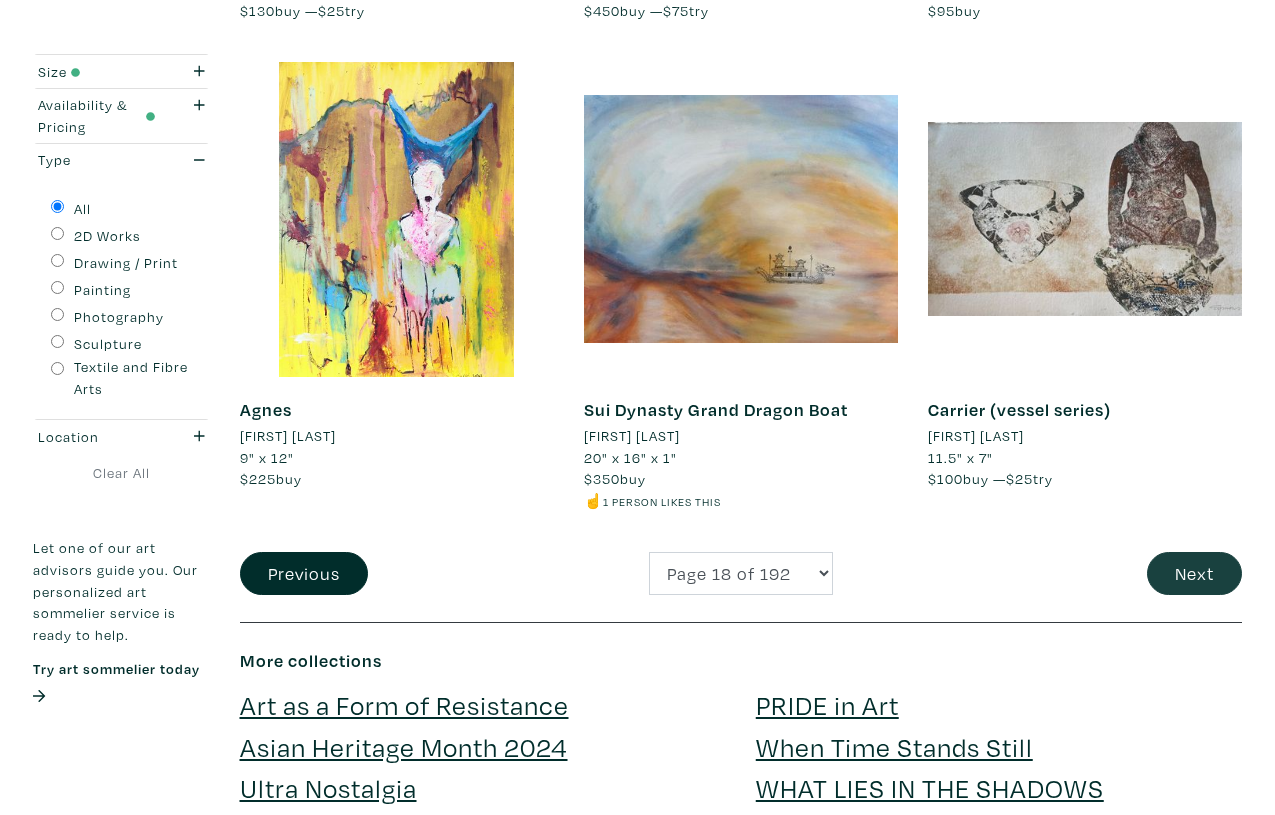 click on "Next" at bounding box center [1194, 573] 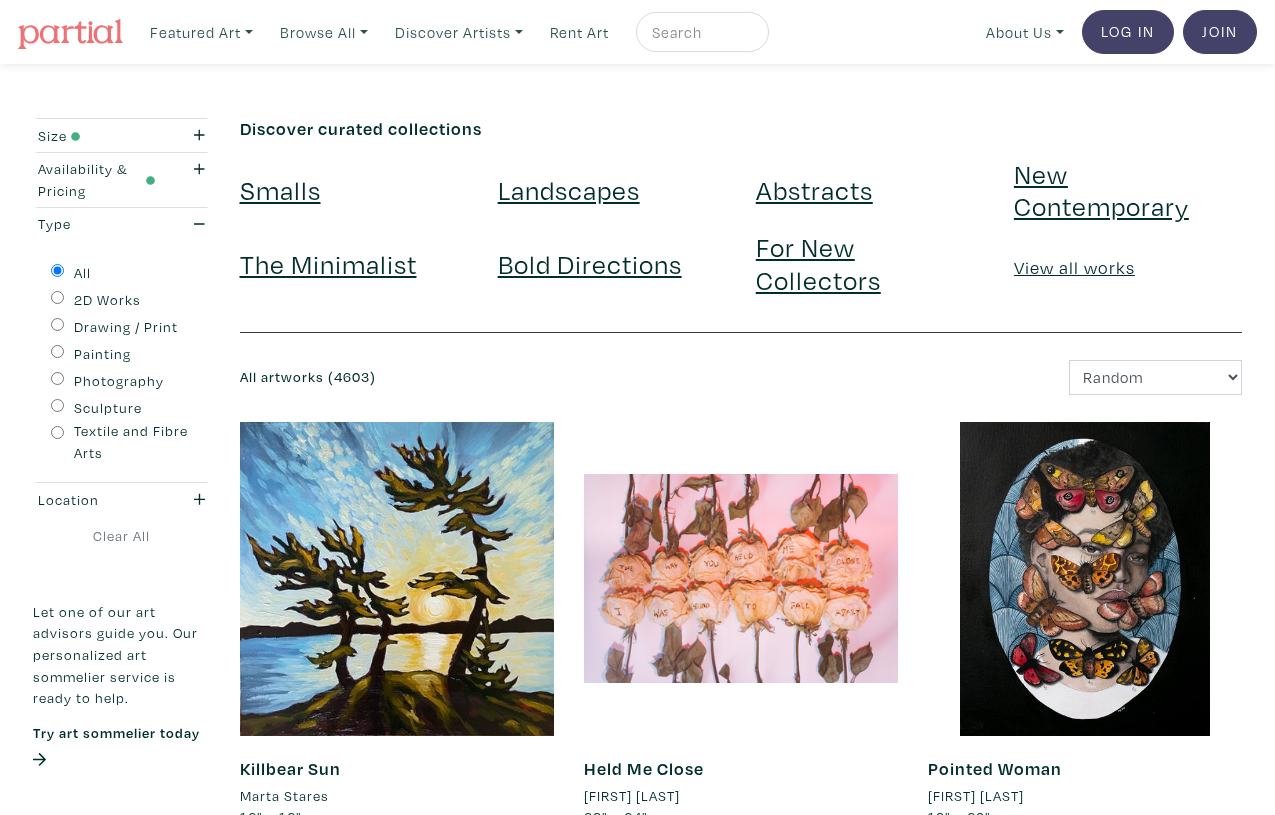 scroll, scrollTop: 0, scrollLeft: 0, axis: both 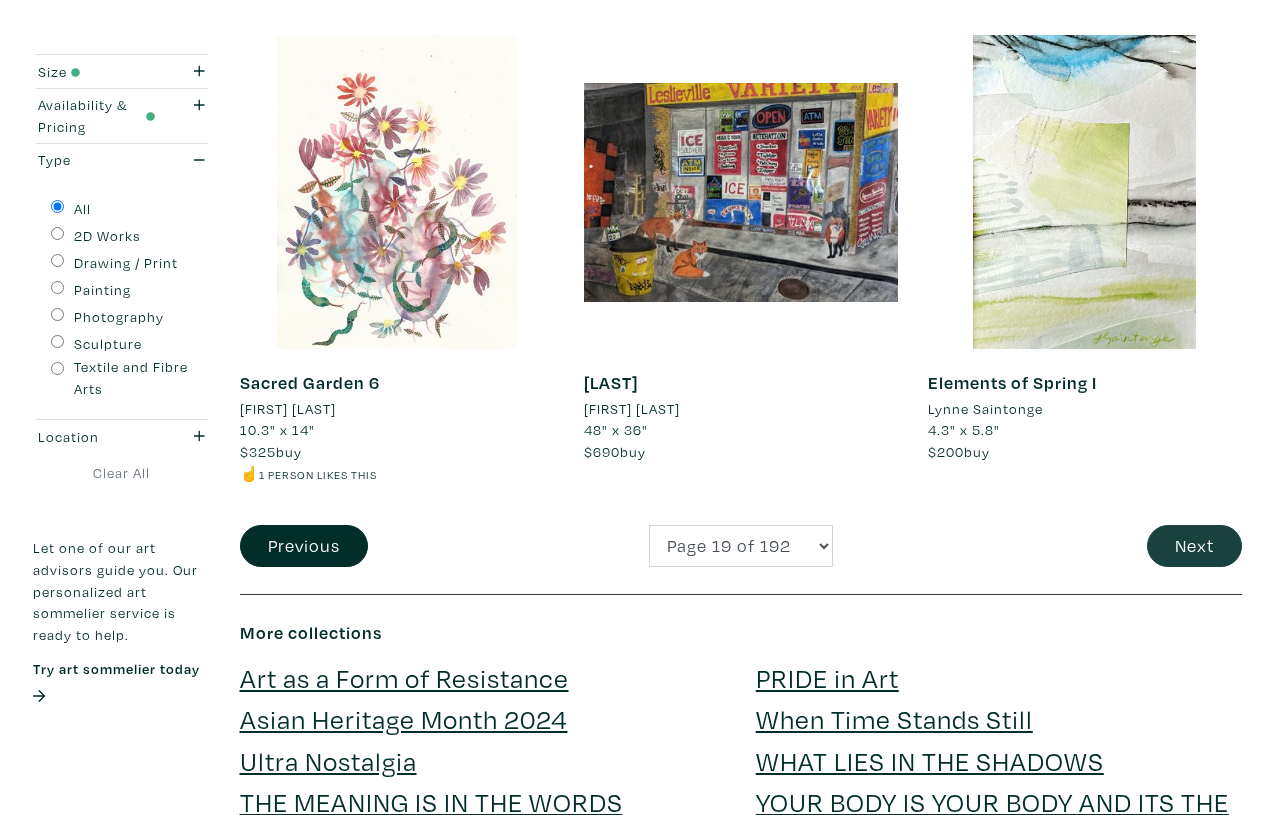 click on "Next" at bounding box center [1194, 546] 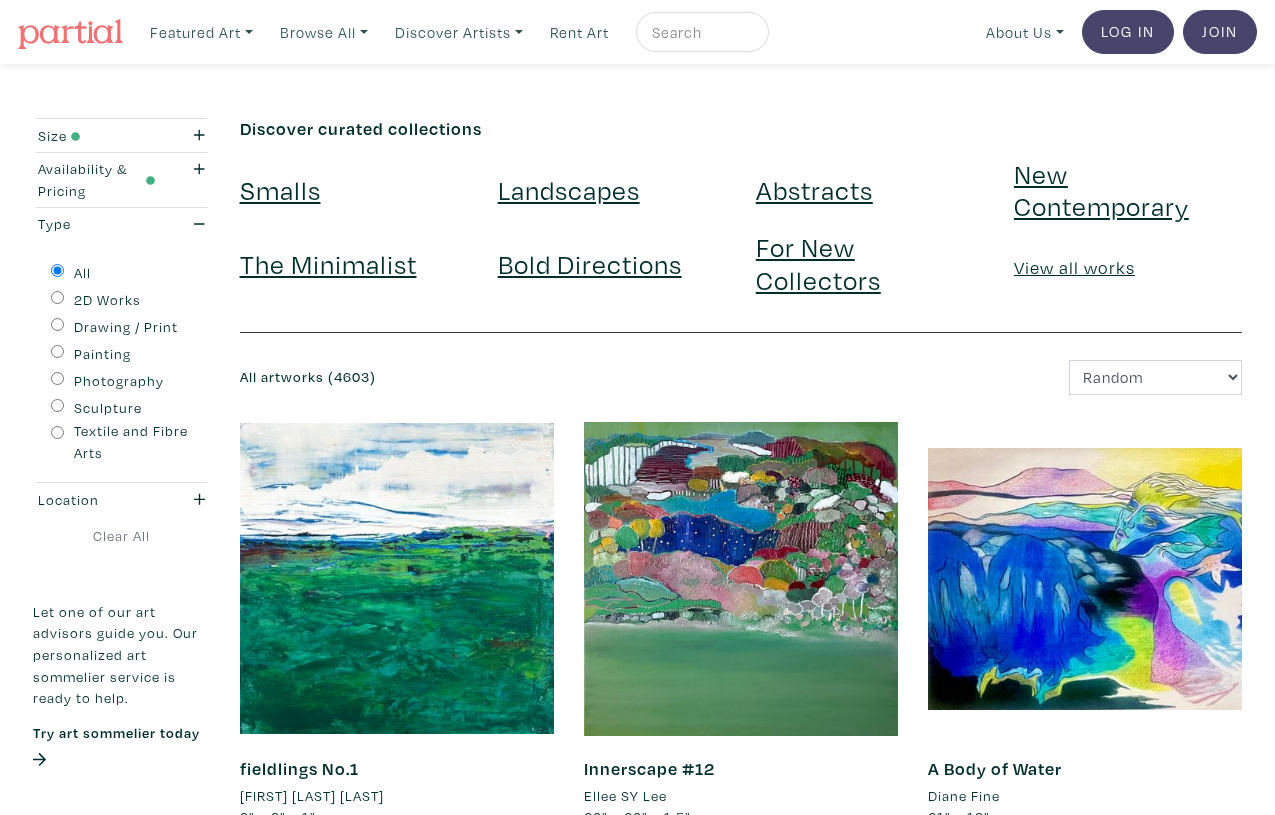 scroll, scrollTop: 0, scrollLeft: 0, axis: both 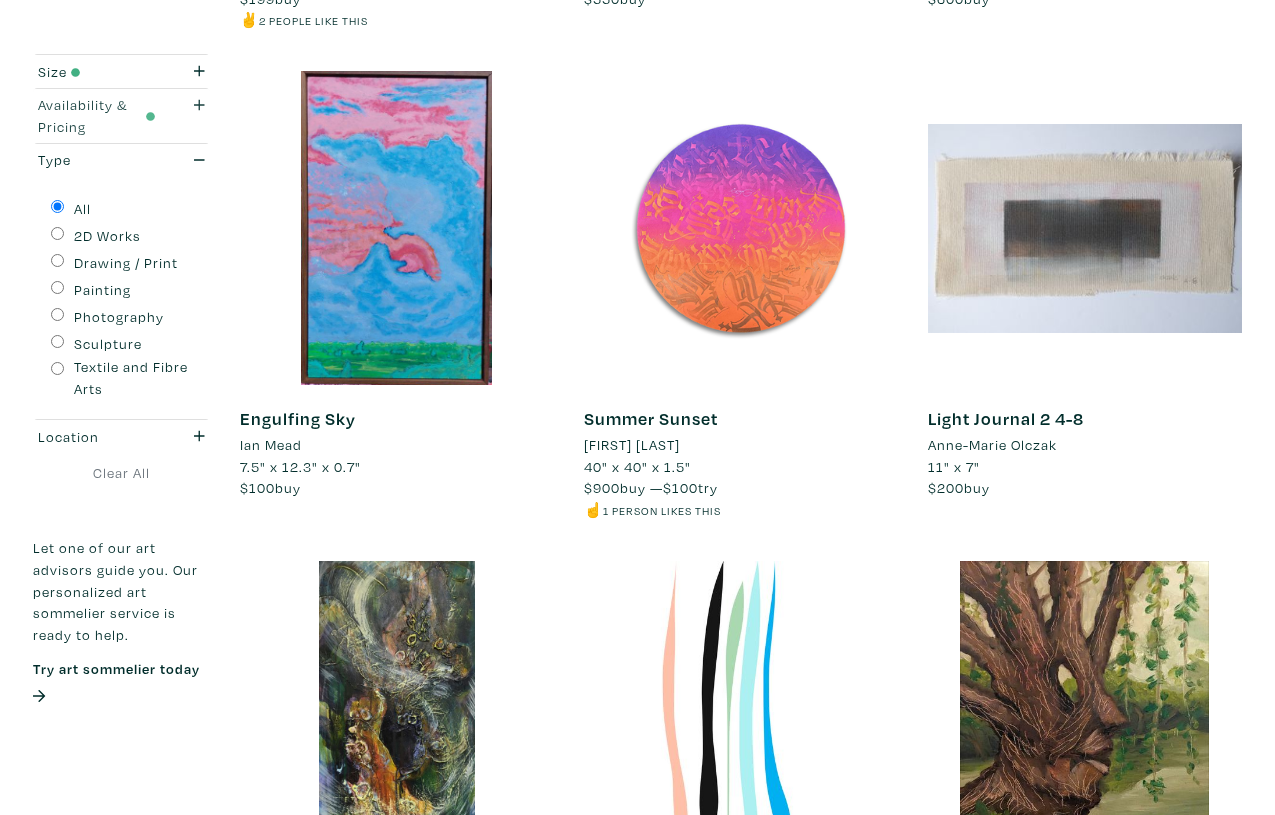 click on "Availability & Pricing" at bounding box center (97, 115) 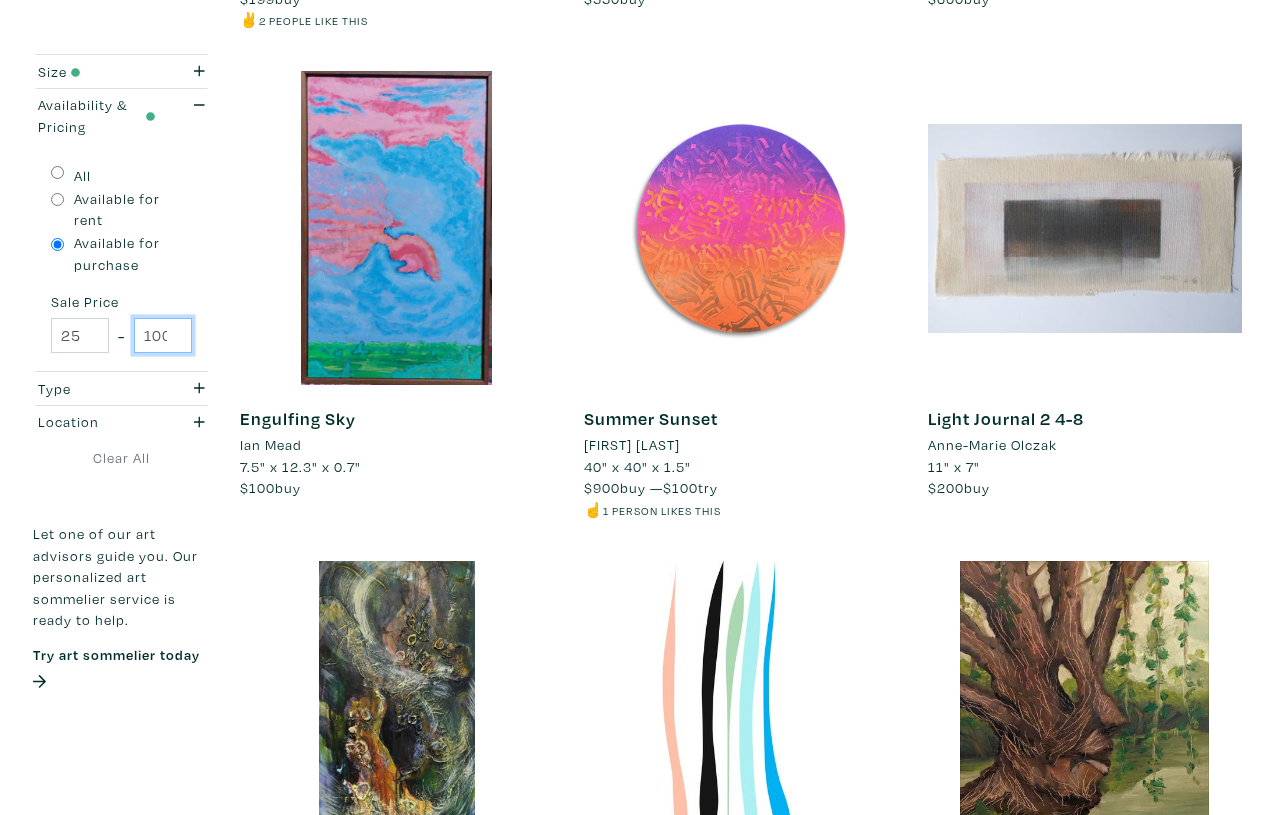 type on "1001" 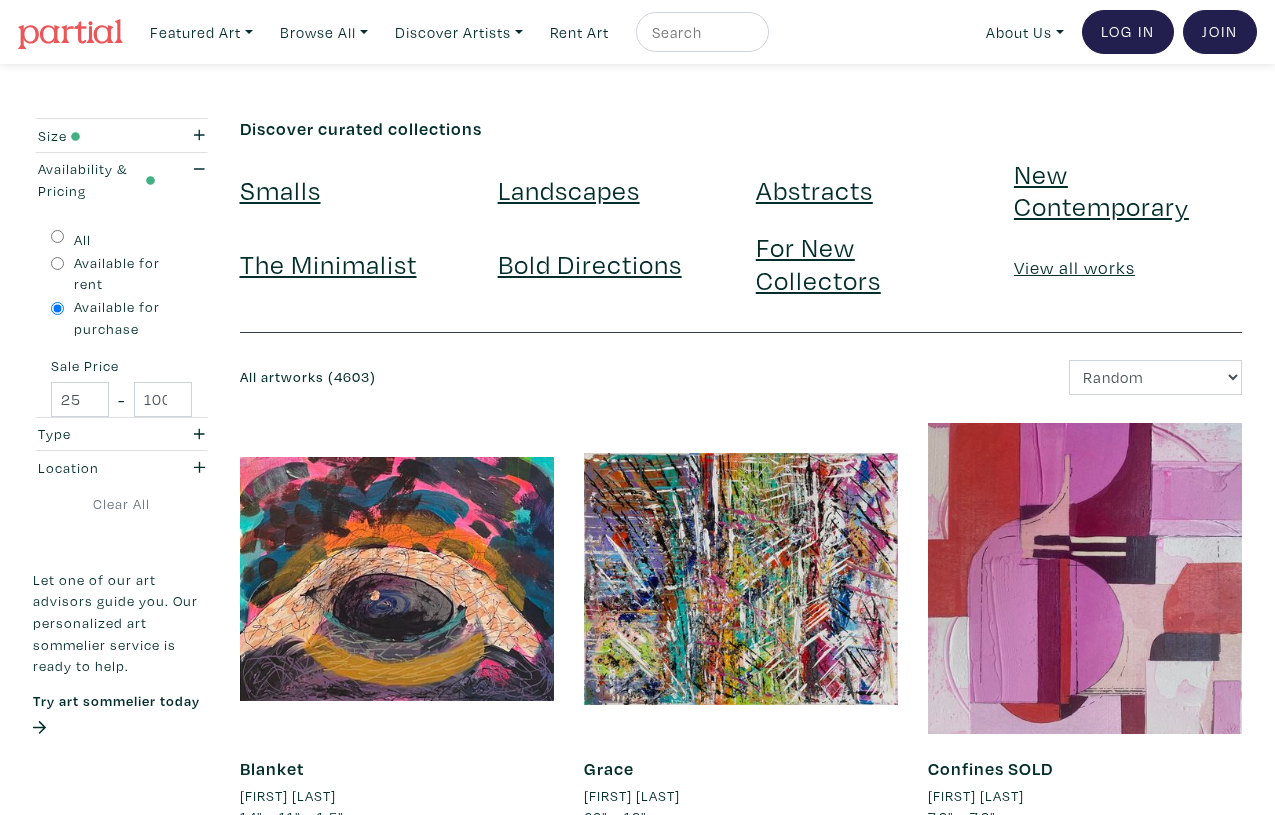 scroll, scrollTop: 0, scrollLeft: 0, axis: both 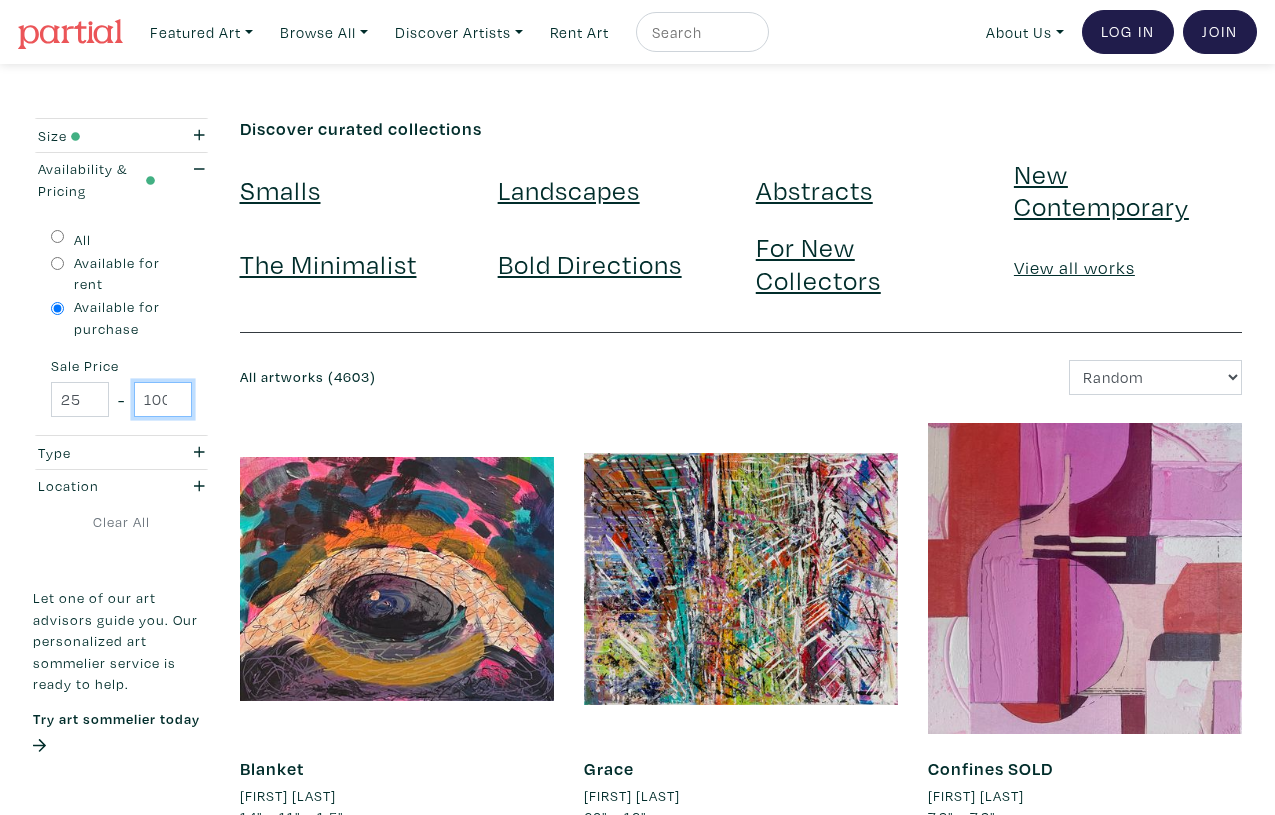 click on "1001" at bounding box center [163, 399] 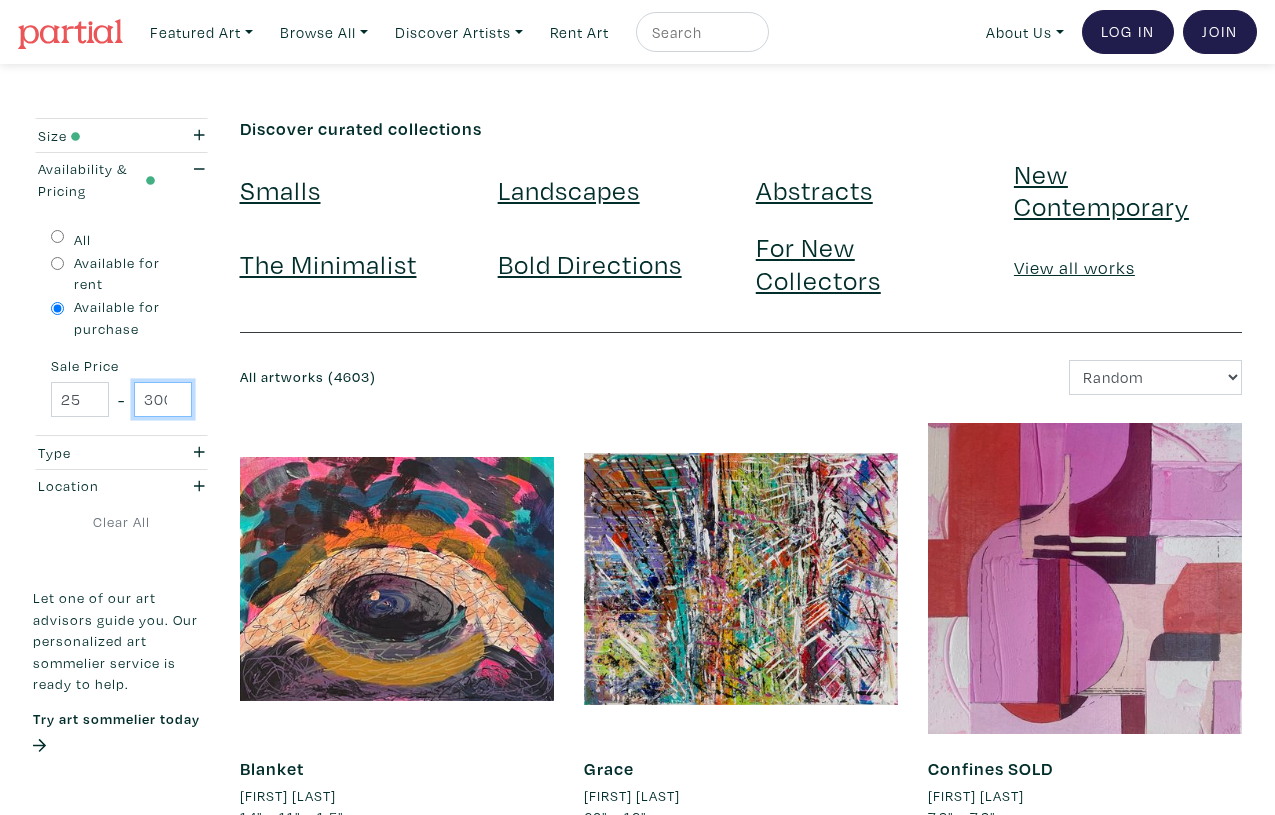 type on "3000" 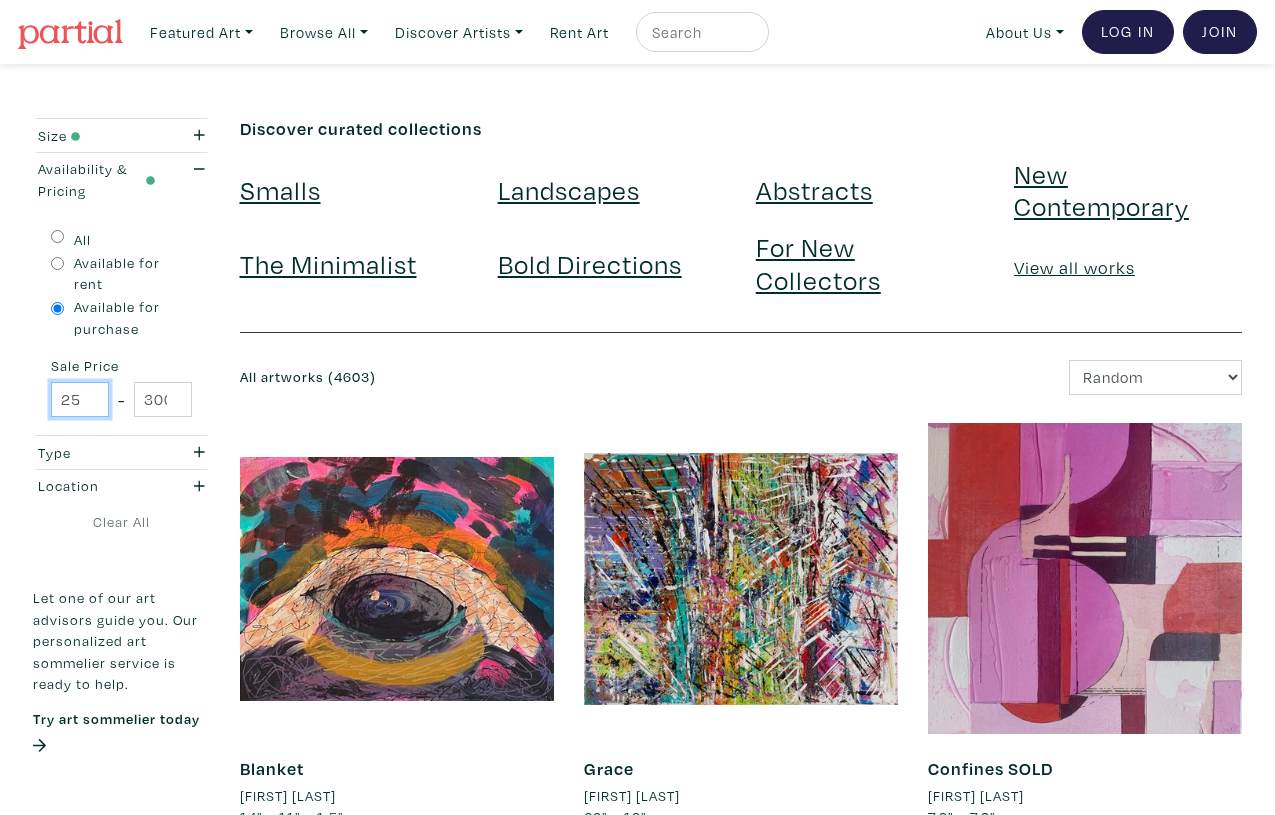 click on "25" at bounding box center [80, 399] 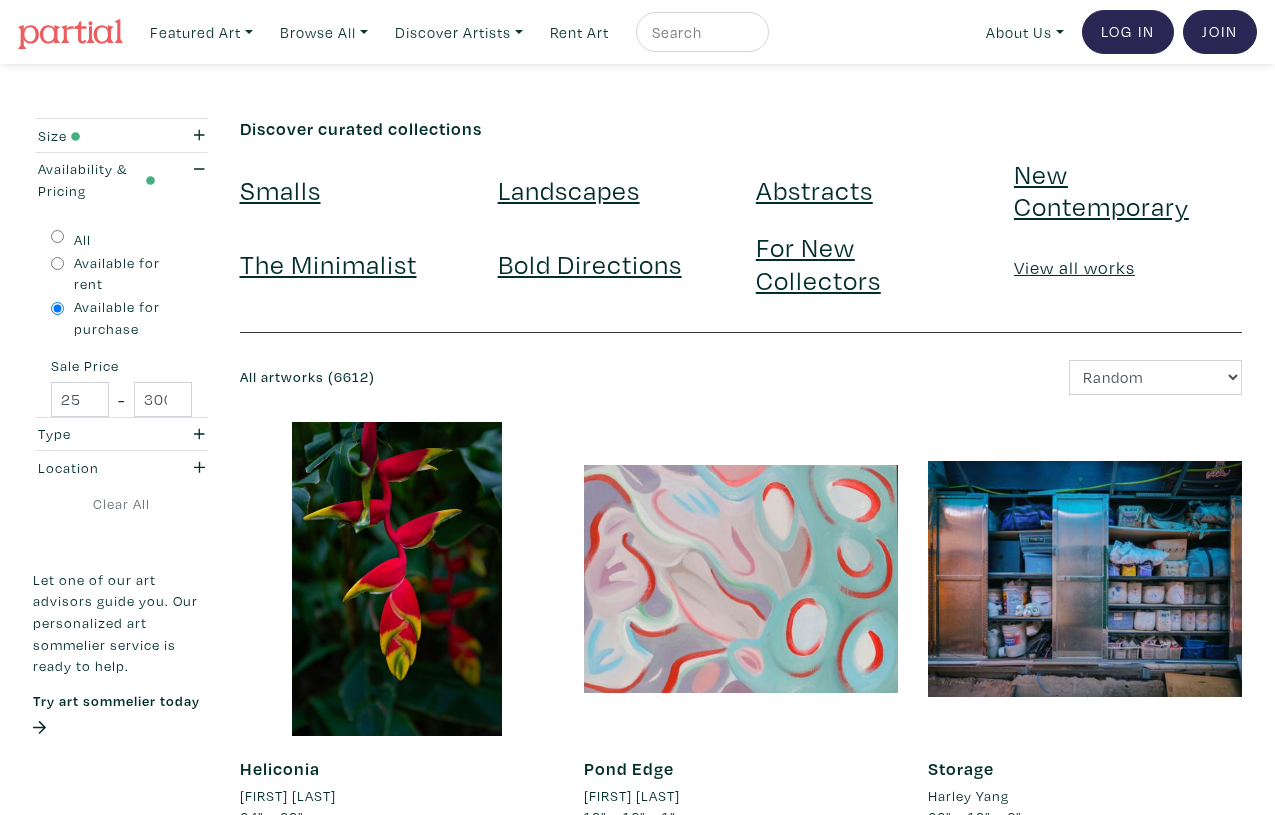 scroll, scrollTop: 0, scrollLeft: 0, axis: both 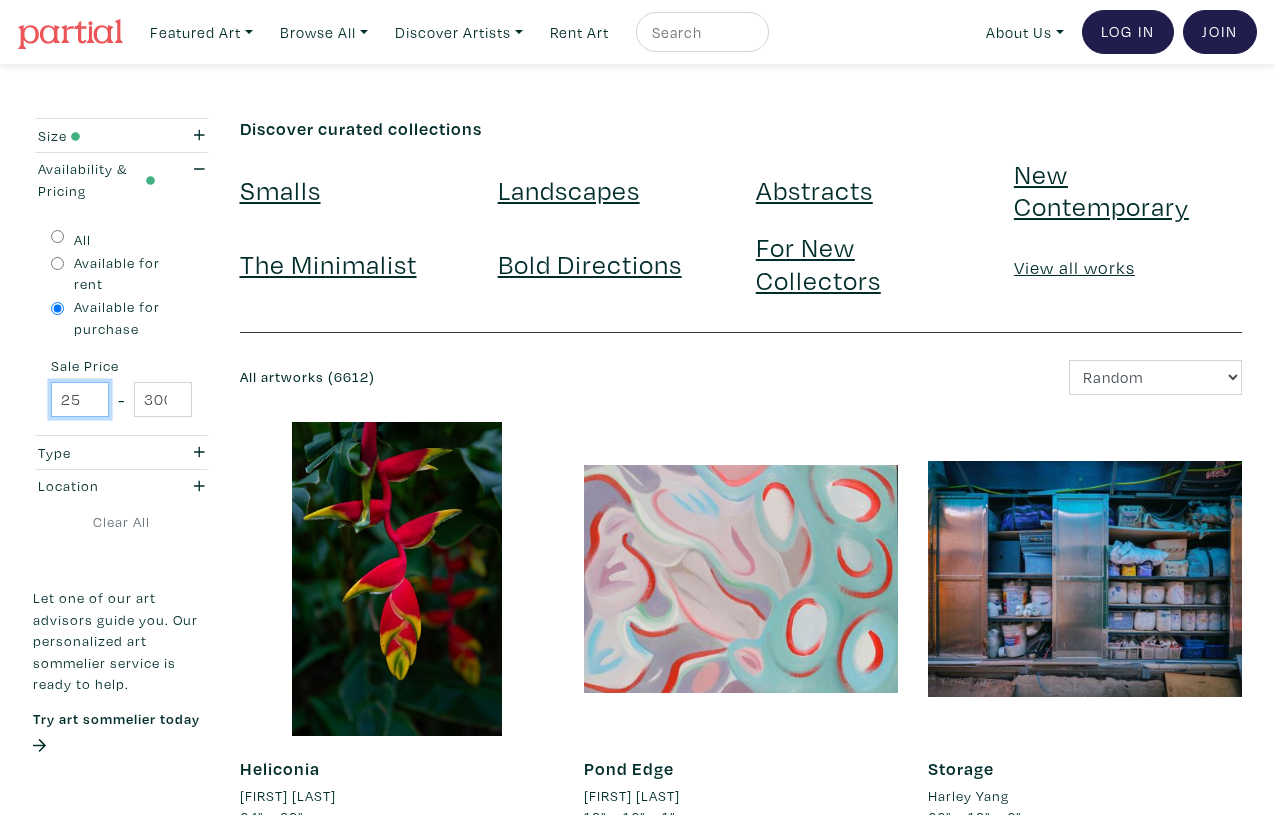 click on "25" at bounding box center [80, 399] 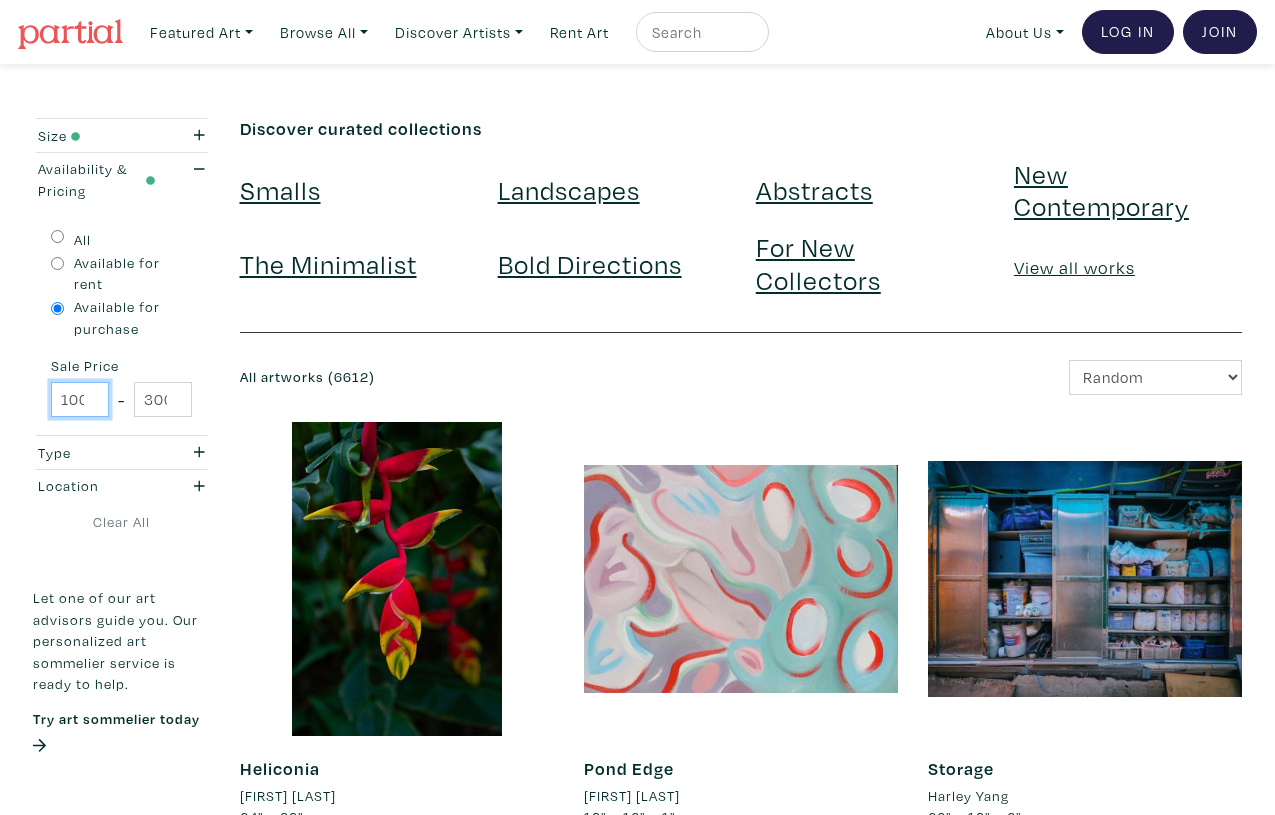 type on "1000" 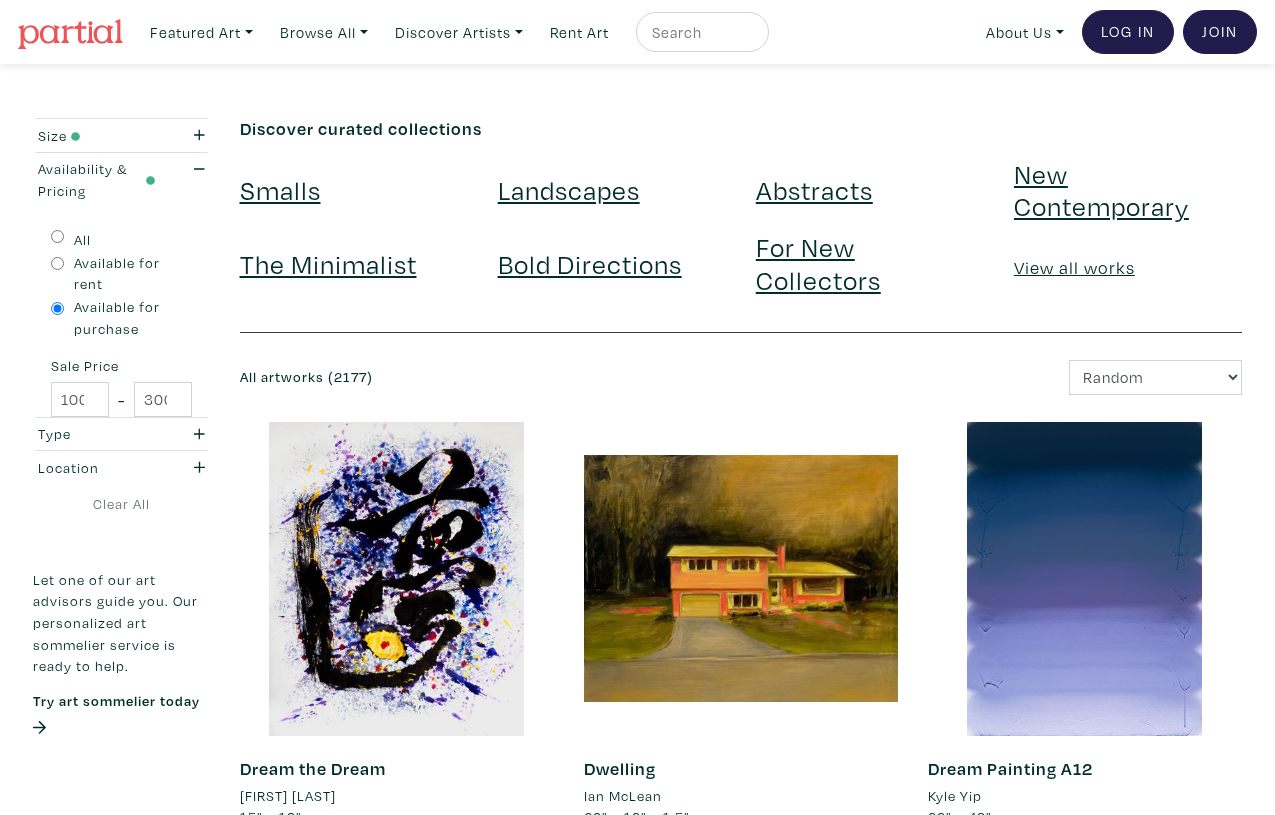 scroll, scrollTop: 0, scrollLeft: 0, axis: both 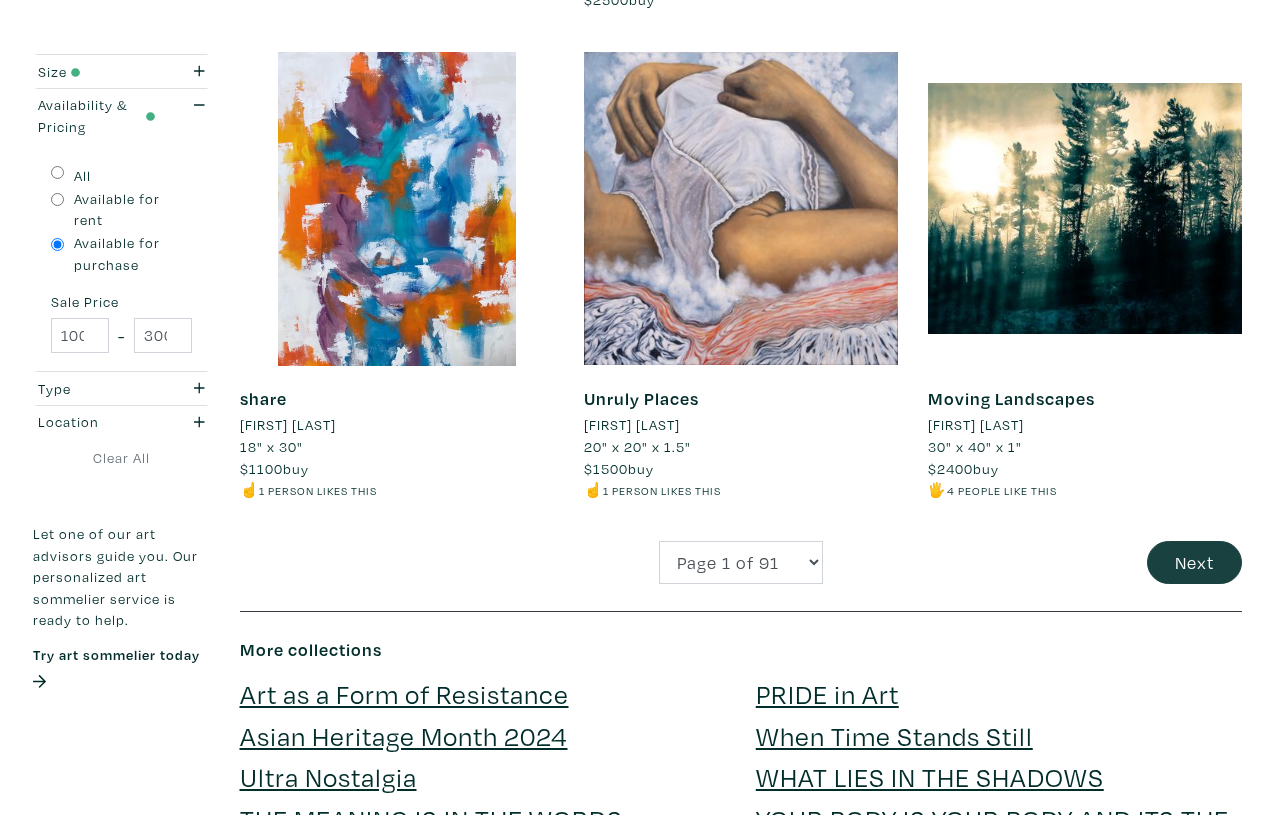 click on "Next" at bounding box center [1194, 562] 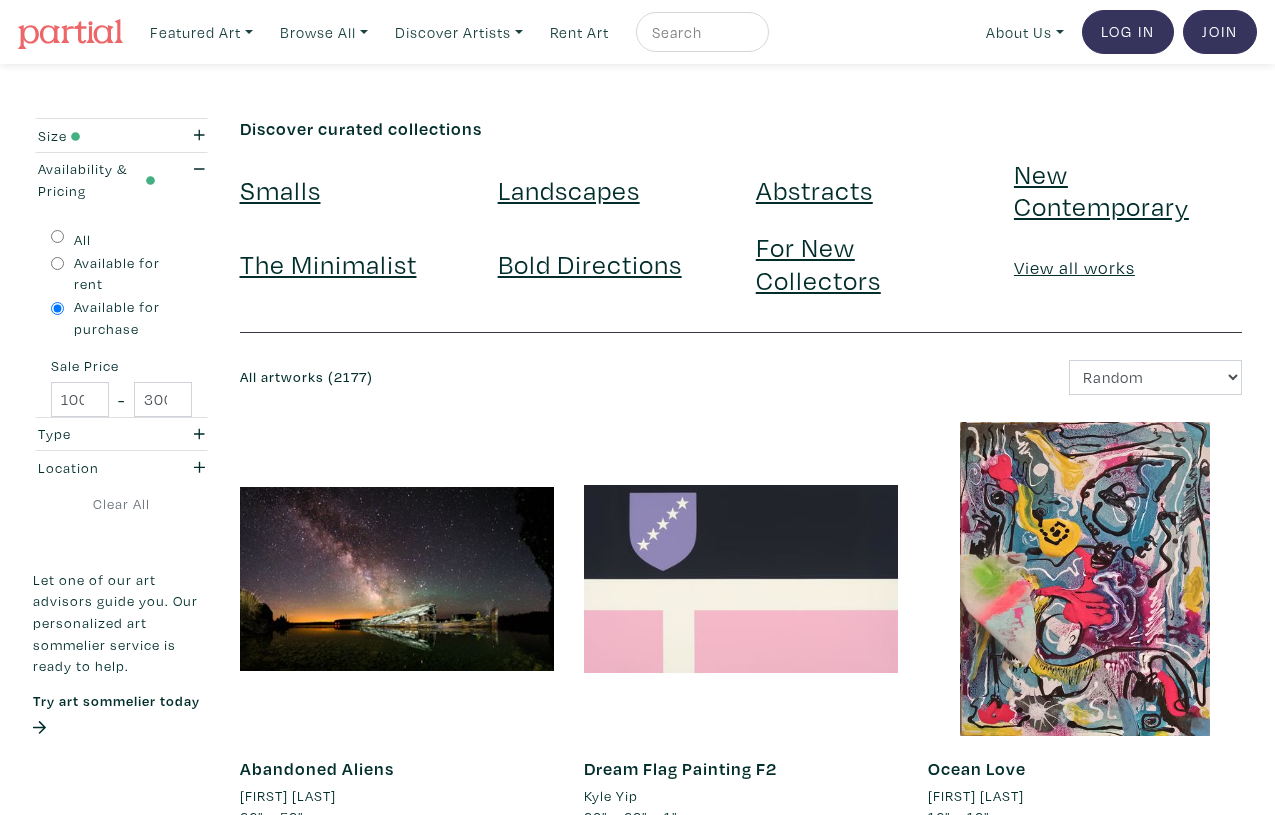 scroll, scrollTop: 0, scrollLeft: 0, axis: both 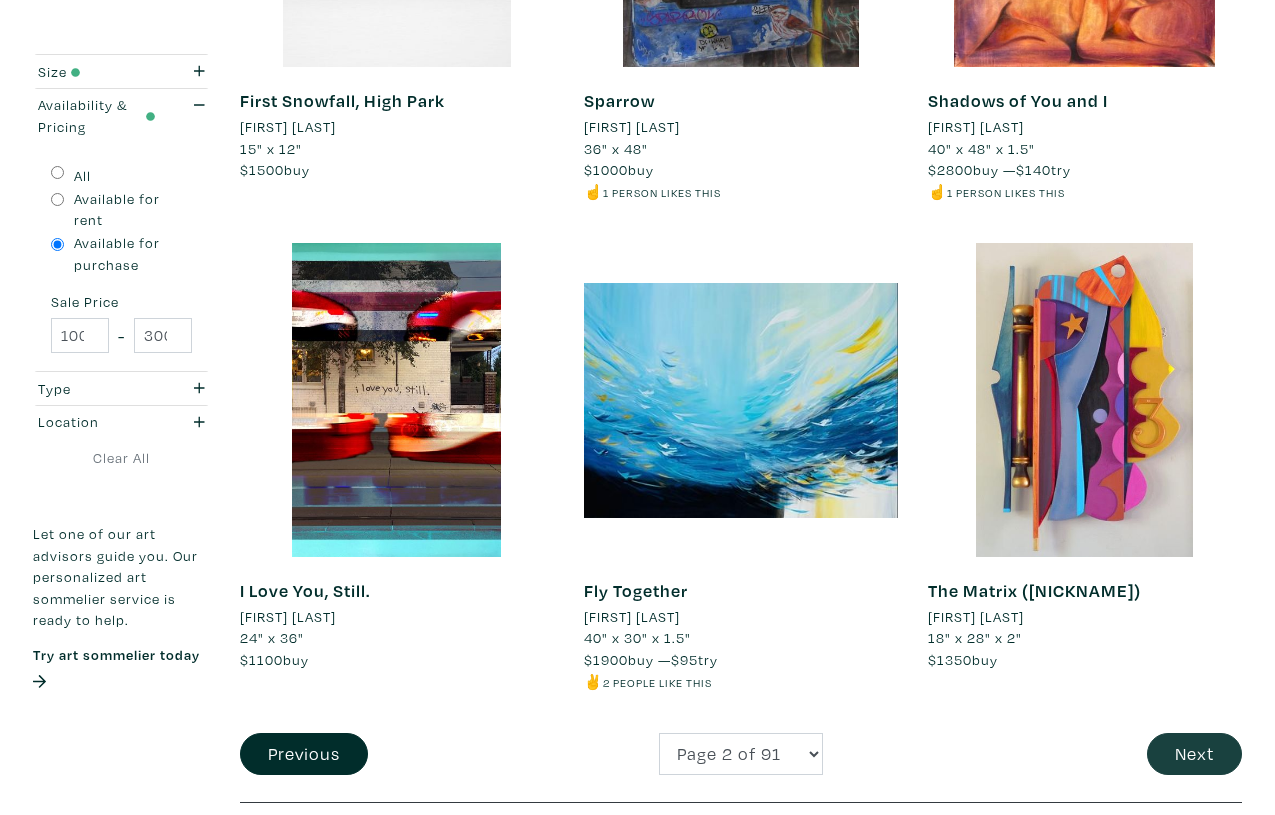 click on "Next" at bounding box center (1194, 754) 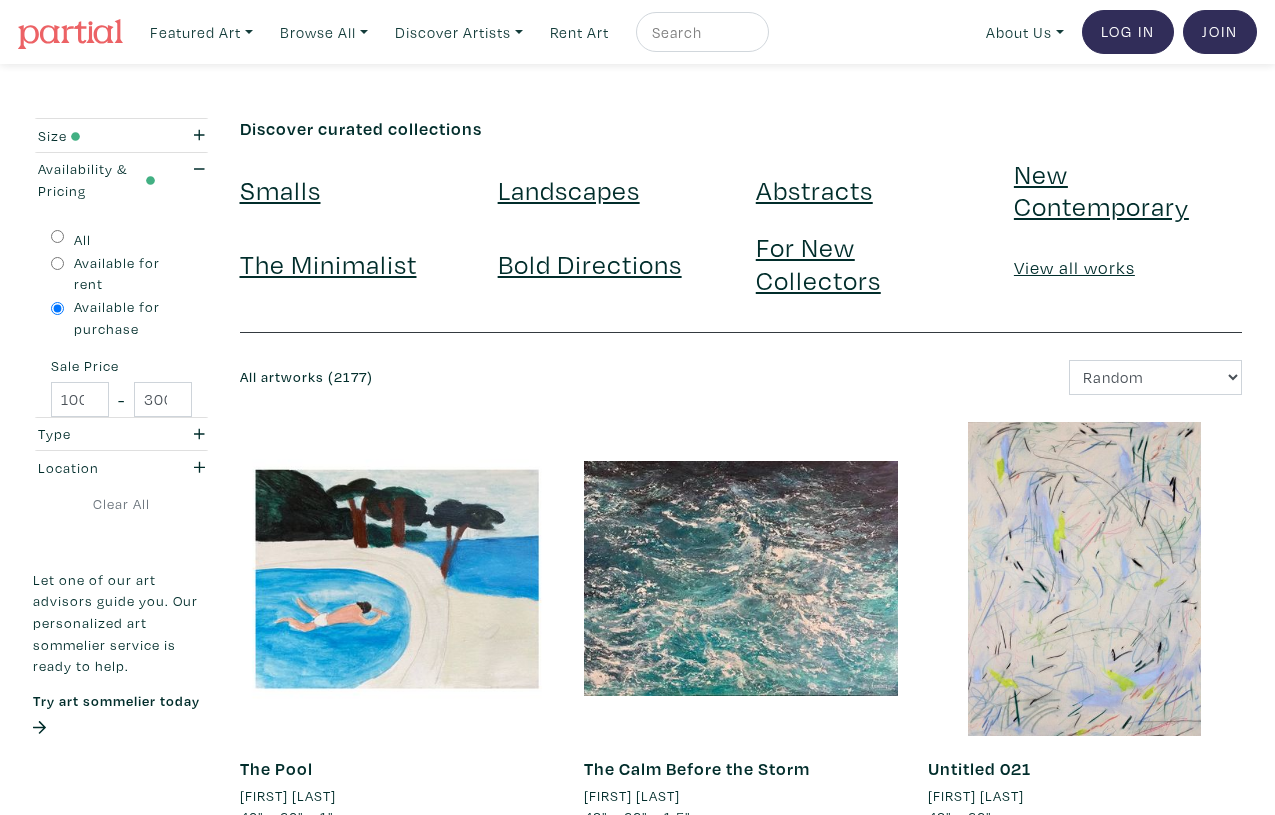 scroll, scrollTop: 0, scrollLeft: 0, axis: both 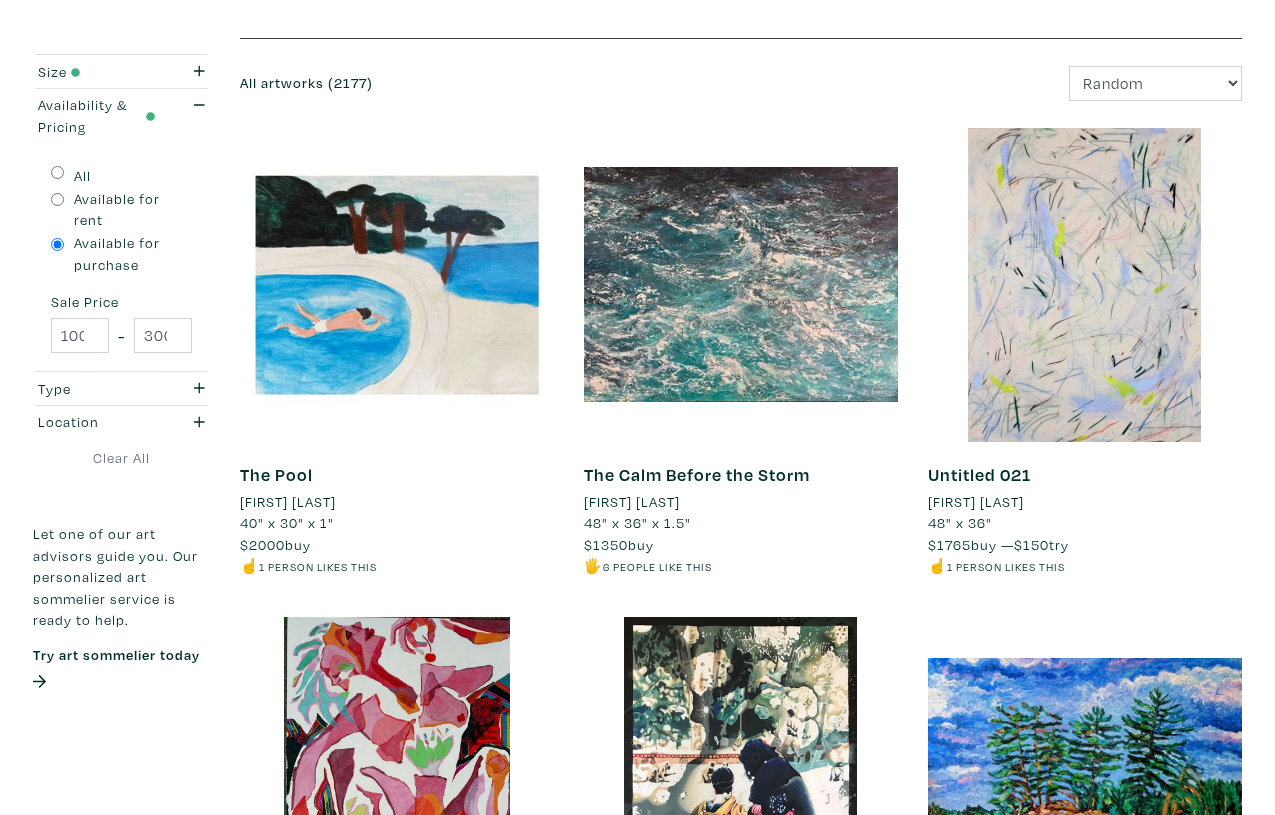 click at bounding box center [741, 285] 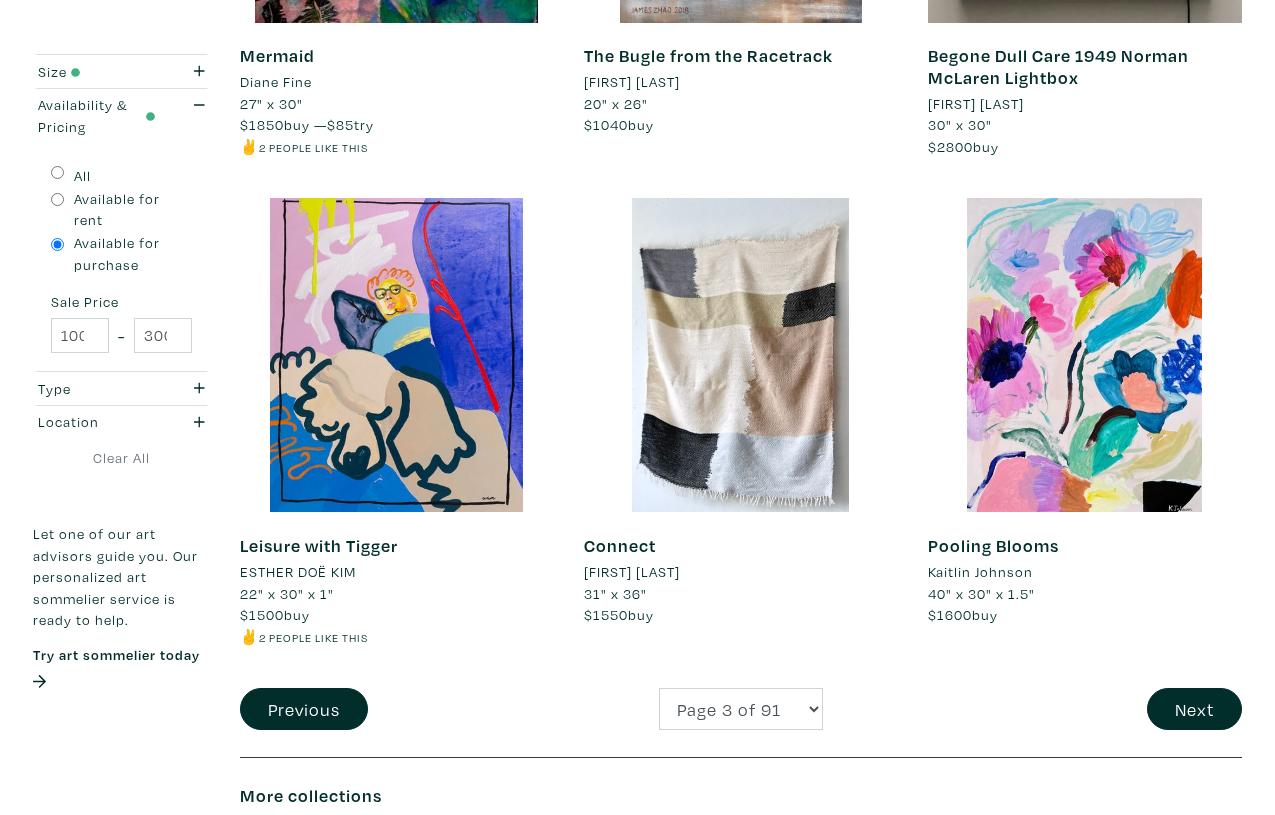 scroll, scrollTop: 3815, scrollLeft: 0, axis: vertical 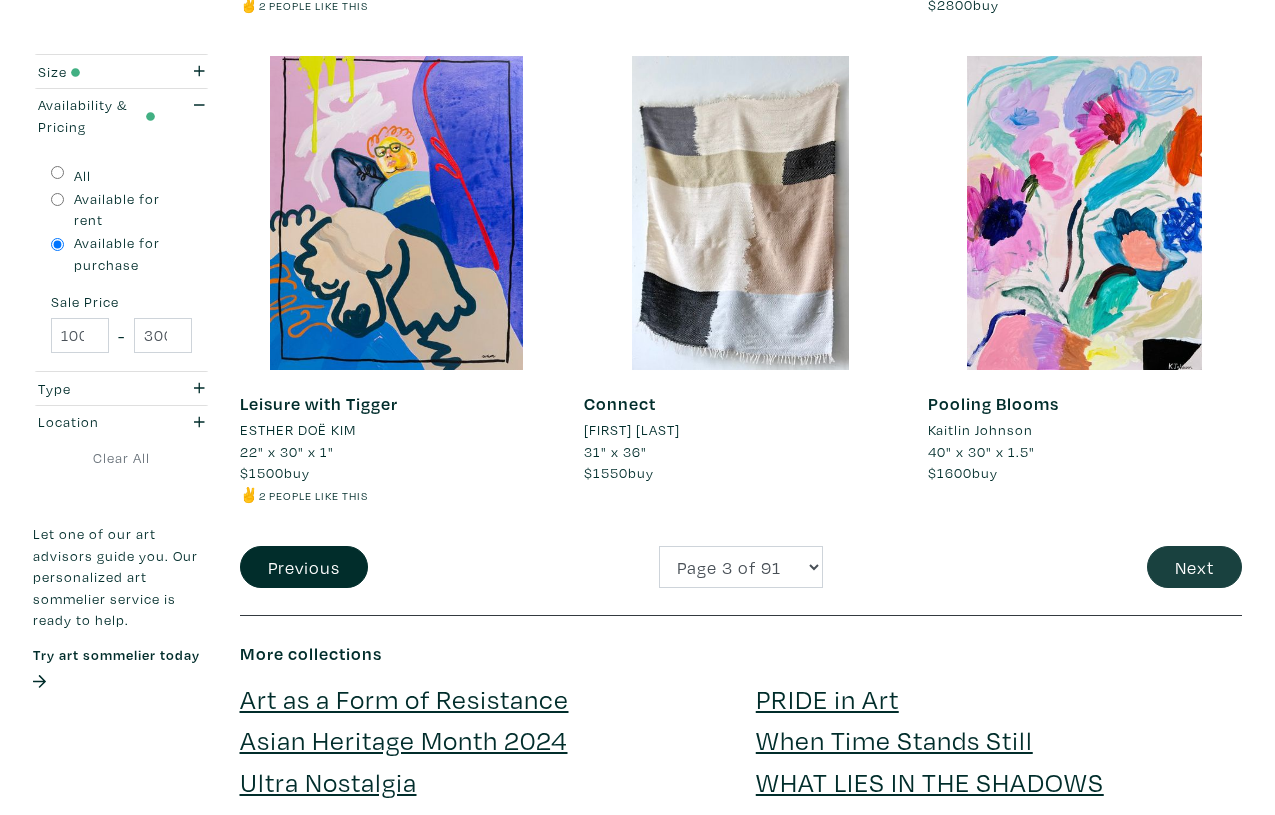 click on "Next" at bounding box center [1194, 567] 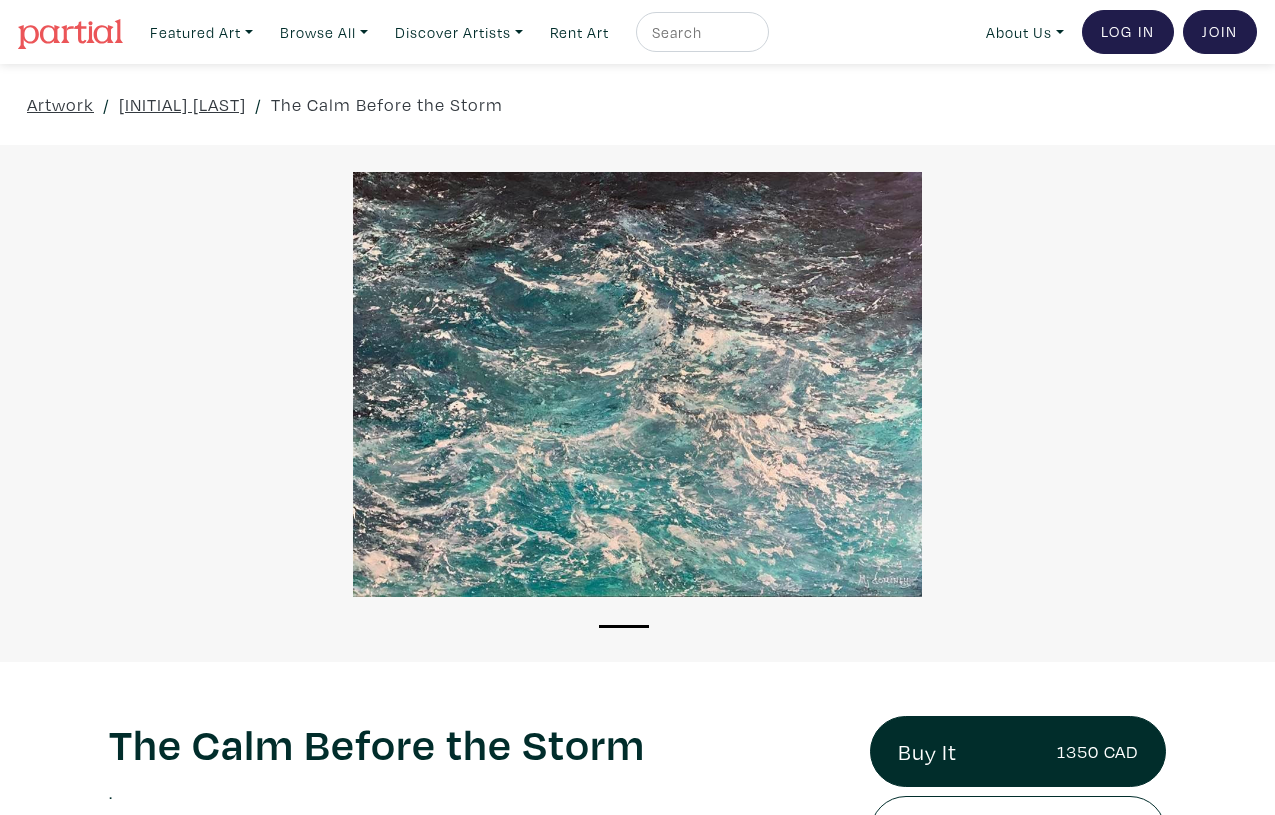 scroll, scrollTop: 0, scrollLeft: 0, axis: both 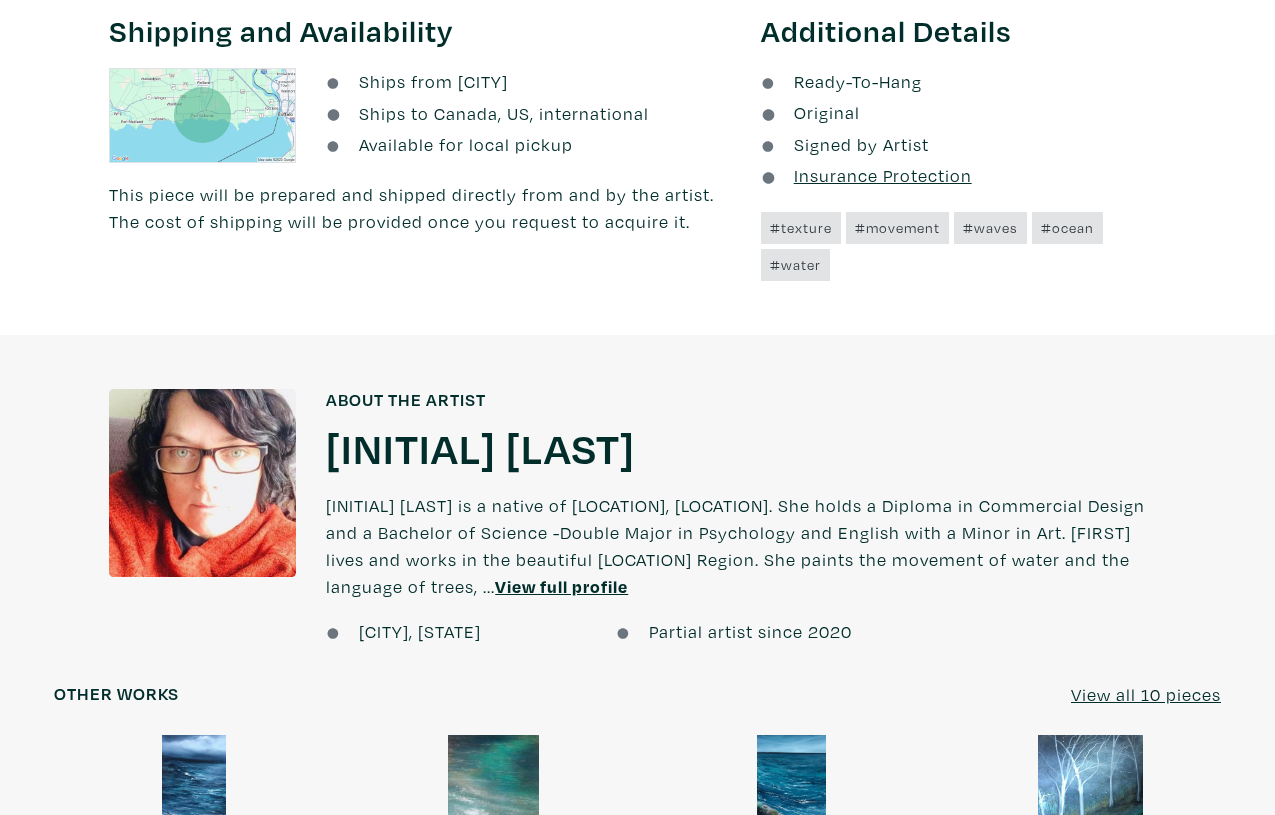 click on "MJ Dominey" at bounding box center (480, 447) 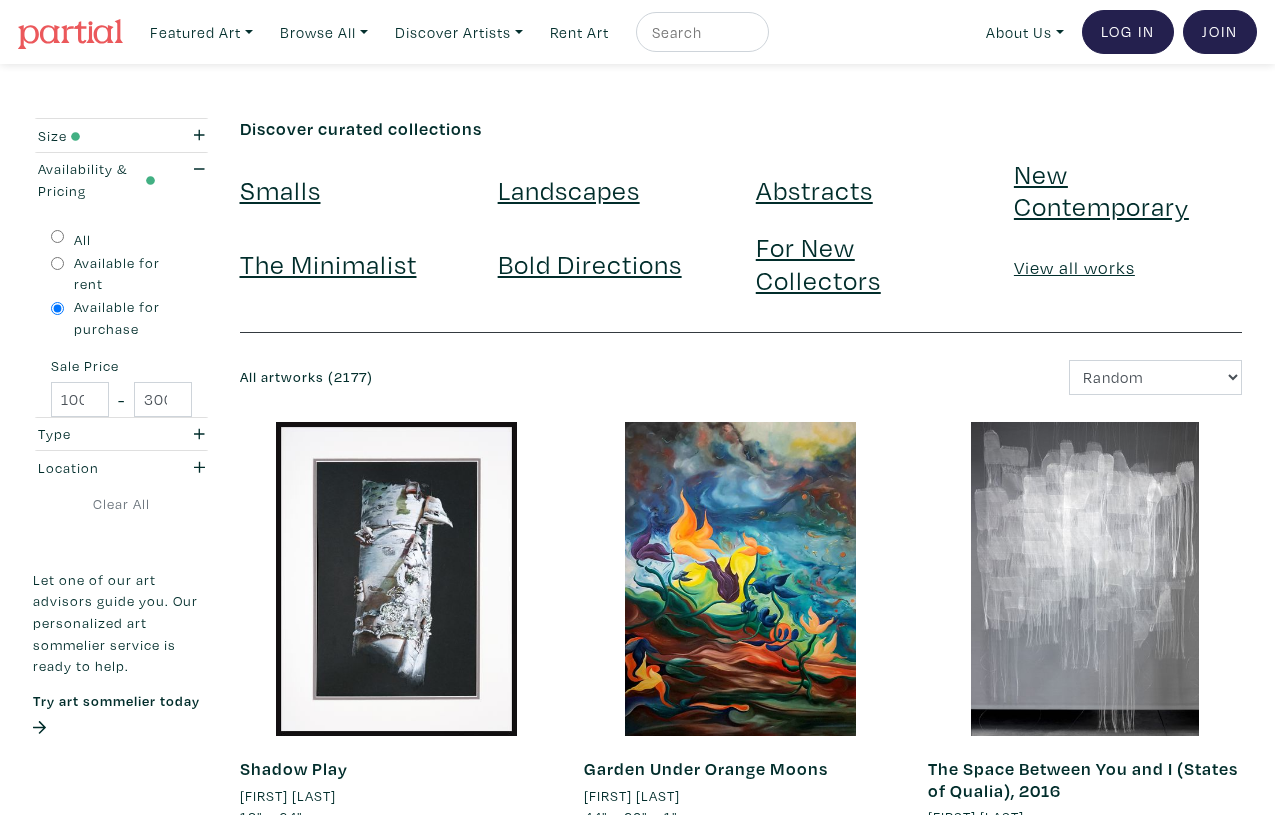 scroll, scrollTop: 0, scrollLeft: 0, axis: both 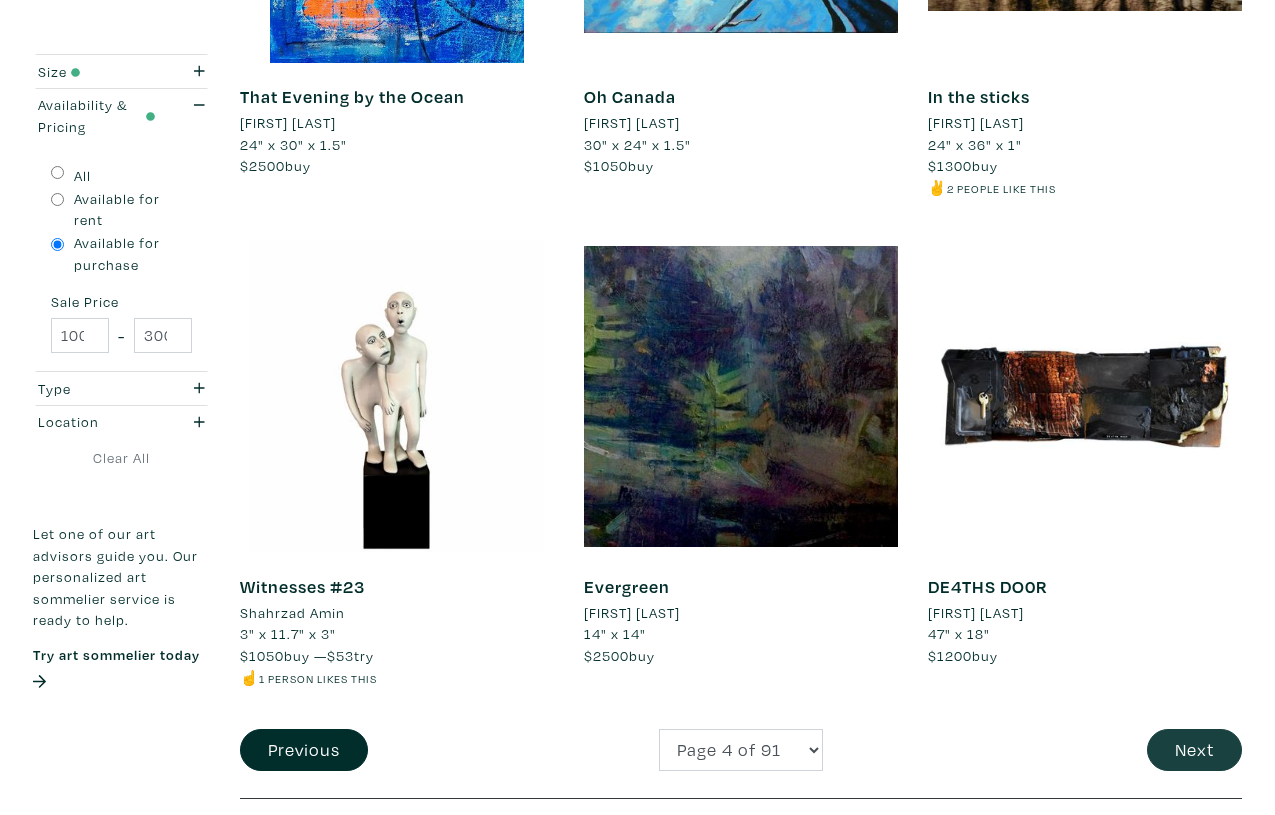 click on "Next" at bounding box center (1194, 750) 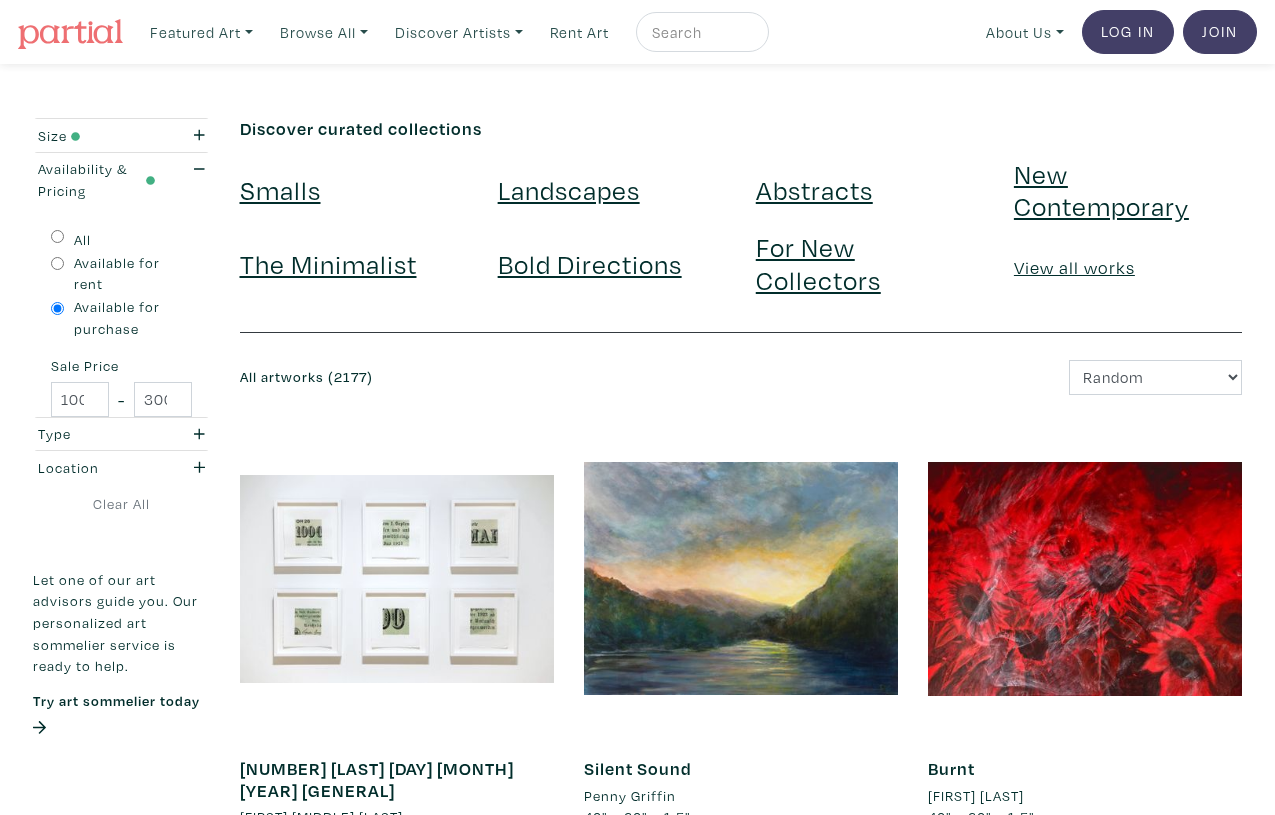 scroll, scrollTop: 0, scrollLeft: 0, axis: both 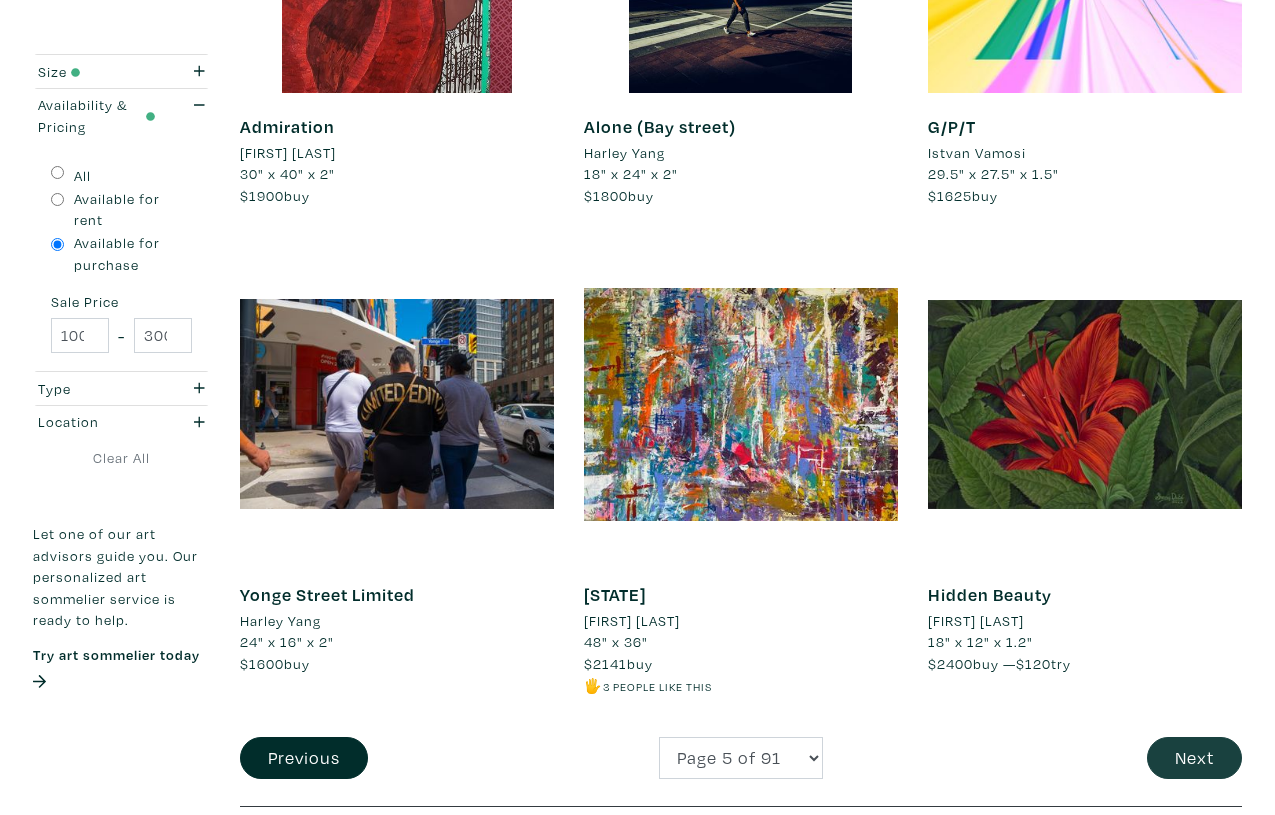 click on "Next" at bounding box center (1194, 758) 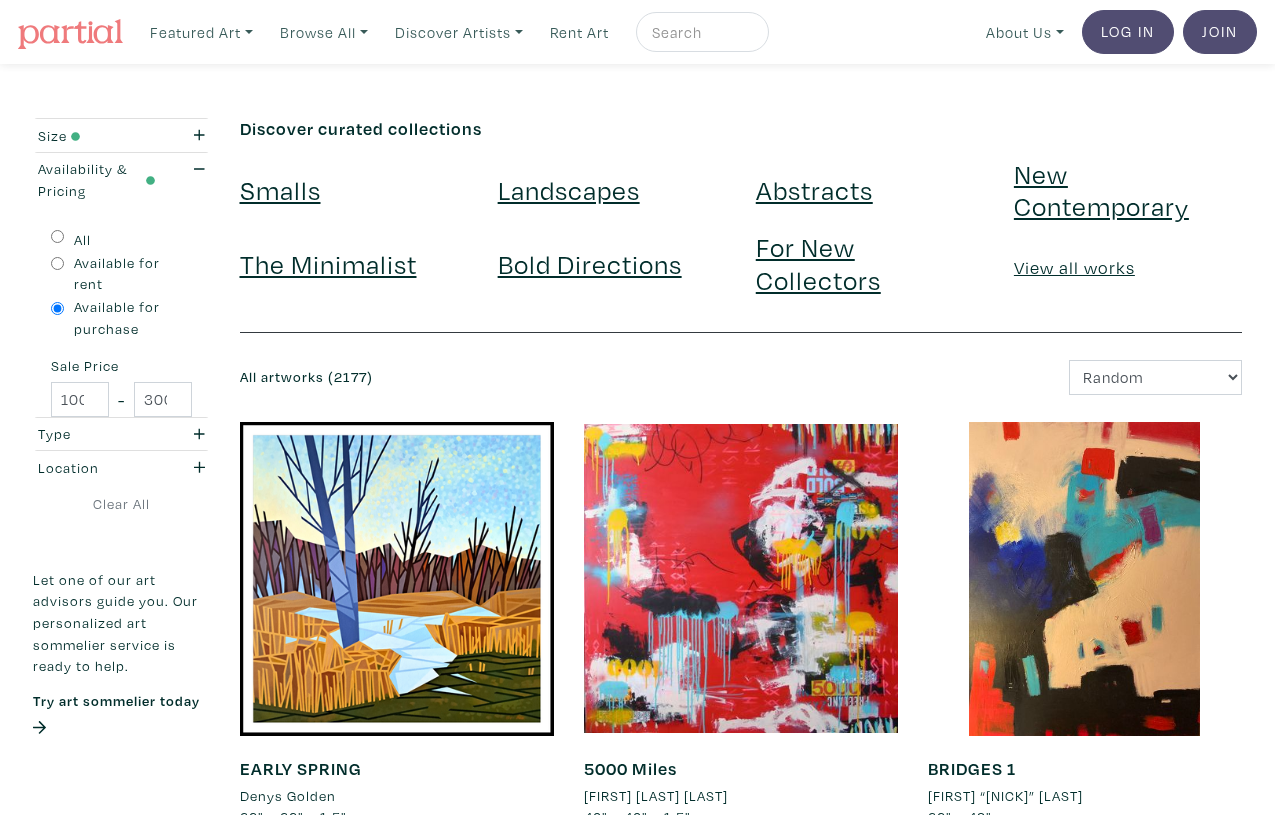 scroll, scrollTop: 0, scrollLeft: 0, axis: both 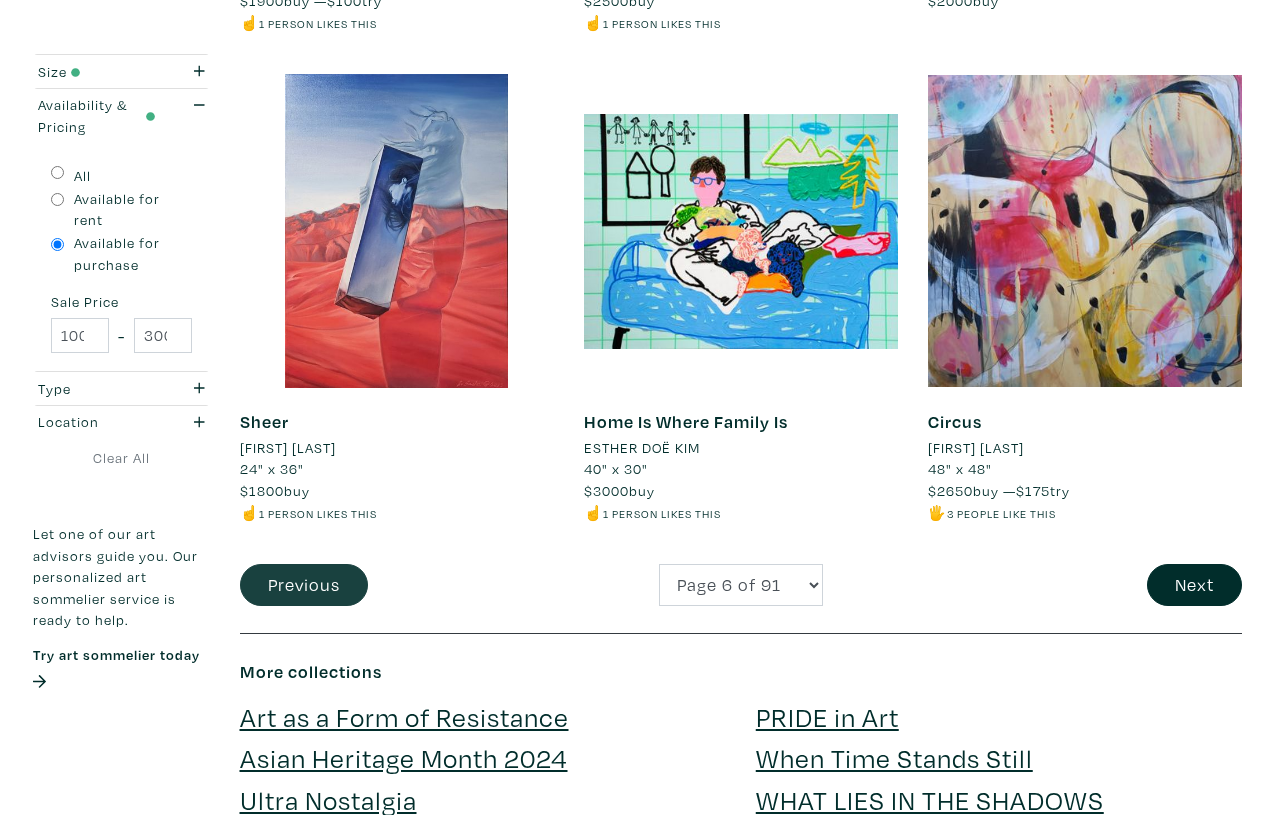 click on "Previous" at bounding box center [304, 585] 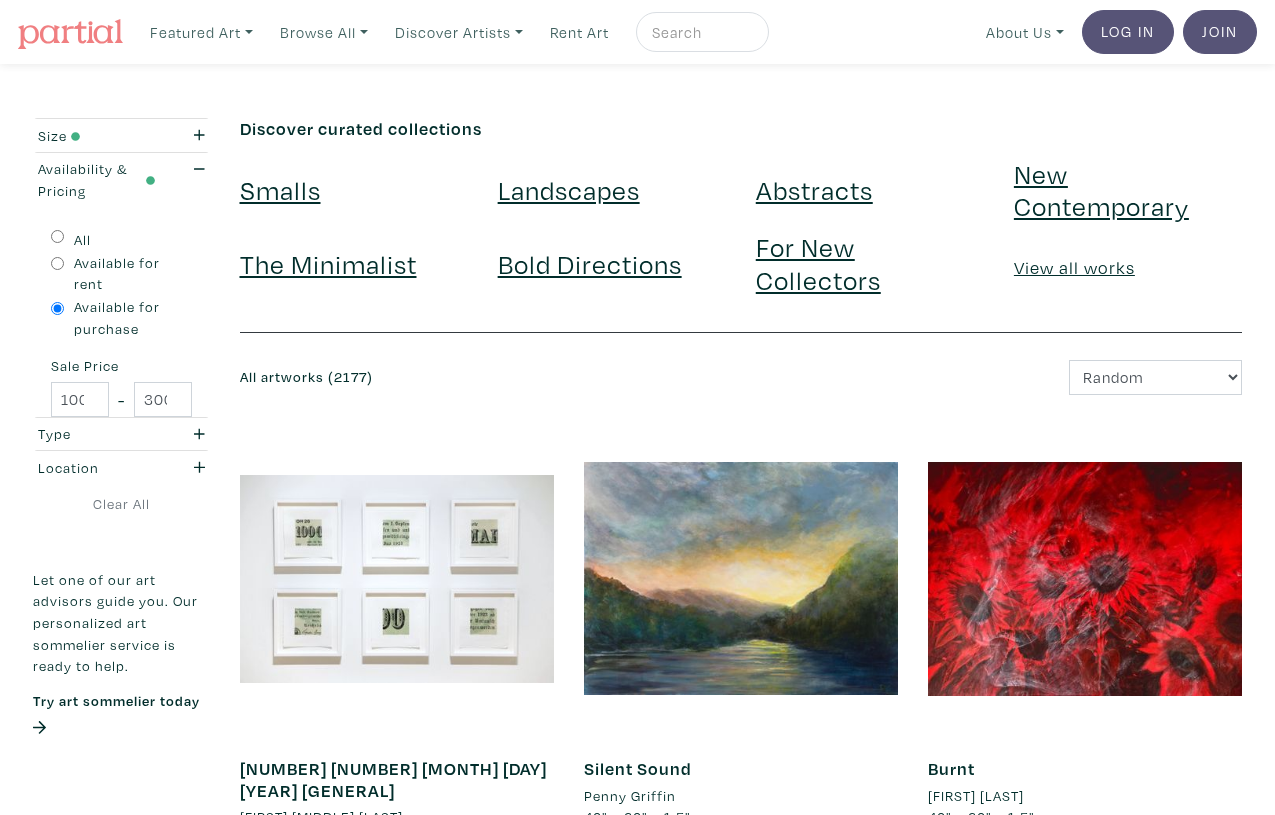 scroll, scrollTop: 0, scrollLeft: 0, axis: both 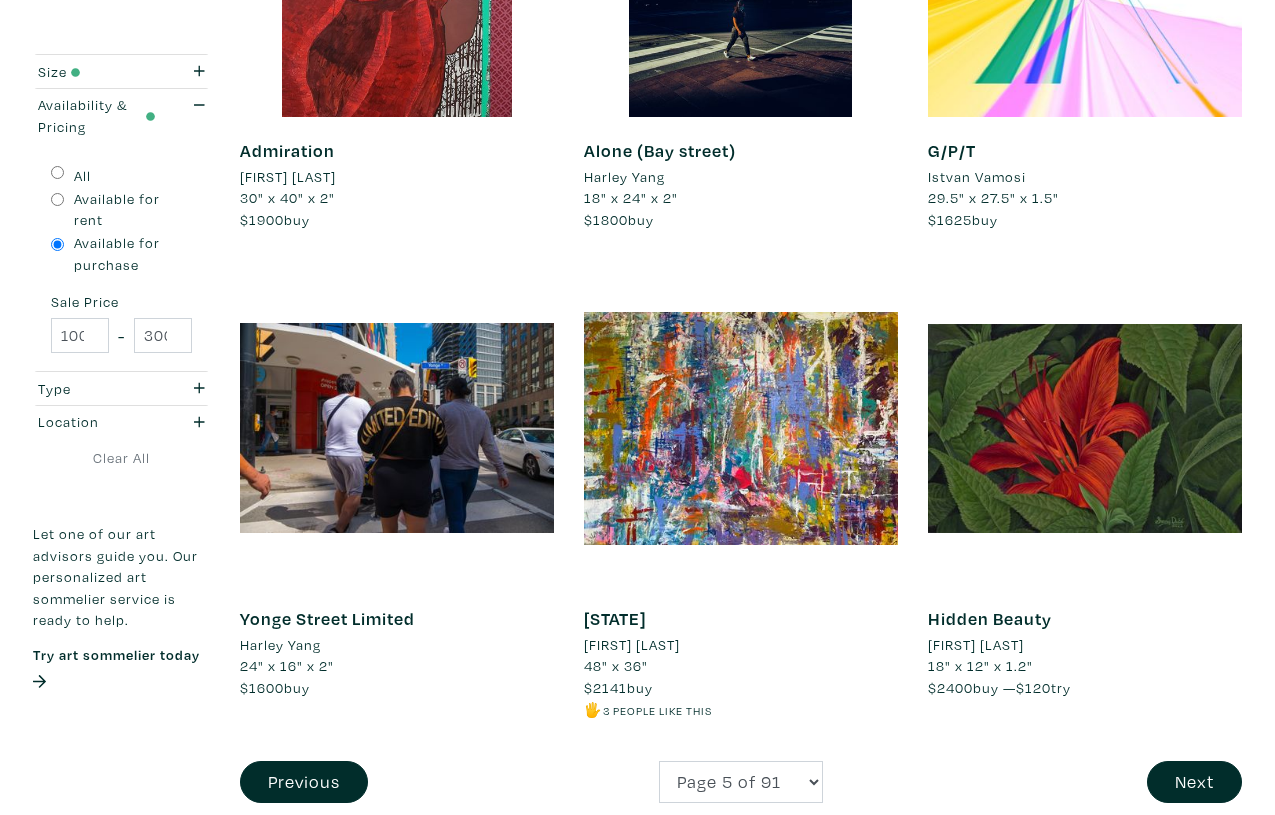 click on "Hidden Beauty" at bounding box center [990, 618] 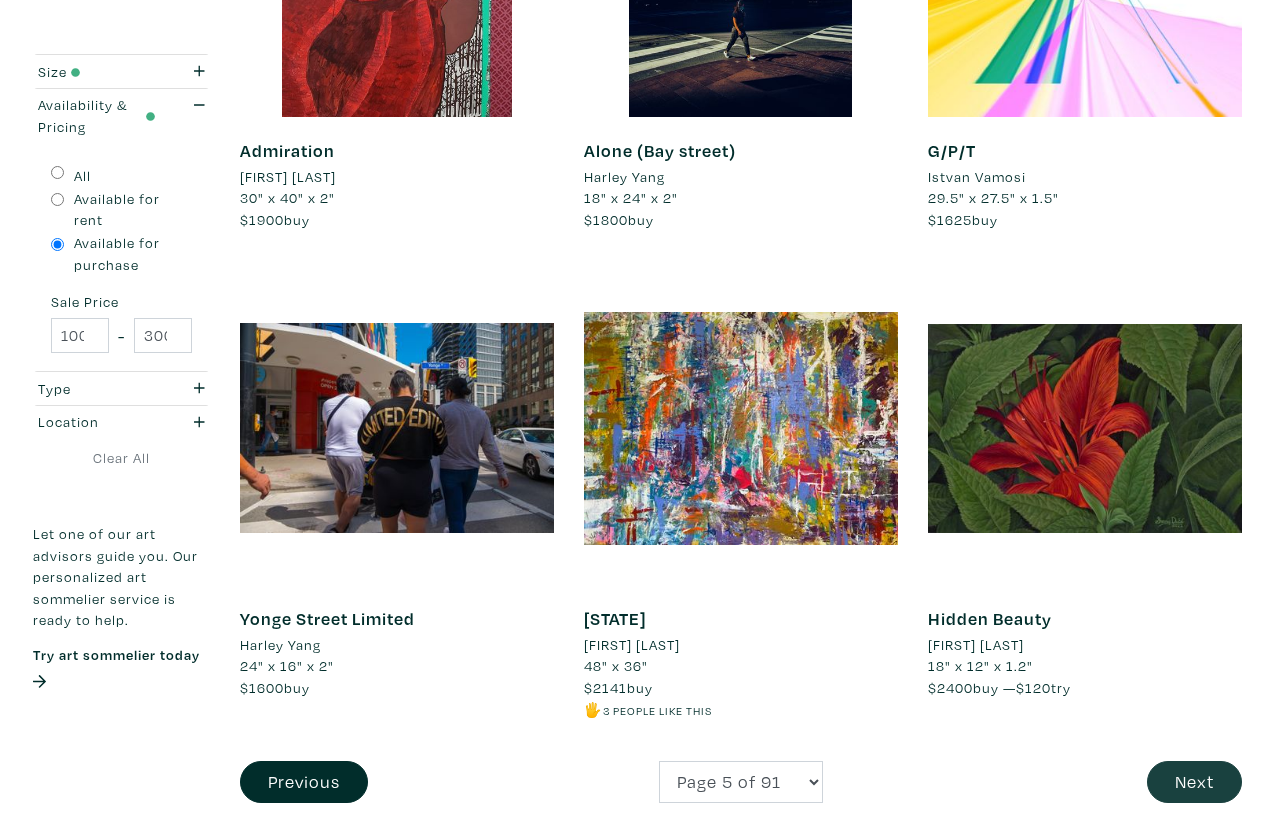 click on "Next" at bounding box center (1194, 782) 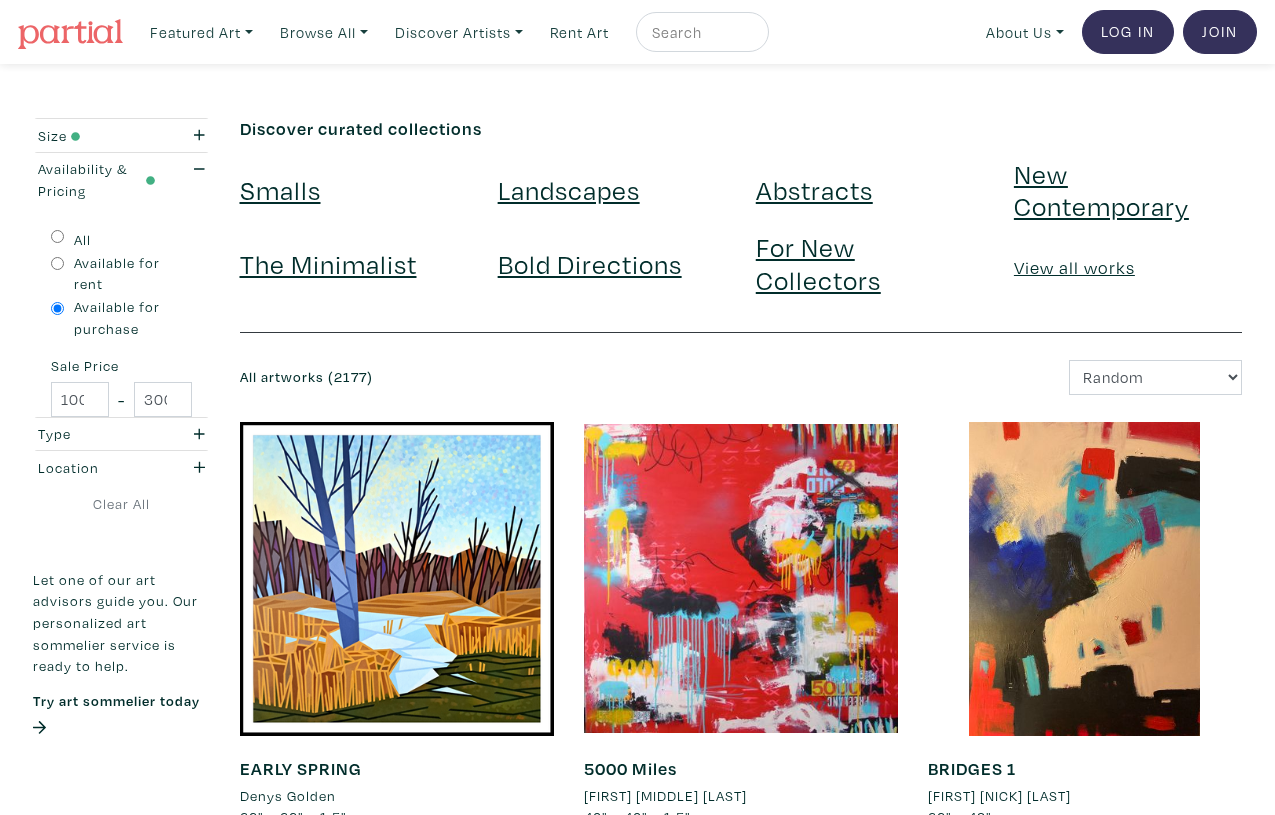 scroll, scrollTop: 0, scrollLeft: 0, axis: both 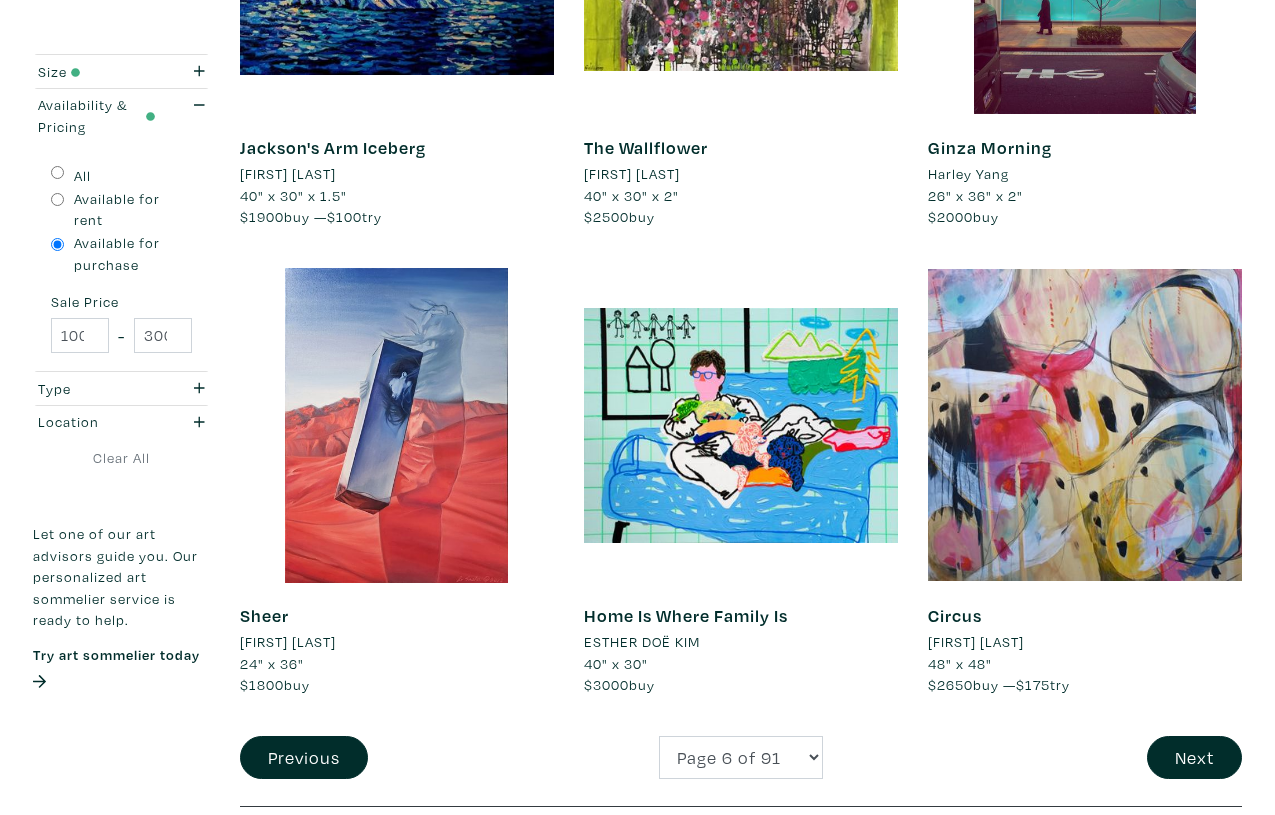 click on "Sheer" at bounding box center (264, 615) 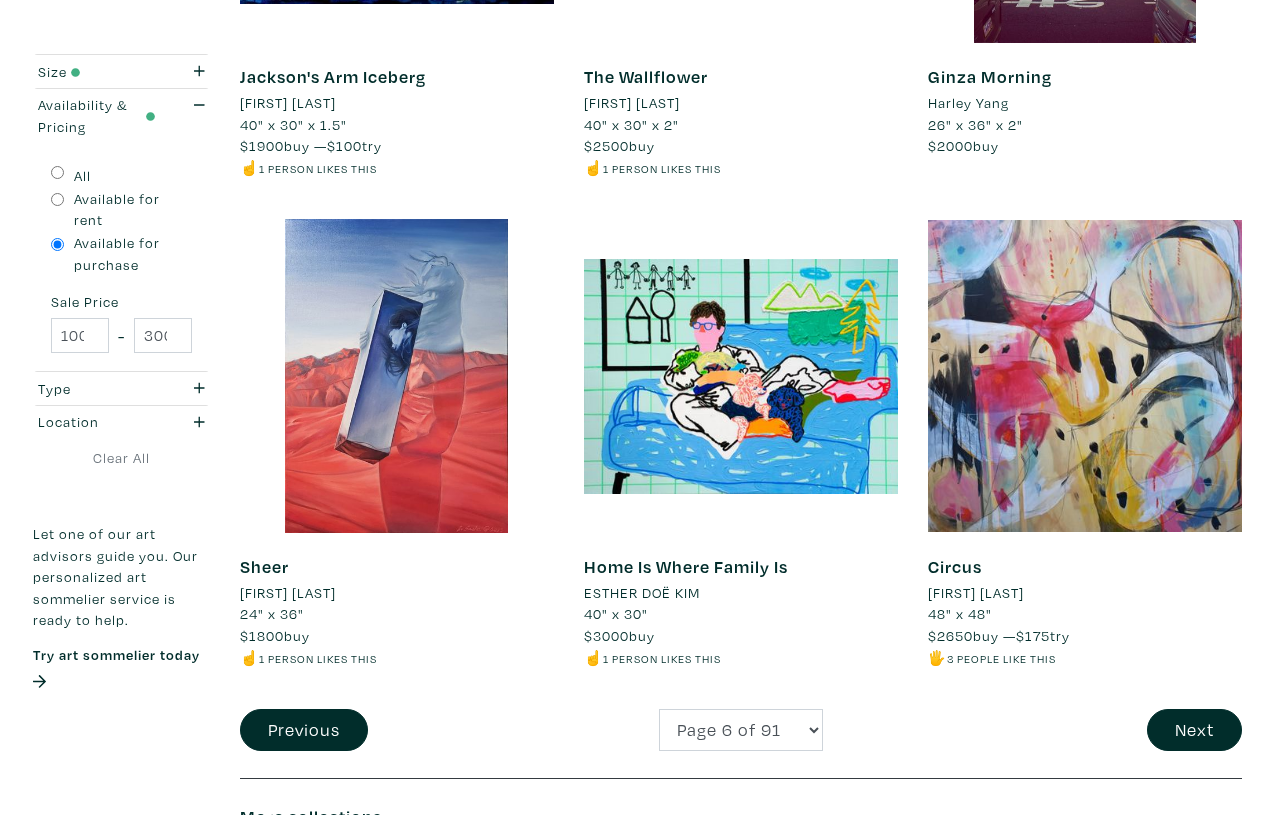 scroll, scrollTop: 3665, scrollLeft: 0, axis: vertical 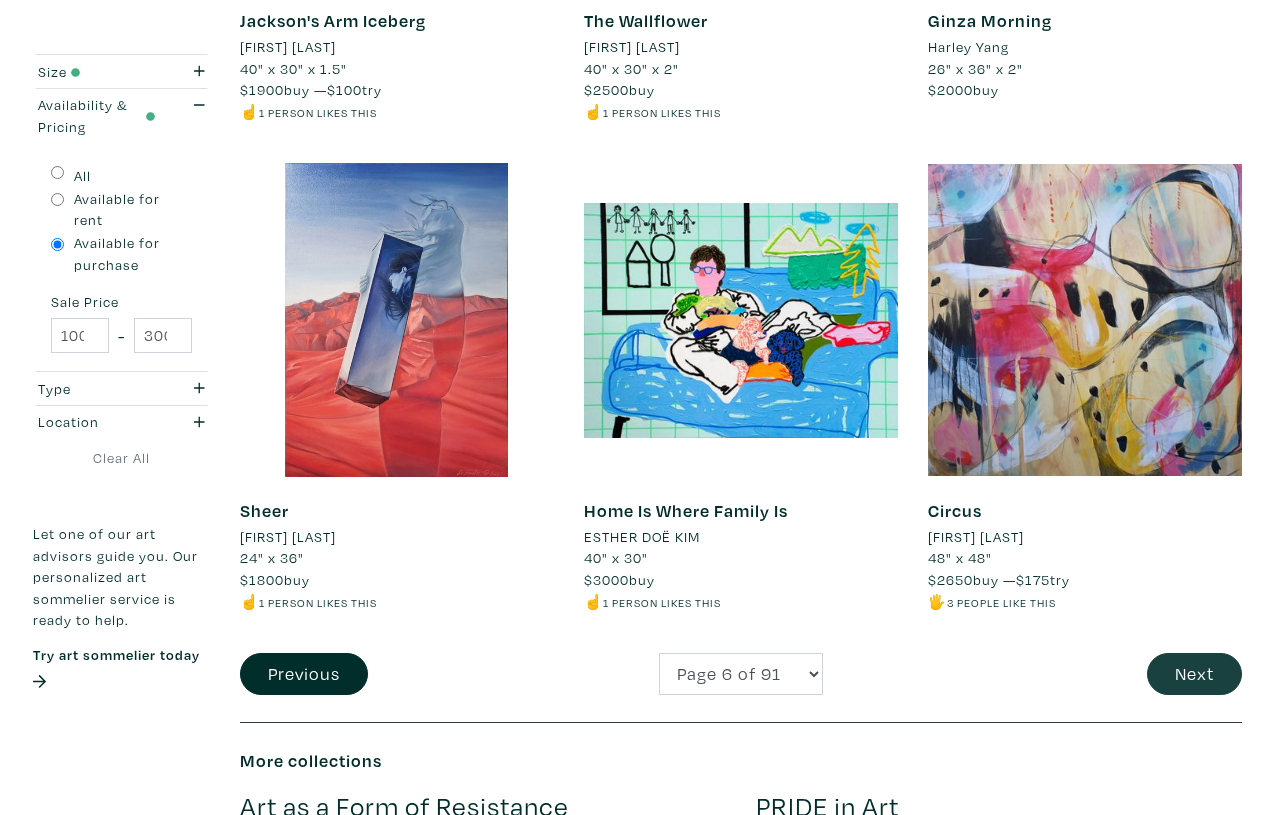 click on "Next" at bounding box center (1194, 674) 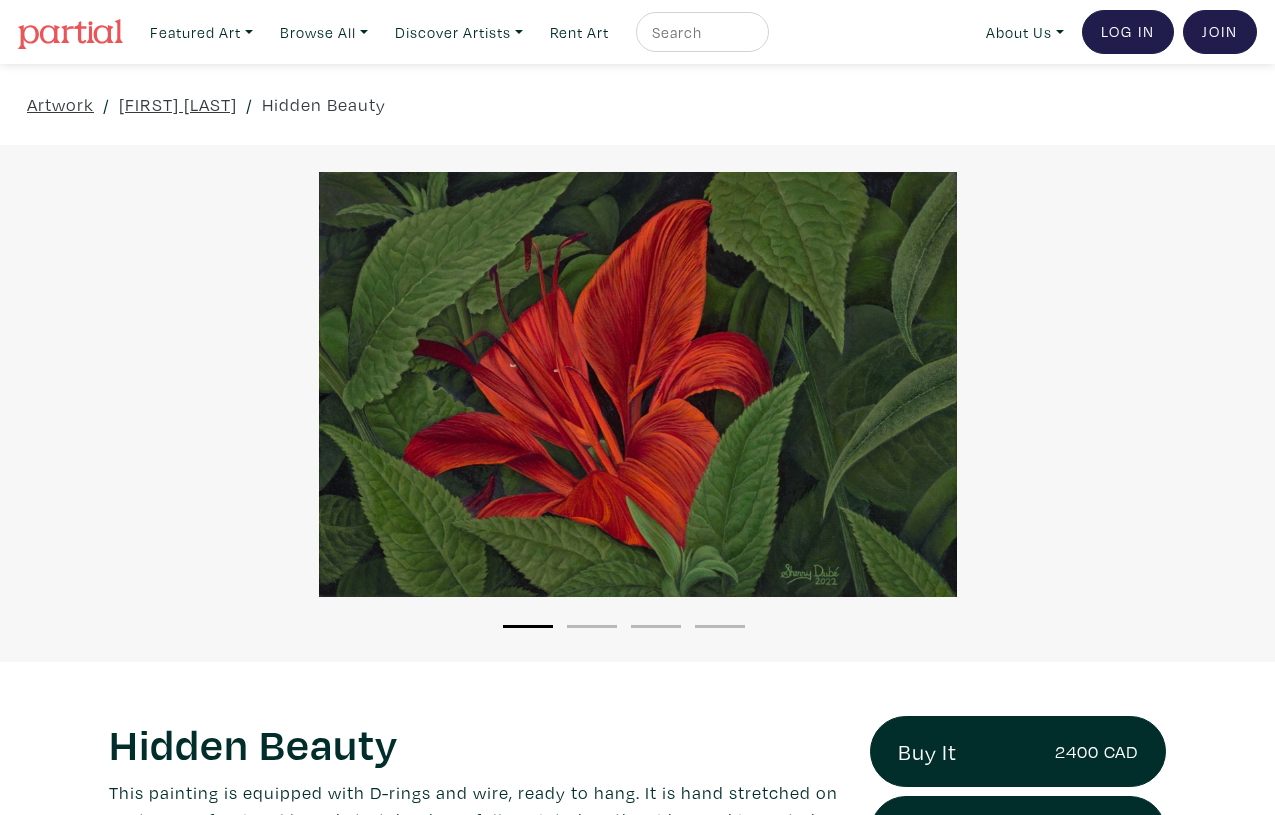 scroll, scrollTop: 0, scrollLeft: 0, axis: both 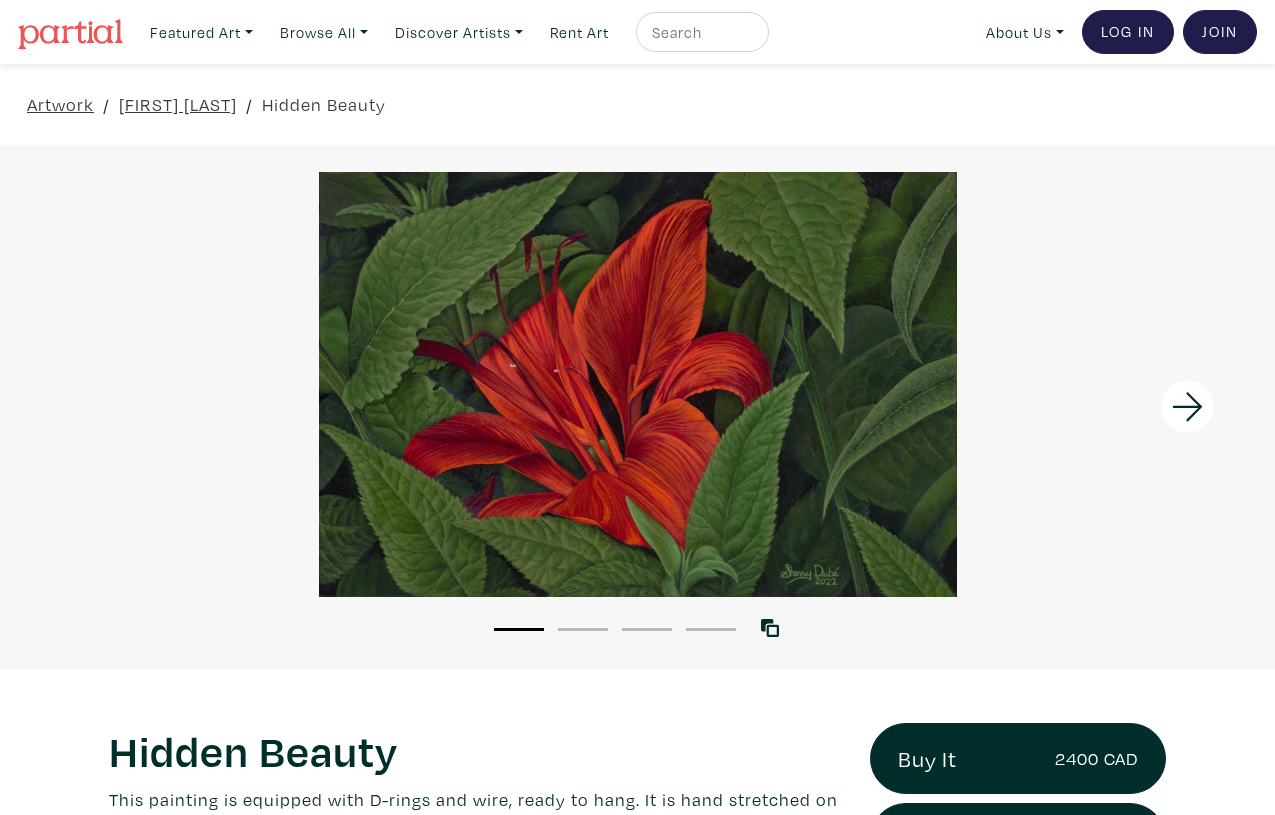 click 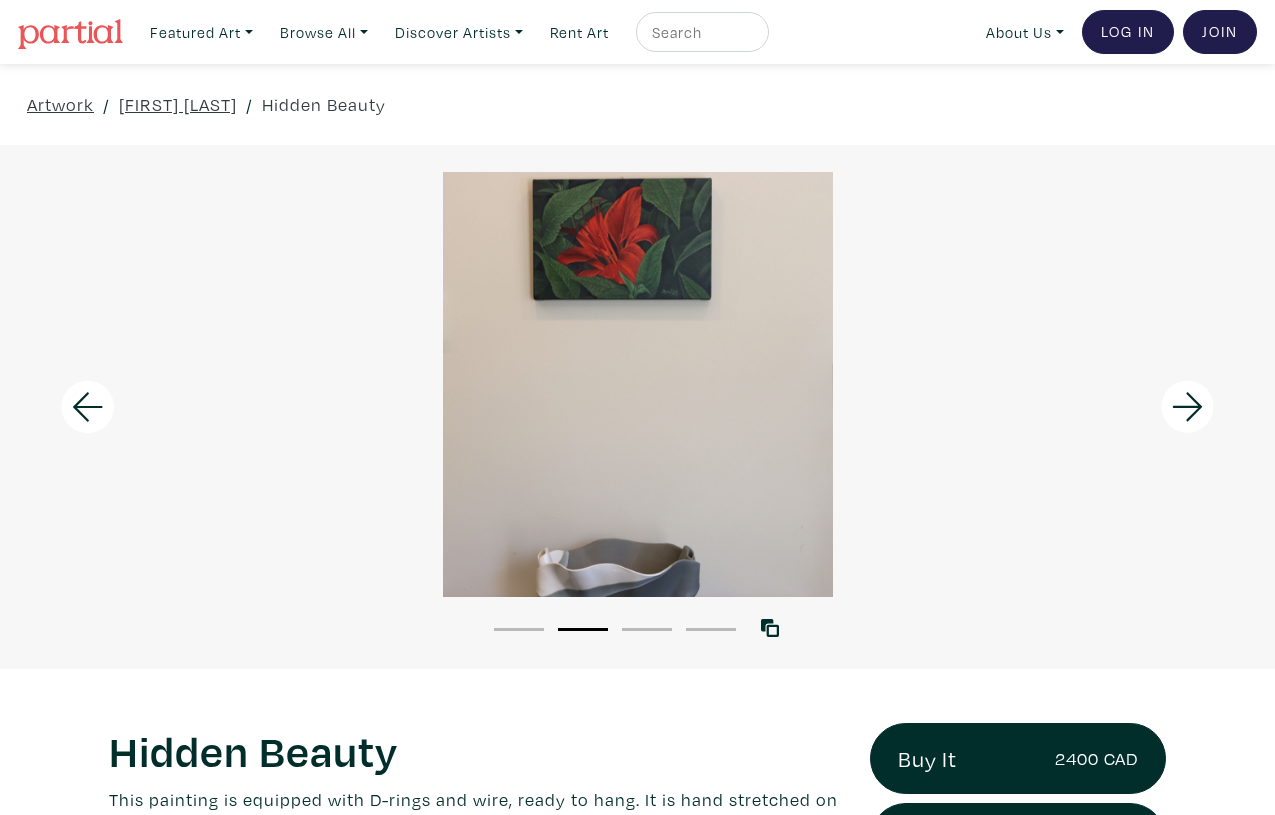 click 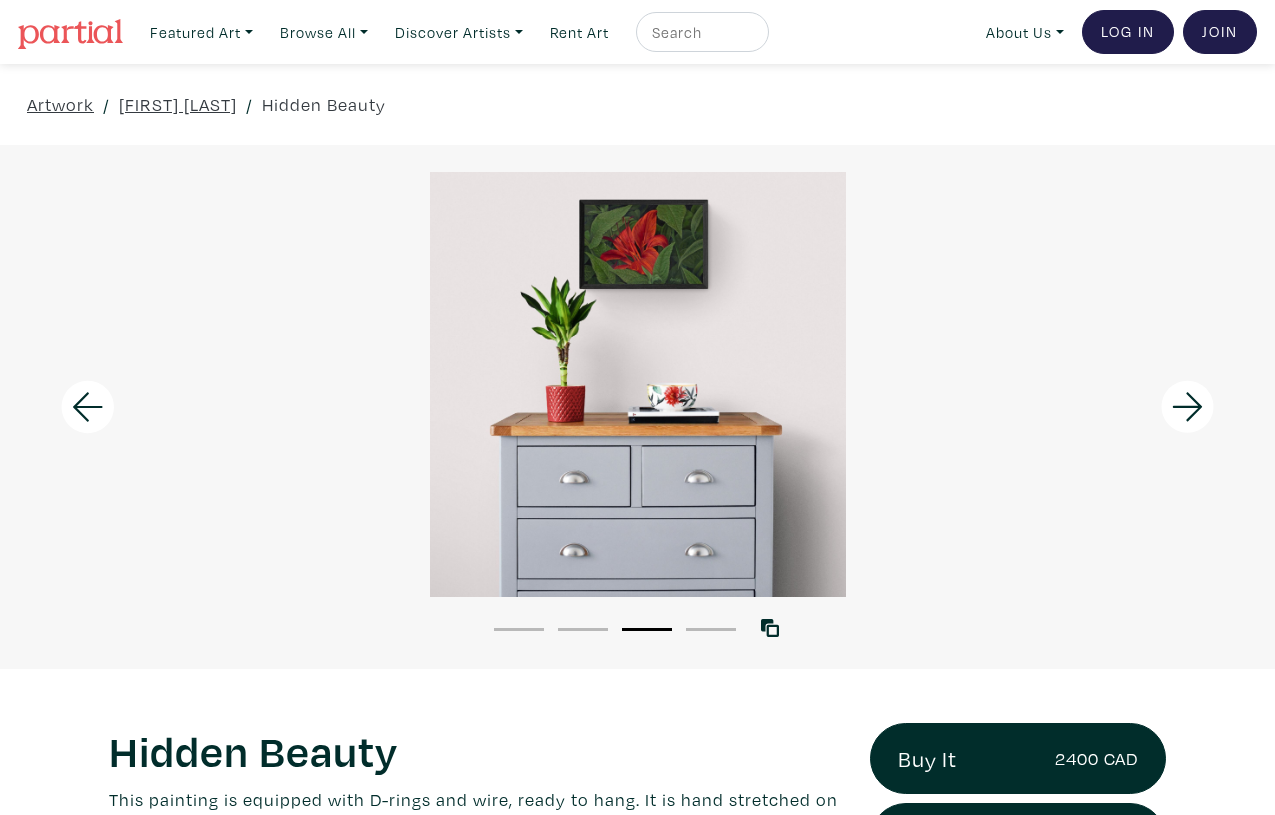 click 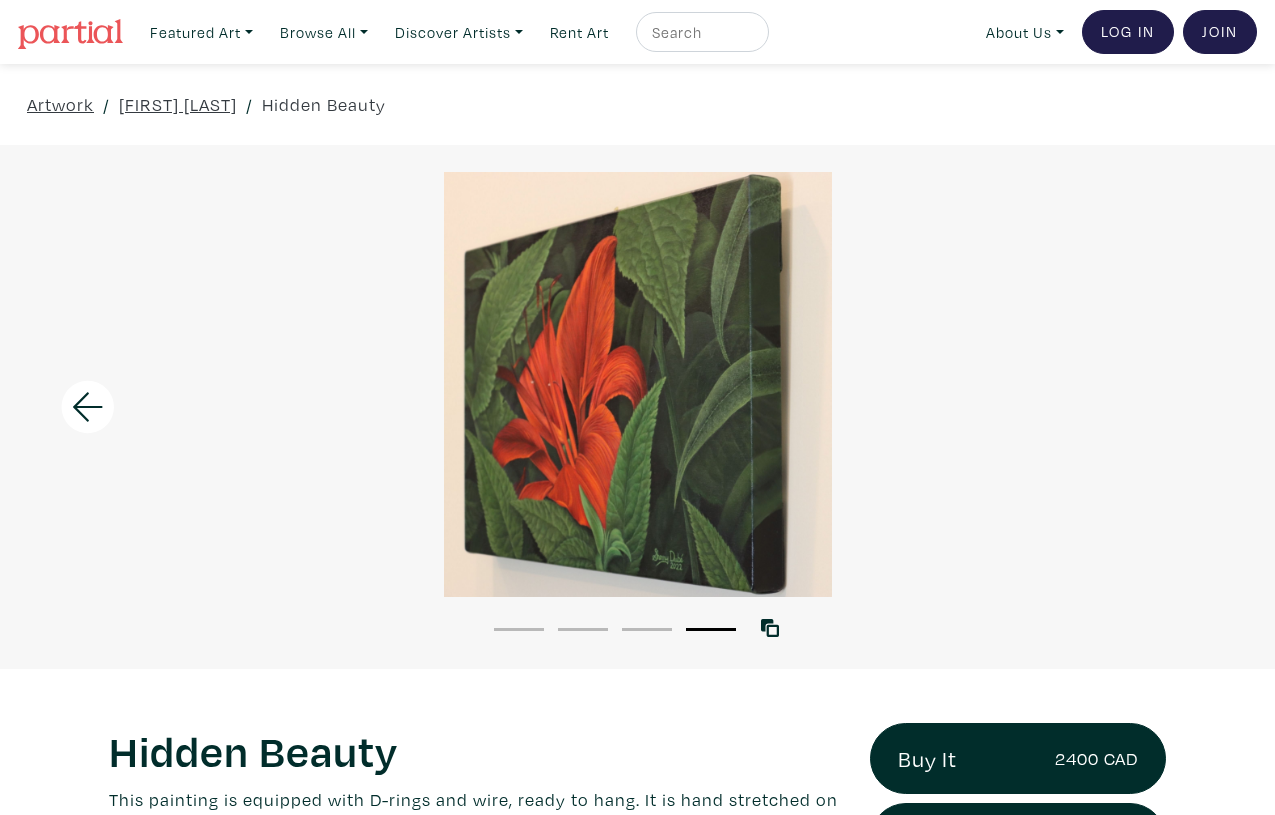 click at bounding box center (637, 384) 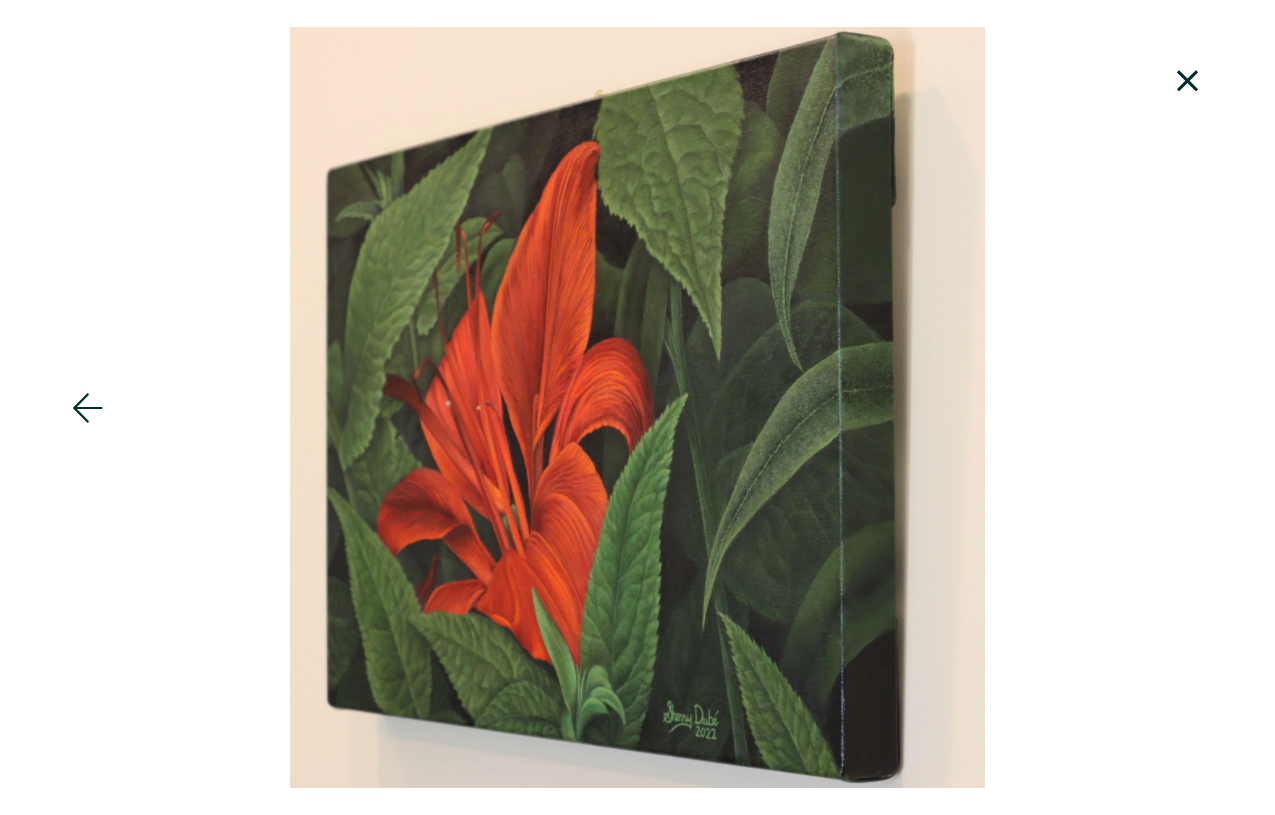click 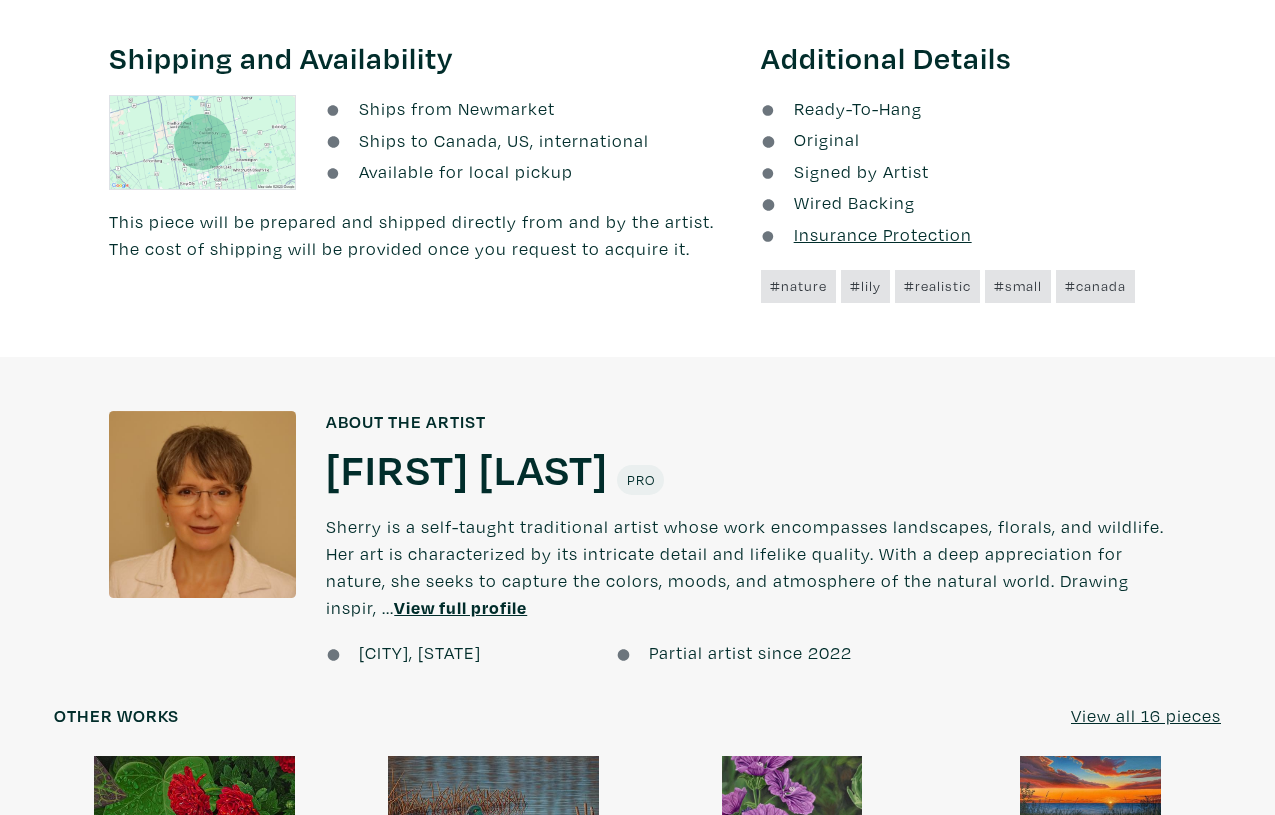 scroll, scrollTop: 1141, scrollLeft: 0, axis: vertical 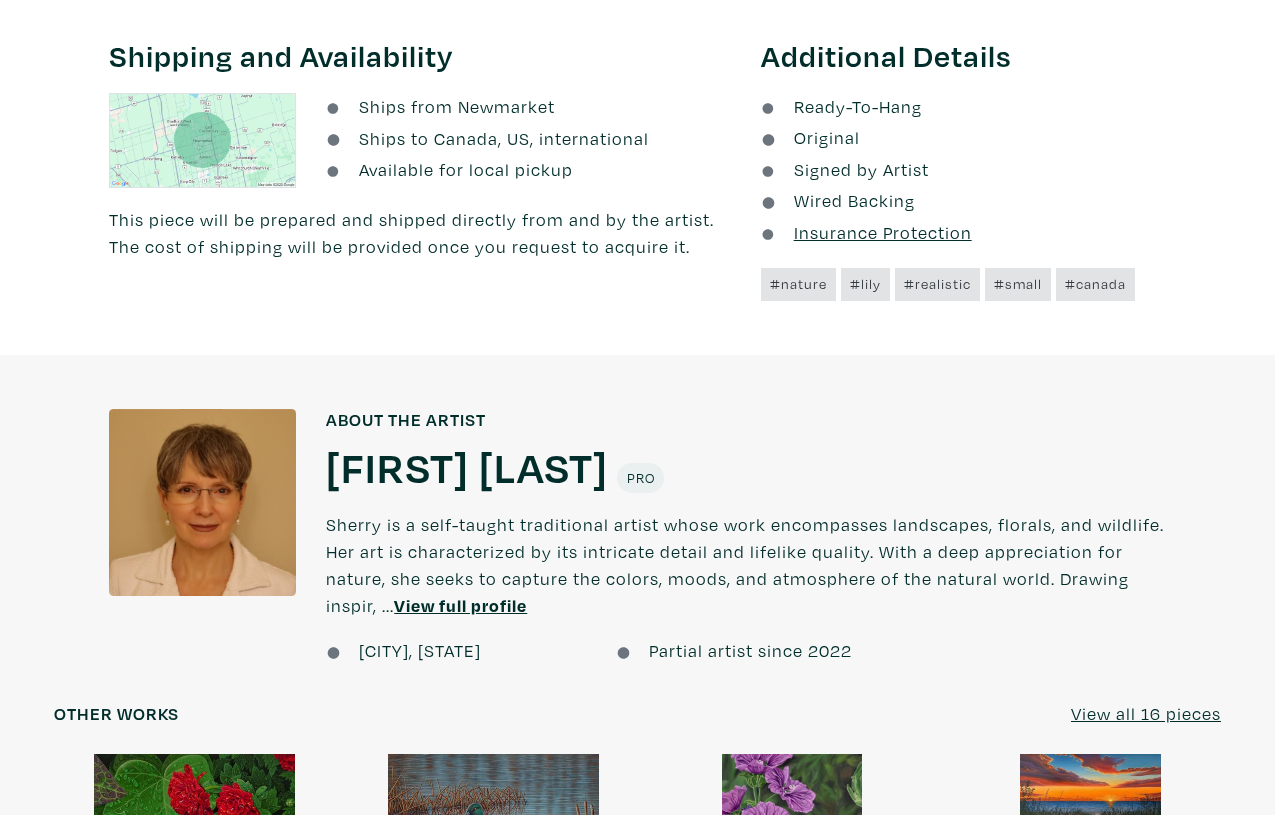 click on "Sherry Dube" at bounding box center [467, 466] 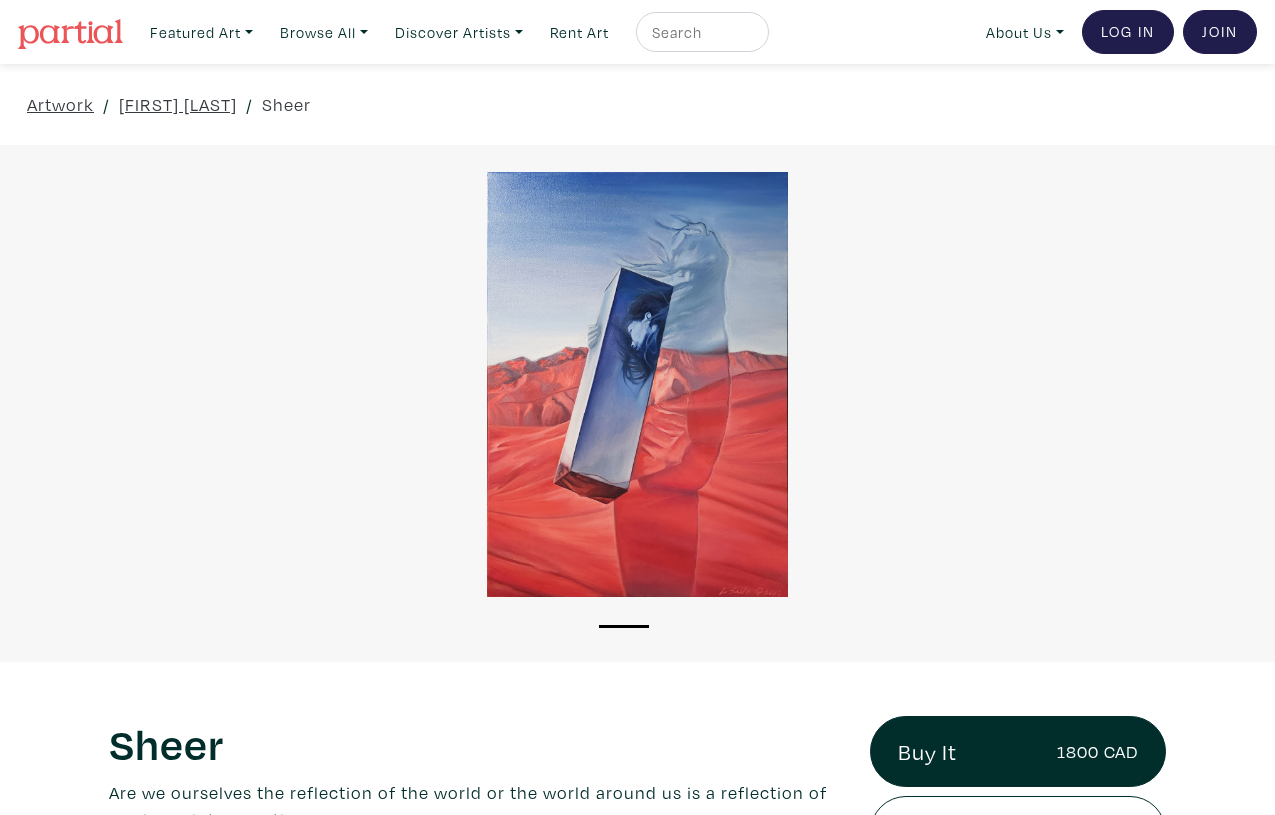 scroll, scrollTop: 0, scrollLeft: 0, axis: both 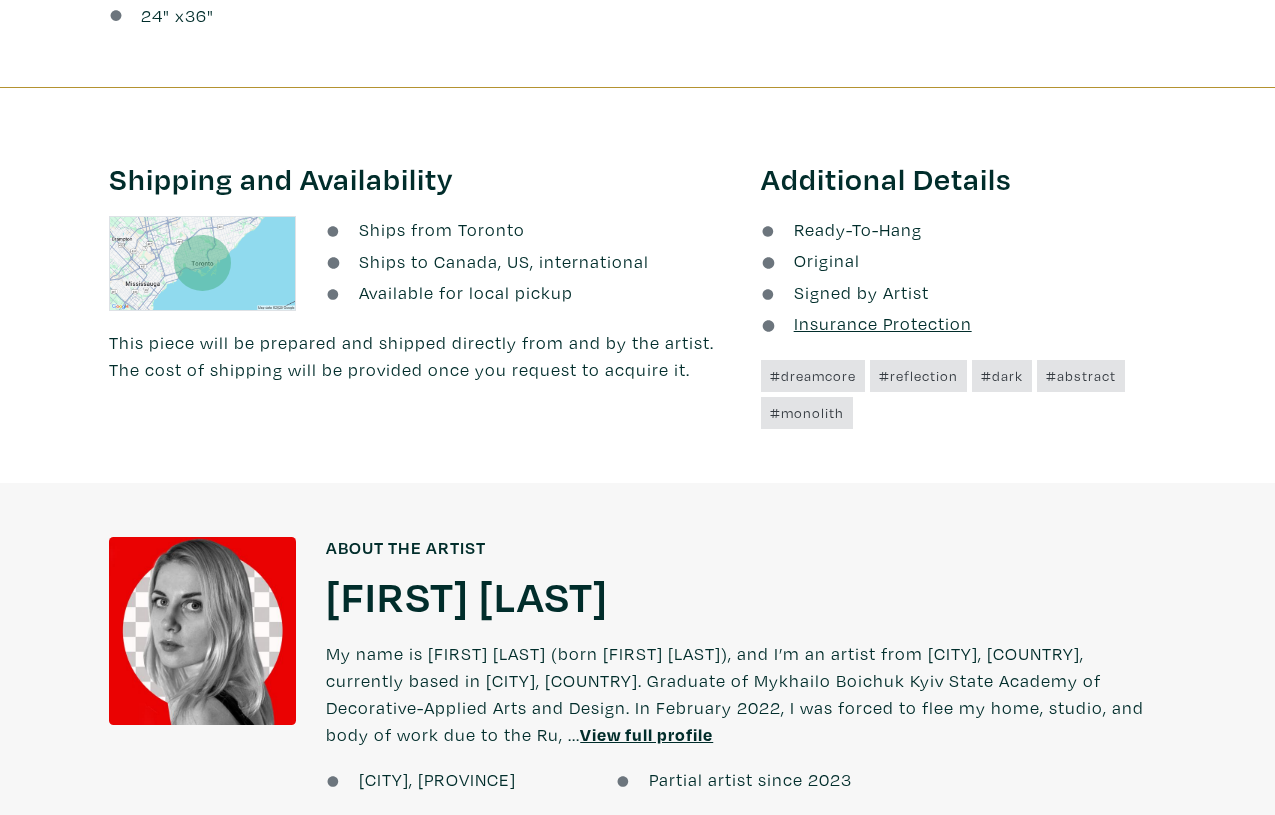 click on "Sasha Q" at bounding box center [467, 595] 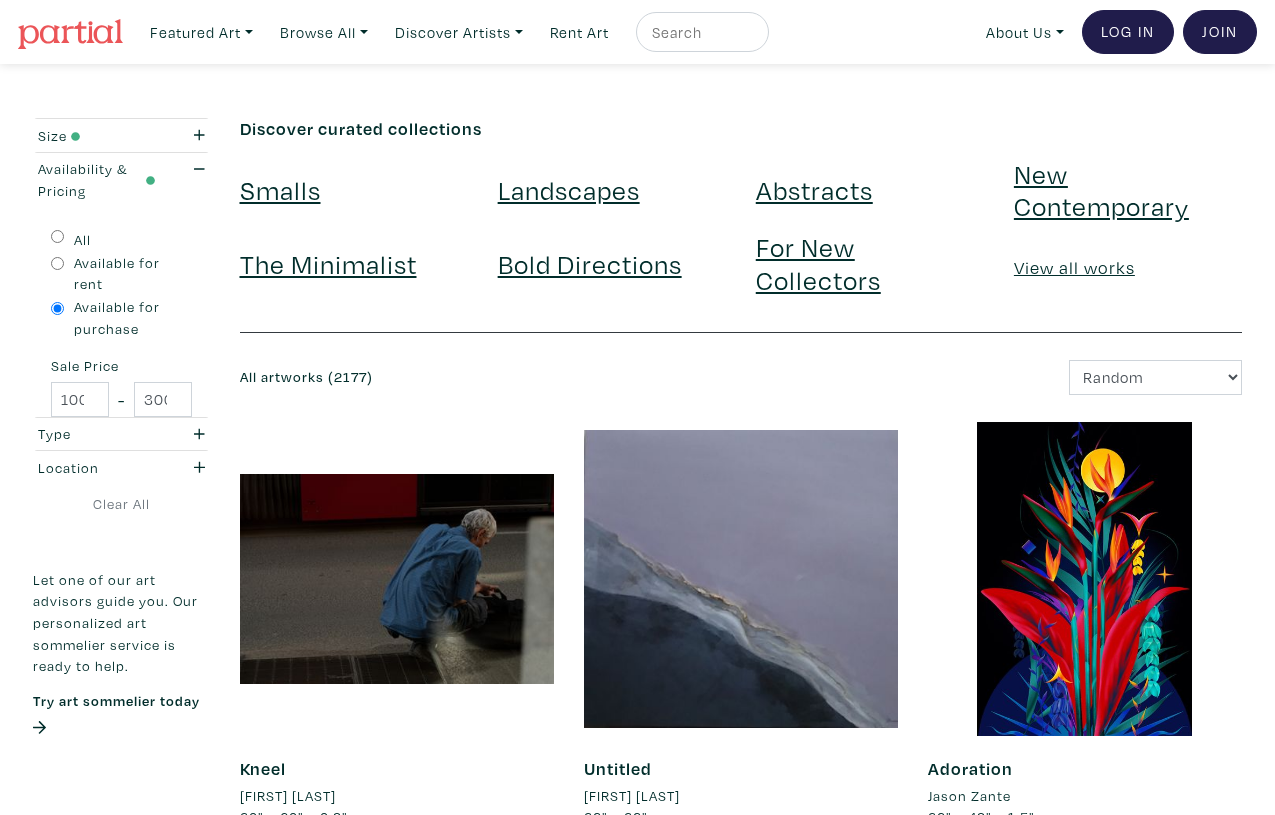 scroll, scrollTop: 0, scrollLeft: 0, axis: both 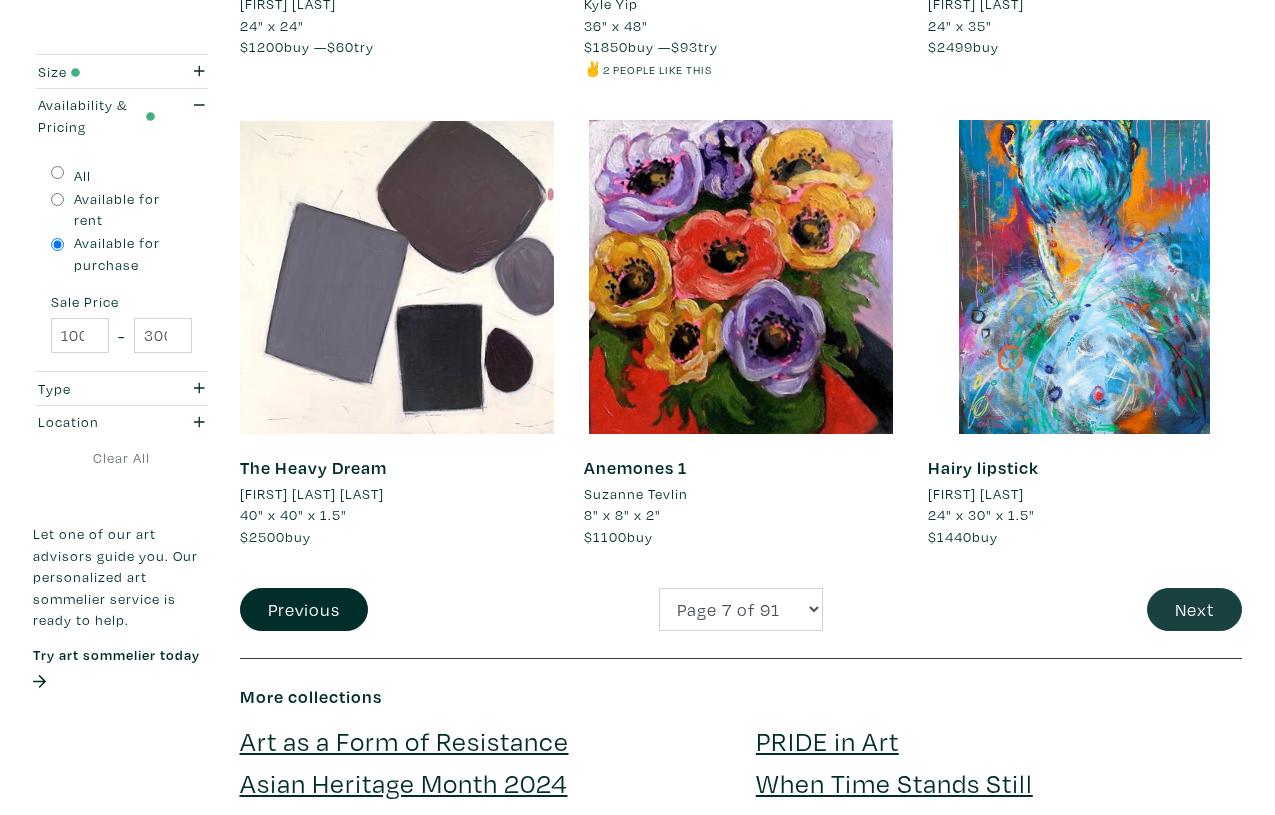 click on "Next" at bounding box center (1194, 609) 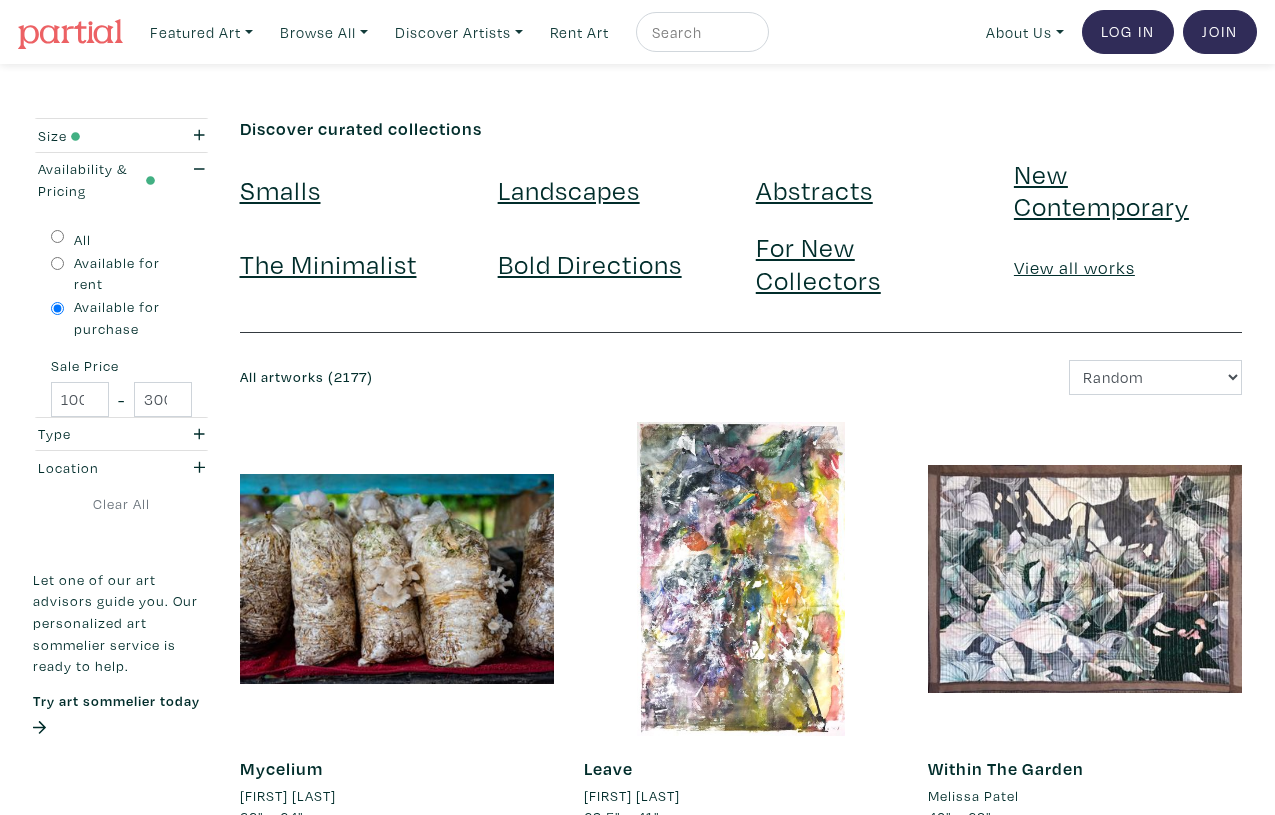 scroll, scrollTop: 0, scrollLeft: 0, axis: both 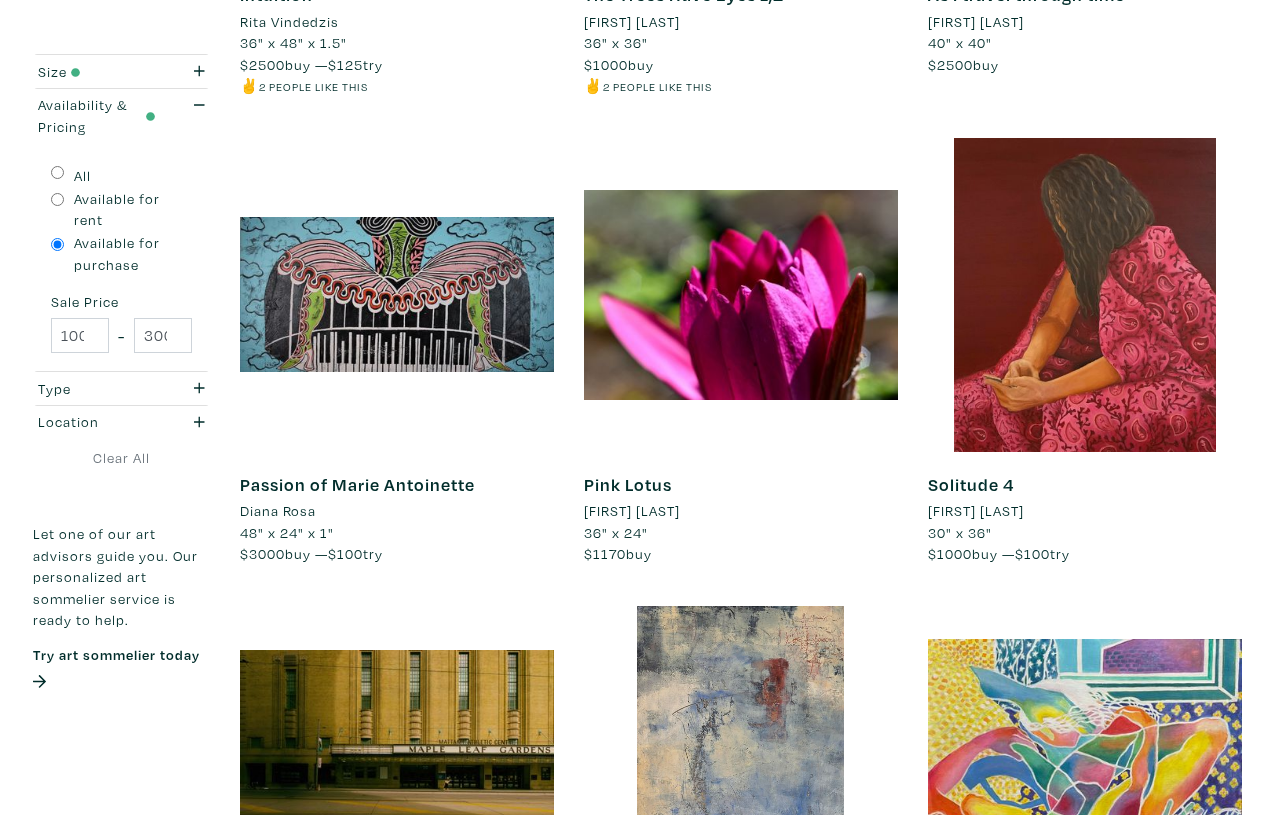 click on "Solitude 4" at bounding box center [971, 484] 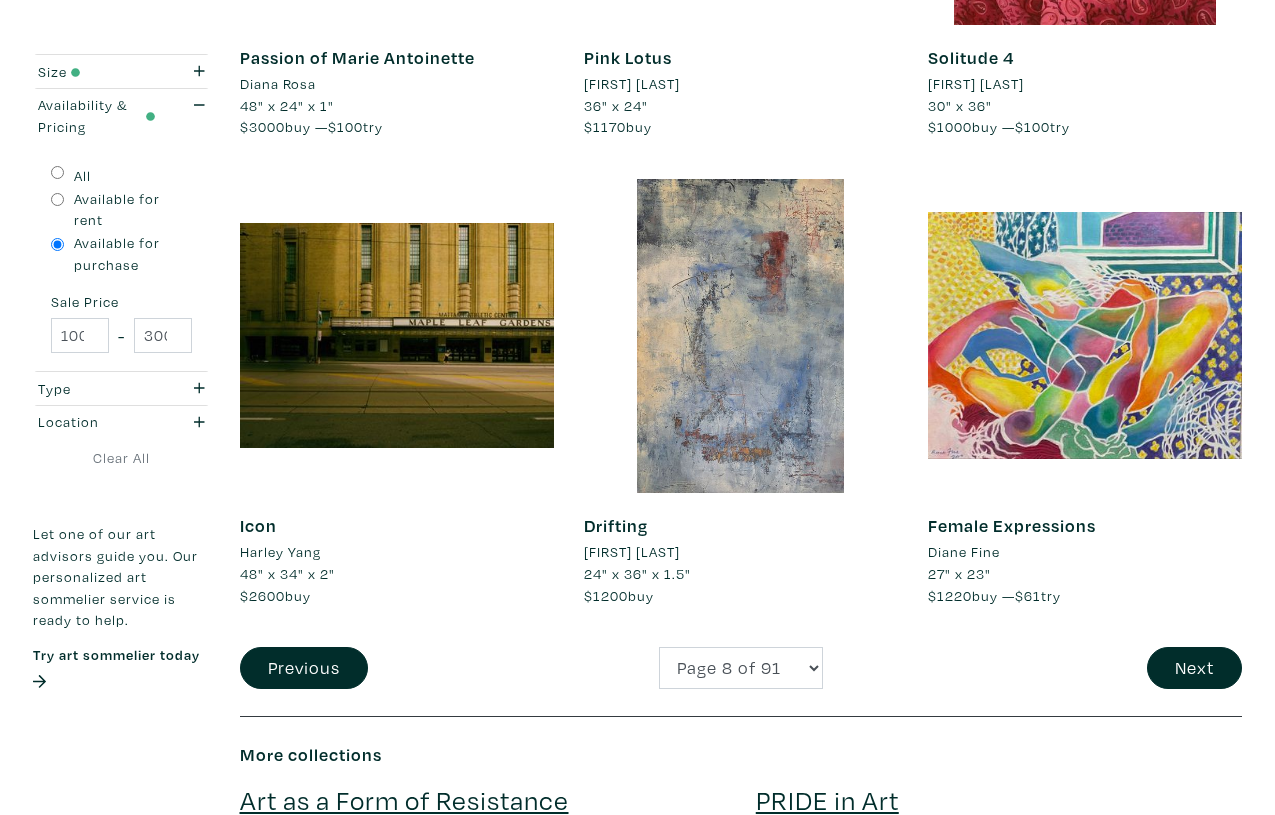 scroll, scrollTop: 3714, scrollLeft: 0, axis: vertical 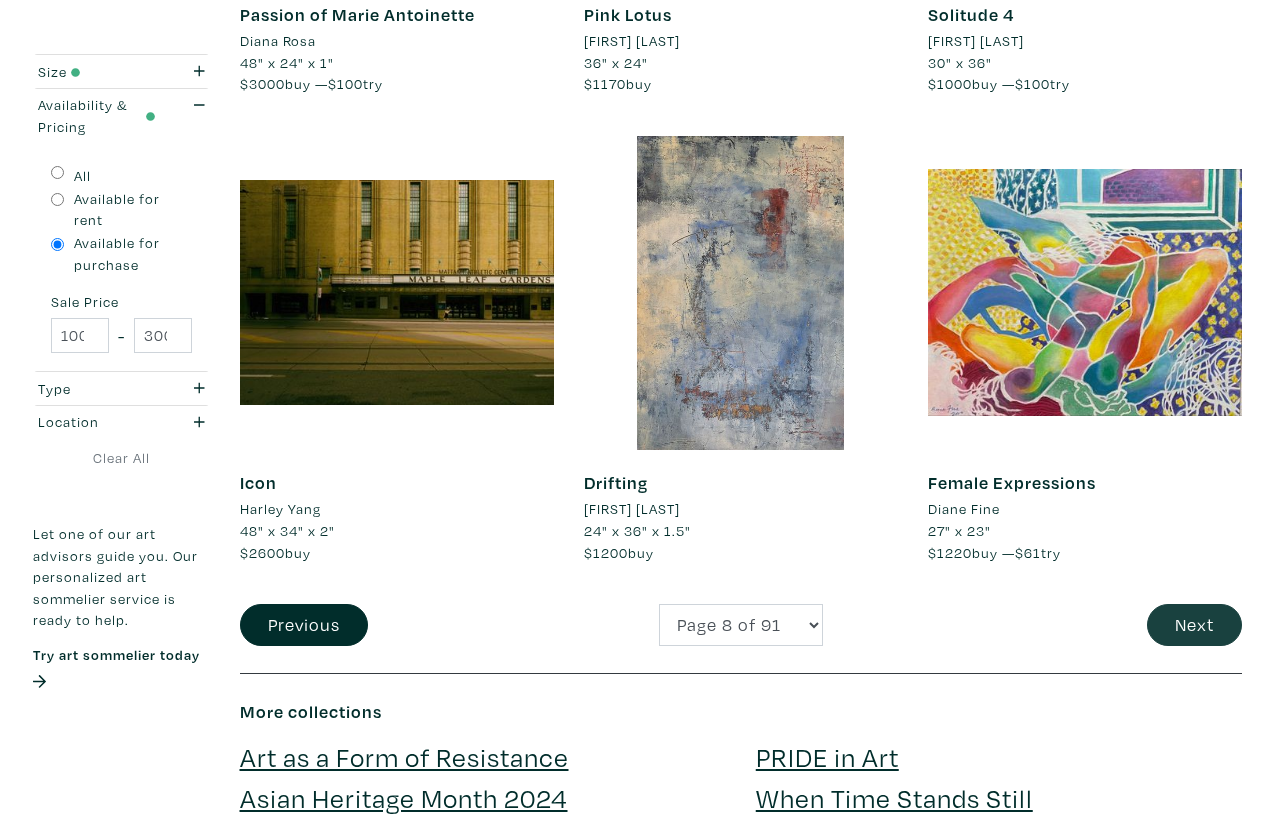 click on "Next" at bounding box center [1194, 625] 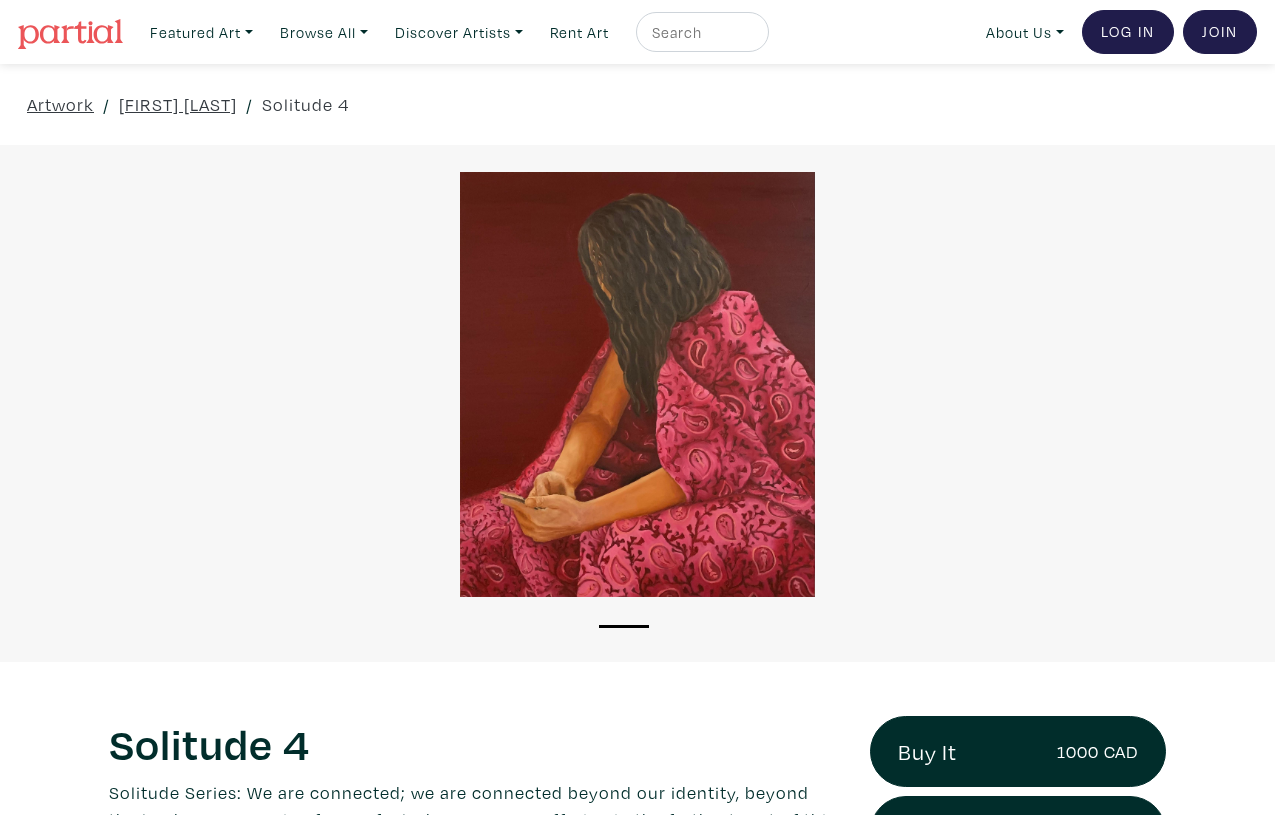 scroll, scrollTop: 0, scrollLeft: 0, axis: both 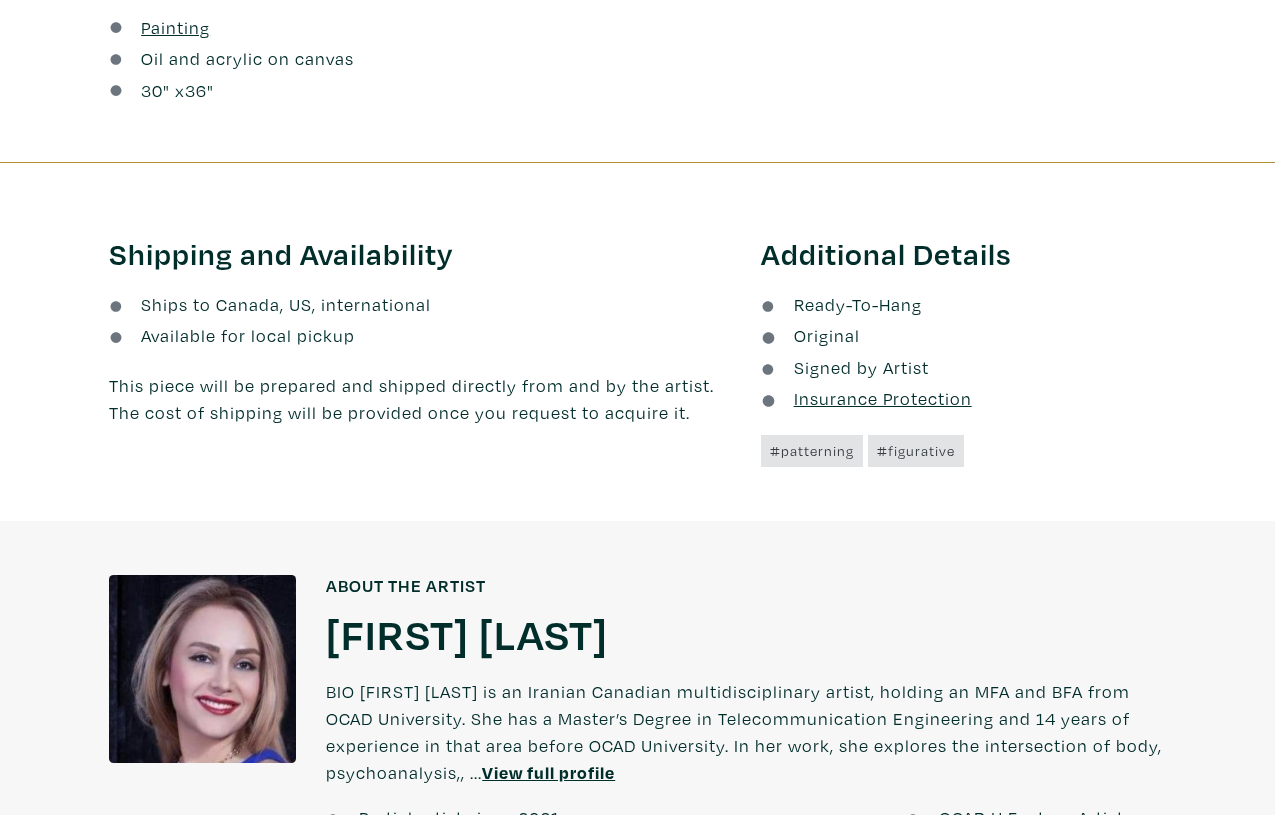 click on "[FIRST] [LAST]" at bounding box center [467, 633] 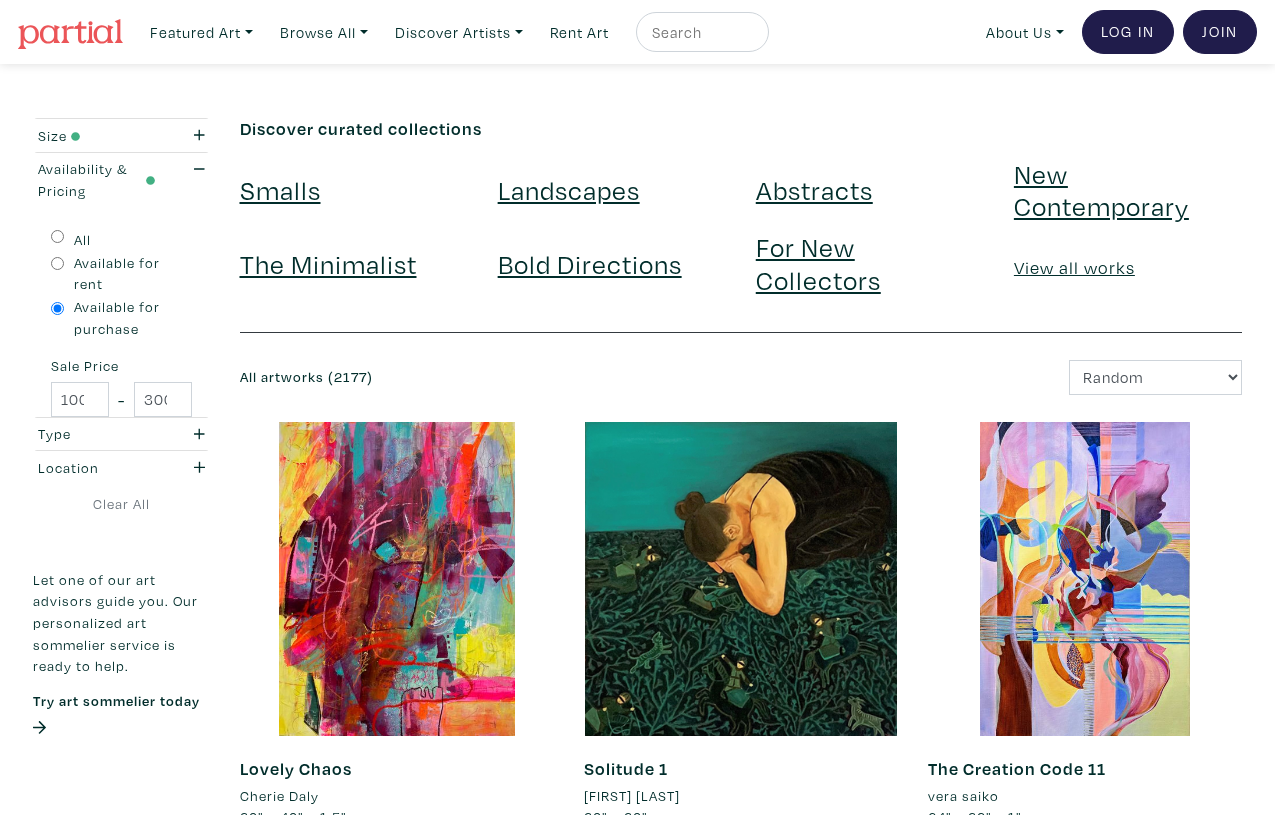 scroll, scrollTop: 0, scrollLeft: 0, axis: both 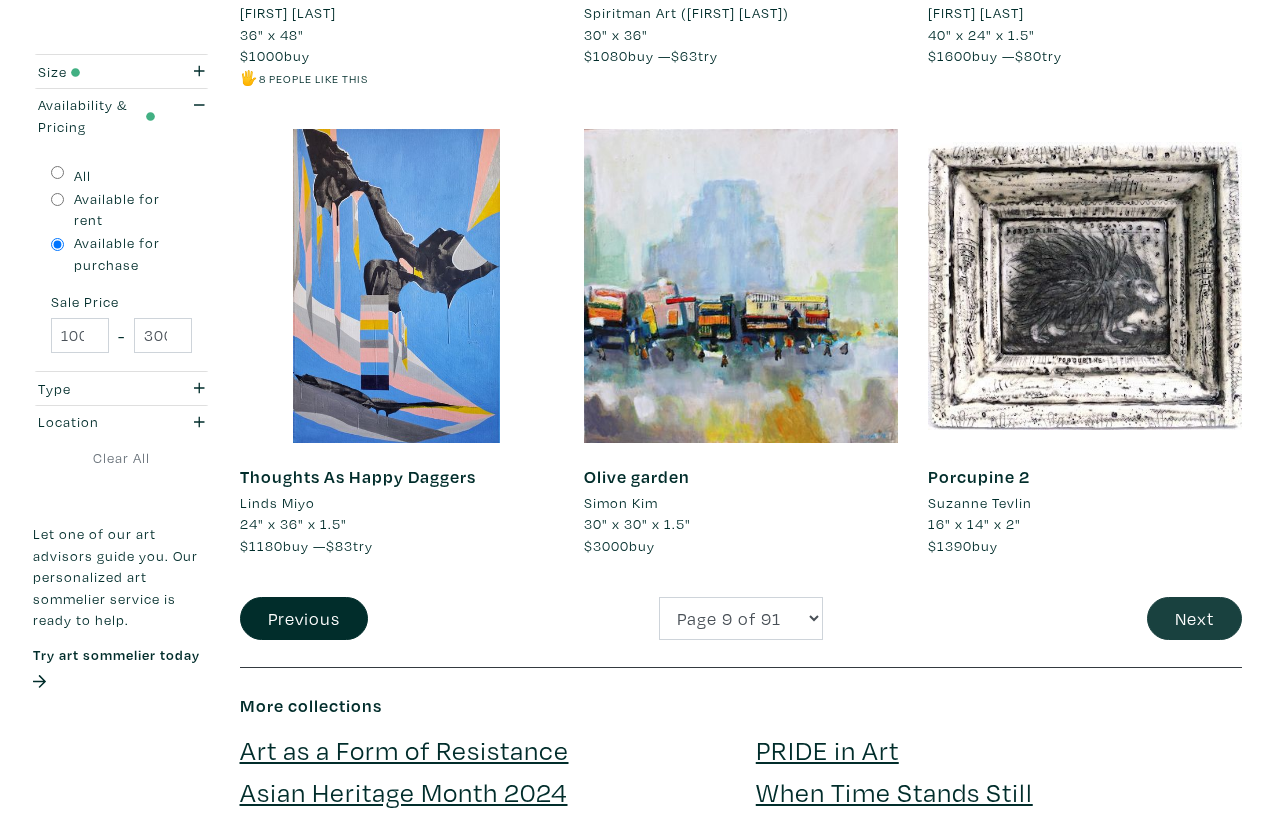click on "Next" at bounding box center (1194, 618) 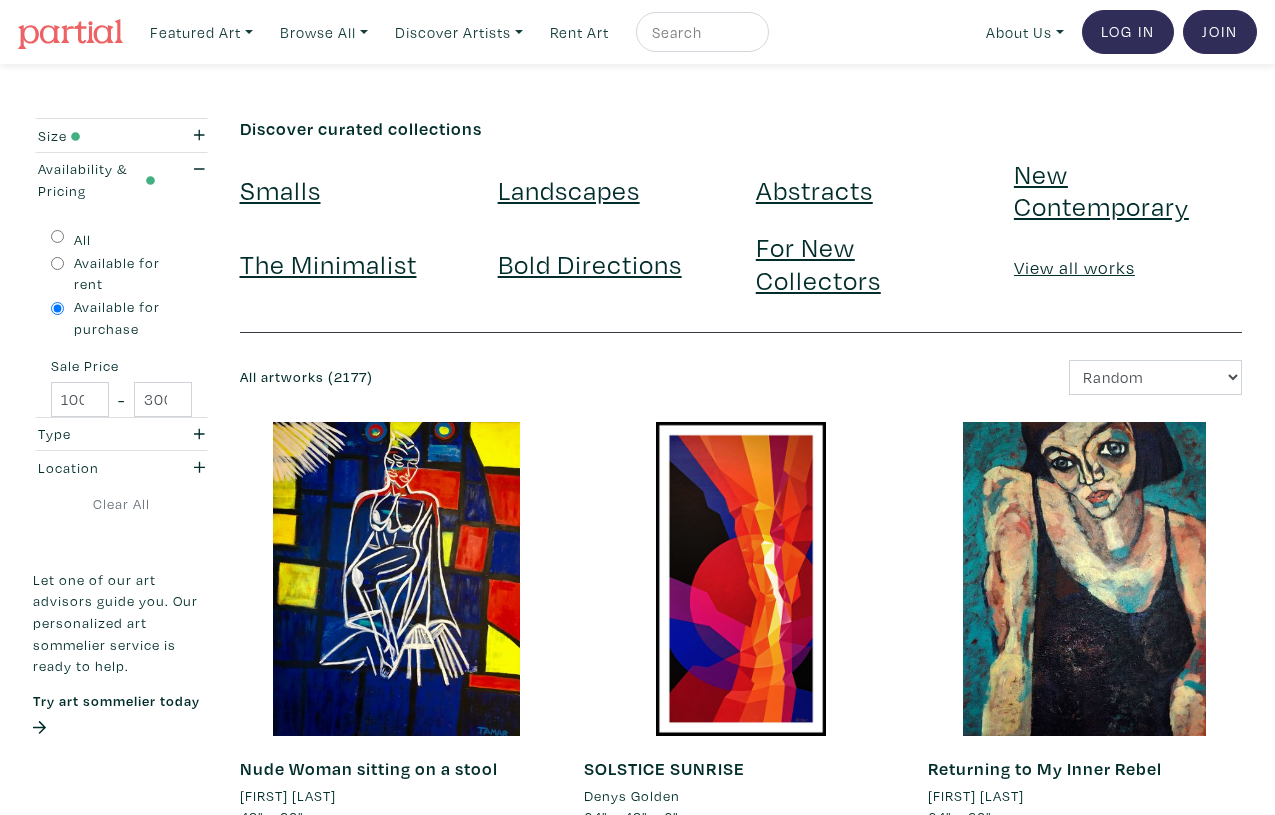 scroll, scrollTop: 0, scrollLeft: 0, axis: both 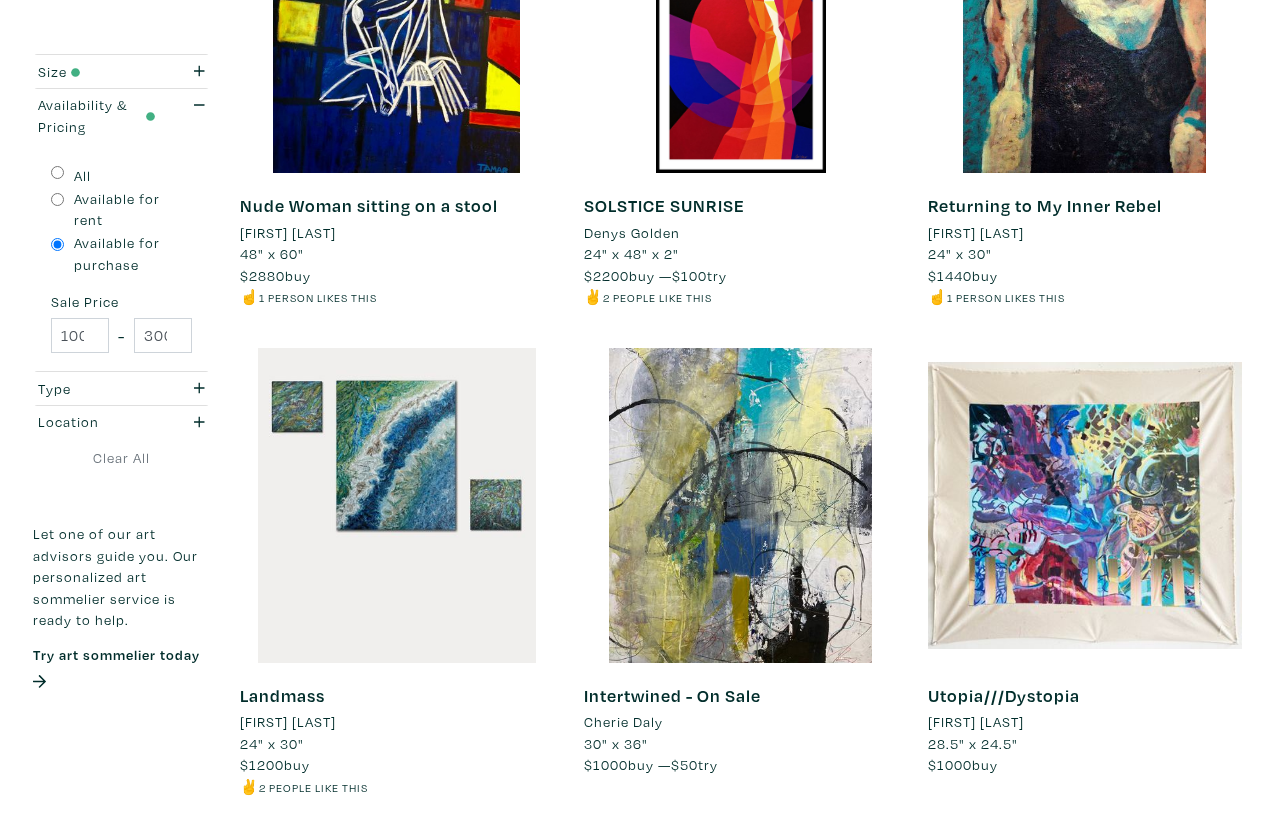 click on "Returning to My Inner Rebel" at bounding box center [1045, 205] 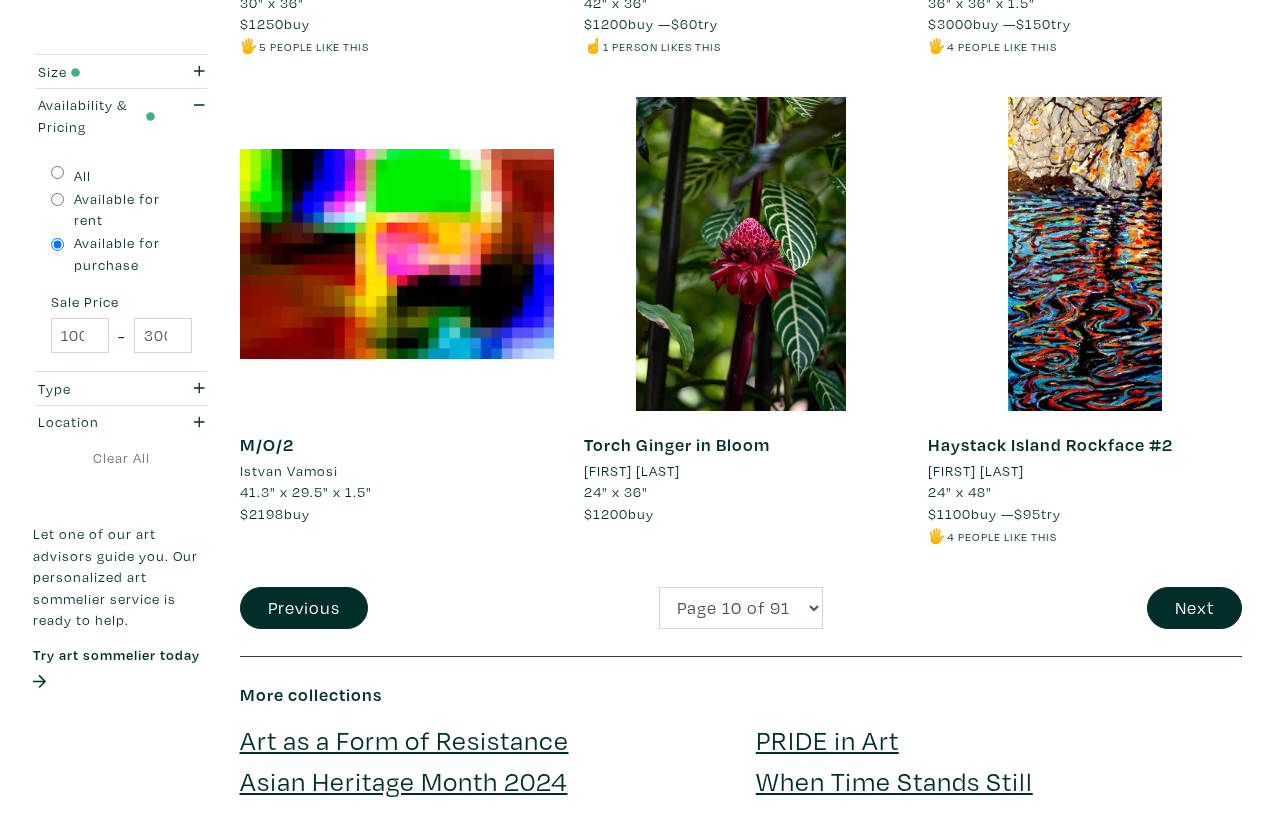 scroll, scrollTop: 3745, scrollLeft: 0, axis: vertical 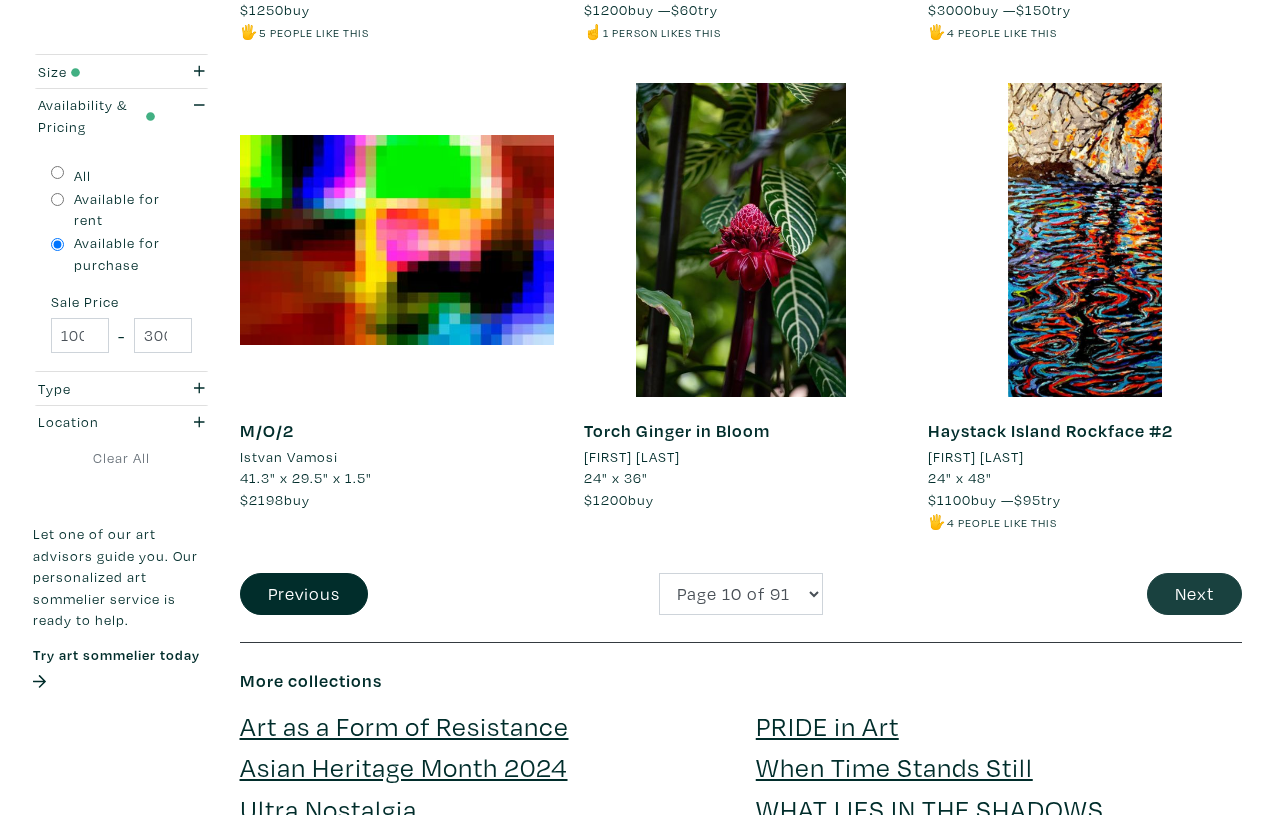 click on "Next" at bounding box center (1194, 594) 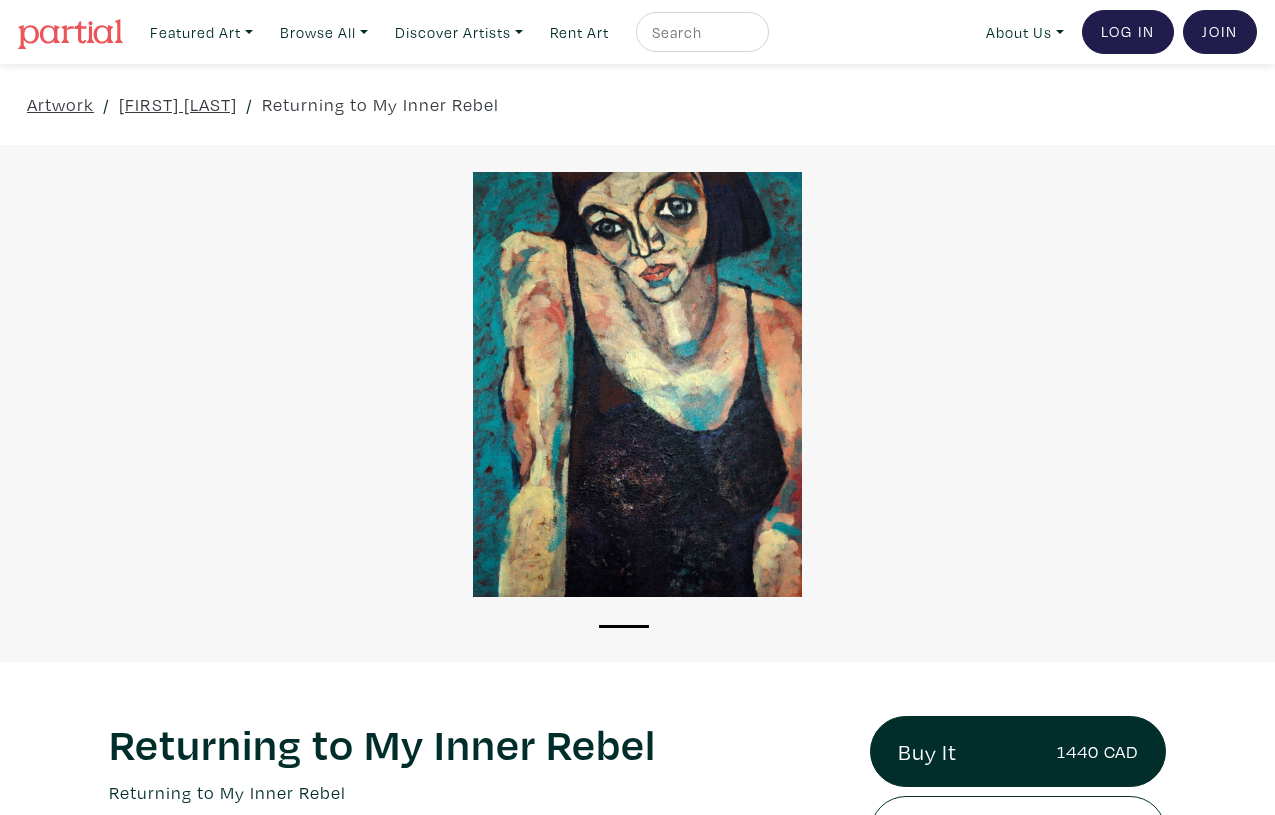 scroll, scrollTop: 0, scrollLeft: 0, axis: both 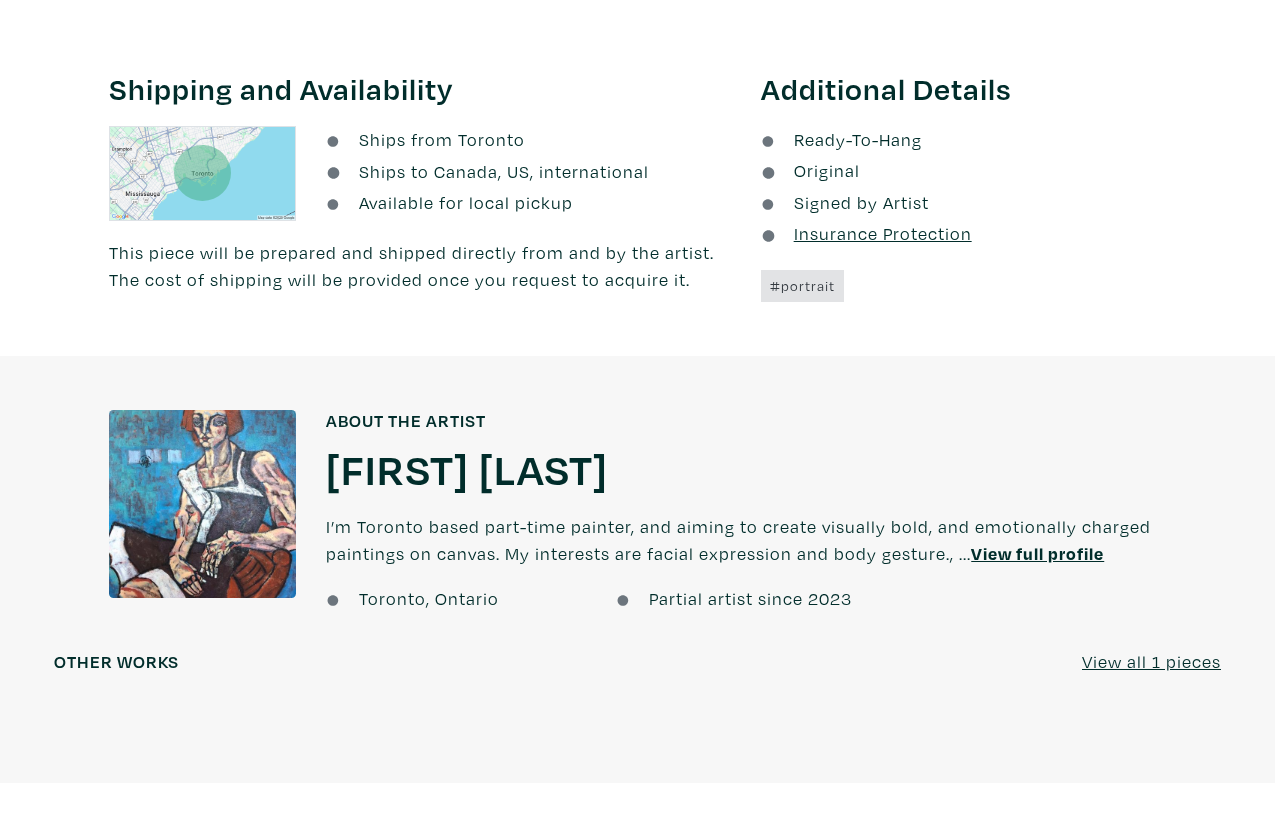 click on "Lili Xu" at bounding box center (467, 468) 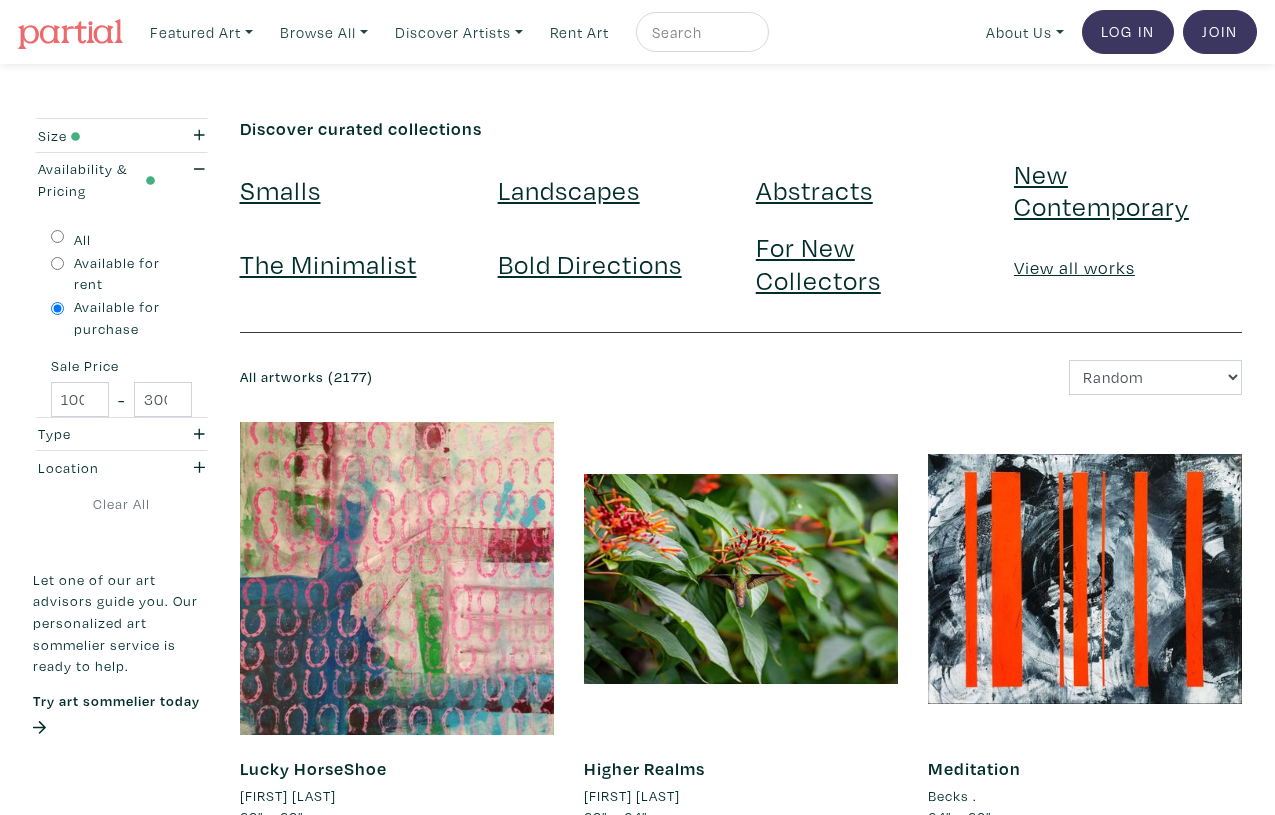 scroll, scrollTop: 0, scrollLeft: 0, axis: both 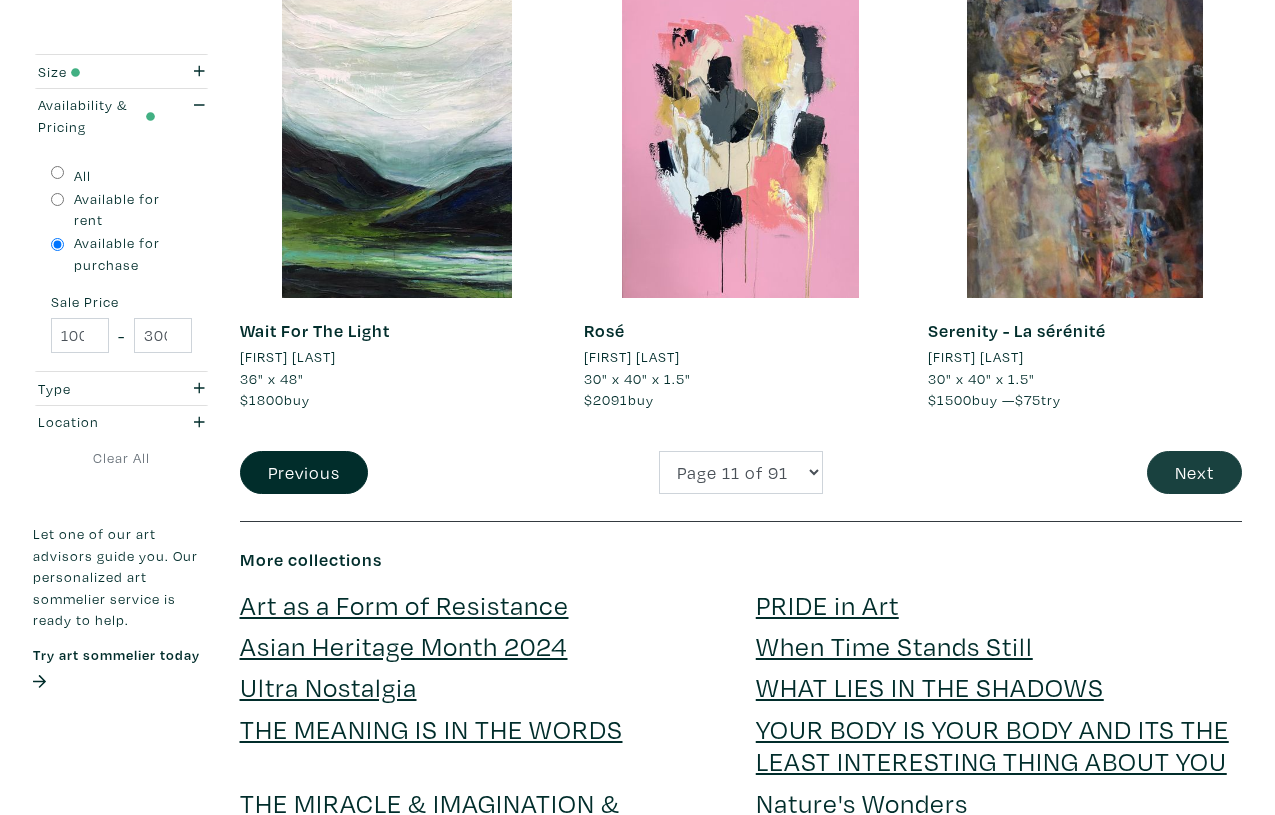 click on "Next" at bounding box center [1194, 472] 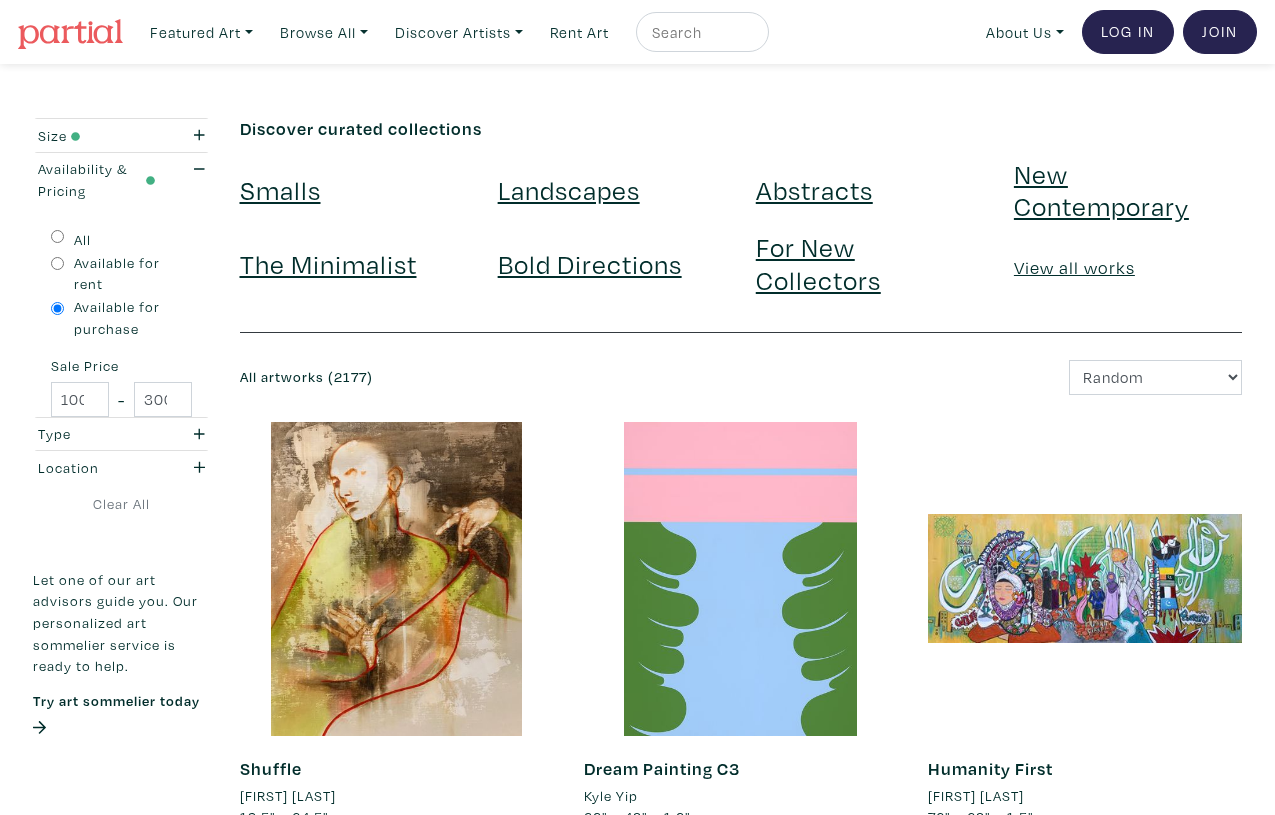scroll, scrollTop: 0, scrollLeft: 0, axis: both 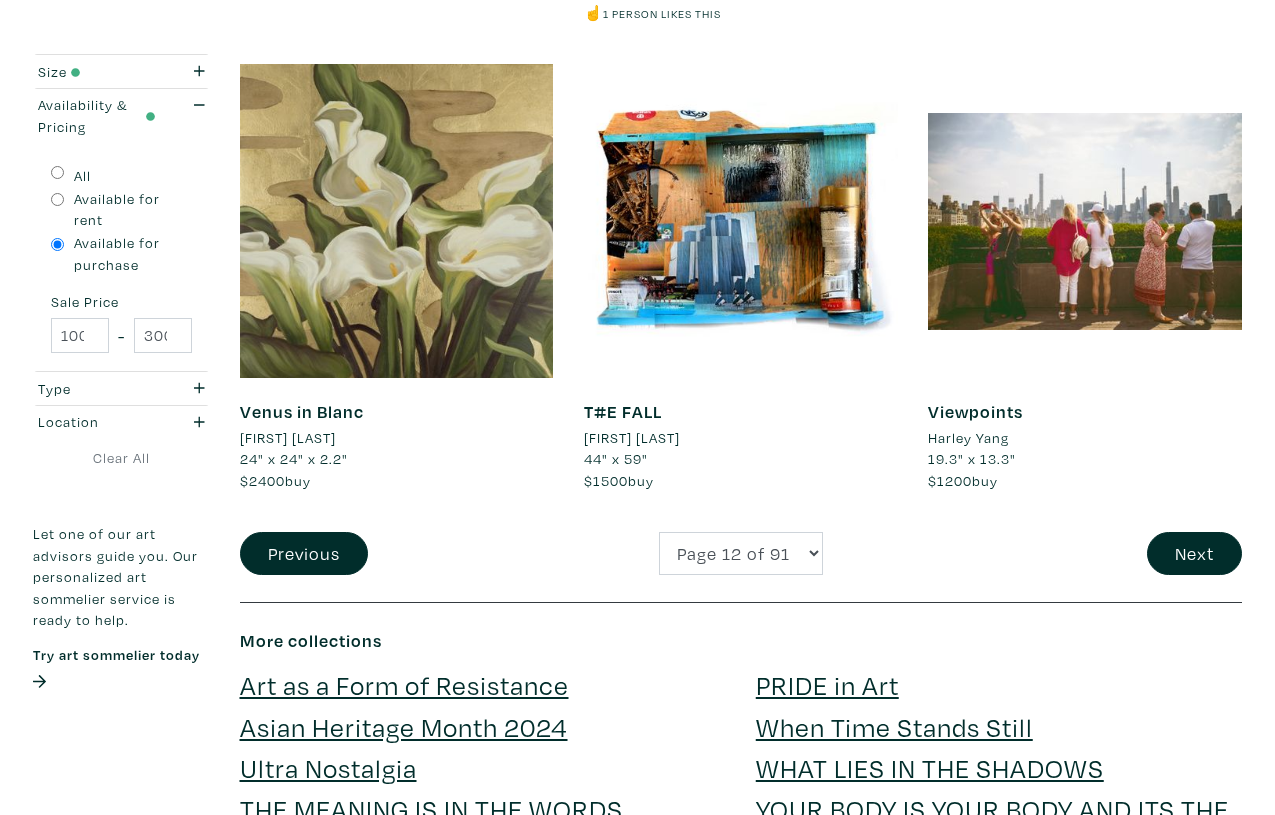 click on "Venus in Blanc" at bounding box center [302, 411] 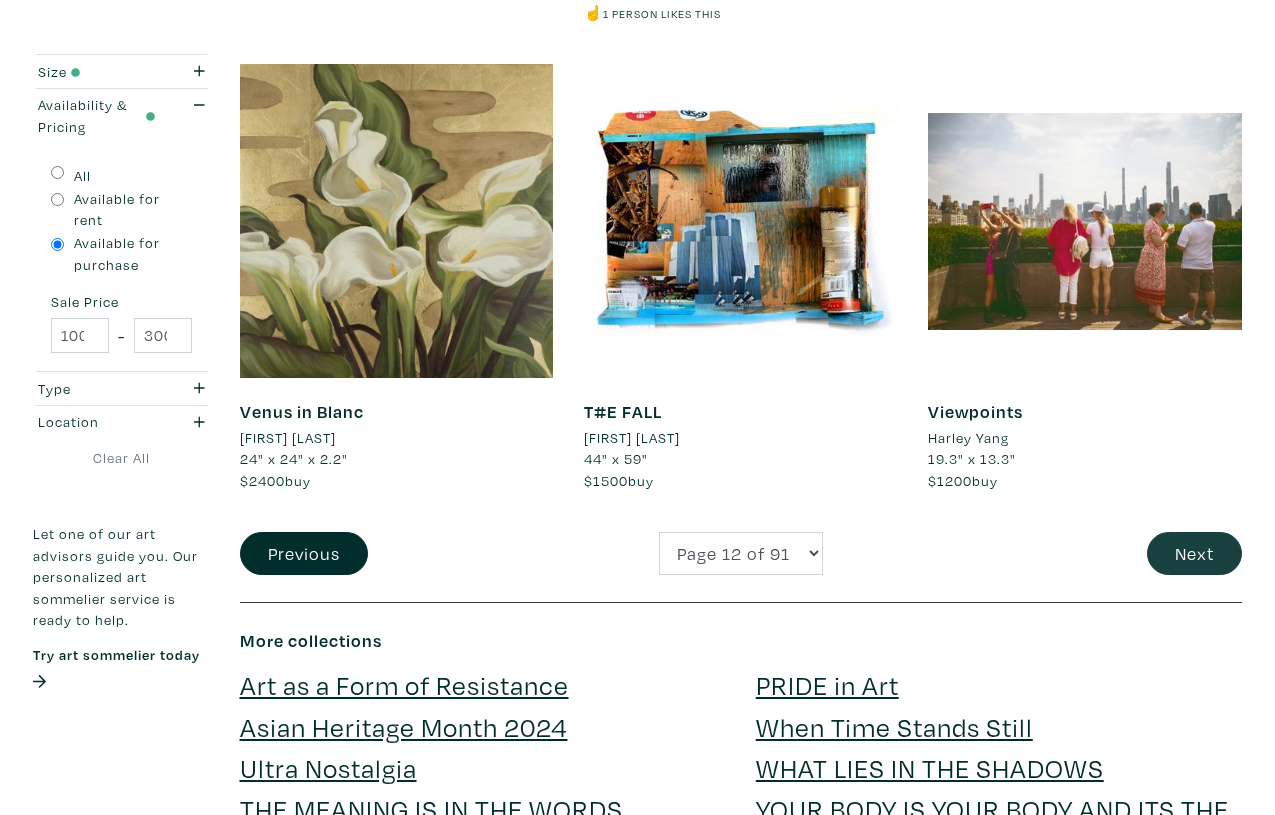 click on "Next" at bounding box center [1194, 553] 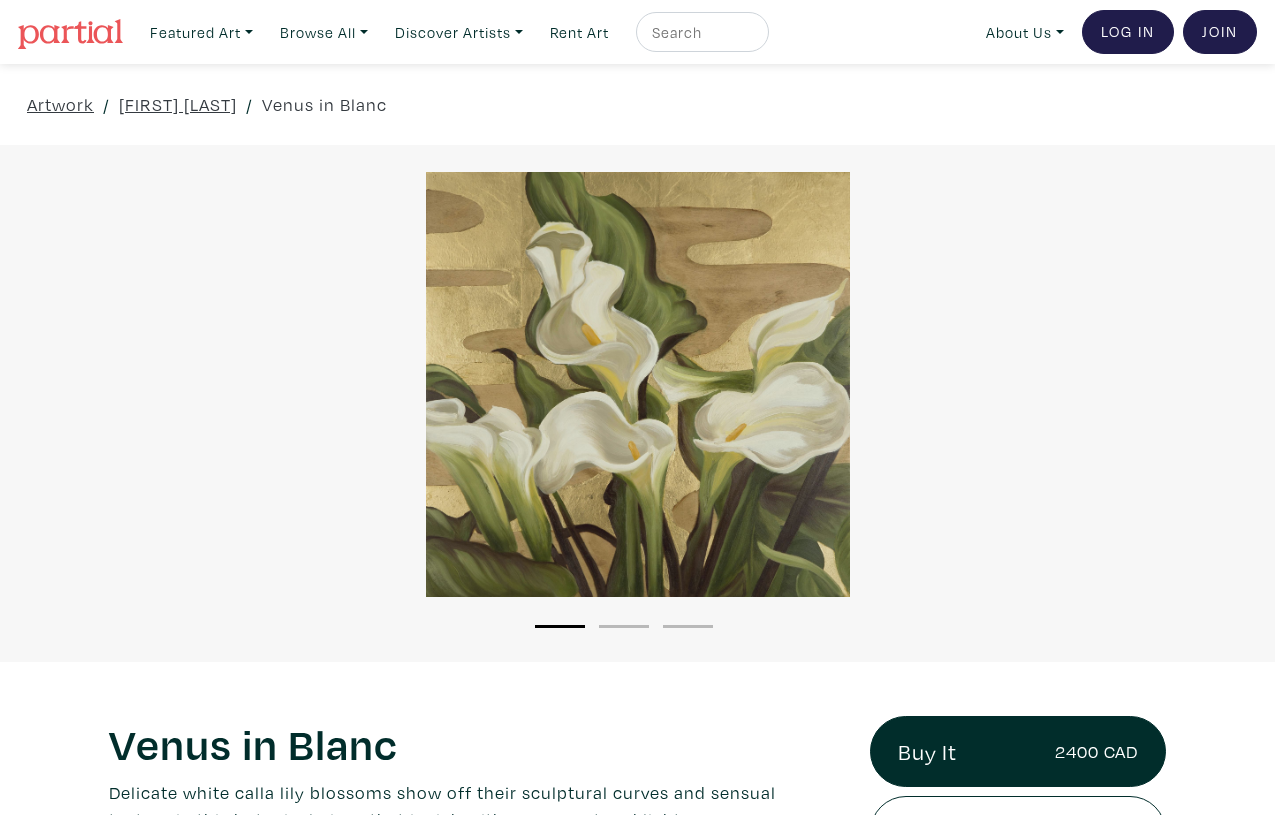 scroll, scrollTop: 0, scrollLeft: 0, axis: both 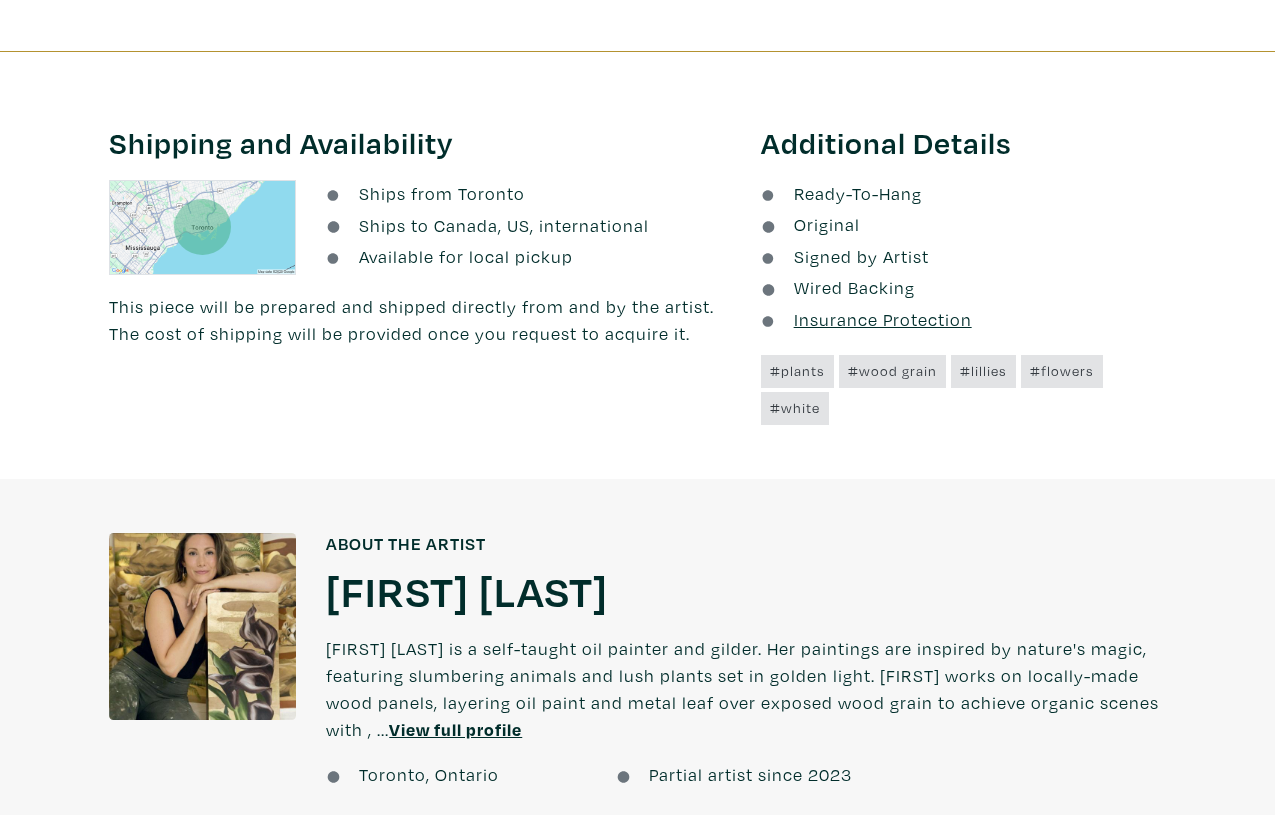 click on "[FIRST] [LAST]" at bounding box center (467, 590) 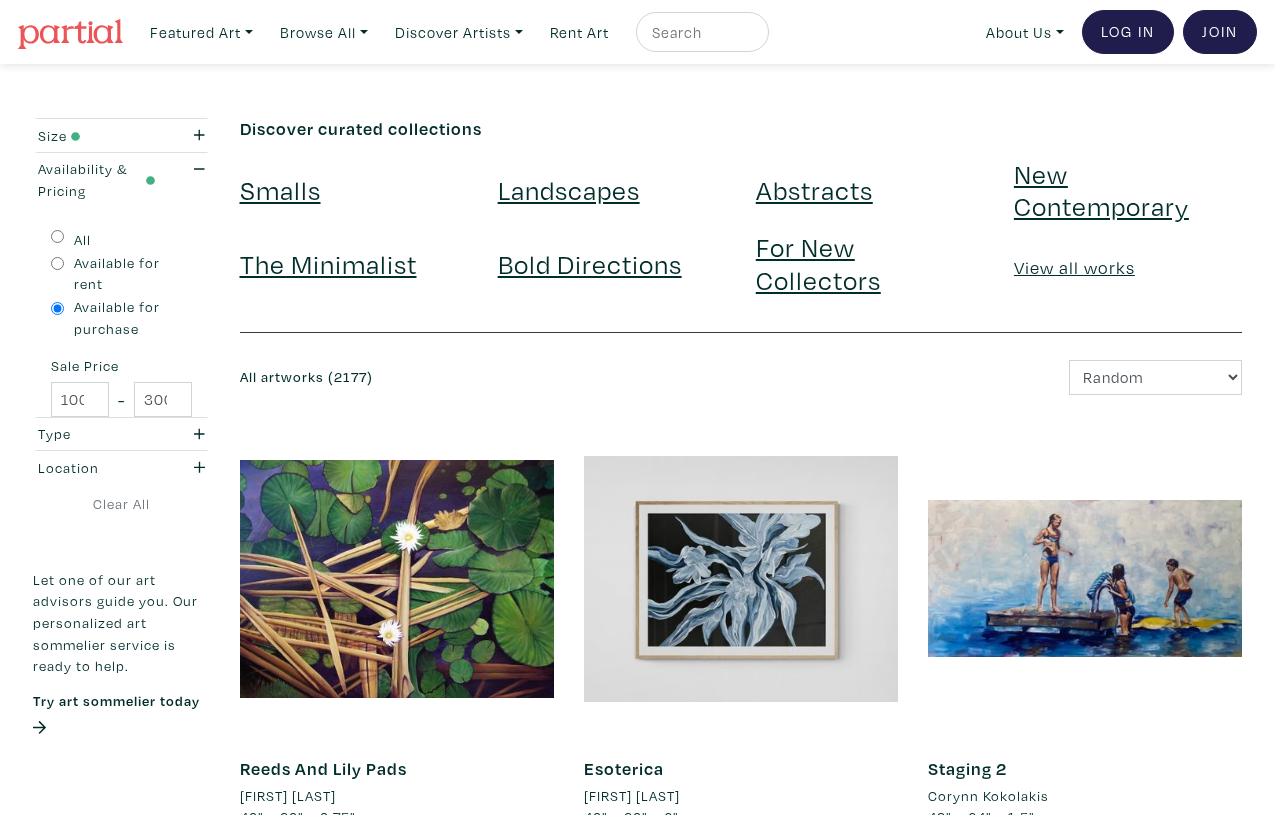 scroll, scrollTop: 0, scrollLeft: 0, axis: both 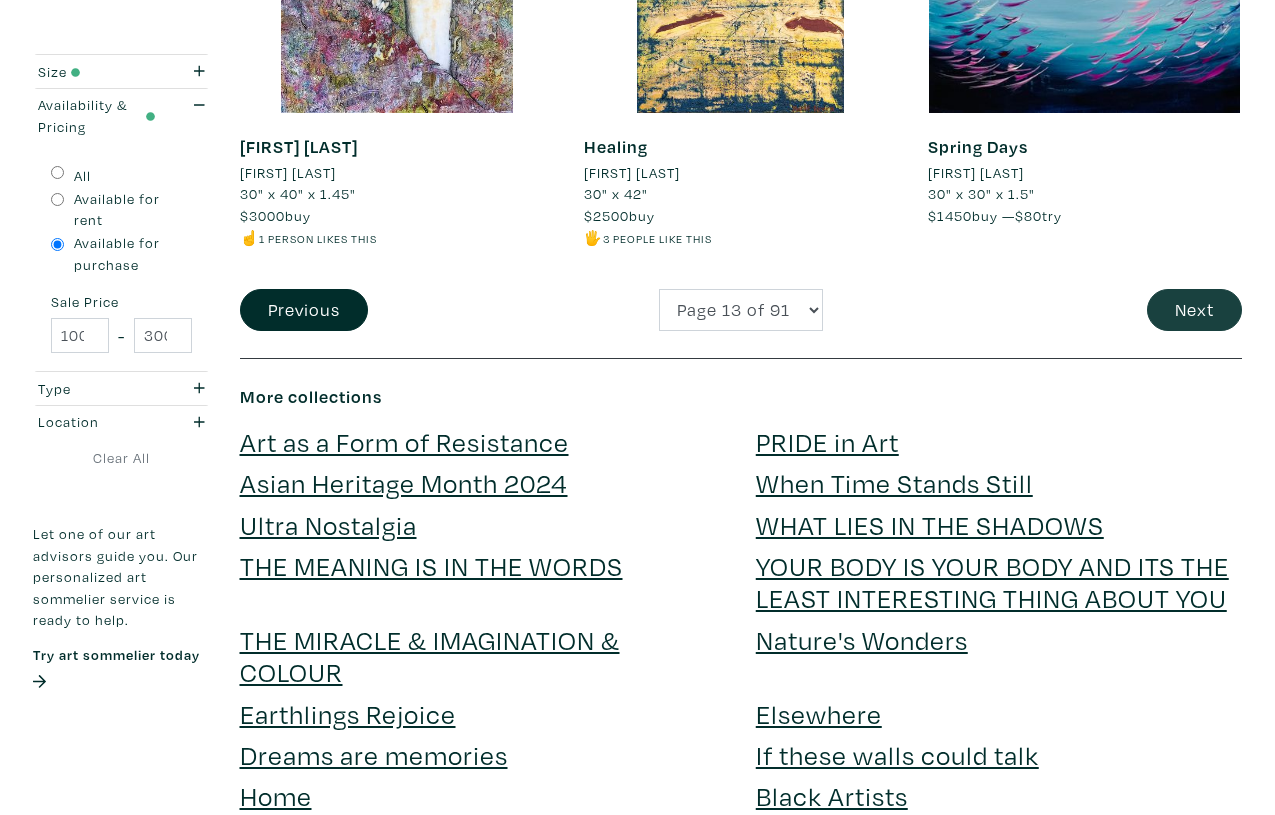 click on "Next" at bounding box center [1194, 310] 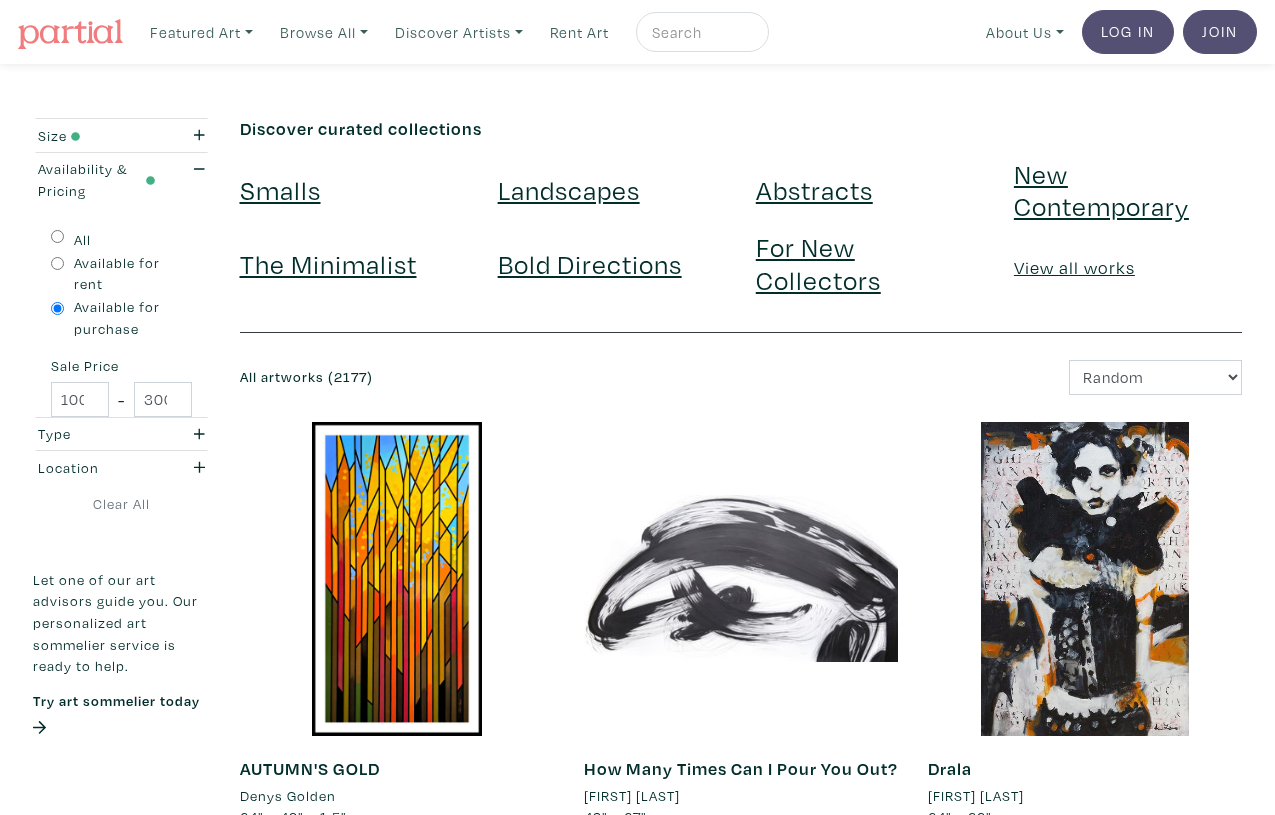 scroll, scrollTop: 0, scrollLeft: 0, axis: both 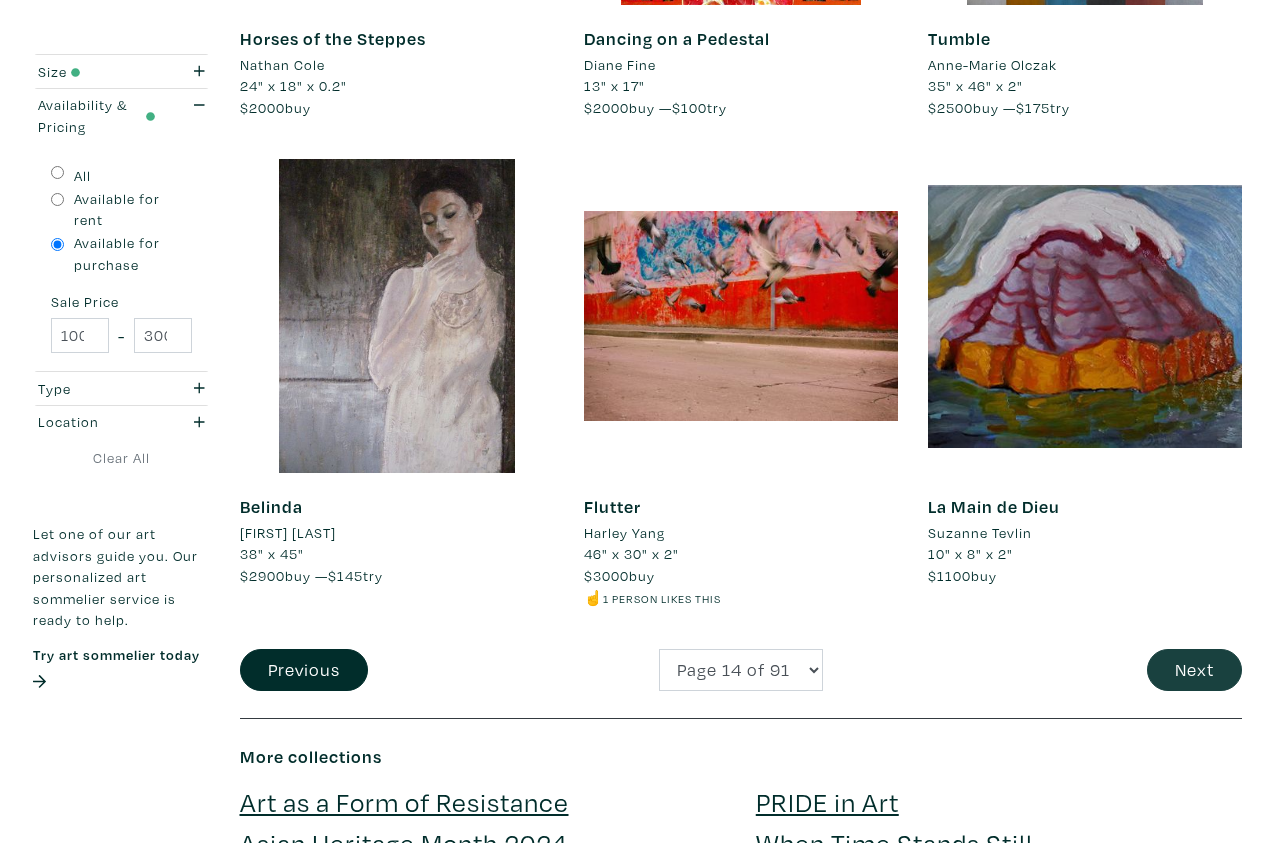 click on "Next" at bounding box center (1194, 670) 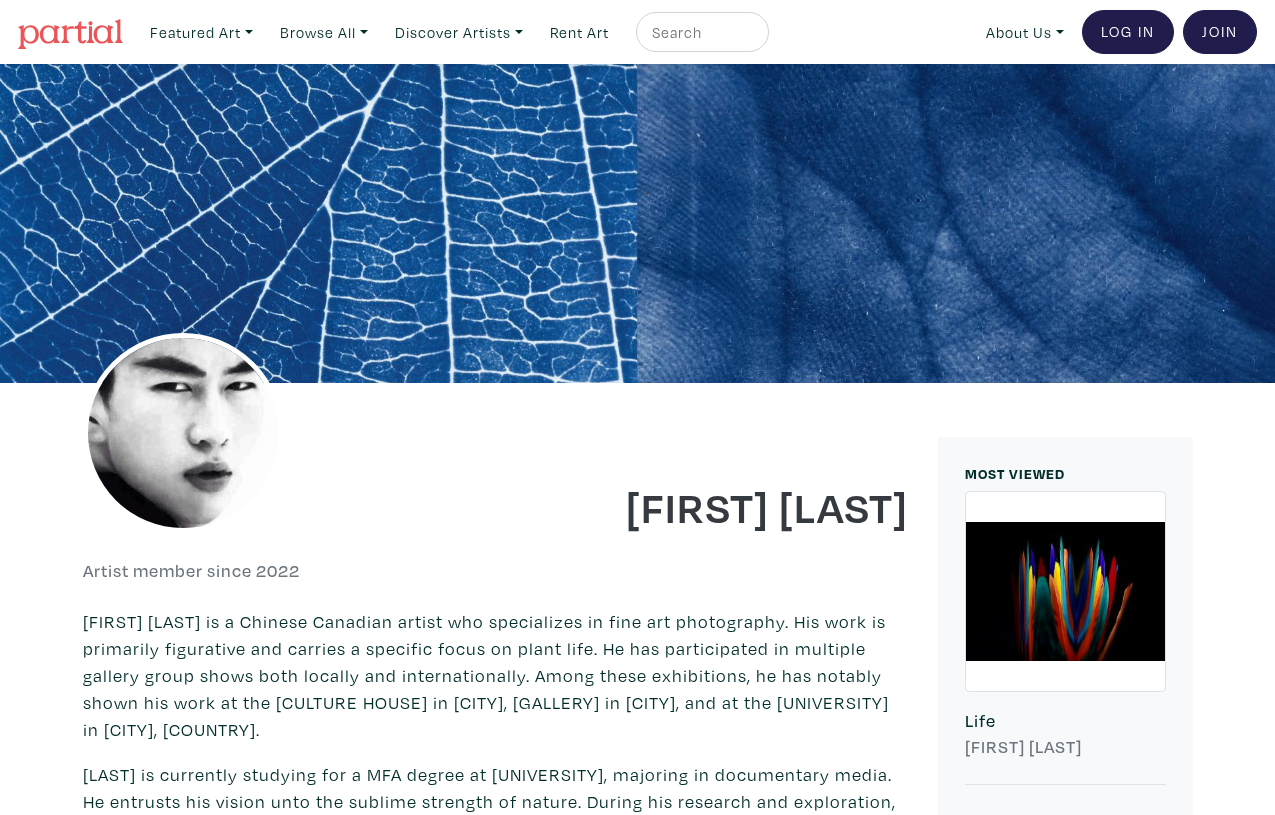 scroll, scrollTop: 0, scrollLeft: 0, axis: both 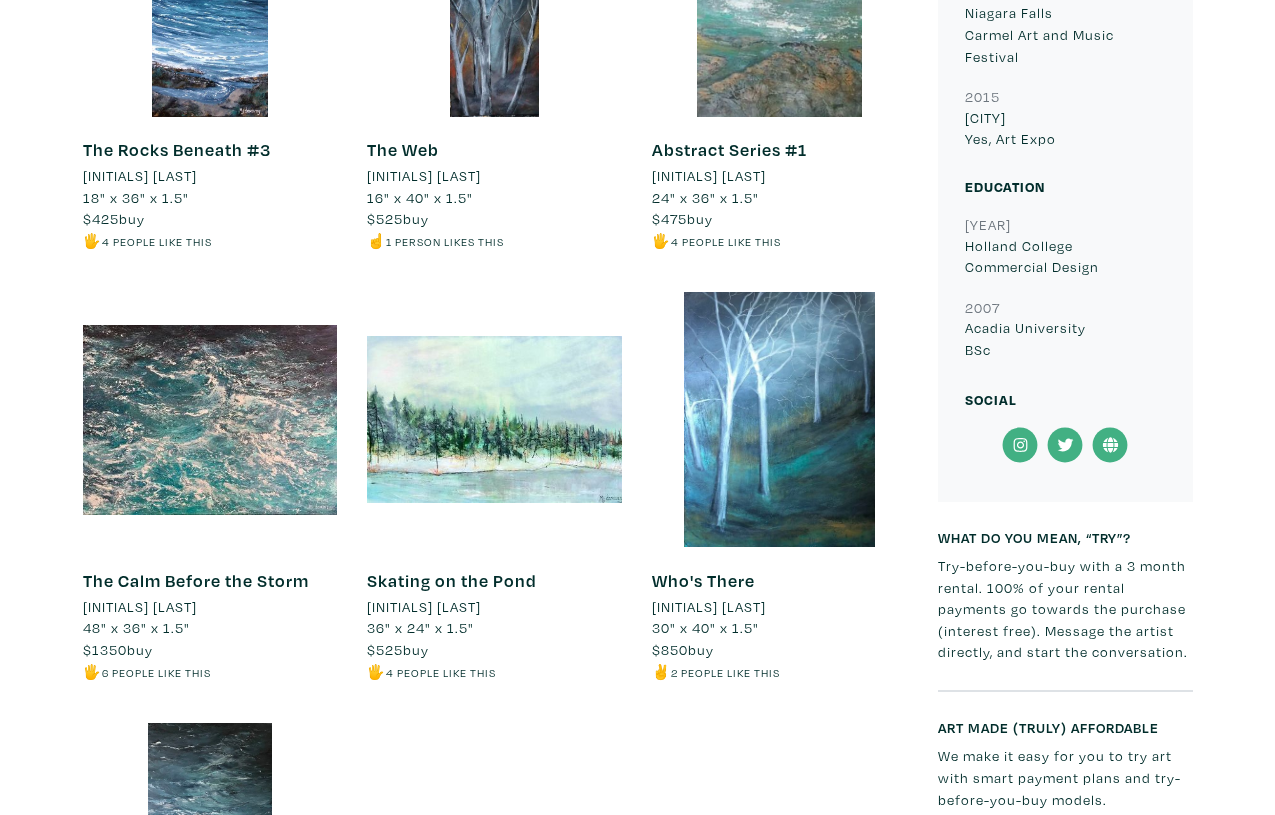 click at bounding box center (210, 419) 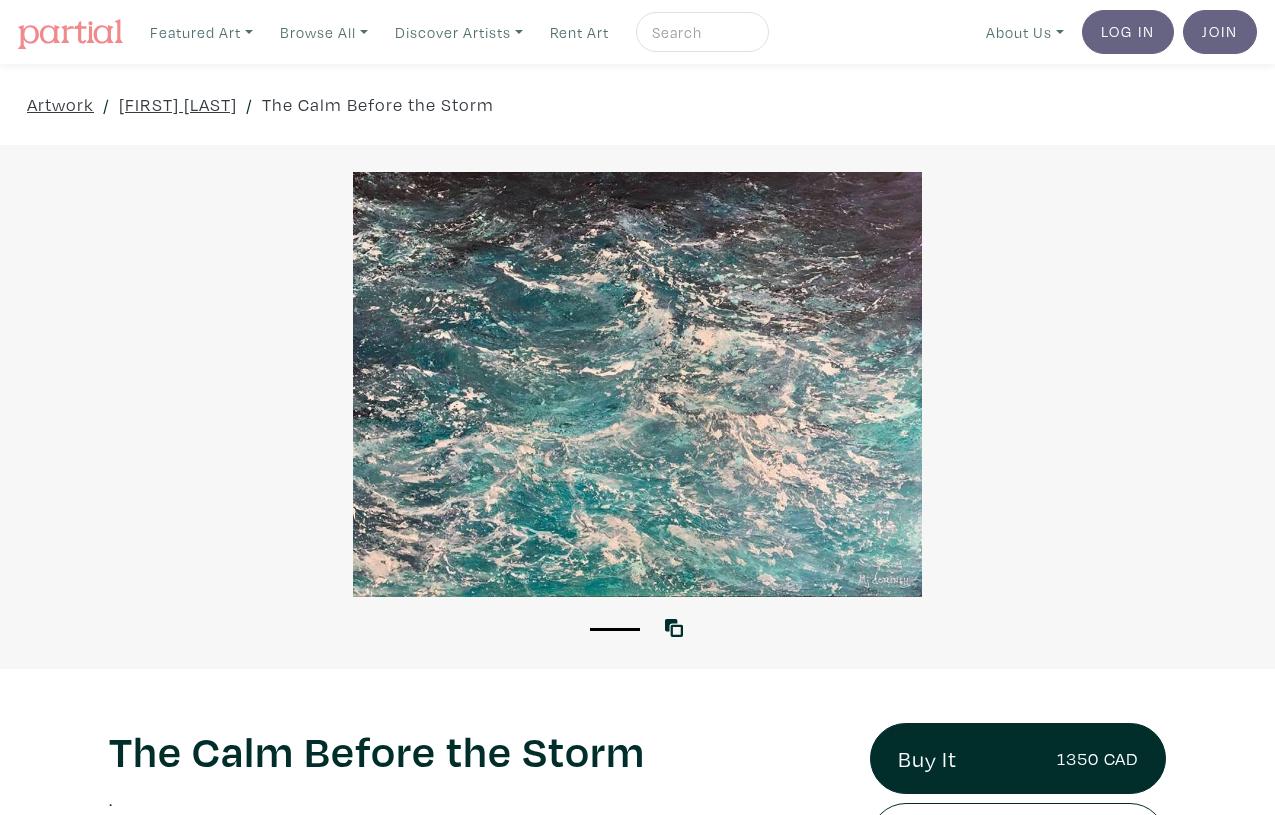 scroll, scrollTop: 0, scrollLeft: 0, axis: both 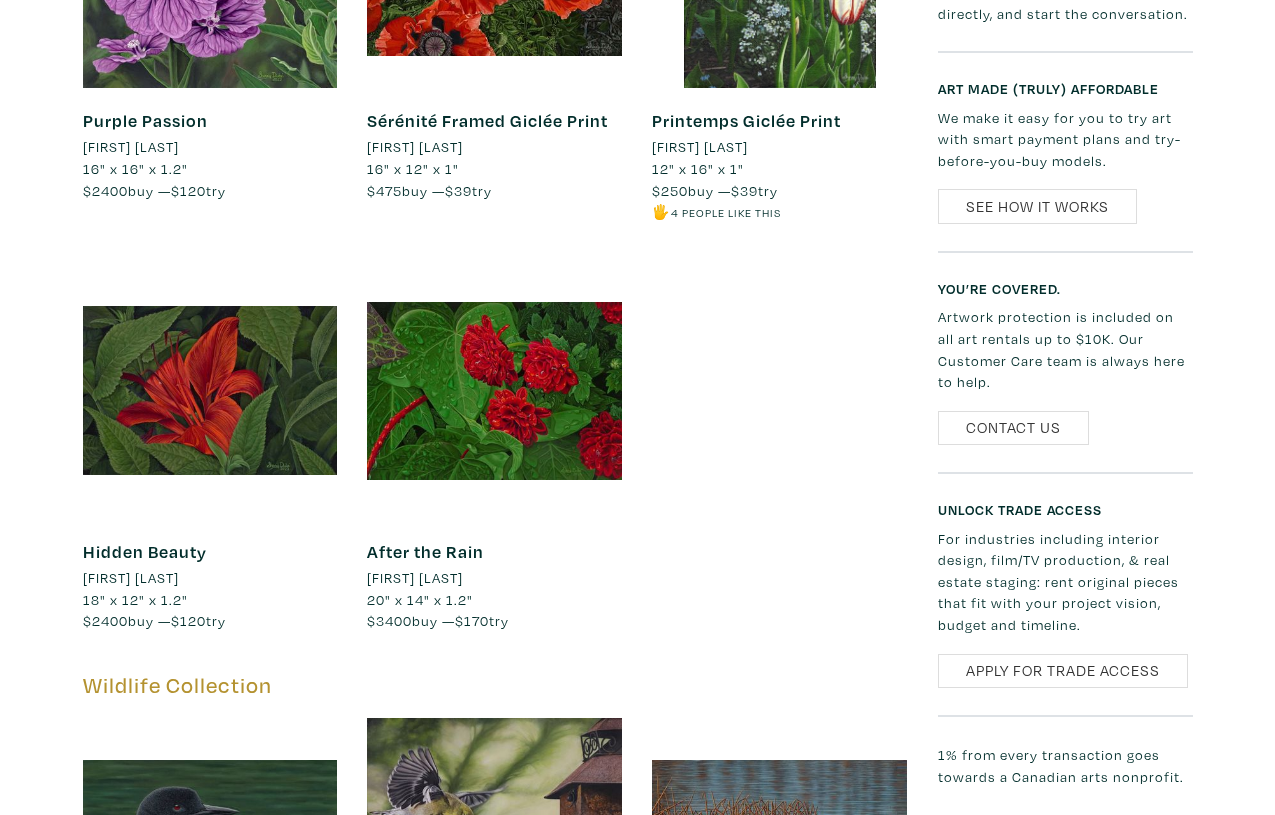 click at bounding box center (210, 390) 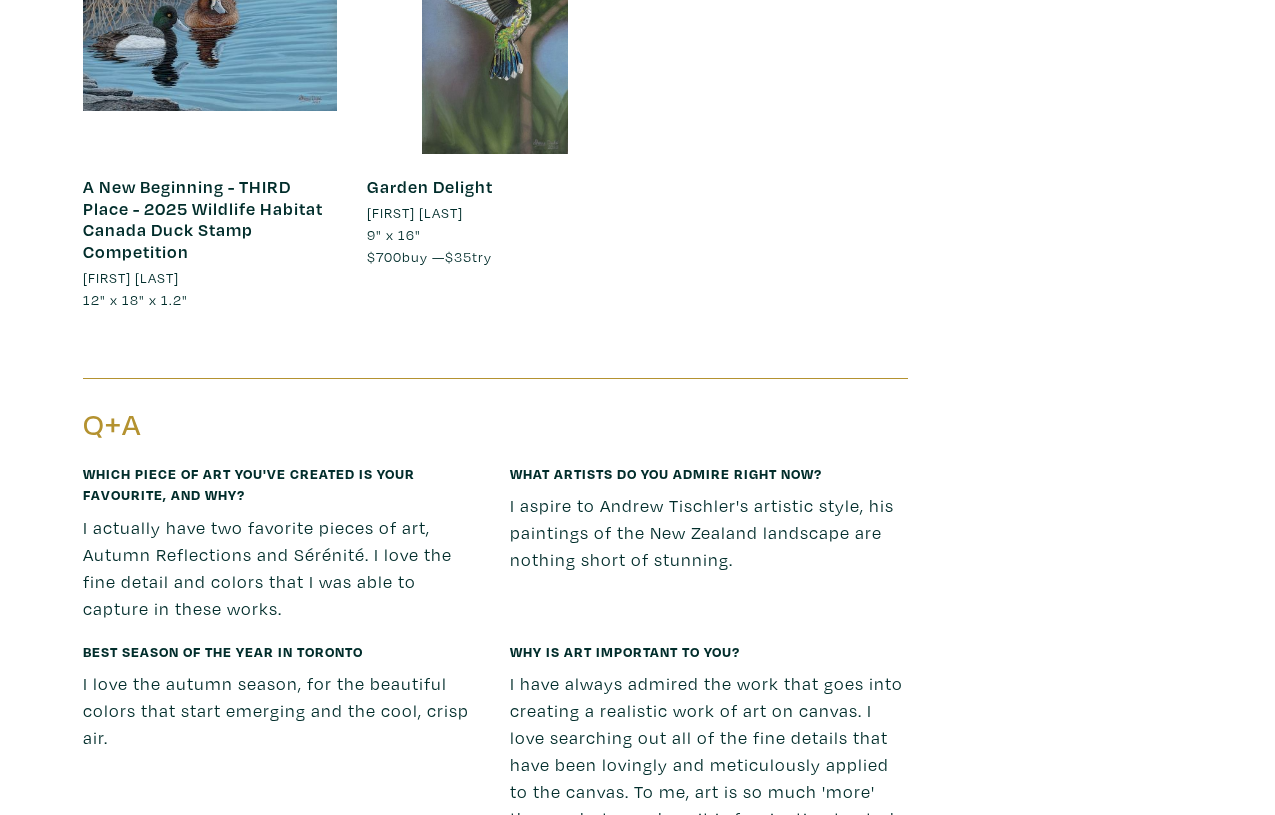 scroll, scrollTop: 4548, scrollLeft: 0, axis: vertical 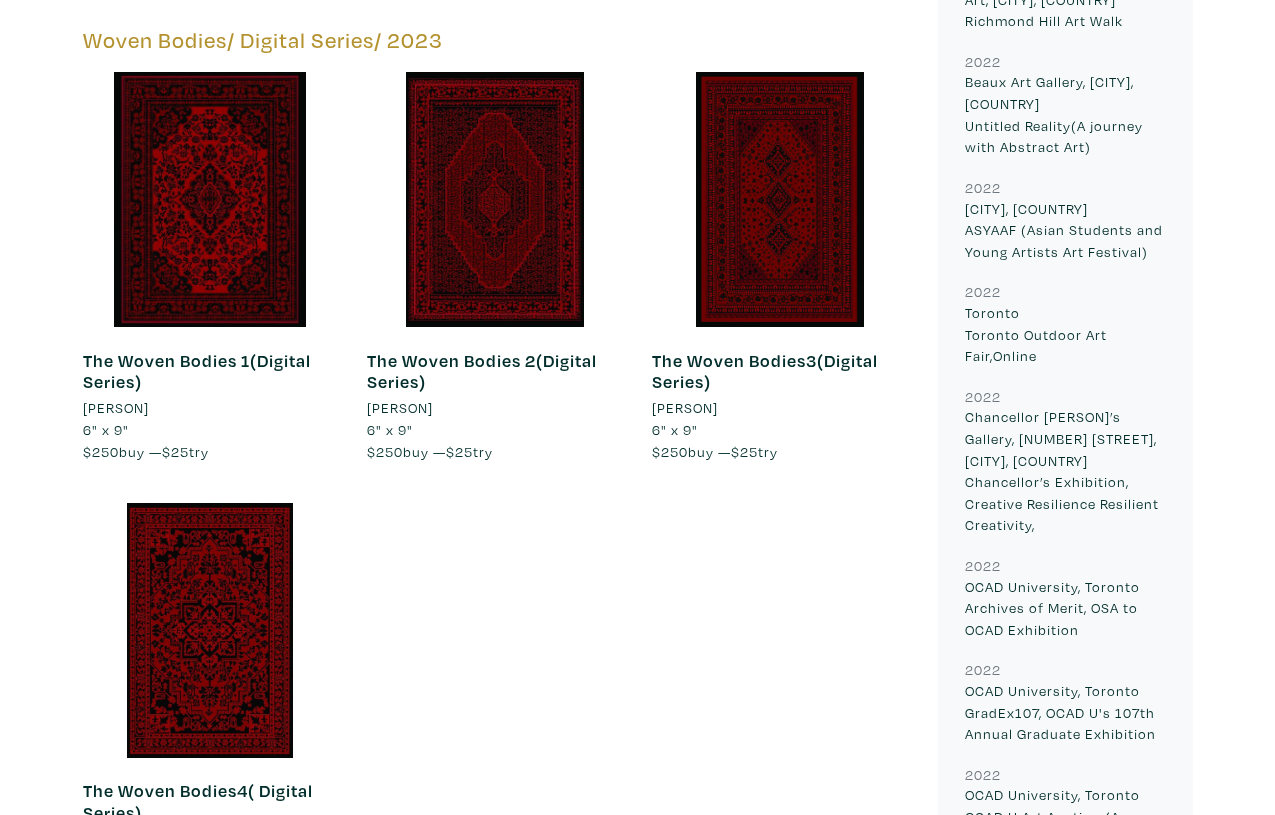 click at bounding box center (210, 199) 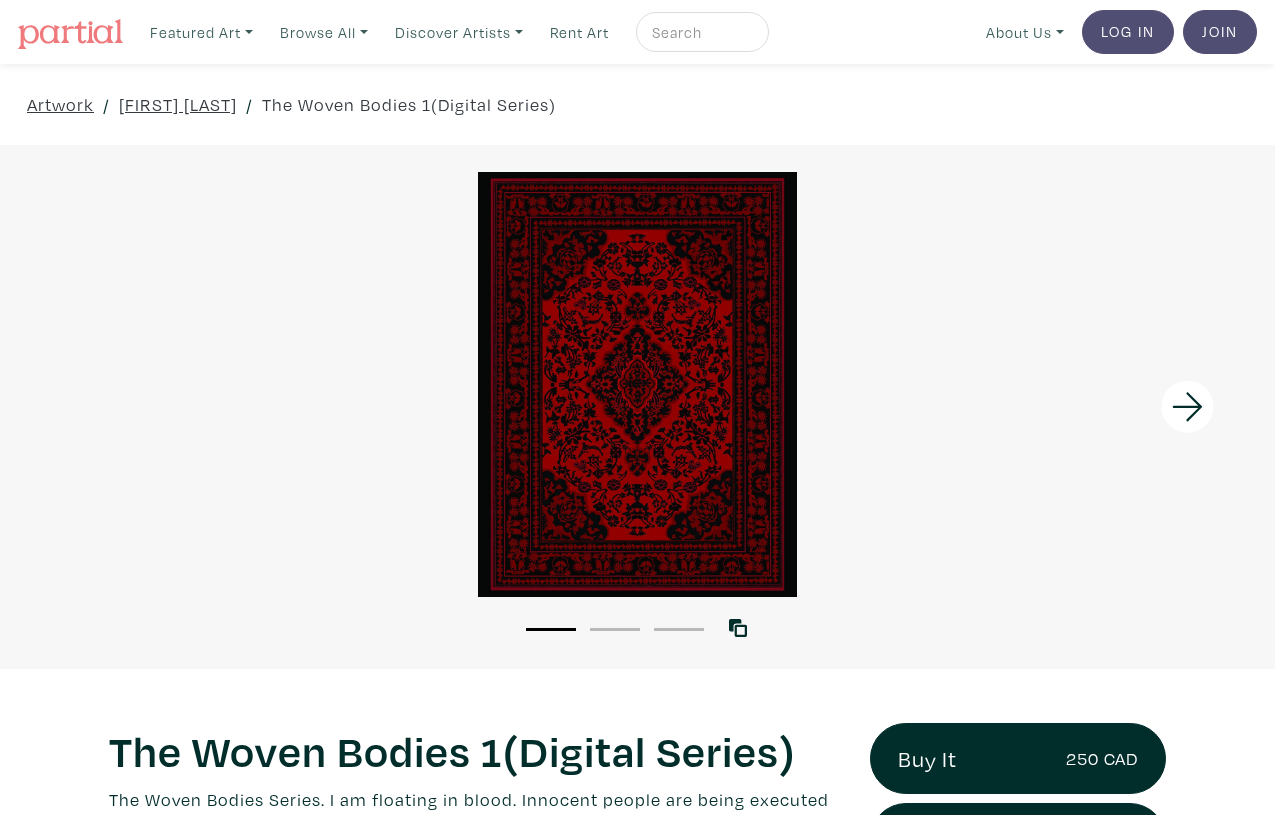 scroll, scrollTop: 0, scrollLeft: 0, axis: both 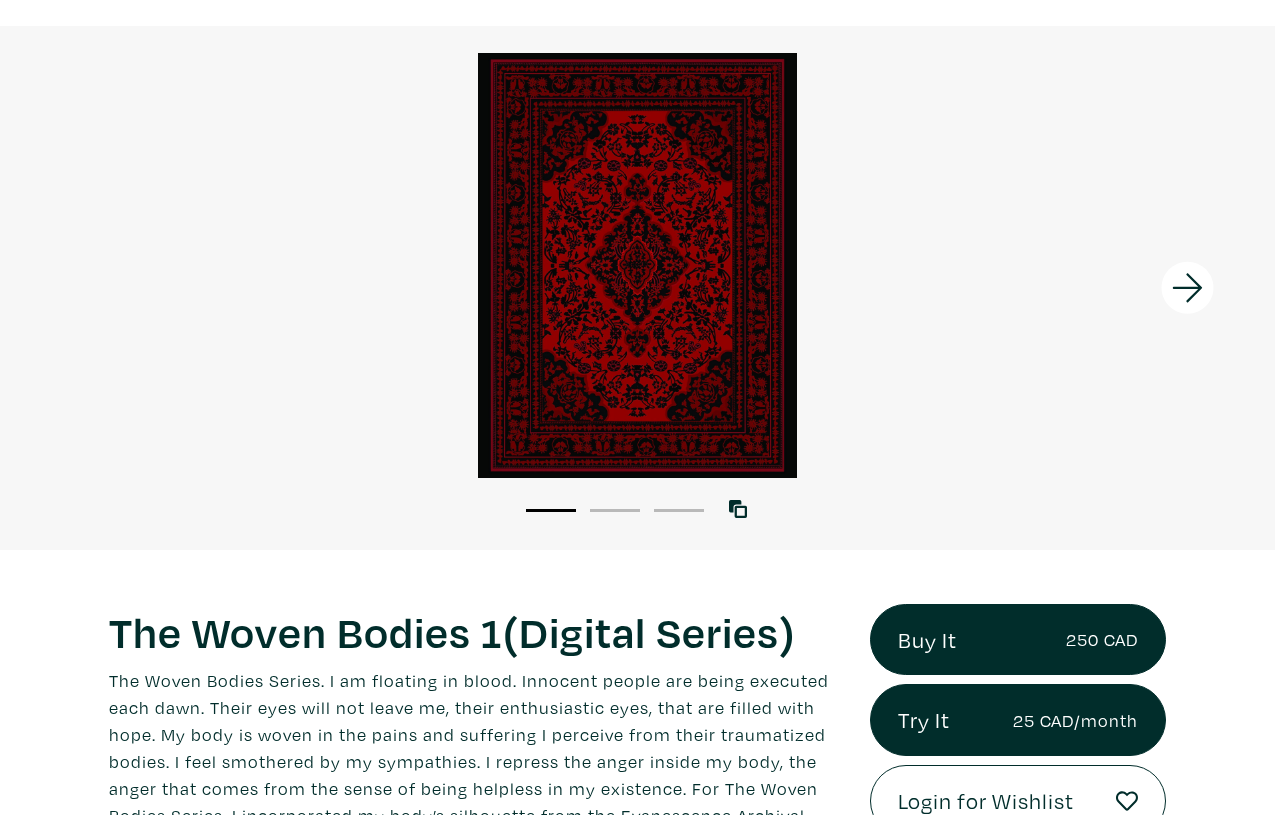 click 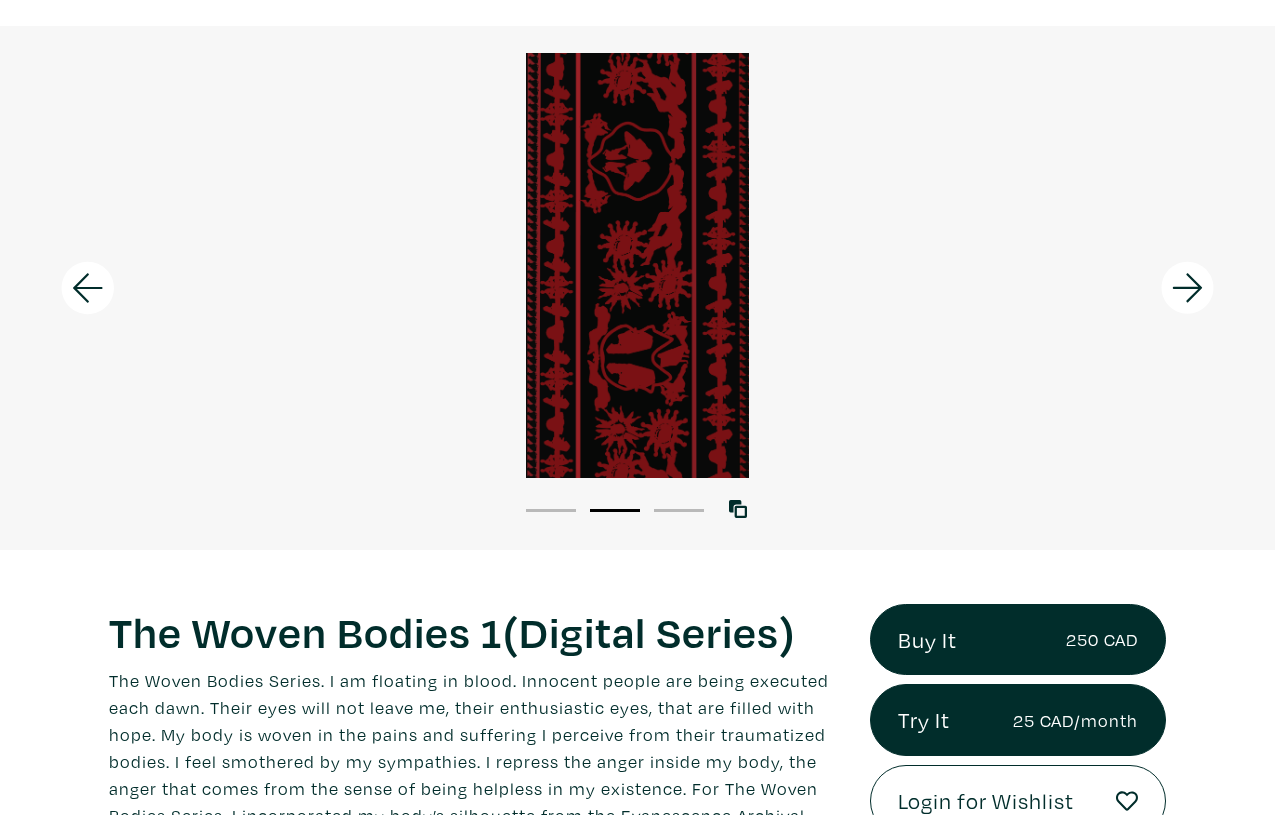 click 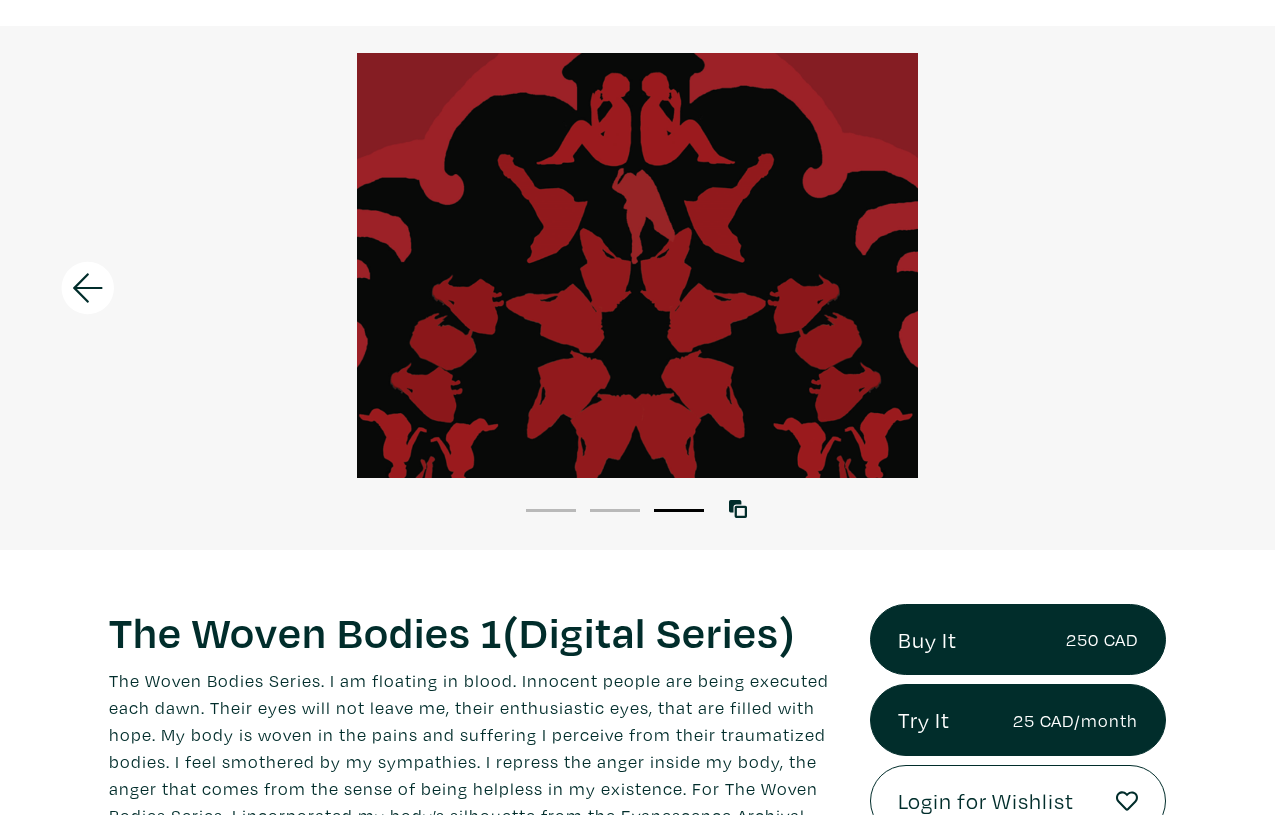 click at bounding box center [637, 265] 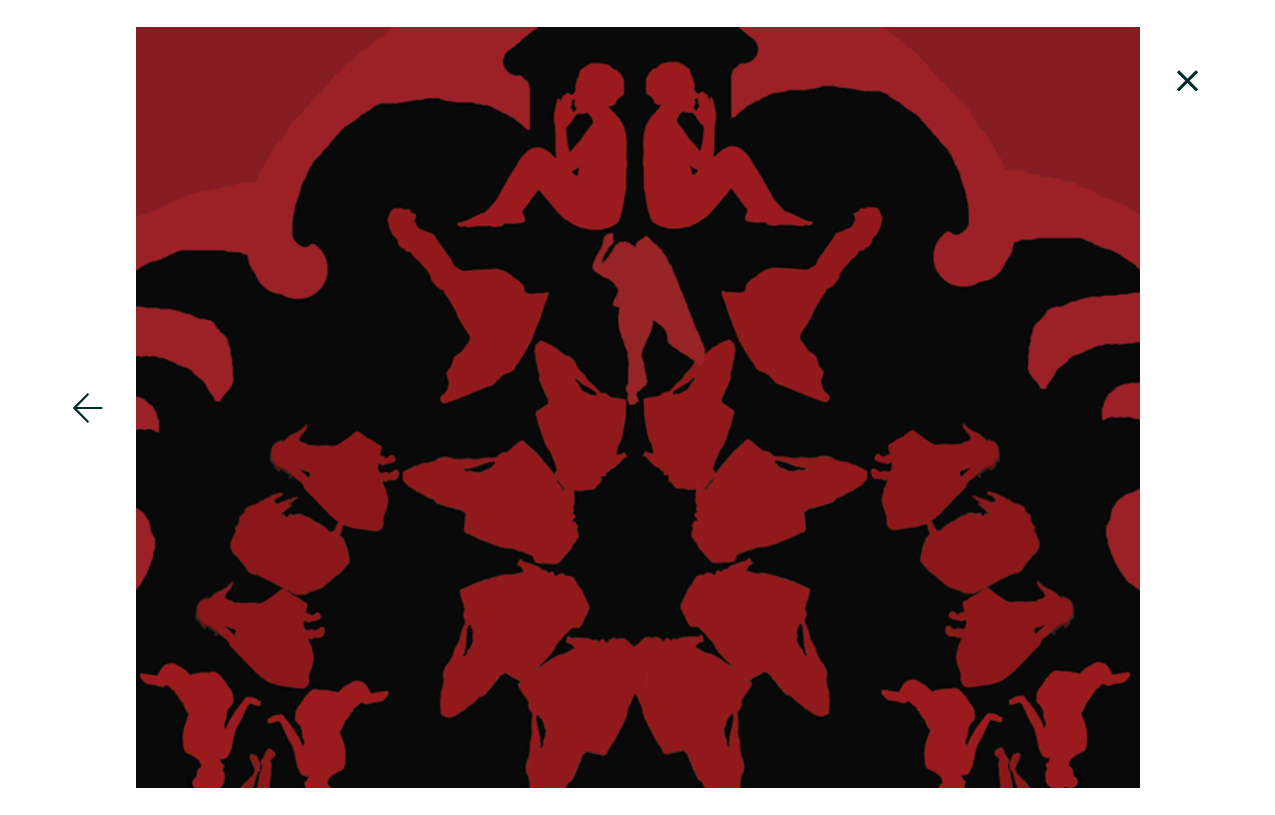 click 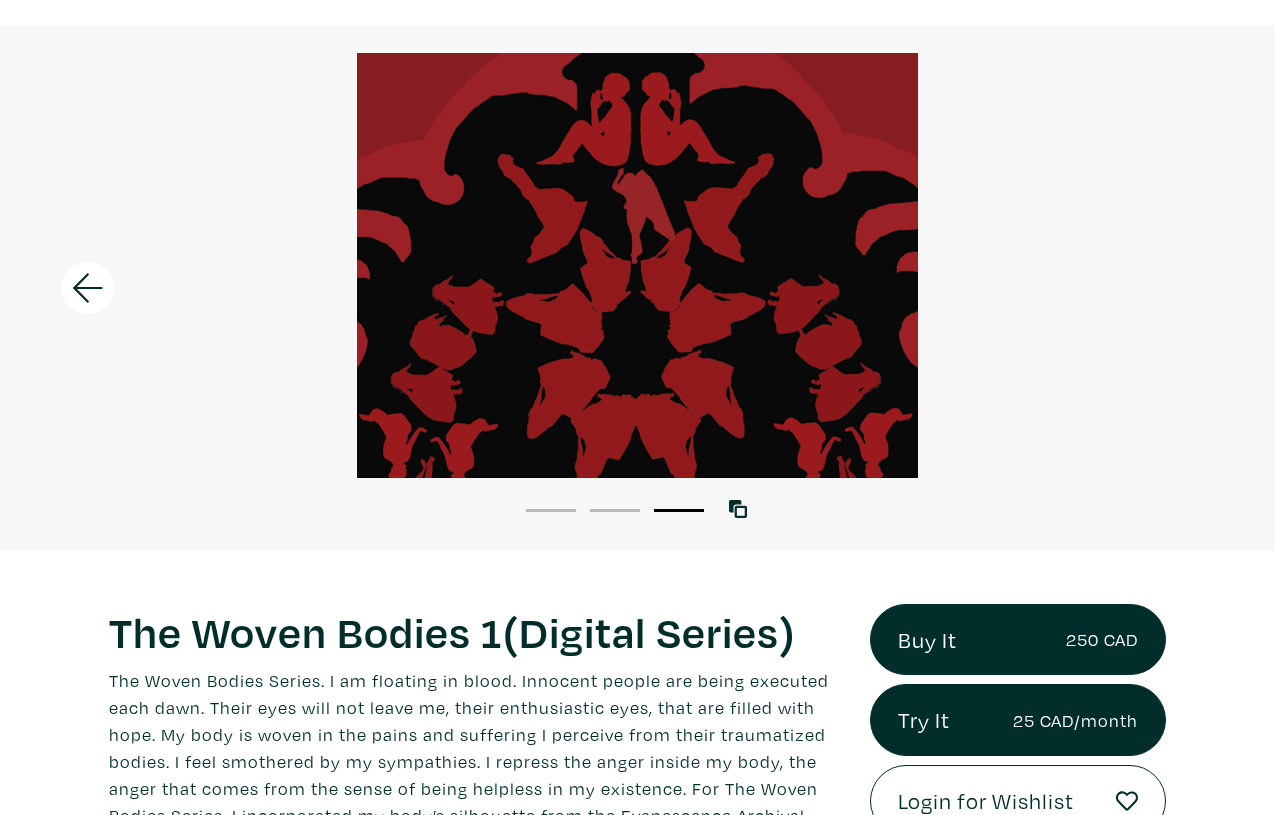 click 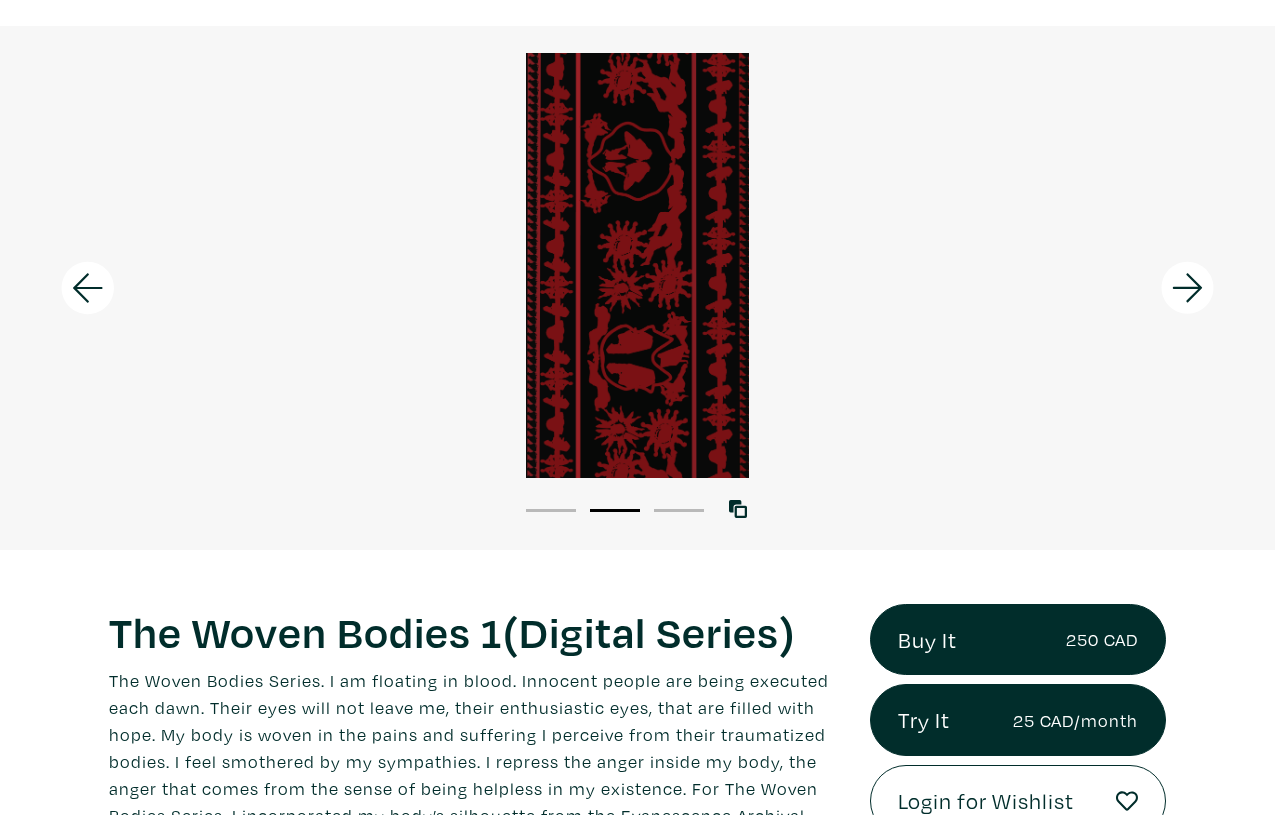 click 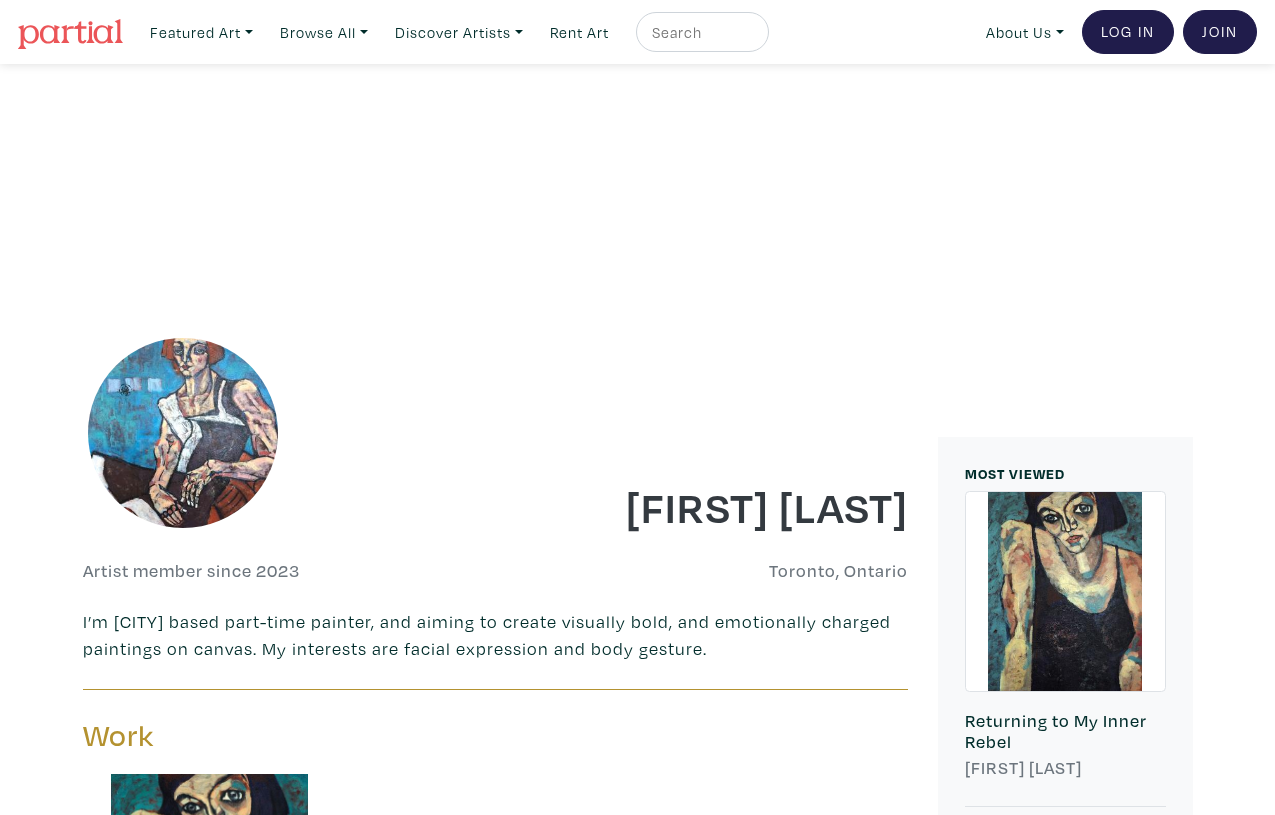 scroll, scrollTop: 0, scrollLeft: 0, axis: both 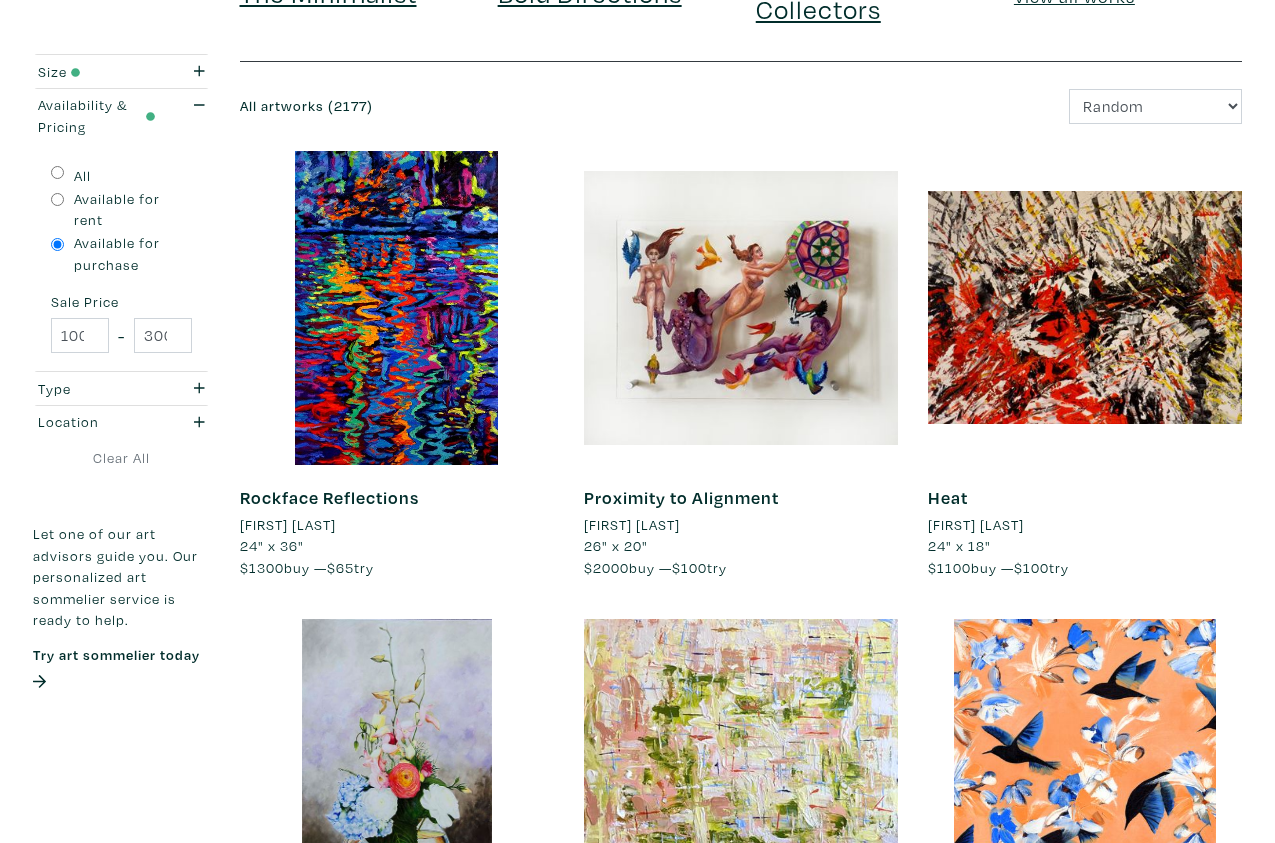 click at bounding box center (1085, 308) 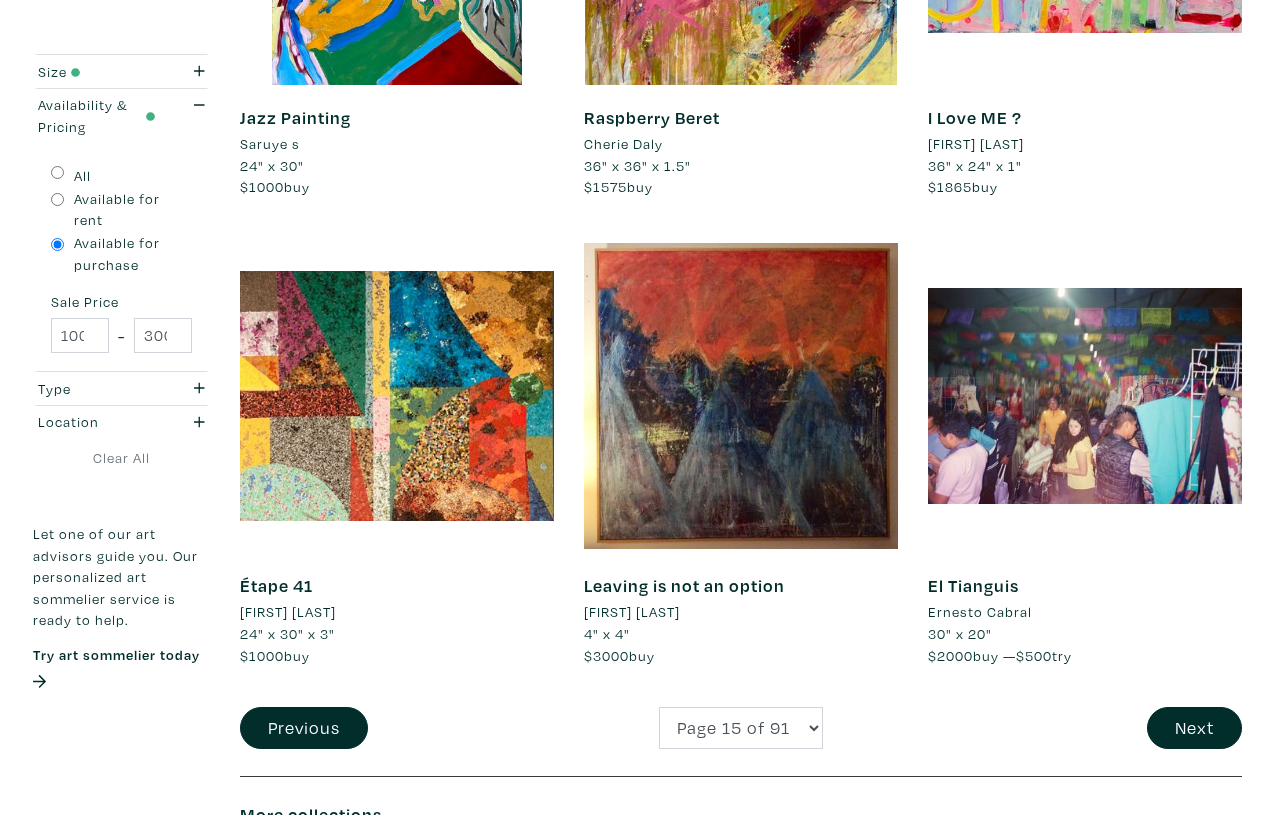 scroll, scrollTop: 3509, scrollLeft: 0, axis: vertical 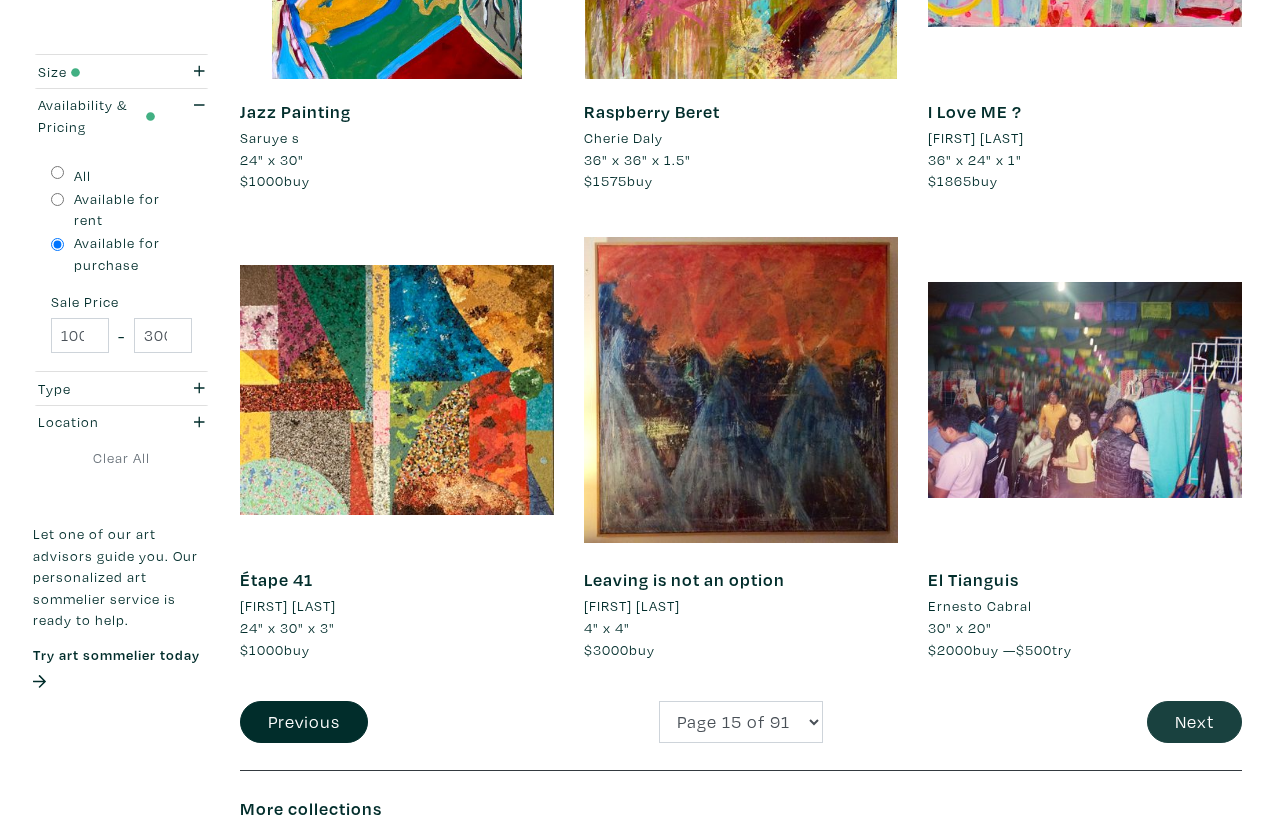 click on "Next" at bounding box center (1194, 722) 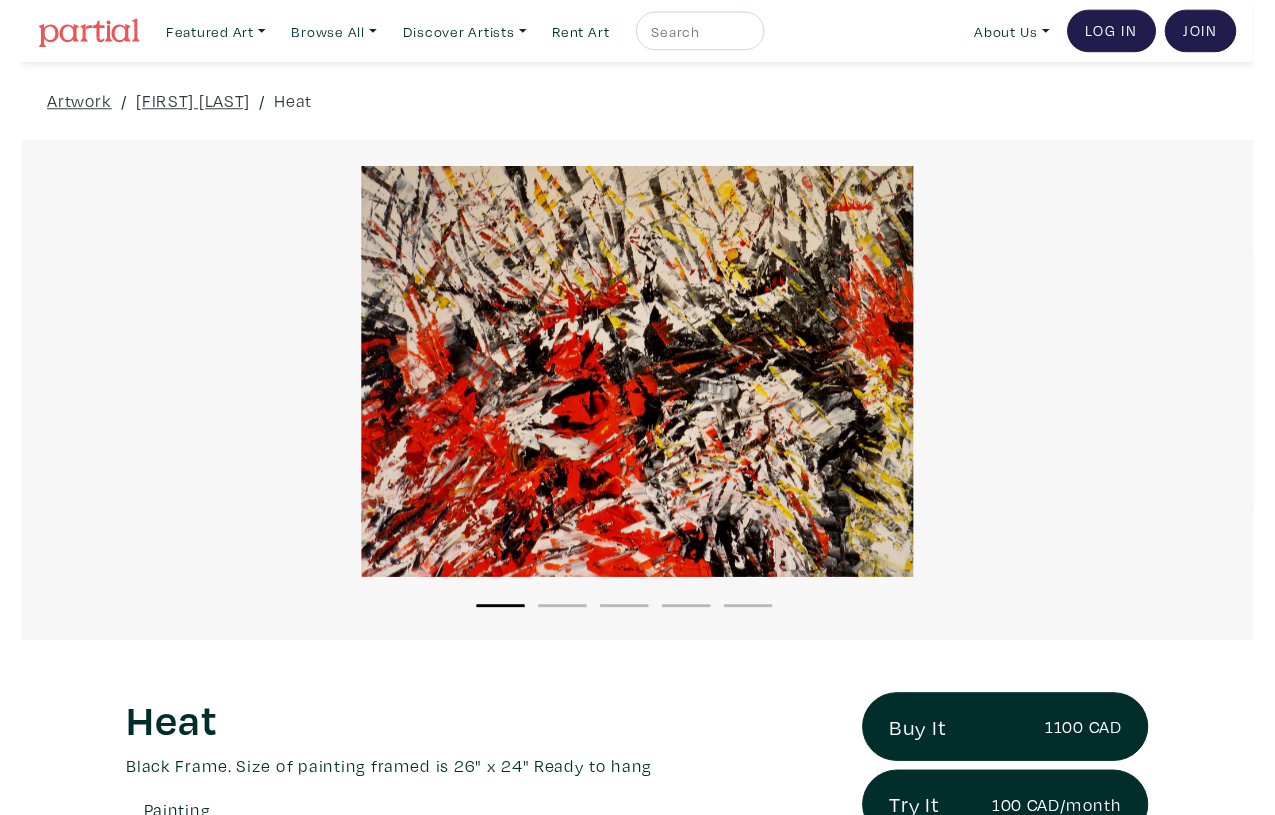 scroll, scrollTop: 0, scrollLeft: 0, axis: both 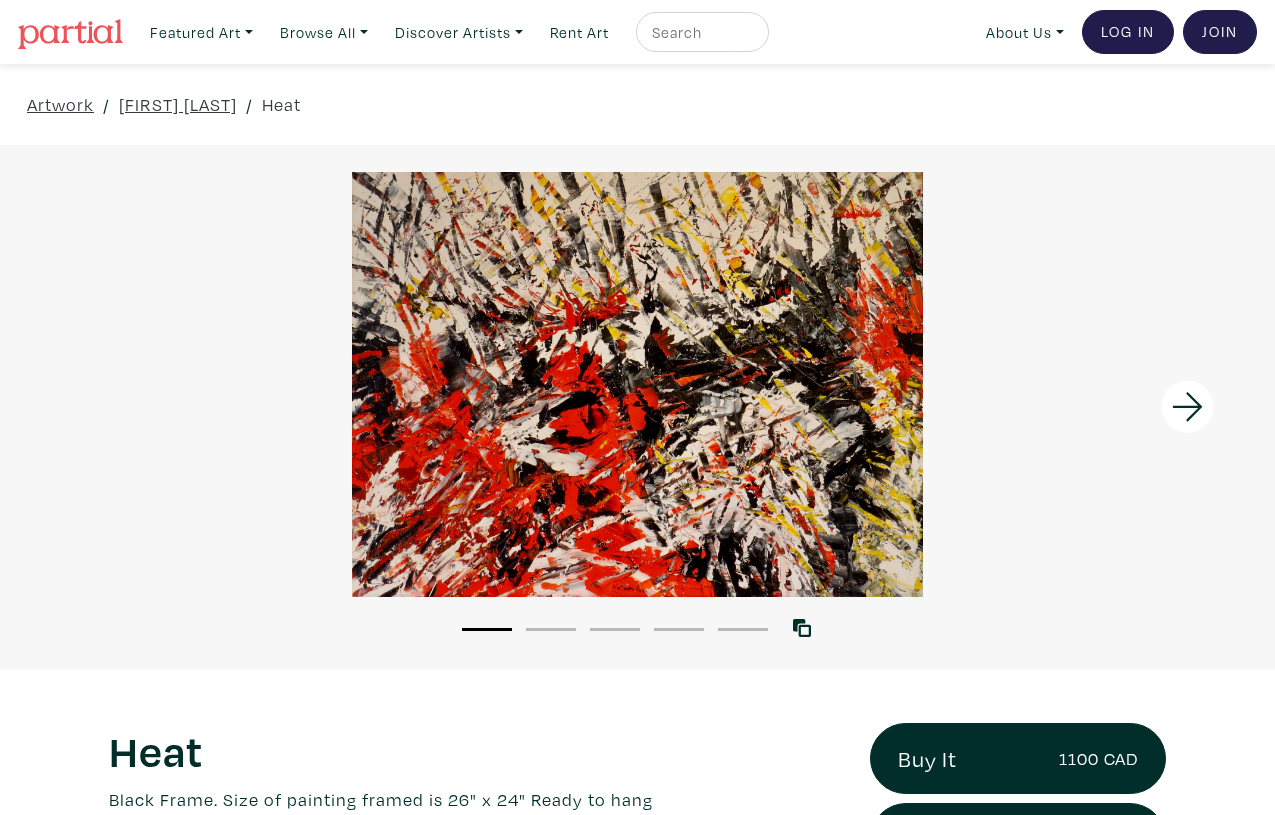 click 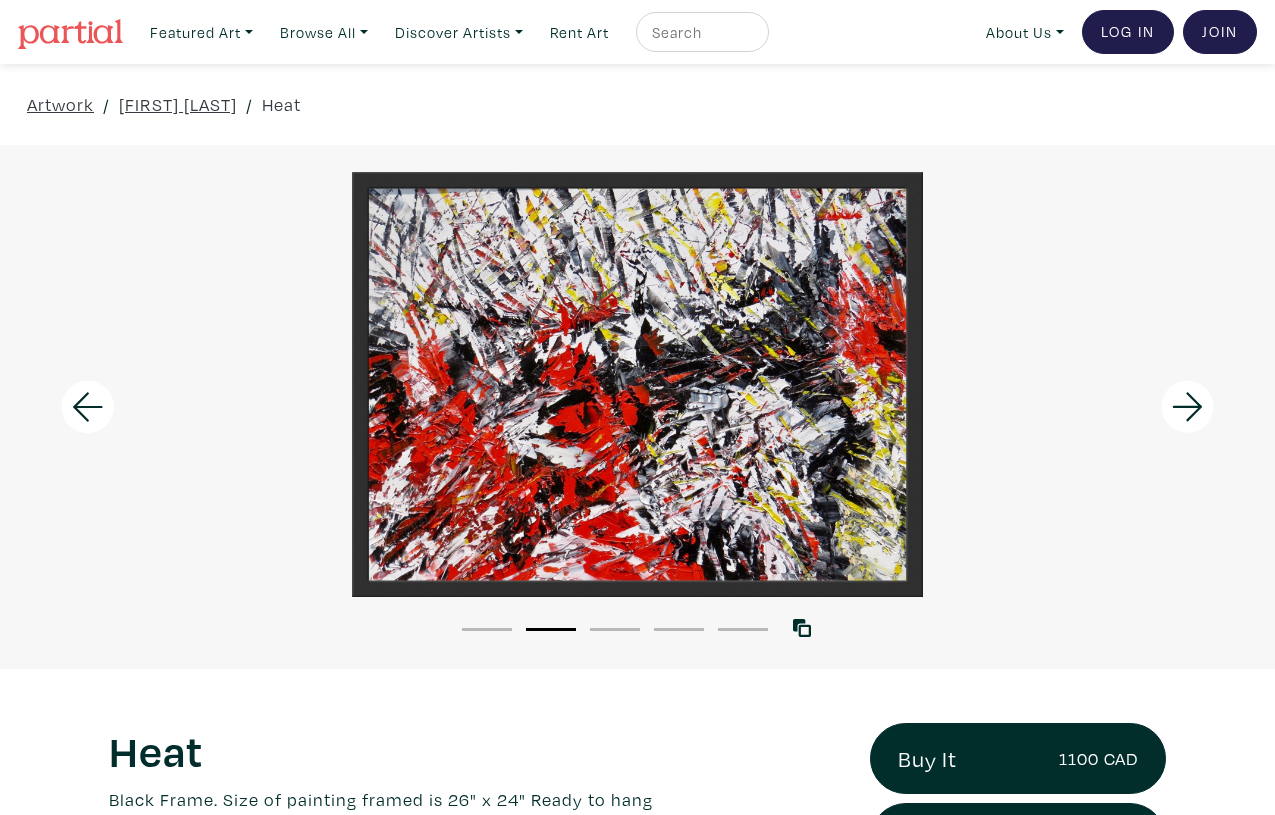 click 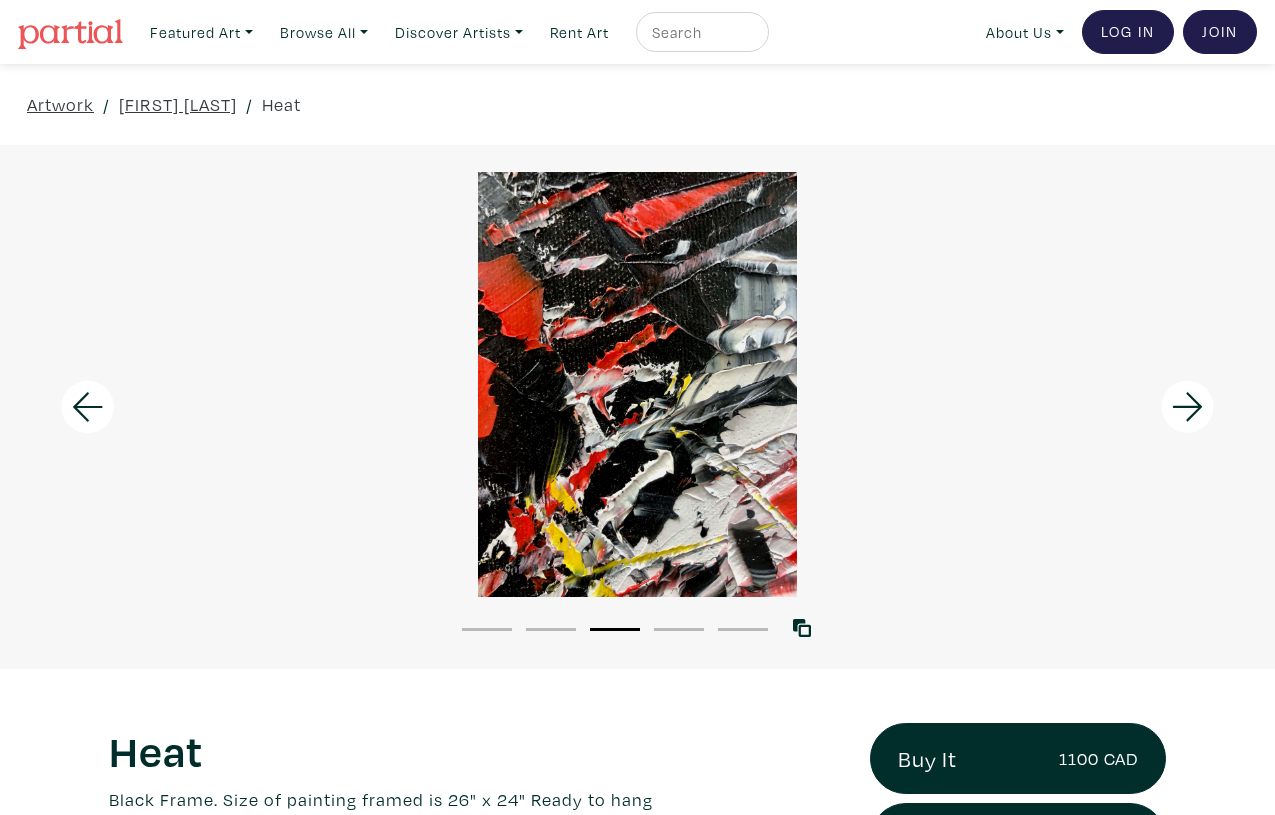 click 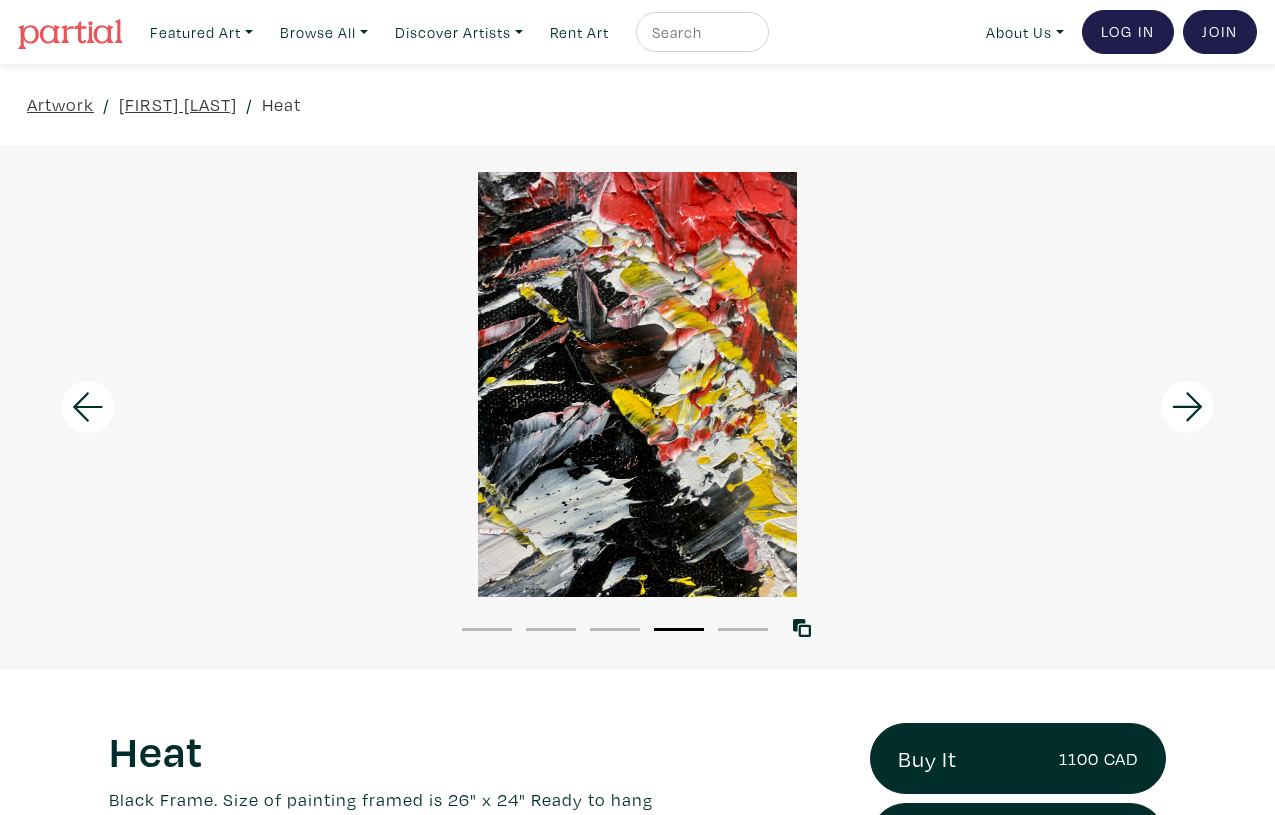 click 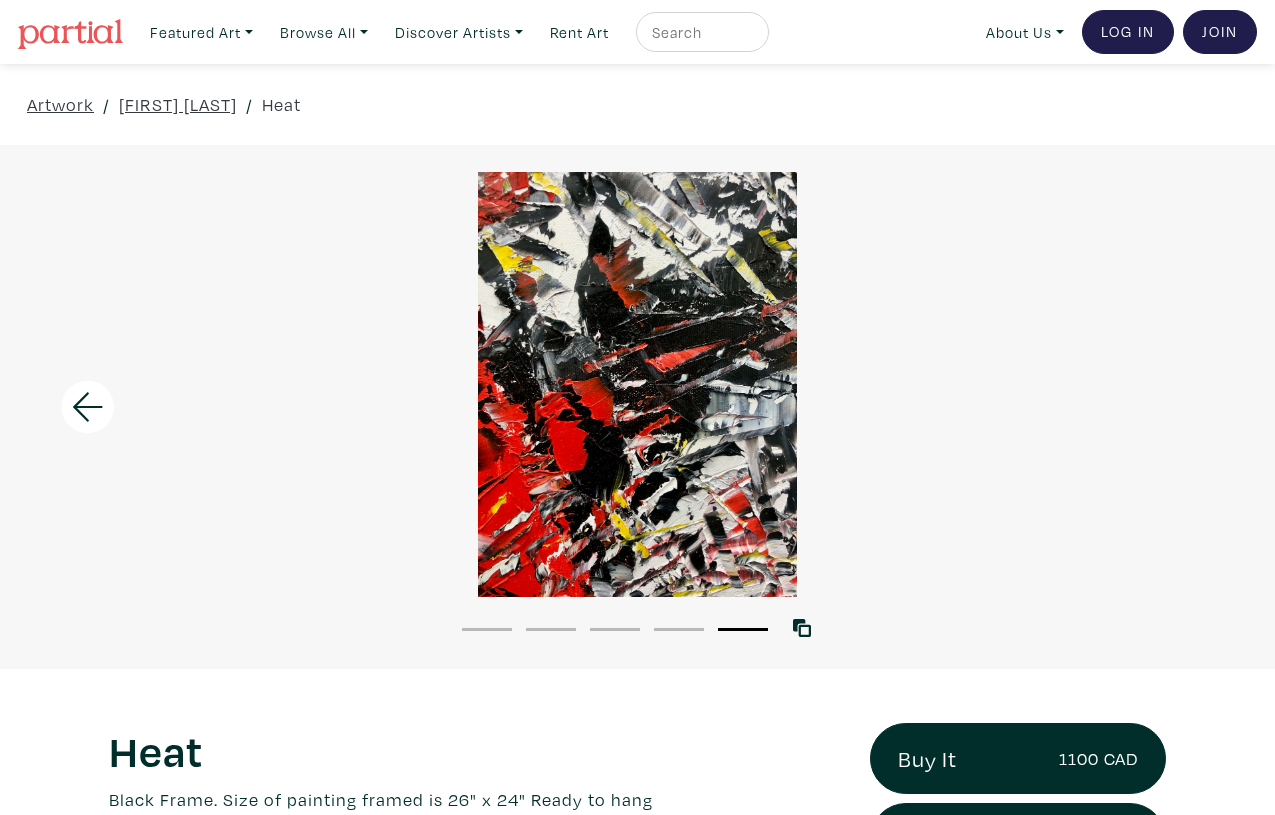 click 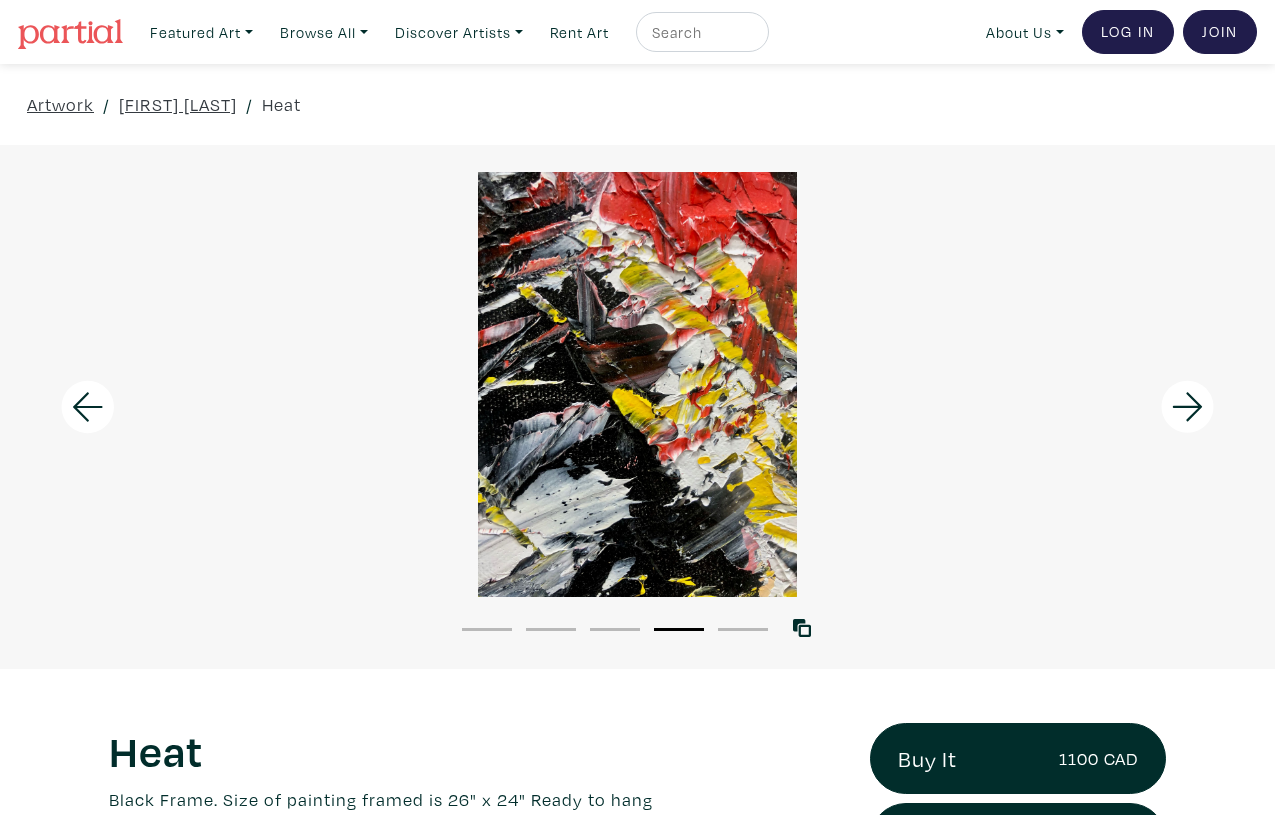 click 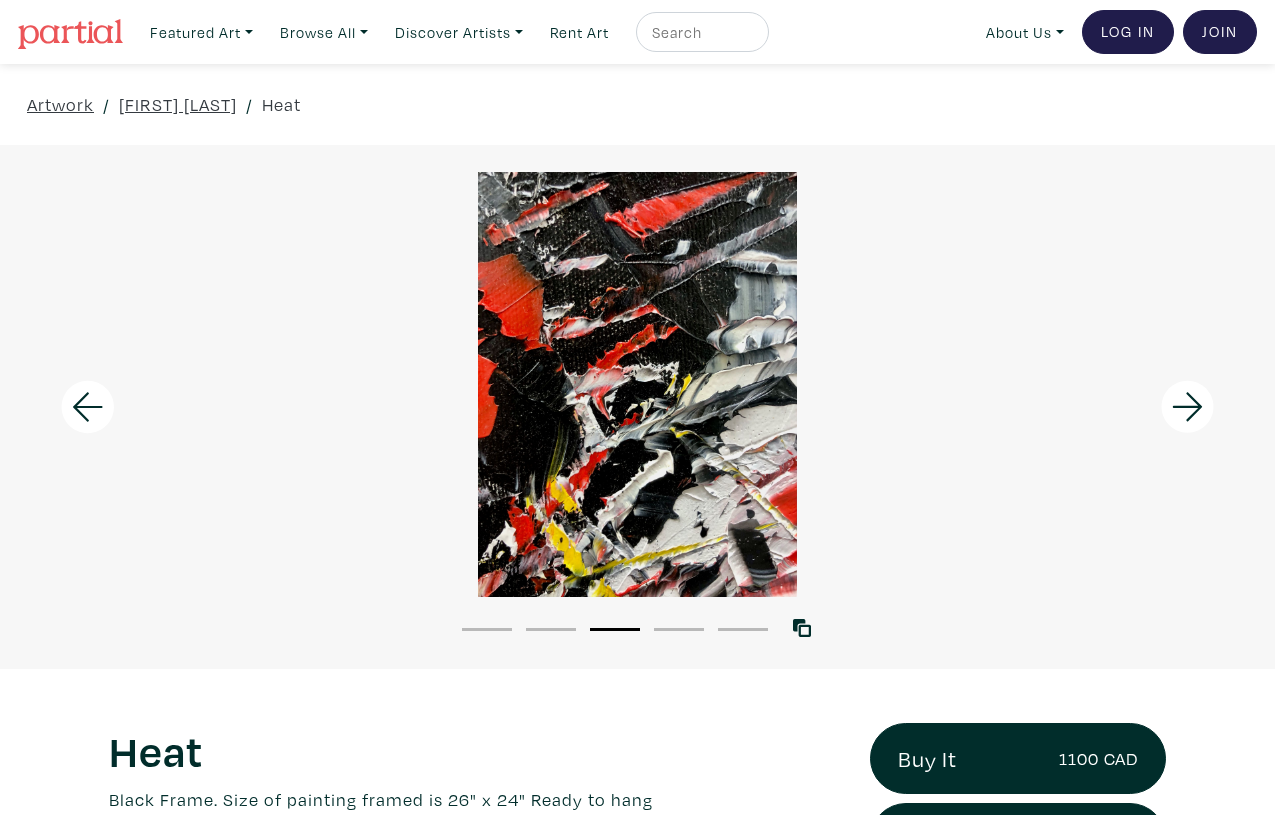 click 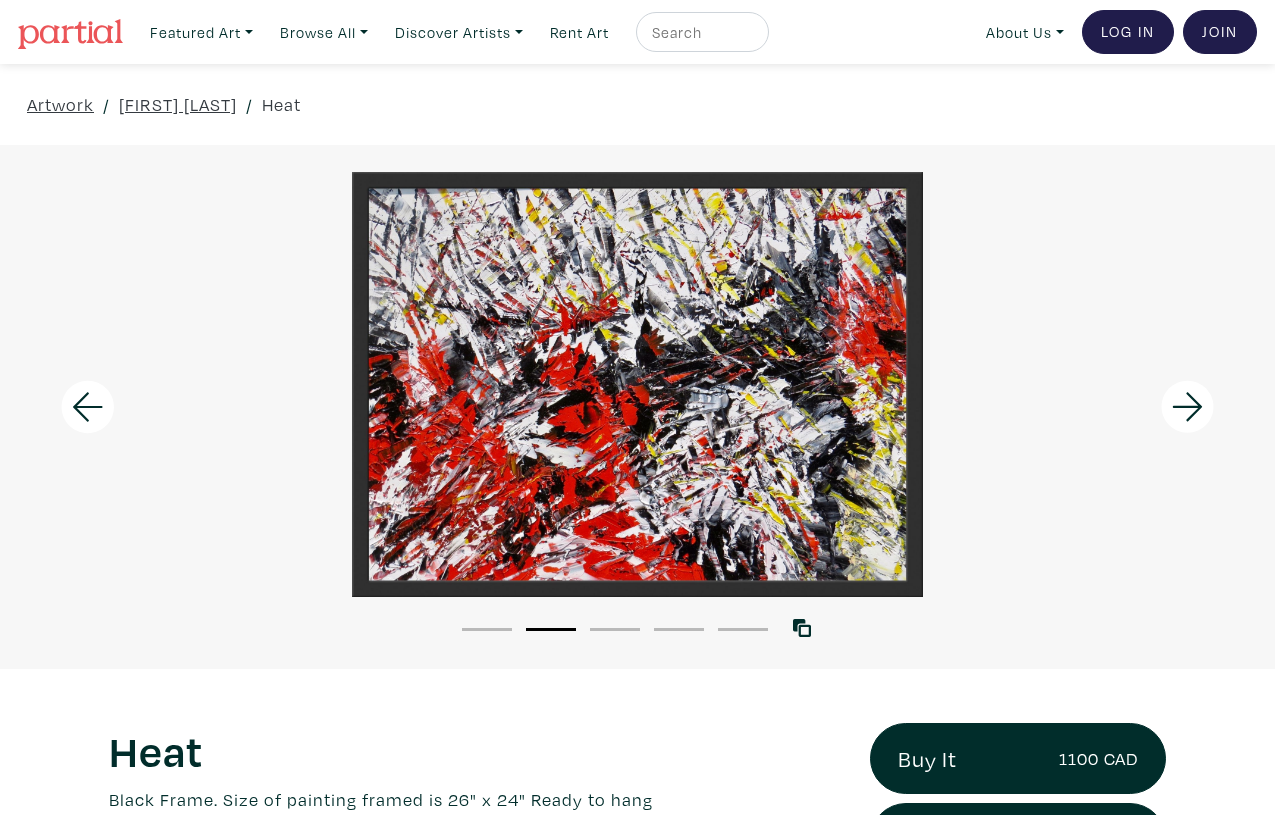 click 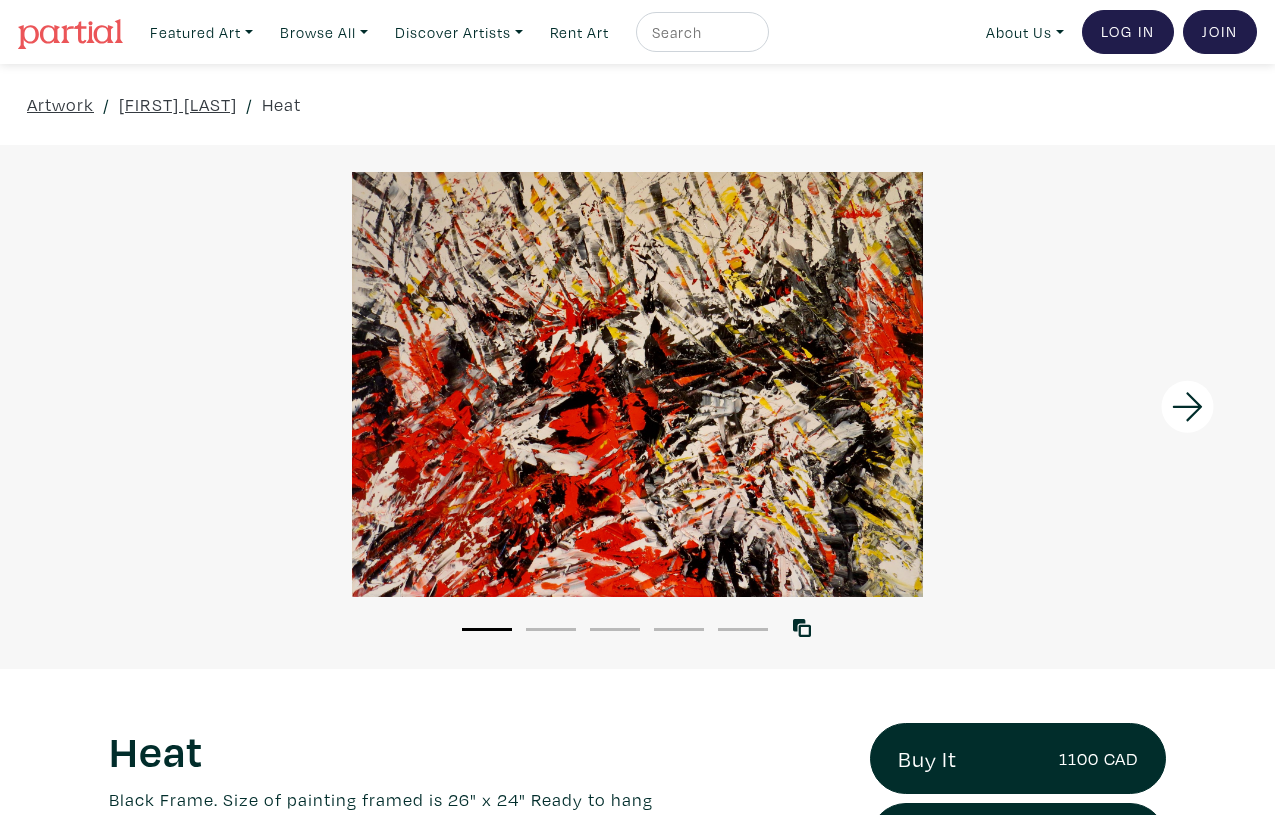 click 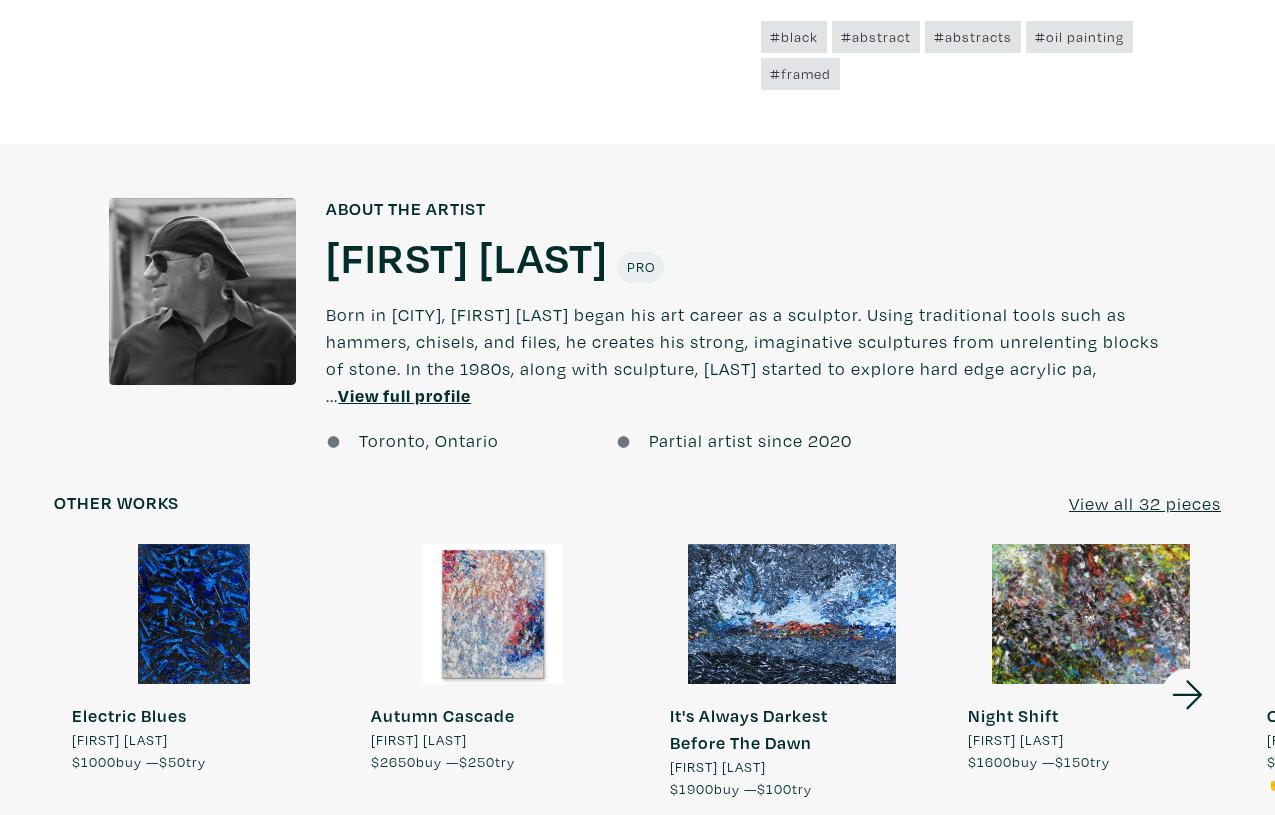 scroll, scrollTop: 1404, scrollLeft: 0, axis: vertical 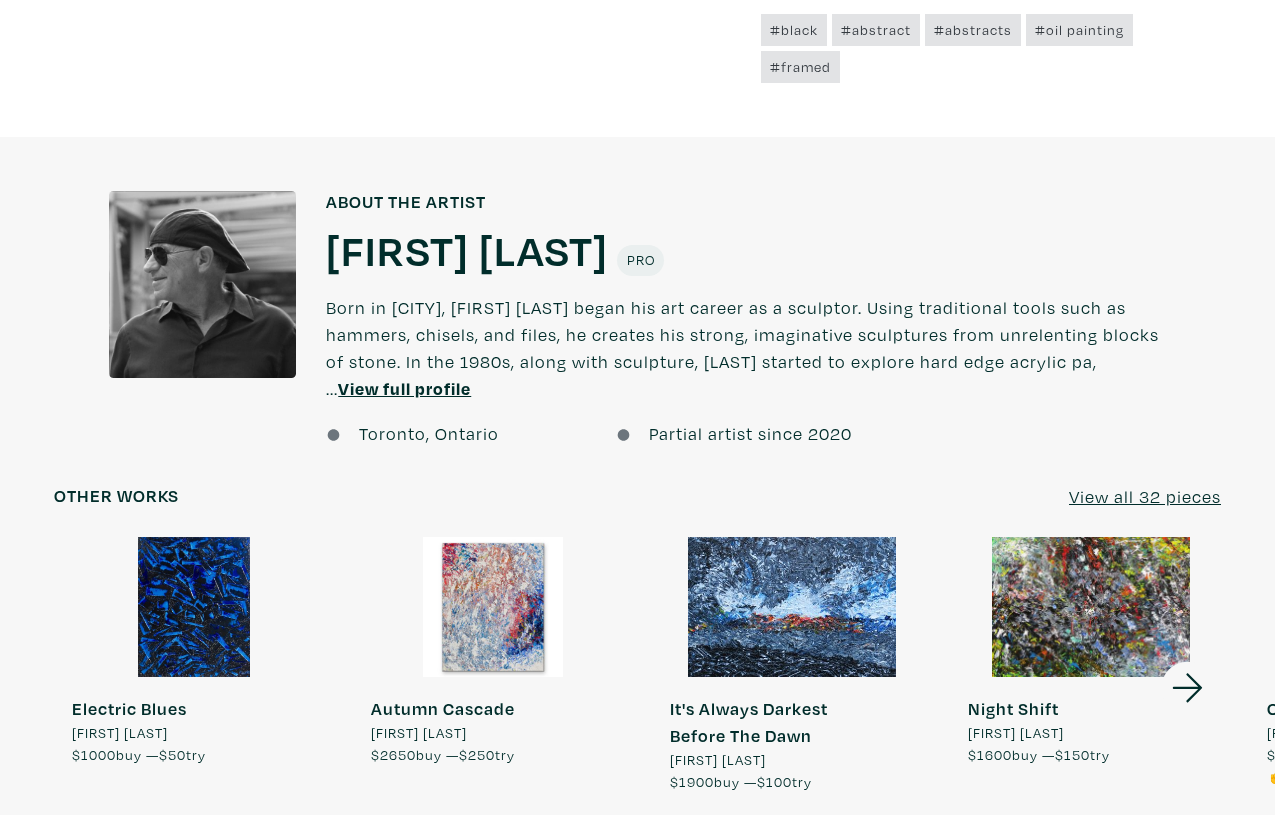 click on "[FIRST] [LAST]" at bounding box center (467, 249) 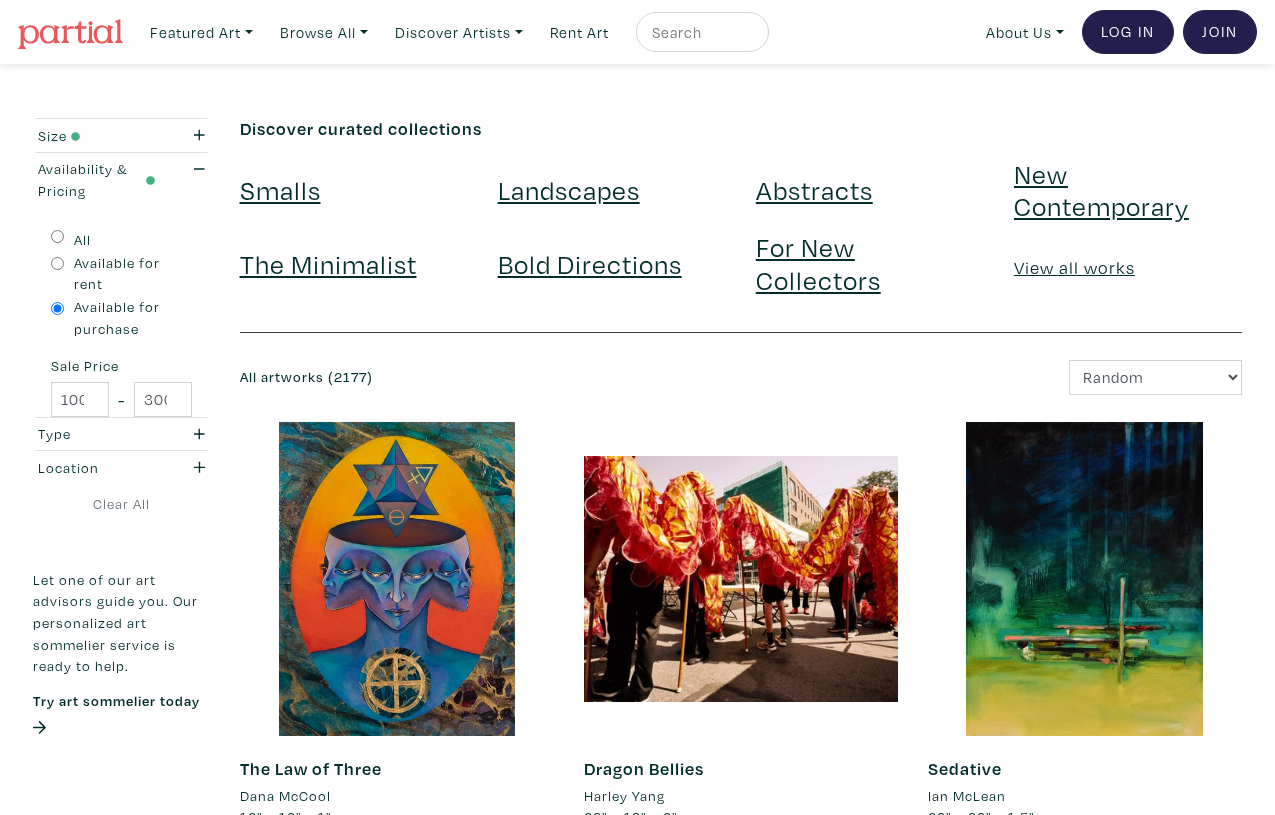scroll, scrollTop: 0, scrollLeft: 0, axis: both 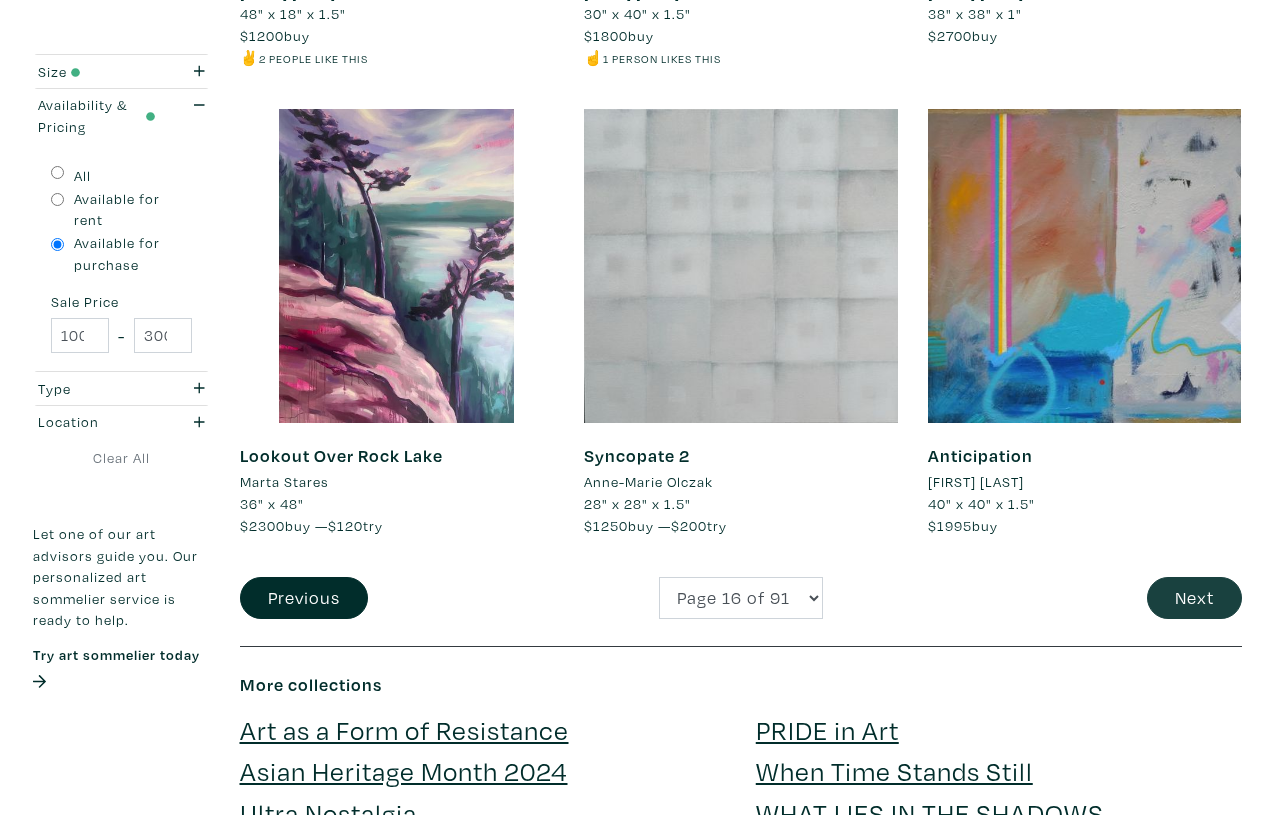 click on "Next" at bounding box center [1194, 598] 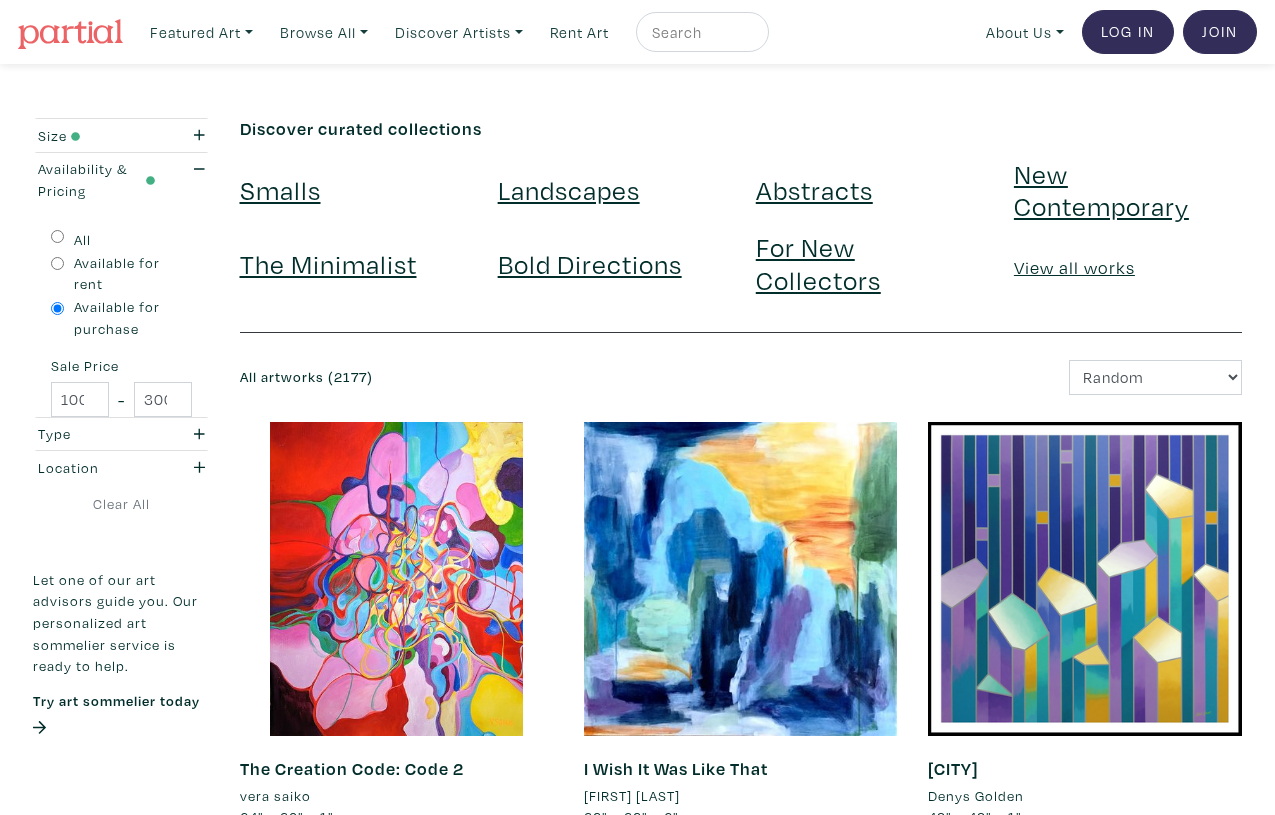 scroll, scrollTop: 0, scrollLeft: 0, axis: both 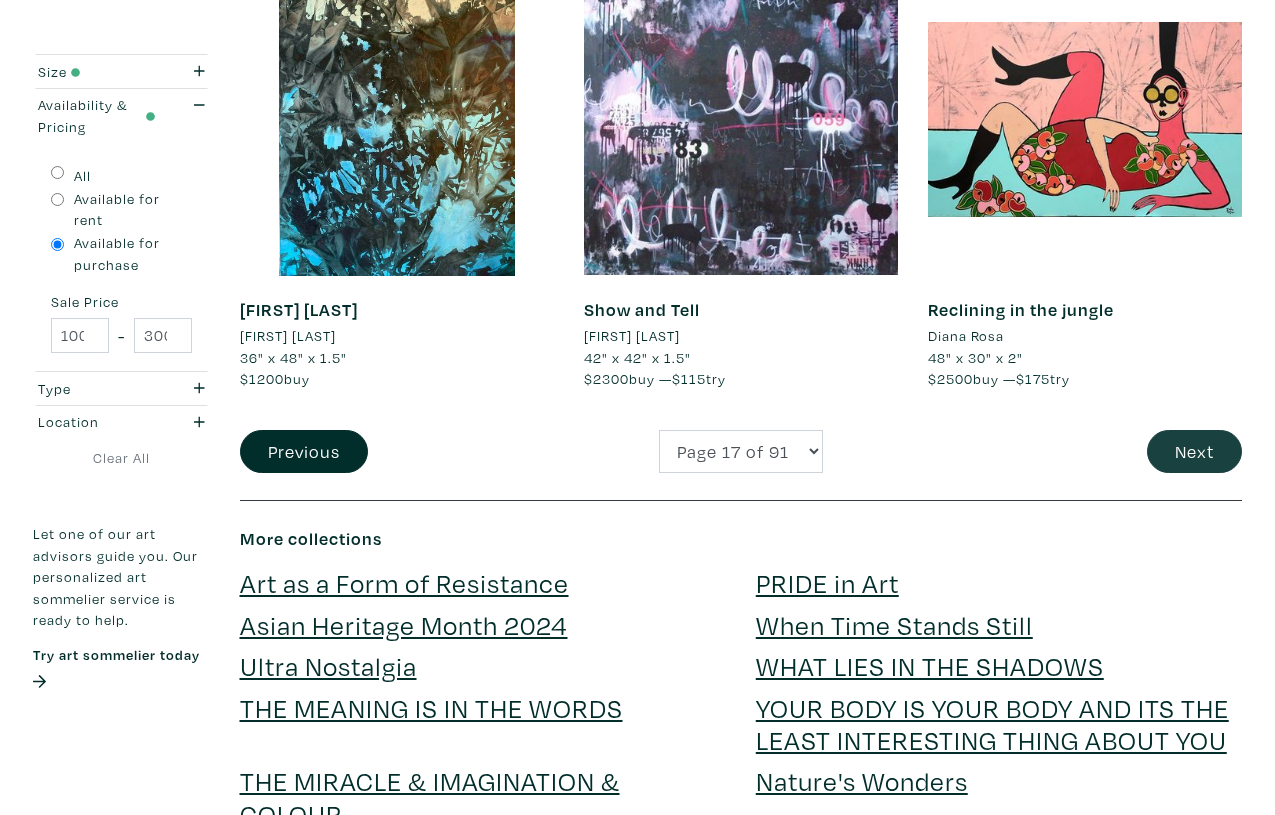 click on "Next" at bounding box center (1194, 451) 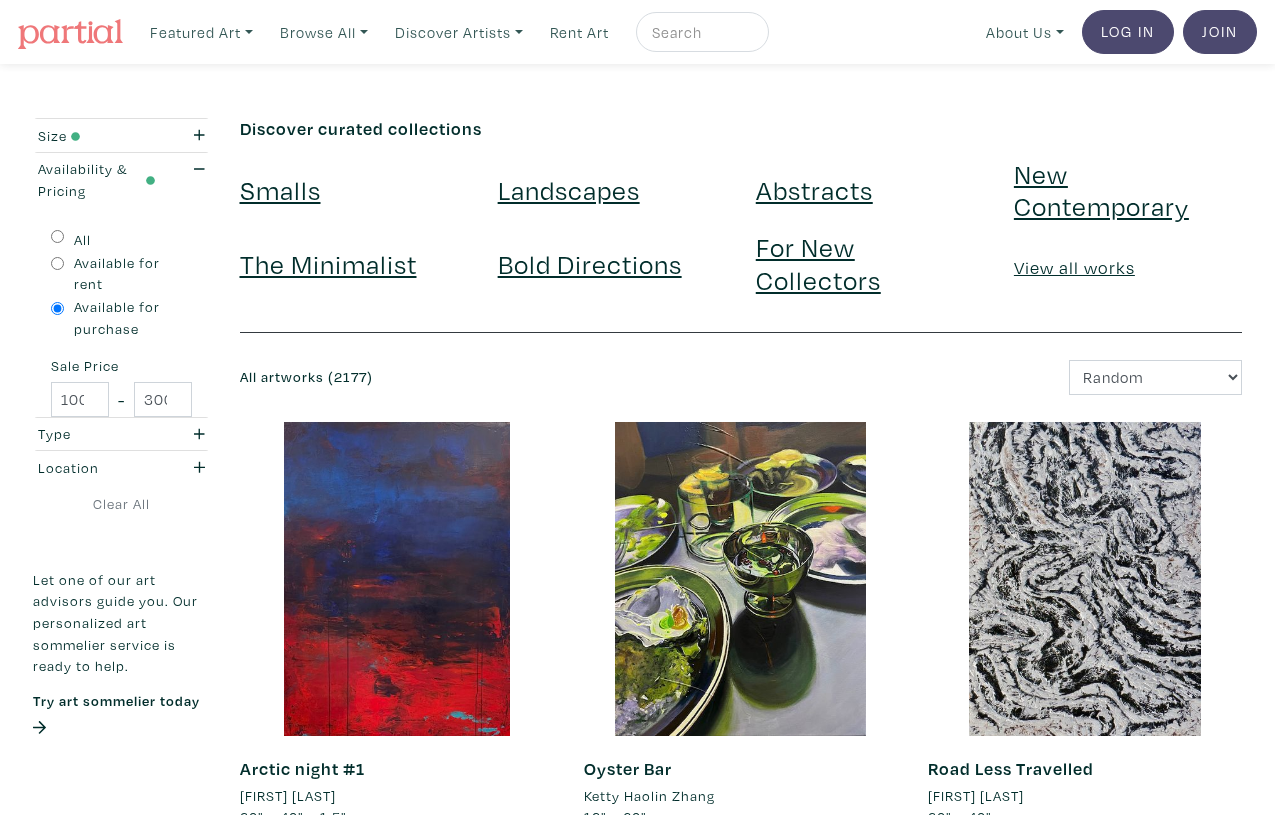 scroll, scrollTop: 0, scrollLeft: 0, axis: both 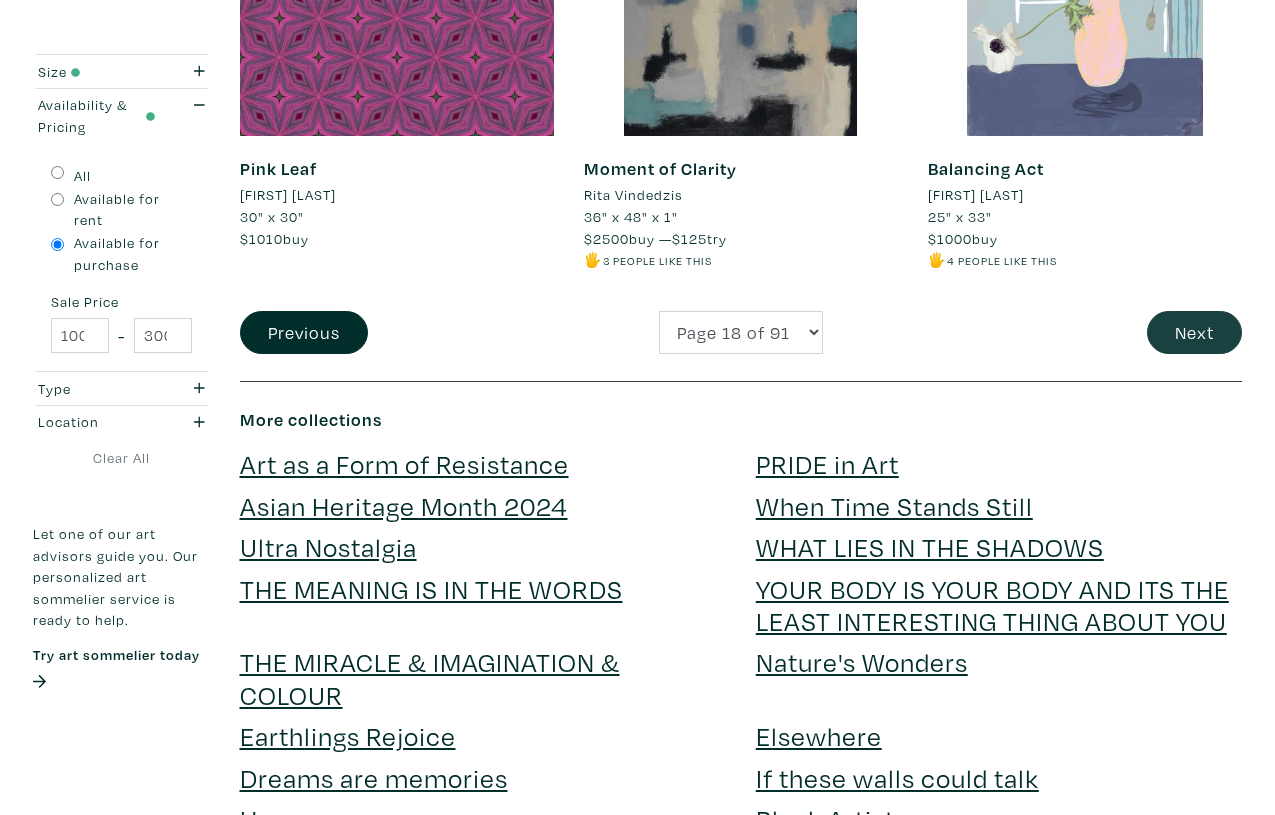 click on "Next" at bounding box center (1194, 332) 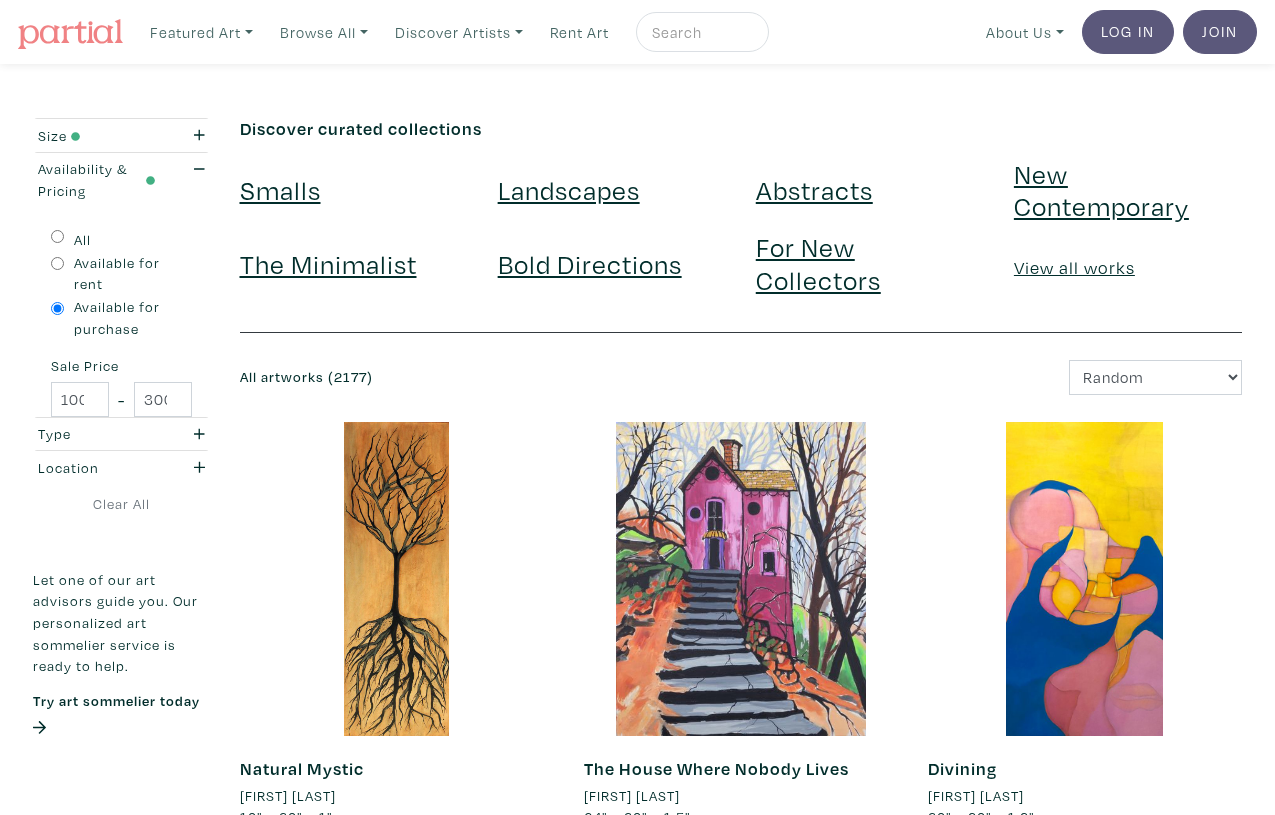 scroll, scrollTop: 0, scrollLeft: 0, axis: both 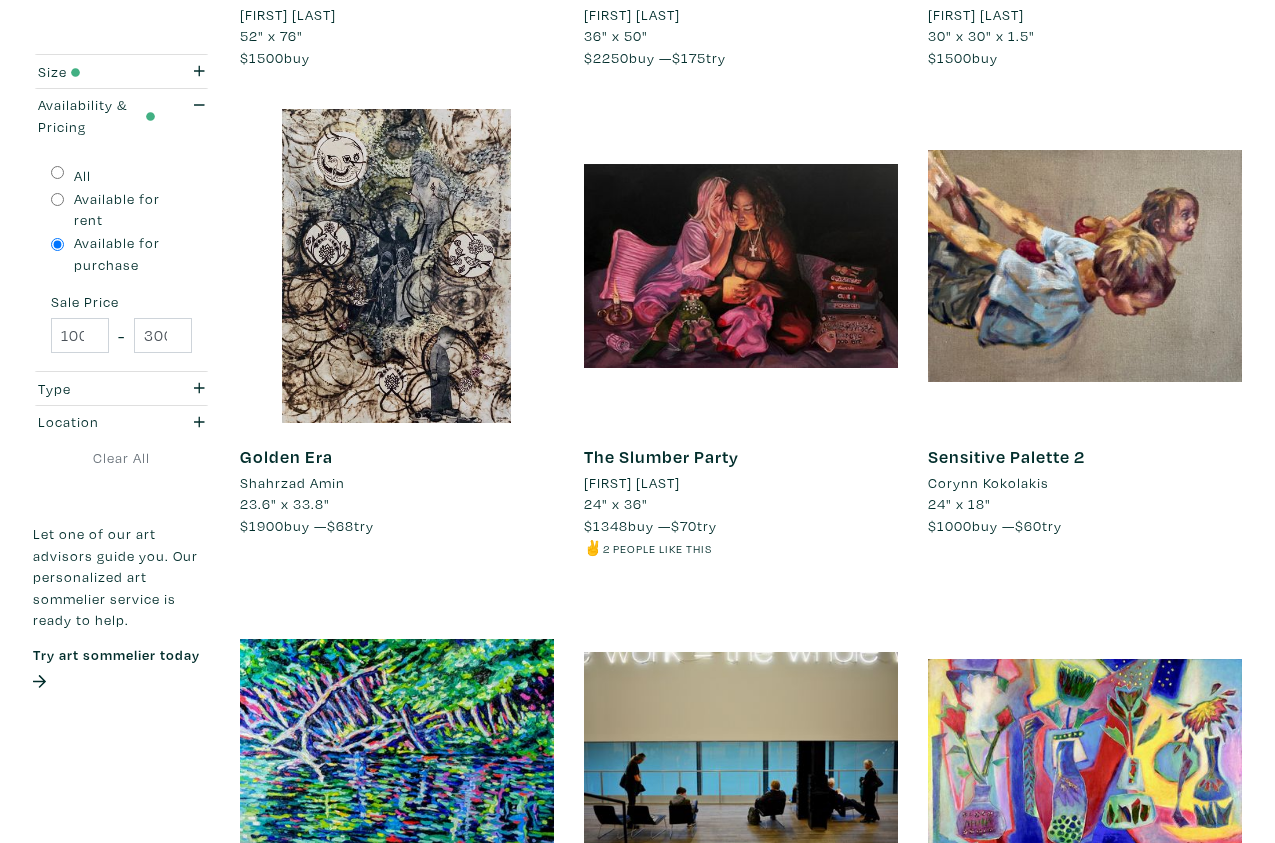 click on "Sensitive Palette 2" at bounding box center [1006, 456] 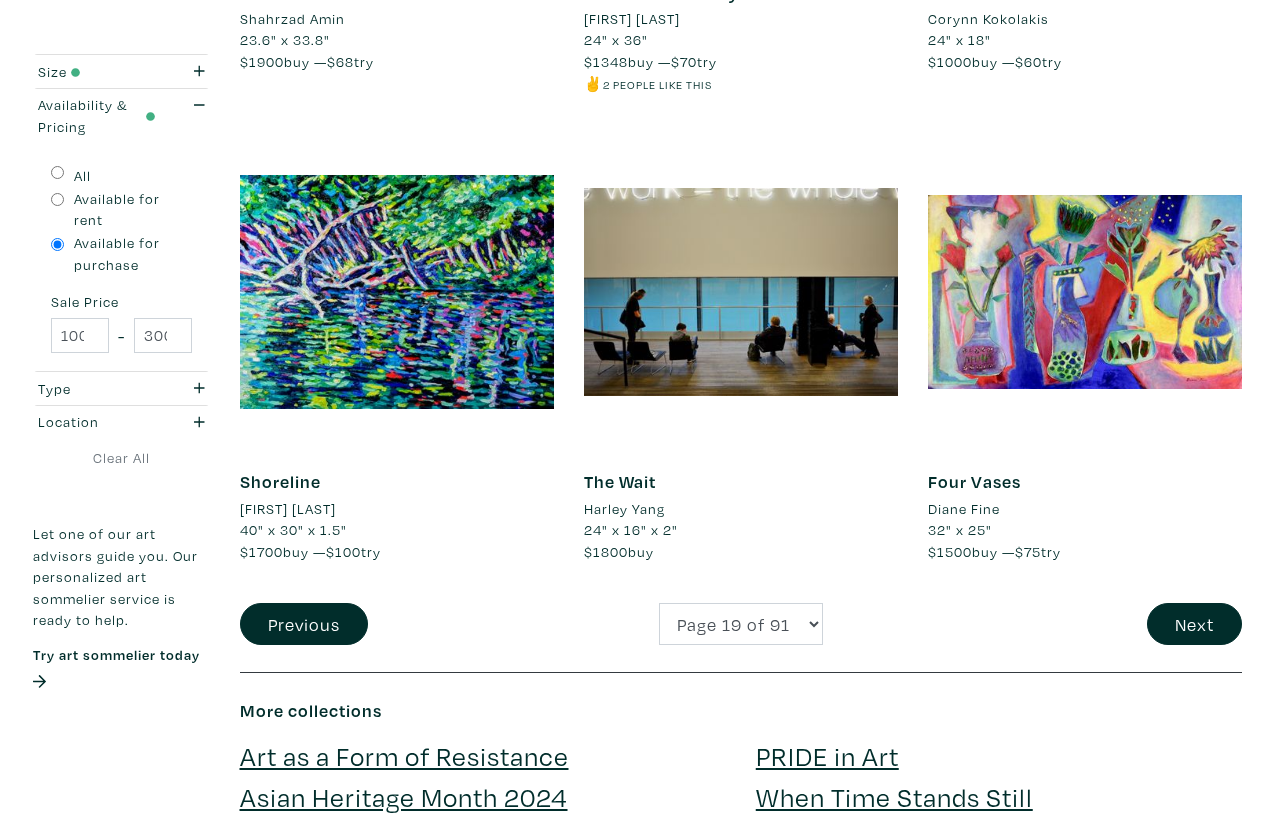 scroll, scrollTop: 3651, scrollLeft: 0, axis: vertical 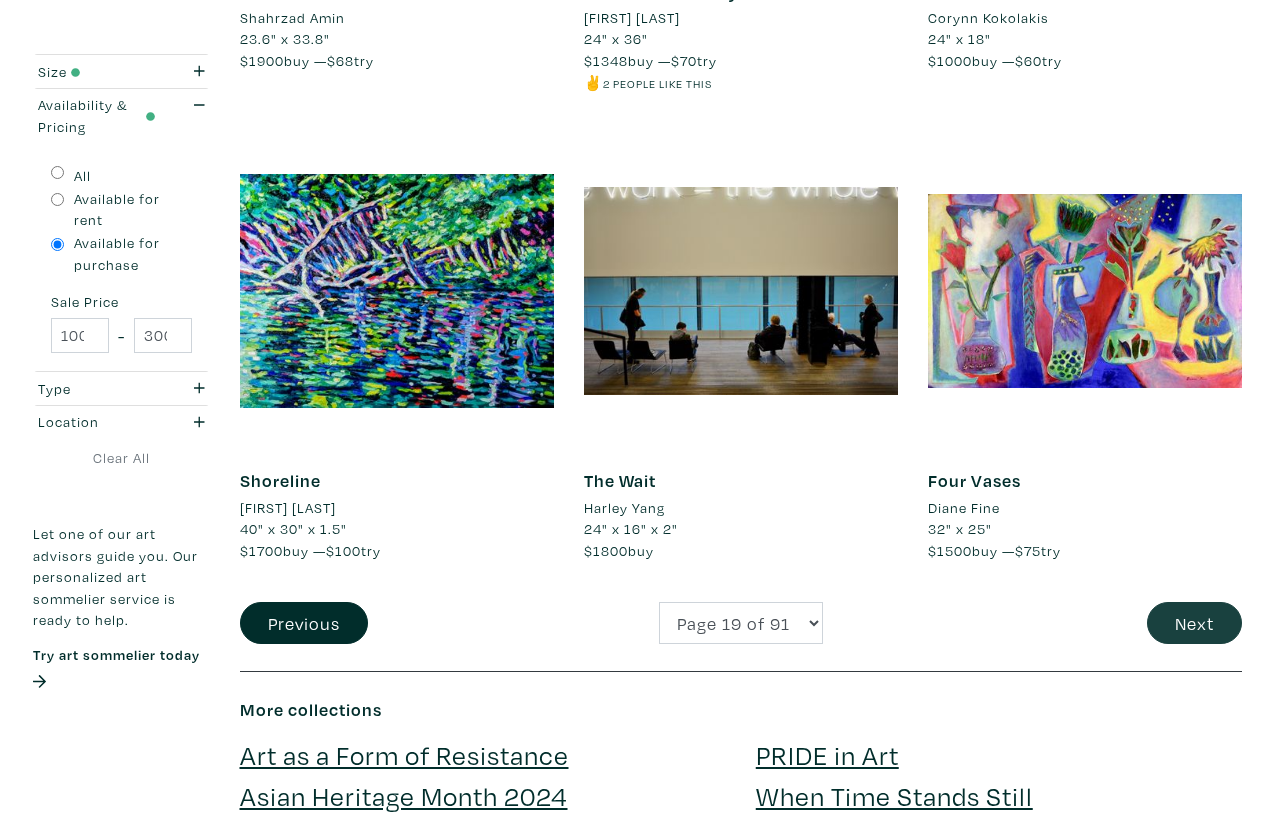 click on "Next" at bounding box center [1194, 623] 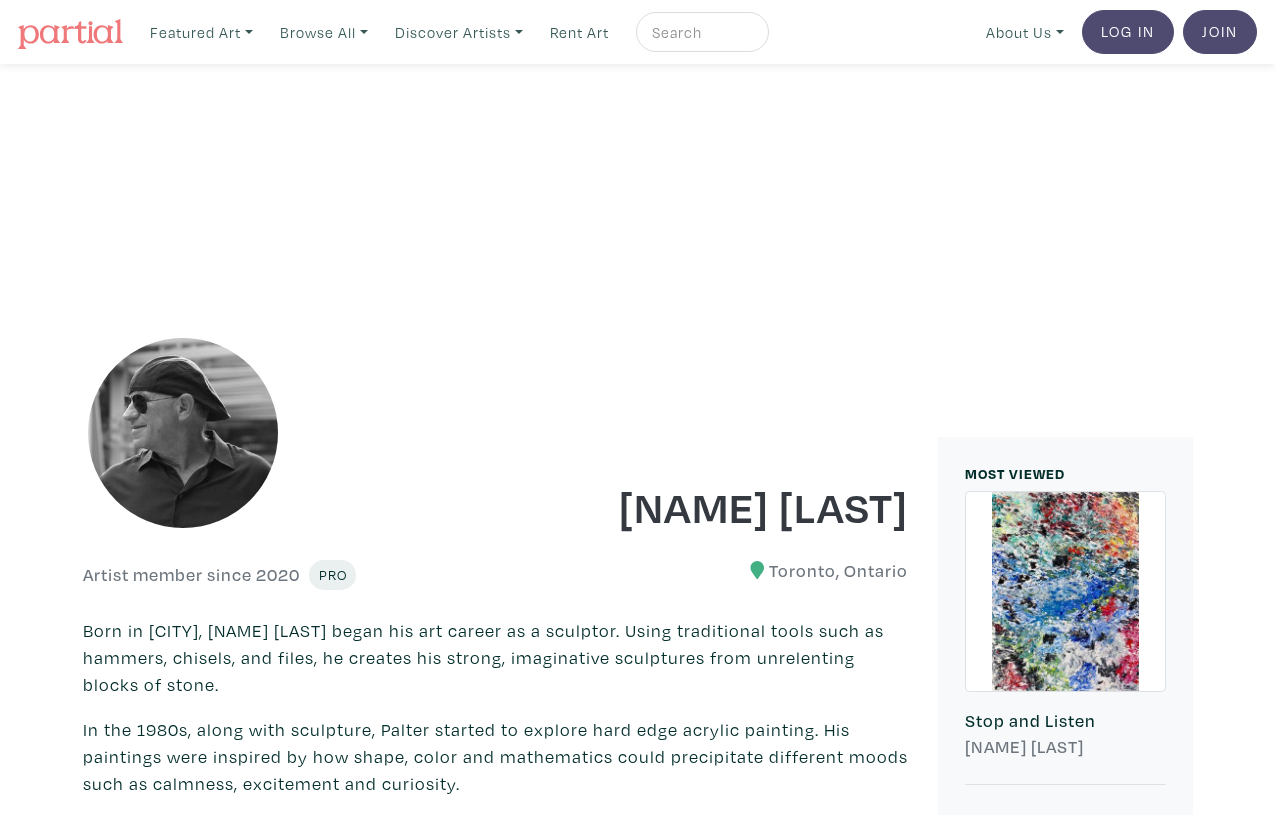 scroll, scrollTop: 0, scrollLeft: 0, axis: both 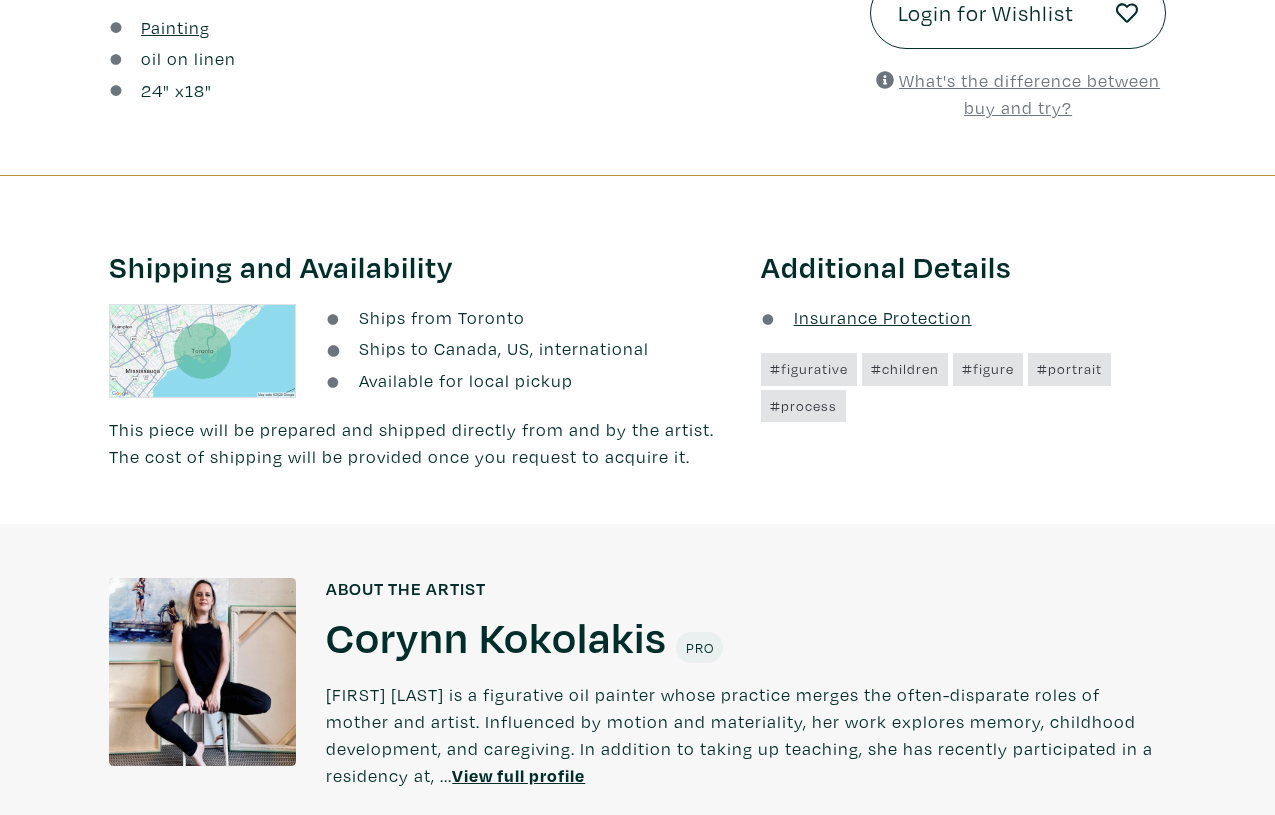 click on "Corynn Kokolakis" at bounding box center [496, 636] 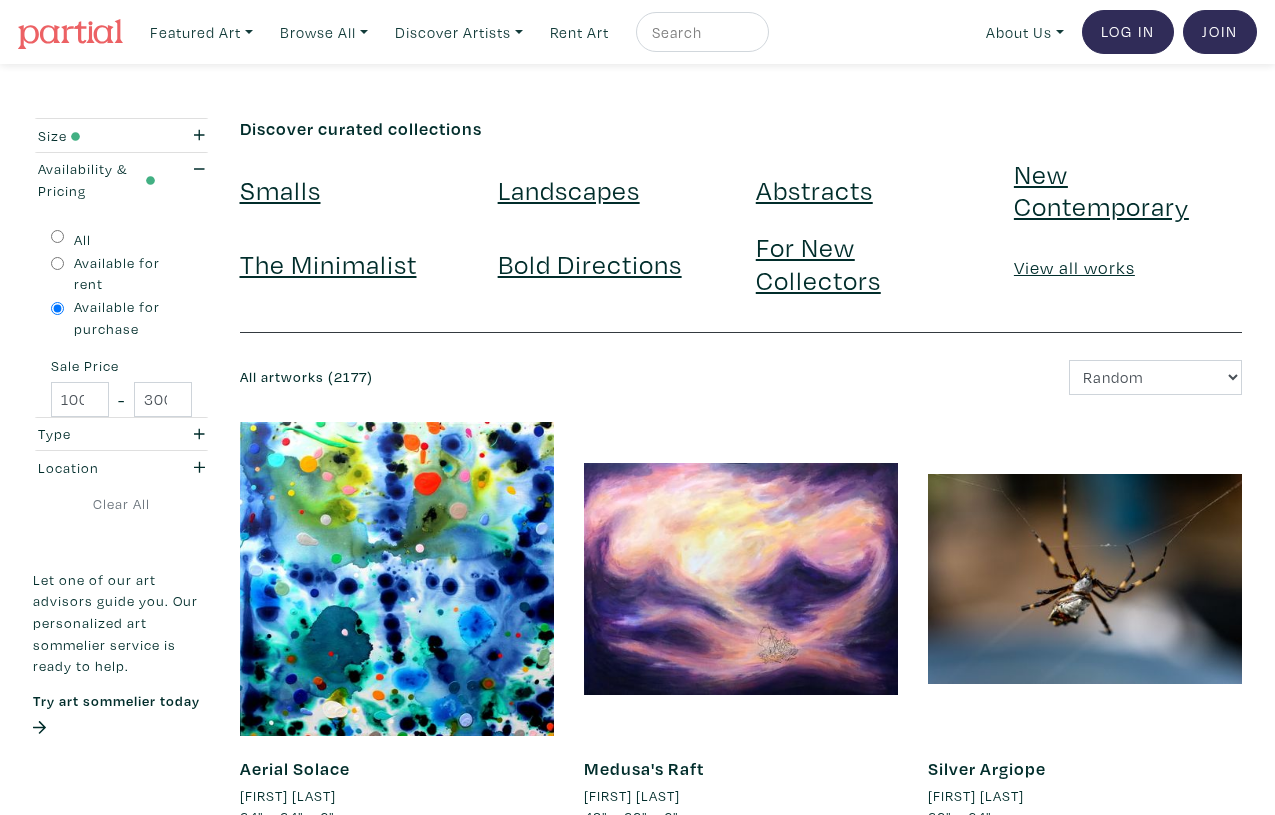 scroll, scrollTop: 0, scrollLeft: 0, axis: both 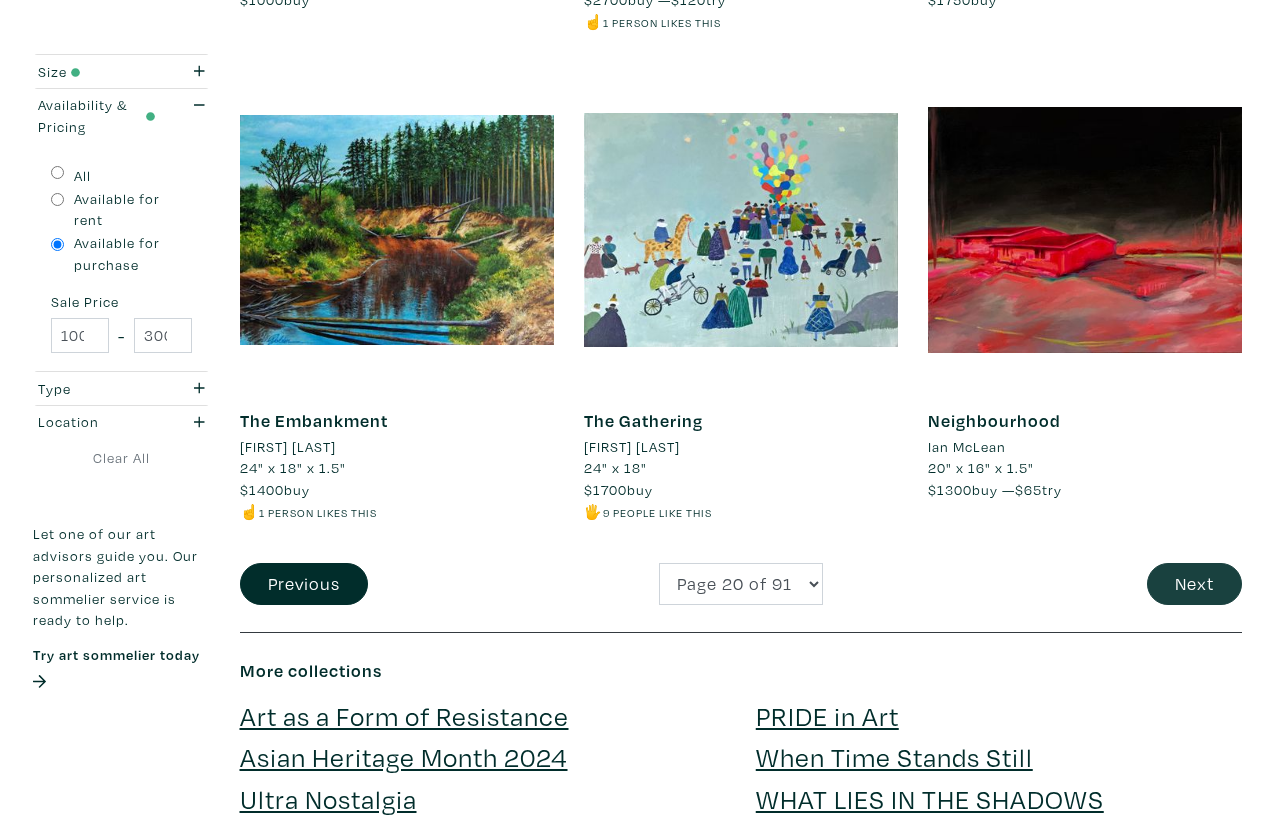 click on "Next" at bounding box center (1194, 584) 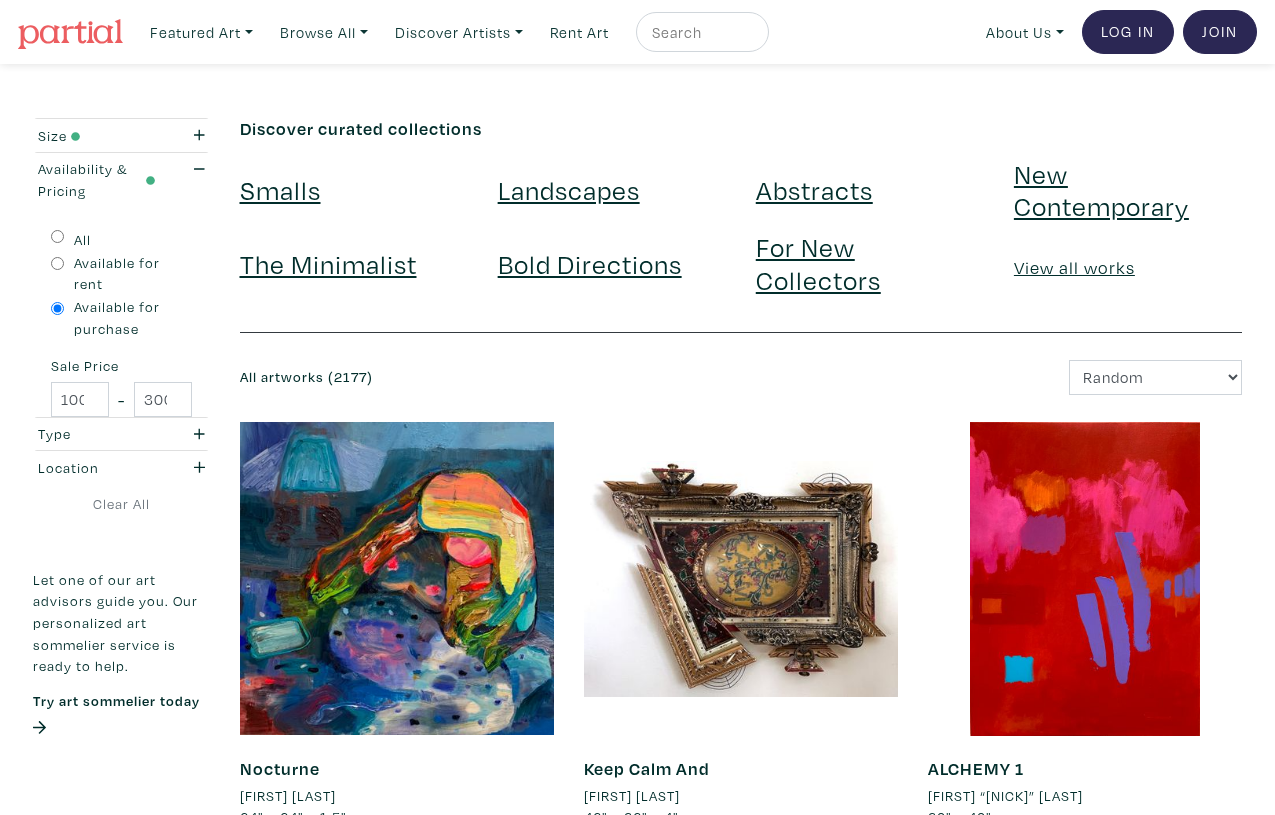 scroll, scrollTop: 0, scrollLeft: 0, axis: both 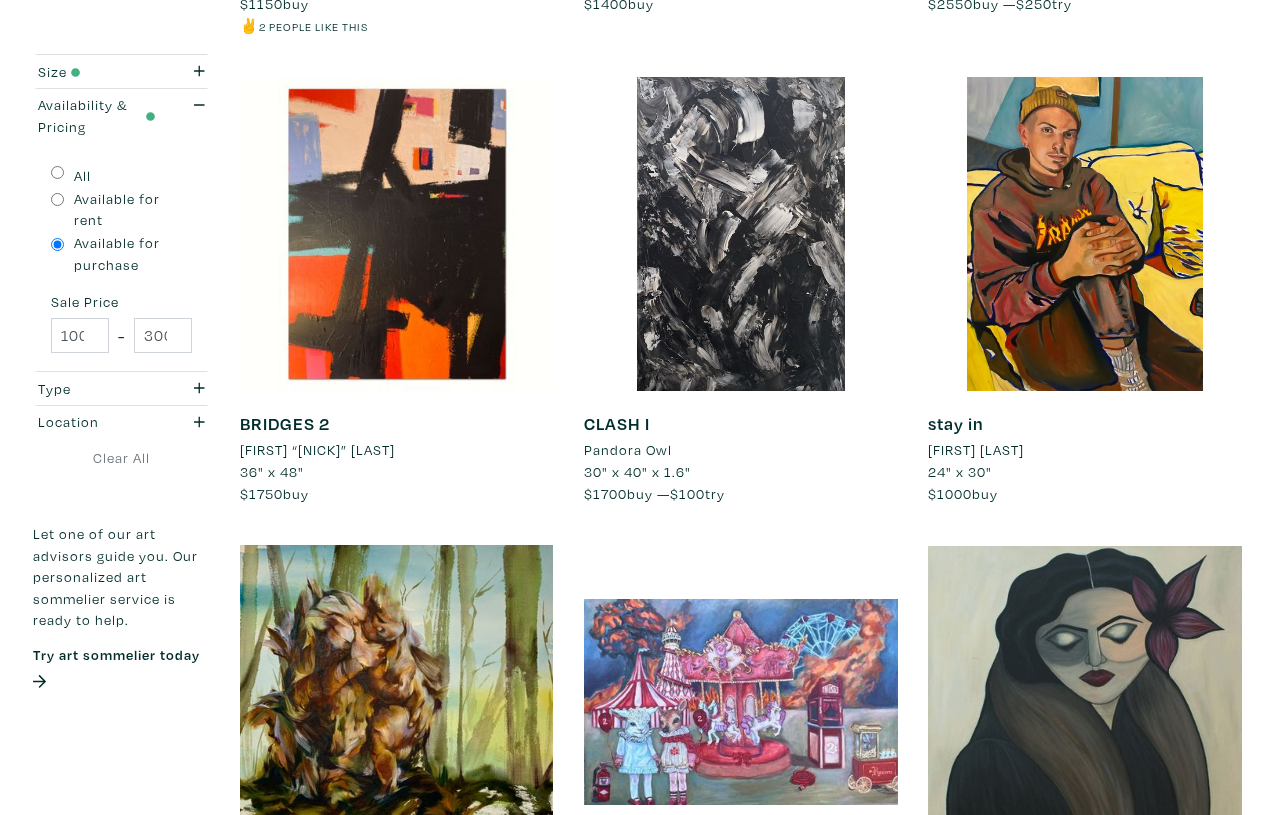 click on "stay in" at bounding box center (956, 423) 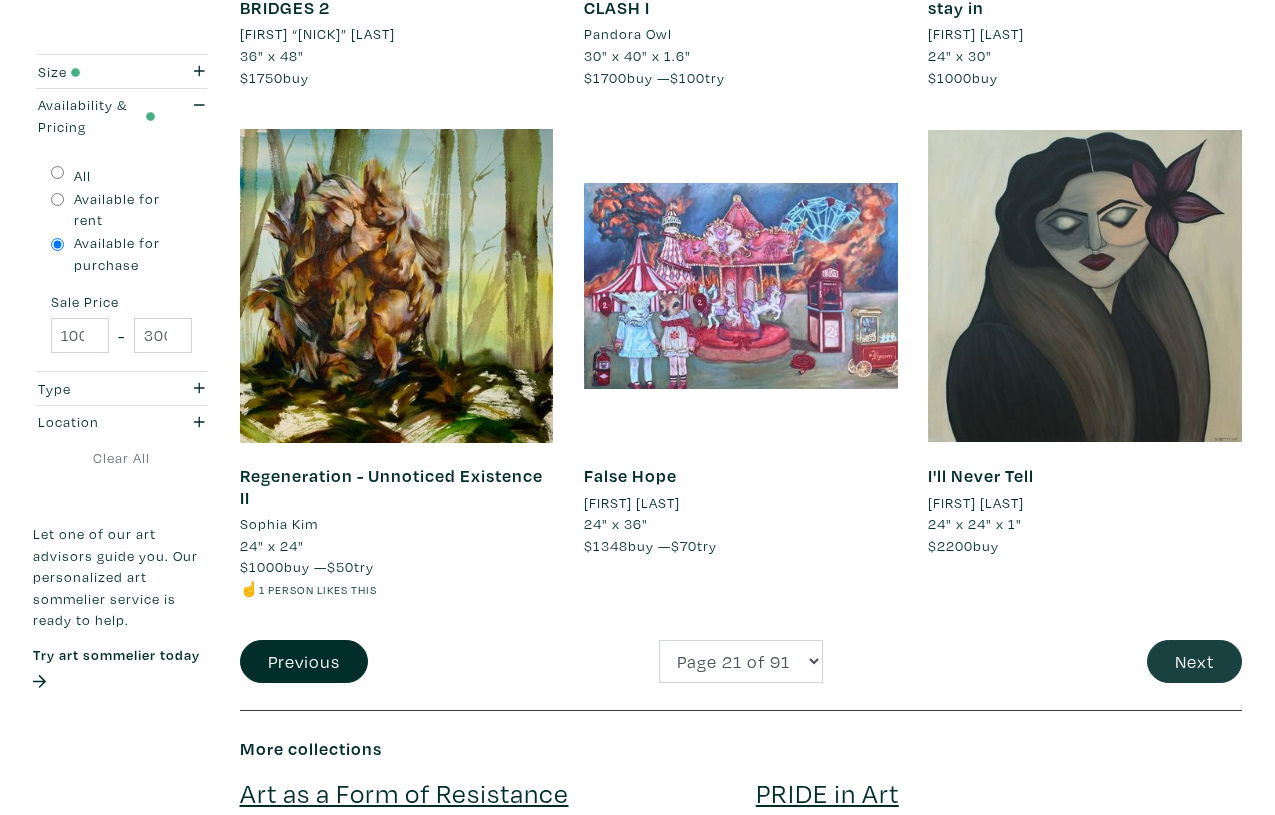 scroll, scrollTop: 3656, scrollLeft: 0, axis: vertical 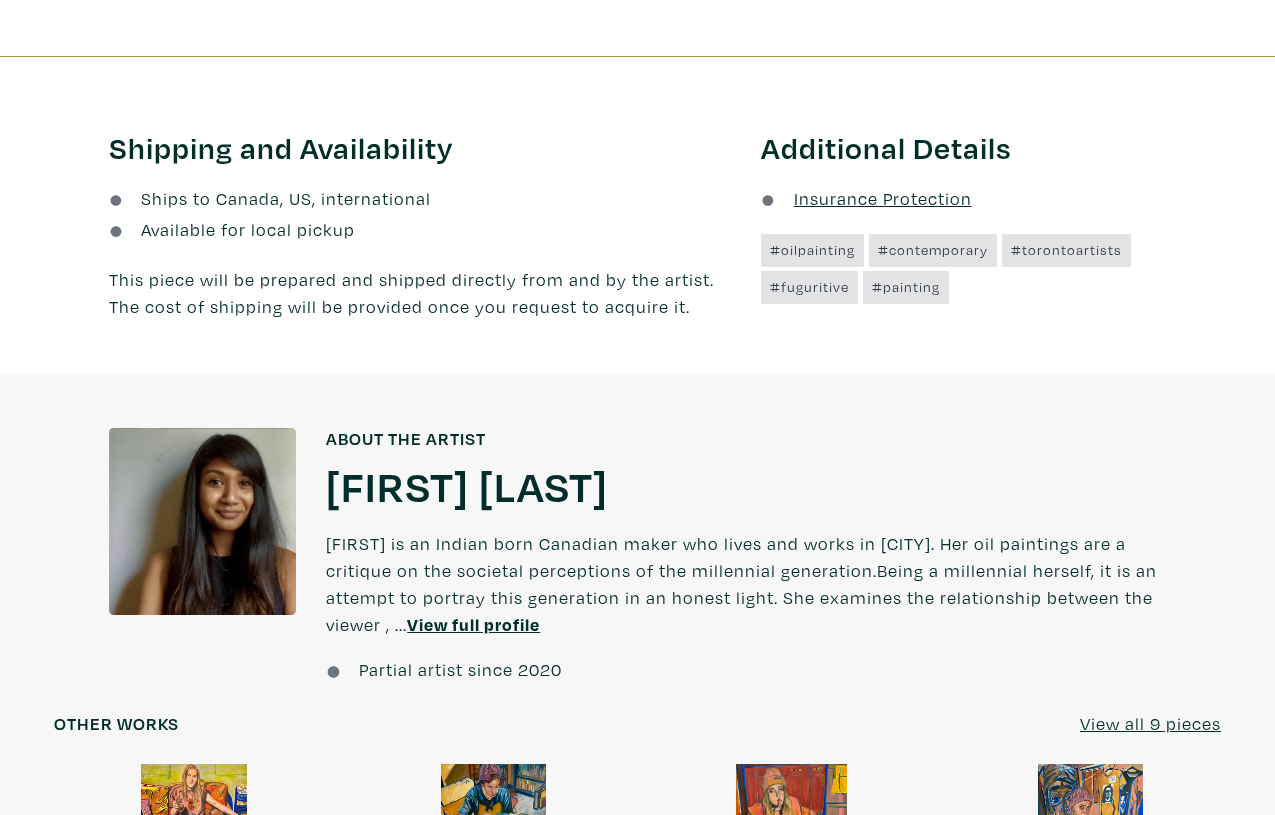 click on "Par Nair" at bounding box center [467, 485] 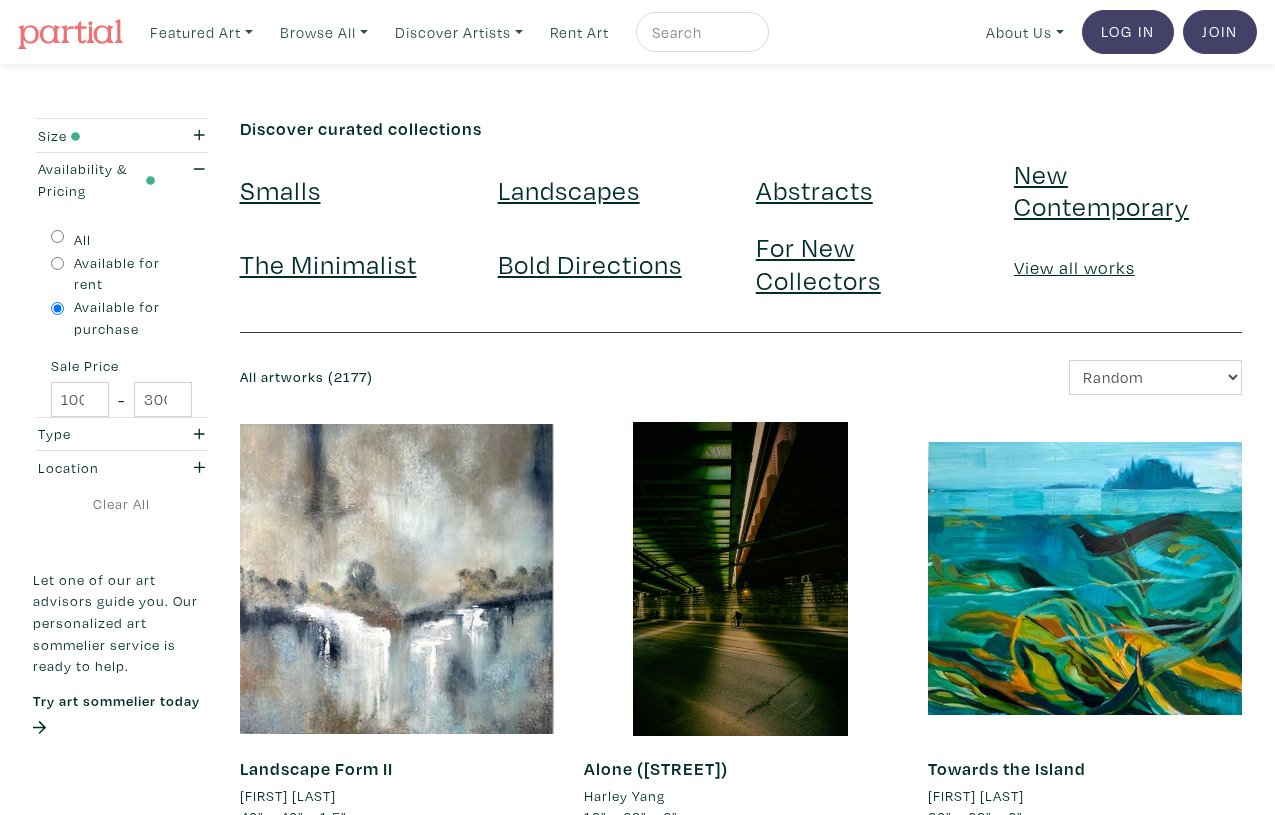 scroll, scrollTop: 0, scrollLeft: 0, axis: both 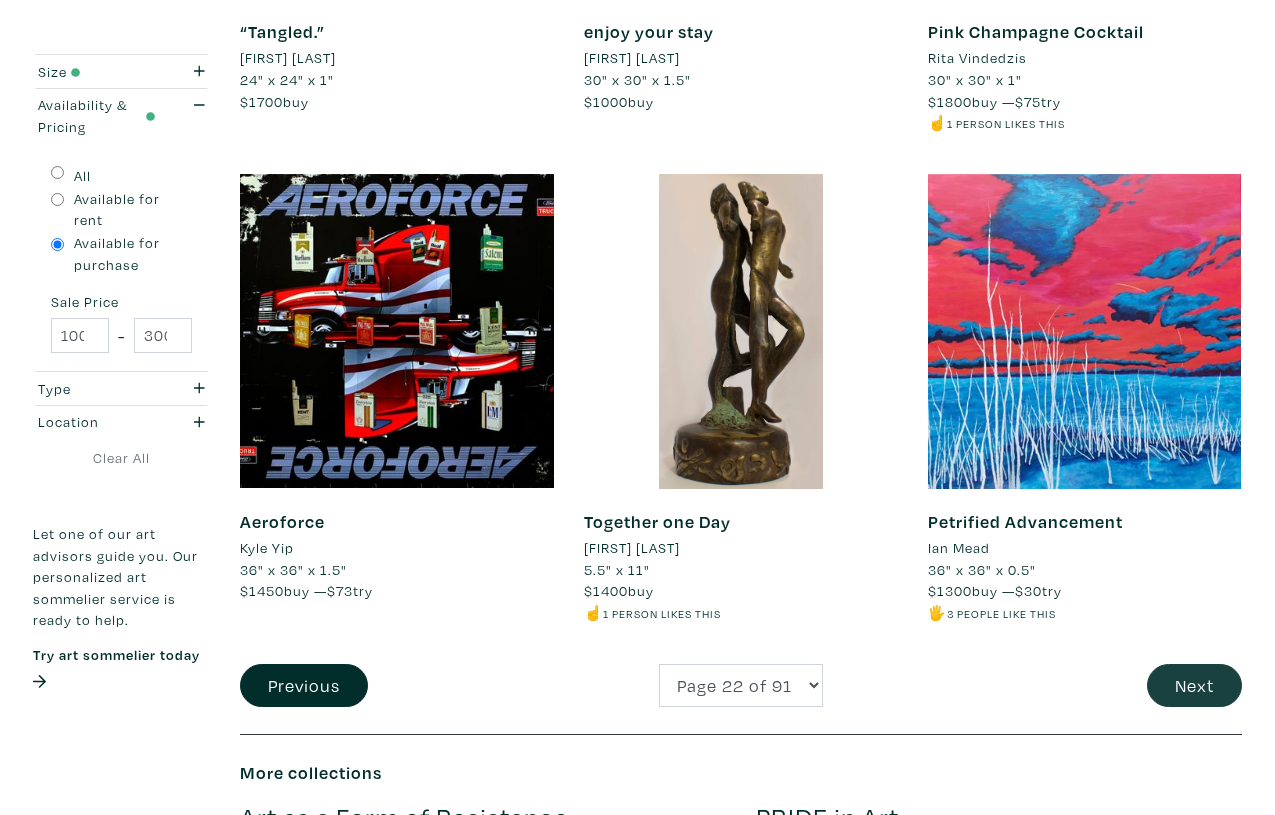 click on "Next" at bounding box center (1194, 685) 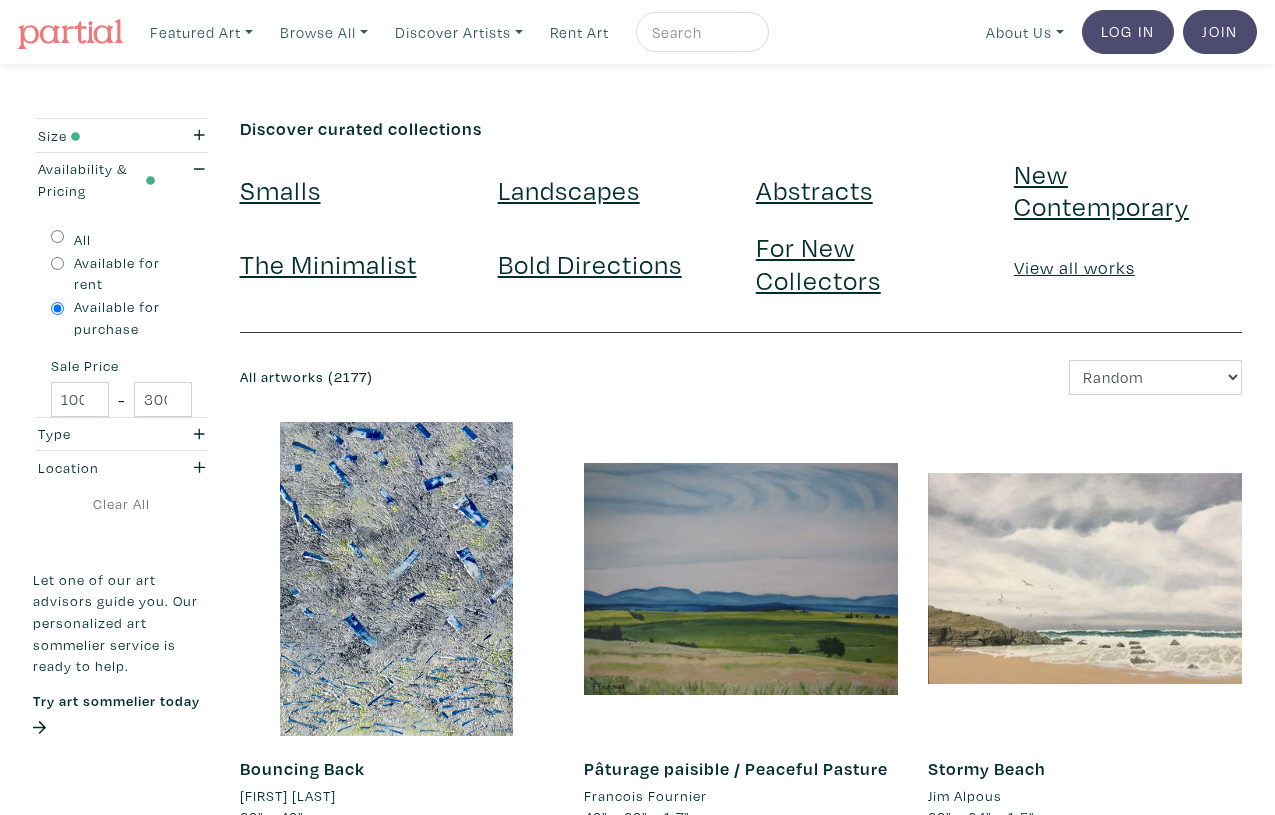 scroll, scrollTop: 0, scrollLeft: 0, axis: both 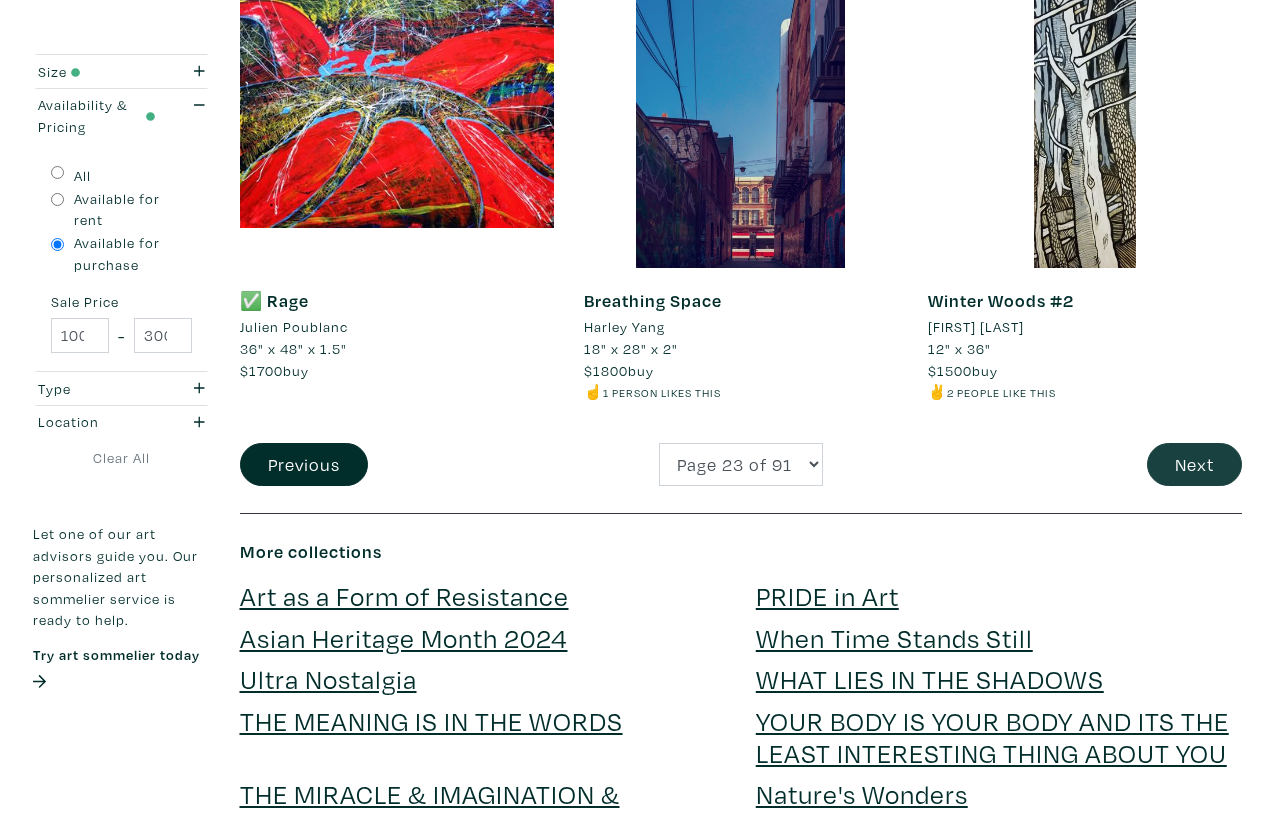 click on "Next" at bounding box center (1194, 464) 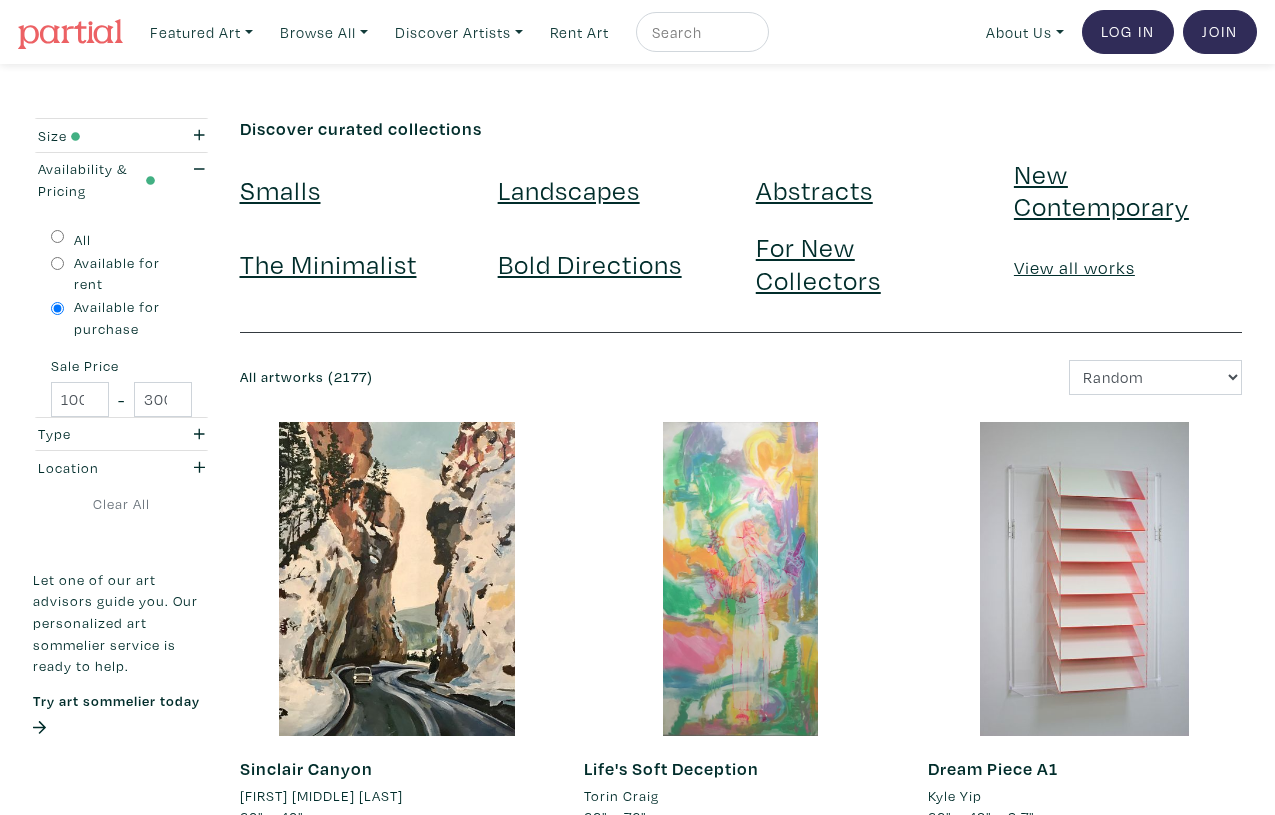 scroll, scrollTop: 0, scrollLeft: 0, axis: both 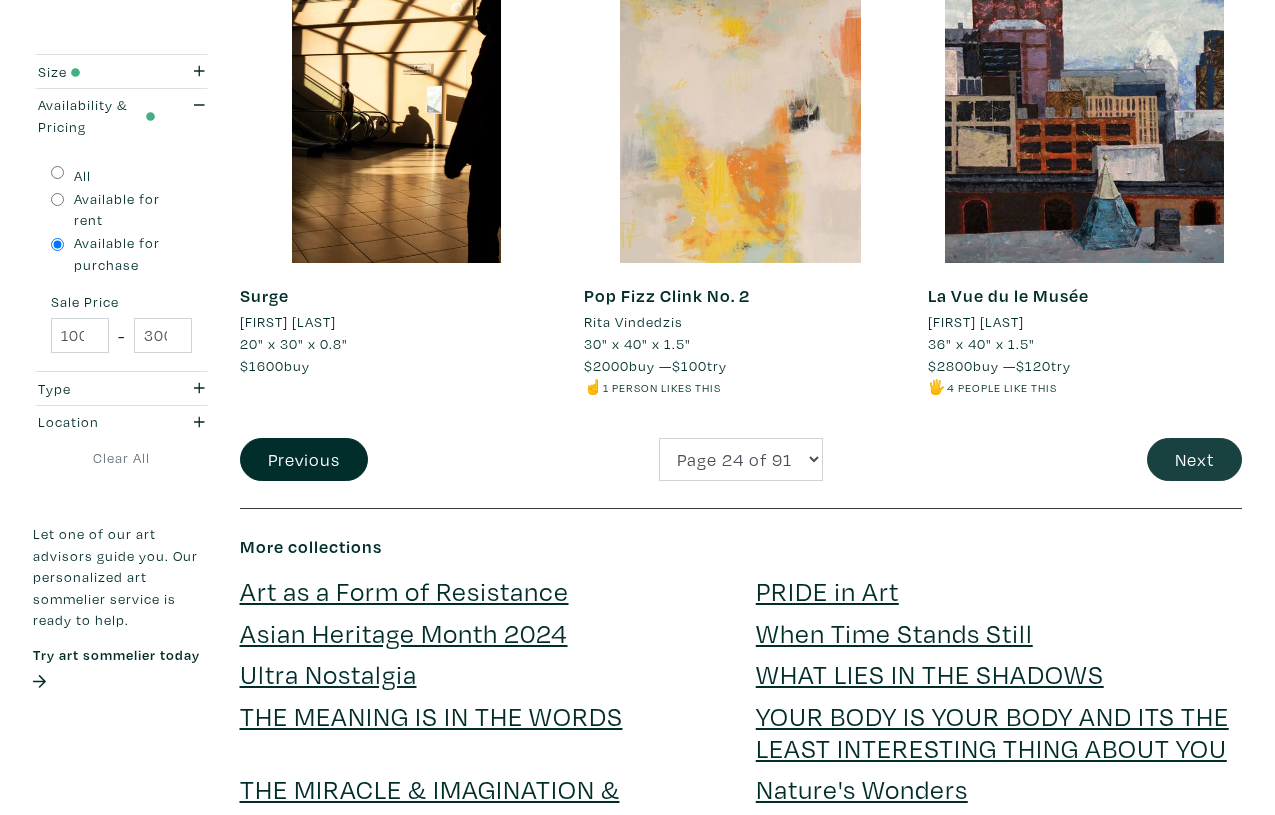 click on "Next" at bounding box center (1194, 459) 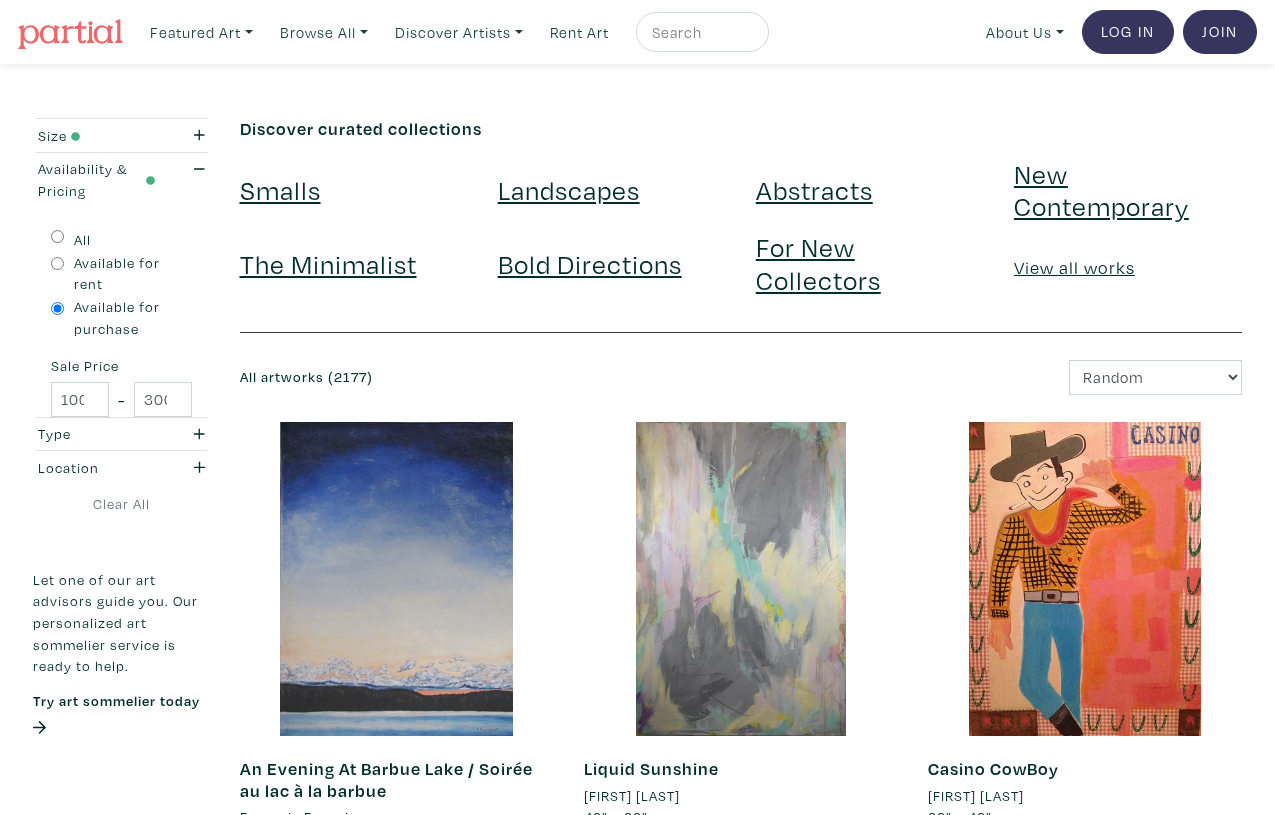 scroll, scrollTop: 0, scrollLeft: 0, axis: both 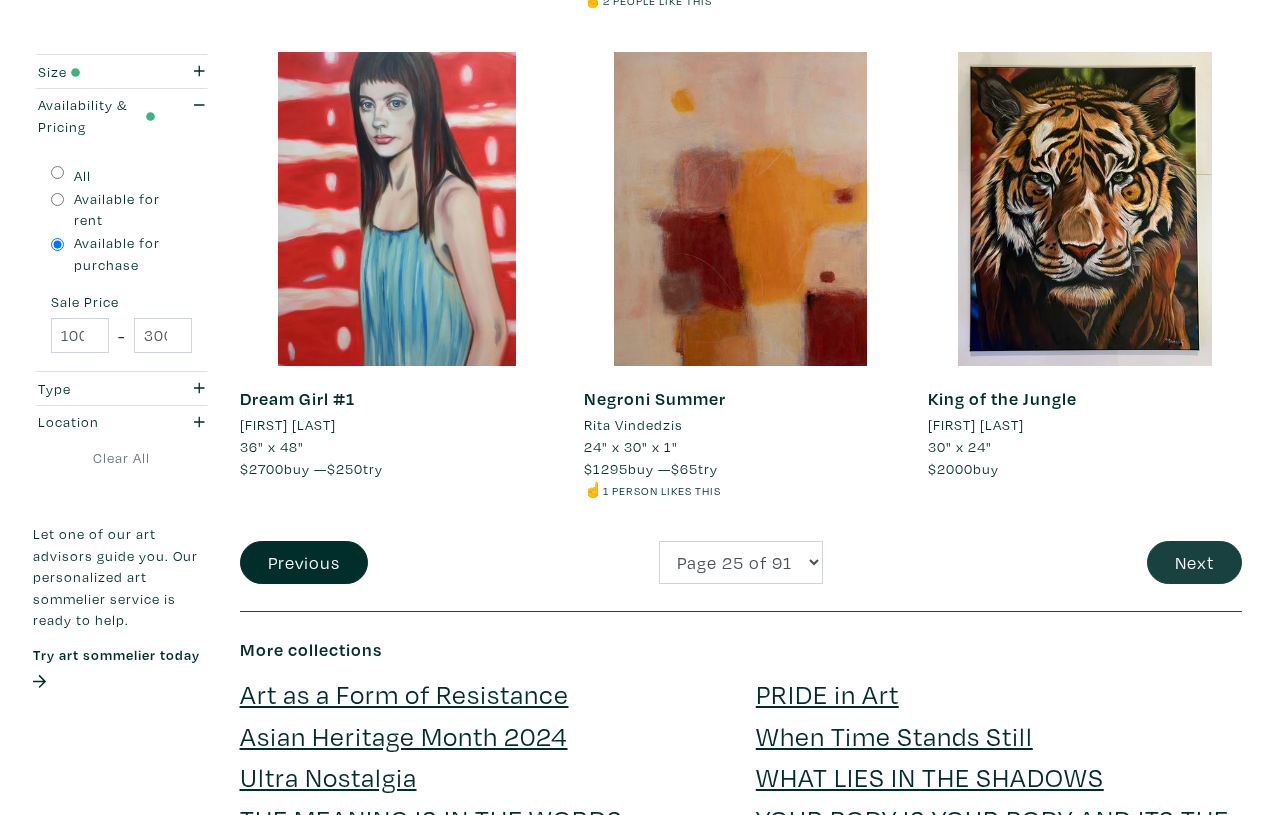 click on "Next" at bounding box center [1194, 562] 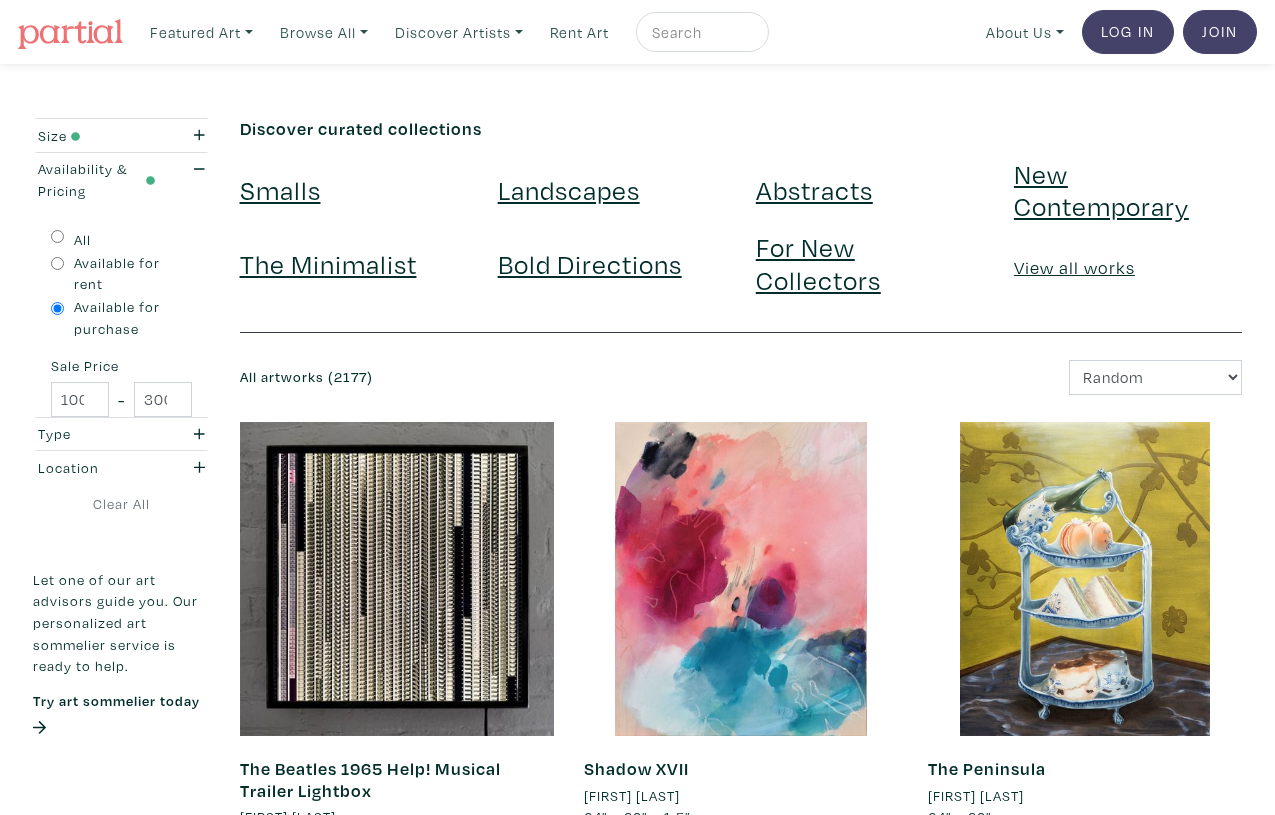 scroll, scrollTop: 0, scrollLeft: 0, axis: both 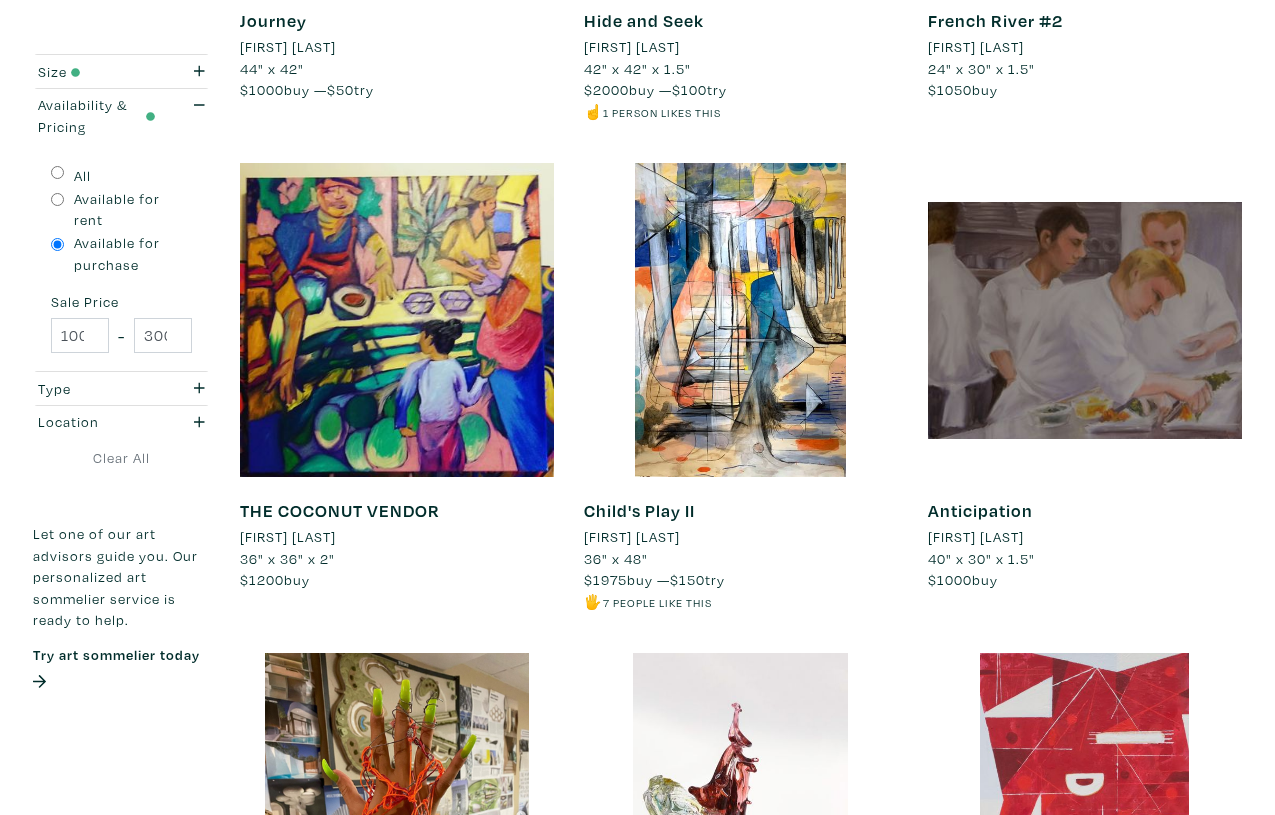 click on "Anticipation" at bounding box center (980, 510) 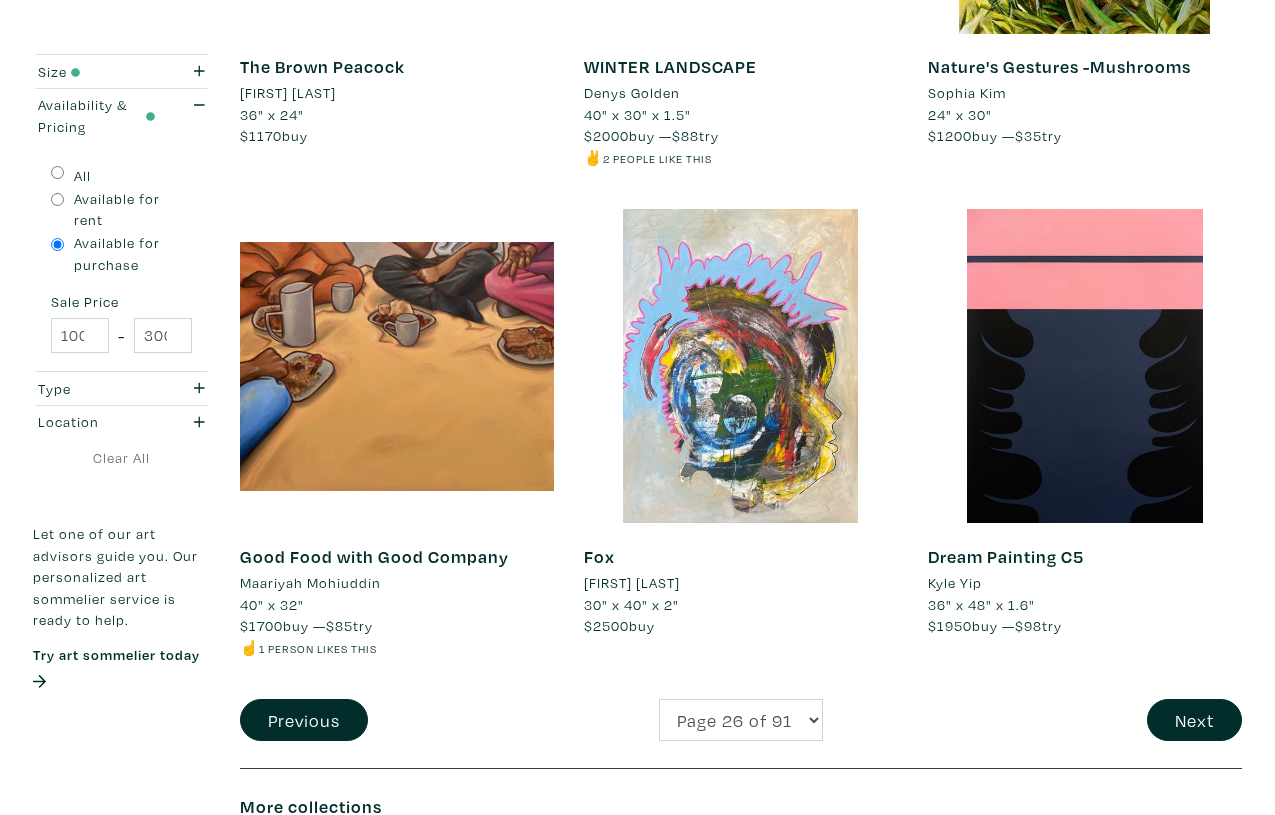 scroll, scrollTop: 3663, scrollLeft: 0, axis: vertical 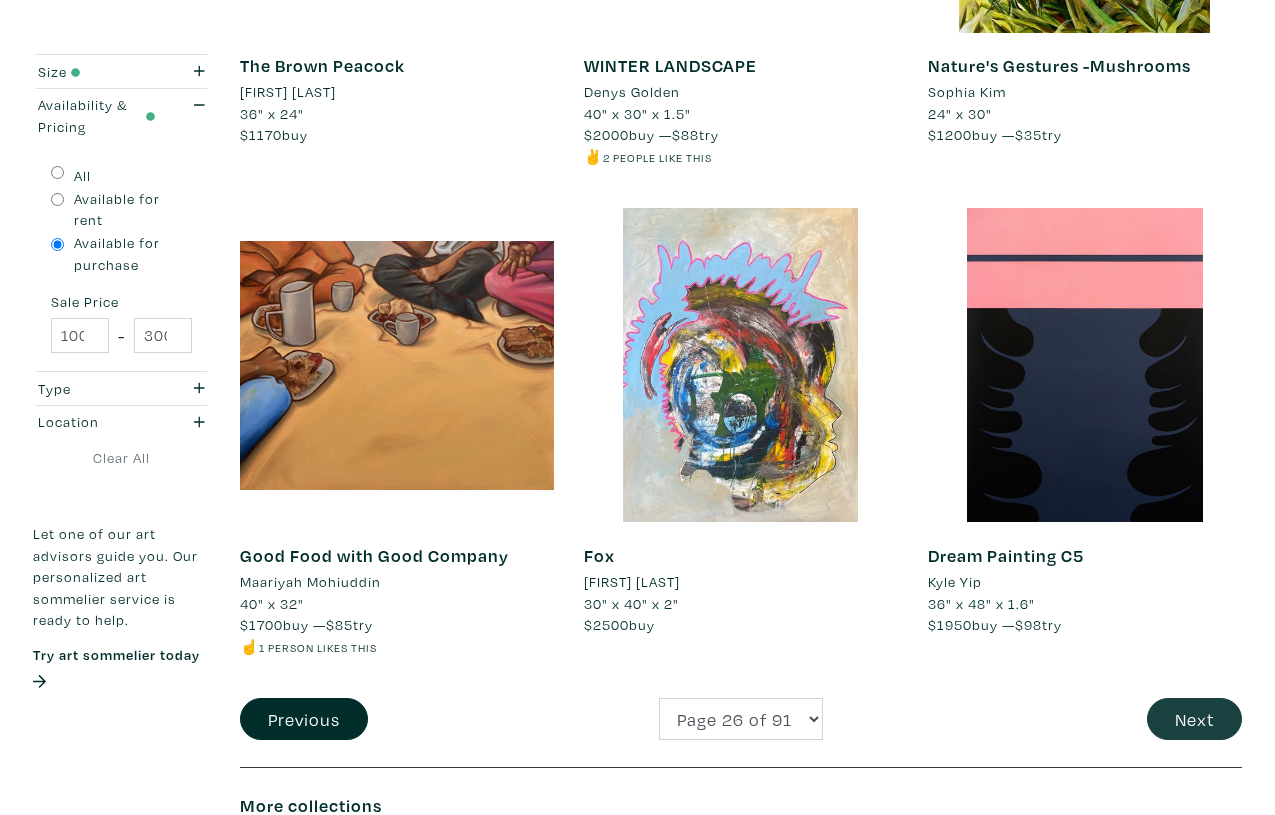 click on "Next" at bounding box center (1194, 719) 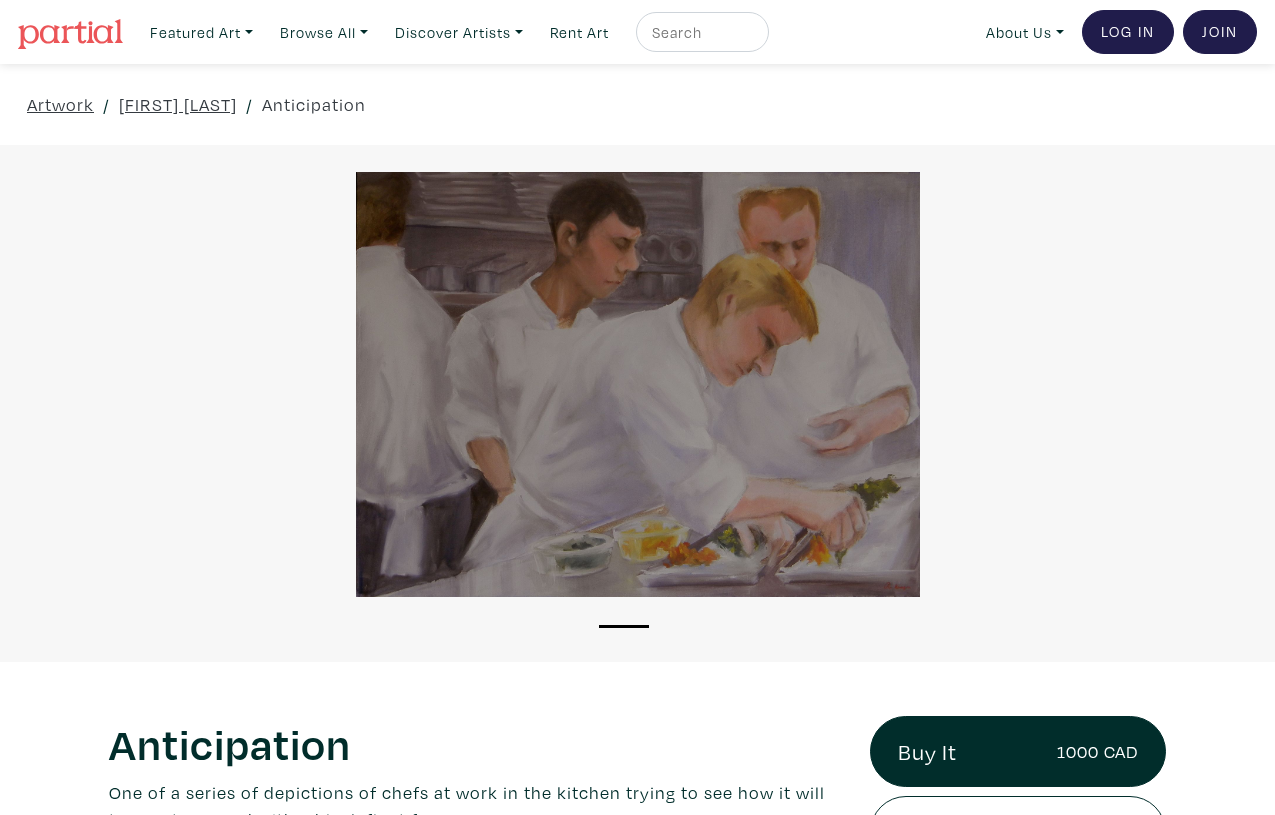 scroll, scrollTop: 0, scrollLeft: 0, axis: both 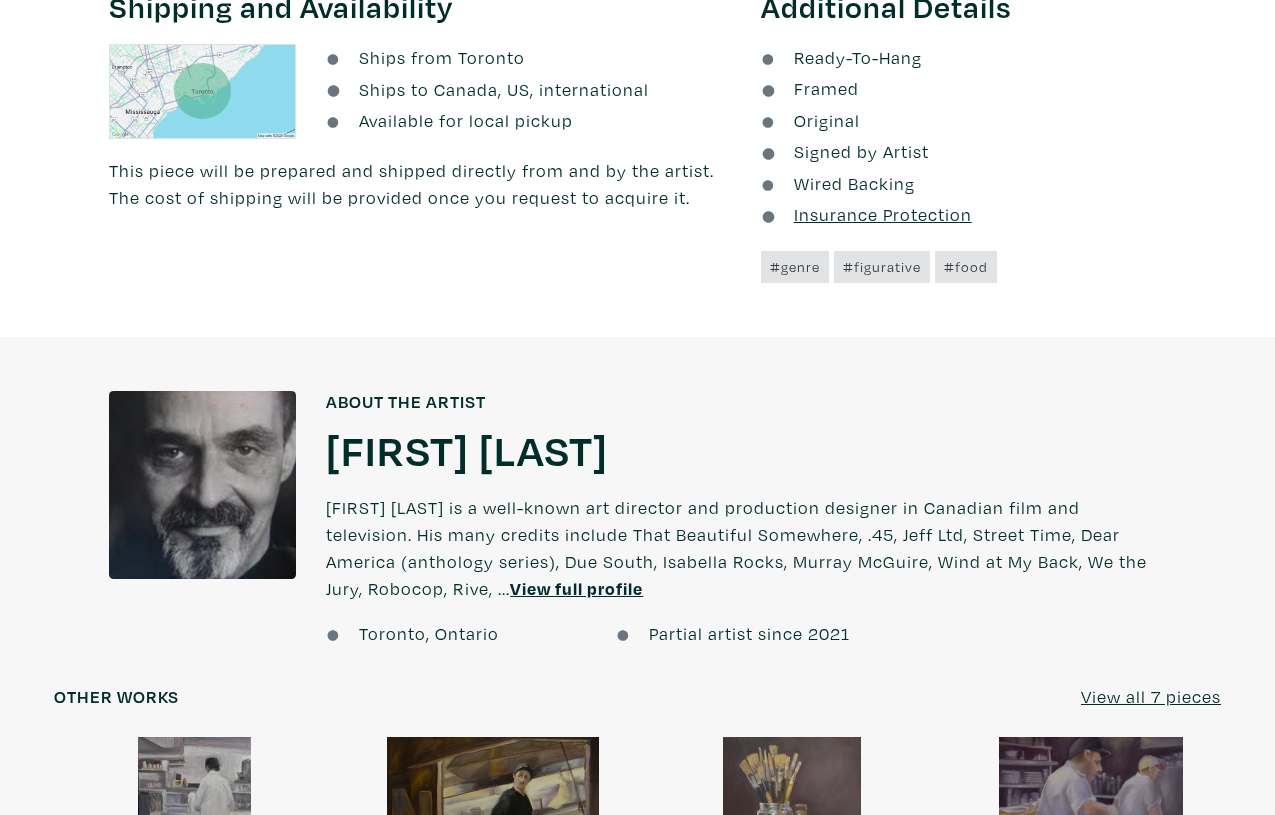 click on "Roderik  Mayne" at bounding box center [467, 449] 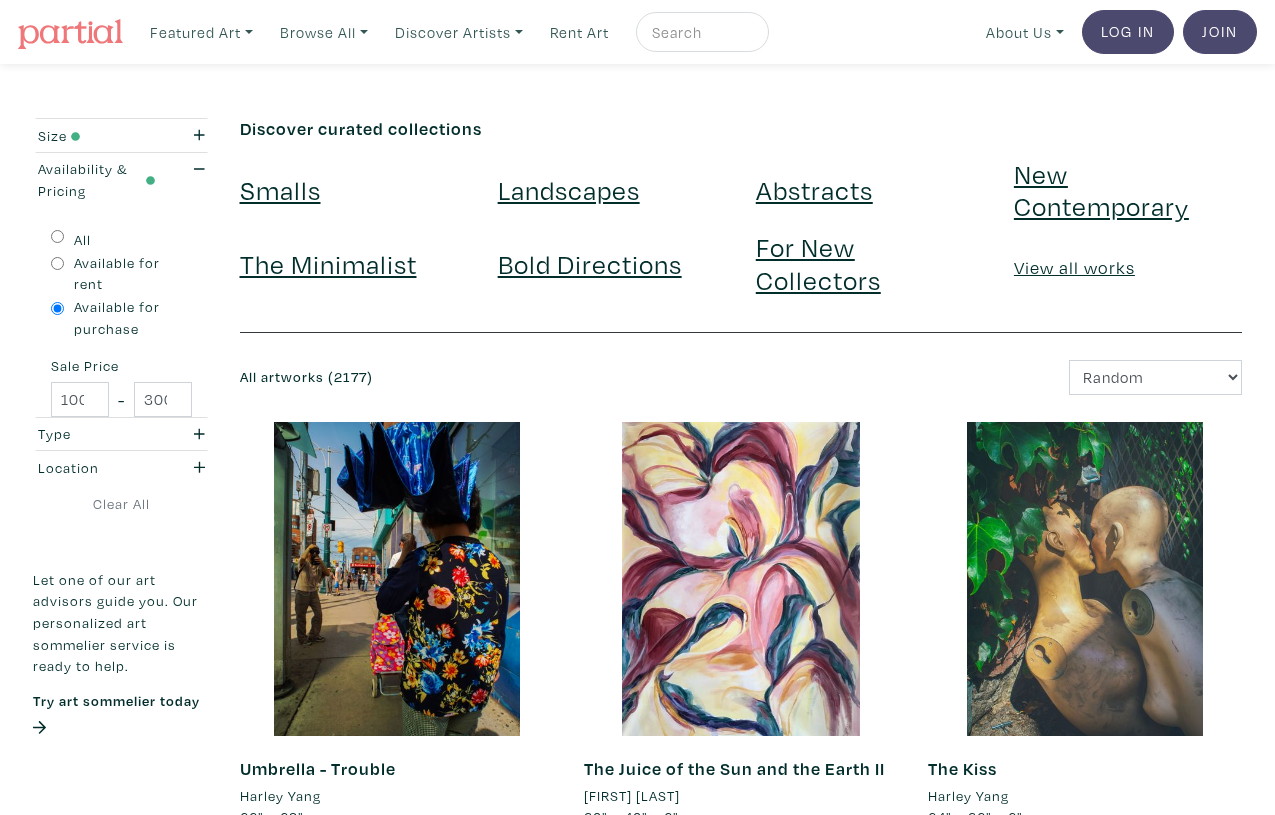 scroll, scrollTop: 0, scrollLeft: 0, axis: both 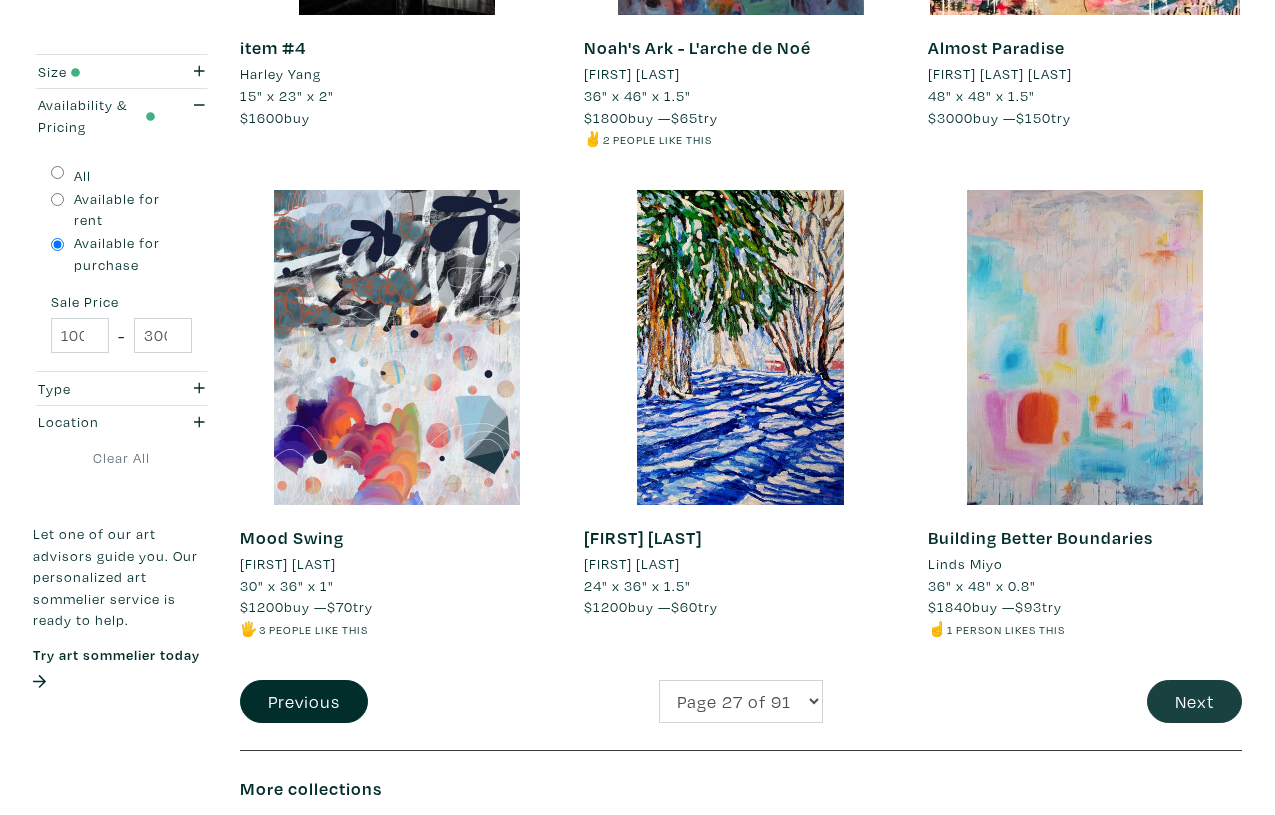 click on "Next" at bounding box center (1194, 701) 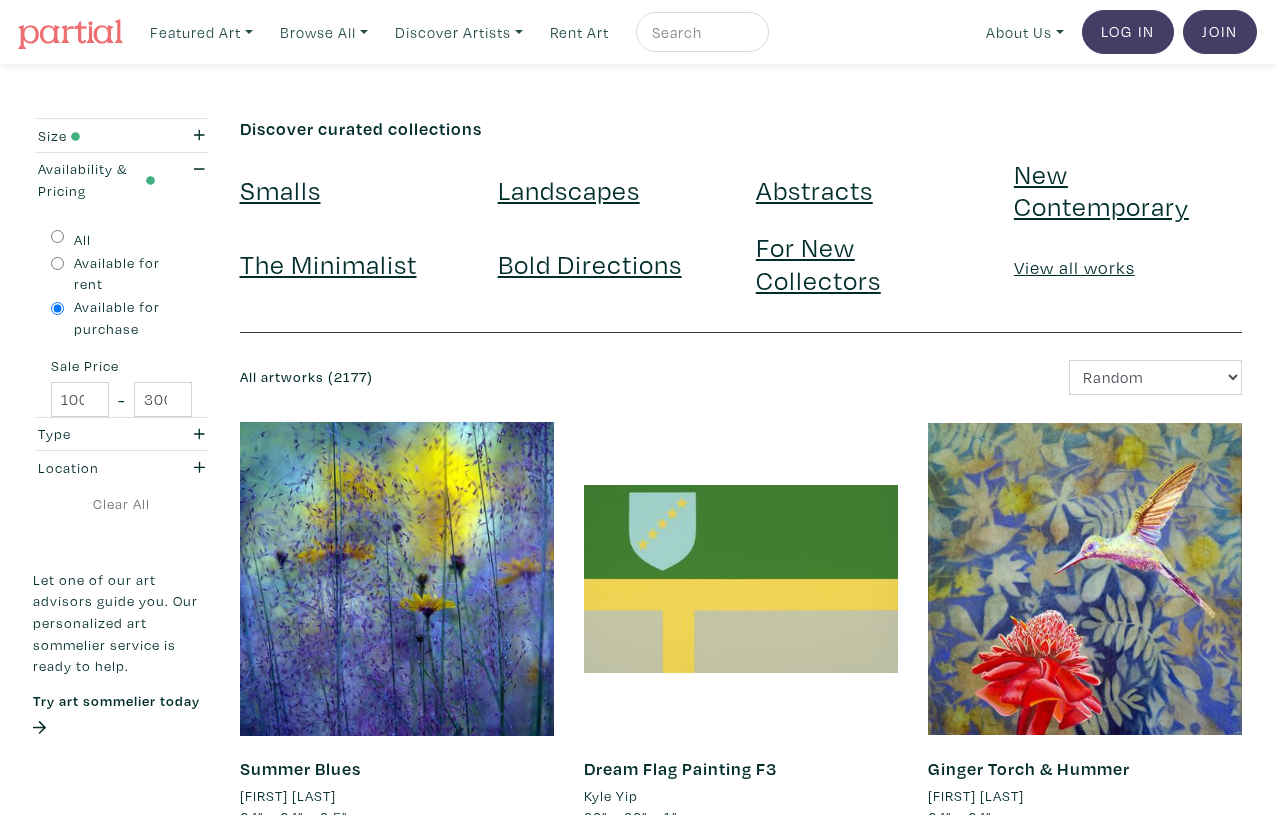 scroll, scrollTop: 0, scrollLeft: 0, axis: both 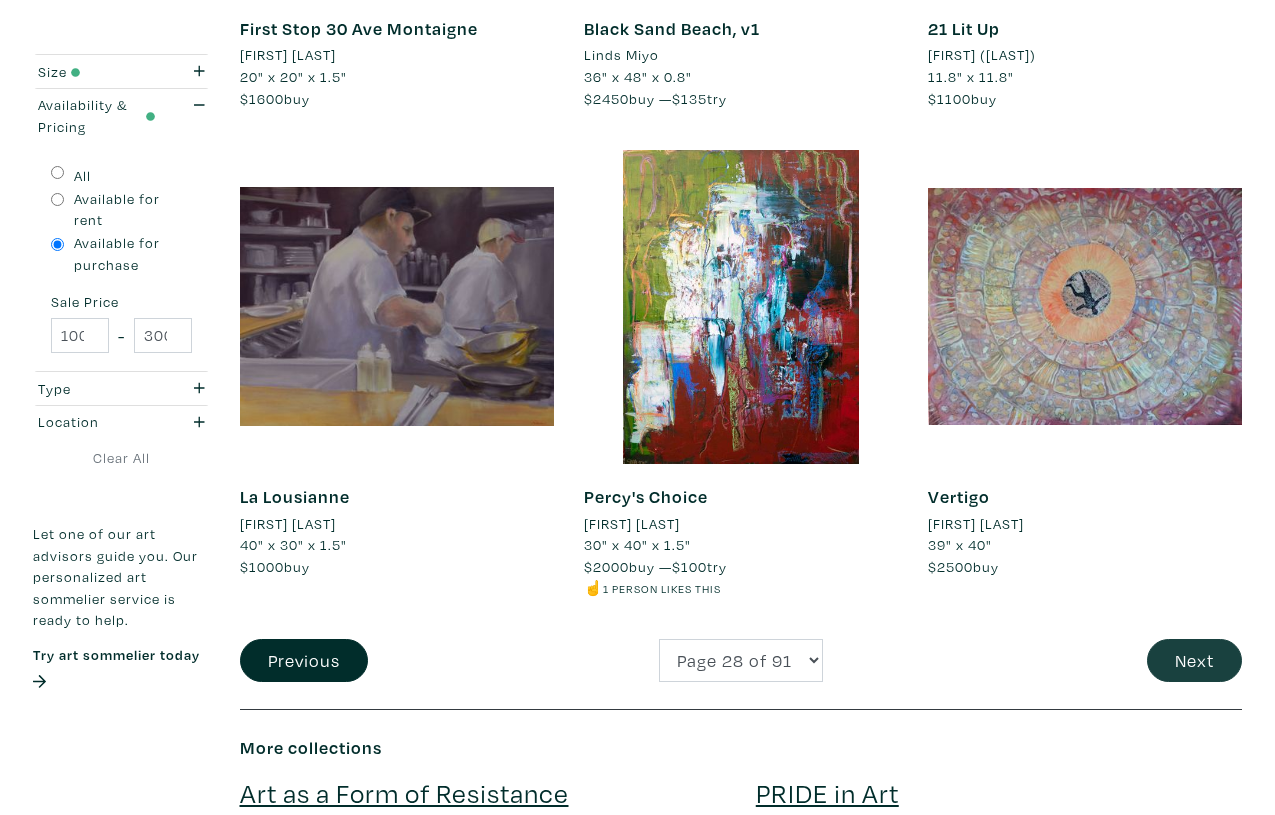 click on "Next" at bounding box center (1194, 660) 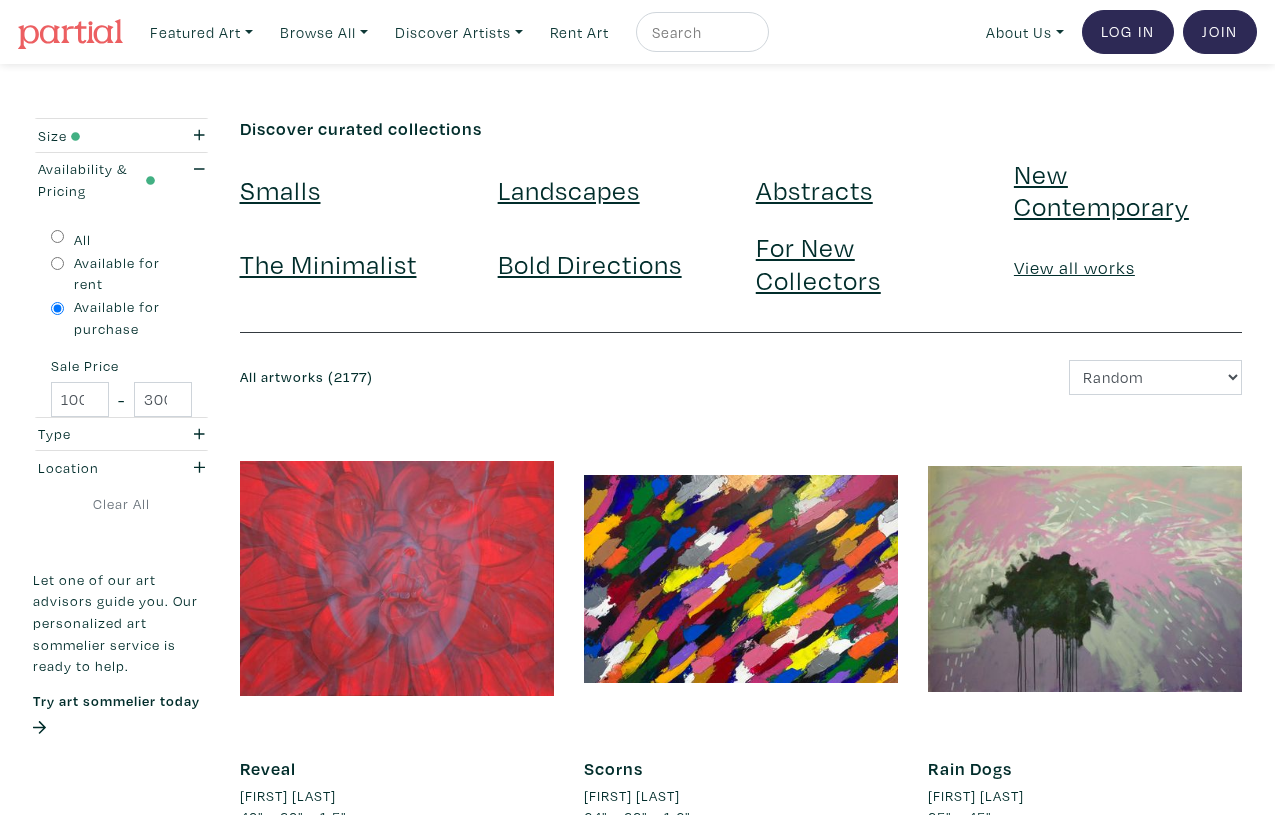 scroll, scrollTop: 0, scrollLeft: 0, axis: both 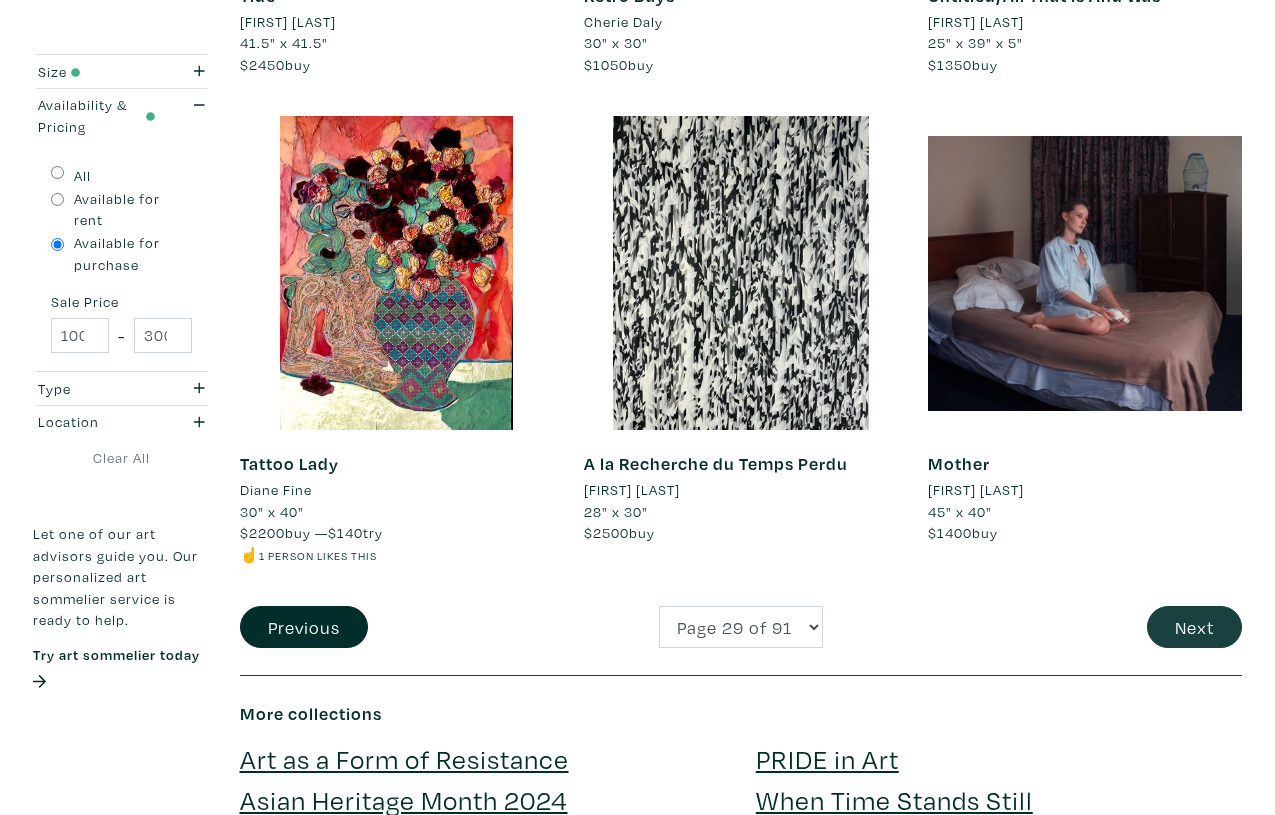 click on "Next" at bounding box center (1194, 627) 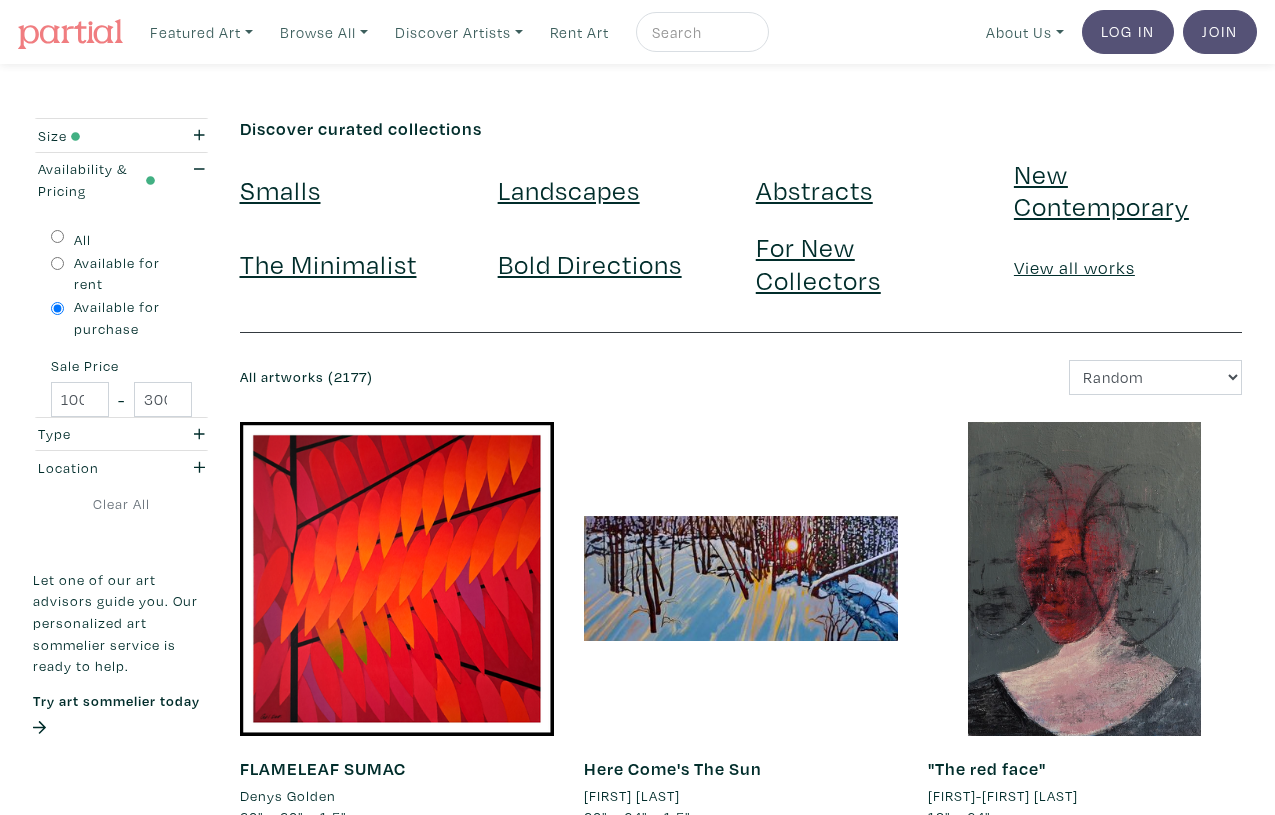 scroll, scrollTop: 0, scrollLeft: 0, axis: both 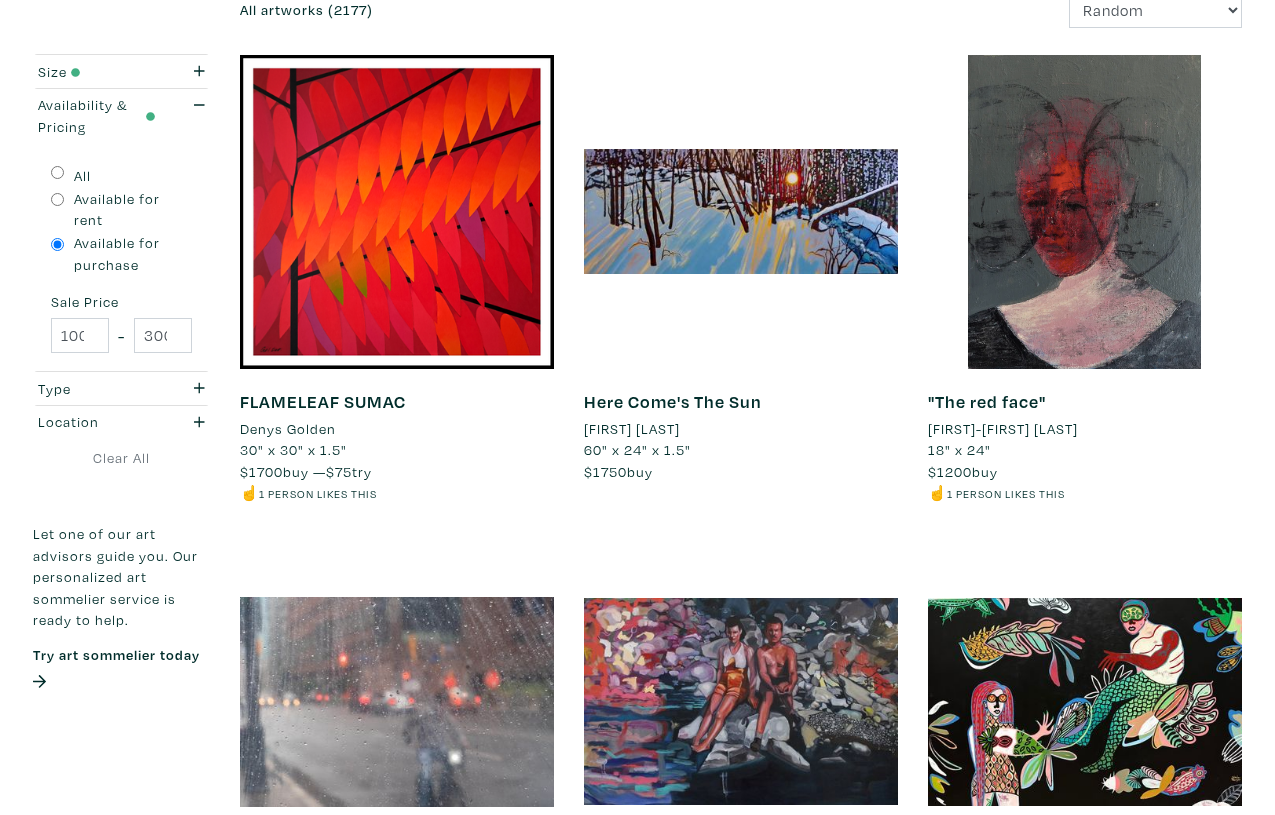 click on ""The red face"" at bounding box center (987, 401) 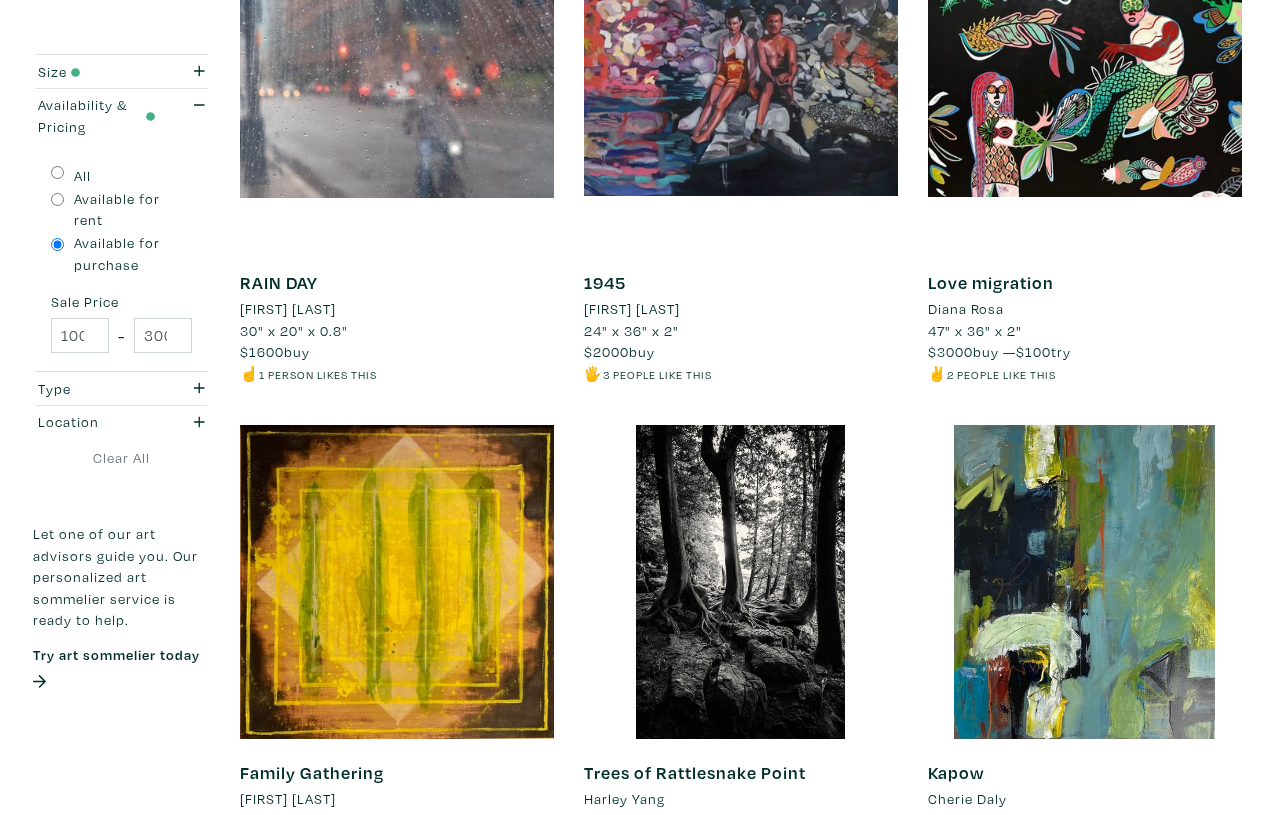 scroll, scrollTop: 977, scrollLeft: 0, axis: vertical 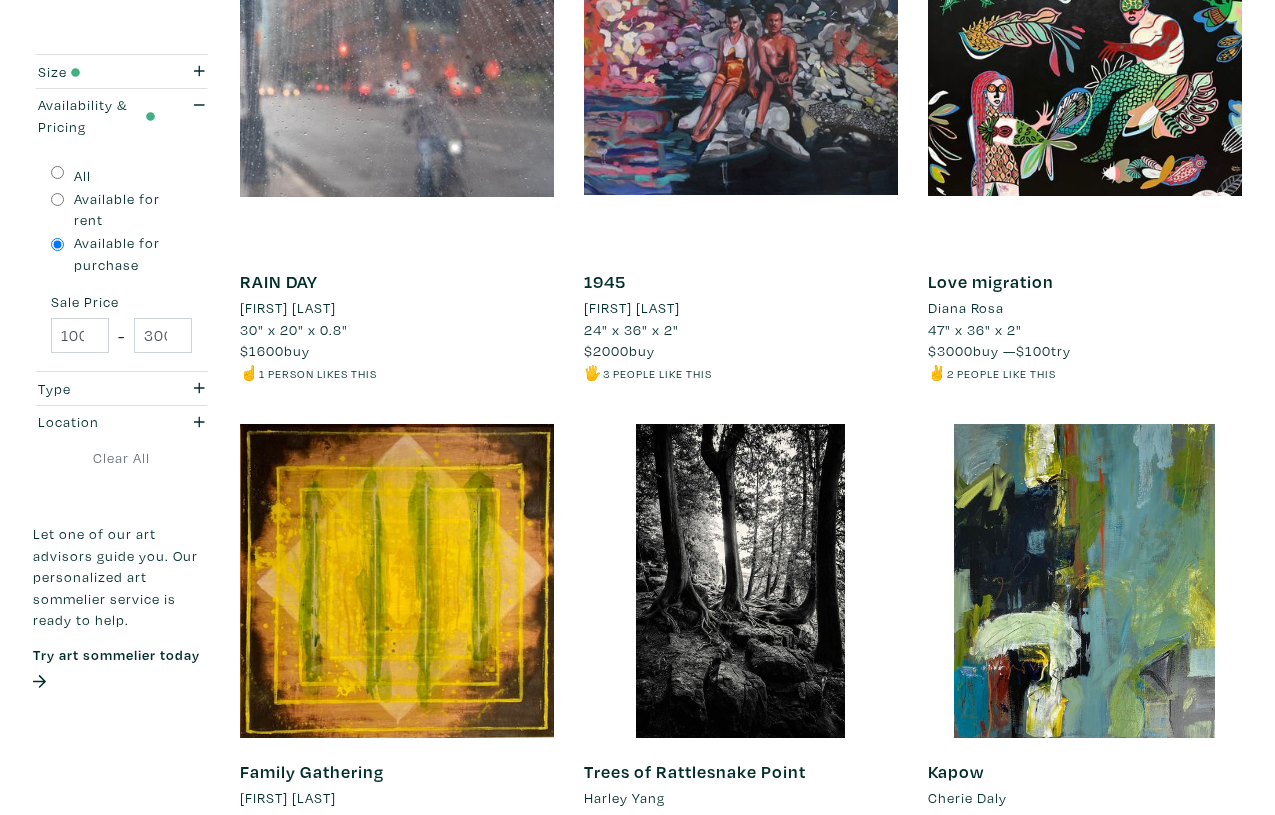 click on "1945" at bounding box center [605, 281] 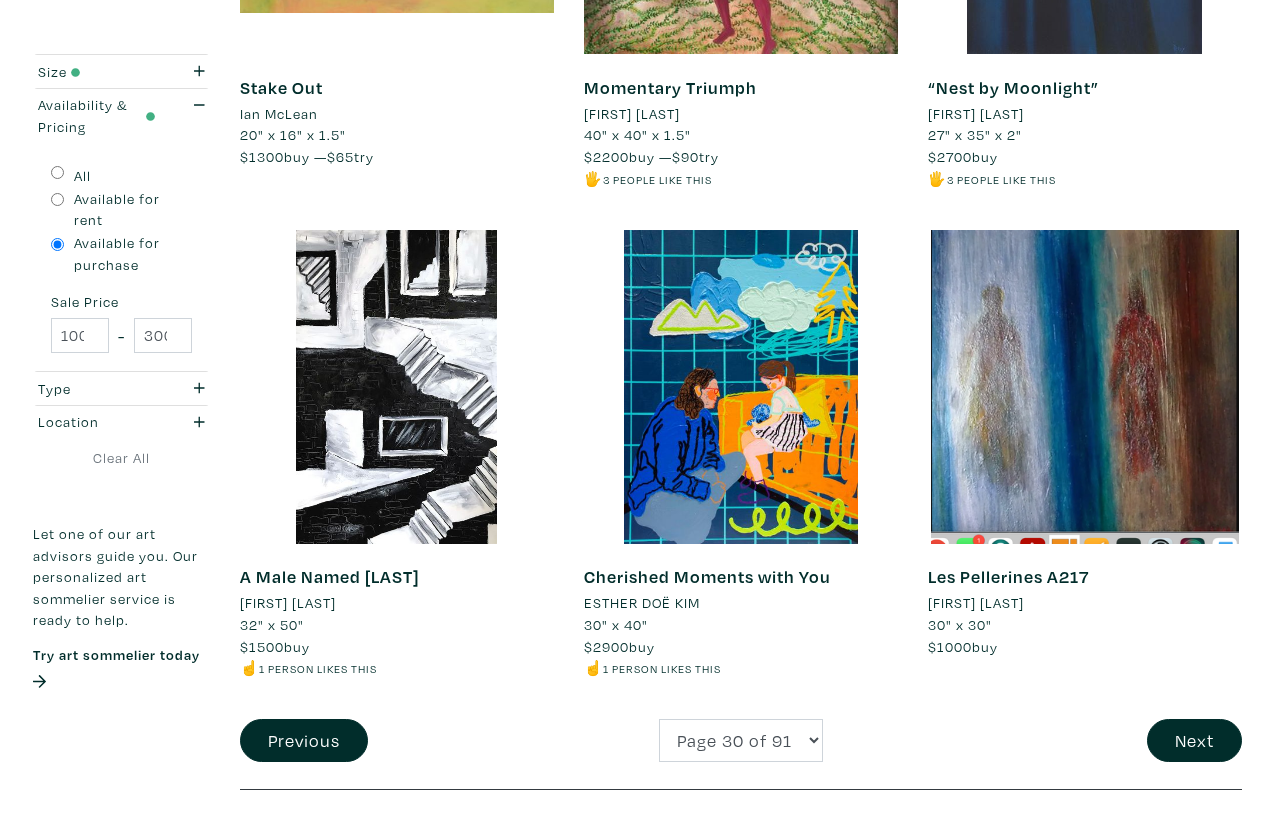 scroll, scrollTop: 3638, scrollLeft: 0, axis: vertical 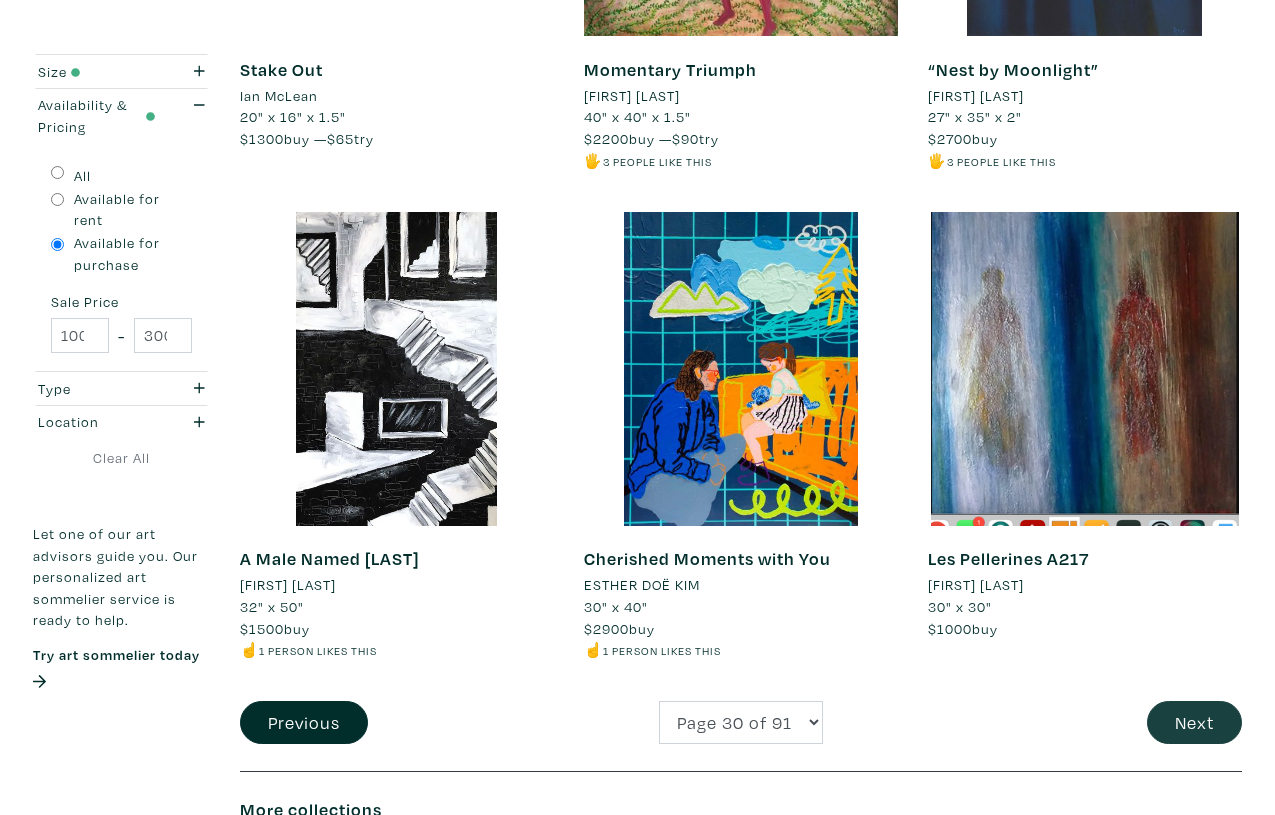 click on "Next" at bounding box center [1194, 722] 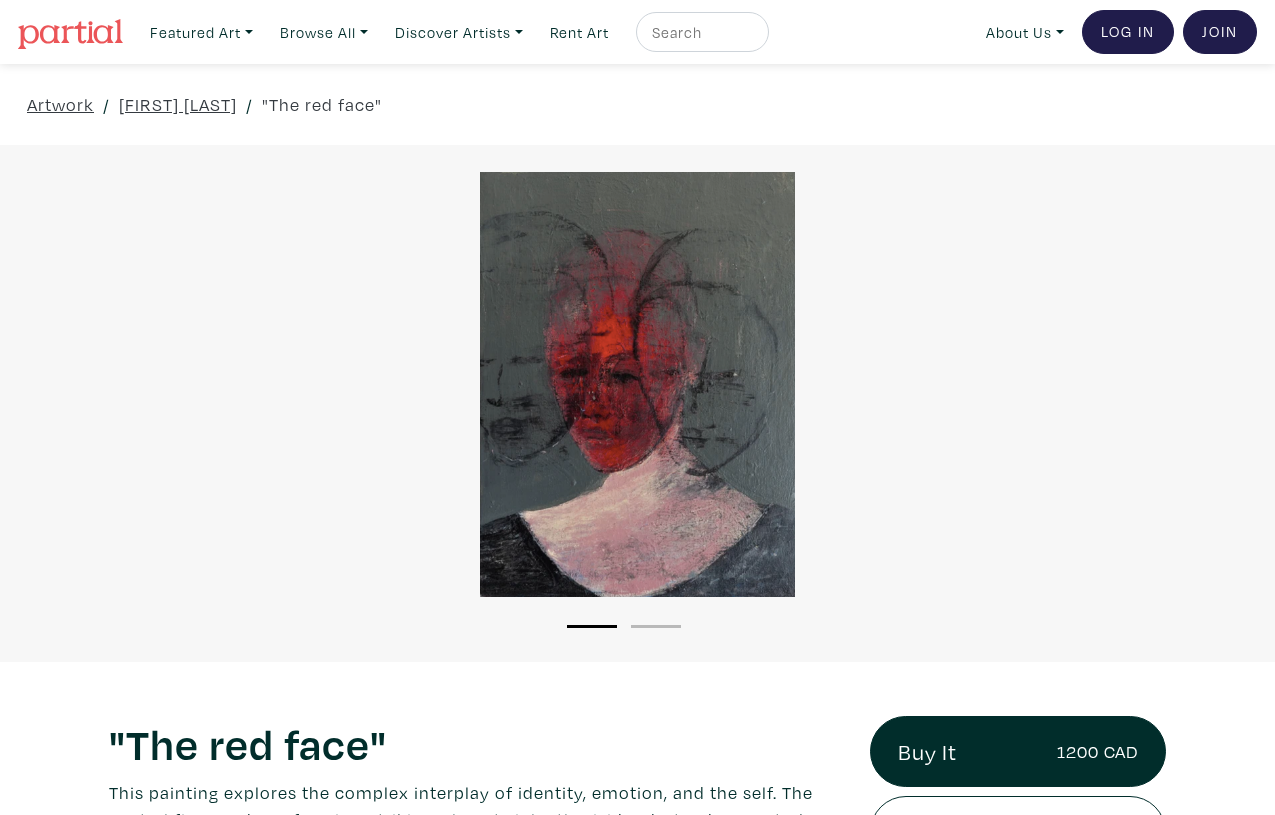 scroll, scrollTop: 0, scrollLeft: 0, axis: both 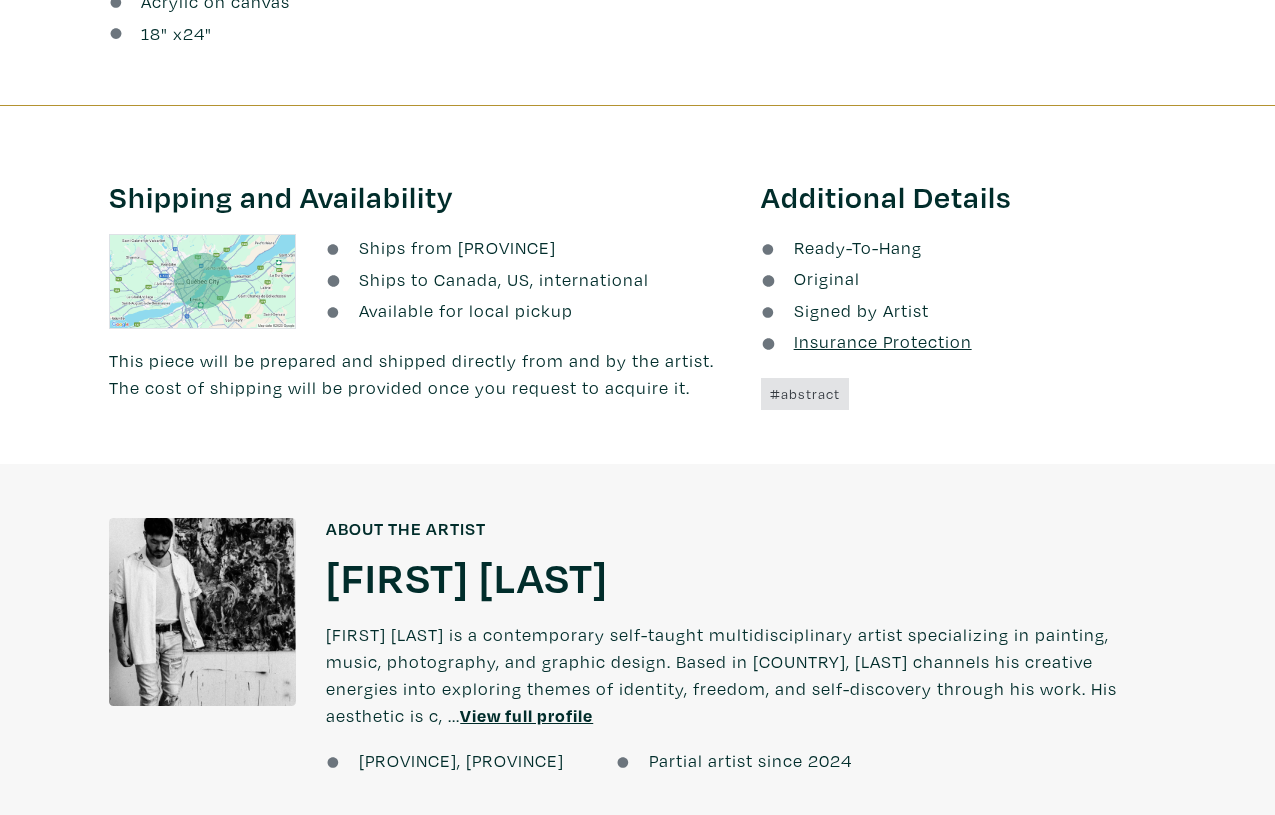 click on "[FIRST] [LAST]" at bounding box center [467, 576] 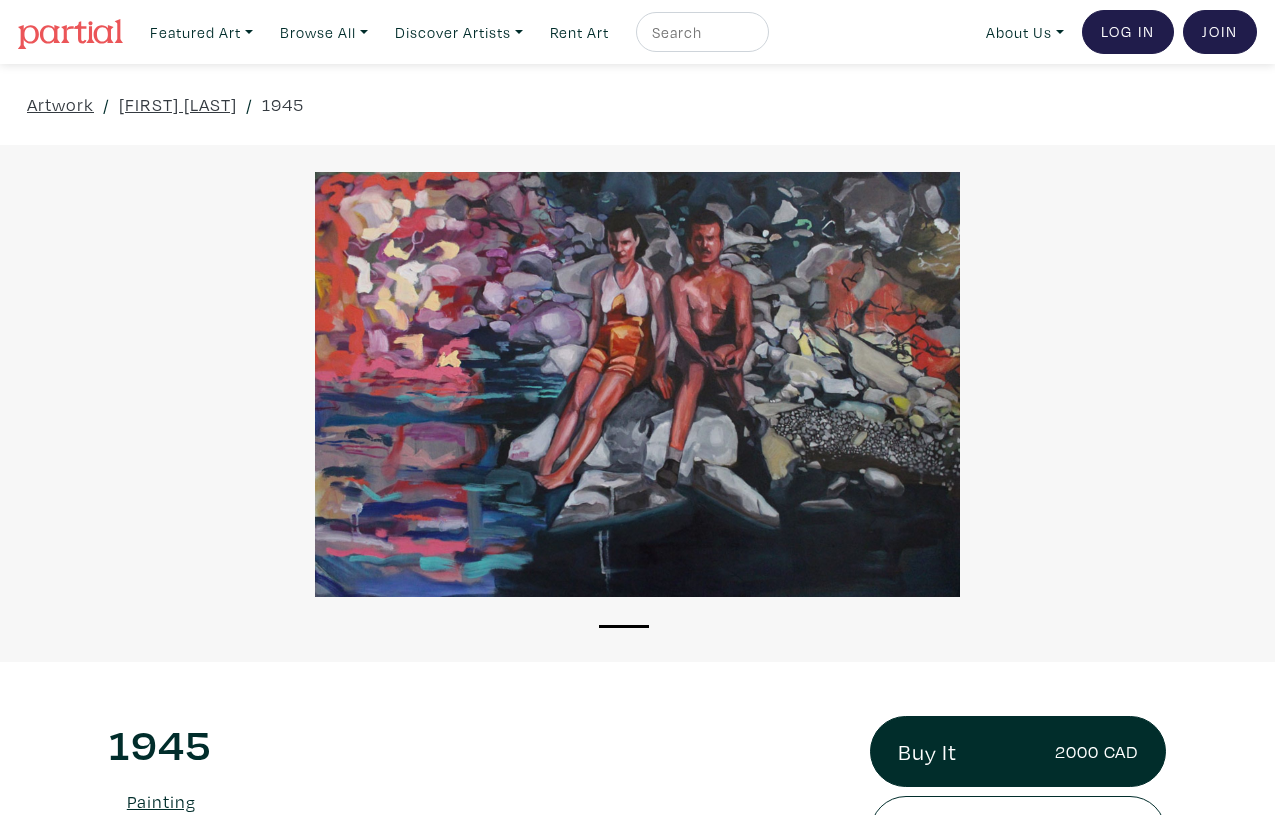 scroll, scrollTop: 0, scrollLeft: 0, axis: both 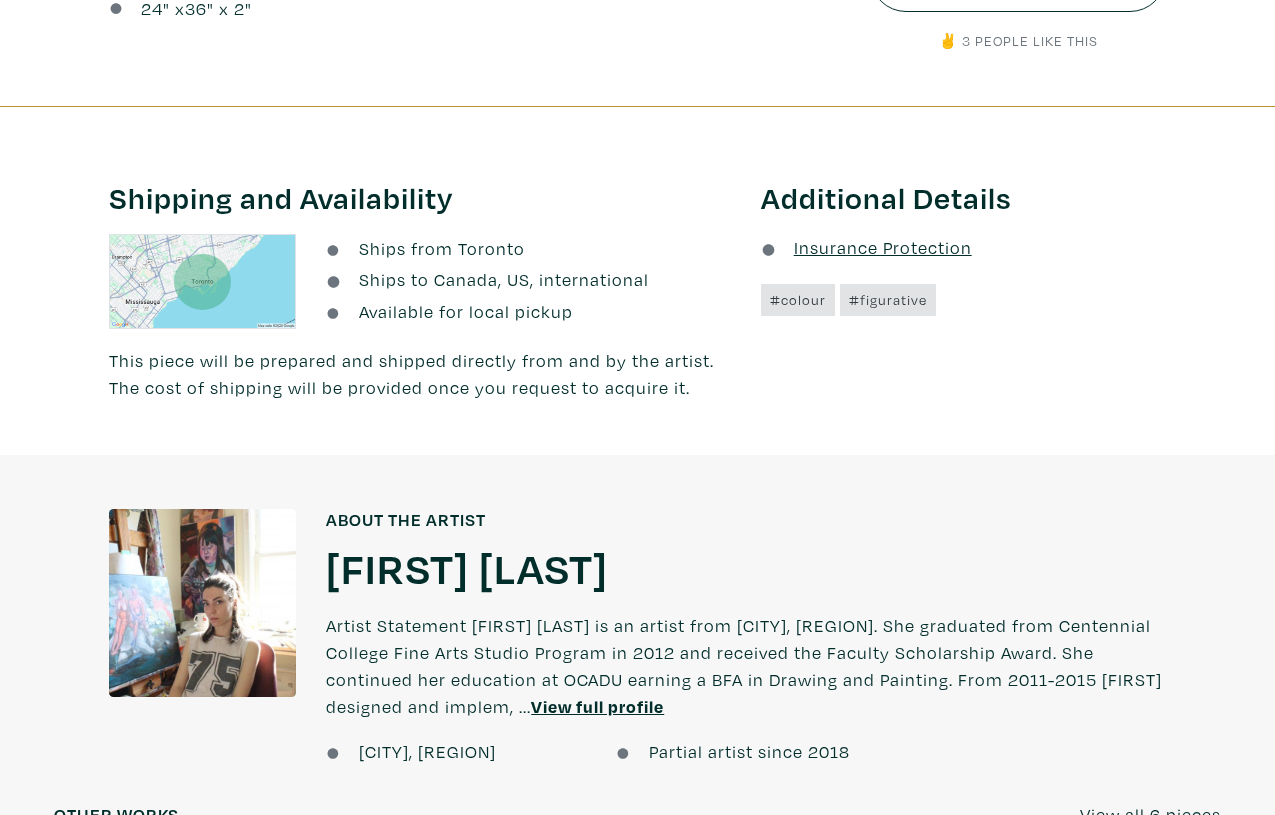 click on "Sarah Van Dusen" at bounding box center (467, 567) 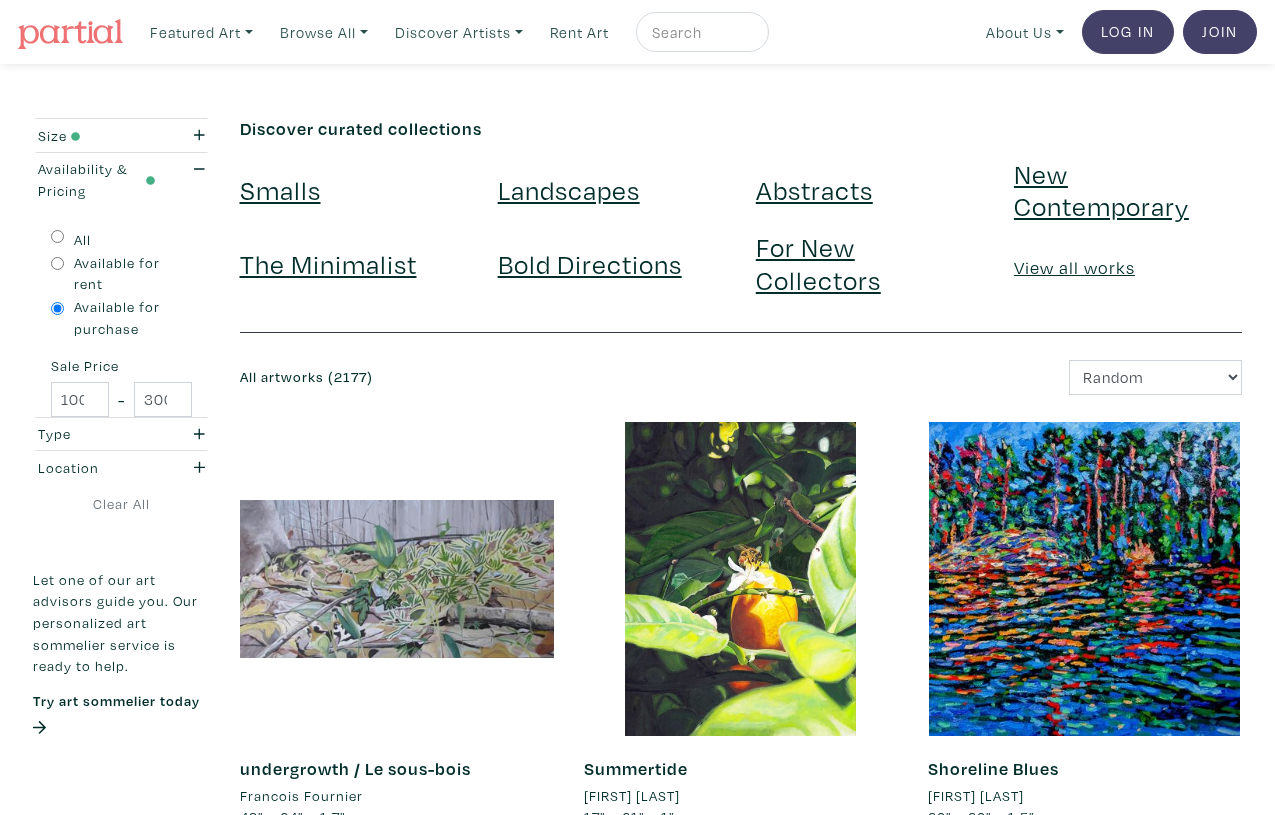 scroll, scrollTop: 0, scrollLeft: 0, axis: both 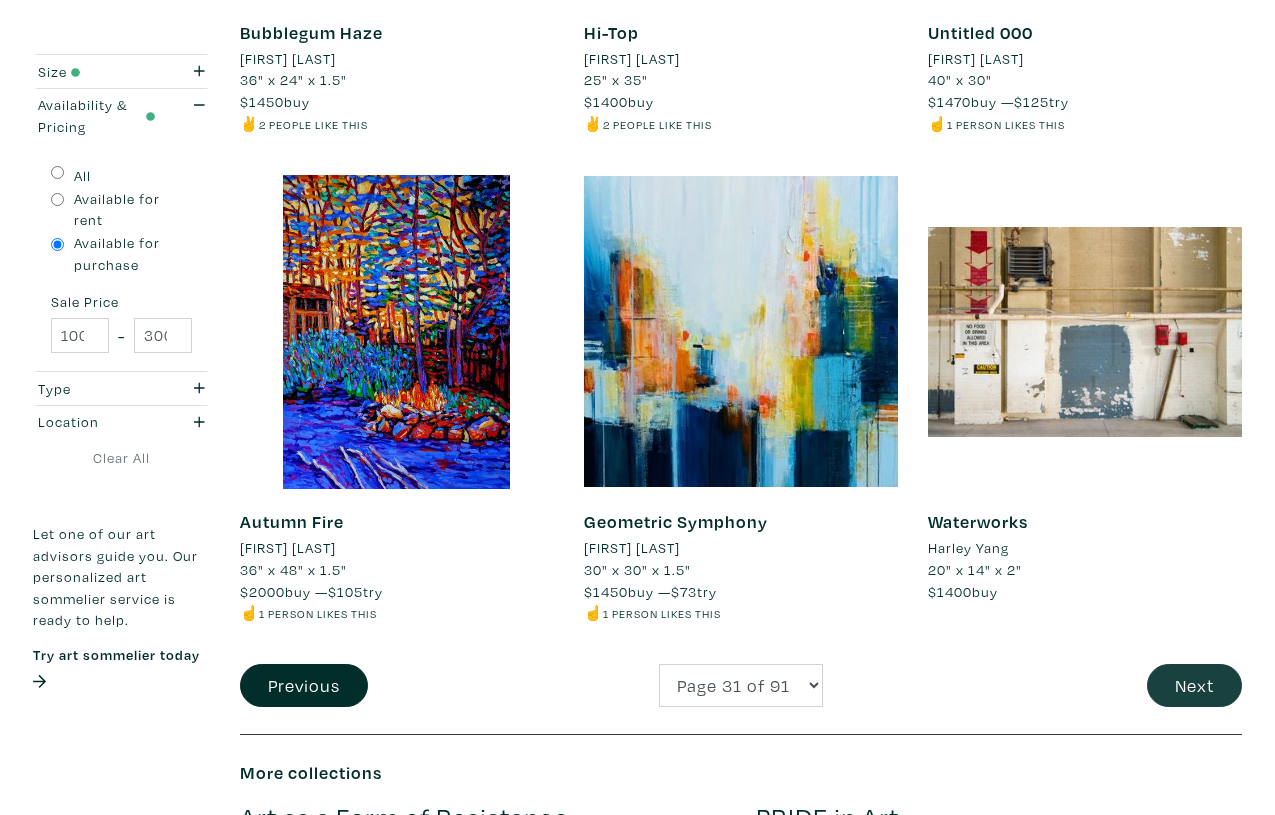 click on "Next" at bounding box center (1194, 685) 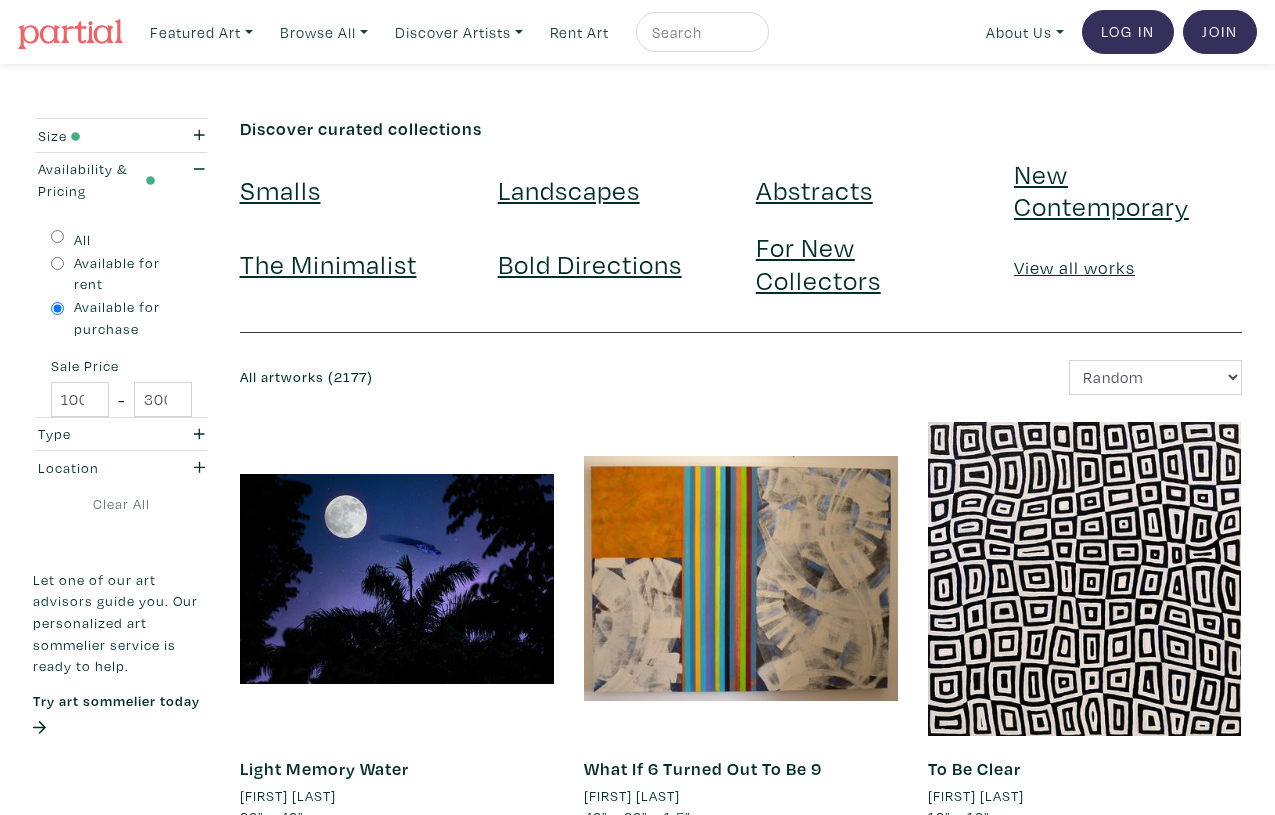 scroll, scrollTop: 0, scrollLeft: 0, axis: both 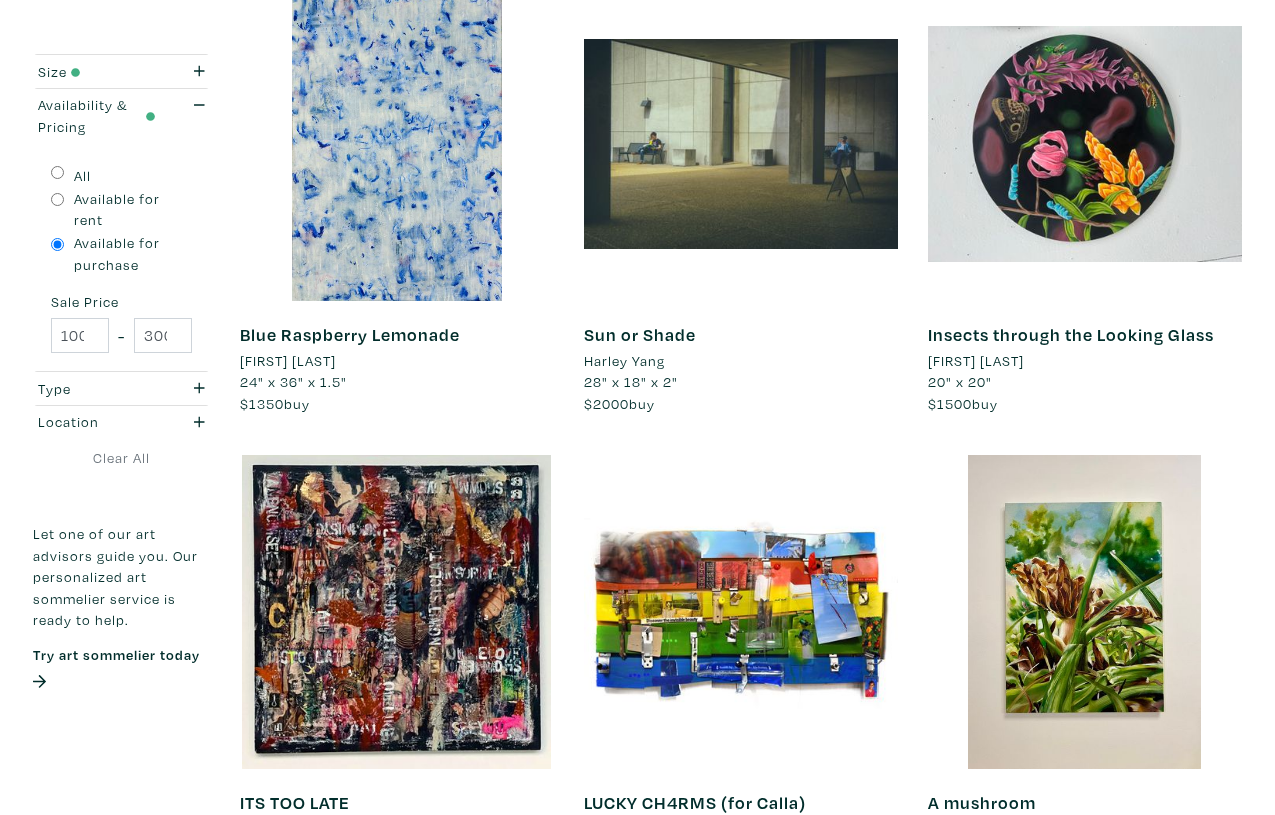click on "Sun or Shade" at bounding box center [640, 334] 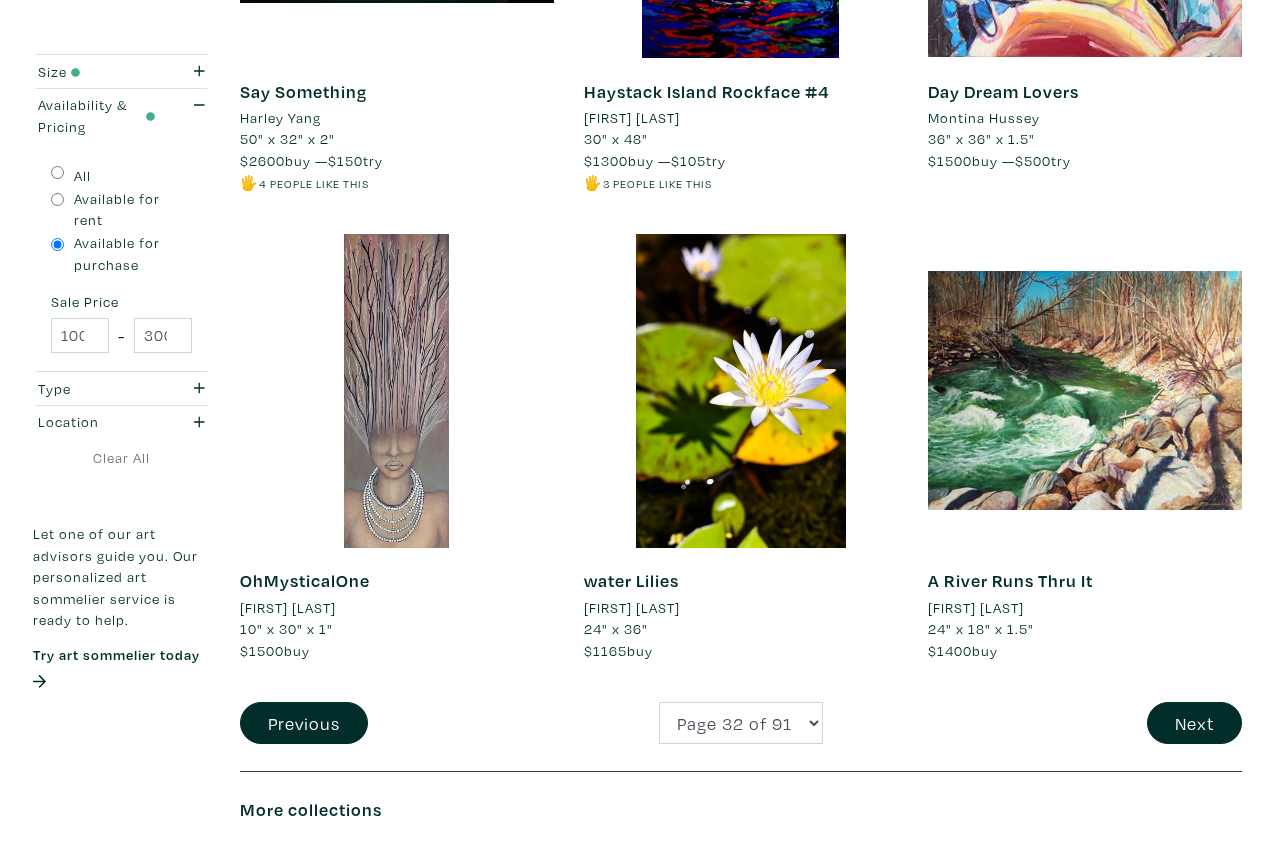 scroll, scrollTop: 3553, scrollLeft: 0, axis: vertical 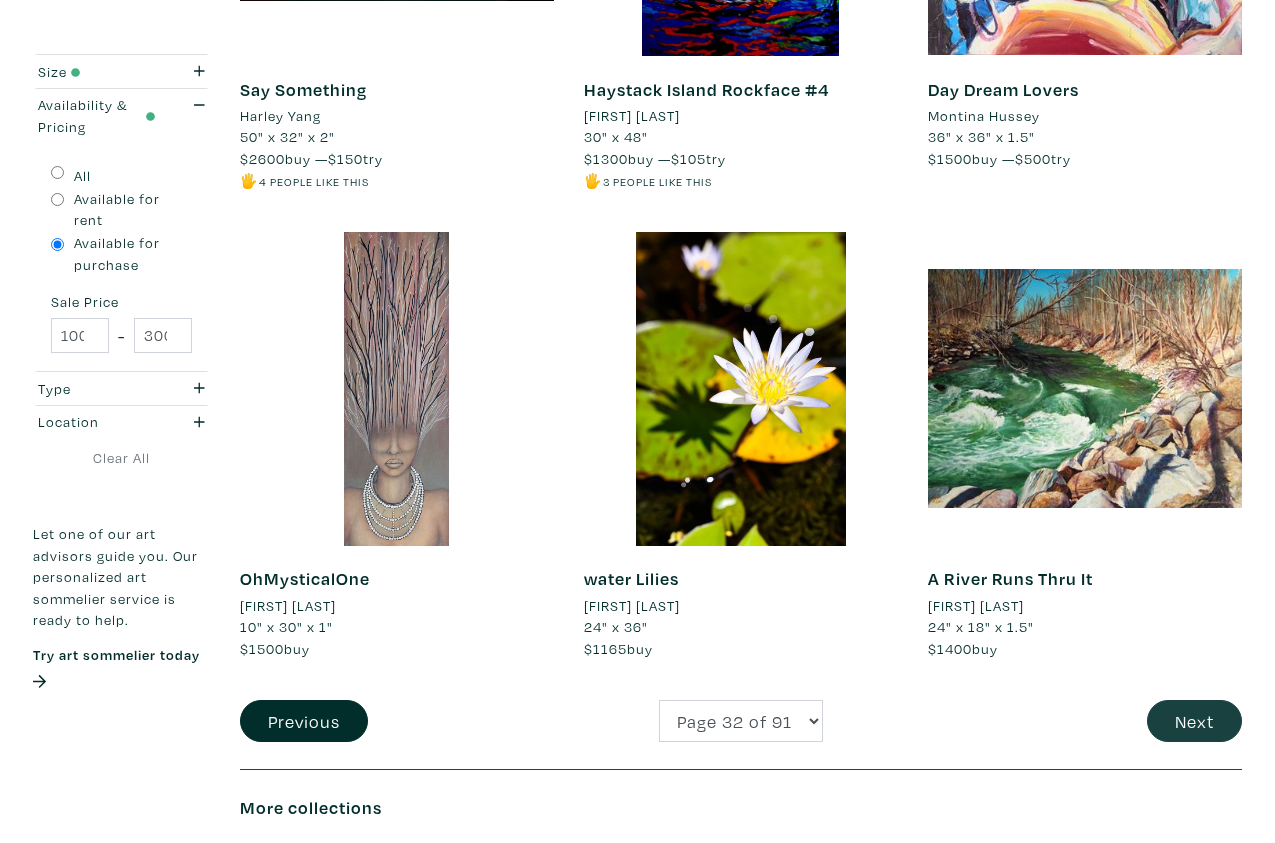 click on "Next" at bounding box center [1194, 721] 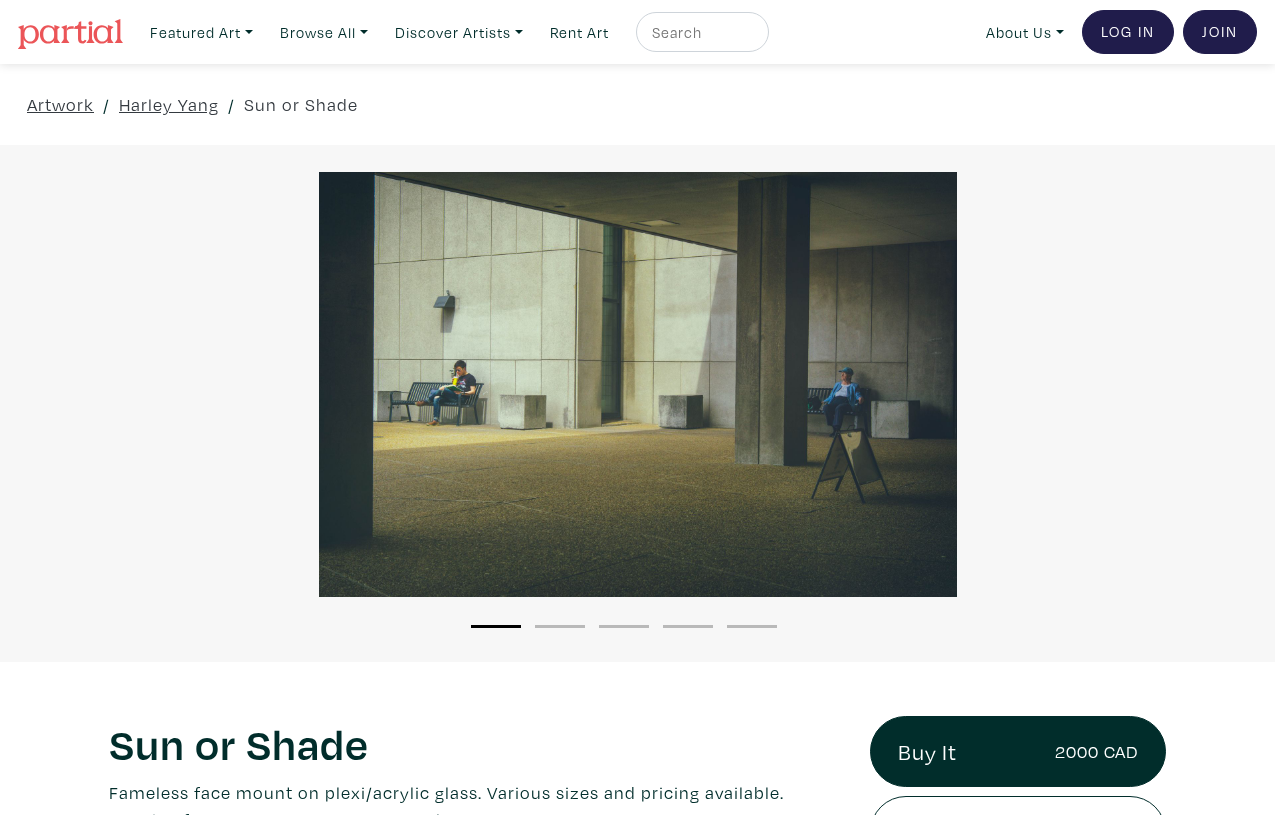 scroll, scrollTop: 0, scrollLeft: 0, axis: both 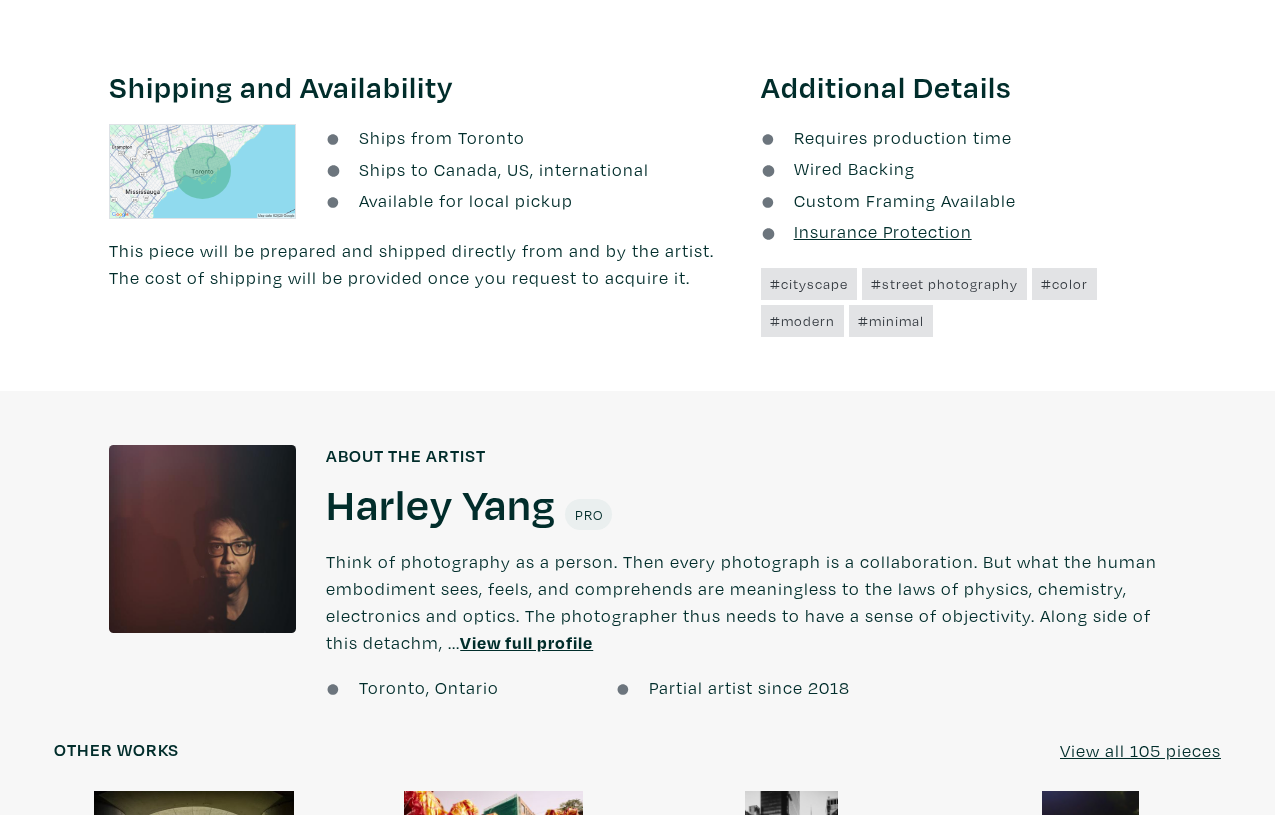 click on "Harley Yang" at bounding box center [441, 503] 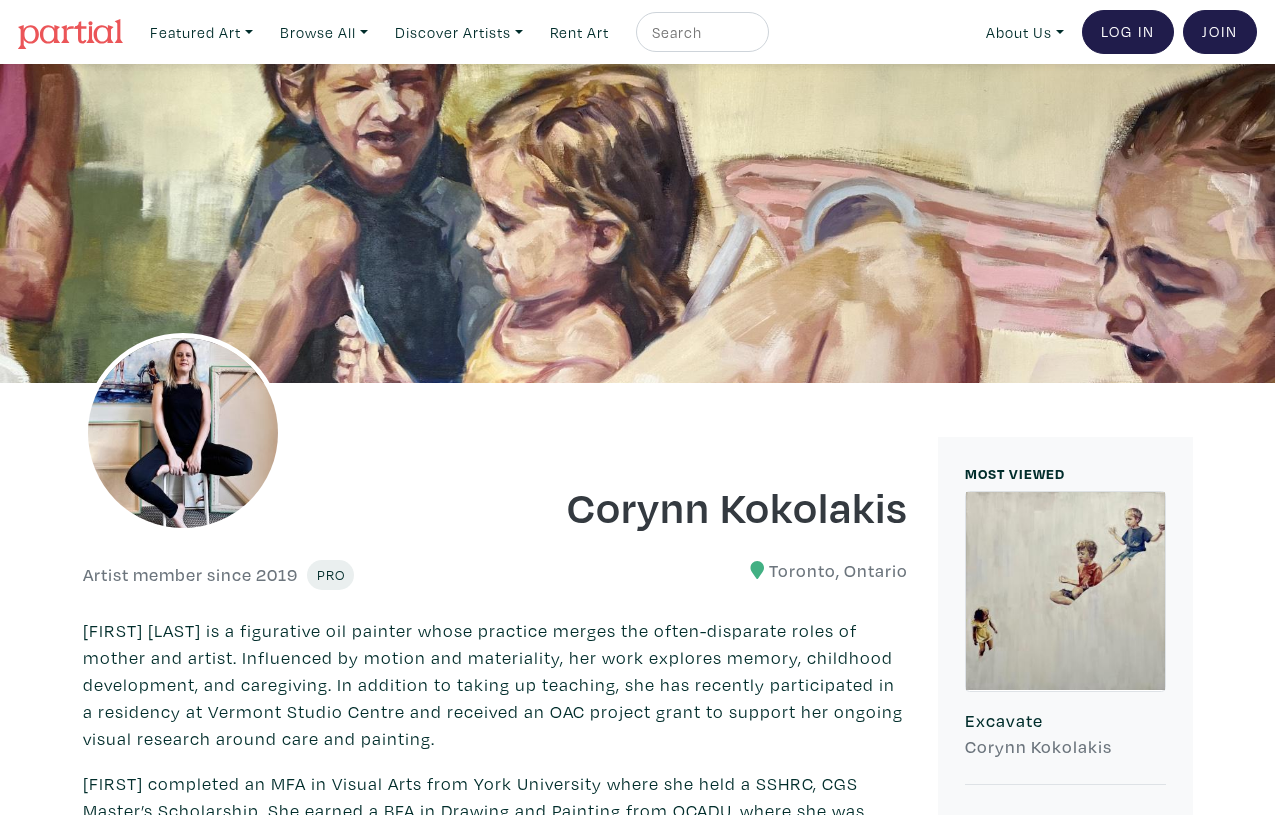 scroll, scrollTop: 876, scrollLeft: 0, axis: vertical 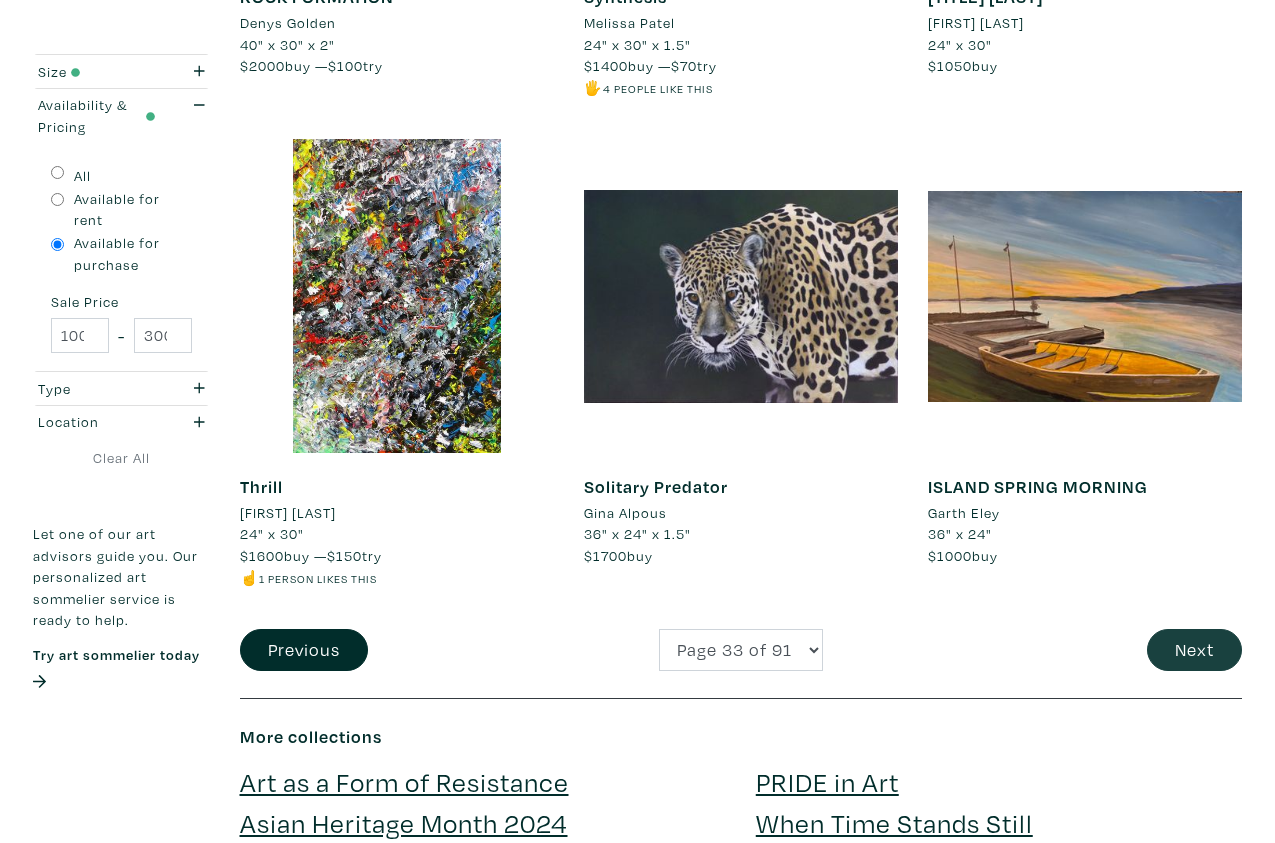 click on "Next" at bounding box center (1194, 650) 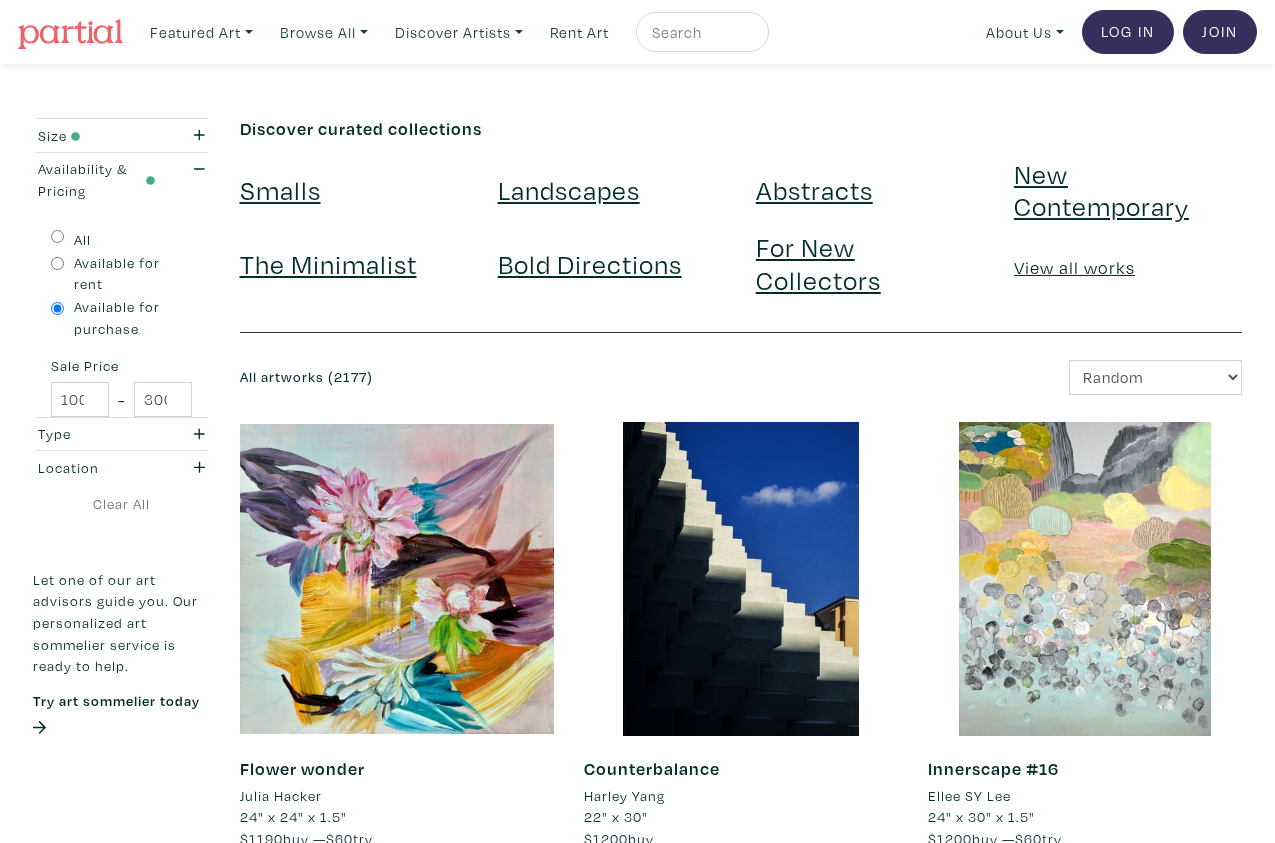 scroll, scrollTop: 0, scrollLeft: 0, axis: both 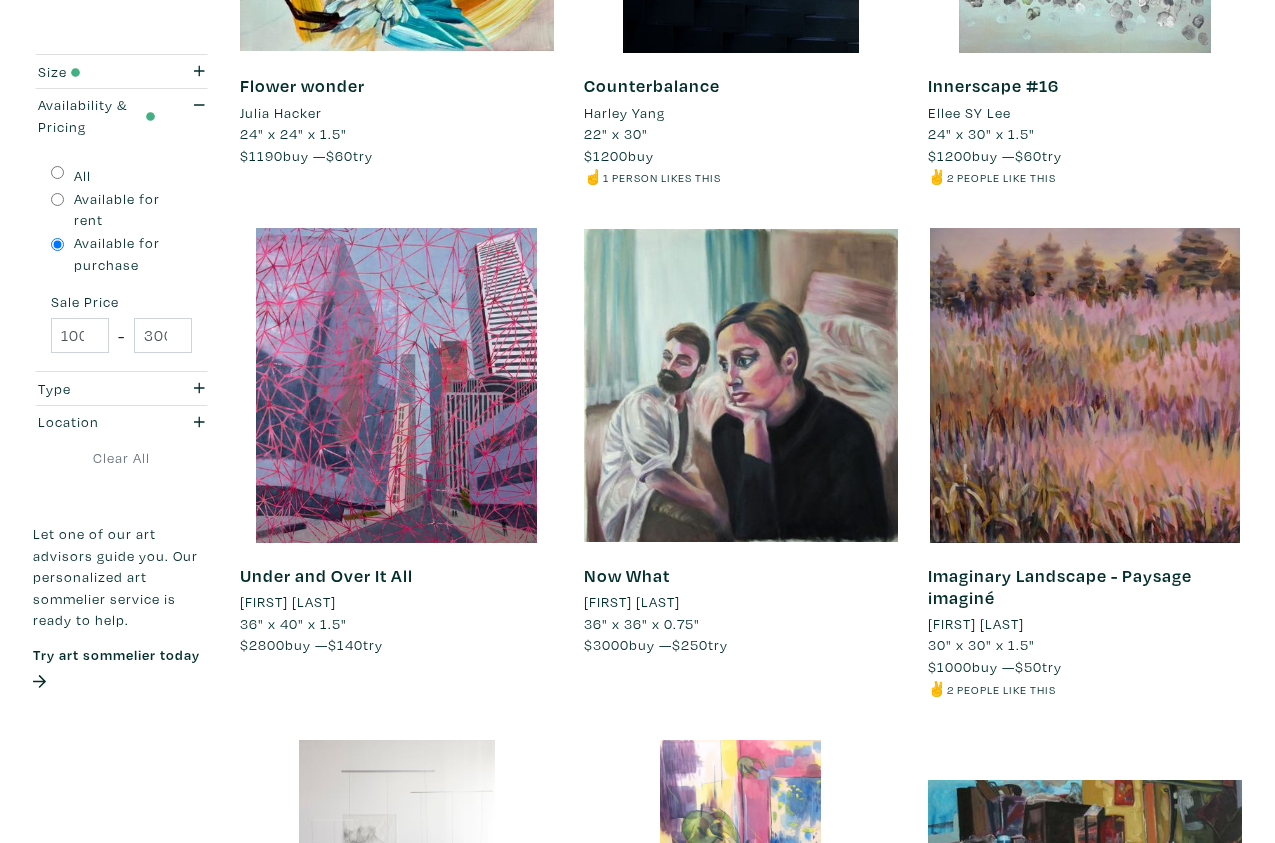 click on "Now What" at bounding box center (627, 575) 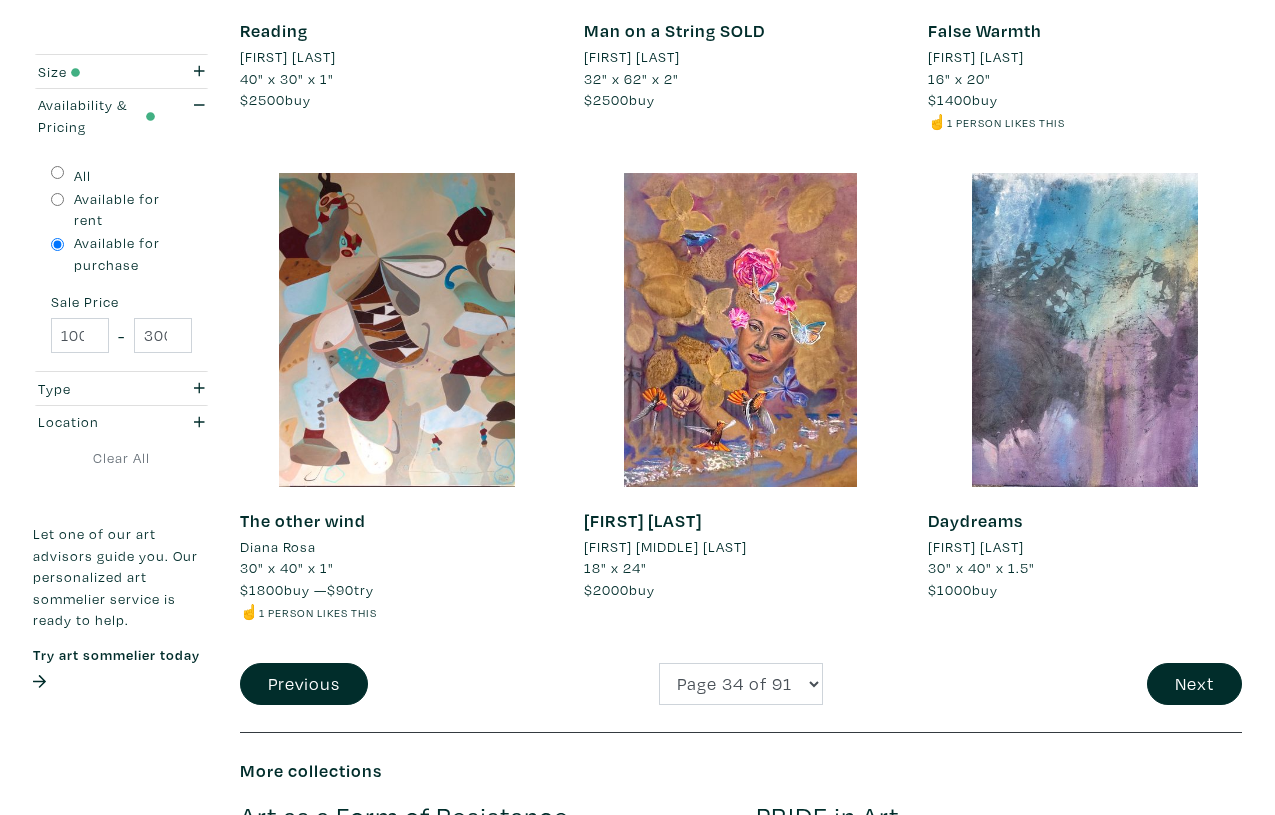 scroll, scrollTop: 3659, scrollLeft: 0, axis: vertical 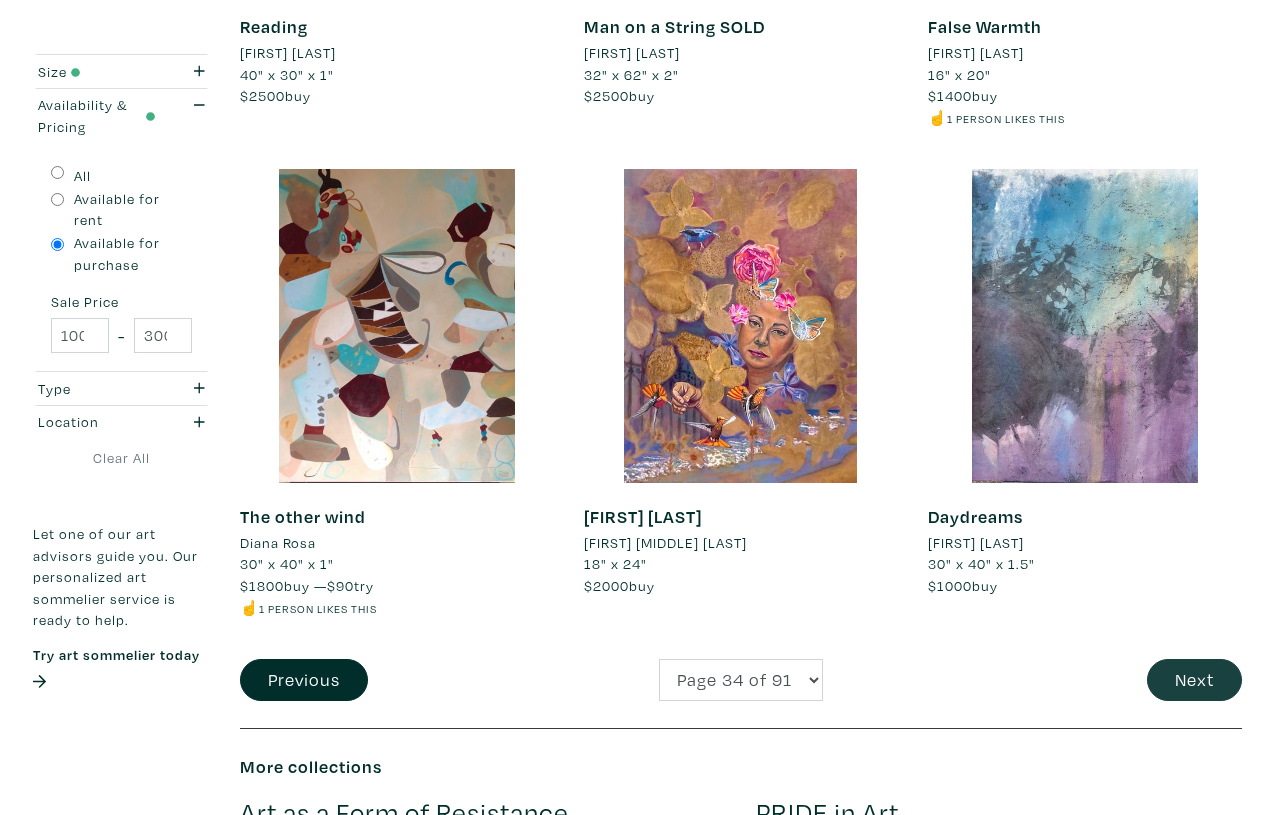 click on "Next" at bounding box center (1194, 680) 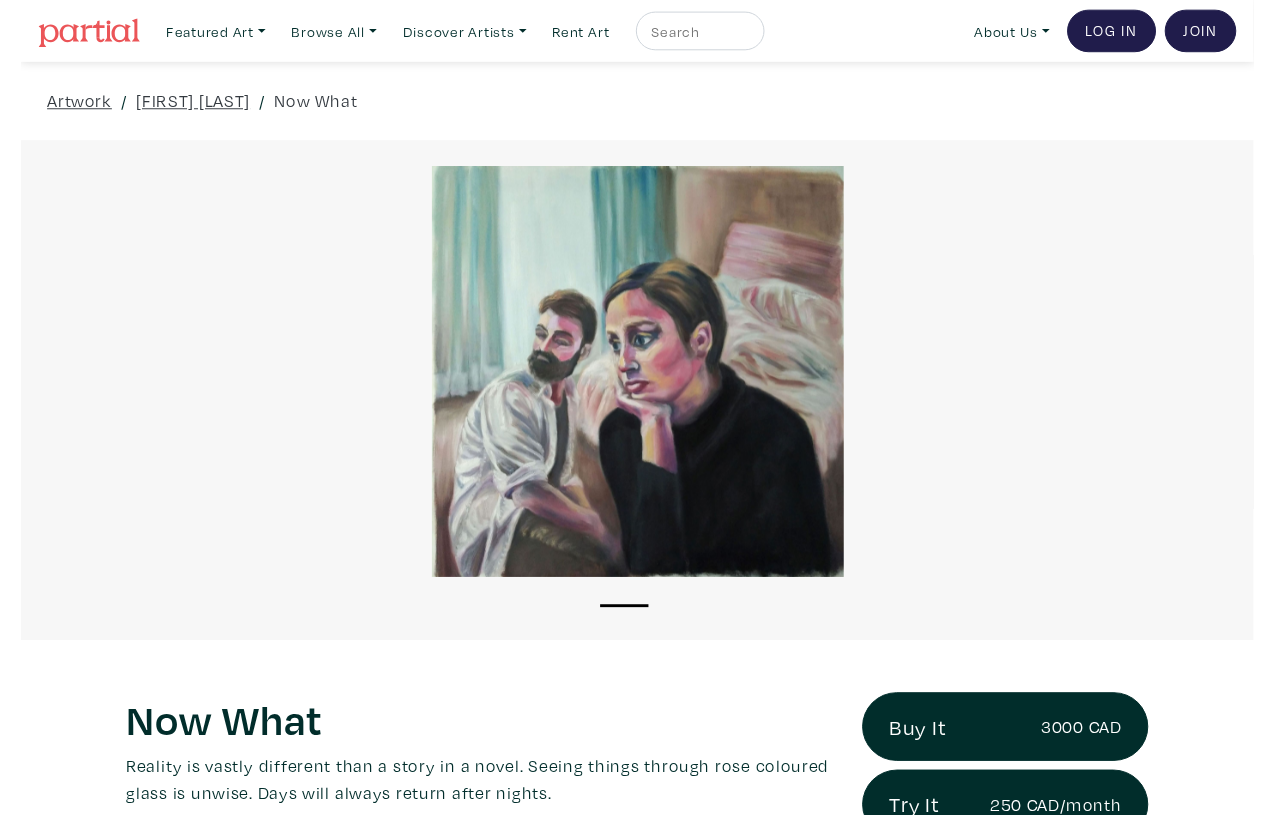 scroll, scrollTop: 0, scrollLeft: 0, axis: both 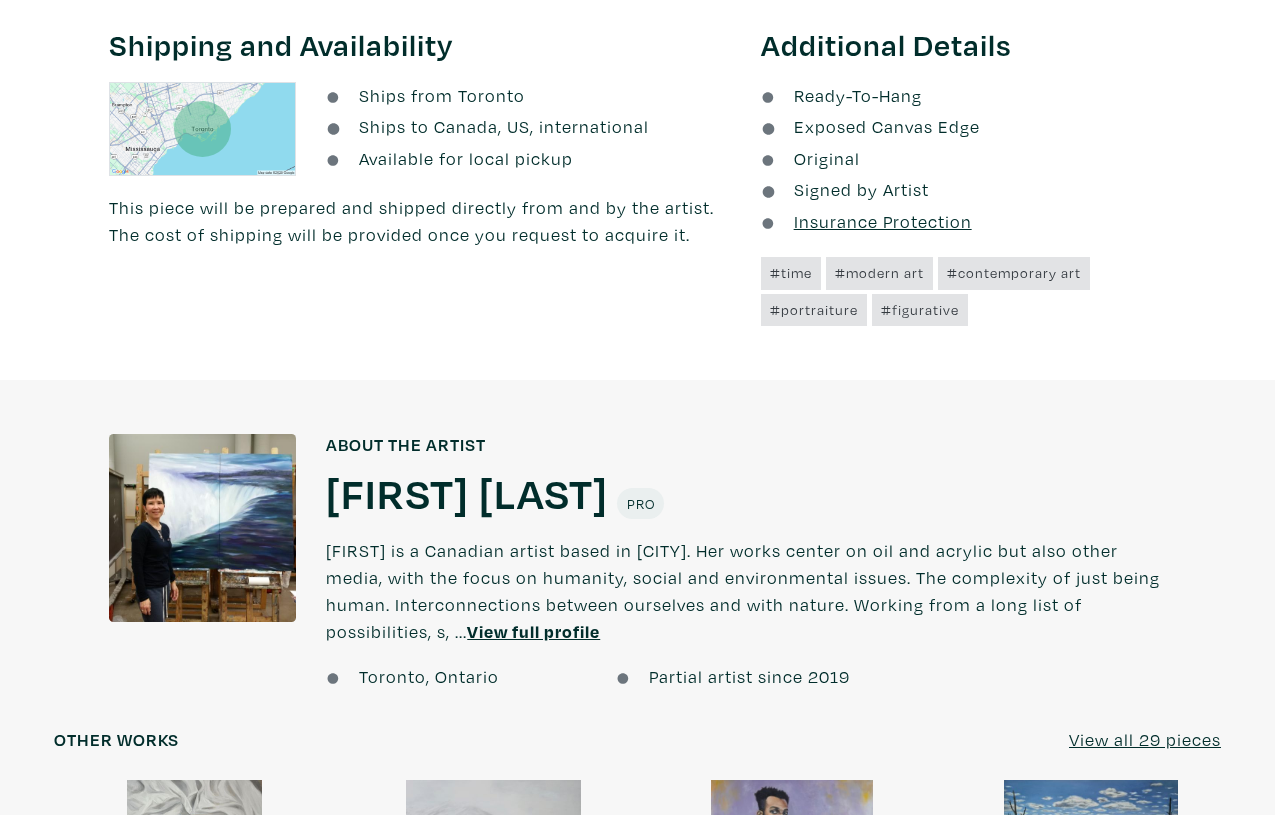 click on "[FIRST] [LAST]" at bounding box center (467, 492) 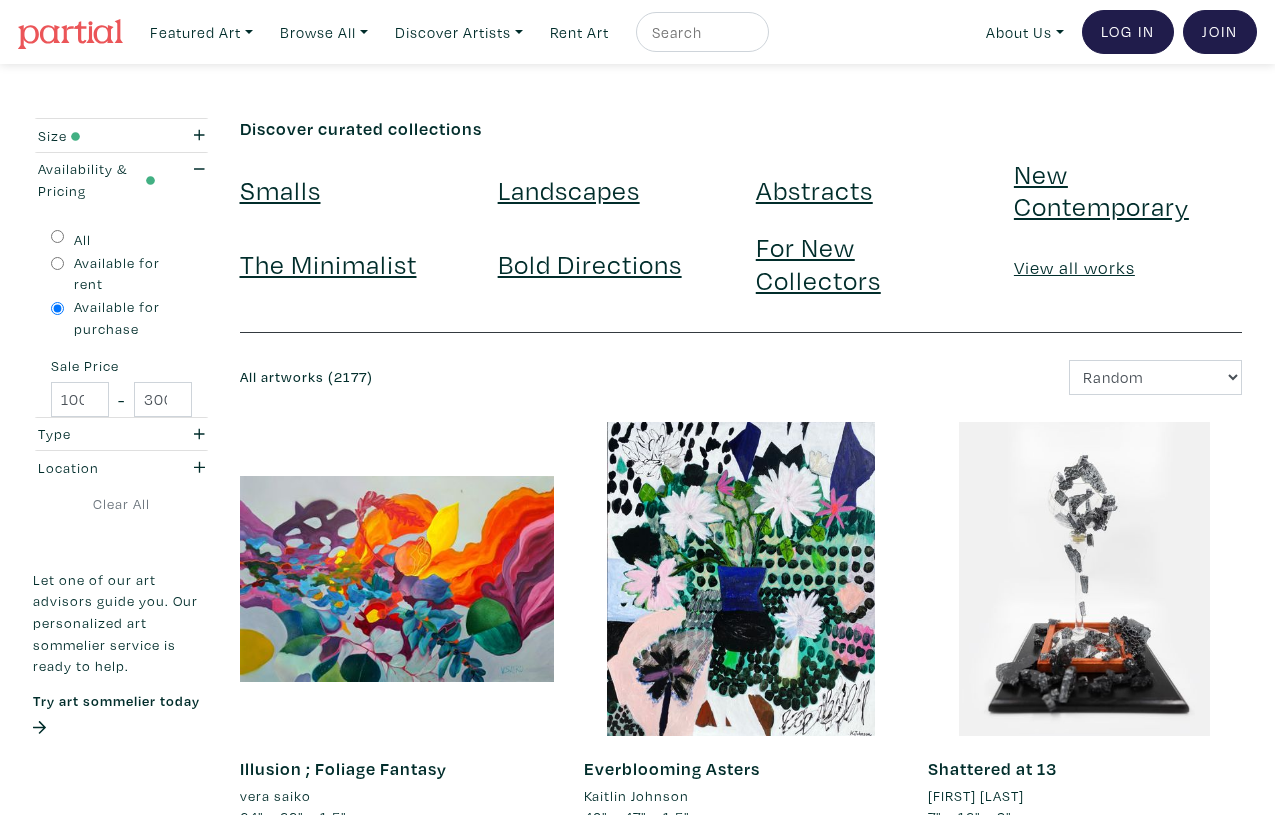 scroll, scrollTop: 0, scrollLeft: 0, axis: both 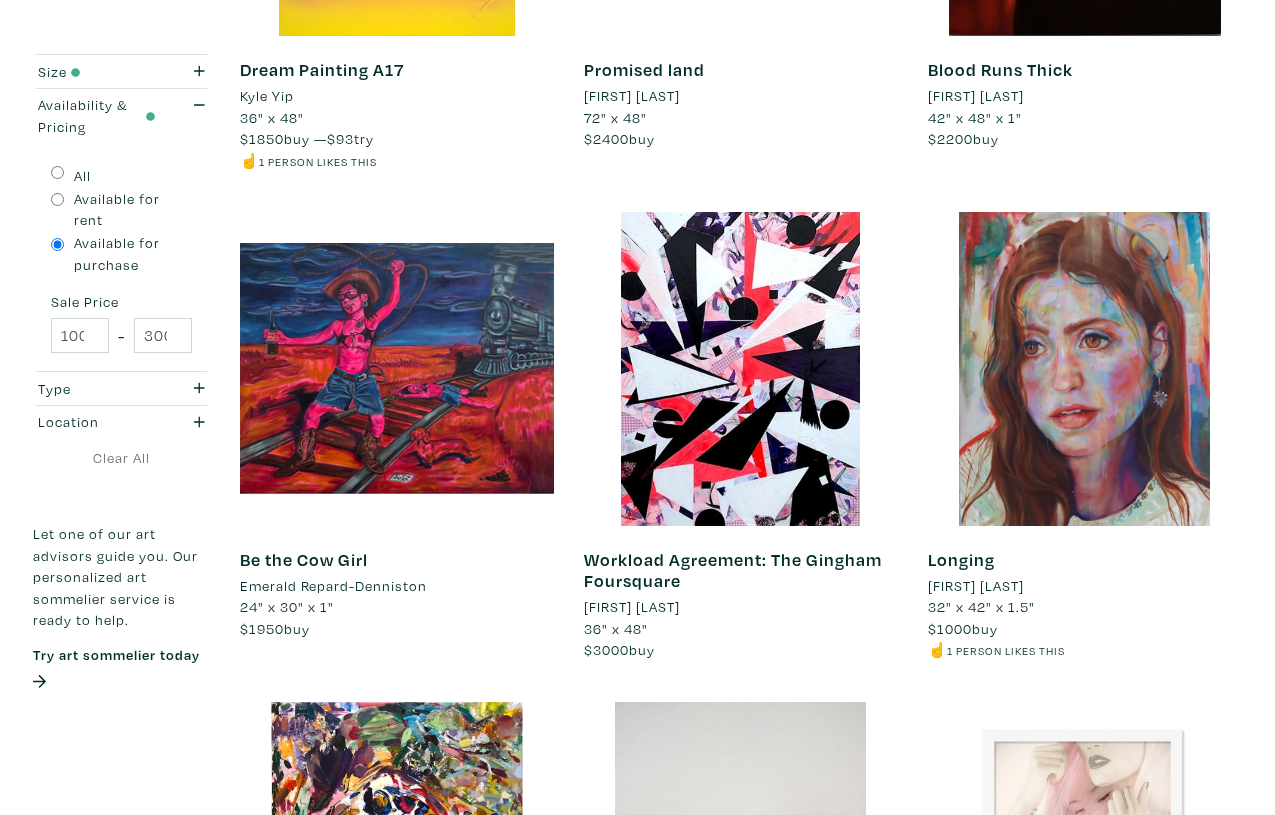 click on "Be the Cow Girl" at bounding box center [304, 559] 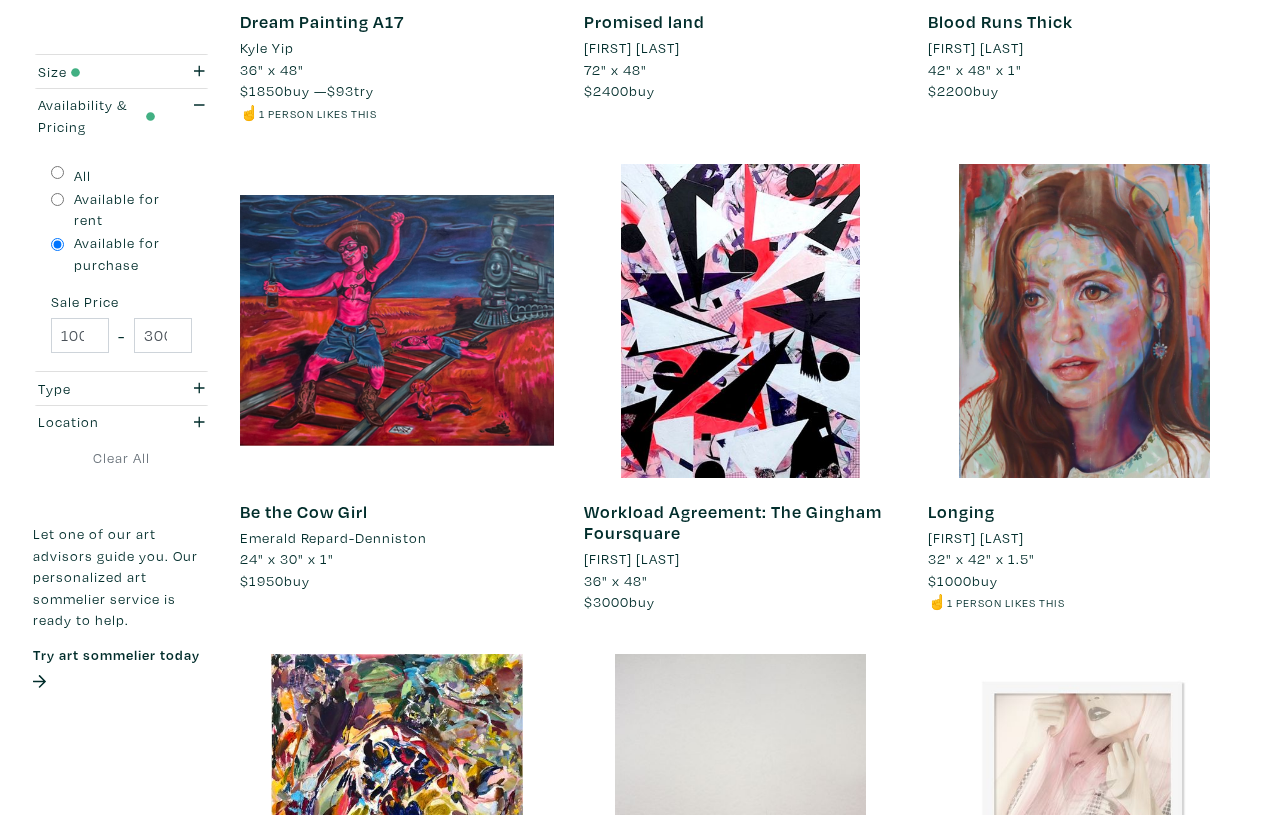 scroll, scrollTop: 1736, scrollLeft: 0, axis: vertical 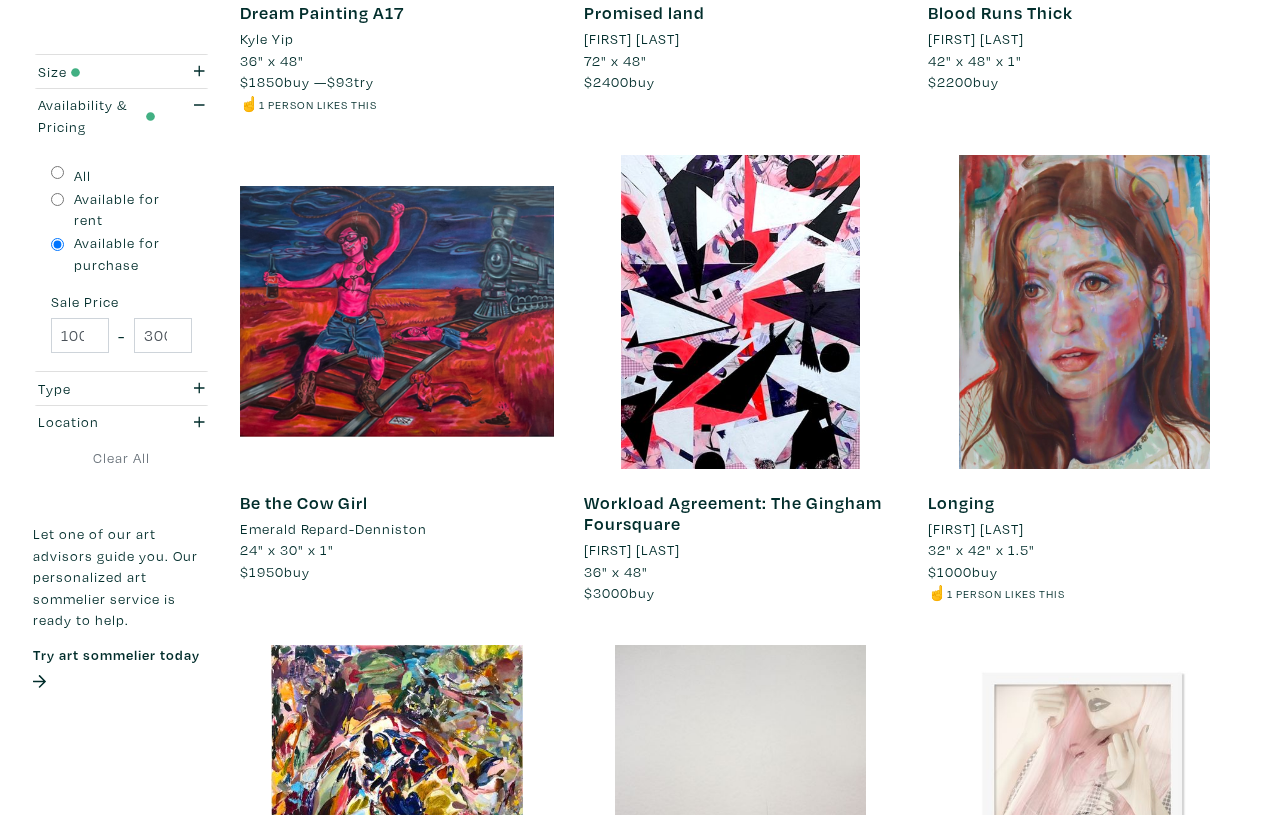 click on "Longing" at bounding box center (961, 502) 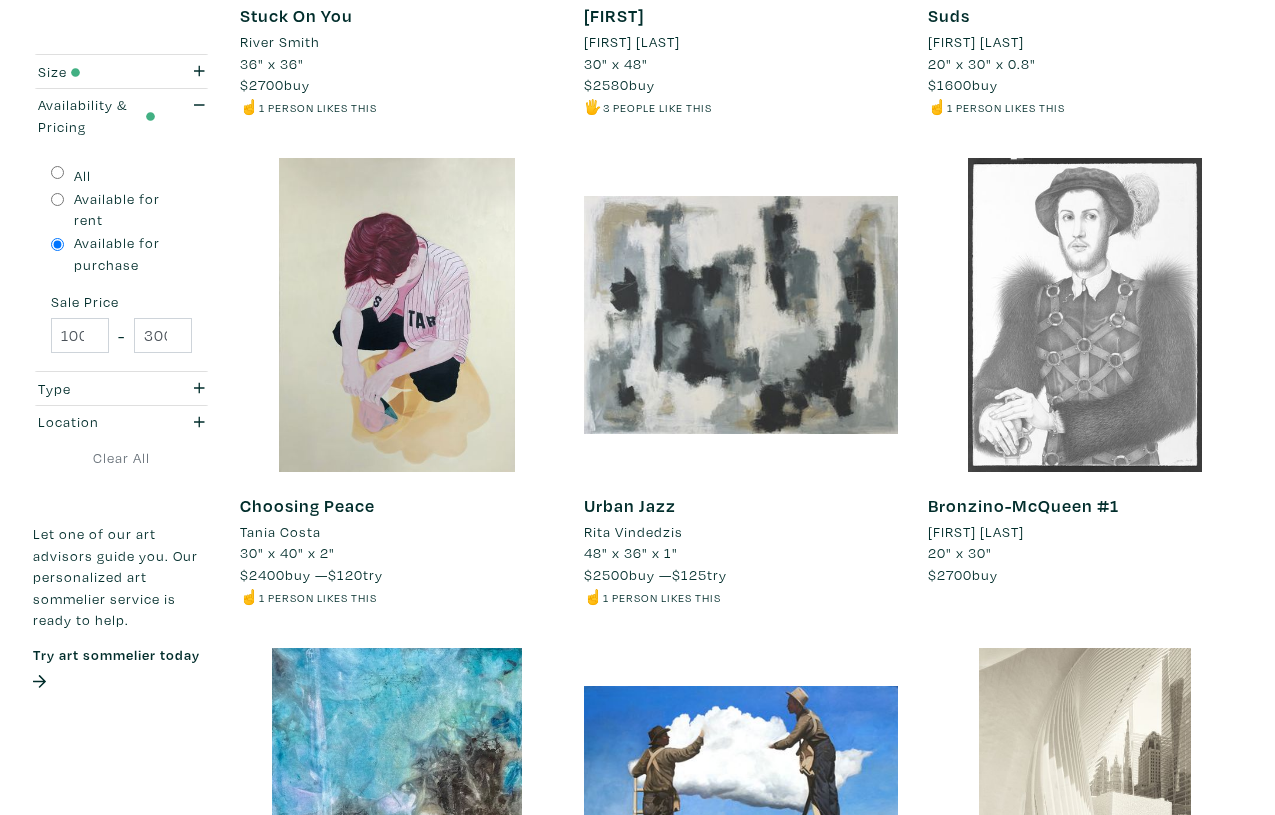 scroll, scrollTop: 3202, scrollLeft: 0, axis: vertical 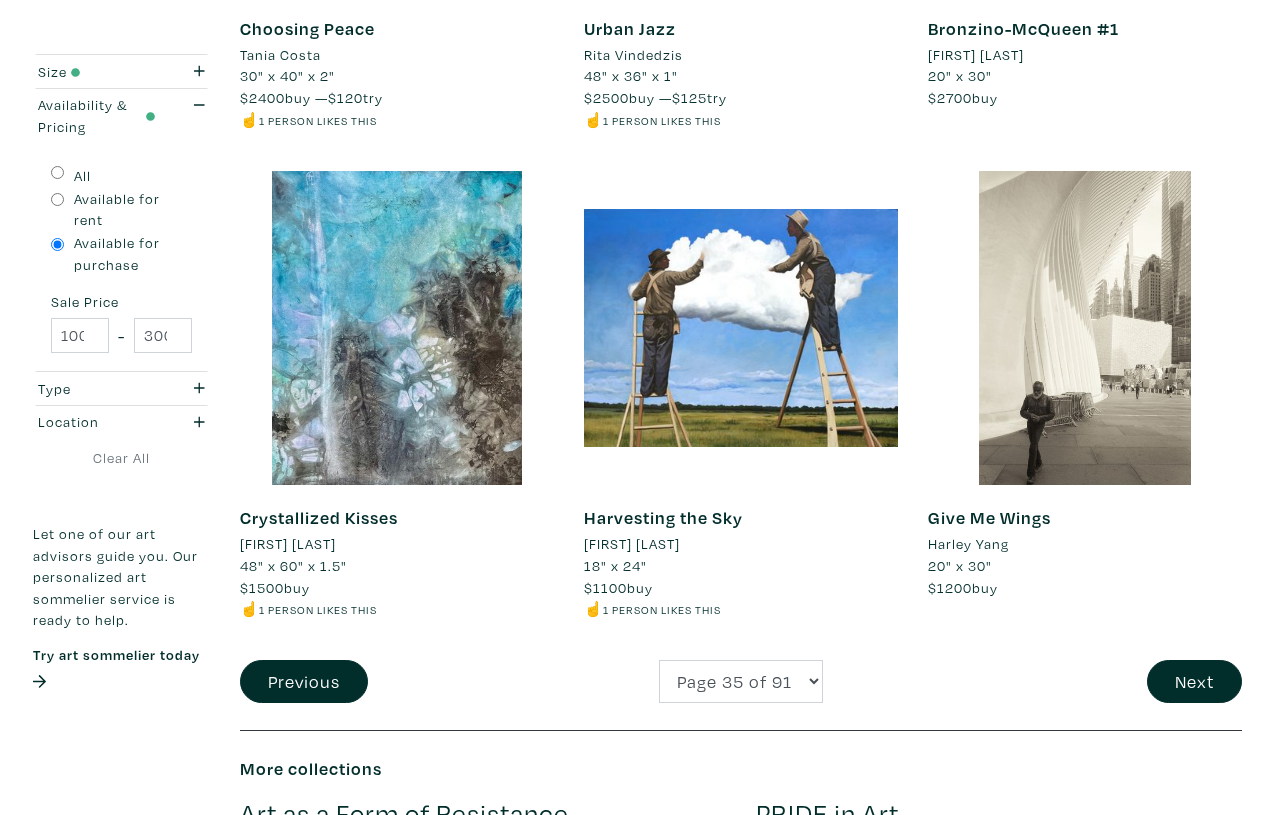 click on "Harvesting the Sky" at bounding box center (663, 517) 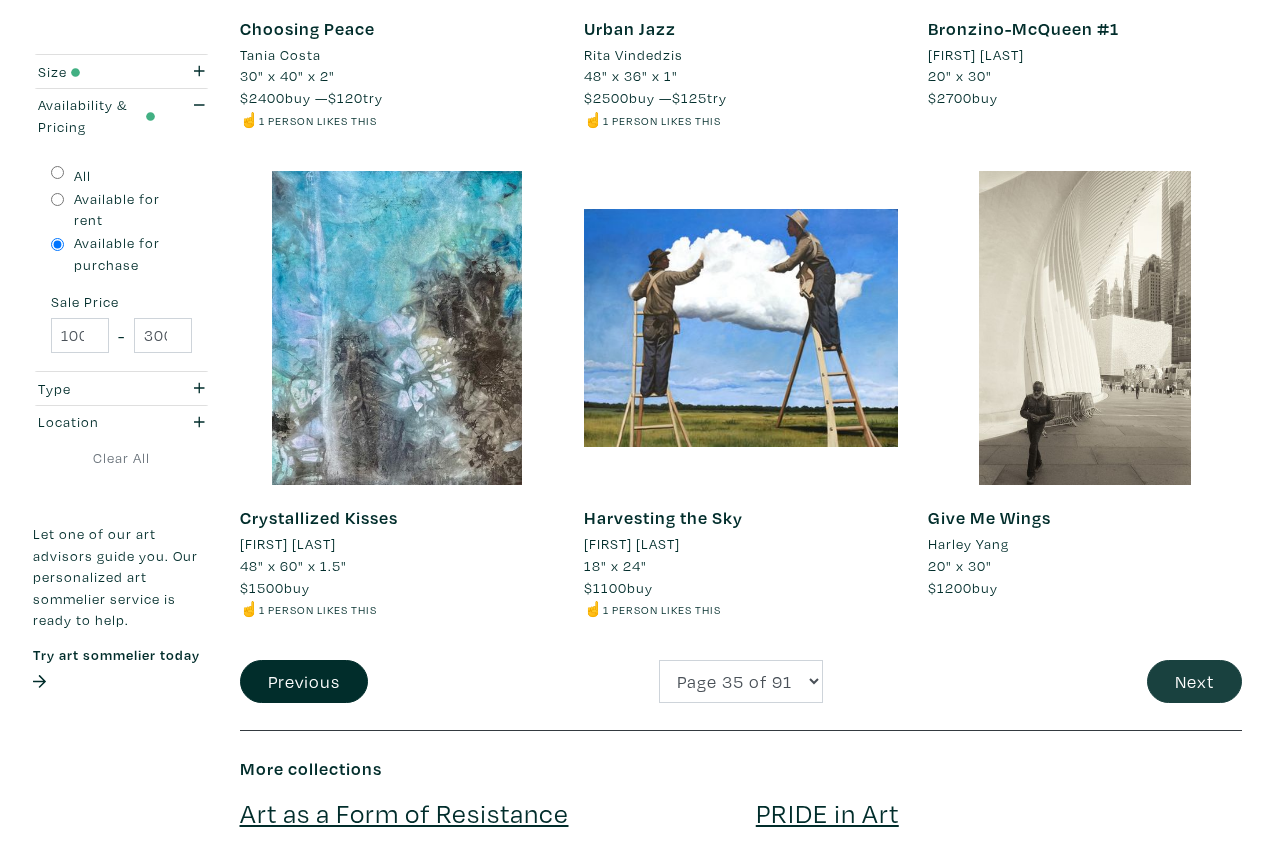 click on "Next" at bounding box center (1194, 681) 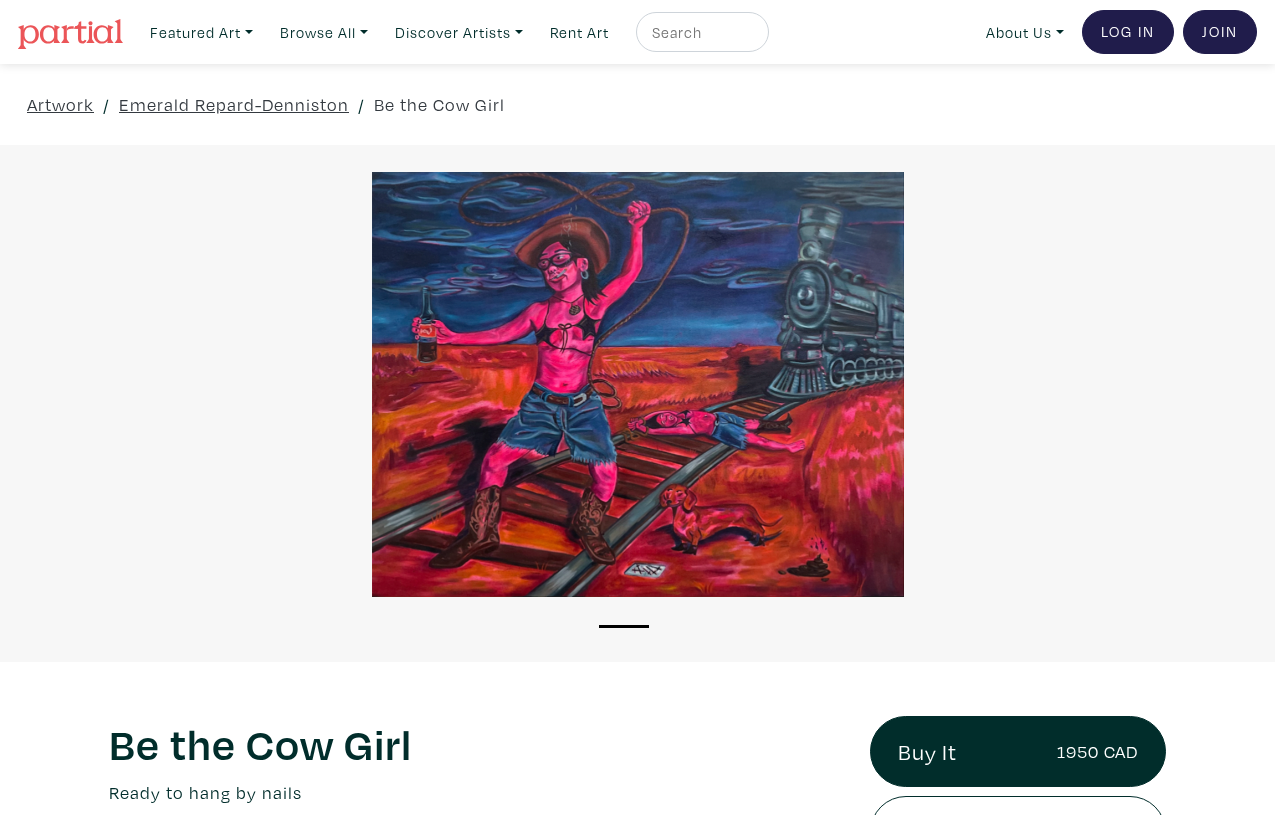 scroll, scrollTop: 0, scrollLeft: 0, axis: both 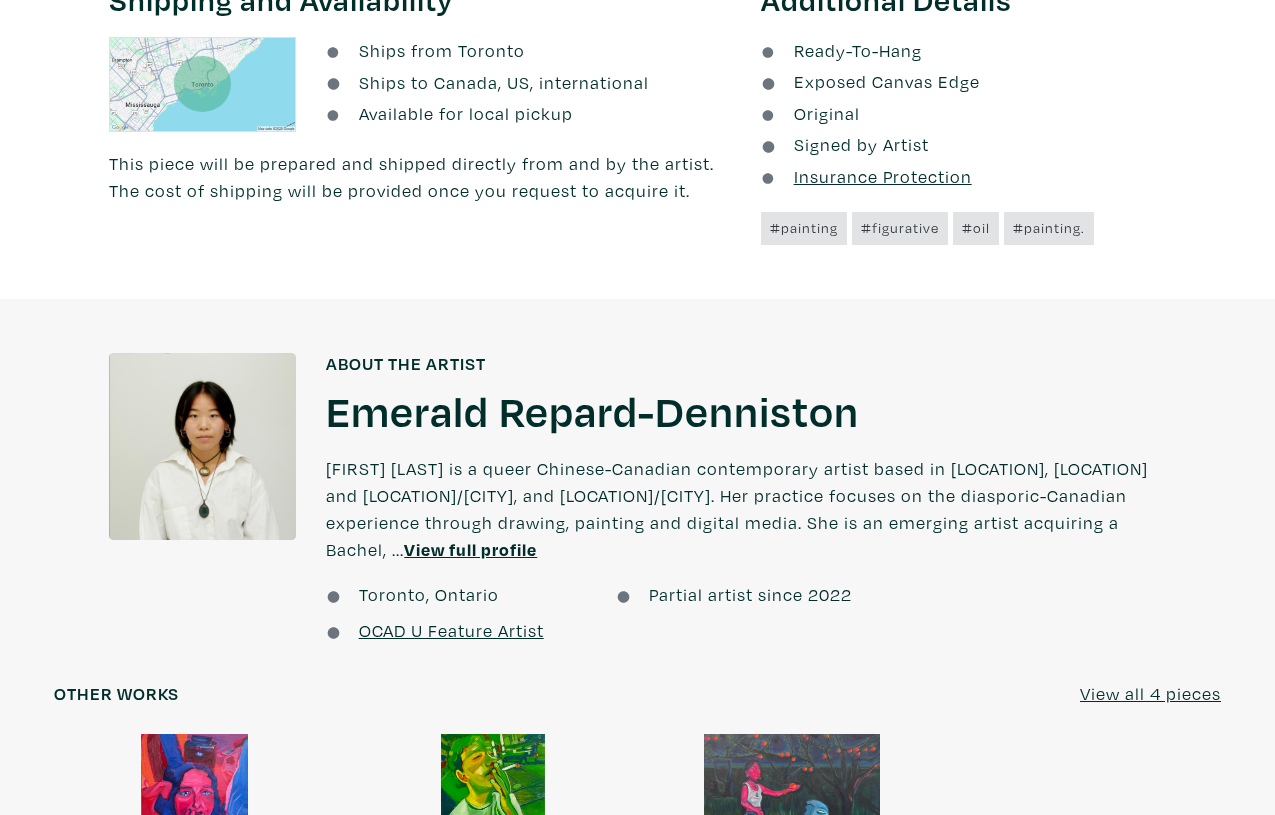 click on "Emerald Repard-Denniston" at bounding box center [592, 410] 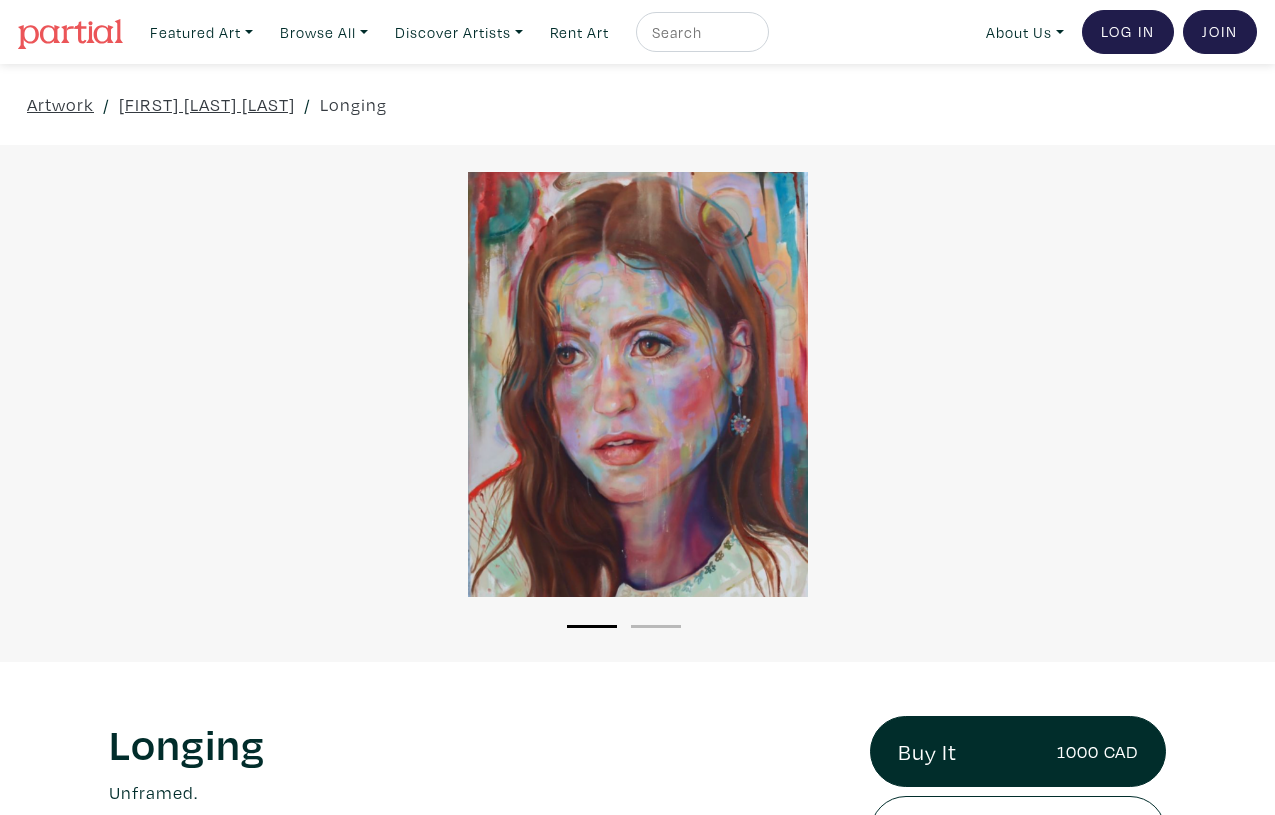 scroll, scrollTop: 0, scrollLeft: 0, axis: both 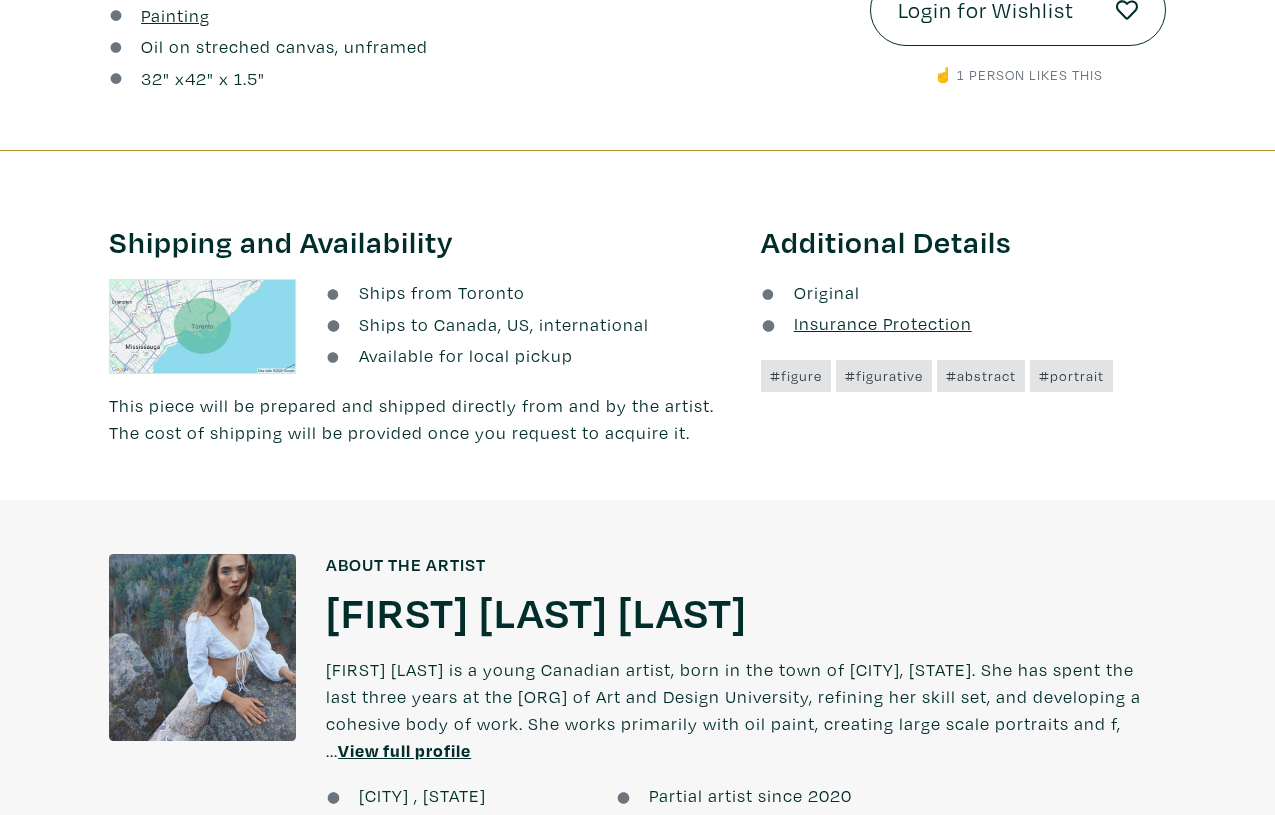 click on "gabbi culham putnoki" at bounding box center (536, 611) 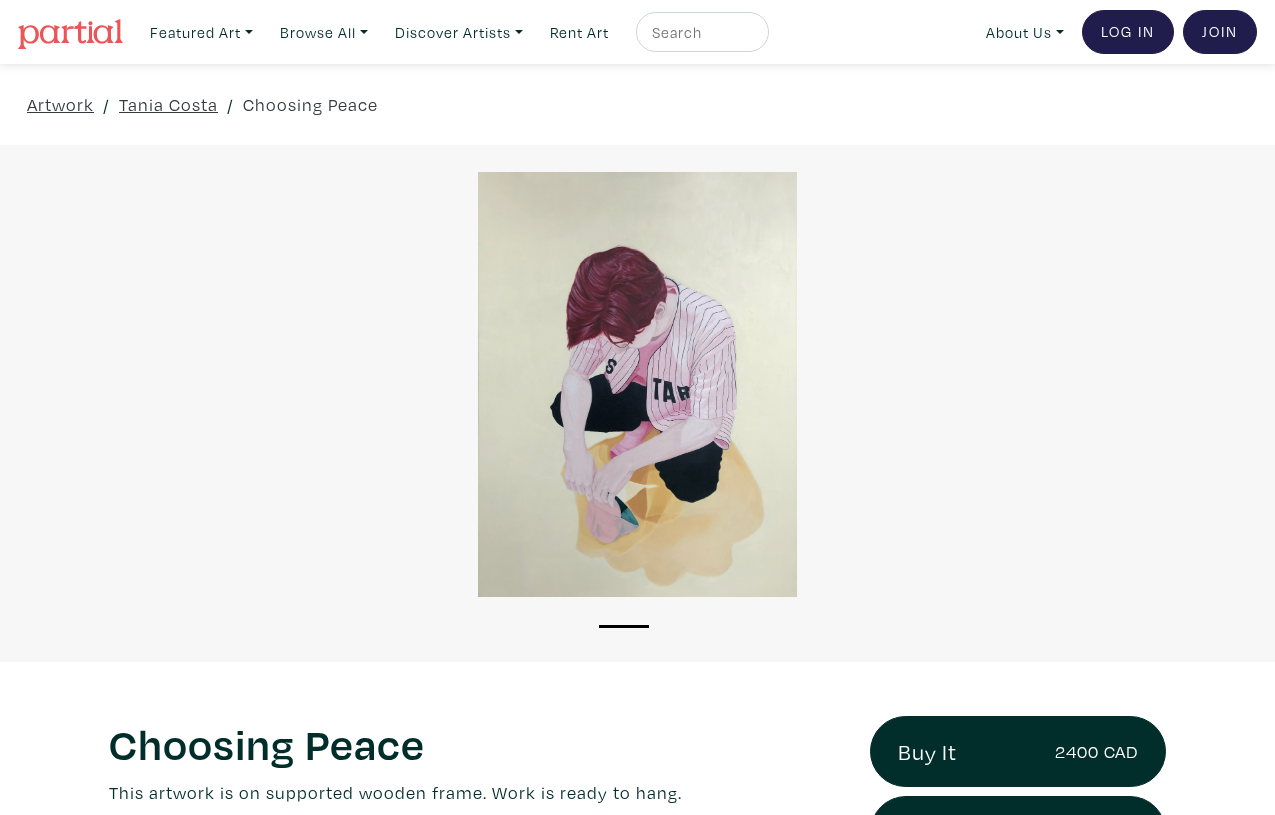scroll, scrollTop: 0, scrollLeft: 0, axis: both 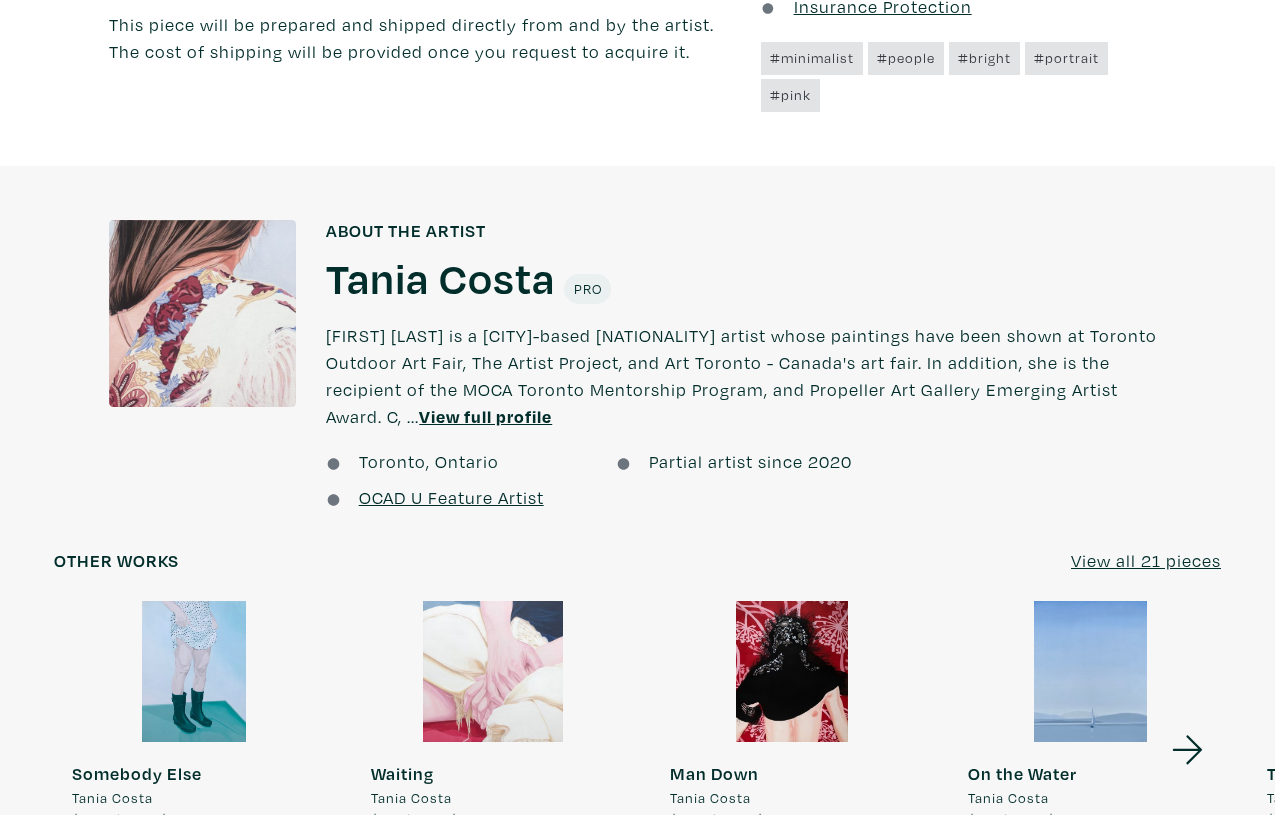 click on "Tania Costa" at bounding box center [440, 277] 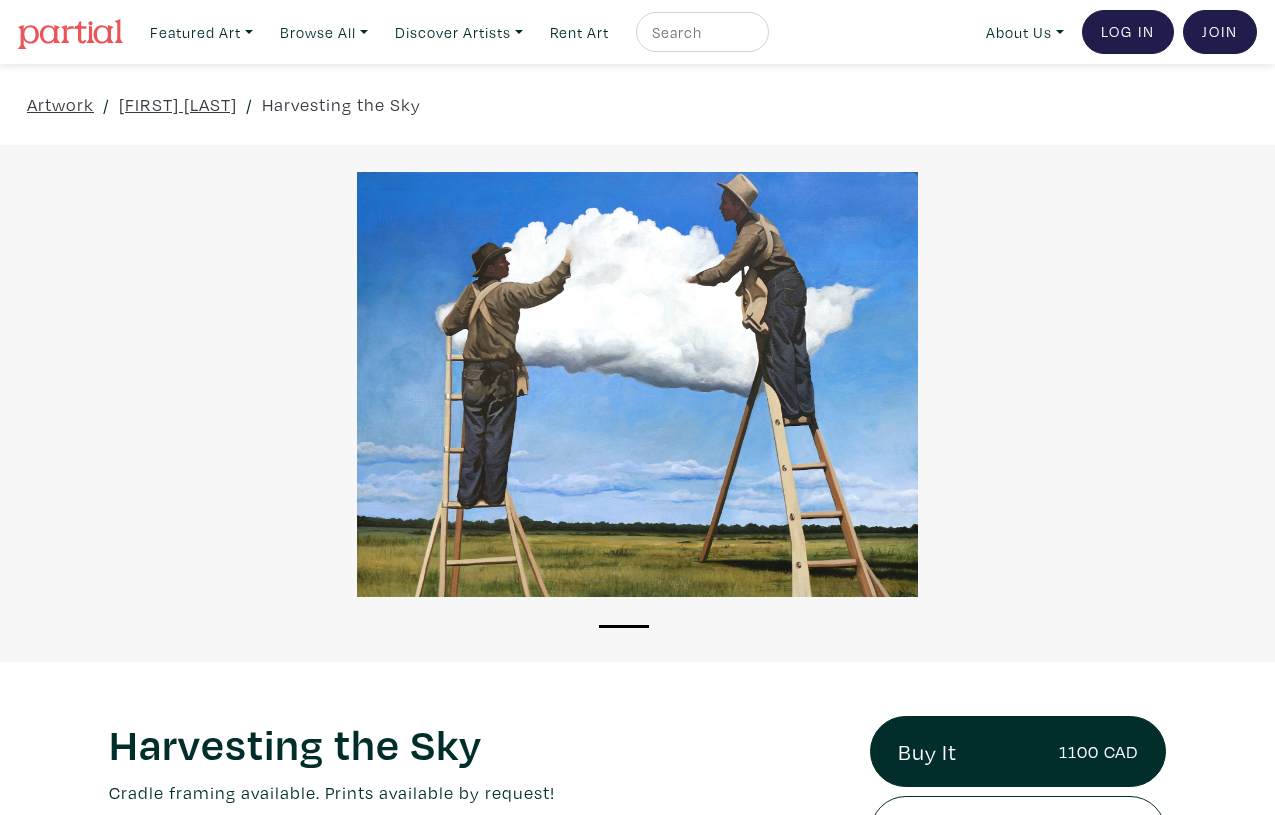 scroll, scrollTop: 0, scrollLeft: 0, axis: both 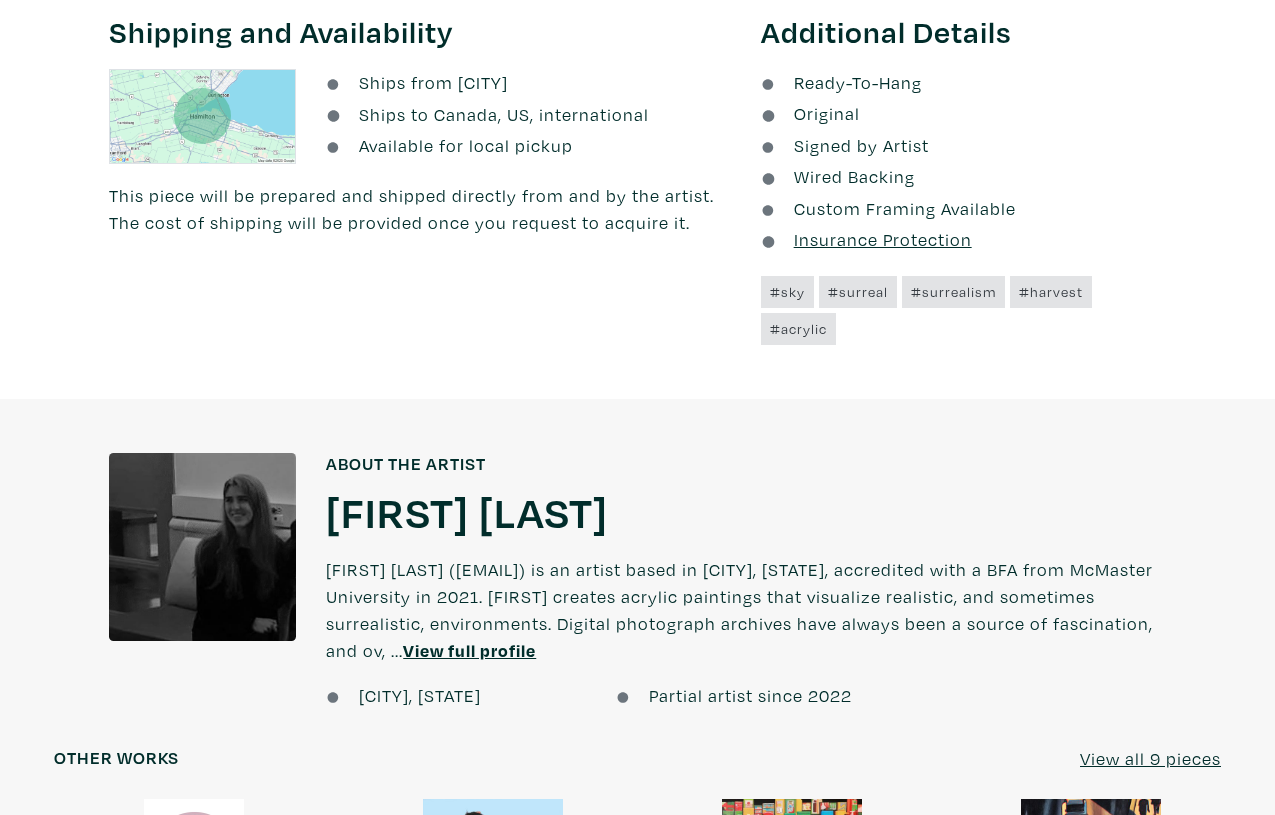 click on "[FIRST] [LAST]" at bounding box center [467, 511] 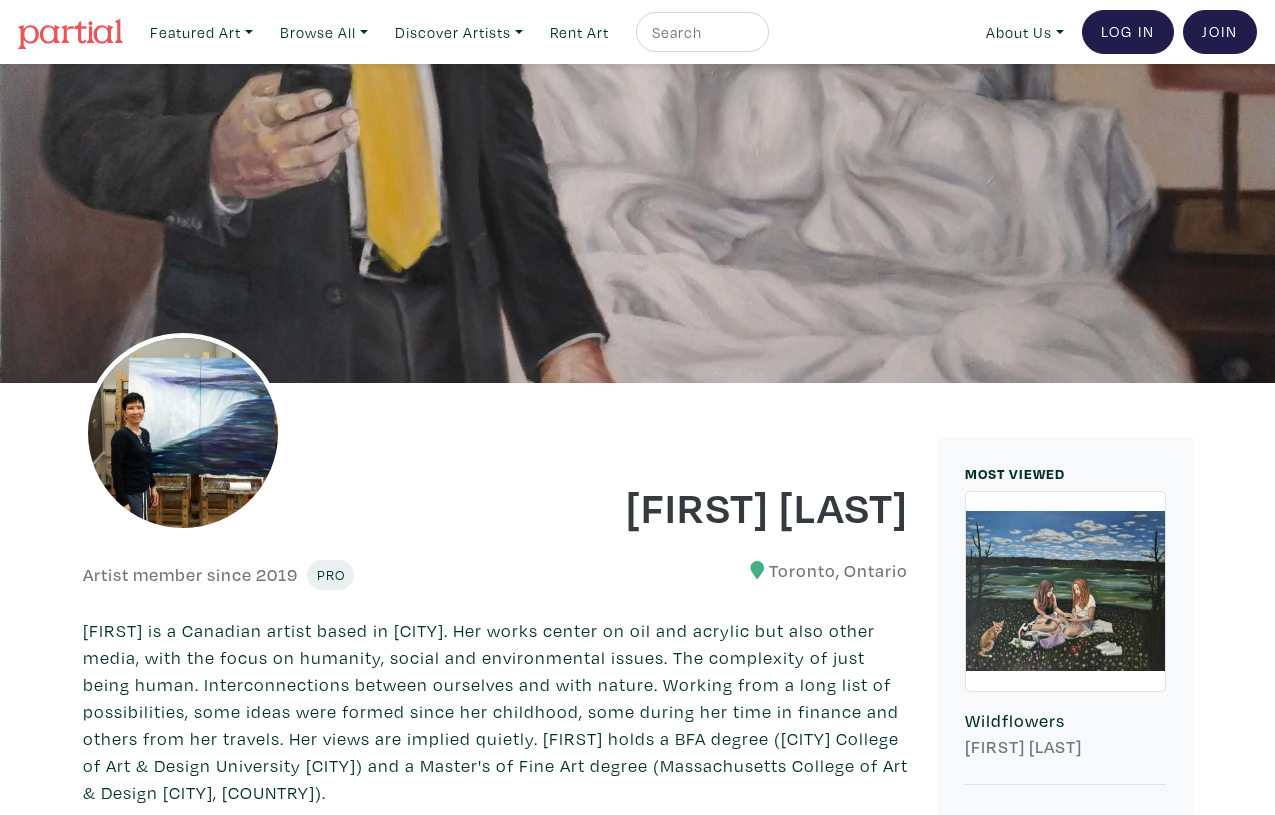 scroll, scrollTop: 0, scrollLeft: 0, axis: both 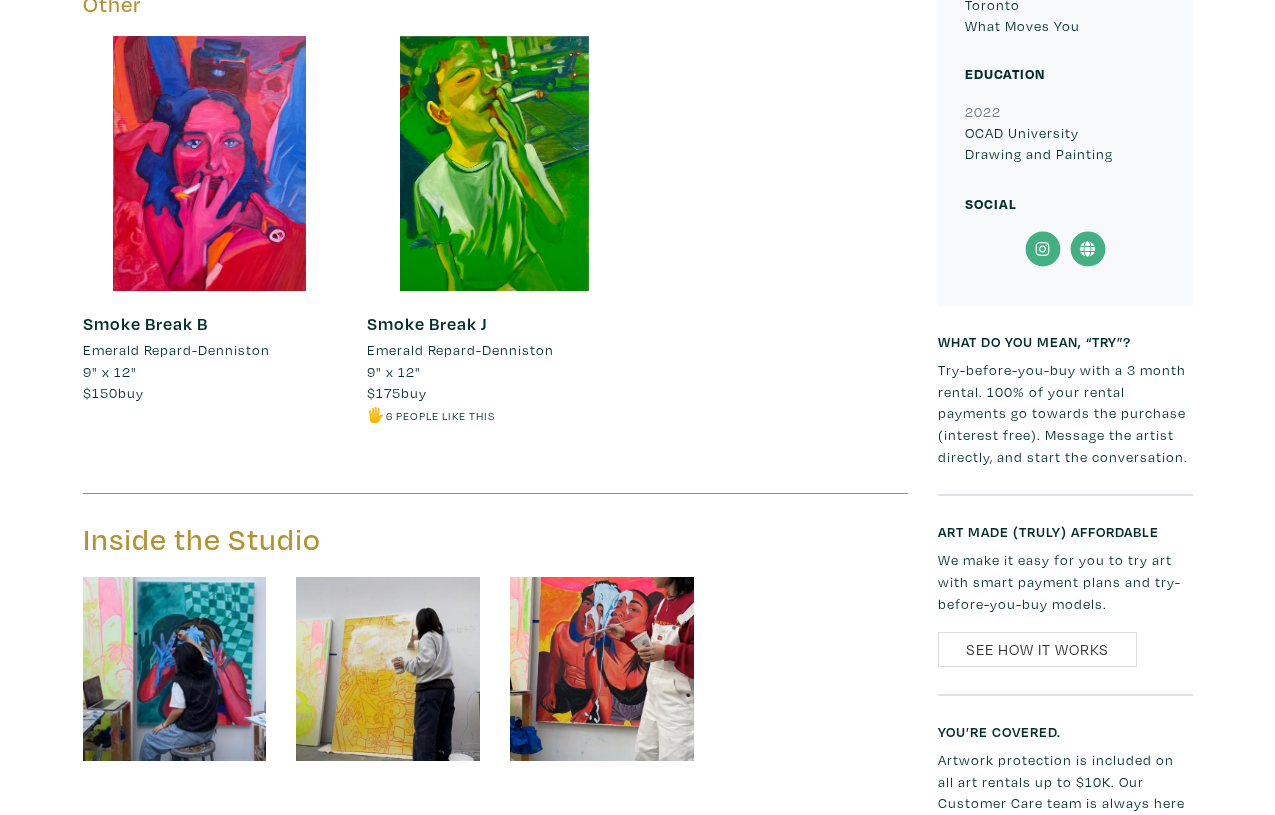 click on "Smoke Break J" at bounding box center (427, 323) 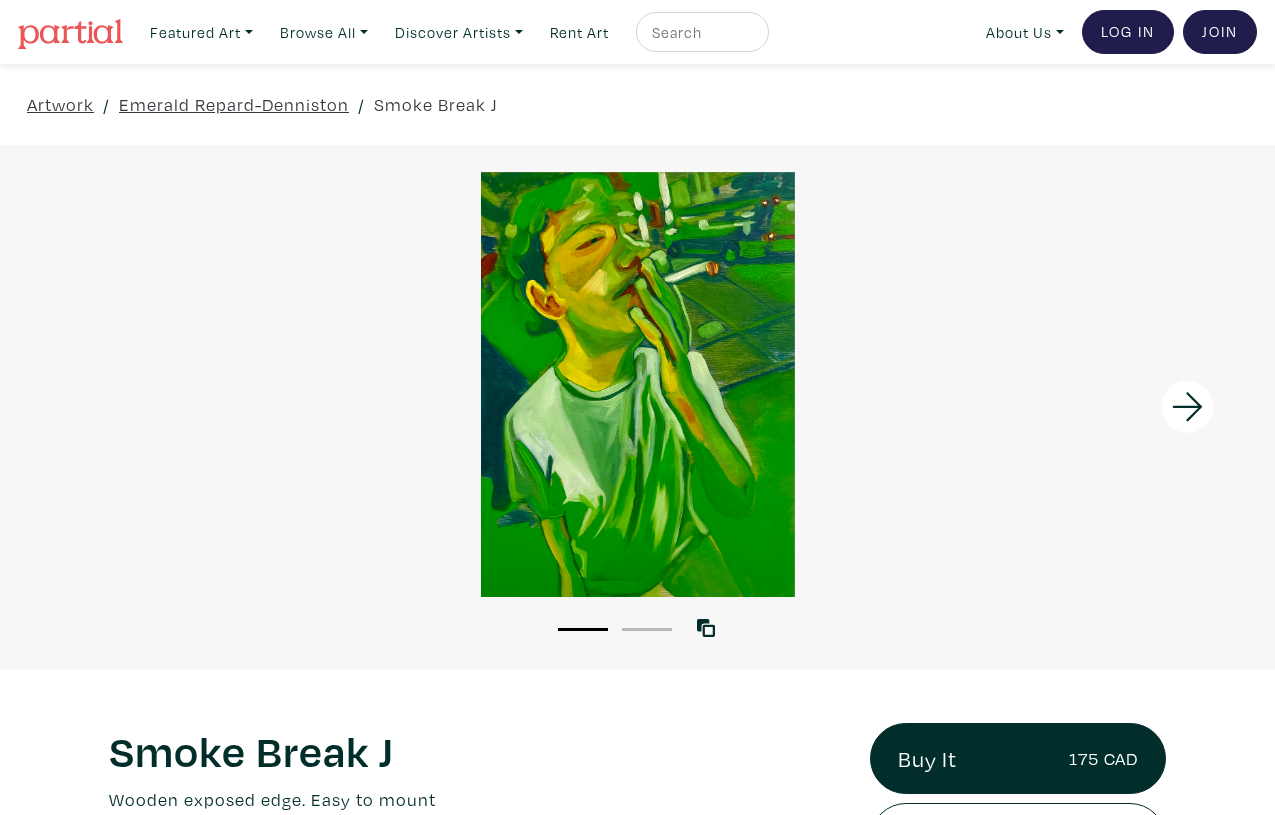 scroll, scrollTop: 0, scrollLeft: 0, axis: both 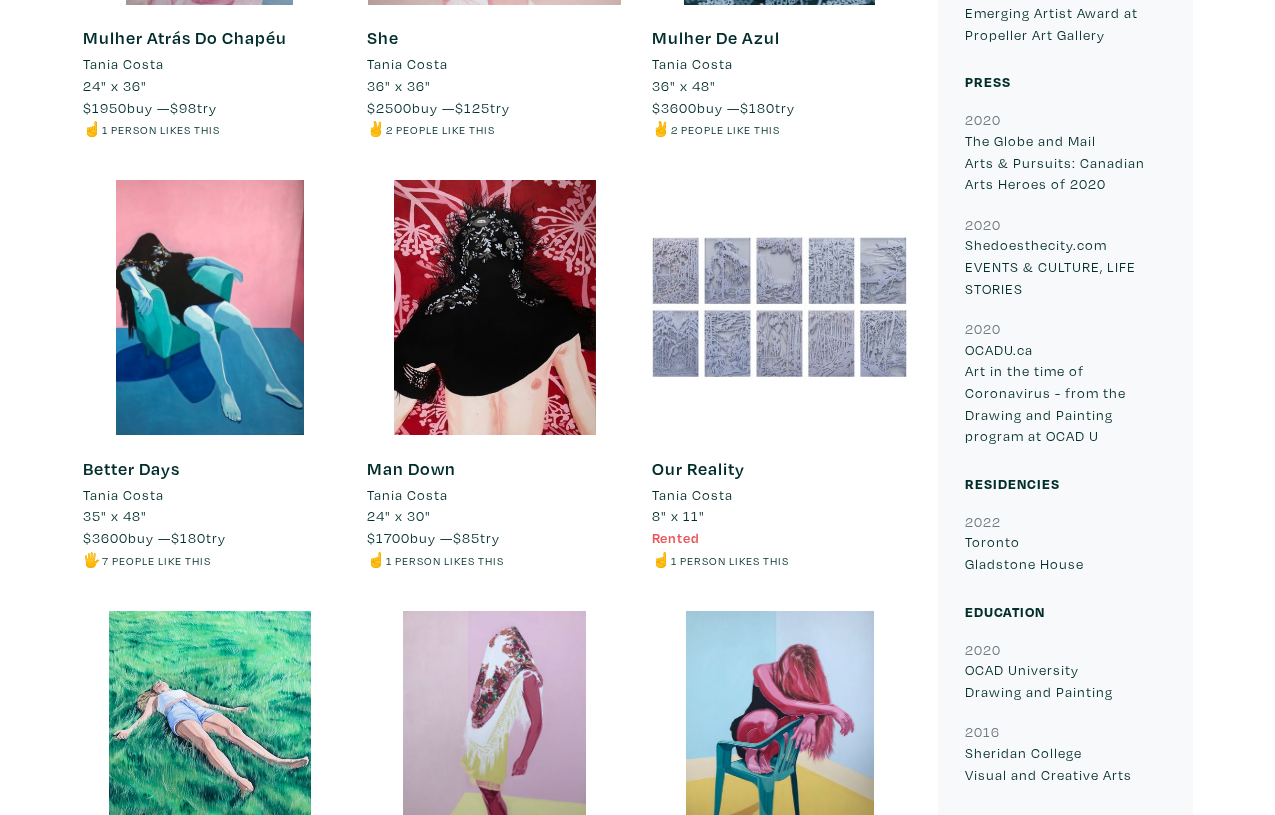 click at bounding box center [210, 307] 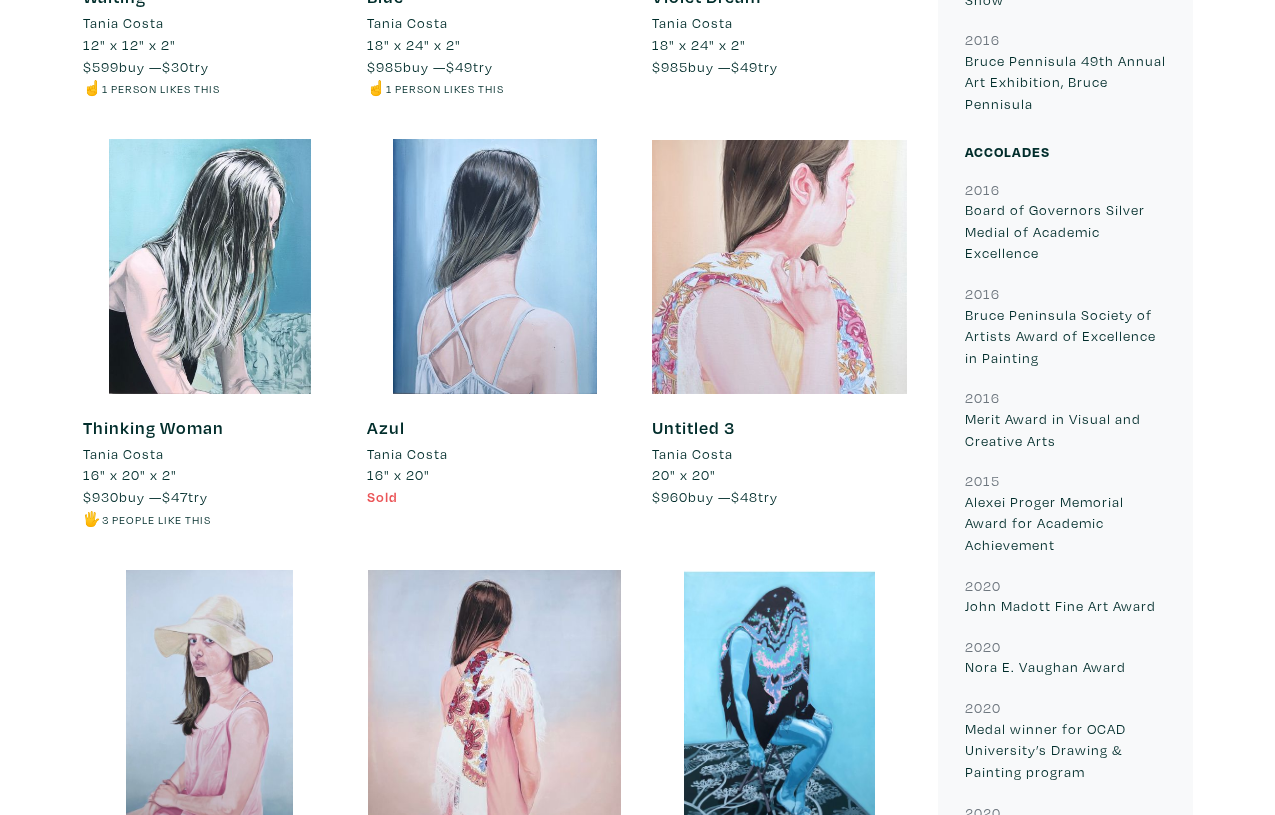 scroll, scrollTop: 2591, scrollLeft: 0, axis: vertical 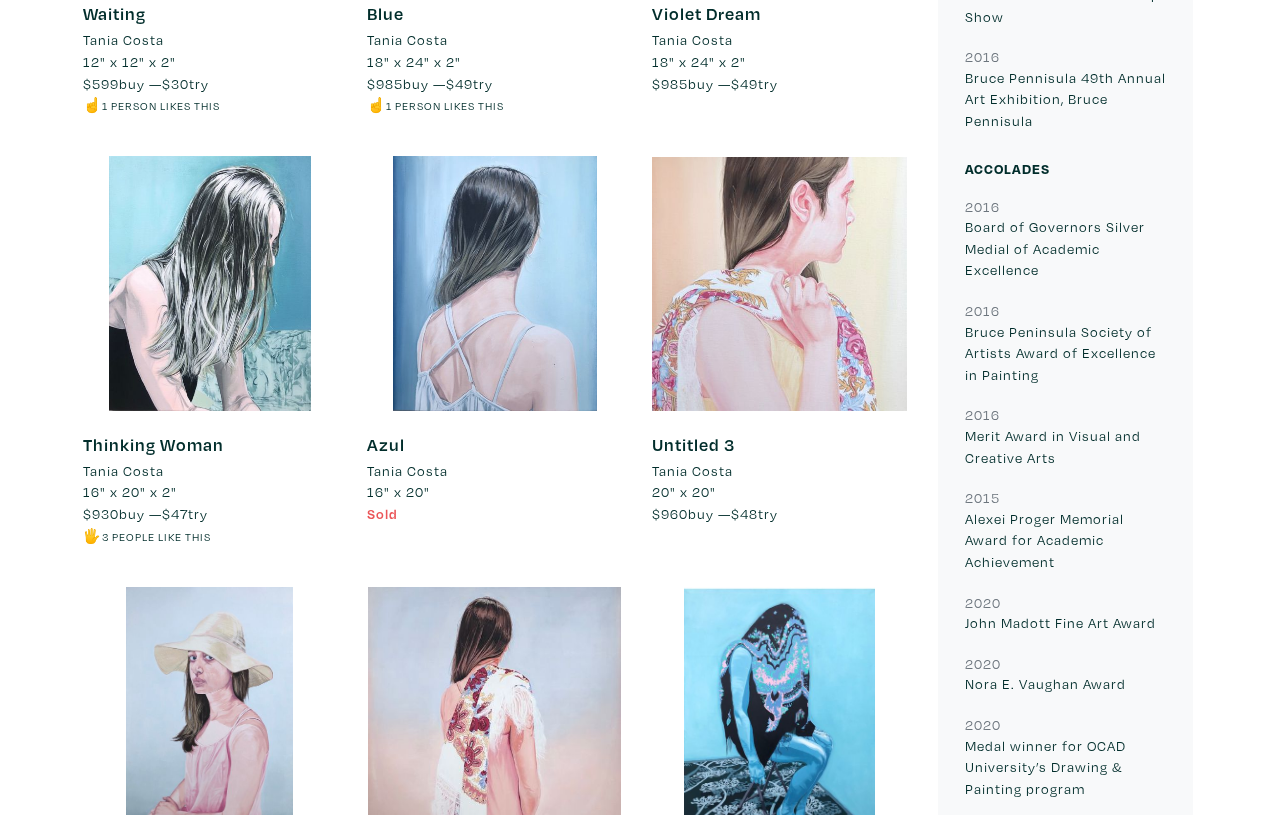 click at bounding box center [210, 283] 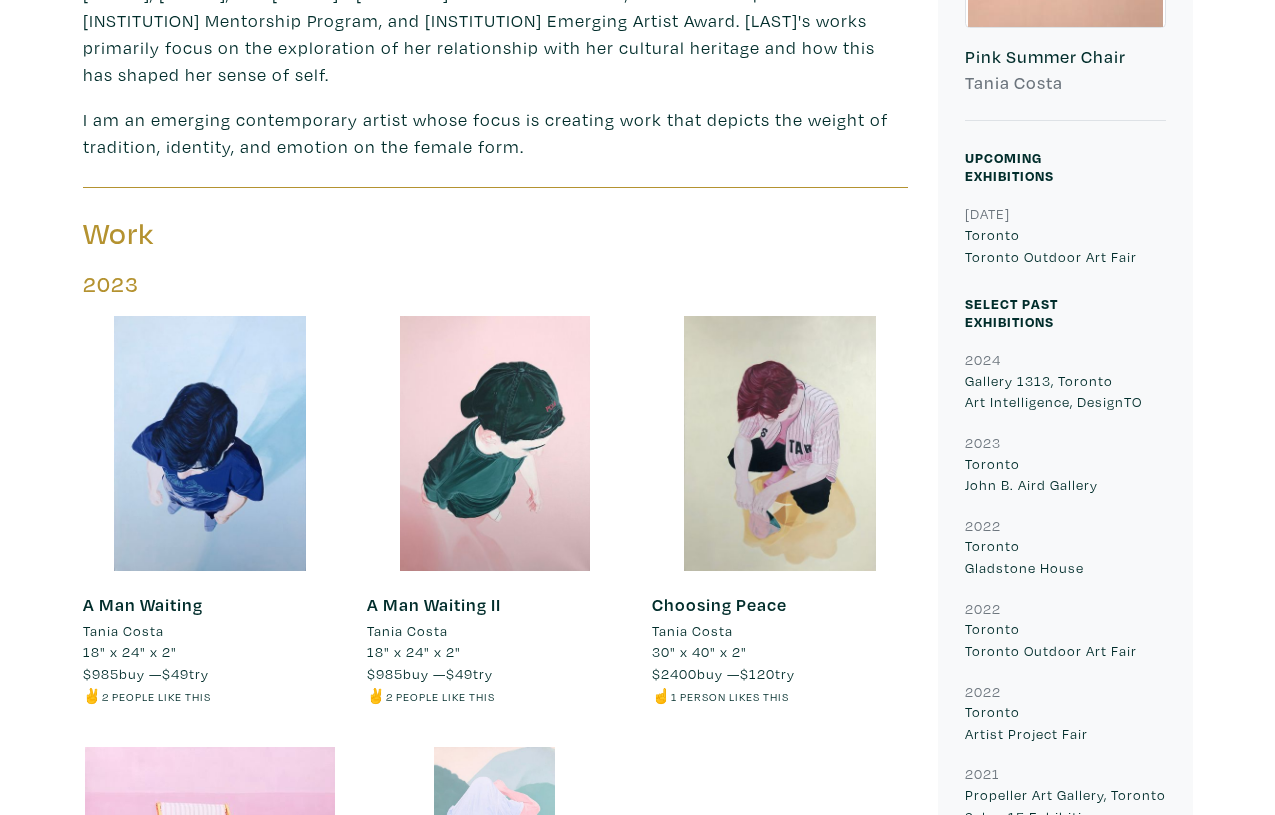 scroll, scrollTop: 663, scrollLeft: 0, axis: vertical 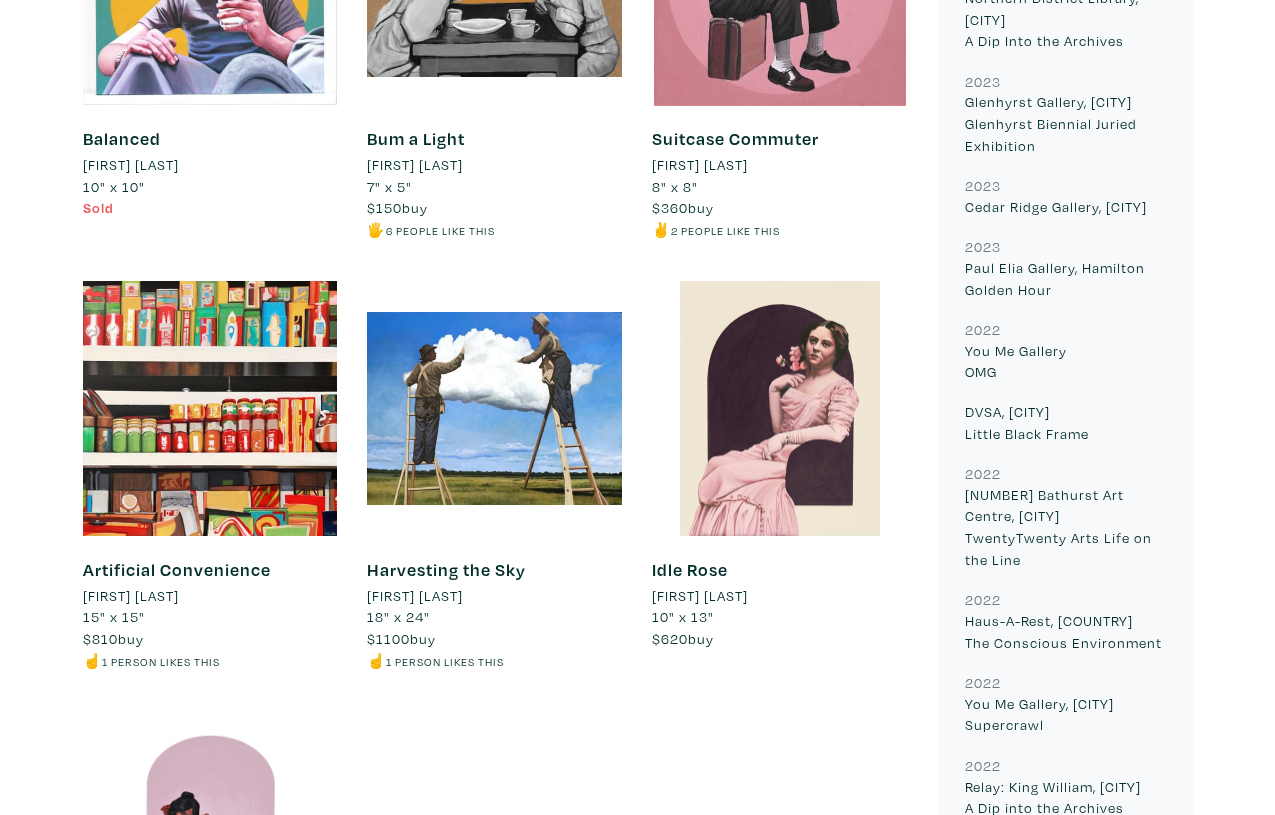 click at bounding box center [494, 408] 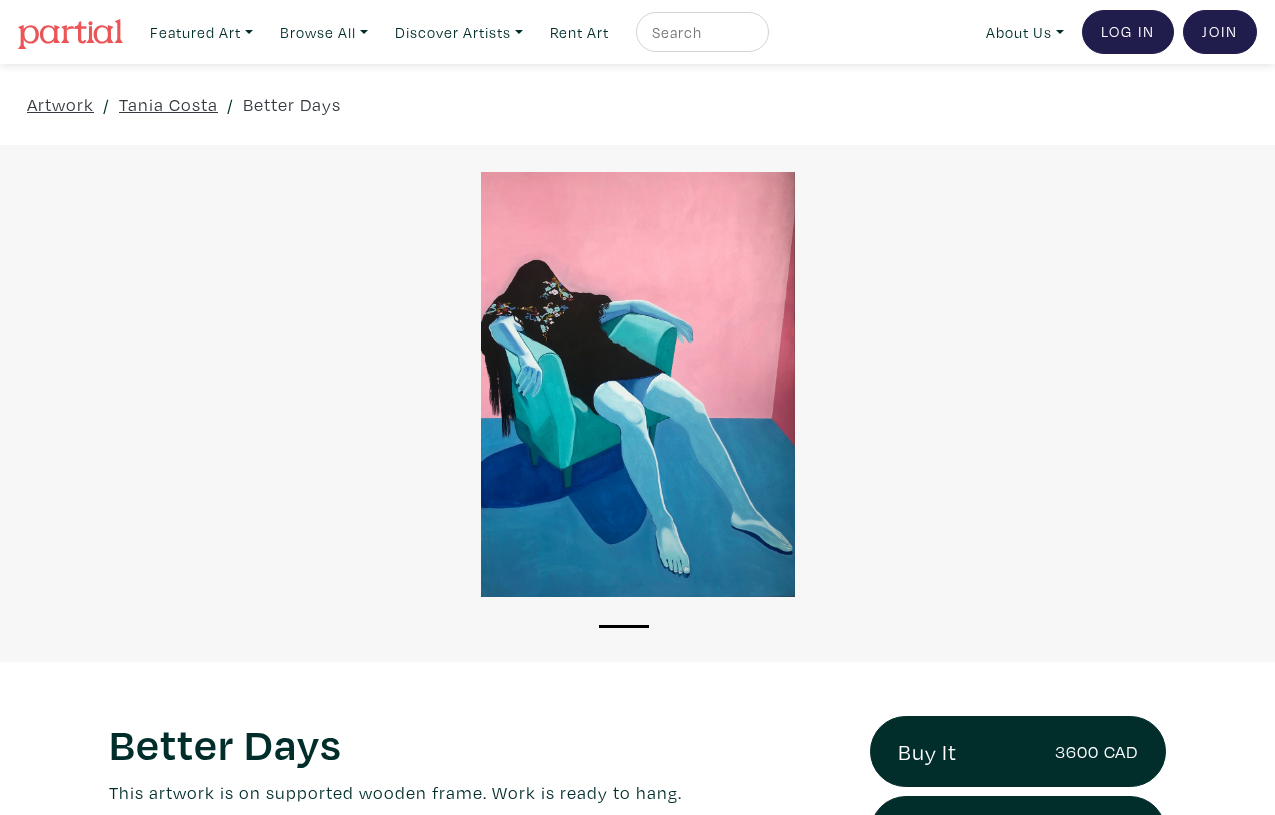 scroll, scrollTop: 0, scrollLeft: 0, axis: both 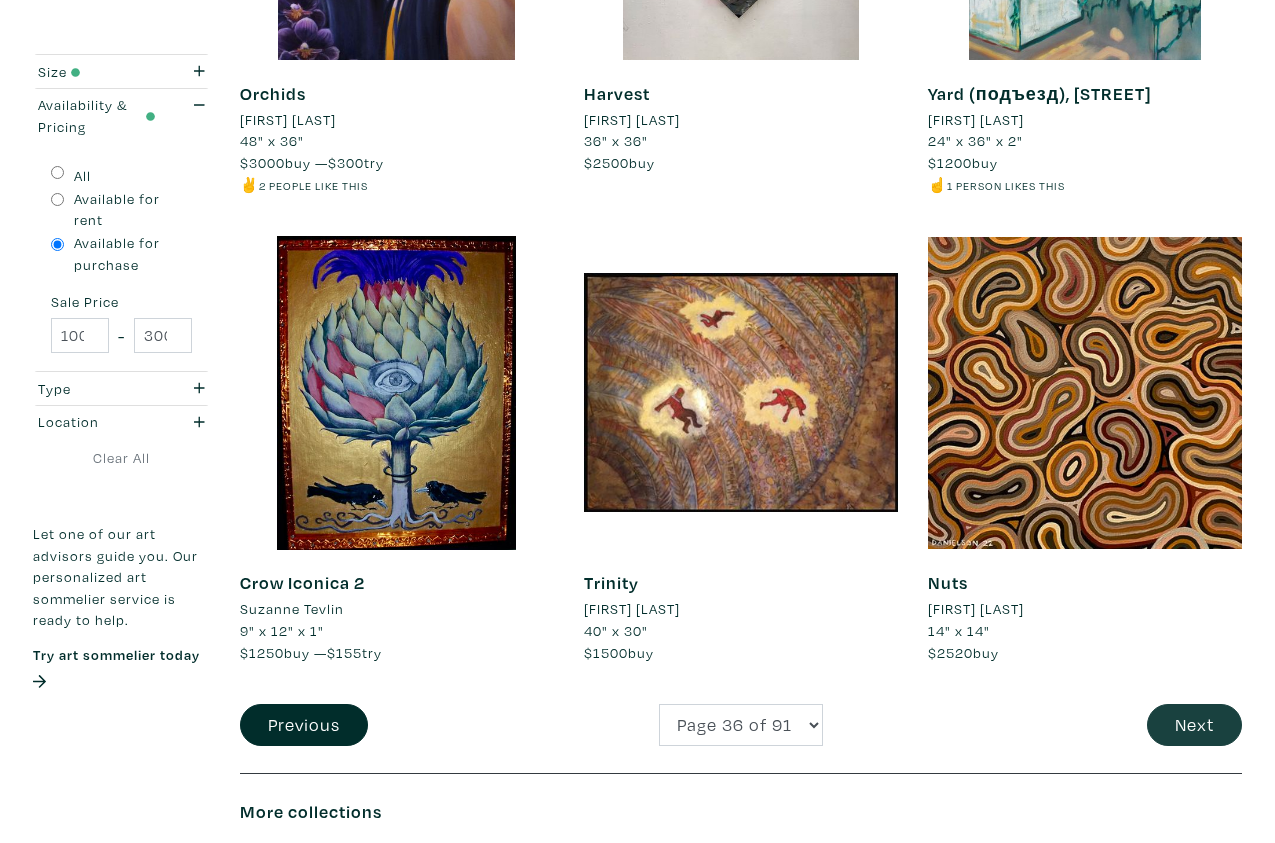 click on "Next" at bounding box center [1194, 725] 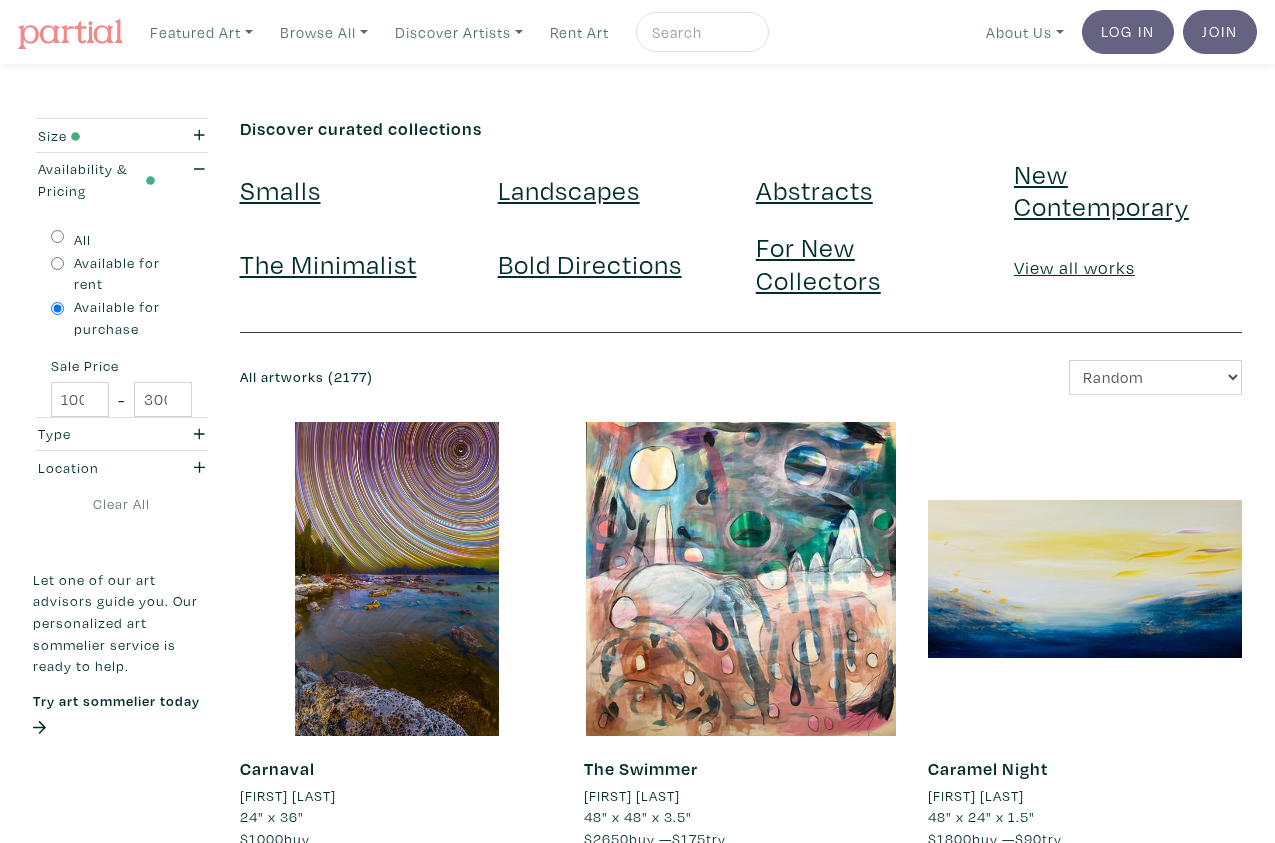 scroll, scrollTop: 0, scrollLeft: 0, axis: both 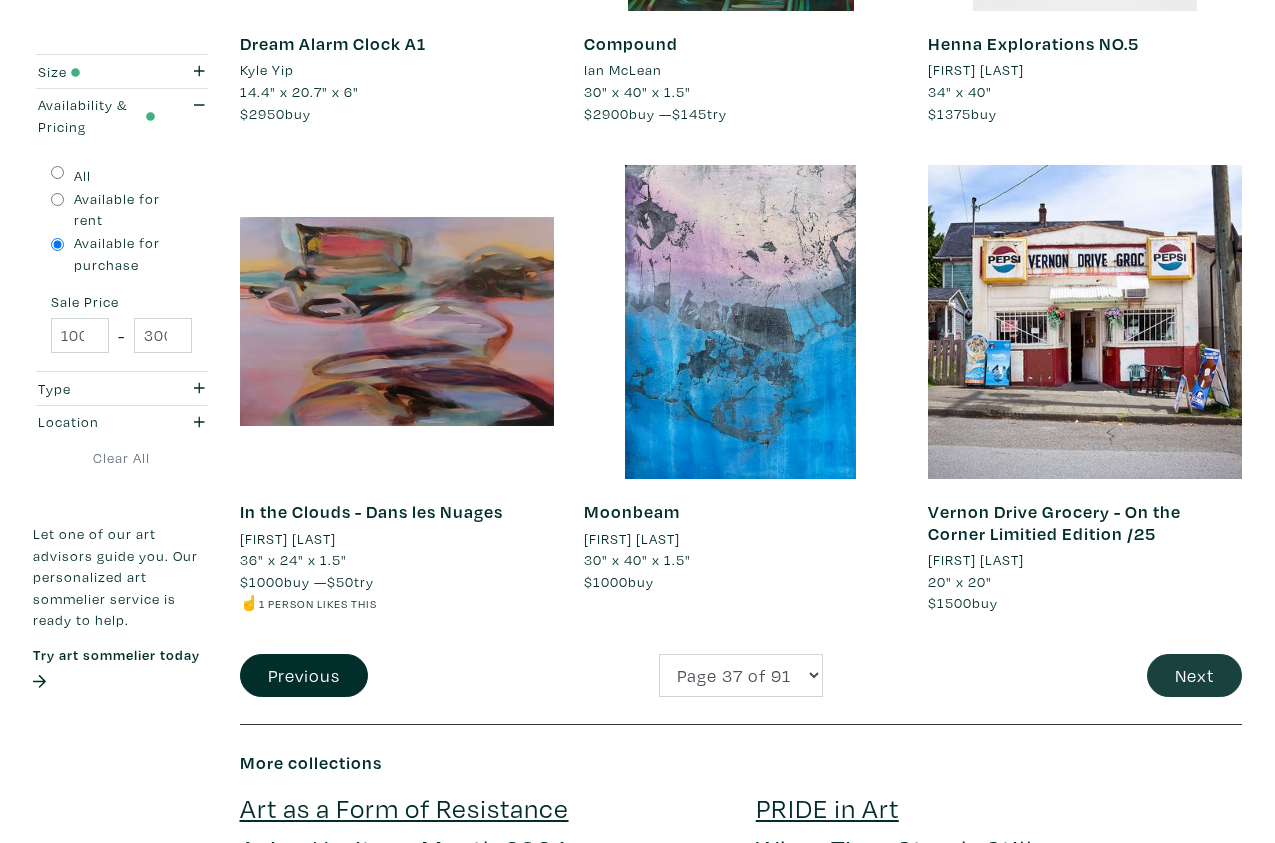 click on "Next" at bounding box center [1194, 675] 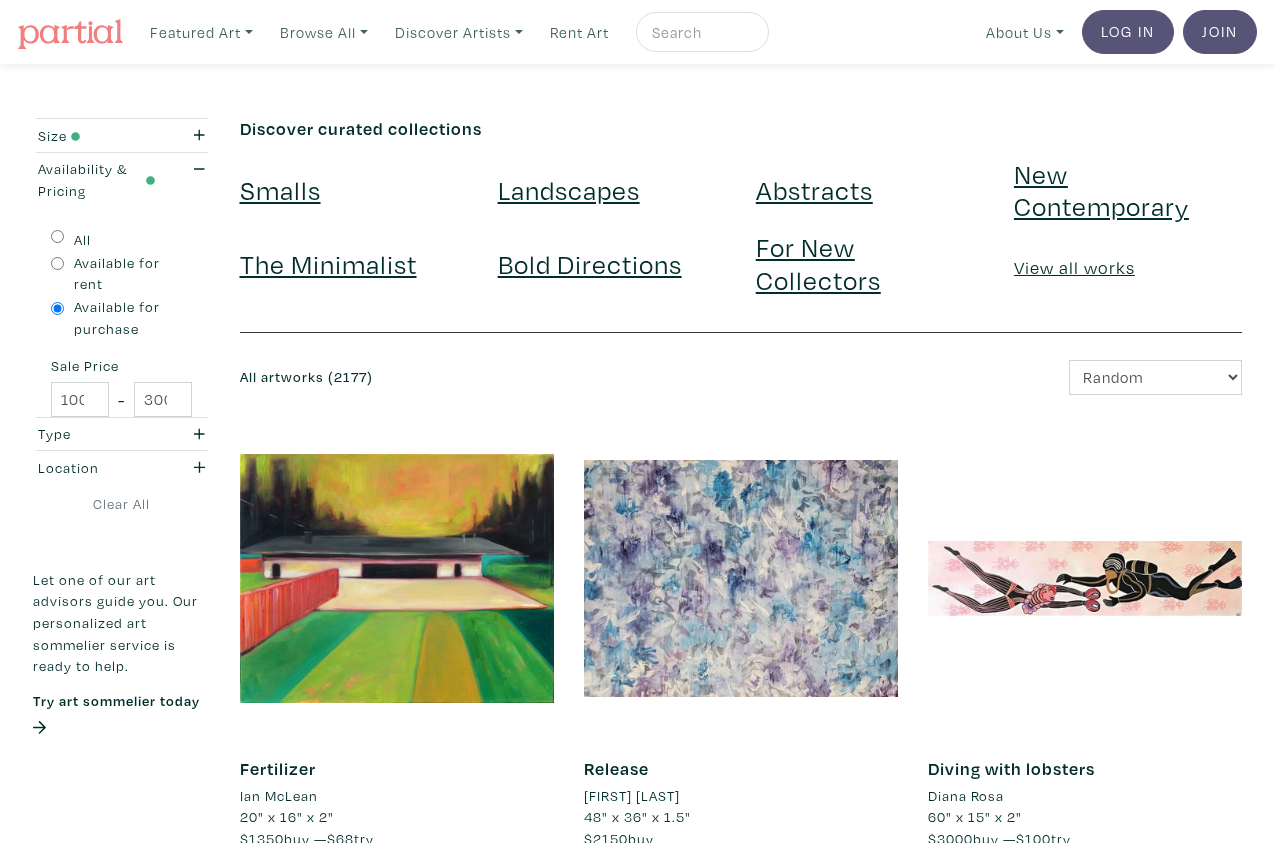 scroll, scrollTop: 0, scrollLeft: 0, axis: both 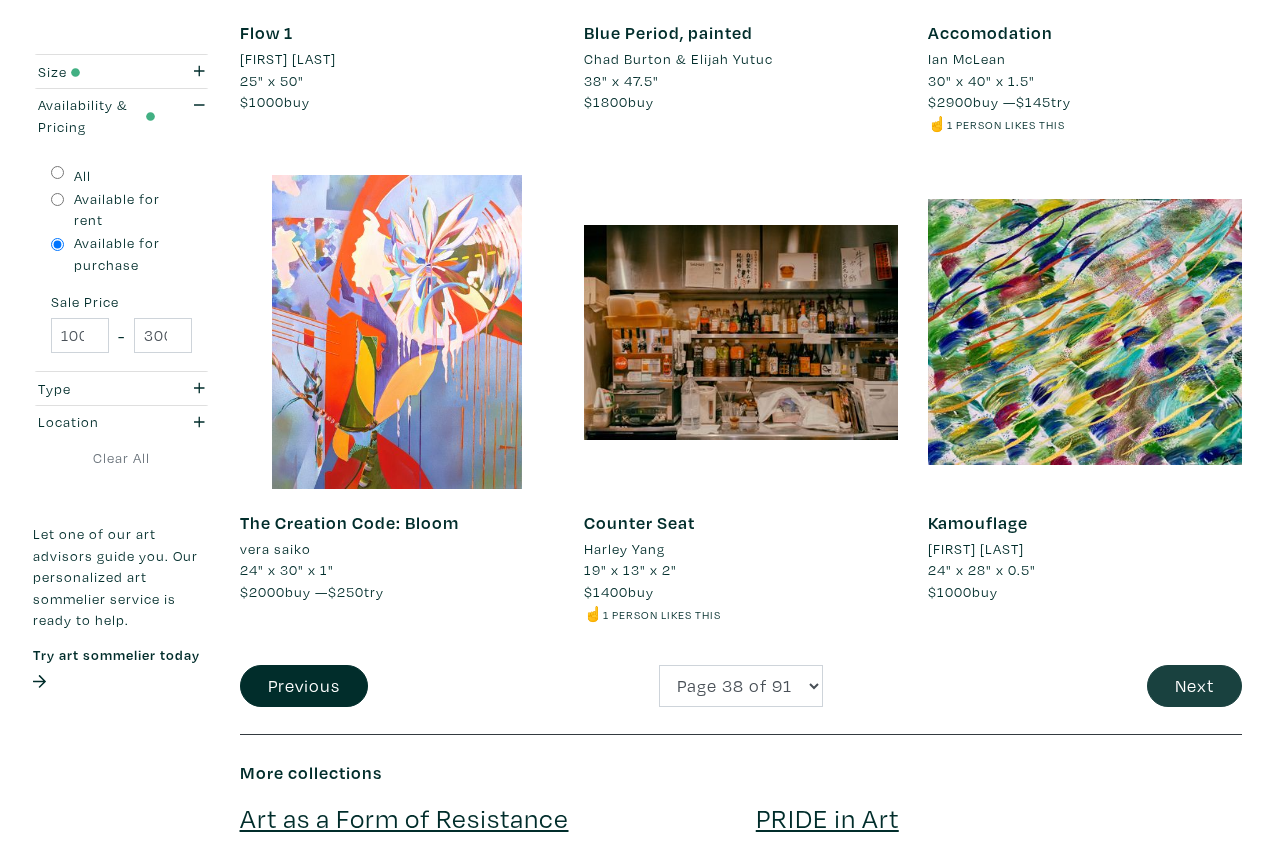click on "Next" at bounding box center (1194, 686) 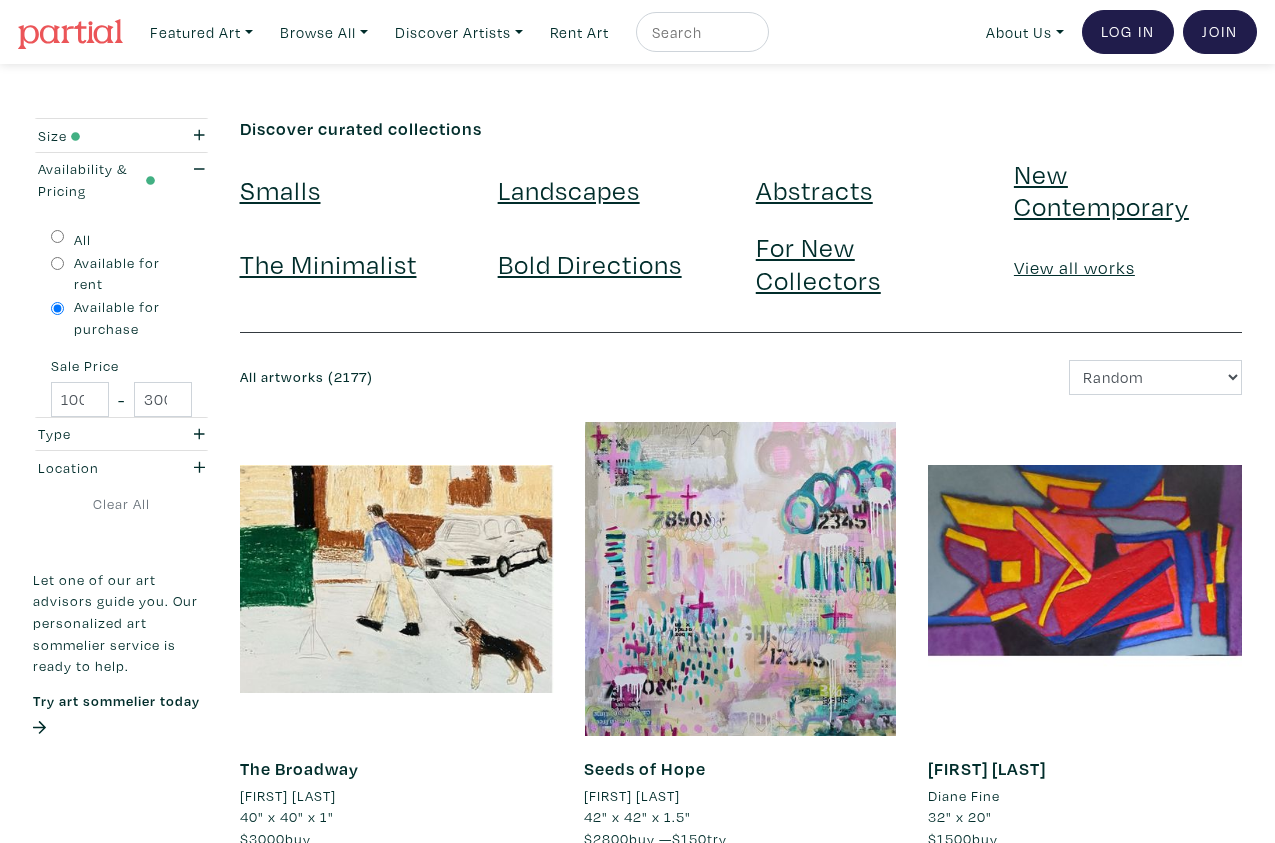 scroll, scrollTop: 0, scrollLeft: 0, axis: both 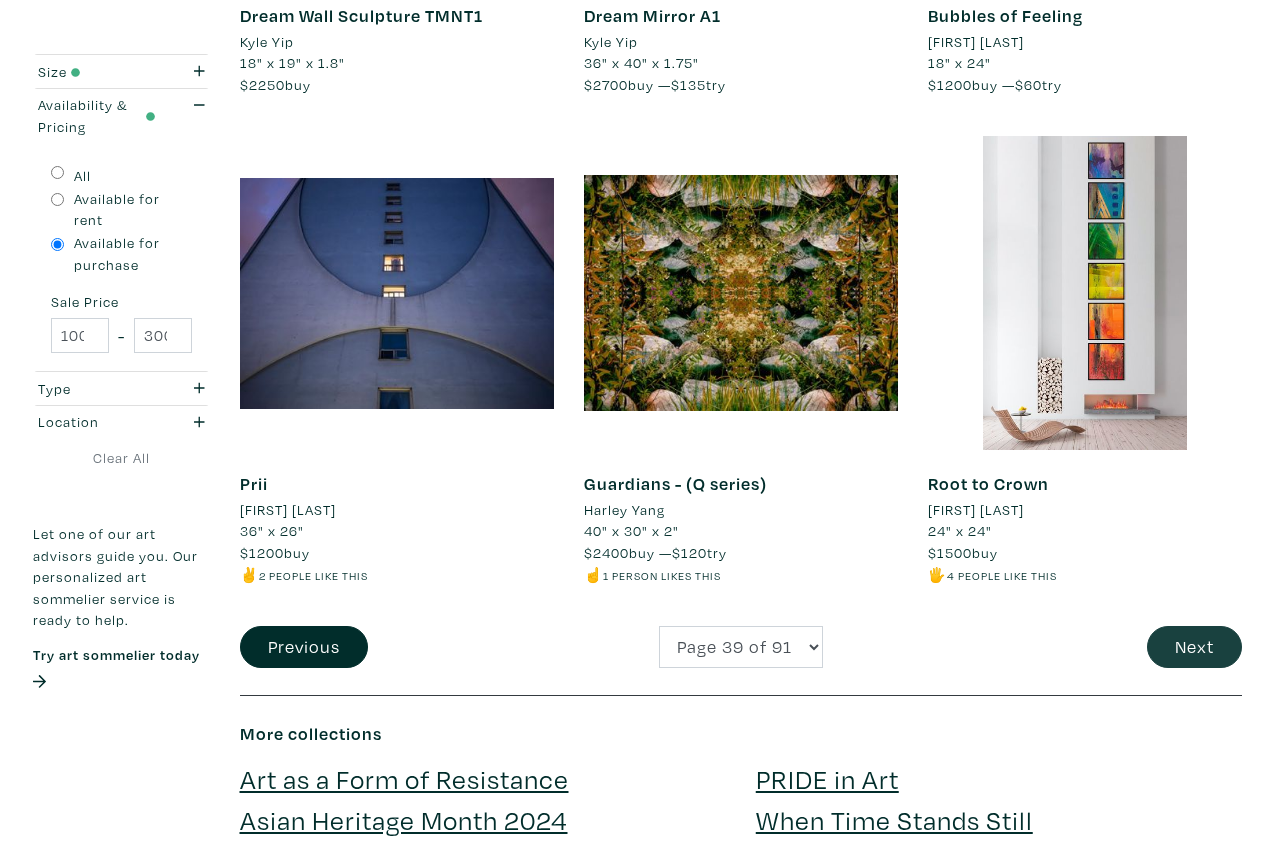 click on "Next" at bounding box center [1194, 647] 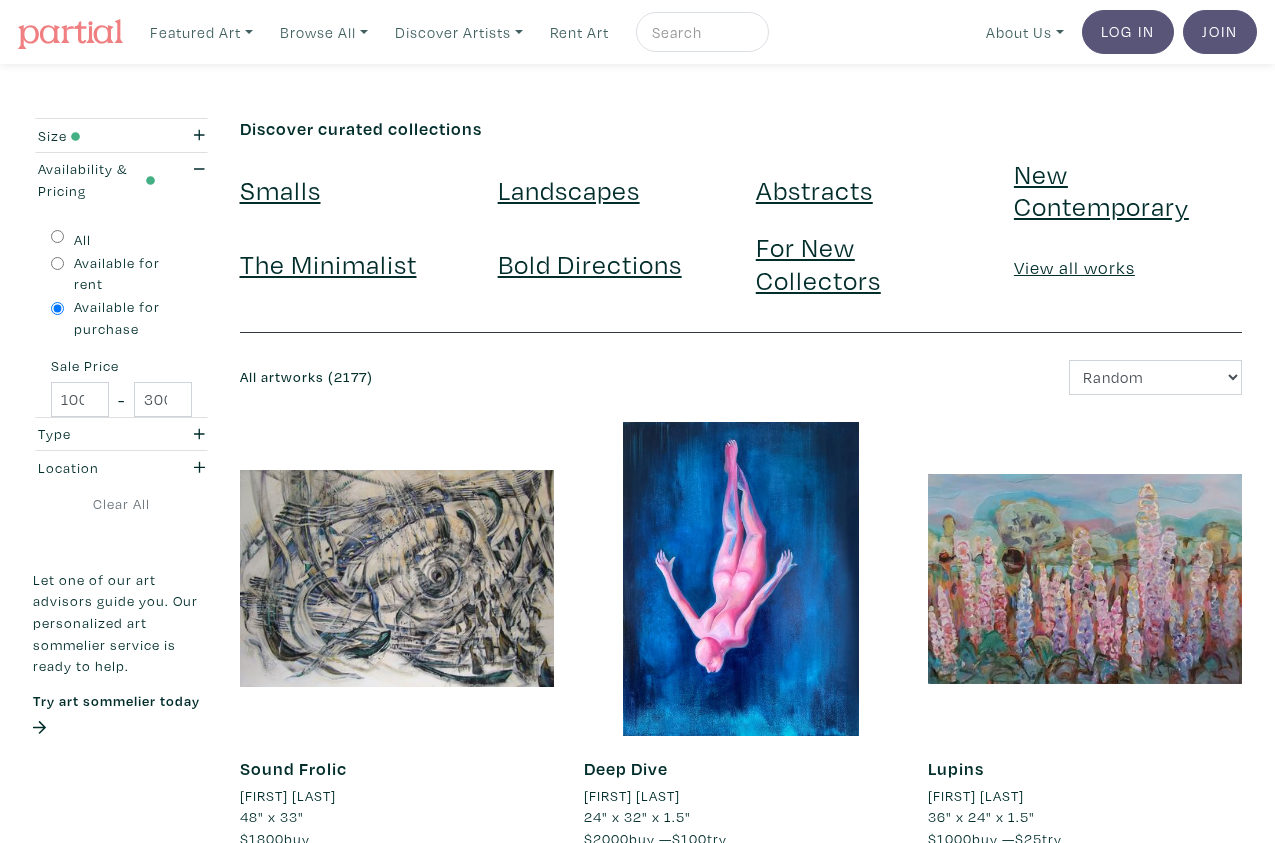 scroll, scrollTop: 0, scrollLeft: 0, axis: both 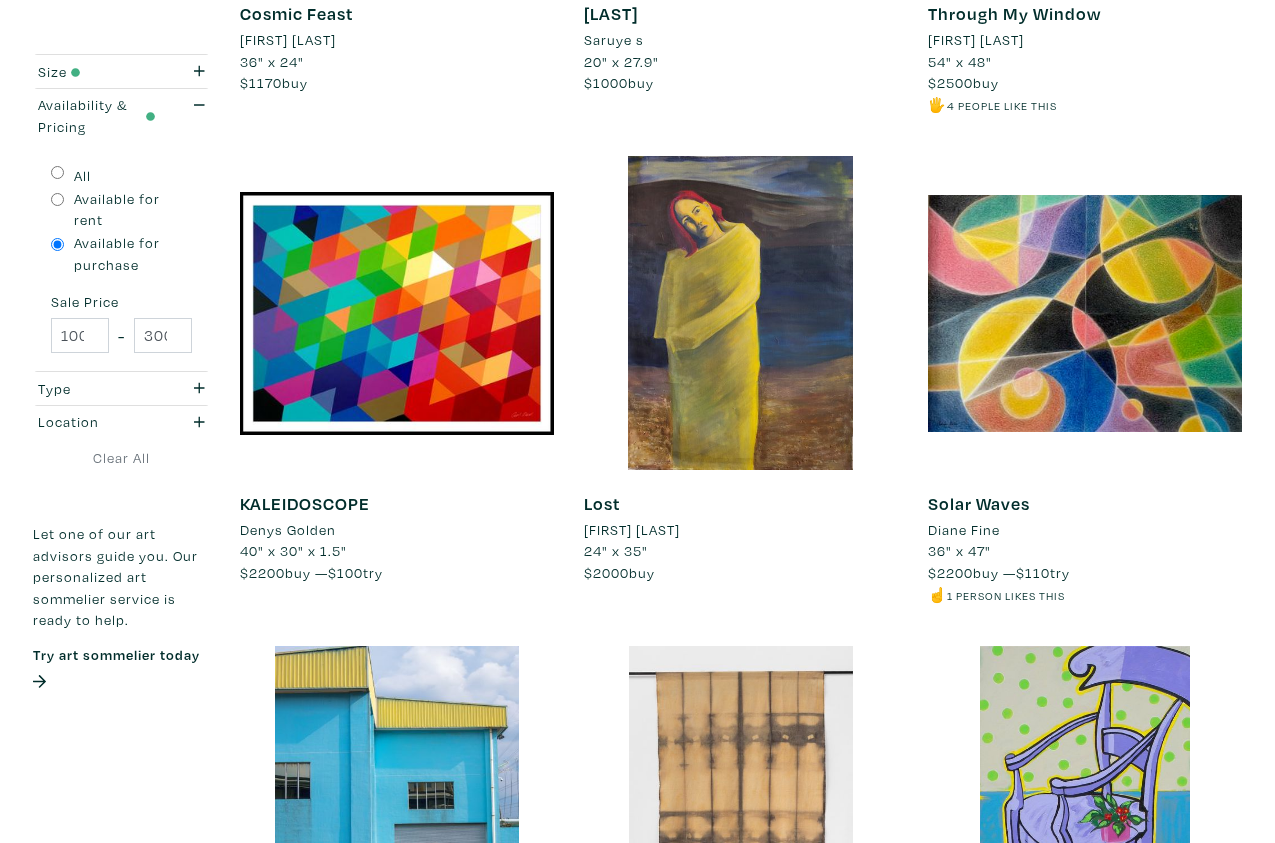 click on "Lost" at bounding box center [602, 503] 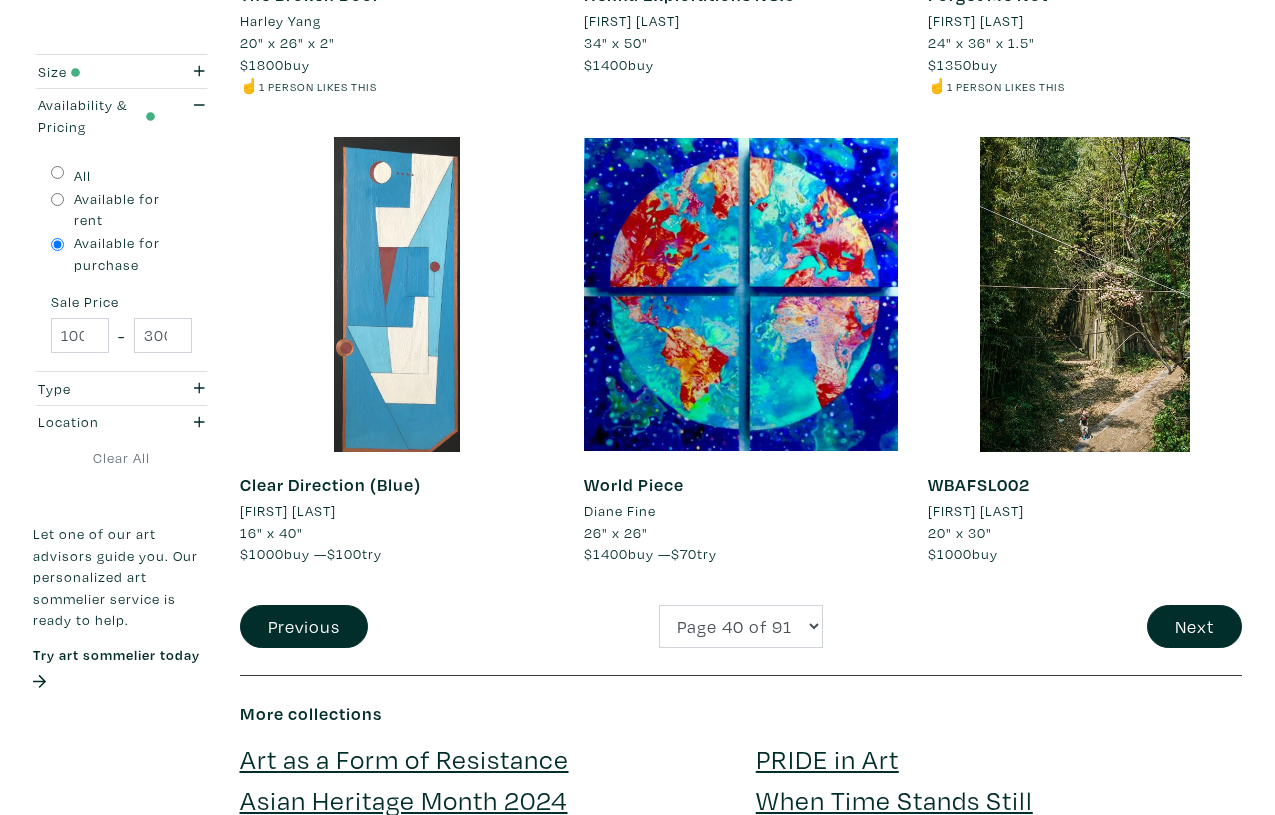 scroll, scrollTop: 3682, scrollLeft: 0, axis: vertical 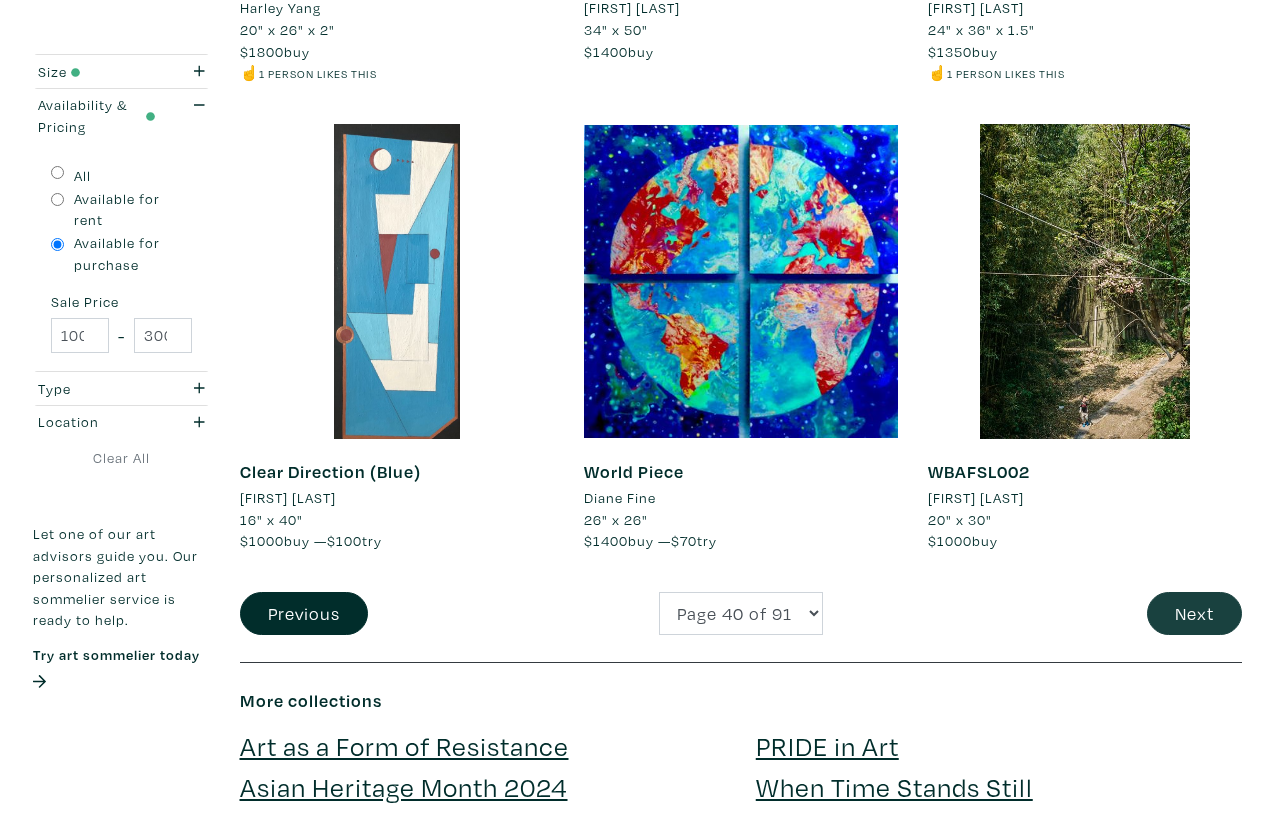 click on "Next" at bounding box center (1194, 613) 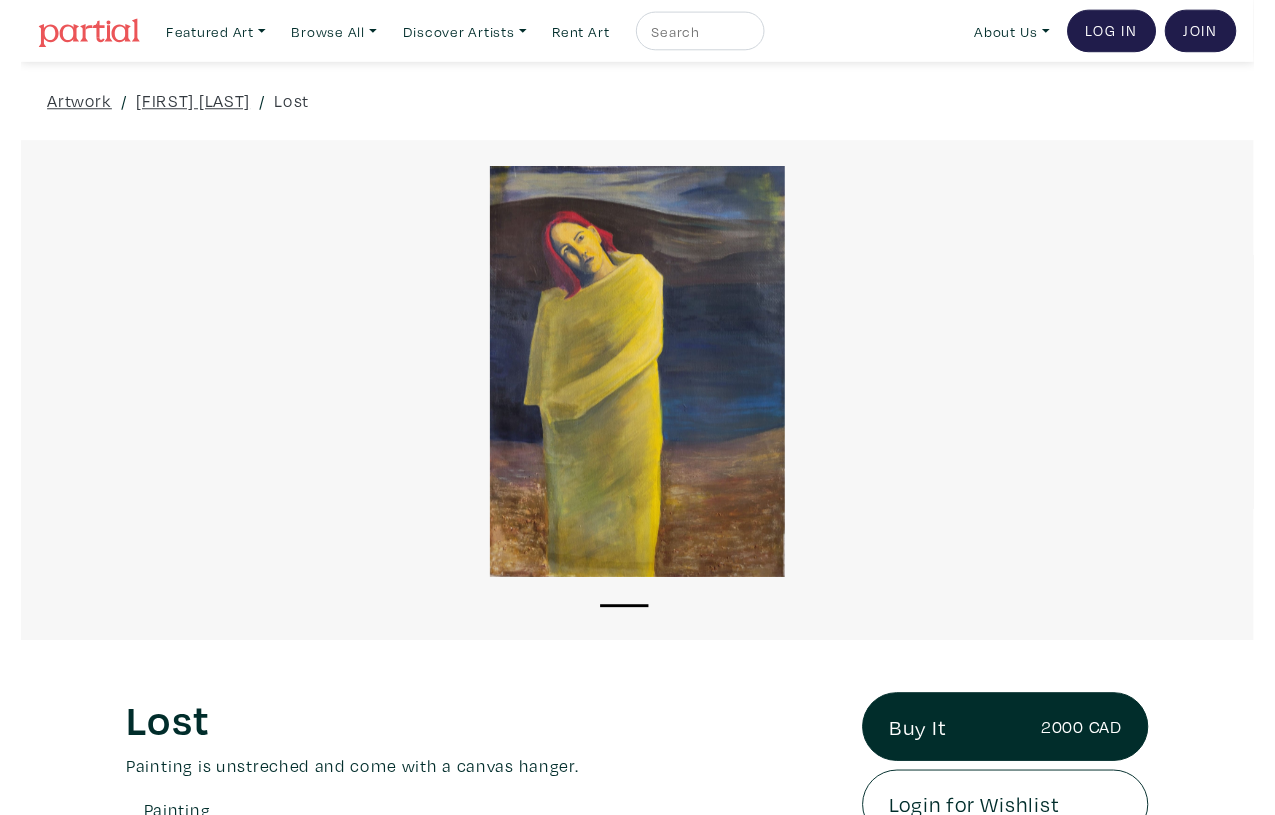 scroll, scrollTop: 0, scrollLeft: 0, axis: both 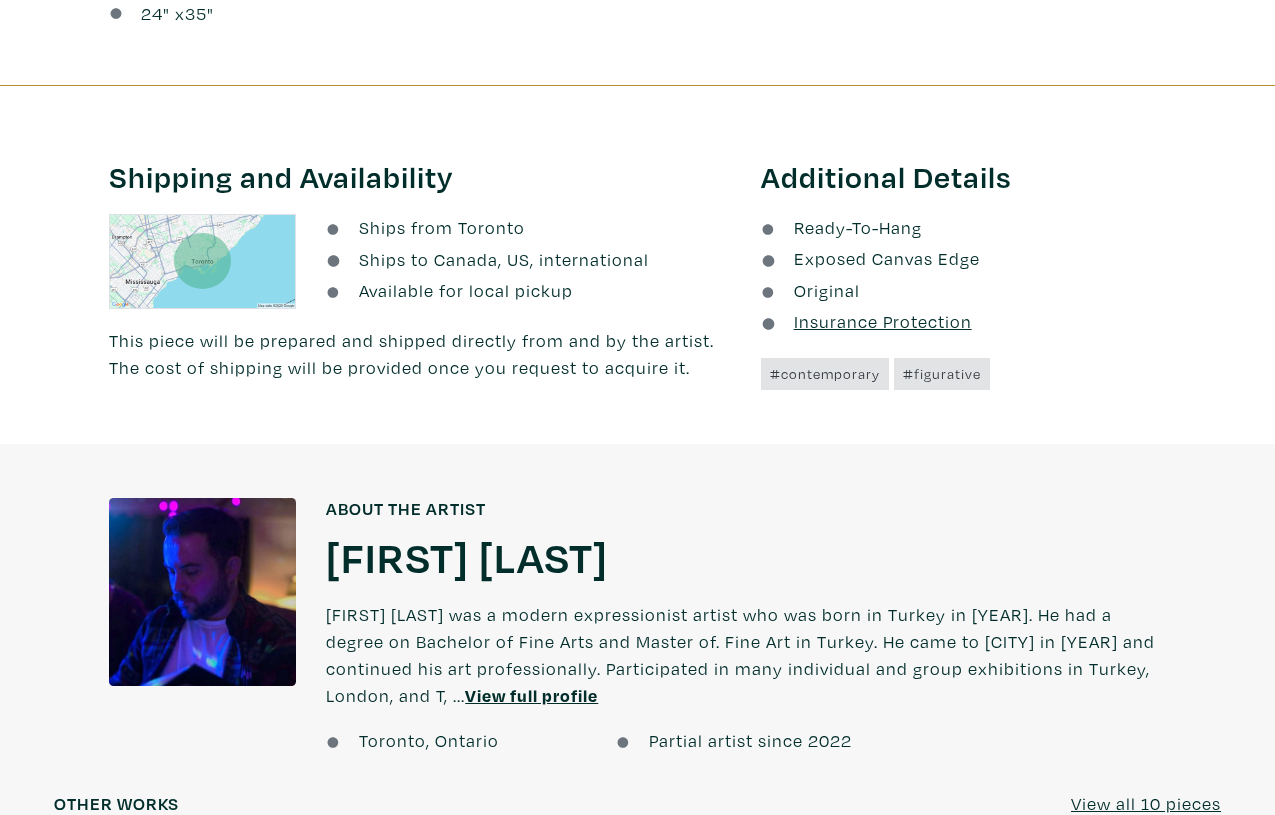 click on "Hakan Kamasik" at bounding box center (467, 556) 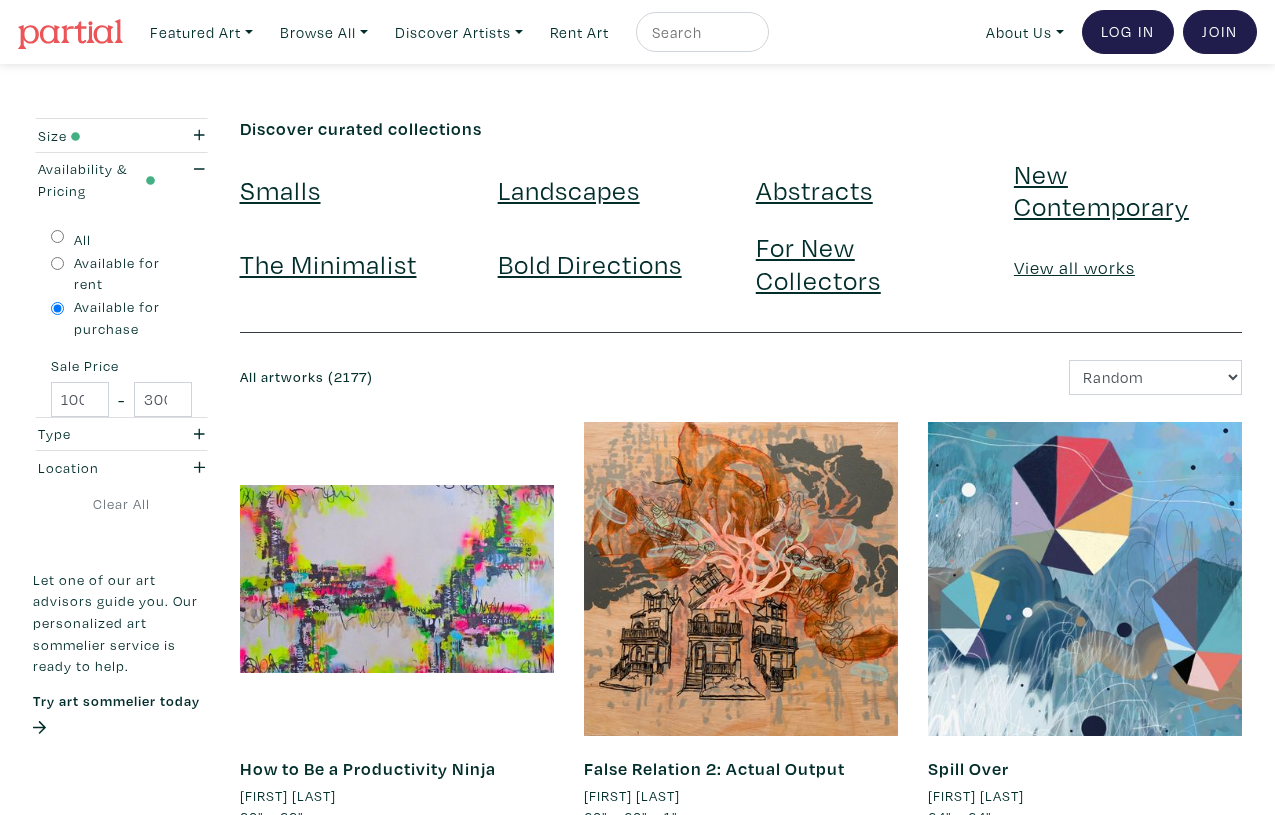 scroll, scrollTop: 0, scrollLeft: 0, axis: both 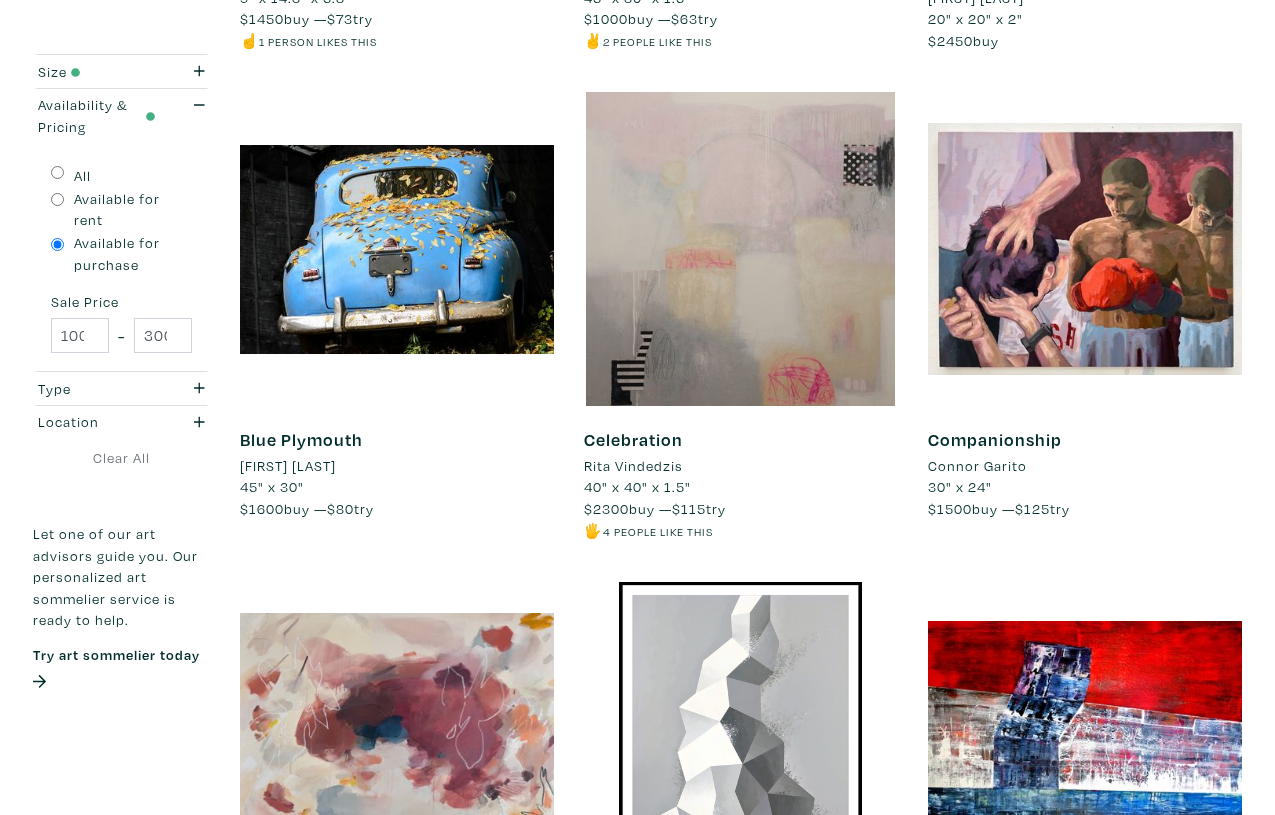 click on "Companionship" at bounding box center [995, 439] 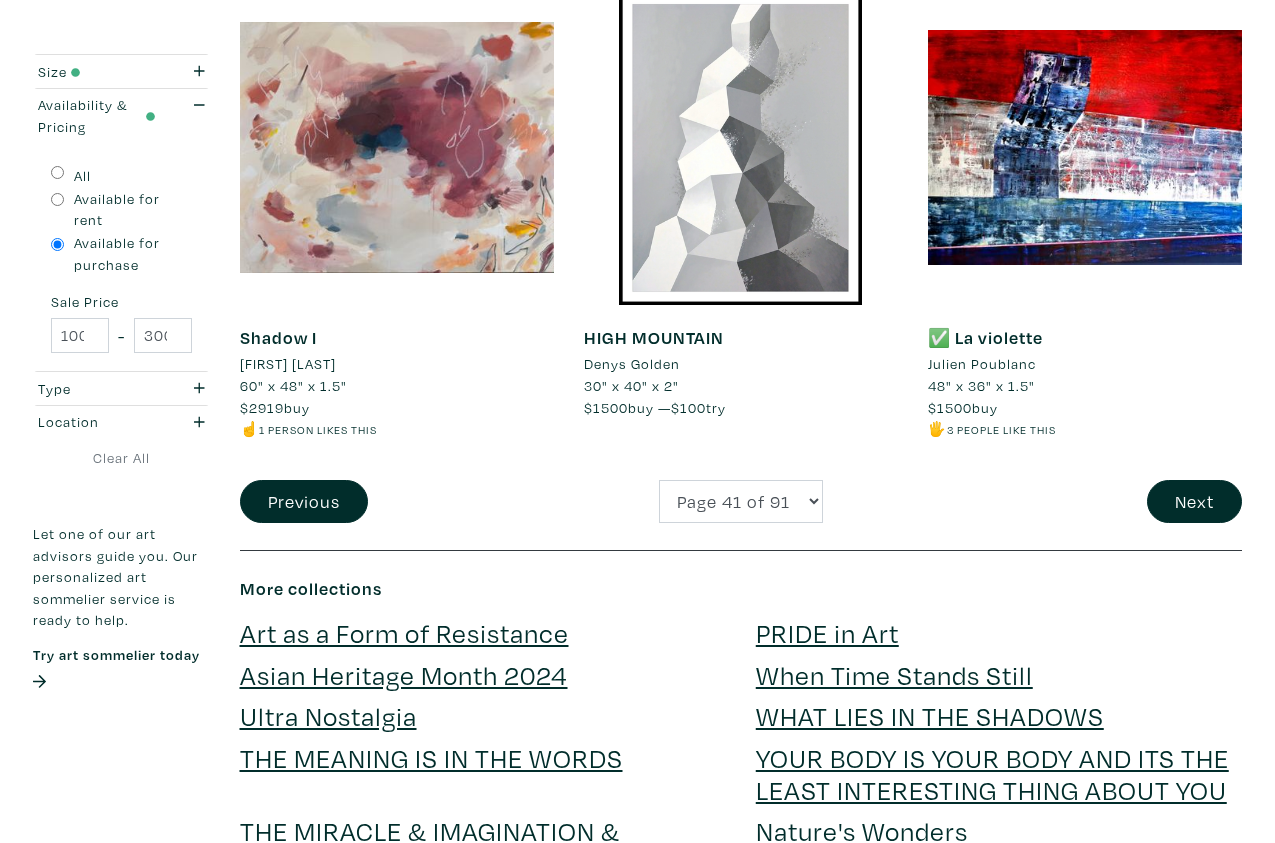 scroll, scrollTop: 3861, scrollLeft: 0, axis: vertical 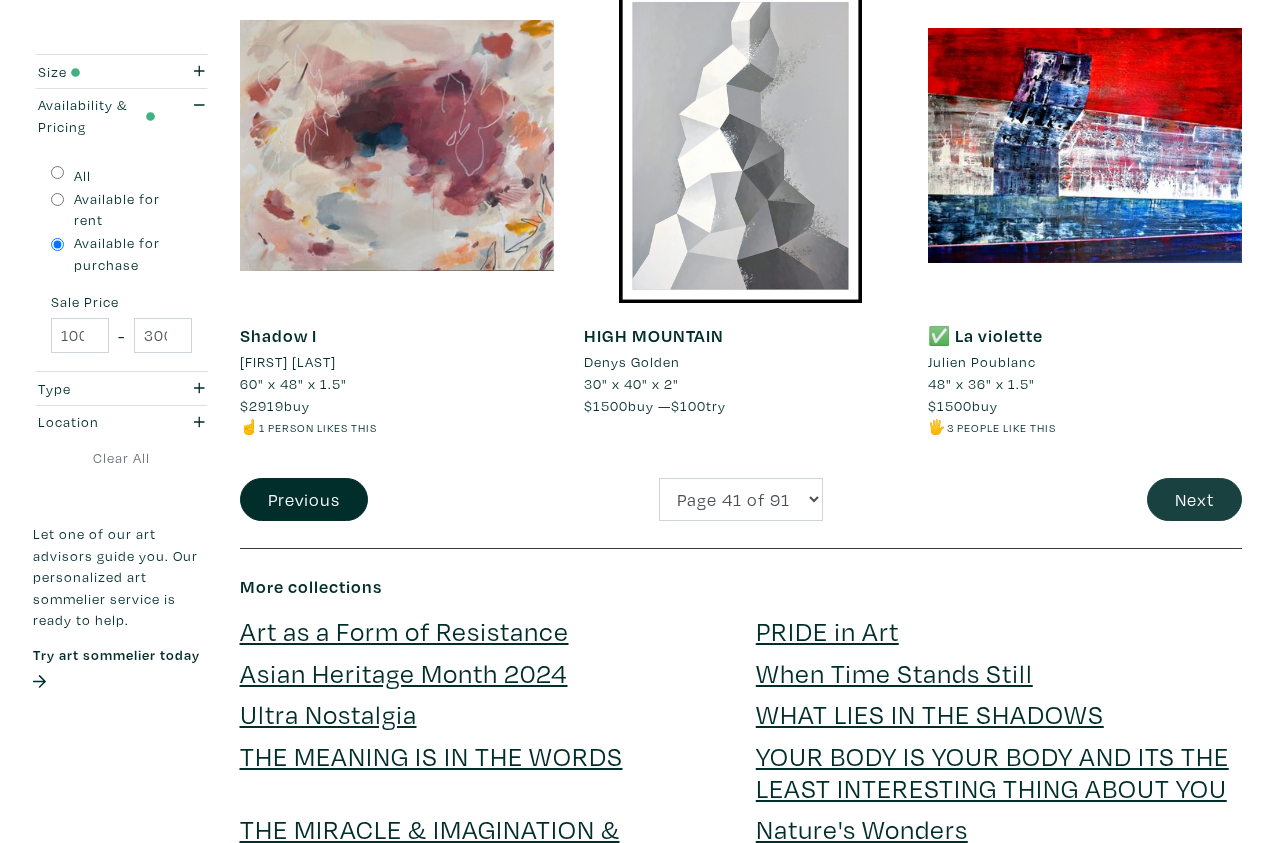 click on "Next" at bounding box center (1194, 499) 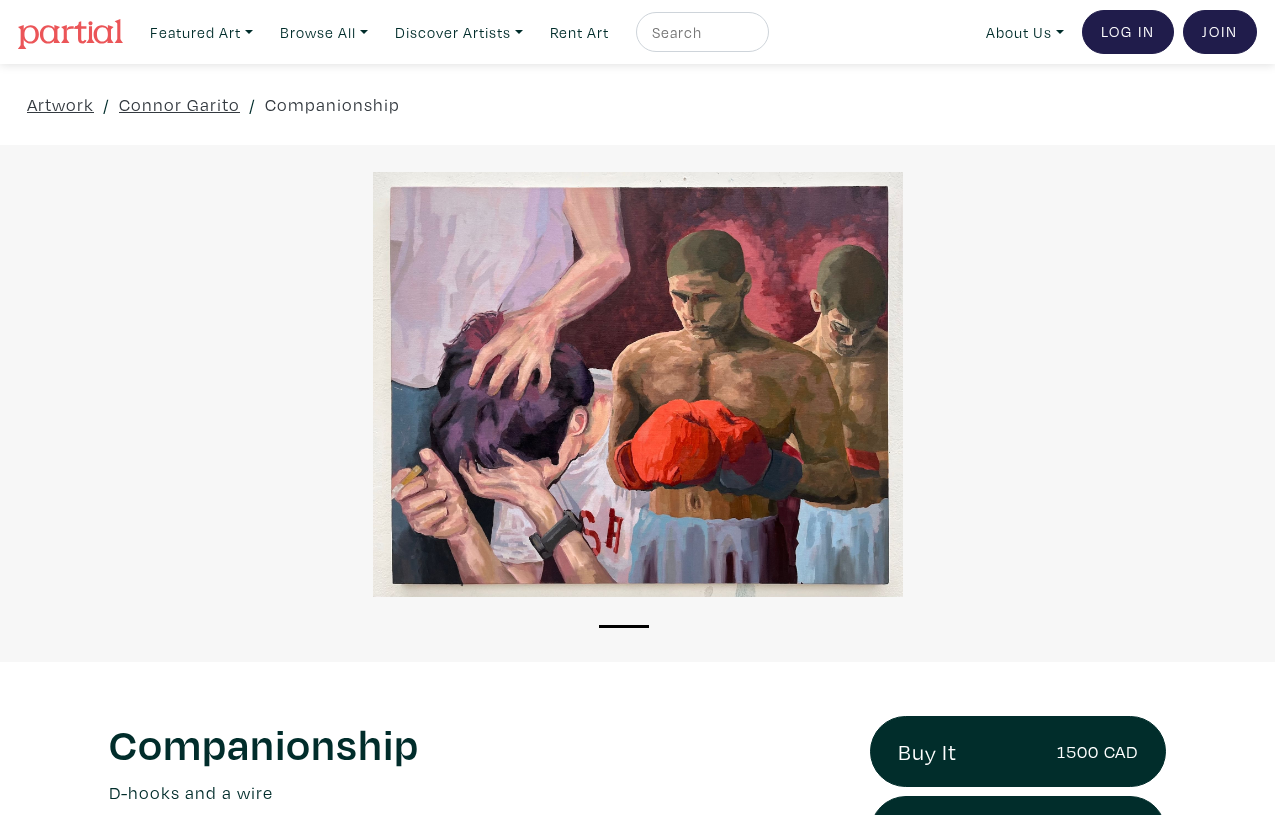 scroll, scrollTop: 0, scrollLeft: 0, axis: both 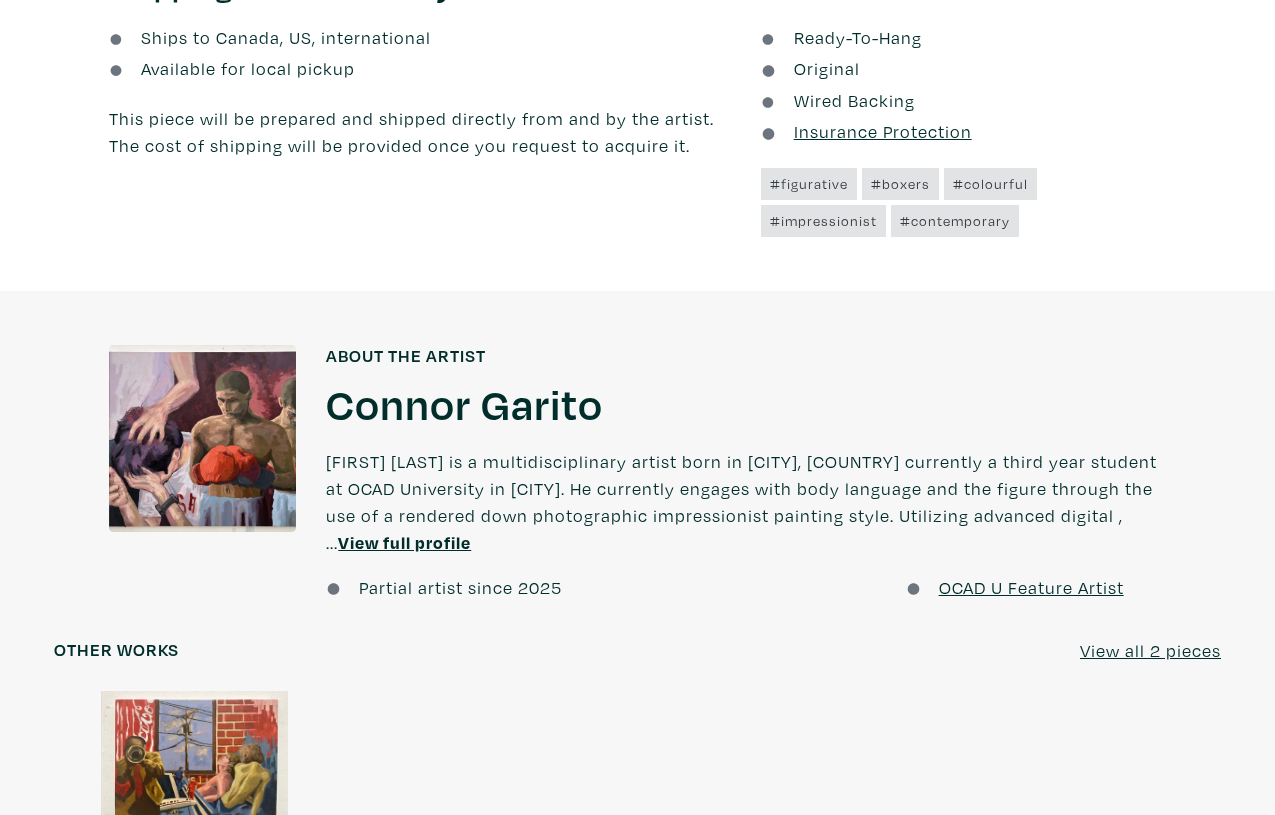 click on "Connor Garito" at bounding box center [464, 403] 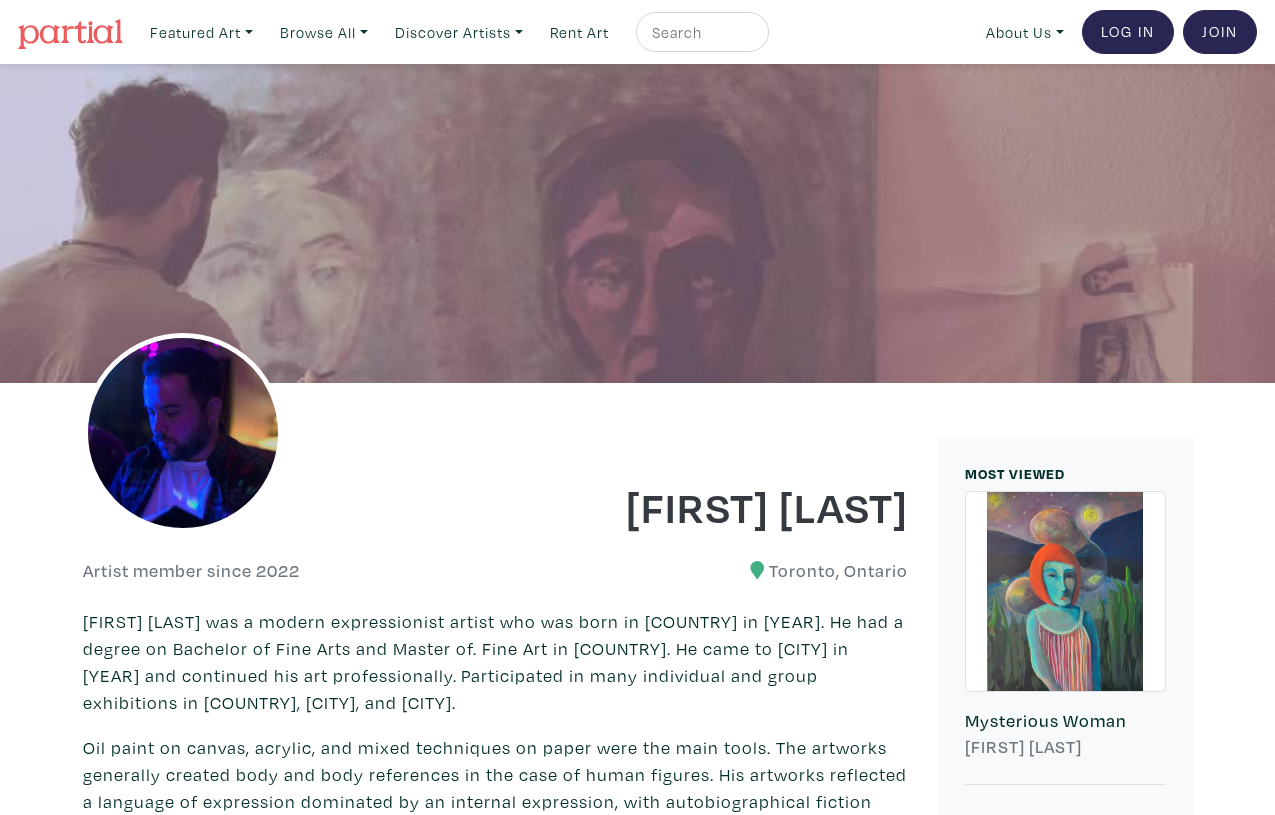 scroll, scrollTop: 0, scrollLeft: 0, axis: both 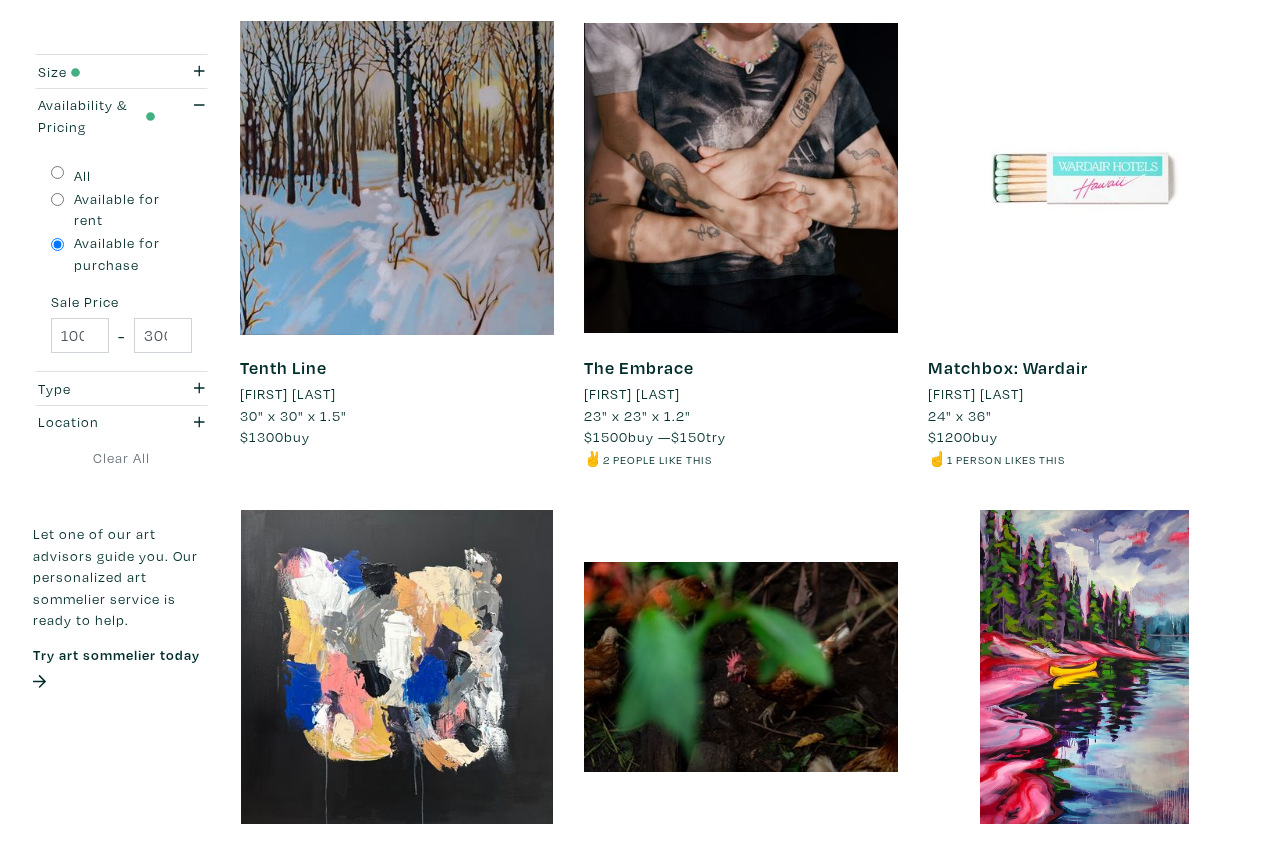 click on "The Embrace" at bounding box center [639, 367] 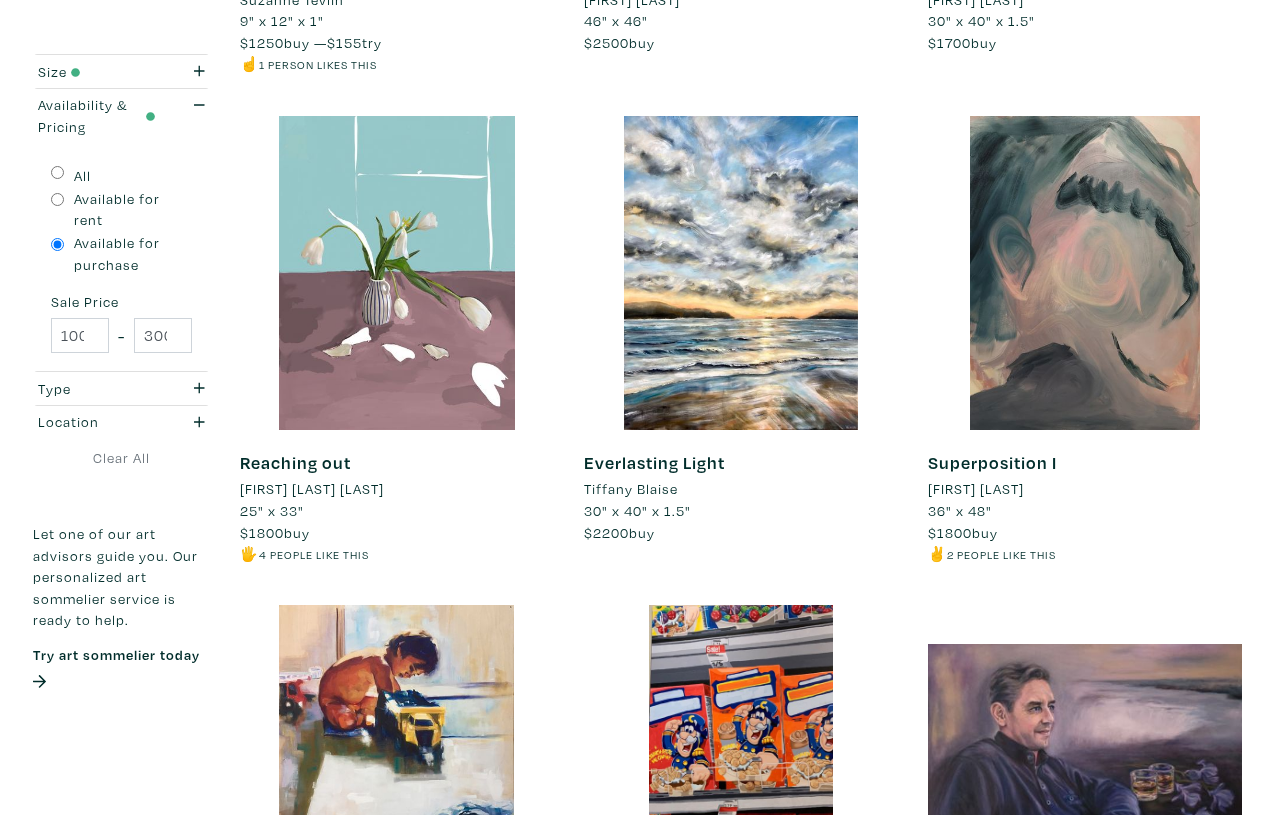 scroll, scrollTop: 2273, scrollLeft: 0, axis: vertical 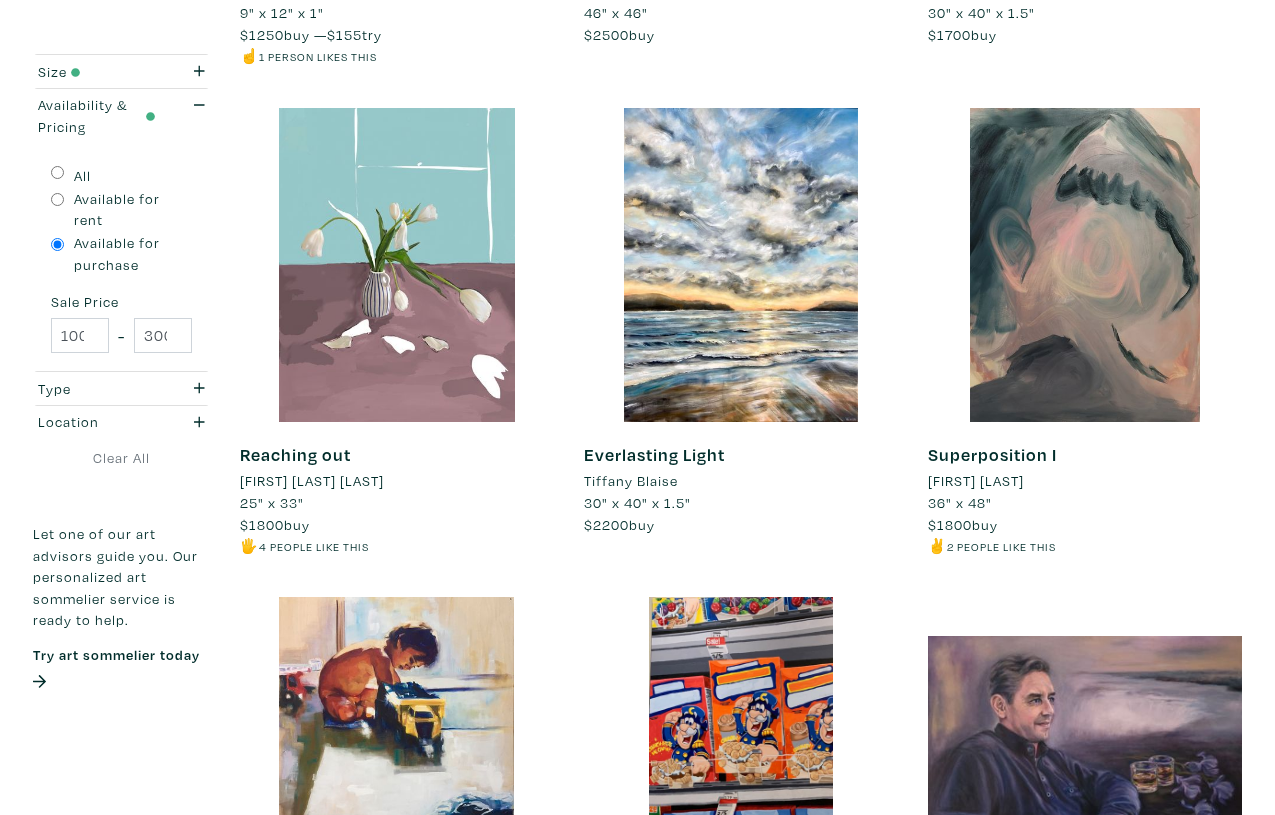 click on "Reaching out" at bounding box center (295, 454) 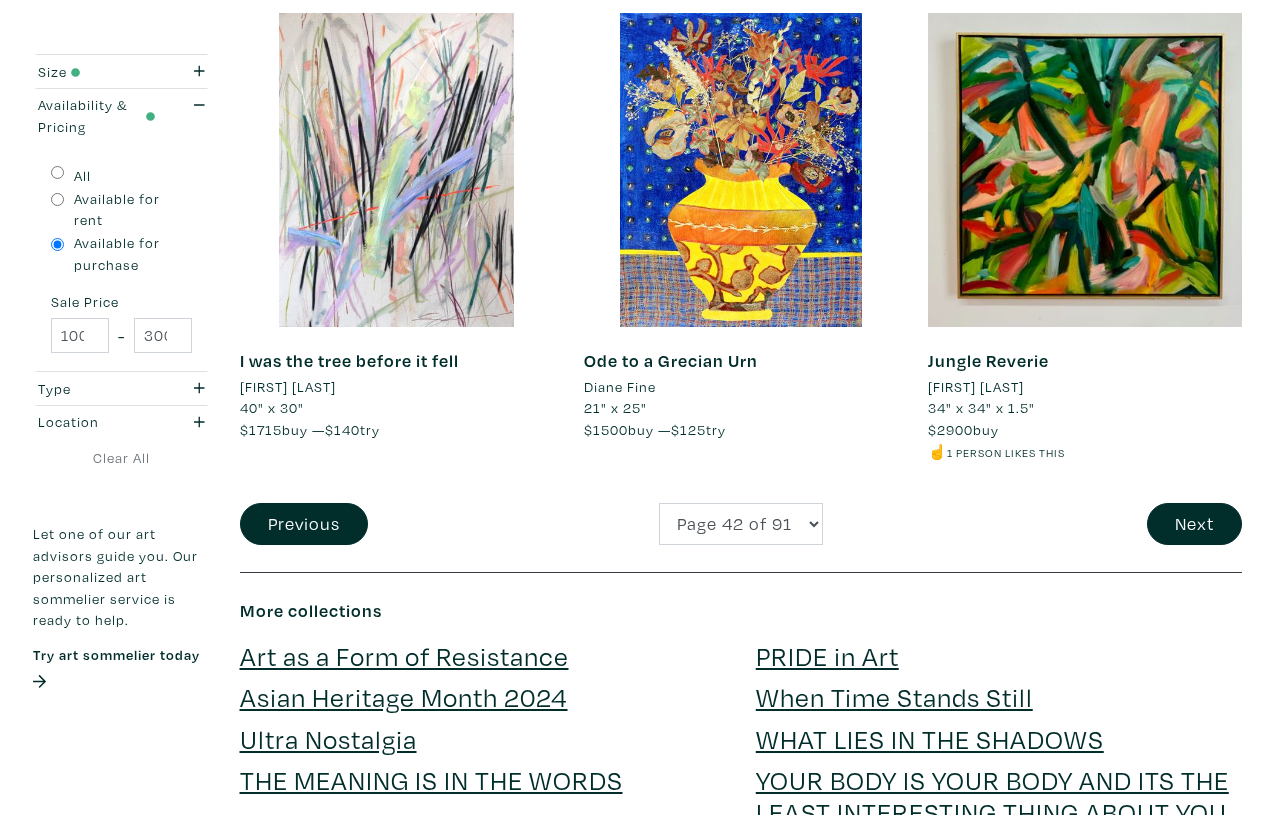 scroll, scrollTop: 3833, scrollLeft: 0, axis: vertical 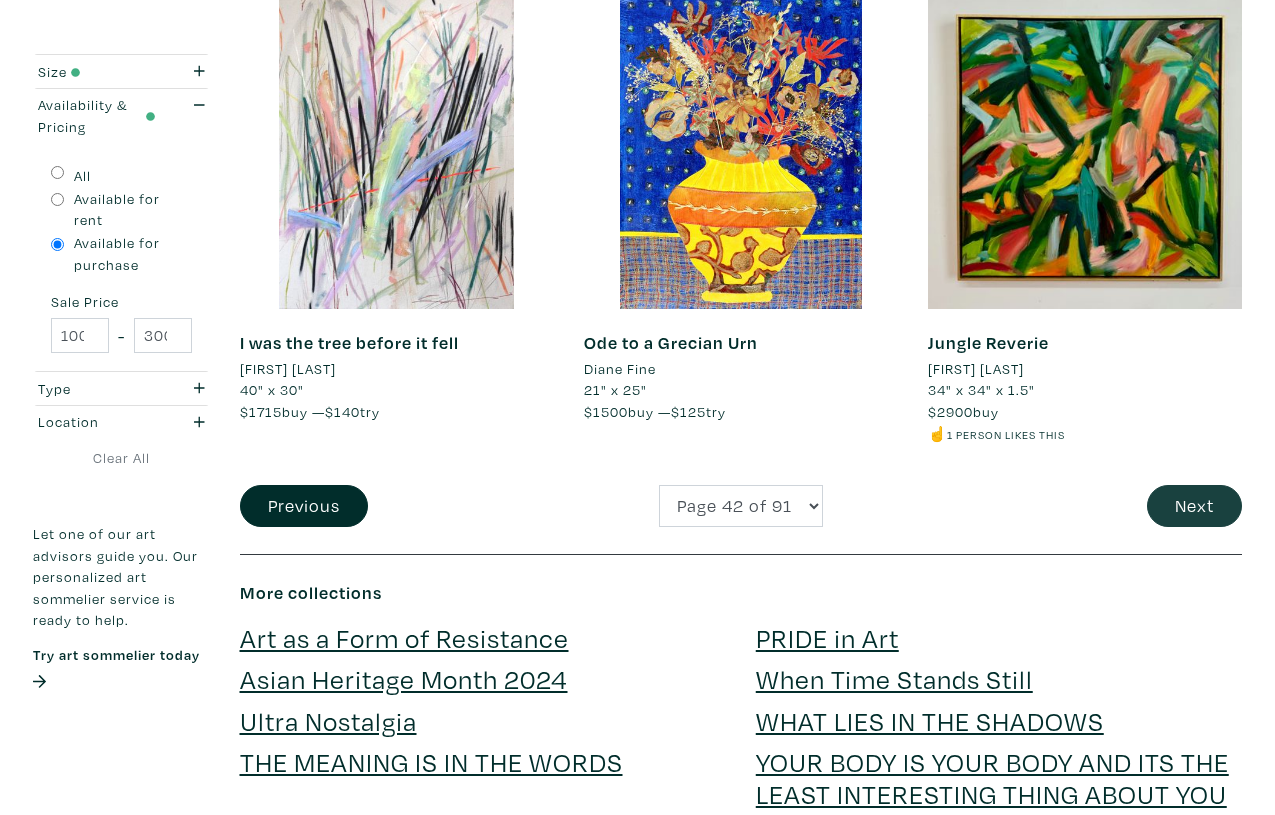 click on "Next" at bounding box center (1194, 506) 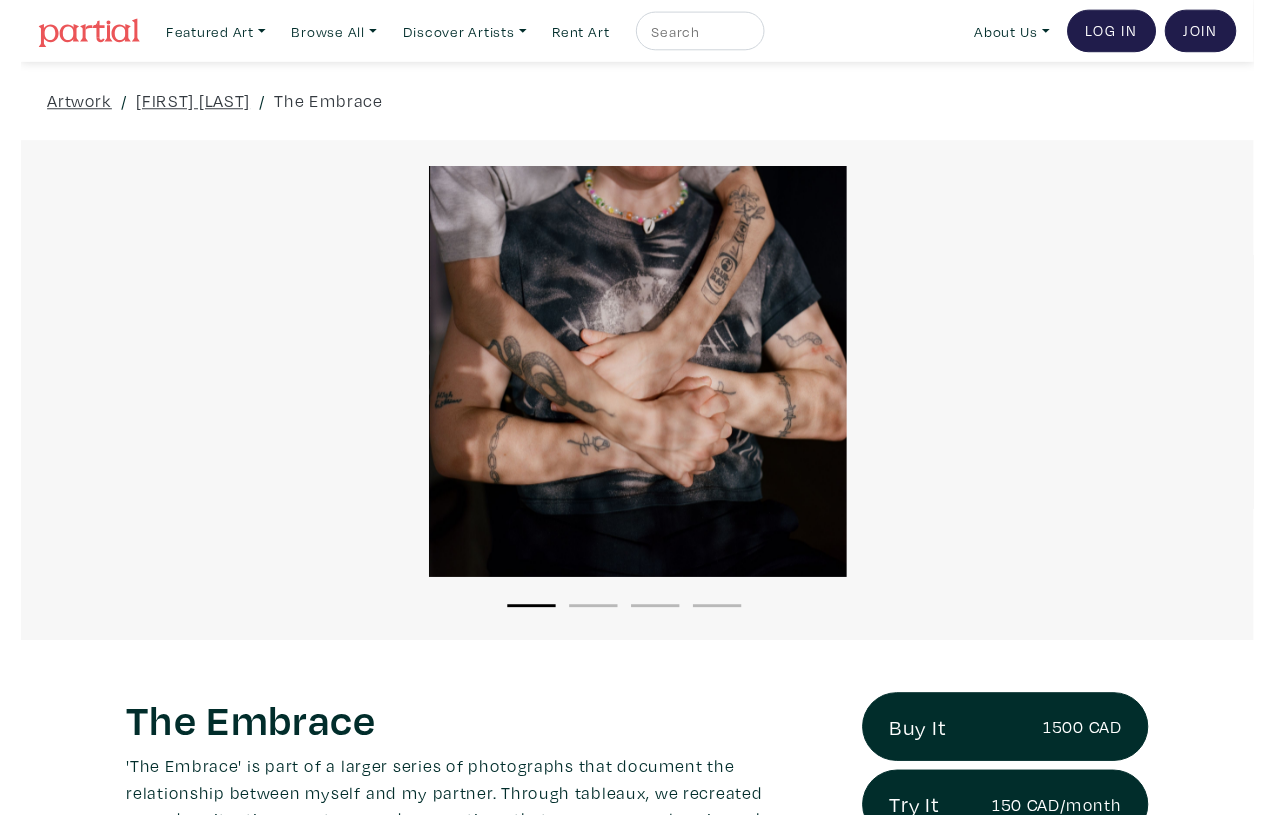 scroll, scrollTop: 0, scrollLeft: 0, axis: both 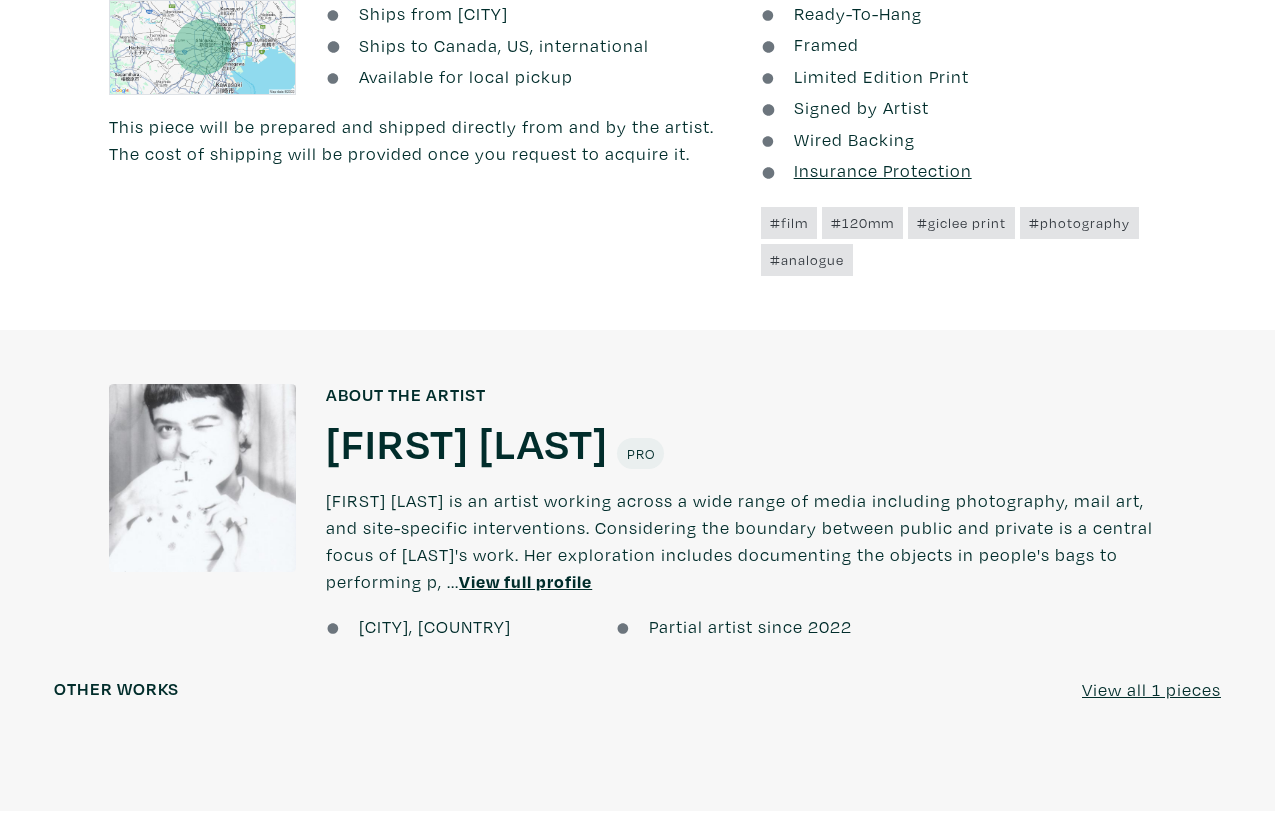 click on "Mina Nowzari" at bounding box center [467, 442] 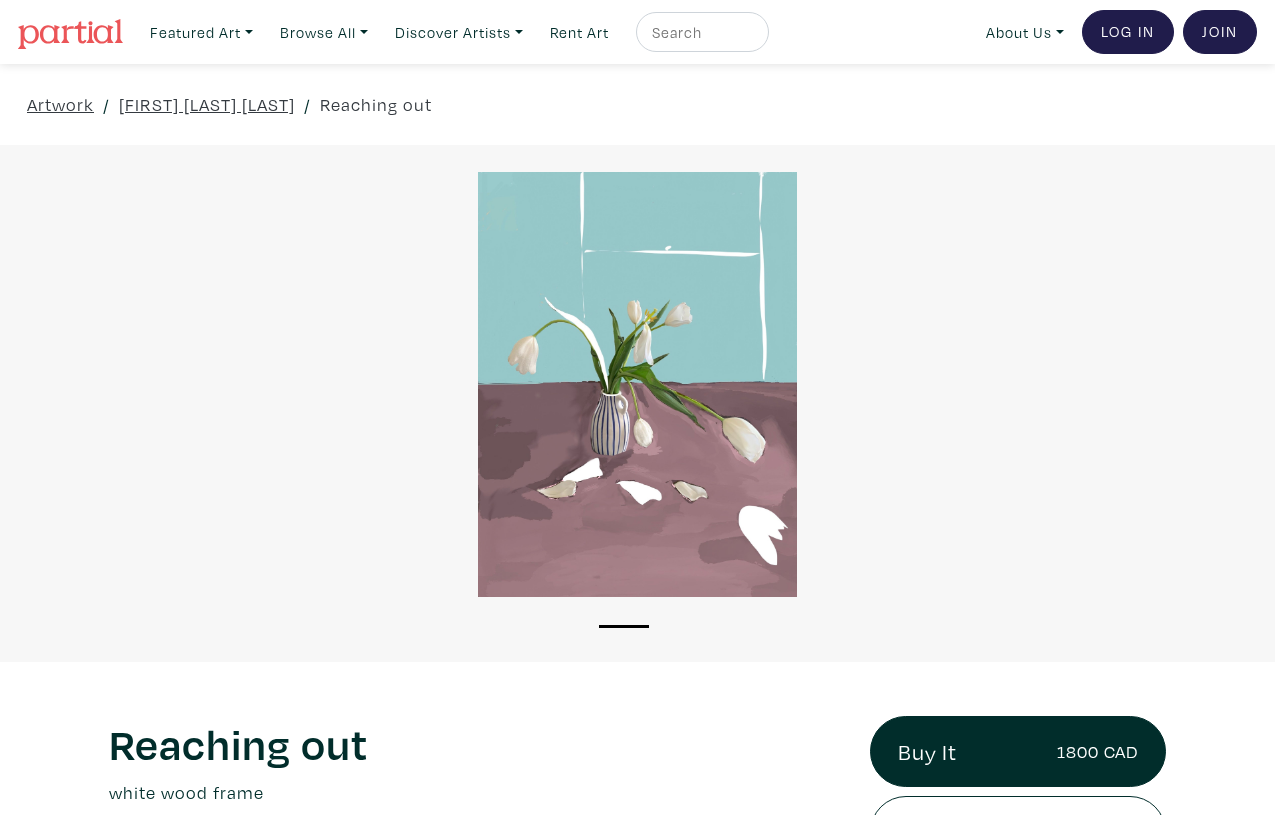 scroll, scrollTop: 0, scrollLeft: 0, axis: both 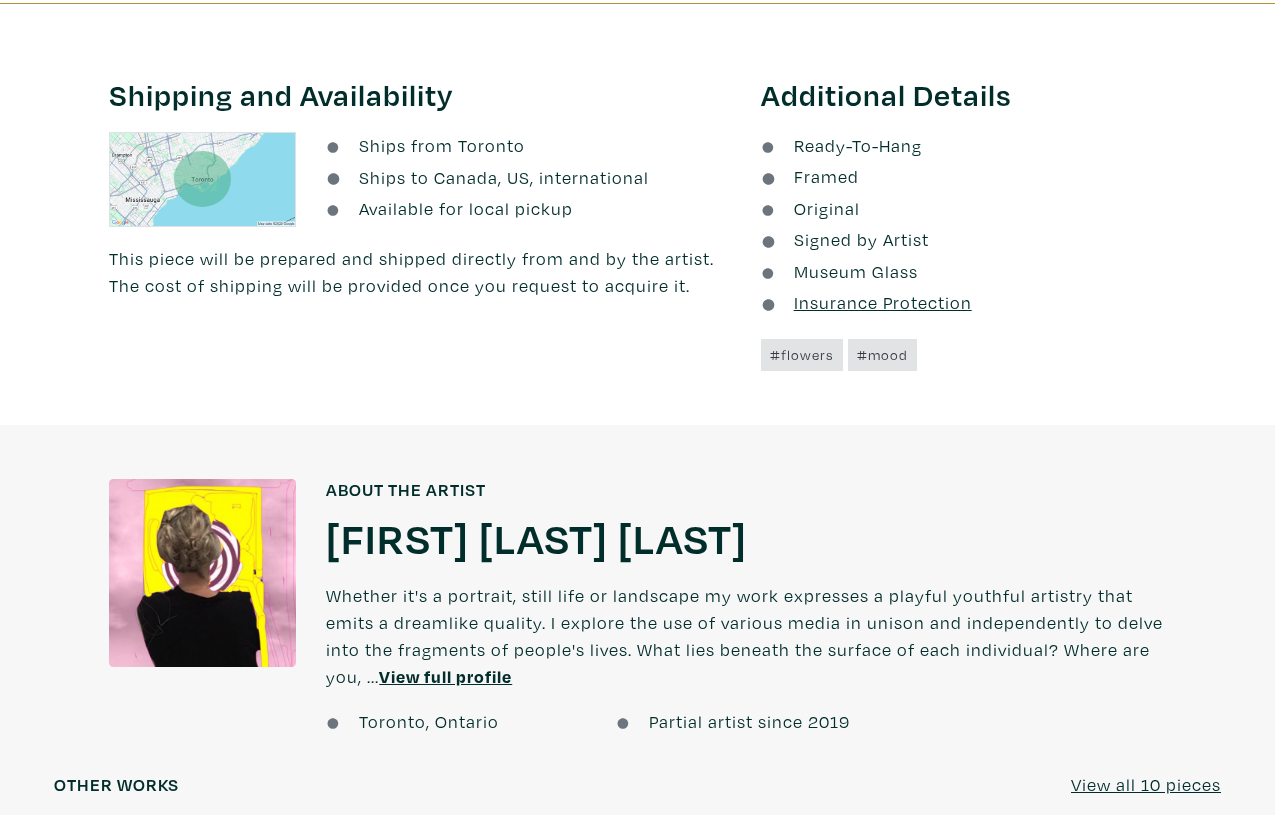 click on "[FIRST] [LAST] [LAST]" at bounding box center (536, 537) 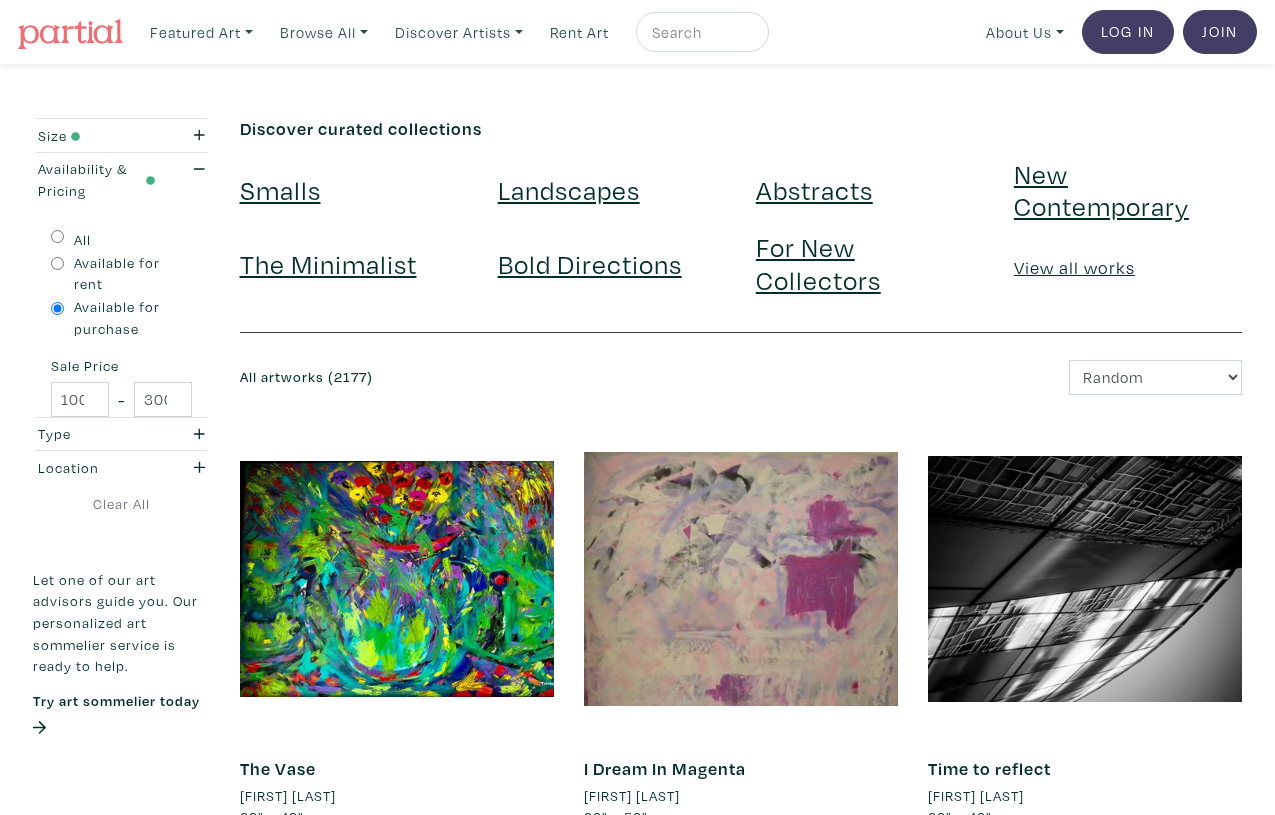 scroll, scrollTop: 0, scrollLeft: 0, axis: both 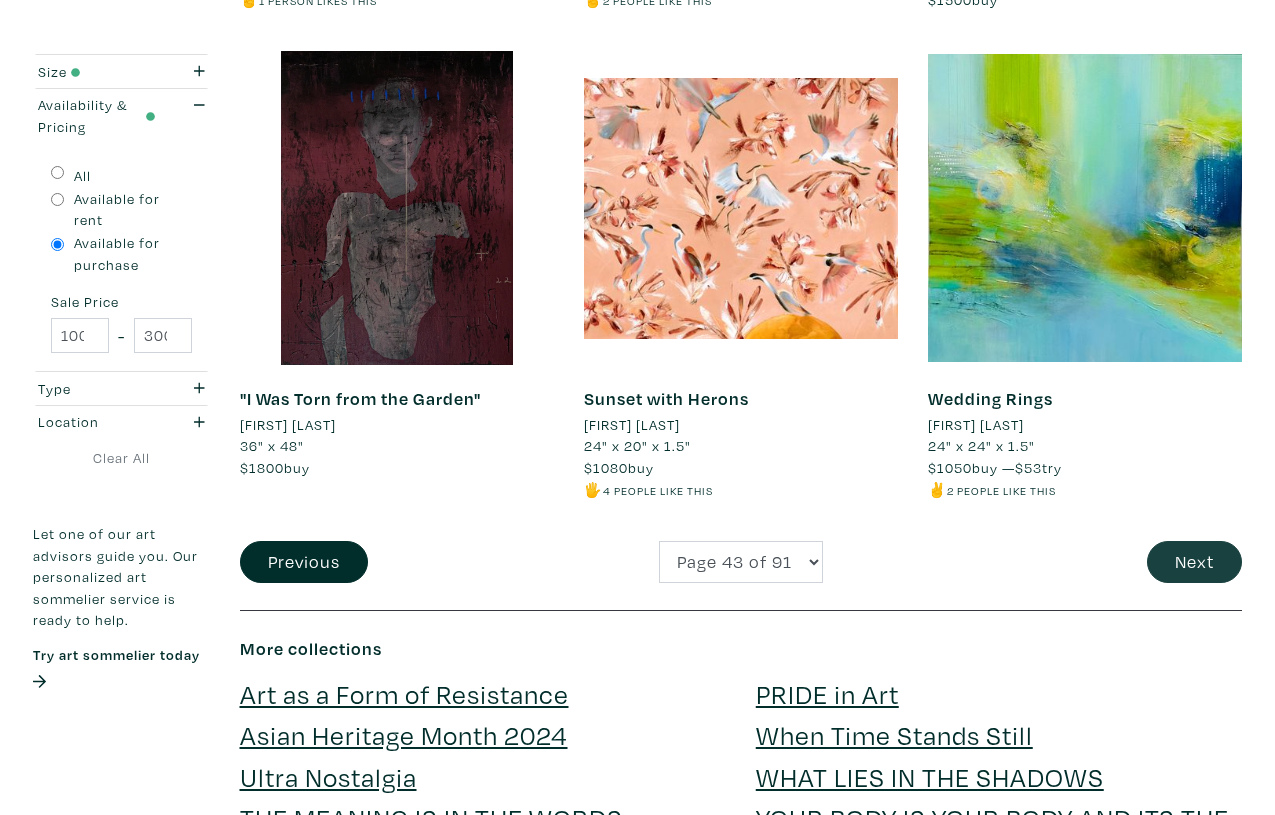 click on "Next" at bounding box center (1194, 562) 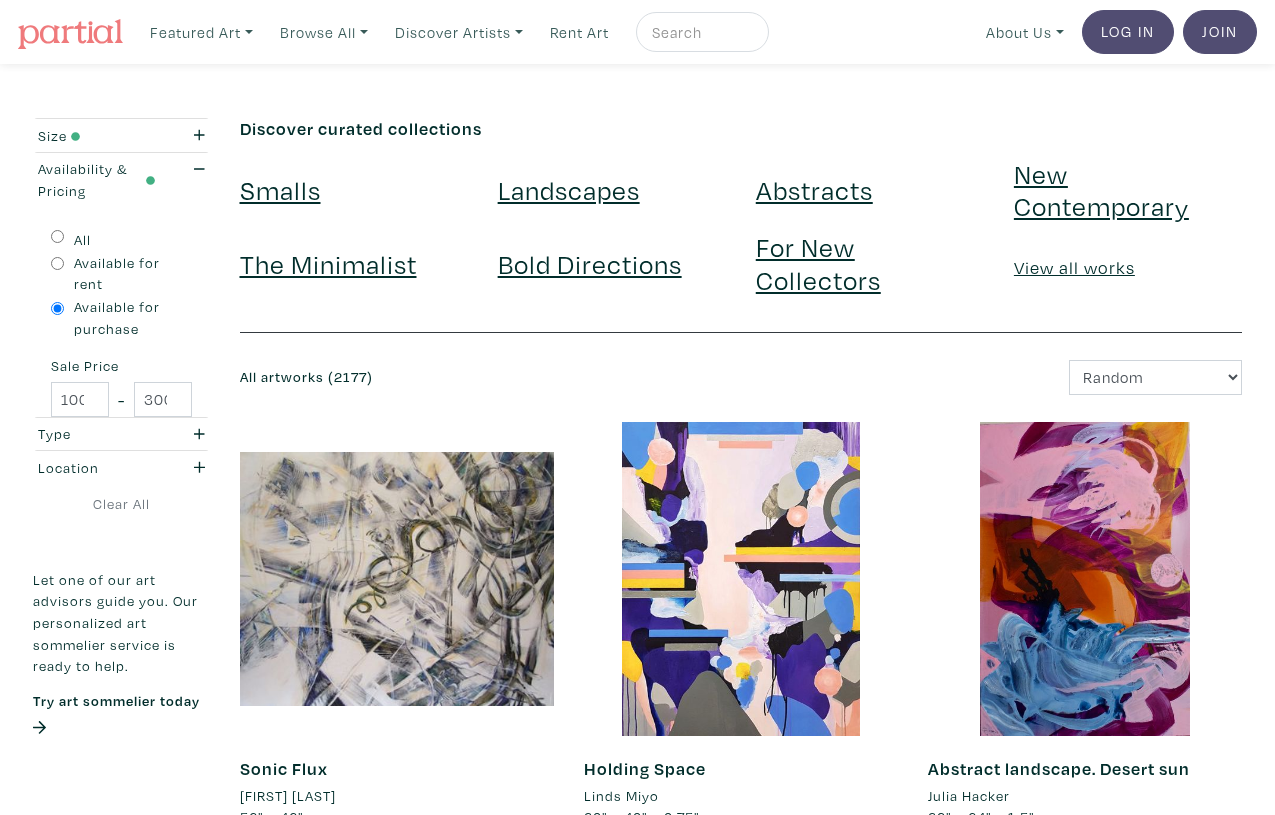scroll, scrollTop: 0, scrollLeft: 0, axis: both 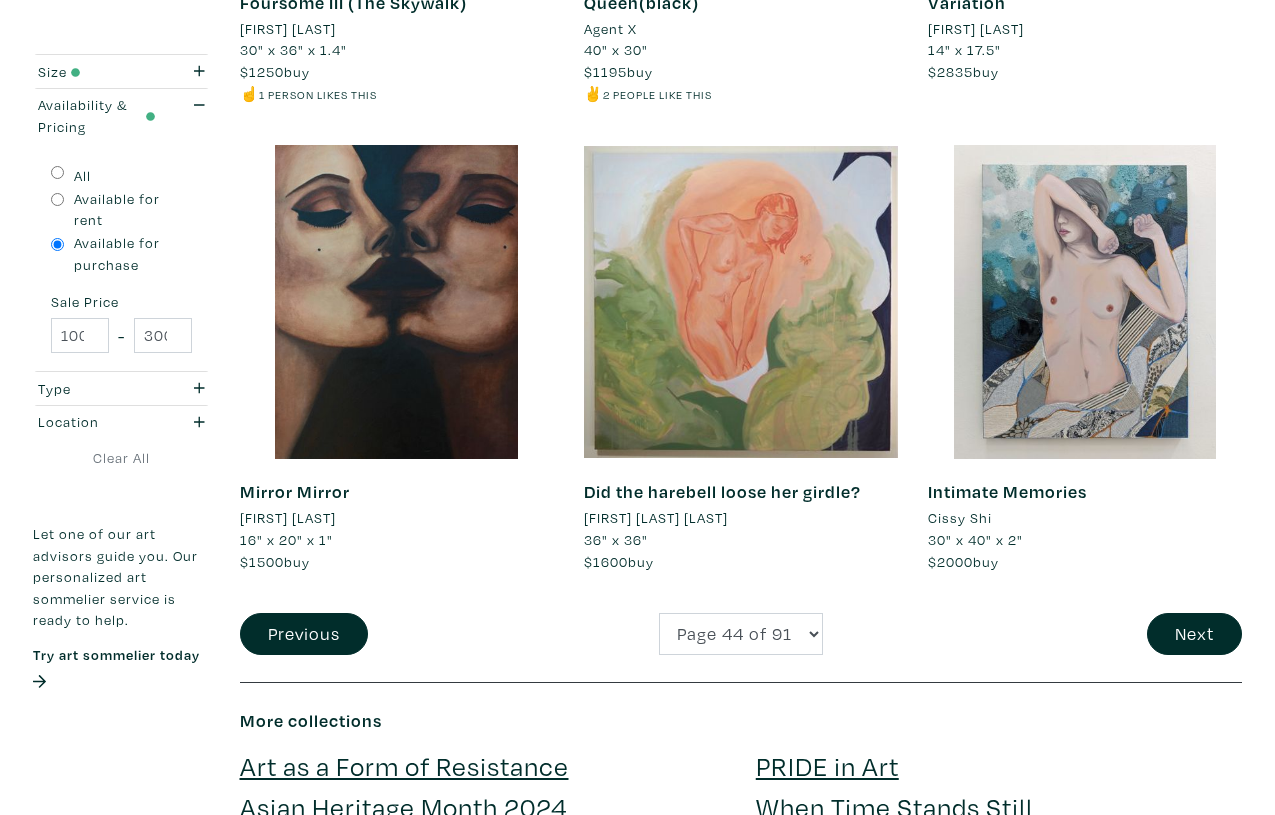 click on "Intimate Memories" at bounding box center [1007, 491] 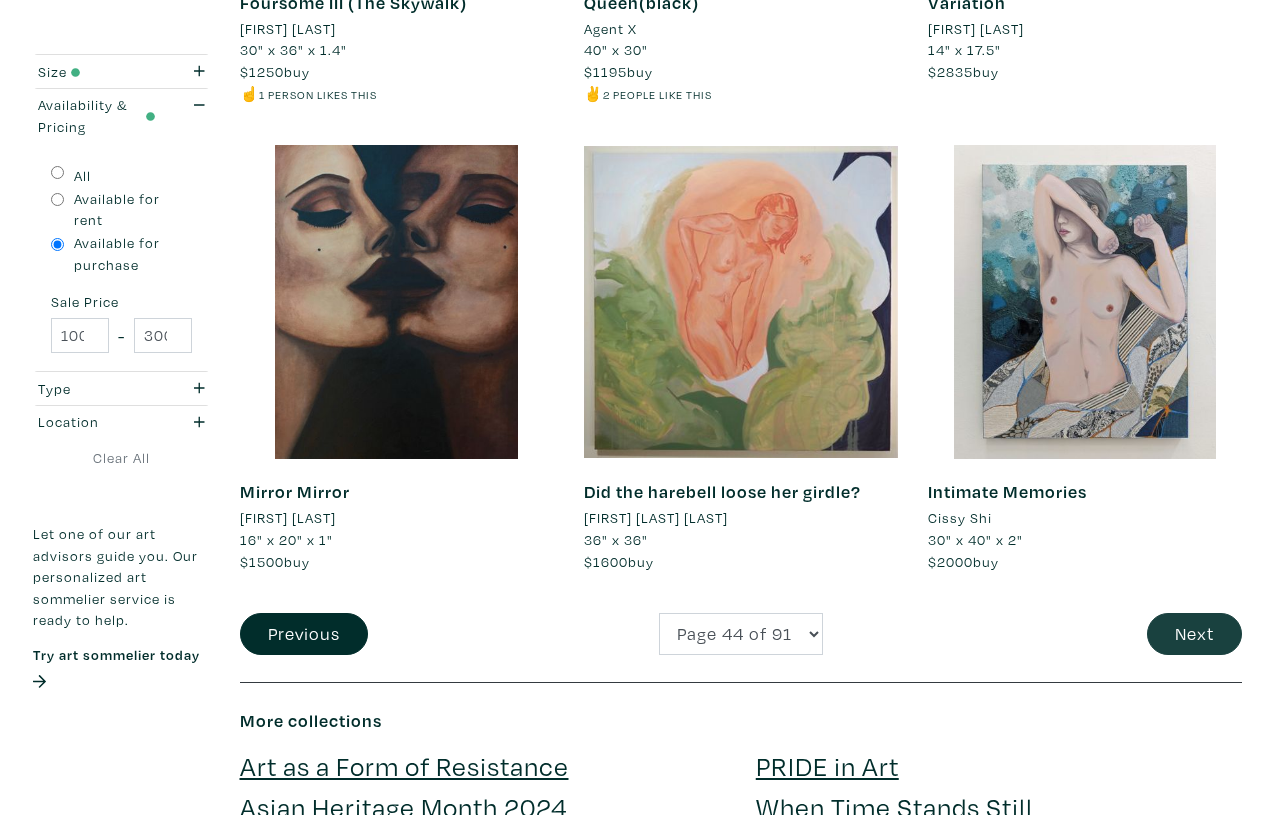 click on "Next" at bounding box center (1194, 634) 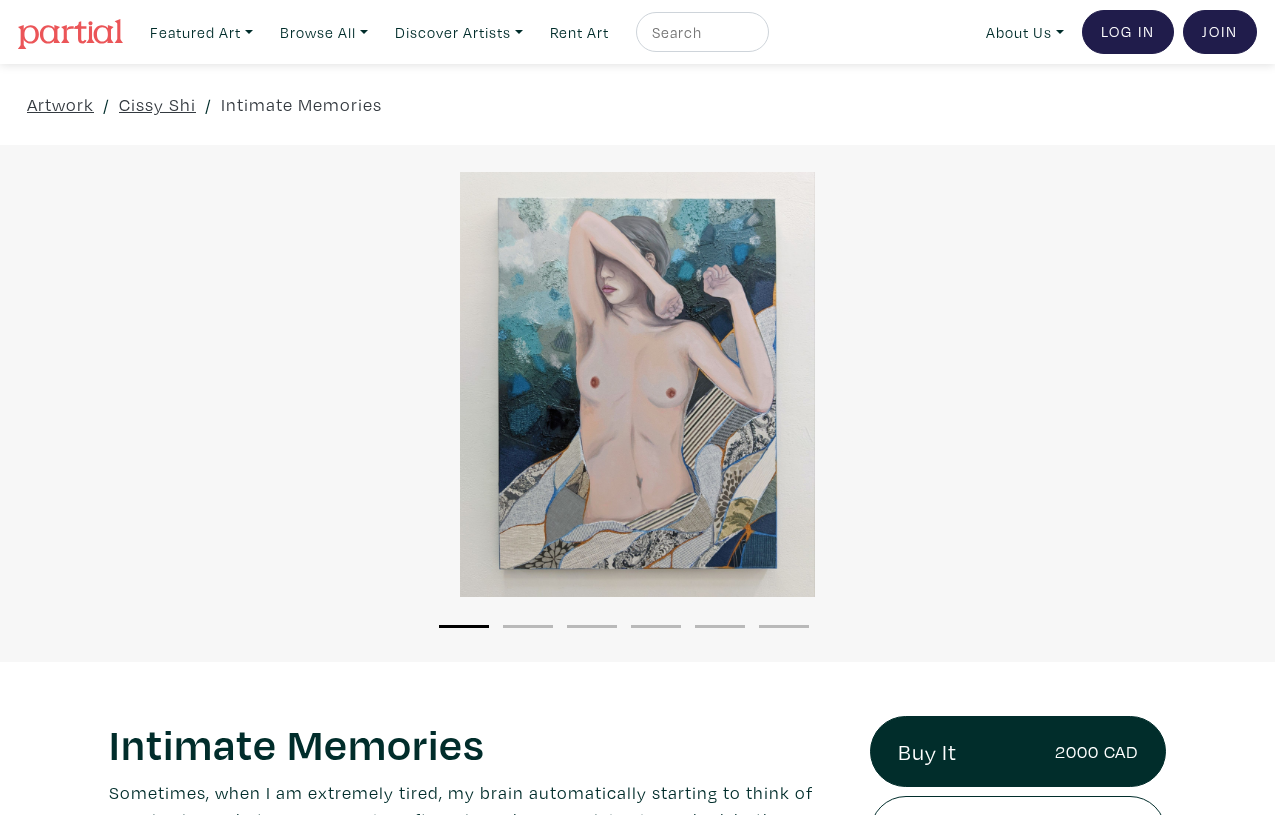 scroll, scrollTop: 0, scrollLeft: 0, axis: both 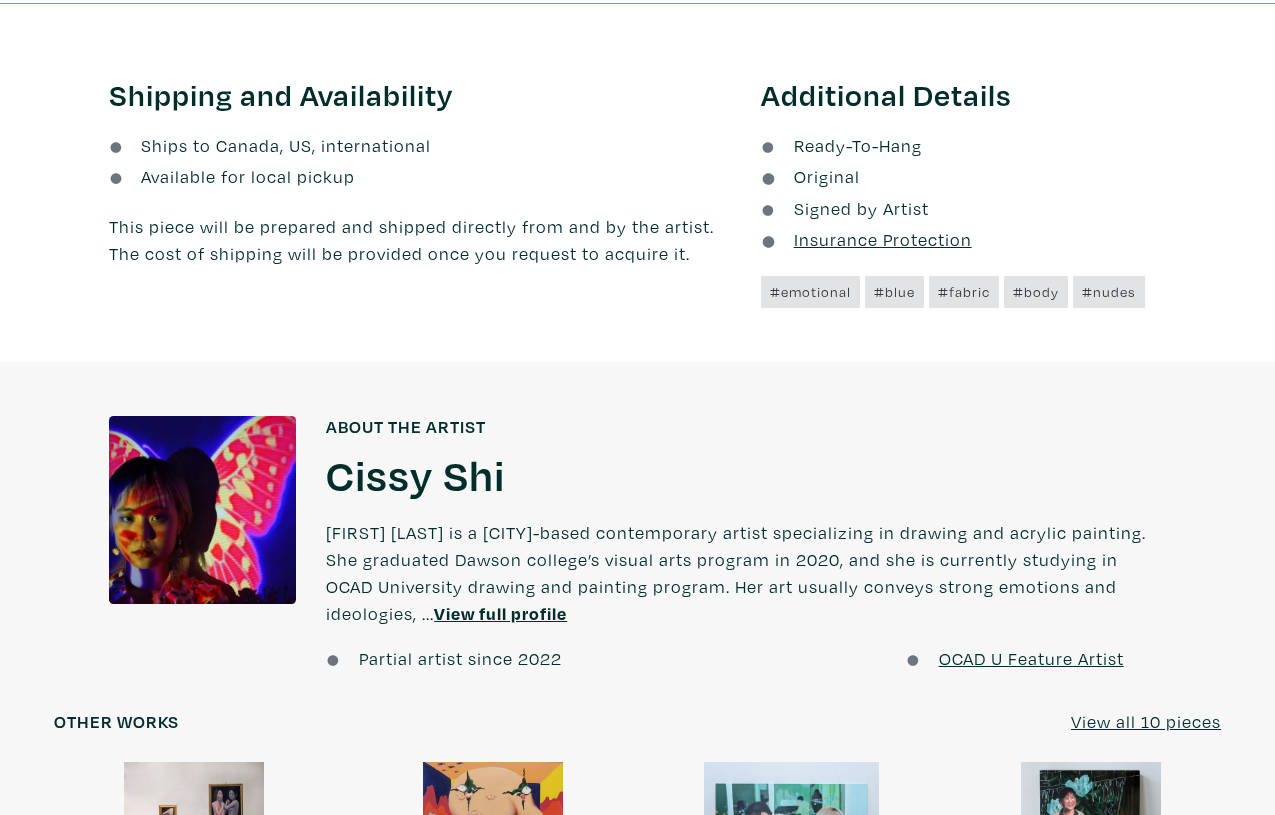 click on "Cissy Shi" at bounding box center [415, 474] 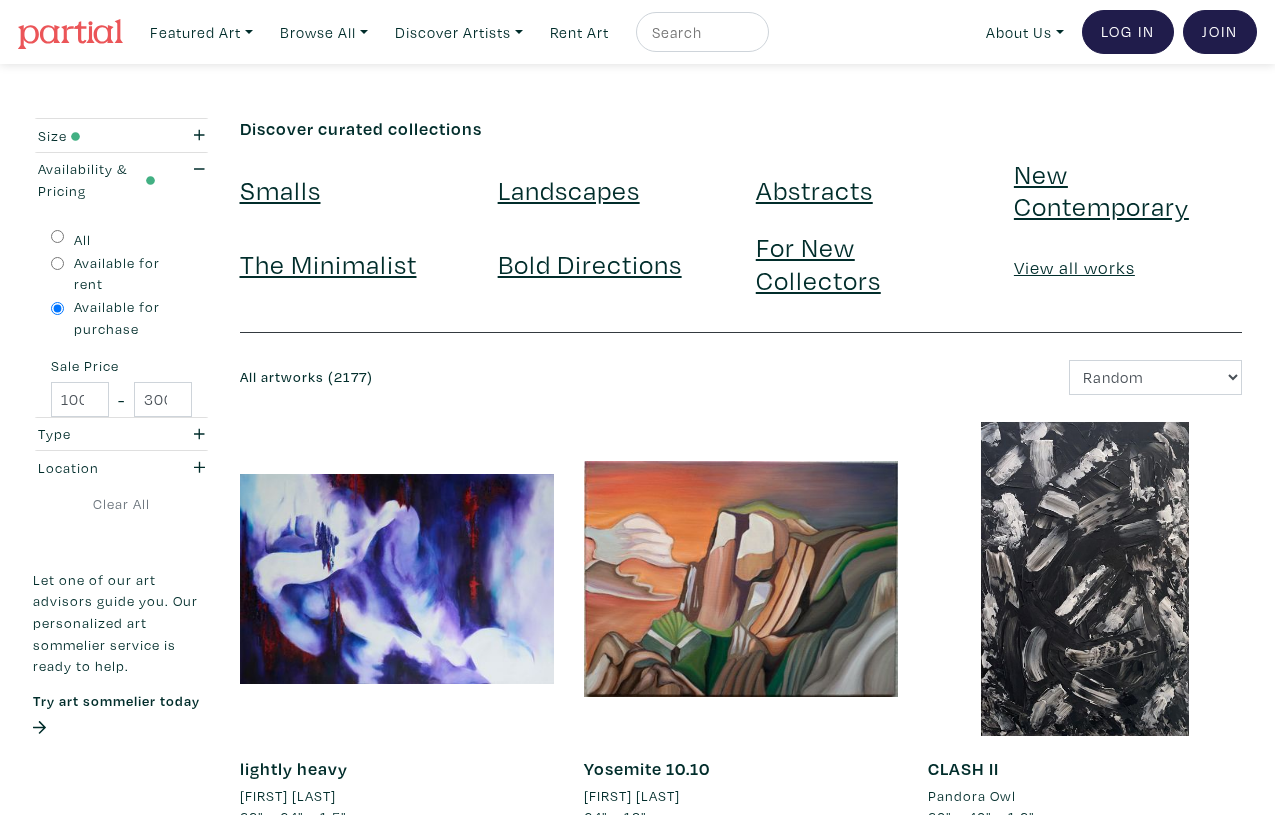 scroll, scrollTop: 0, scrollLeft: 0, axis: both 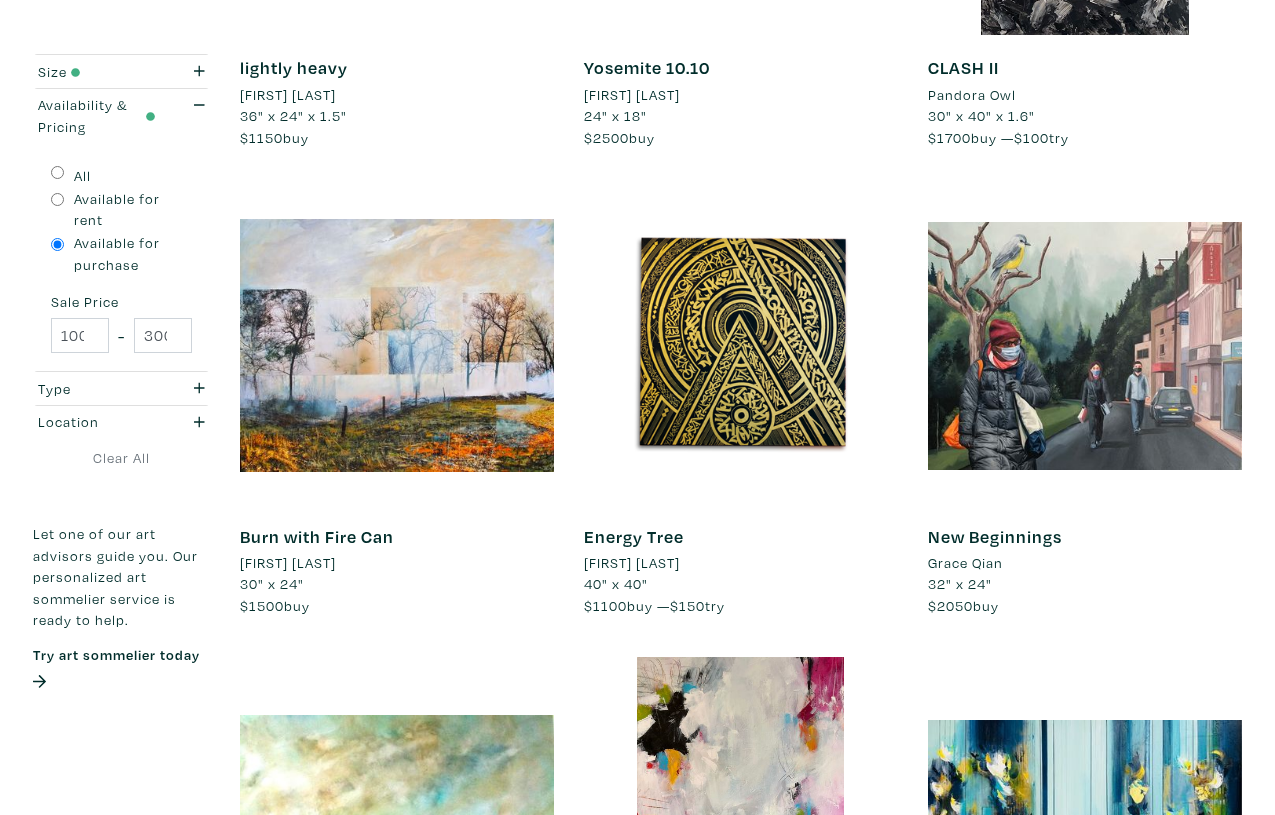 click on "New Beginnings" at bounding box center [995, 536] 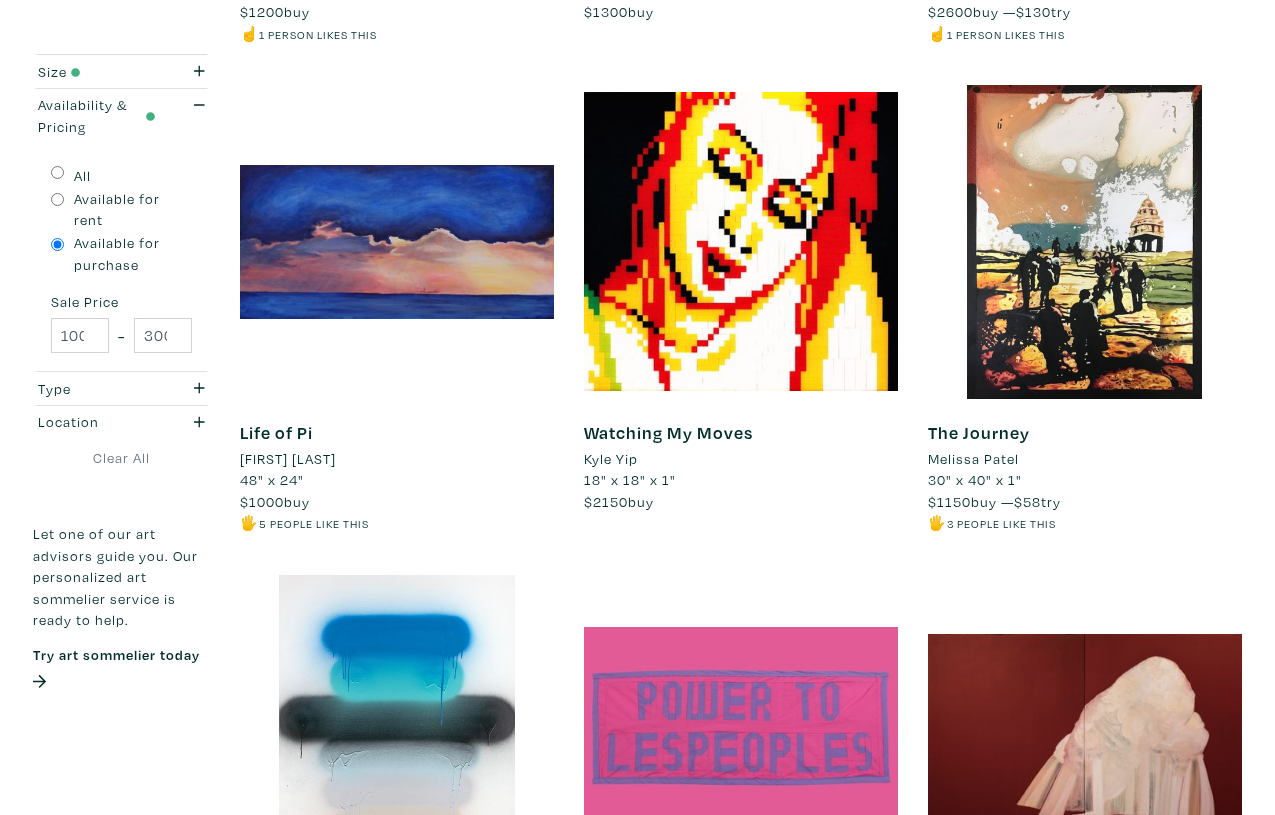 scroll, scrollTop: 1807, scrollLeft: 0, axis: vertical 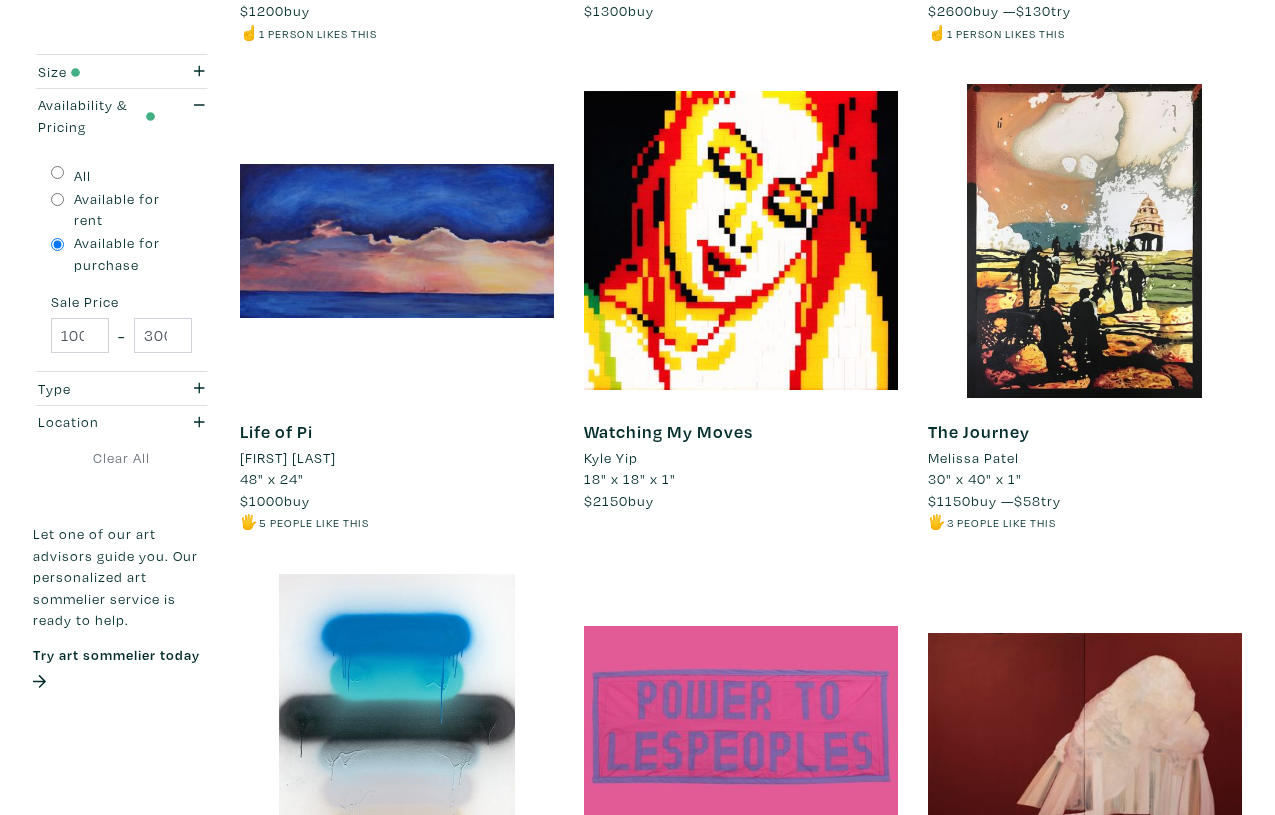 click on "The Journey" at bounding box center (979, 431) 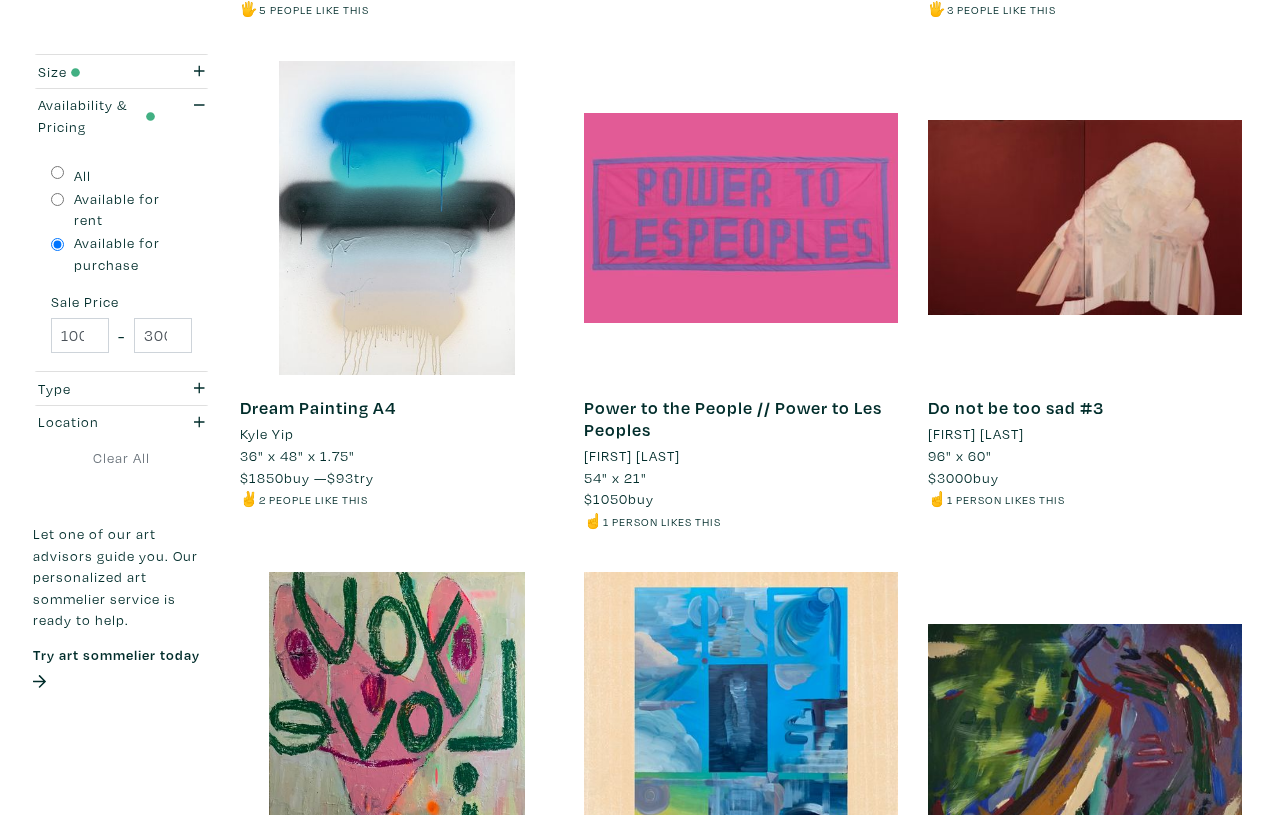 scroll, scrollTop: 2324, scrollLeft: 0, axis: vertical 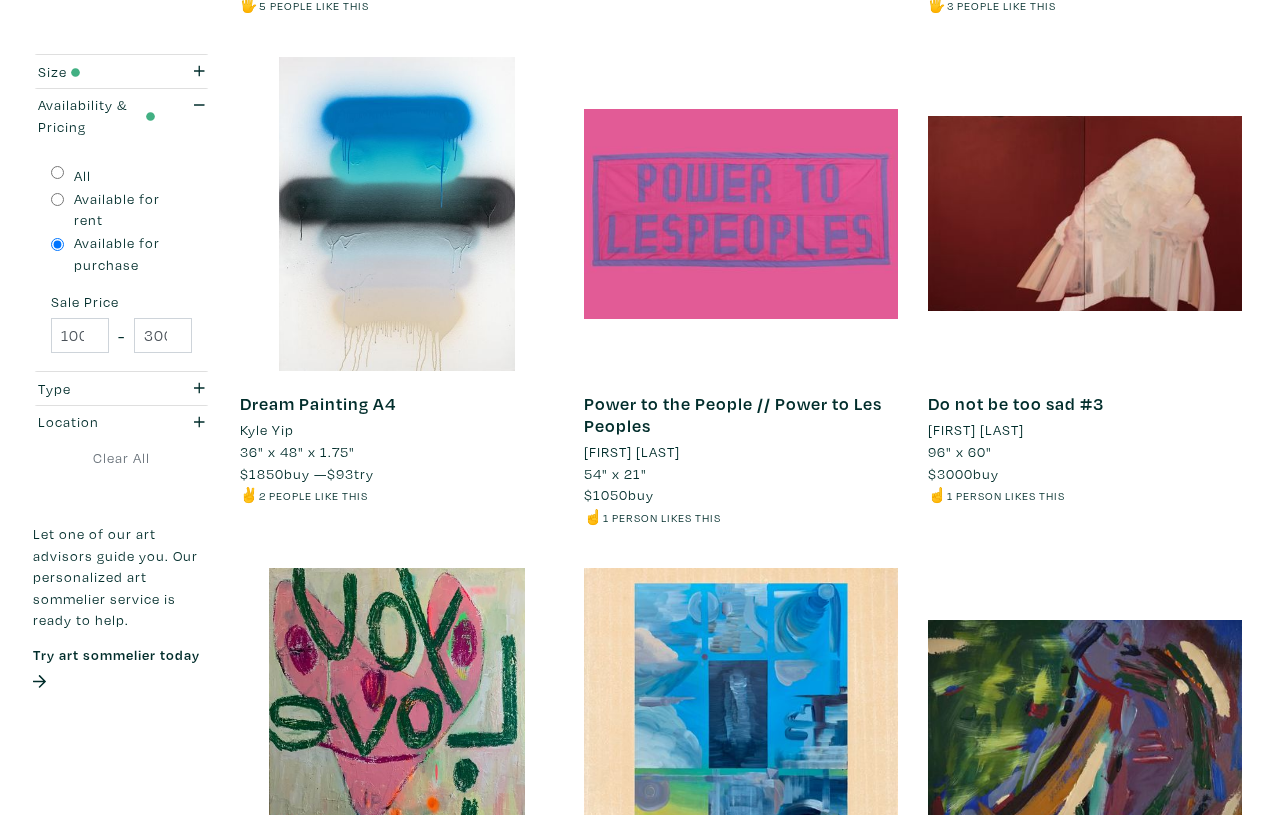 click on "Do not be too sad #3" at bounding box center (1016, 403) 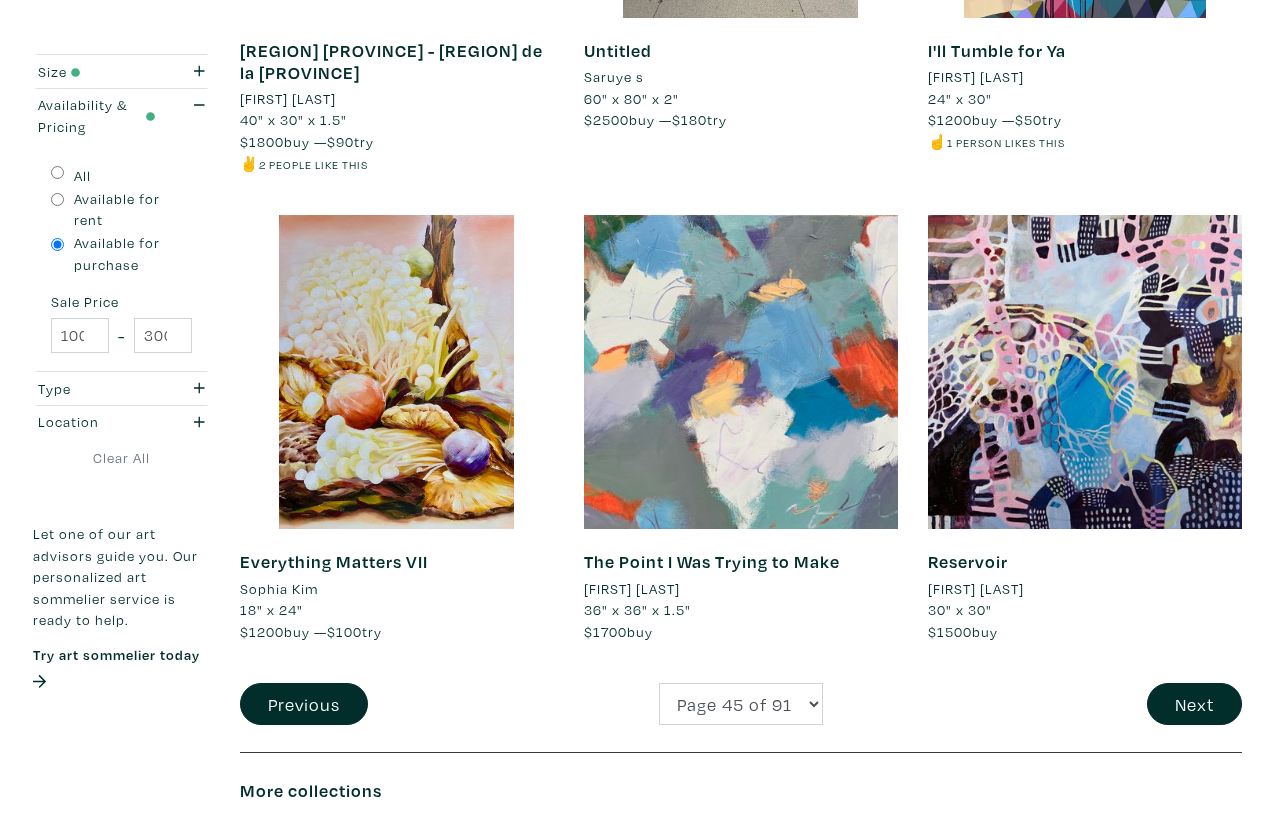 scroll, scrollTop: 3680, scrollLeft: 0, axis: vertical 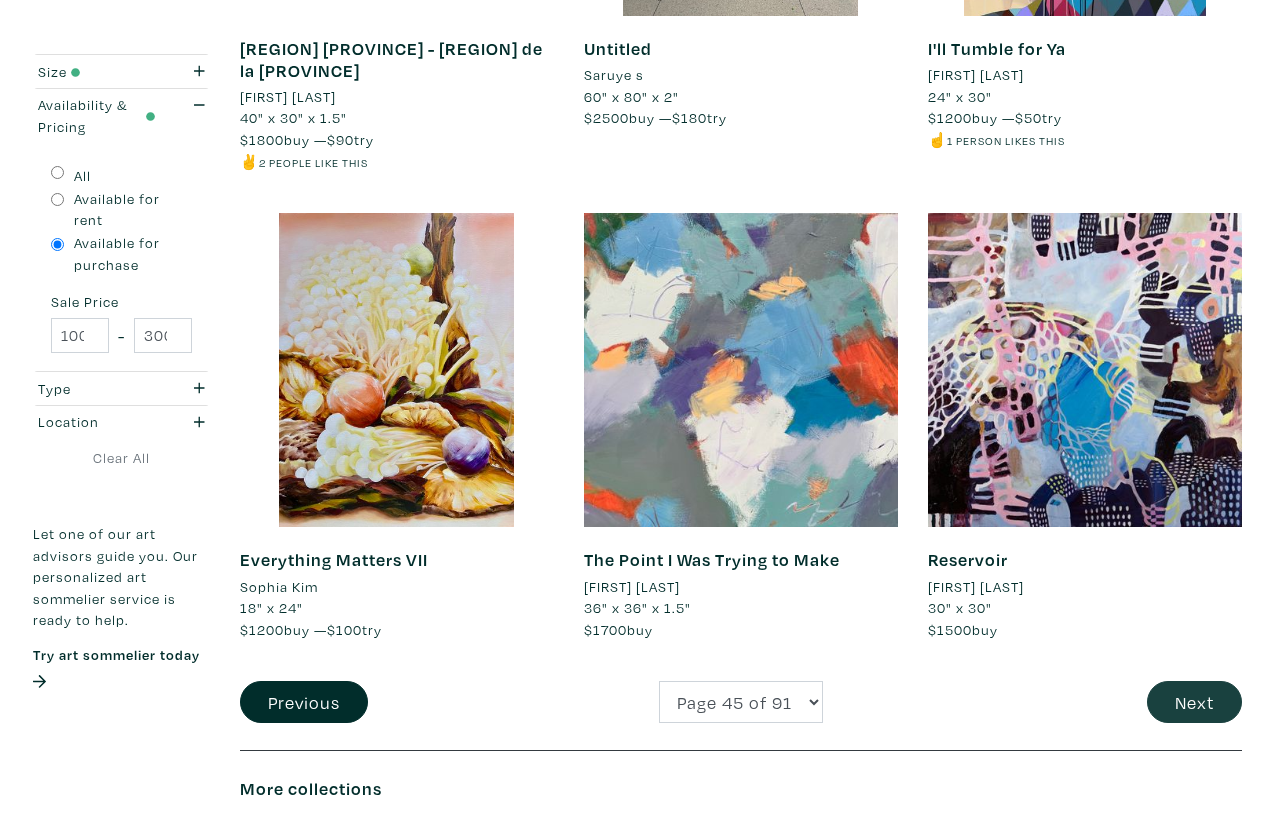 click on "Next" at bounding box center [1194, 702] 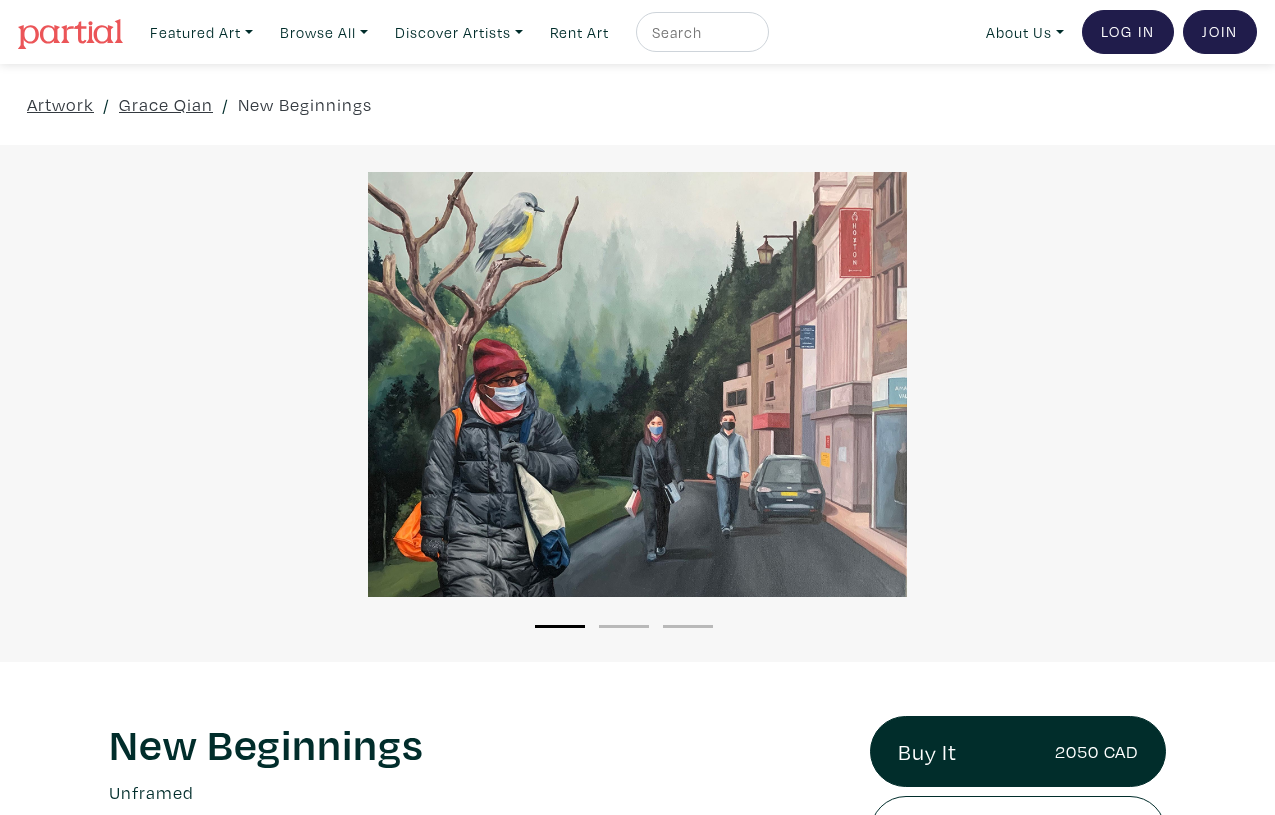 scroll, scrollTop: 0, scrollLeft: 0, axis: both 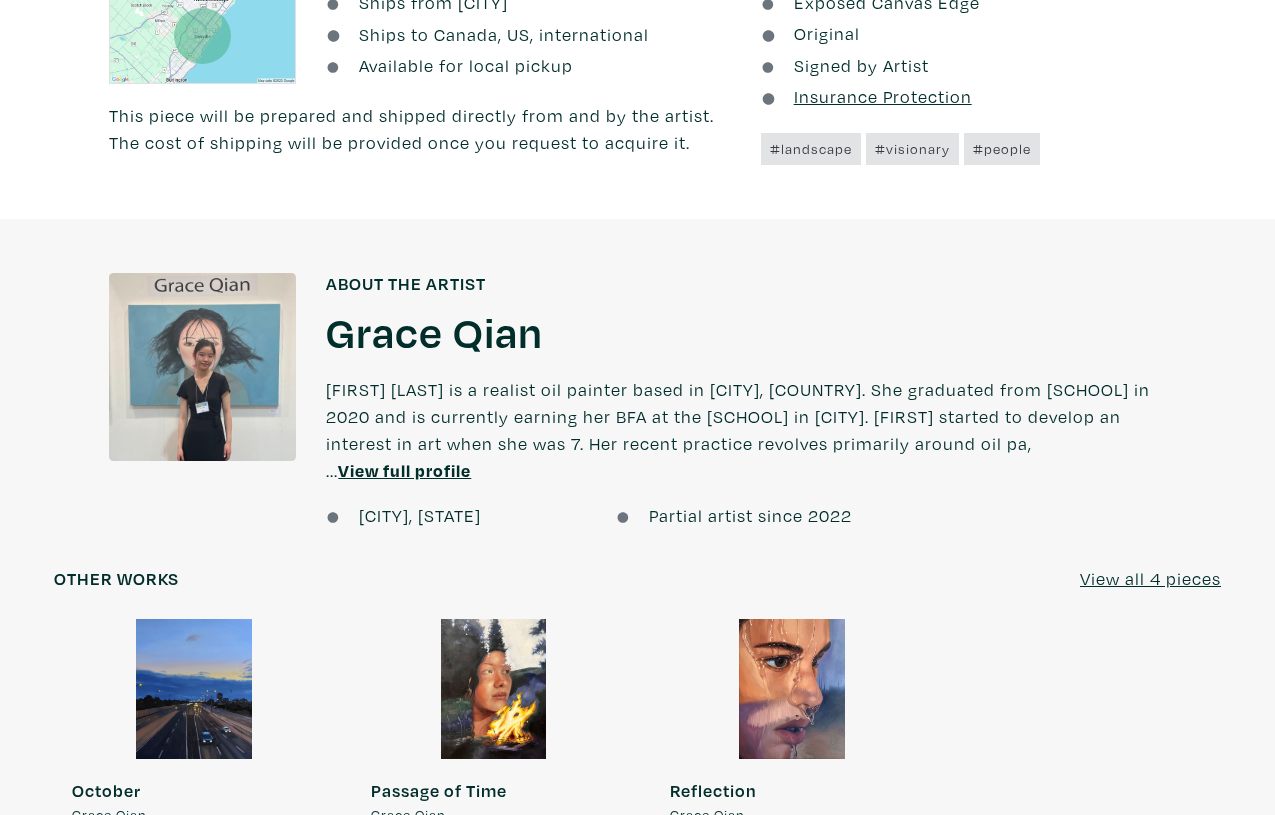 click on "Grace Qian" at bounding box center (434, 331) 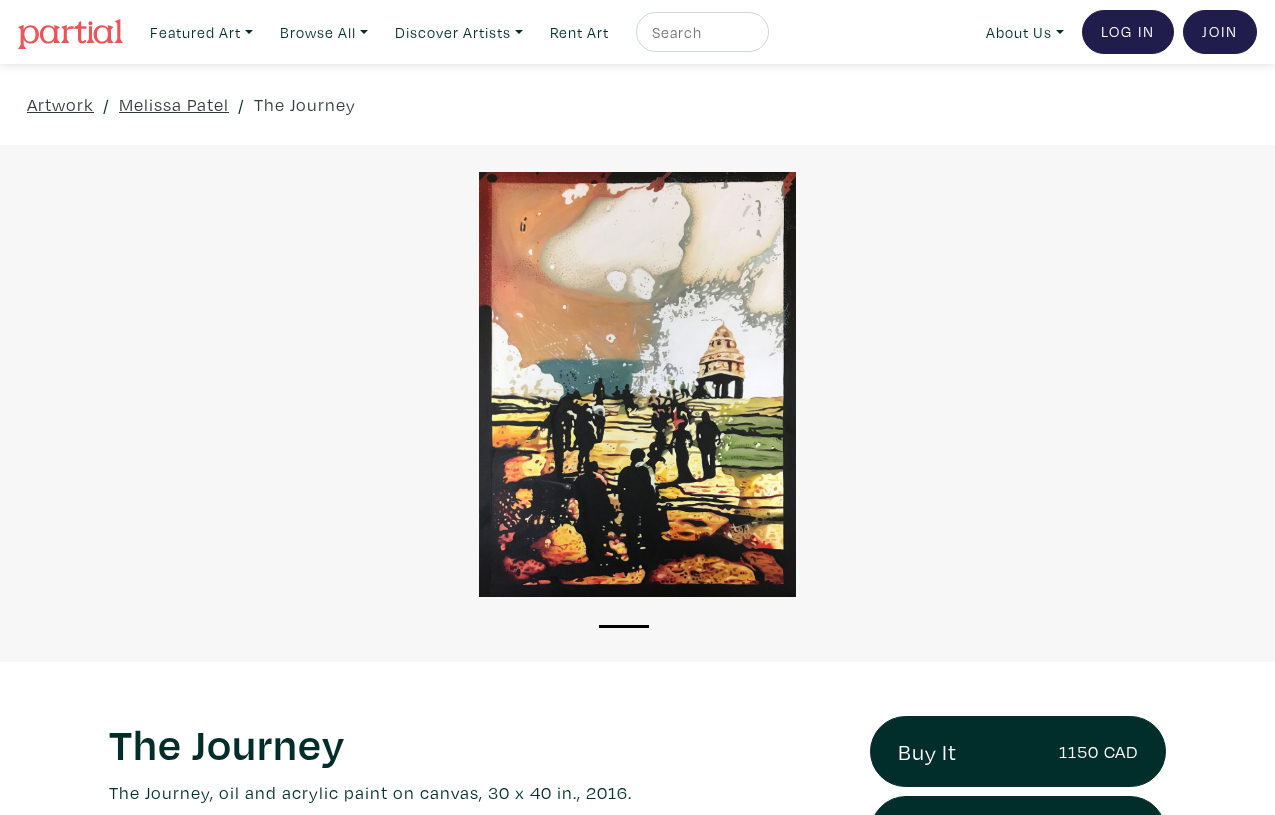 scroll, scrollTop: 0, scrollLeft: 0, axis: both 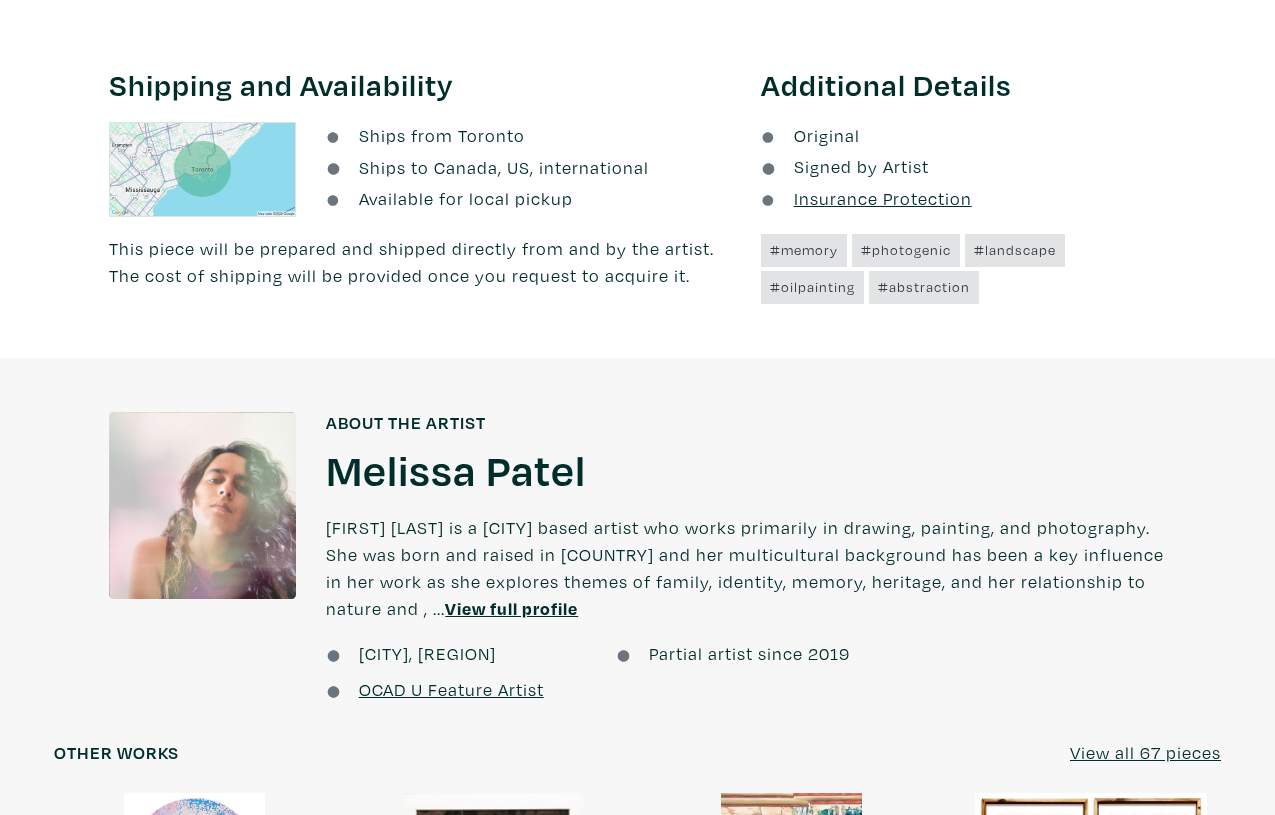 click on "Melissa Patel" at bounding box center (456, 469) 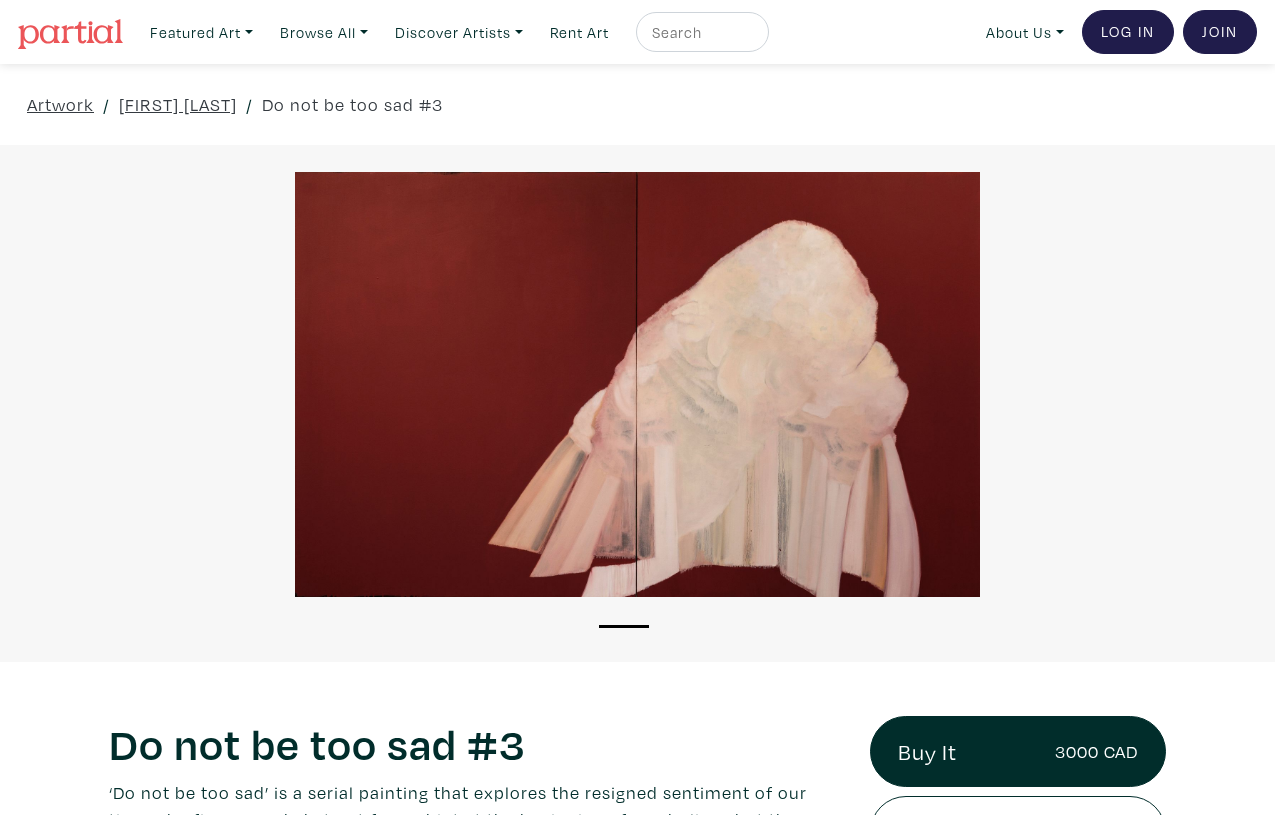 scroll, scrollTop: 0, scrollLeft: 0, axis: both 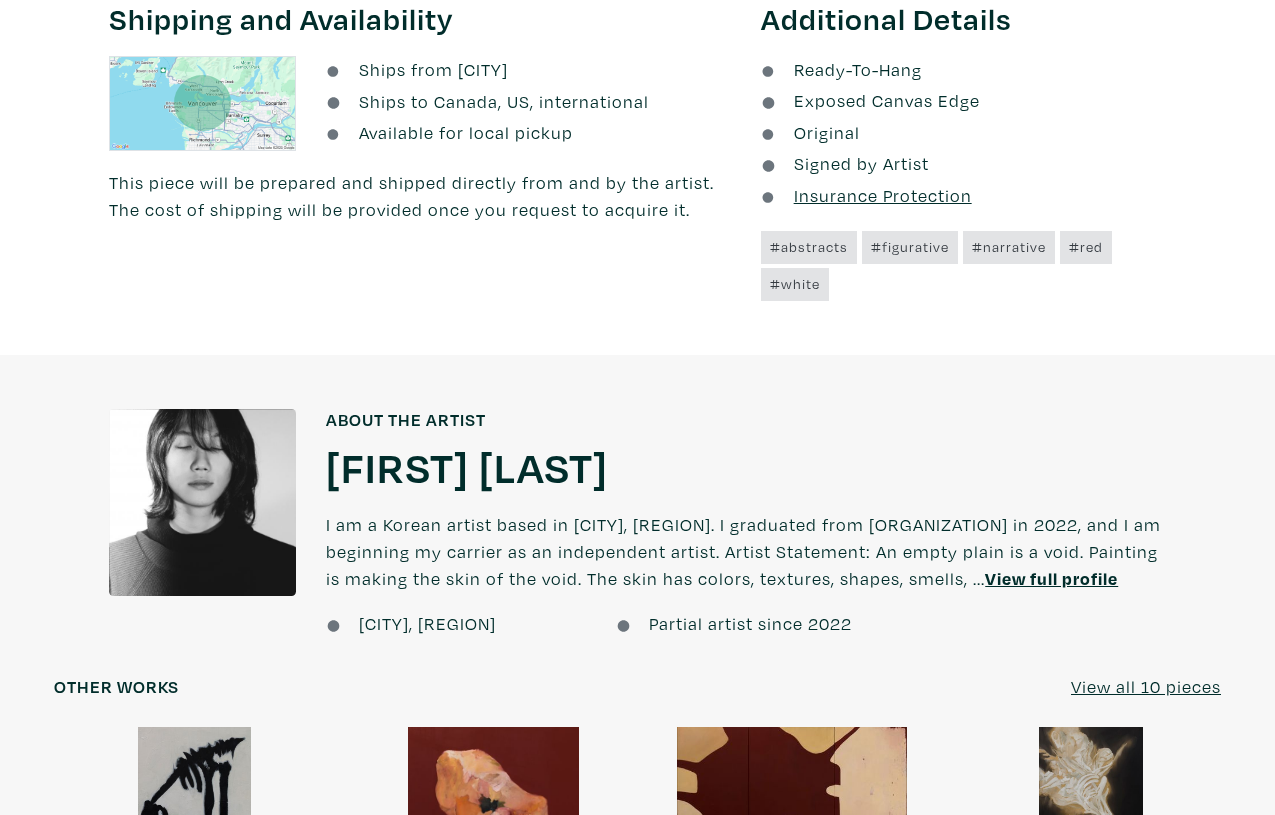 click on "[FIRST] [LAST]" at bounding box center (467, 466) 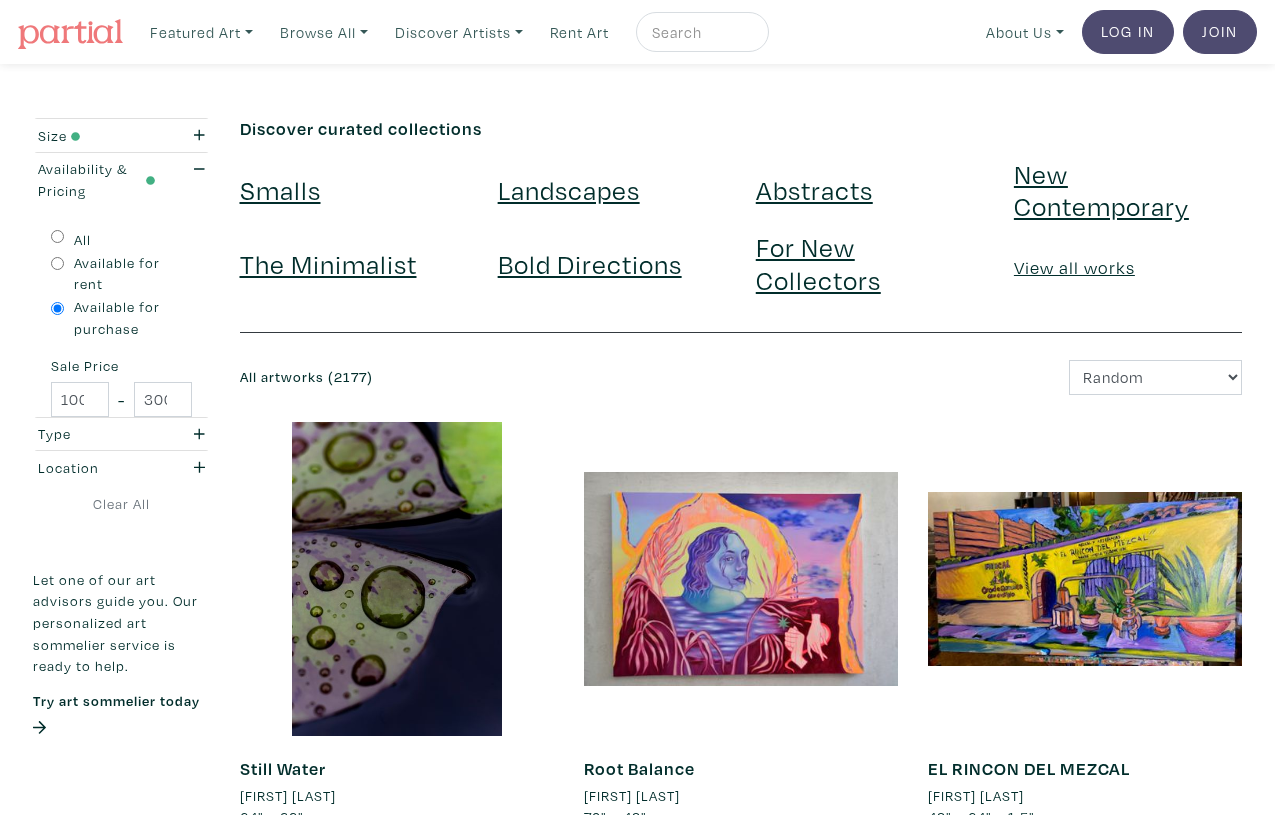 scroll, scrollTop: 0, scrollLeft: 0, axis: both 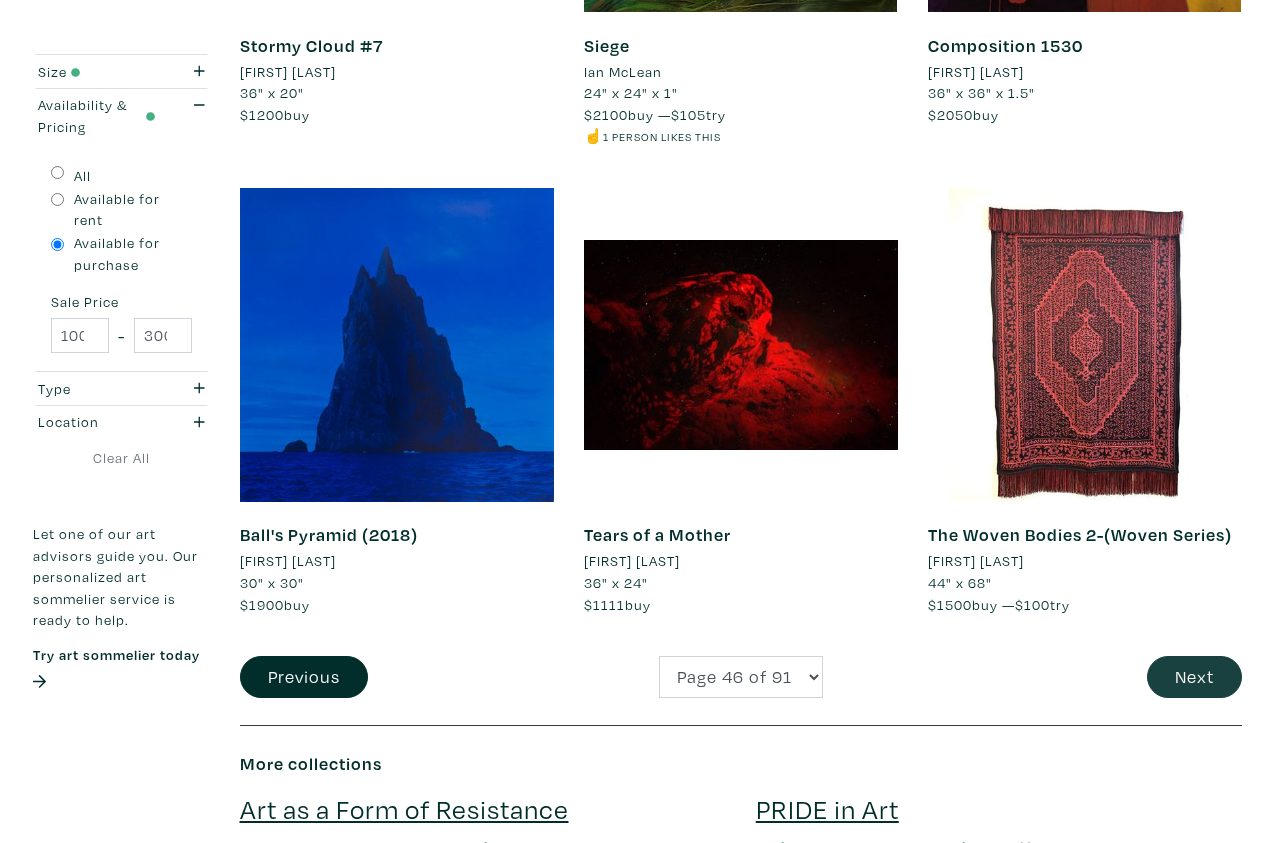 click on "Next" at bounding box center [1194, 677] 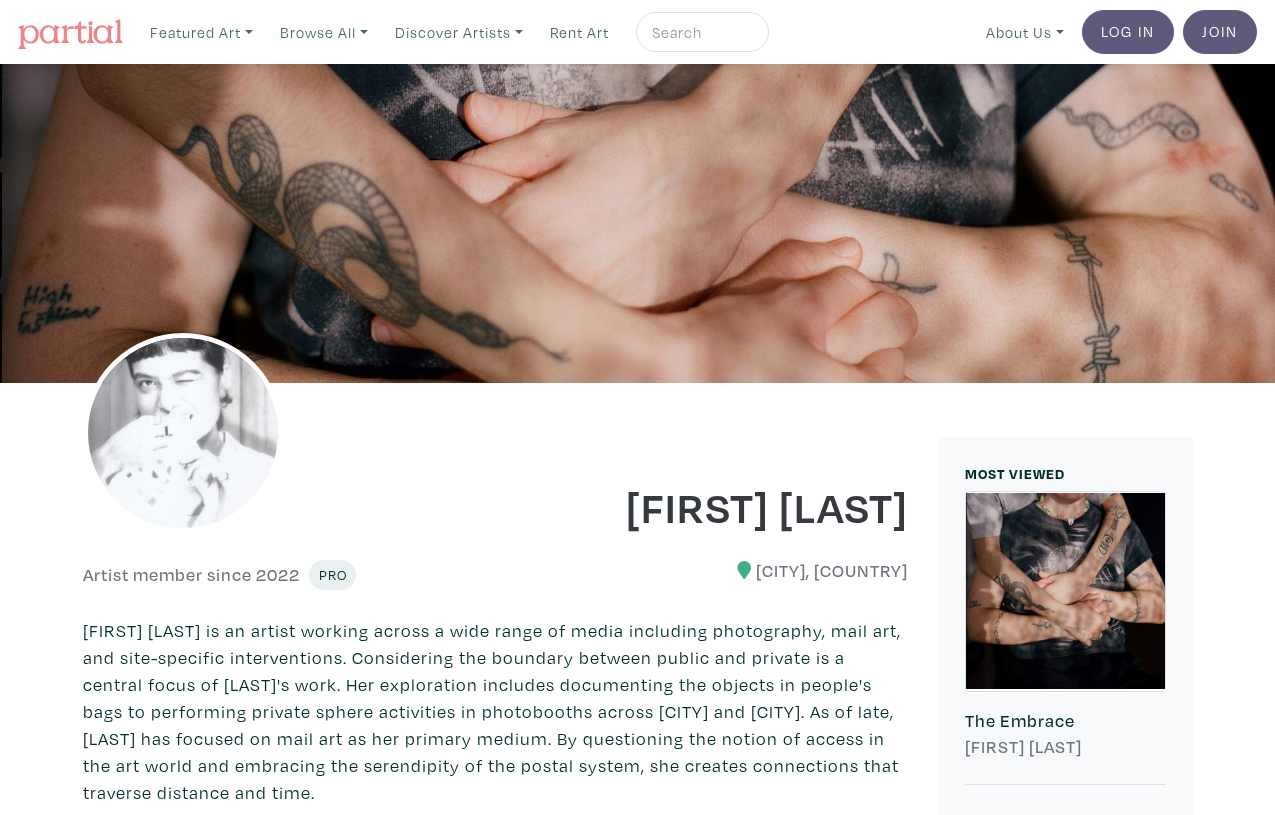scroll, scrollTop: 0, scrollLeft: 0, axis: both 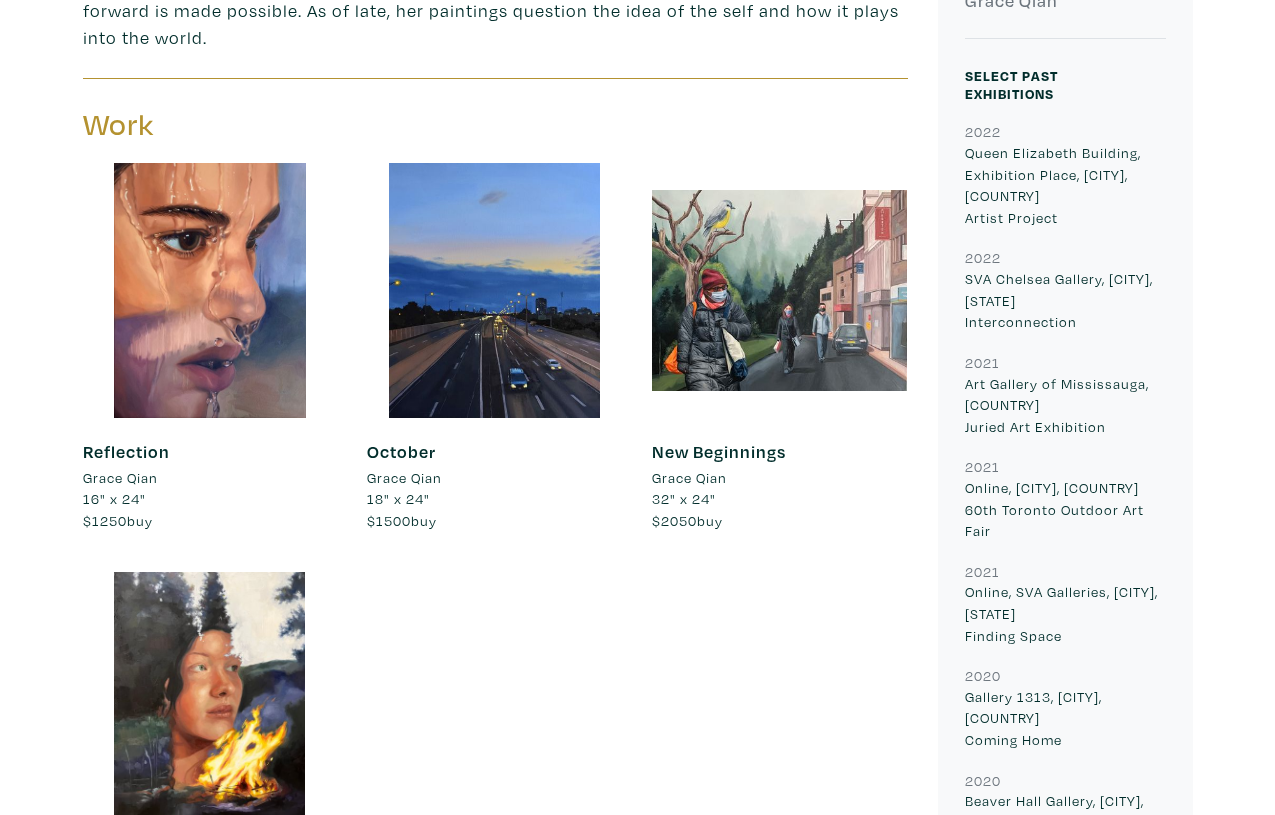 click on "Grace Qian
Artist member since 2022
Oakville,
Ontario
Grace Qian is a realist oil painter based in Toronto, Canada. She graduated from Etobicoke School of the Arts in 2020 and is currently earning her BFA at the School of Visual Arts in NYC. Grace started to develop an interest in art when she was 7. Her recent practice revolves primarily around oil painting and drawing. Through portraiture, she examines themes of closeness and vulnerability, in which a space for deeper understanding, healing, and moving forward is made possible. As of late, her paintings question the idea of the self and how it plays into the world.
Work" at bounding box center (637, 1941) 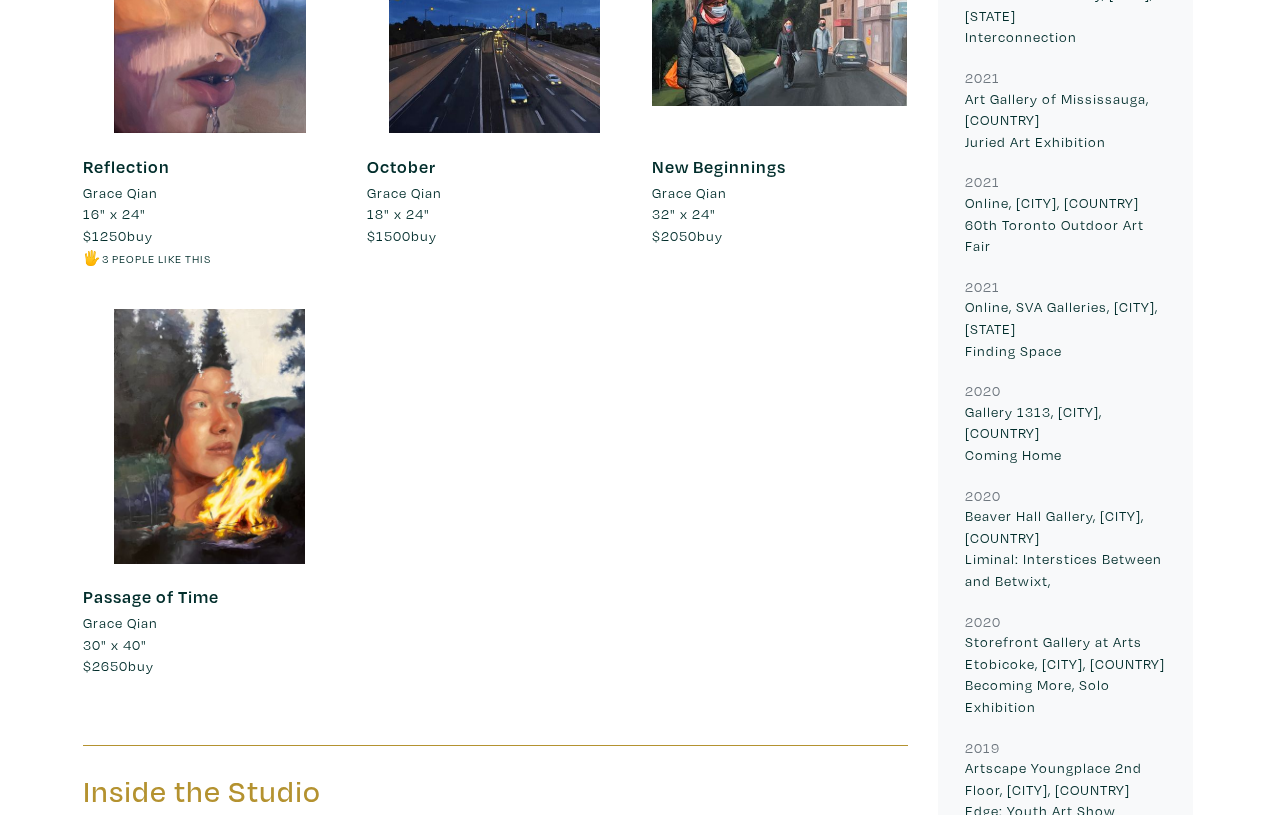 scroll, scrollTop: 1032, scrollLeft: 0, axis: vertical 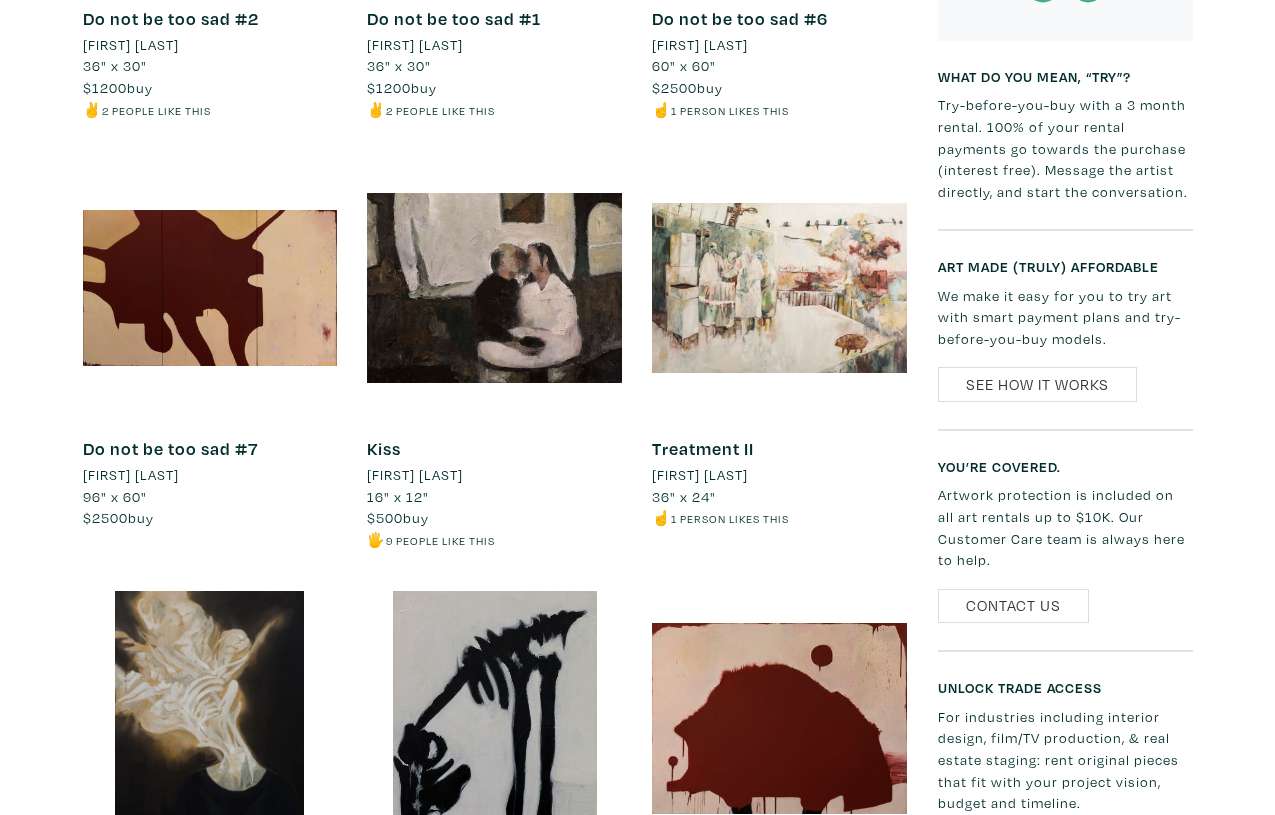 click at bounding box center (494, 288) 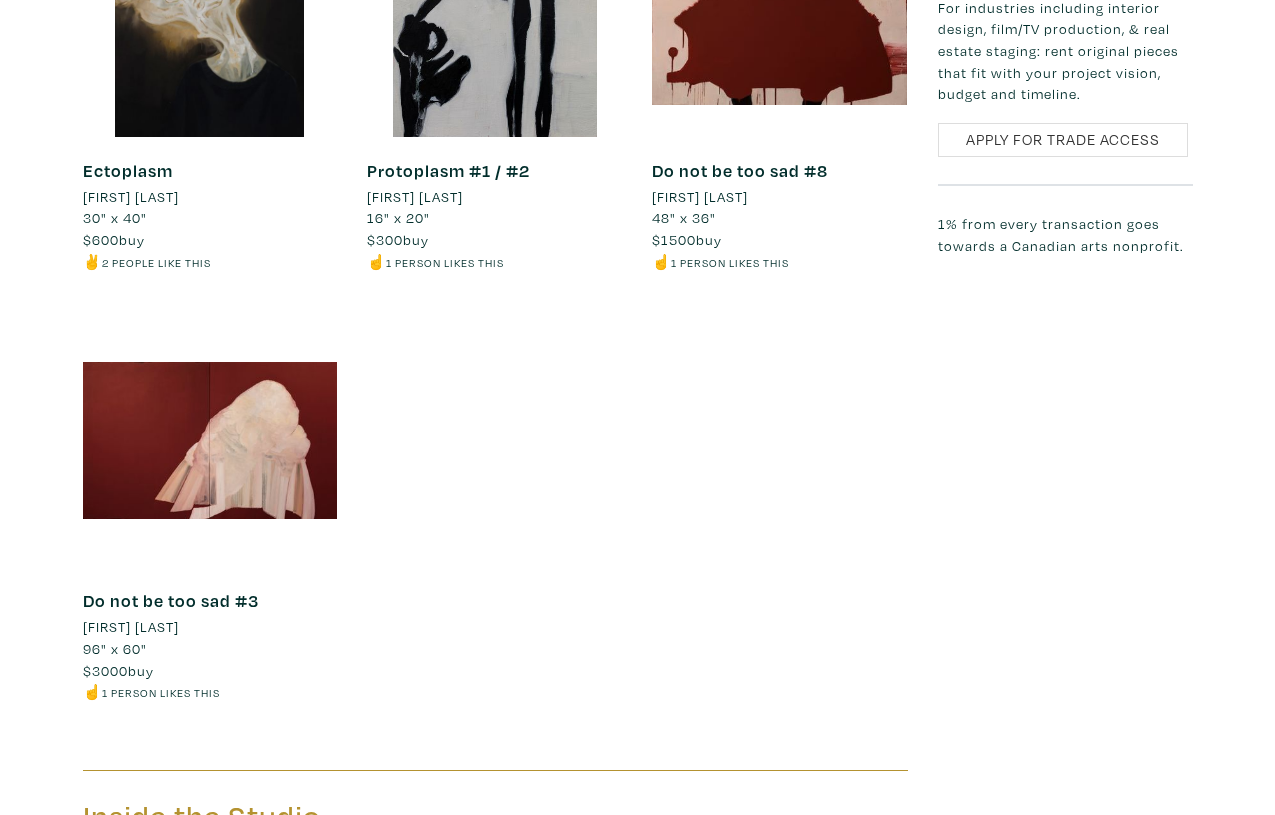 scroll, scrollTop: 2123, scrollLeft: 0, axis: vertical 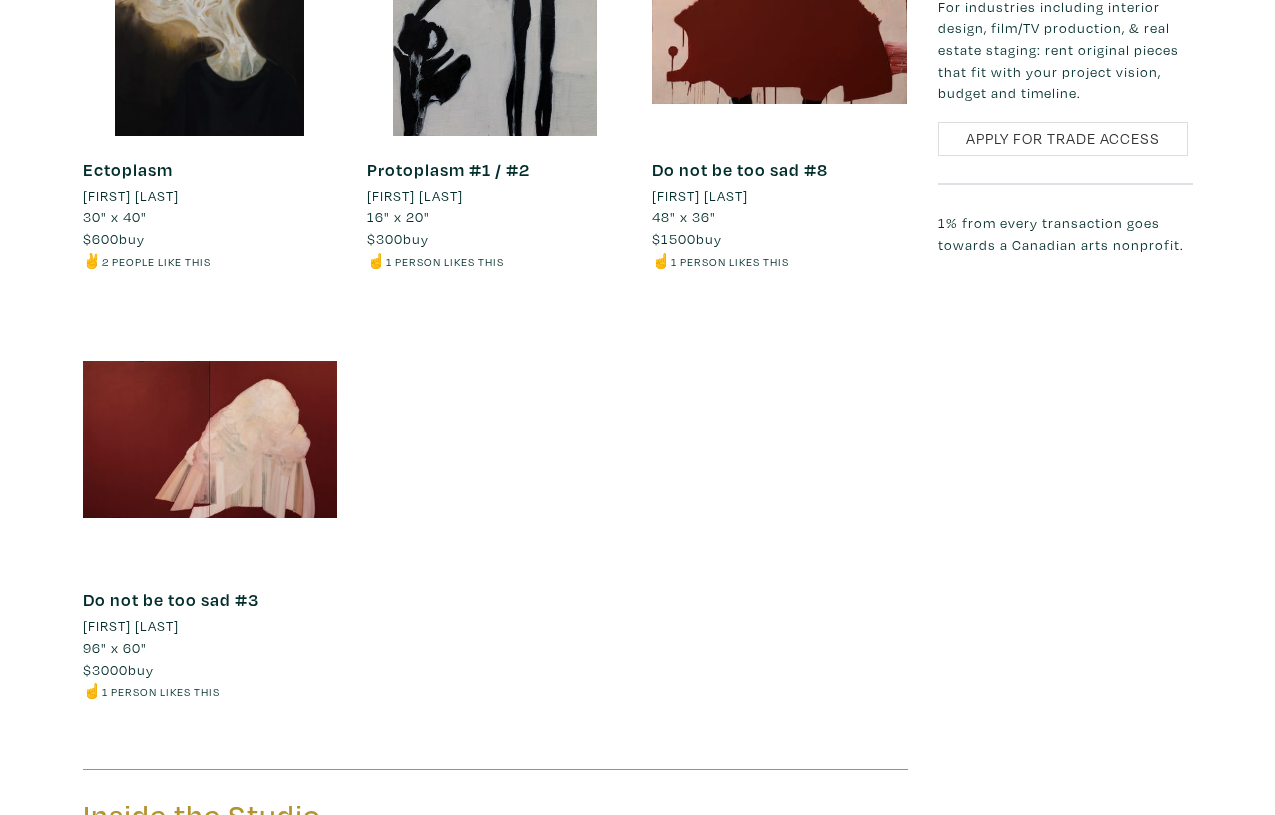 click at bounding box center [210, 439] 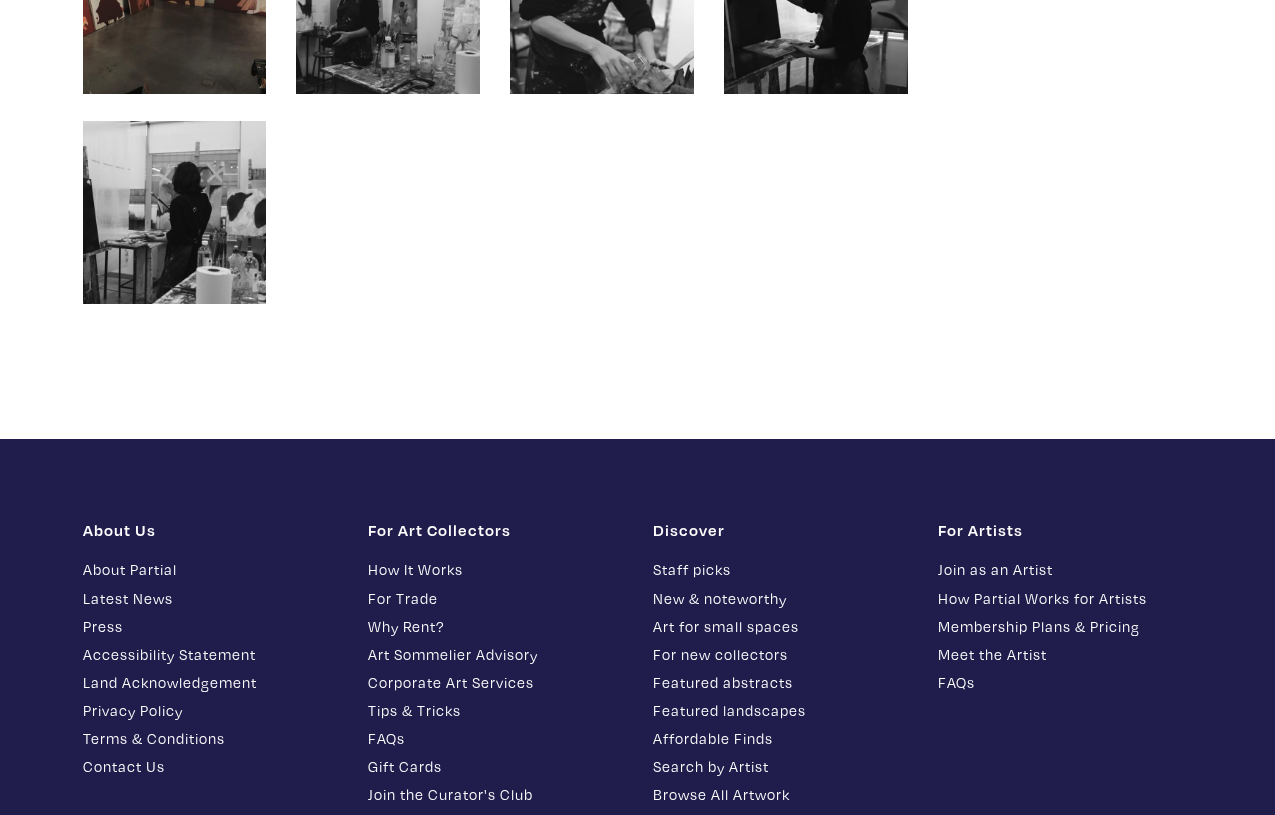 scroll, scrollTop: 2958, scrollLeft: 0, axis: vertical 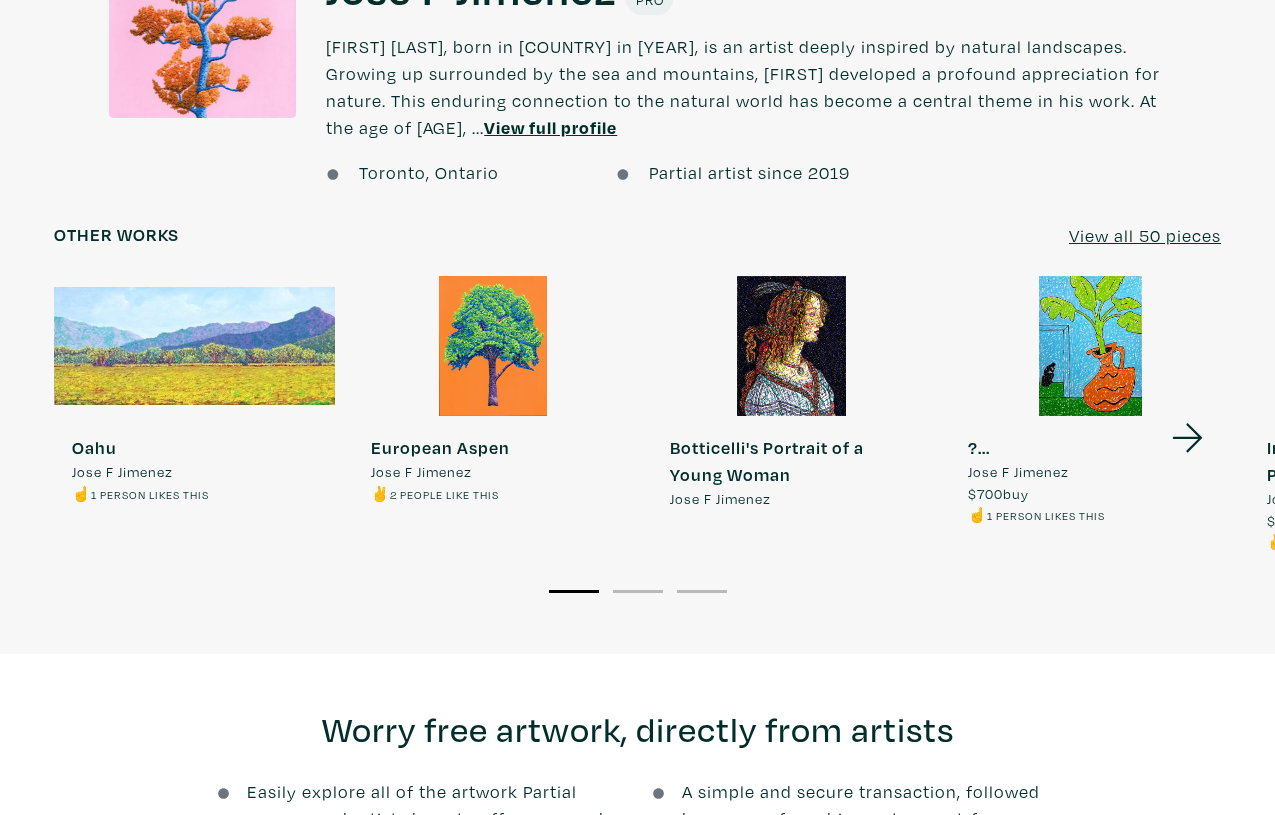 click 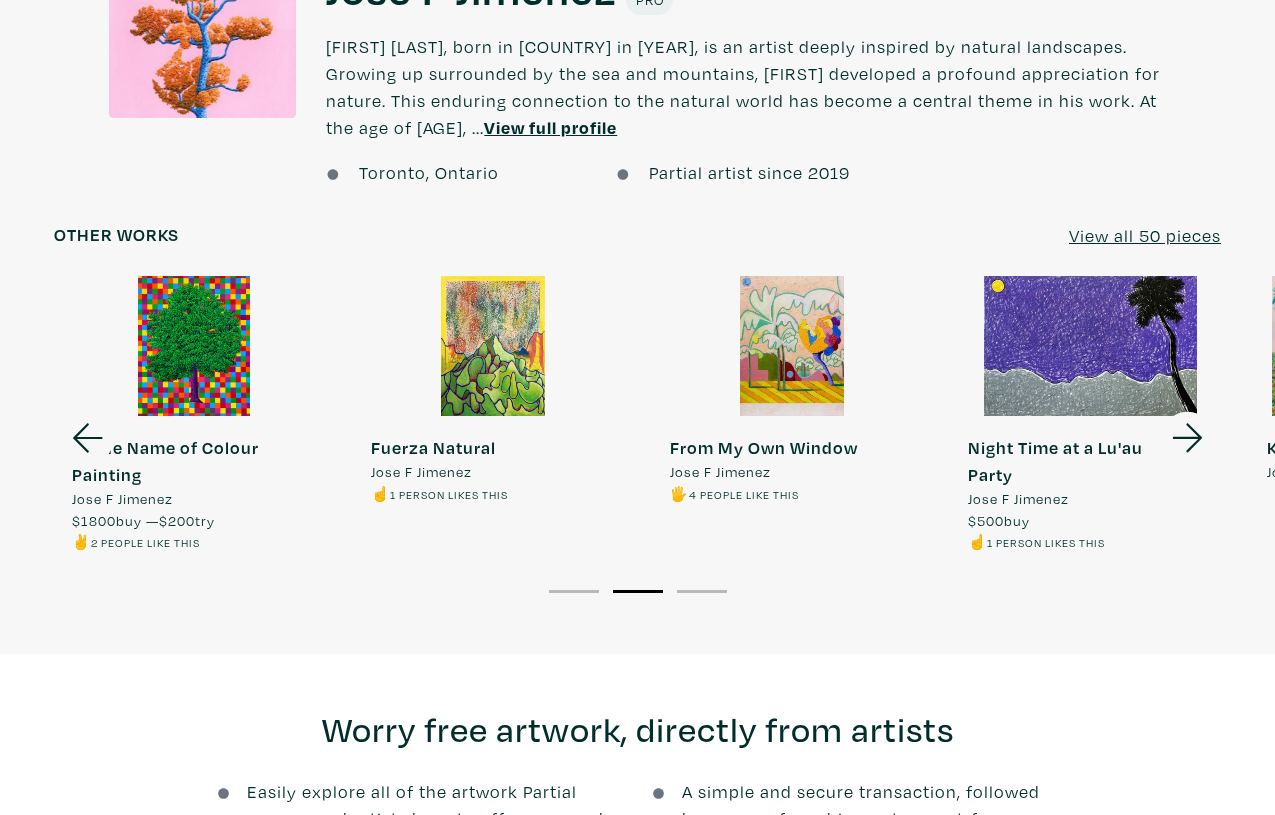 click 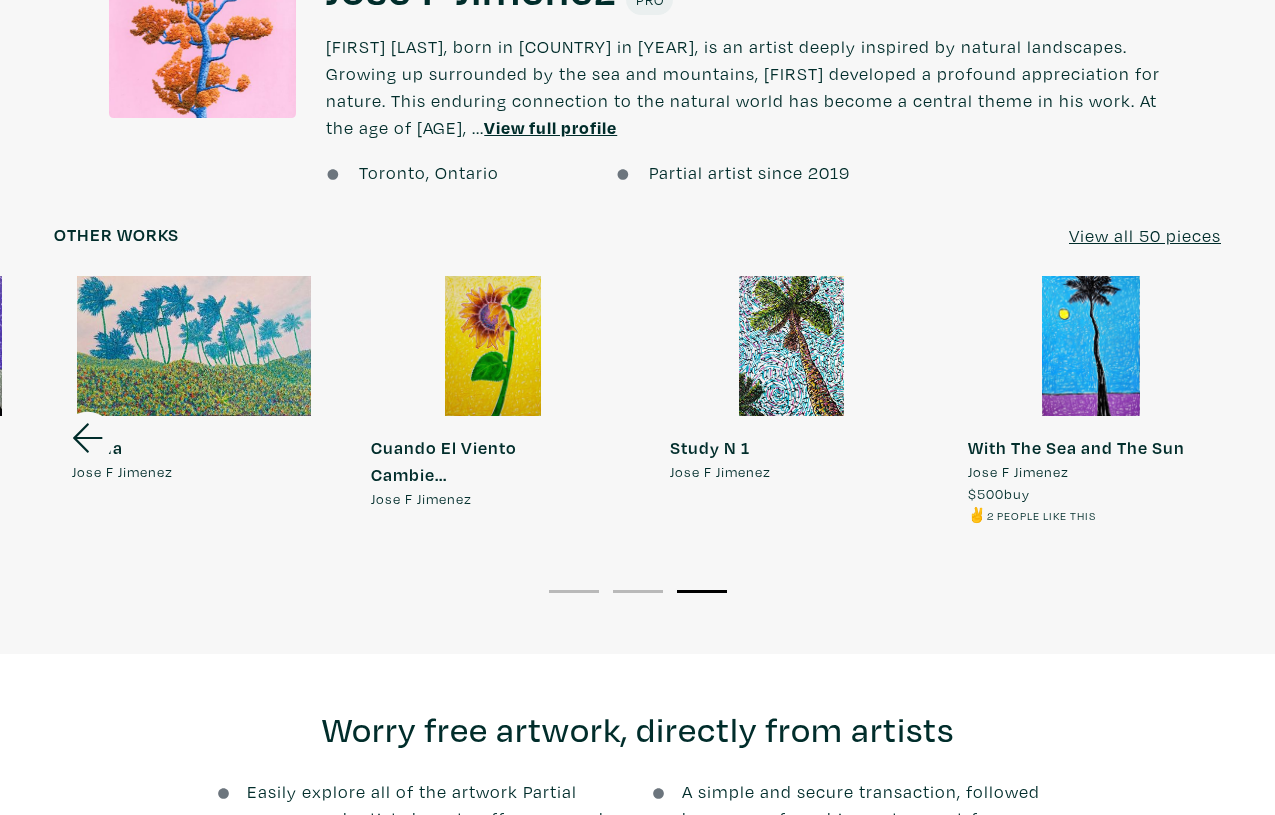 click on "With The Sea and The Sun
Jose F Jimenez
$500  buy
✌️  2 people like this" at bounding box center (1090, 401) 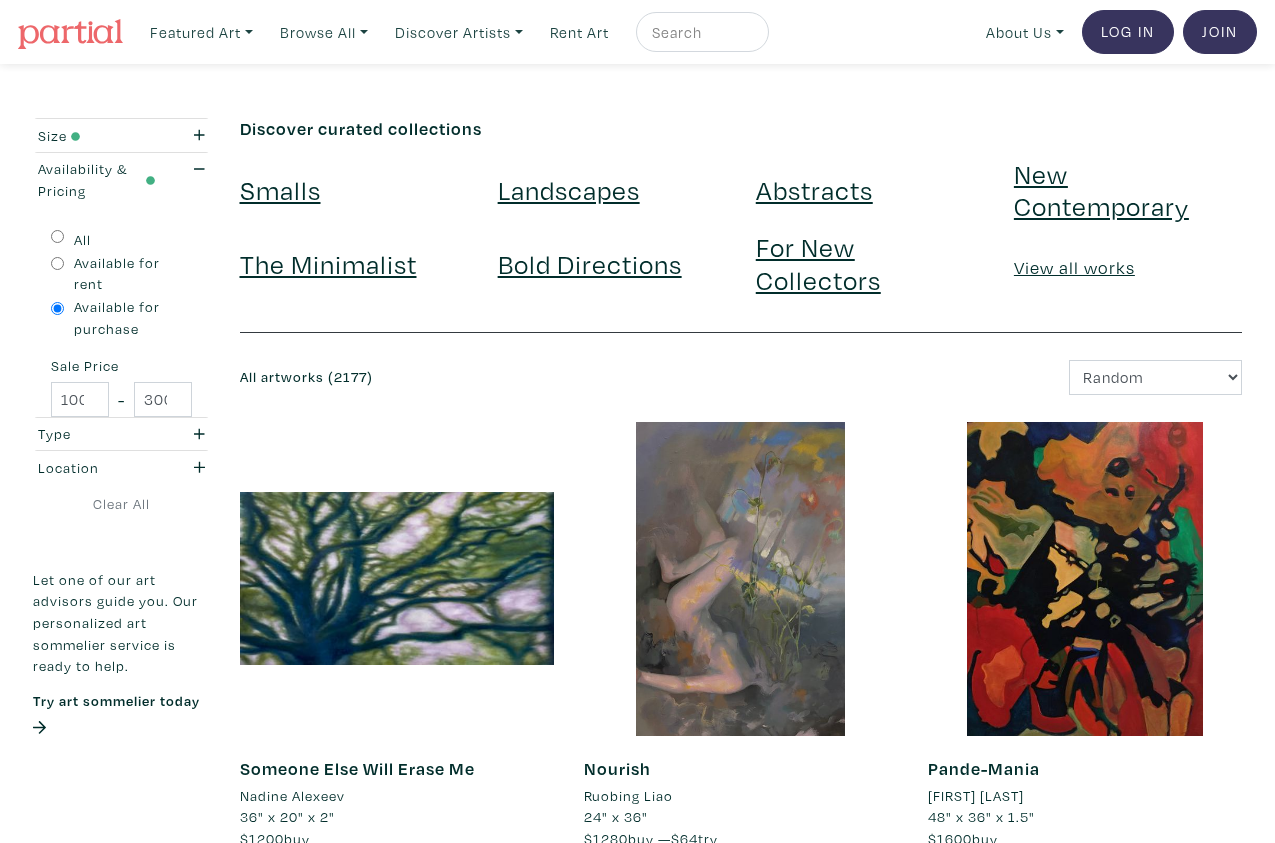 scroll, scrollTop: 0, scrollLeft: 0, axis: both 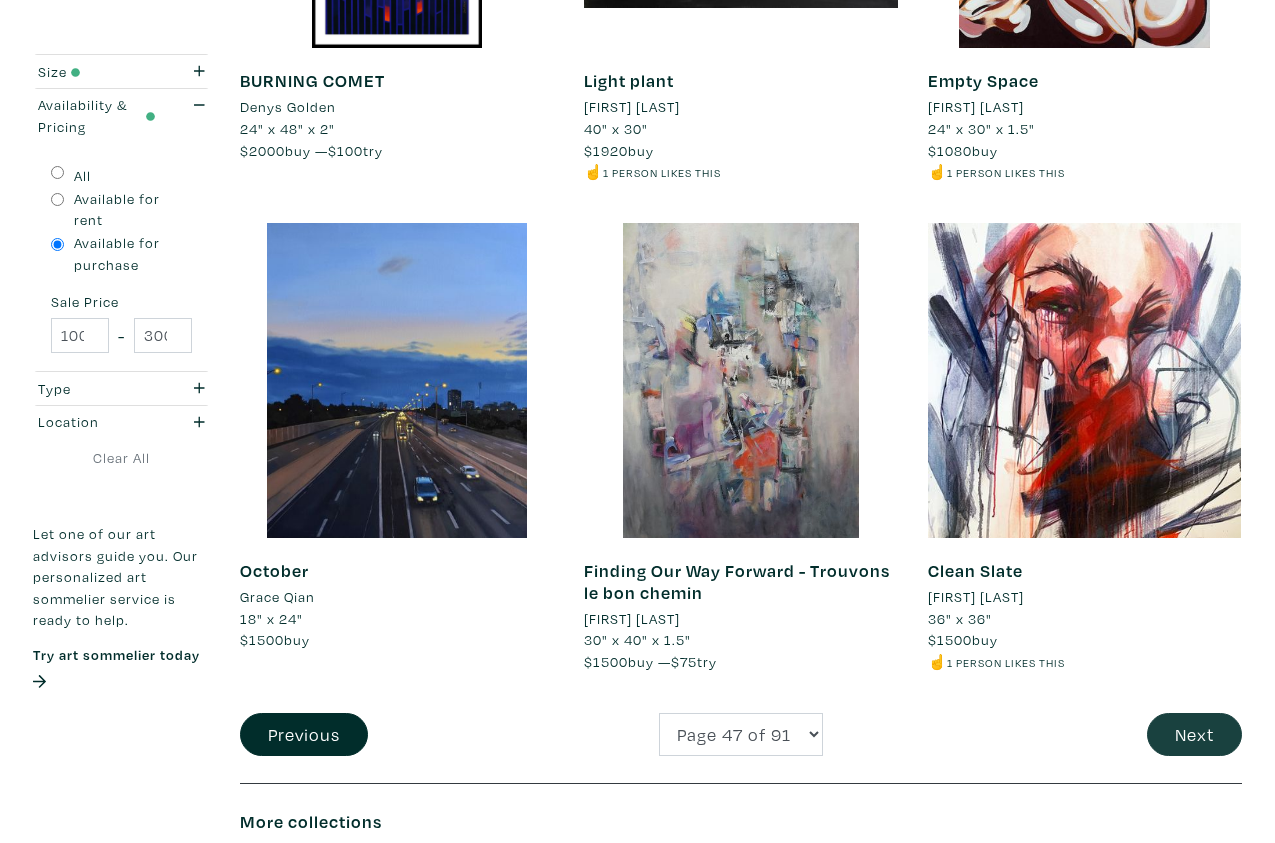 click on "Next" at bounding box center (1194, 734) 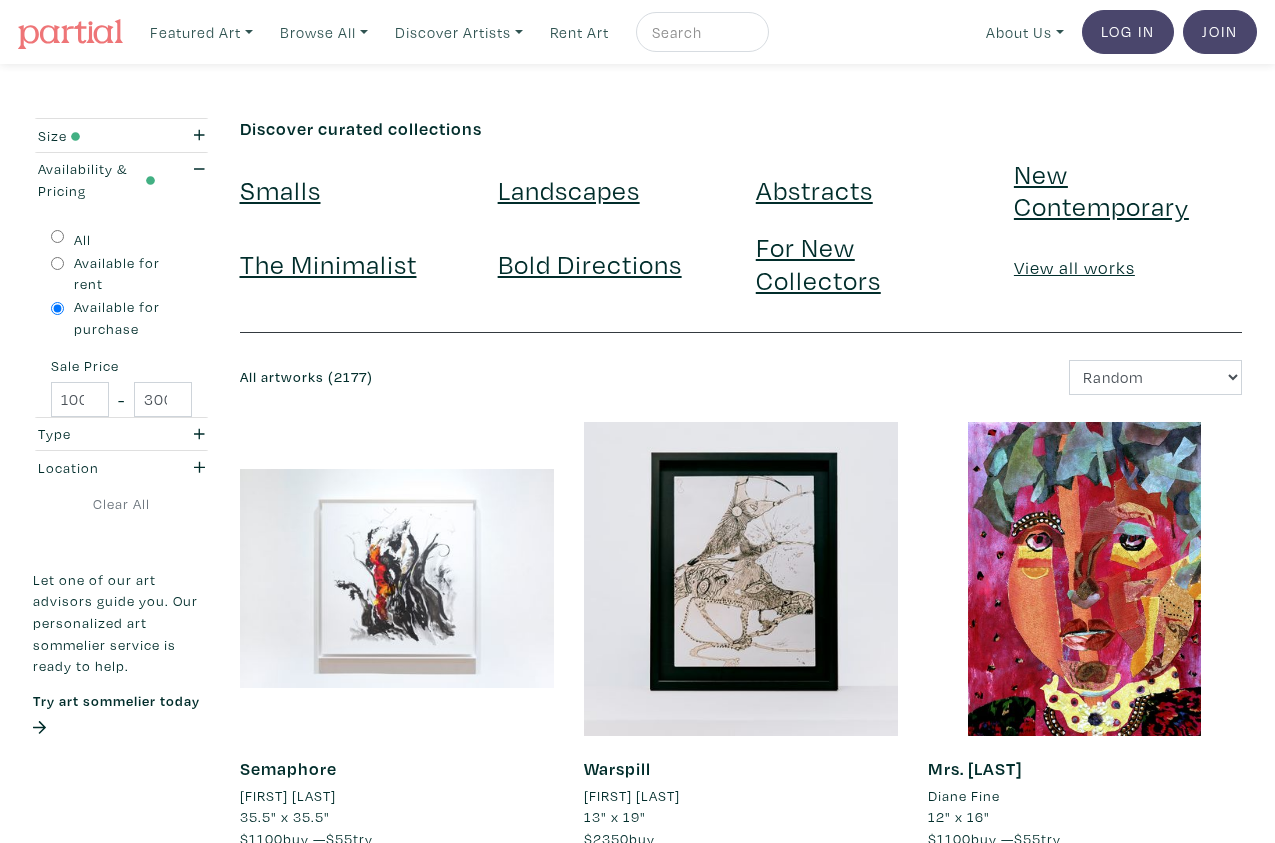 scroll, scrollTop: 0, scrollLeft: 0, axis: both 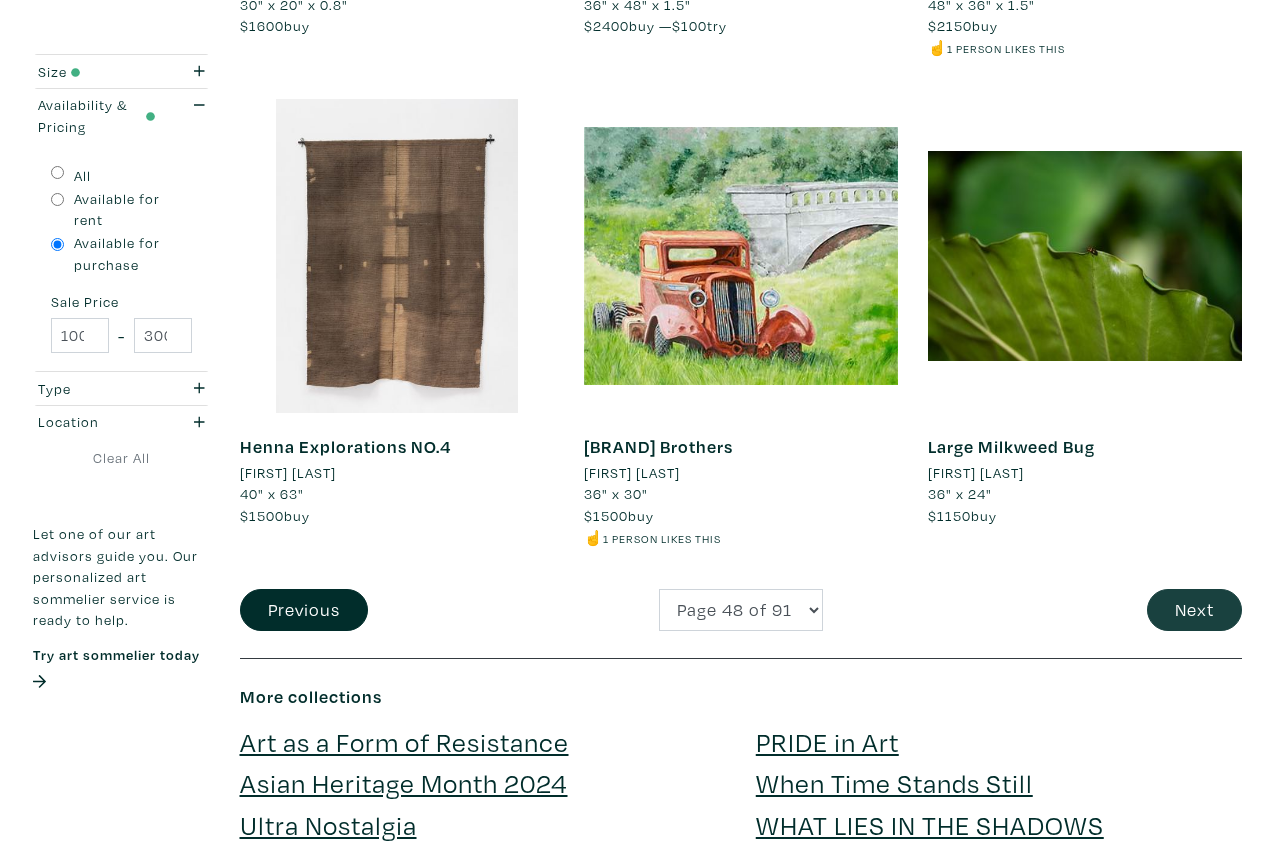 click on "Next" at bounding box center (1194, 610) 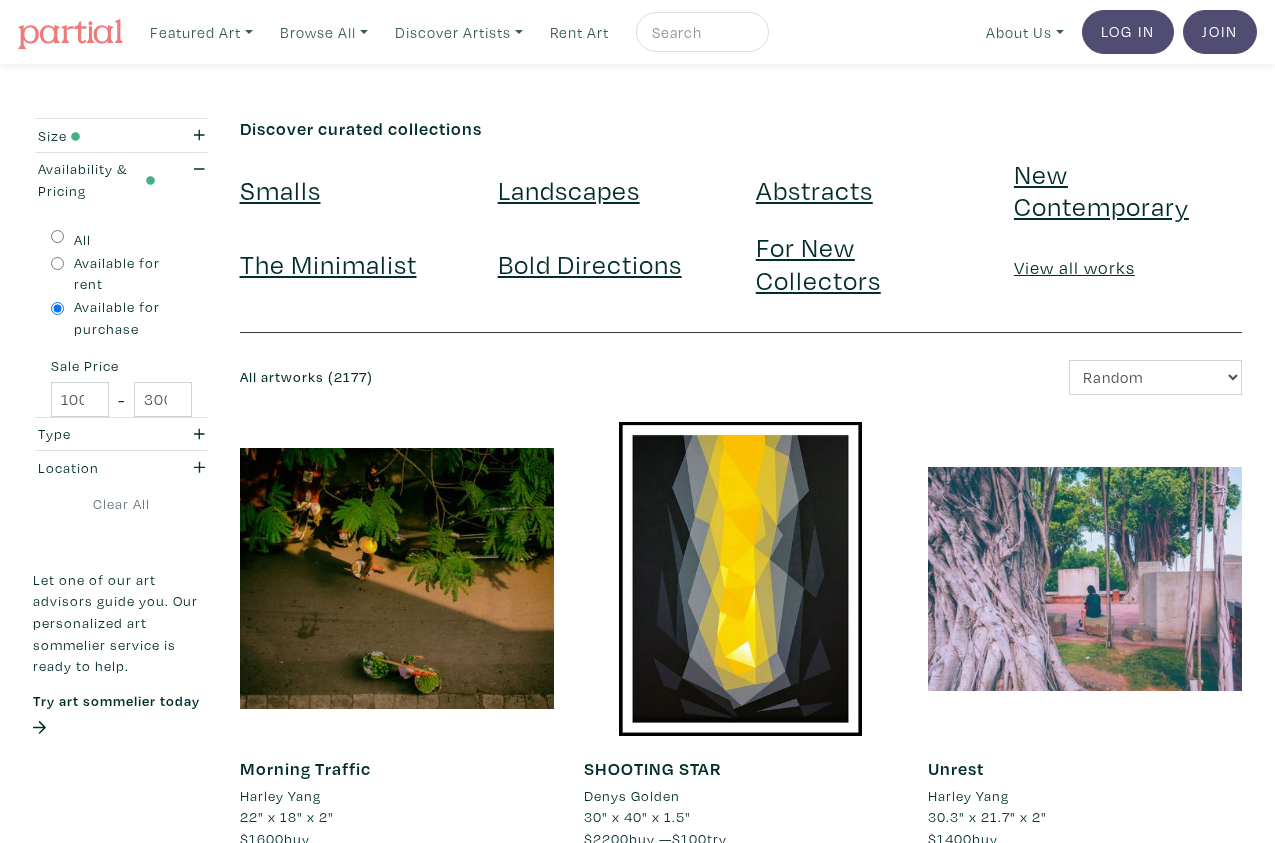 scroll, scrollTop: 0, scrollLeft: 0, axis: both 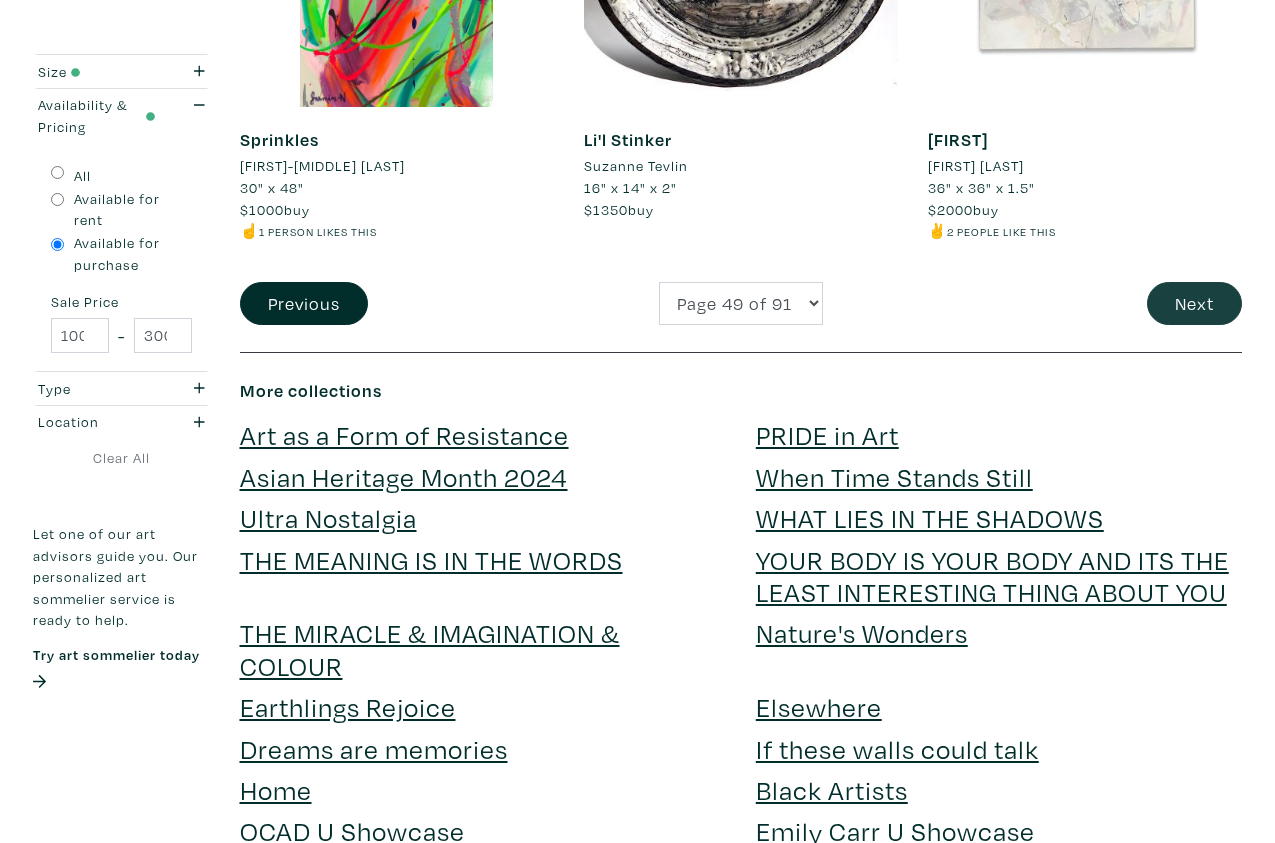 click on "Next" at bounding box center (1194, 303) 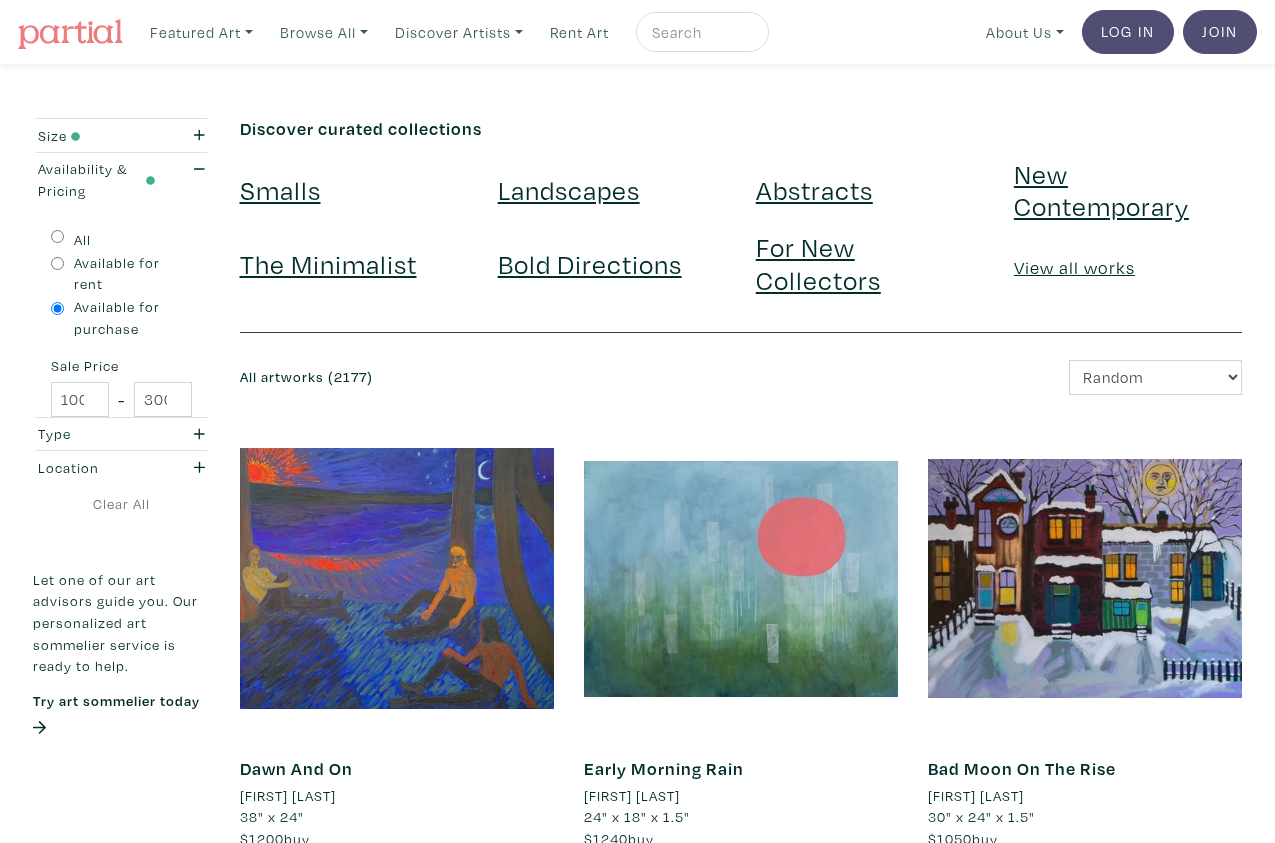 scroll, scrollTop: 0, scrollLeft: 0, axis: both 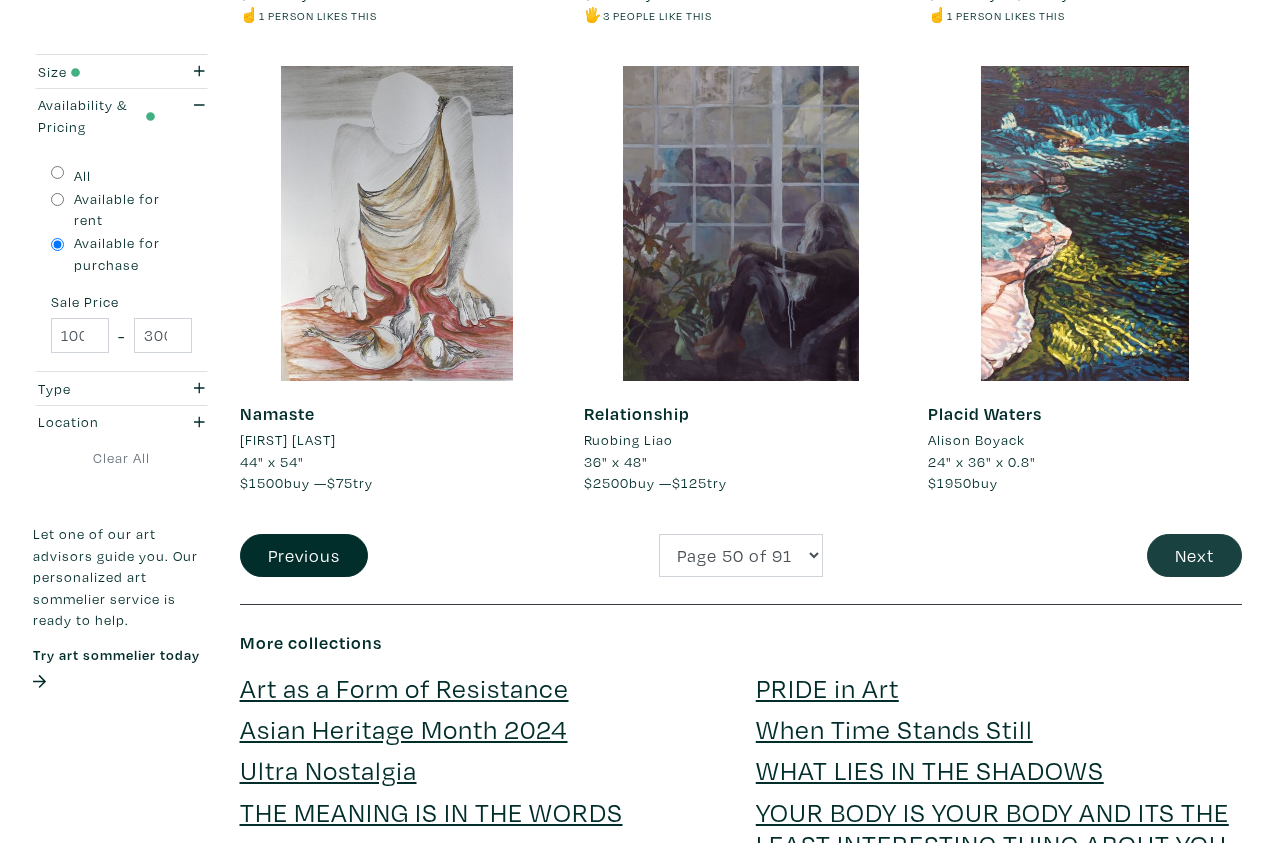 click on "Next" at bounding box center [1194, 555] 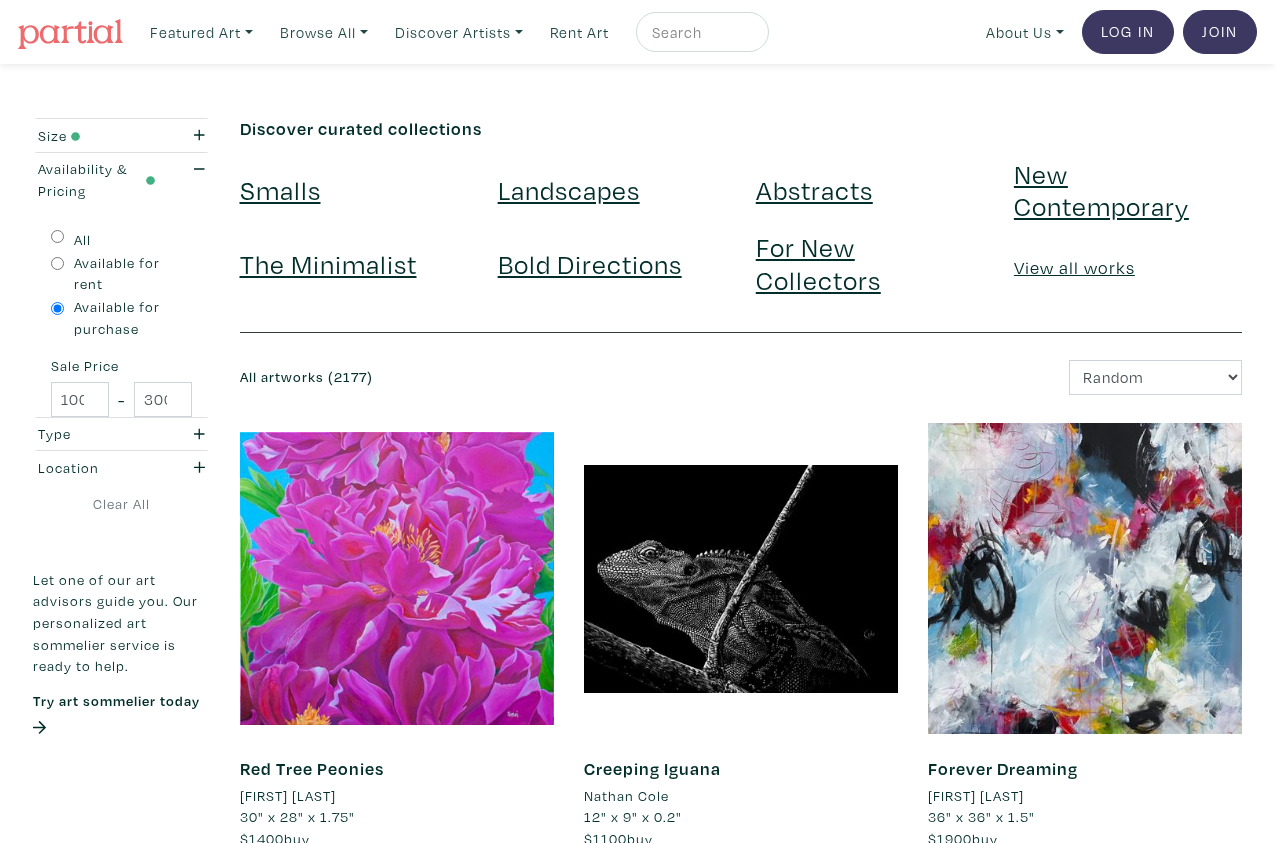 scroll, scrollTop: 0, scrollLeft: 0, axis: both 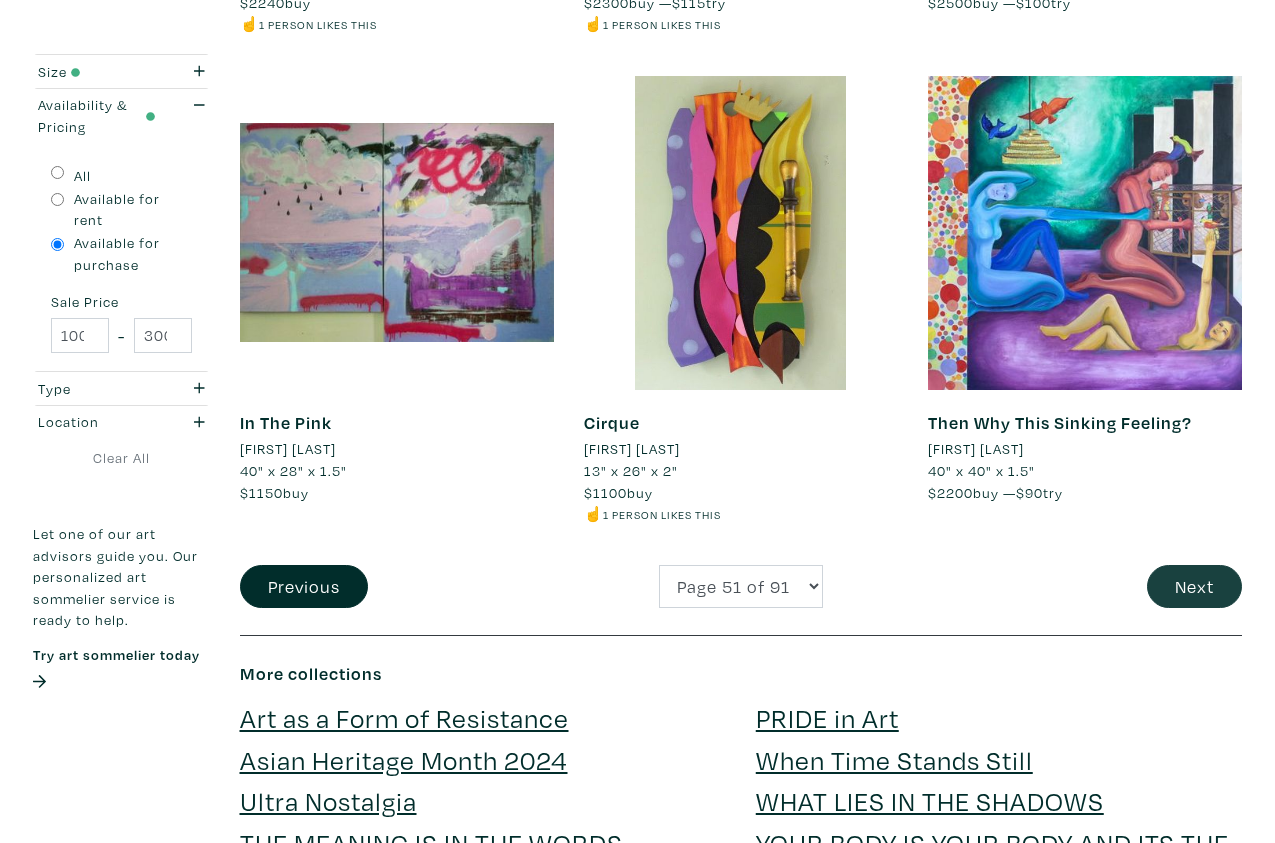 click on "Next" at bounding box center (1194, 586) 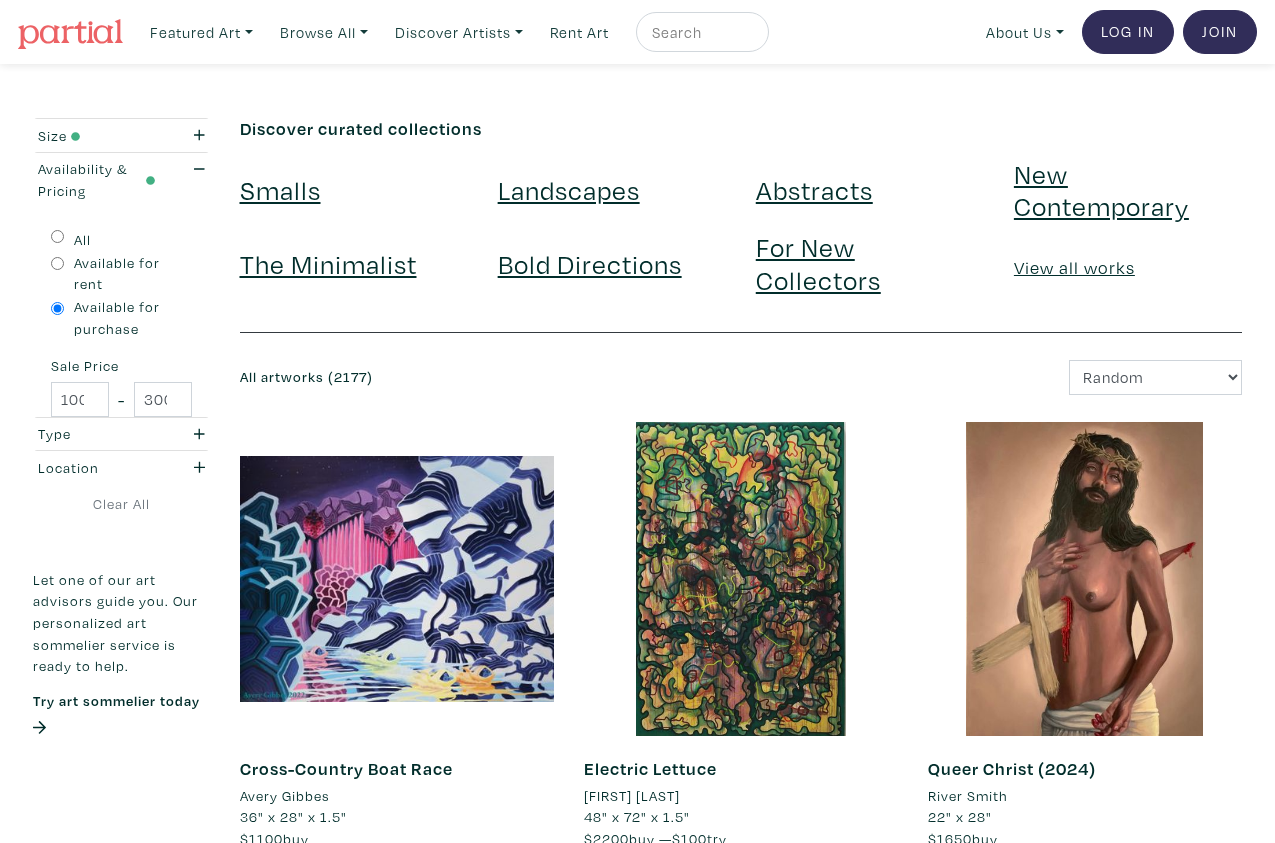 scroll, scrollTop: 0, scrollLeft: 0, axis: both 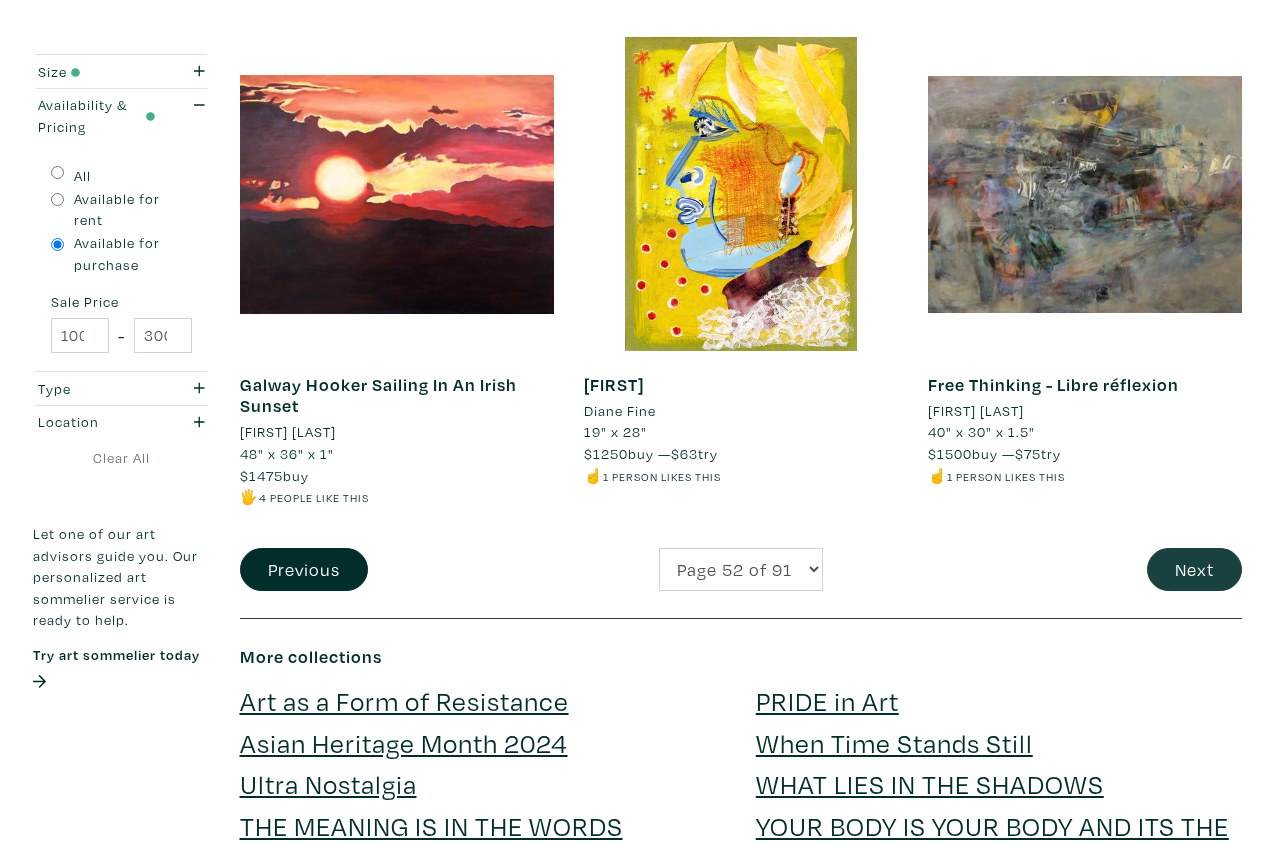 click on "Next" at bounding box center (1194, 569) 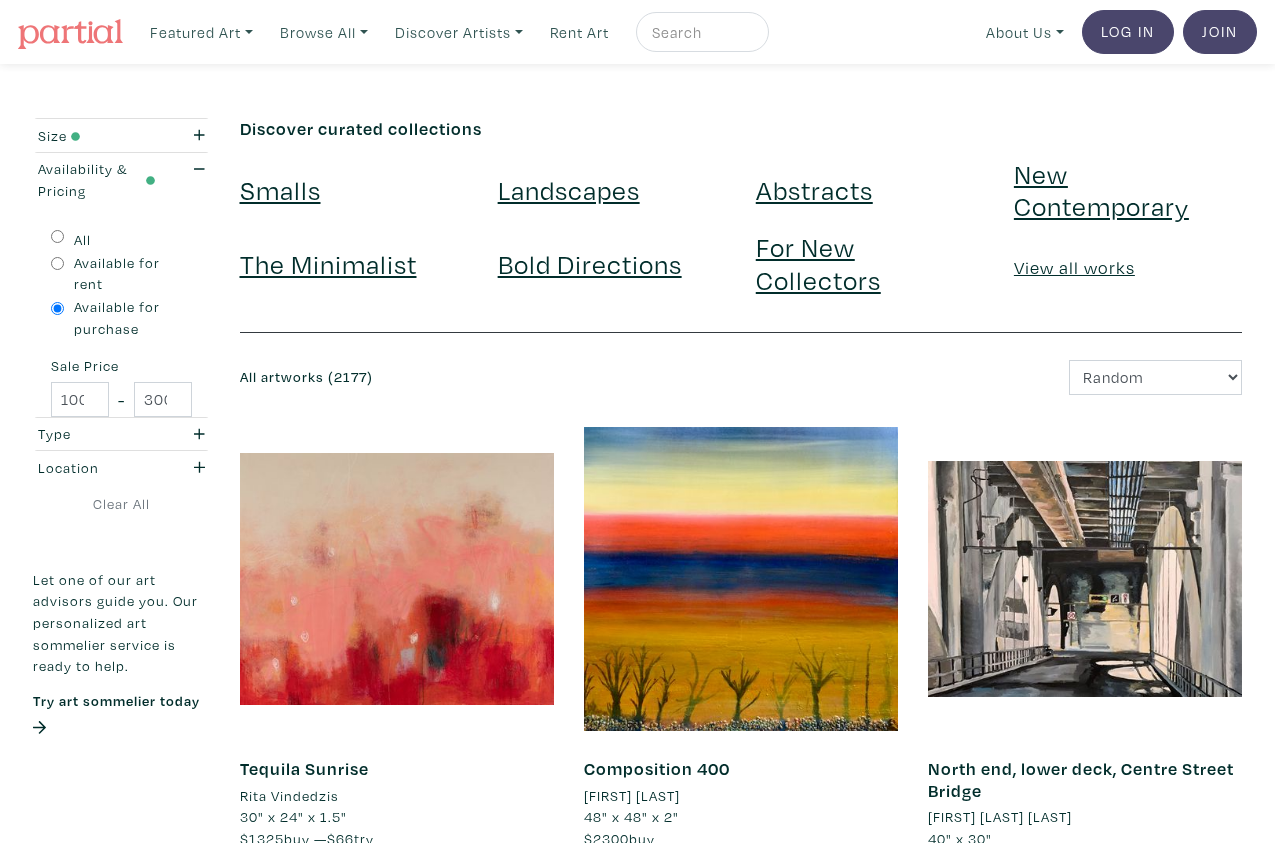 scroll, scrollTop: 0, scrollLeft: 0, axis: both 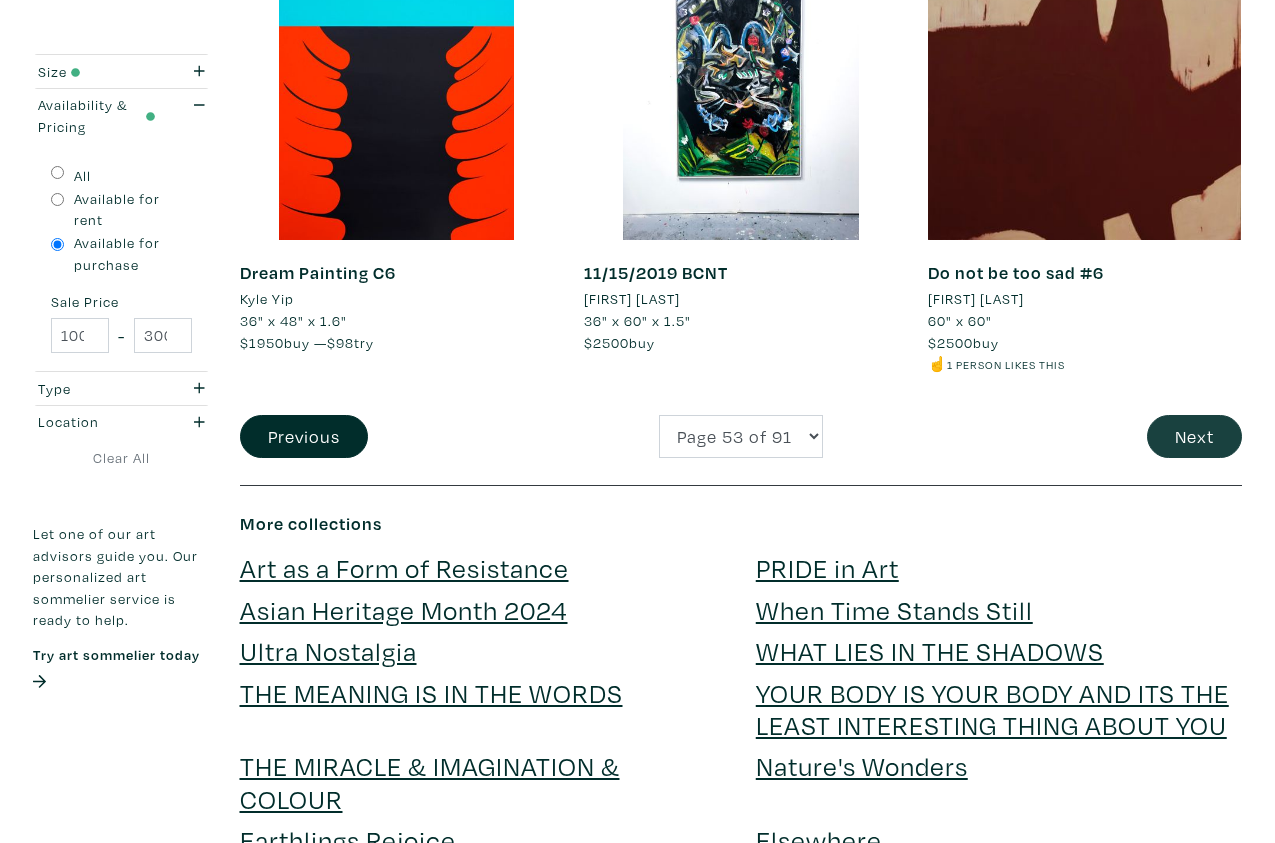 click on "Next" at bounding box center [1194, 436] 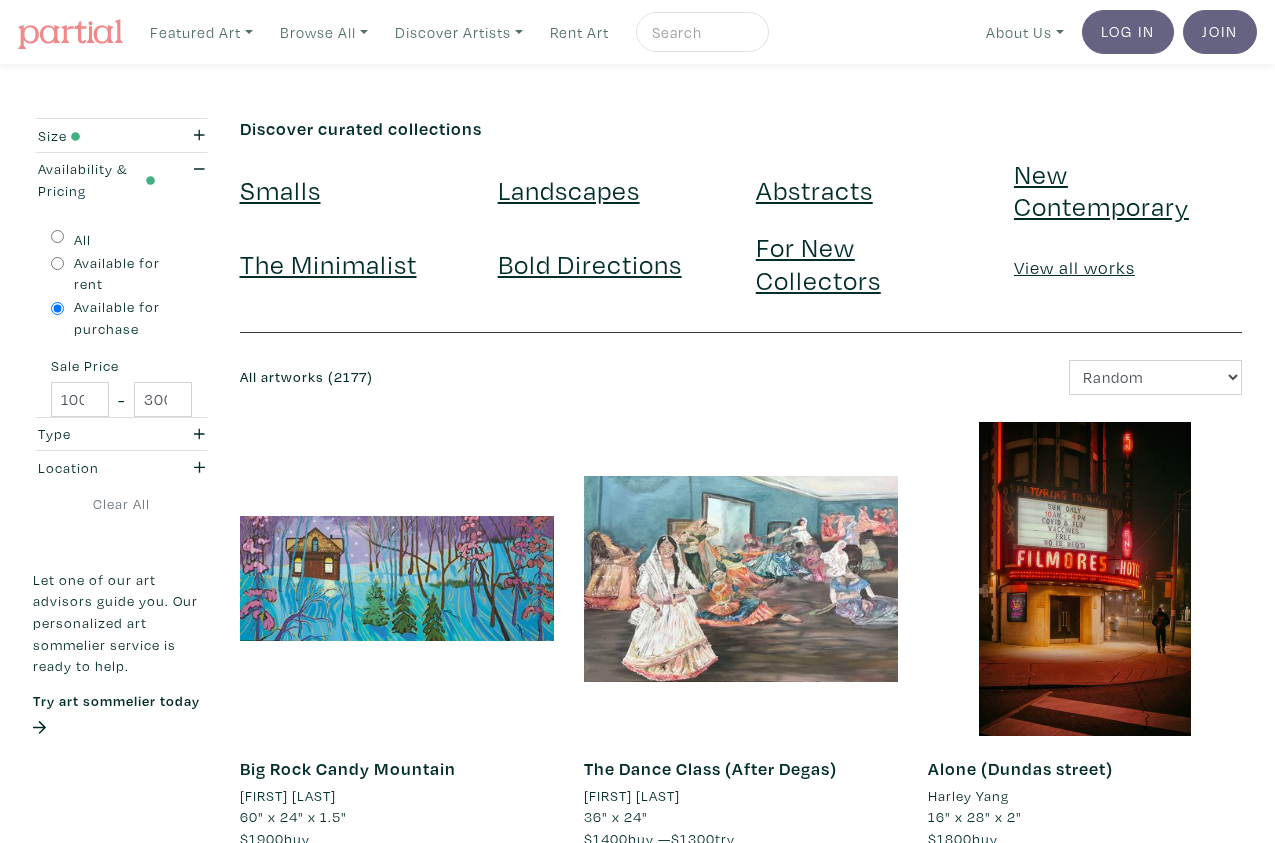 scroll, scrollTop: 0, scrollLeft: 0, axis: both 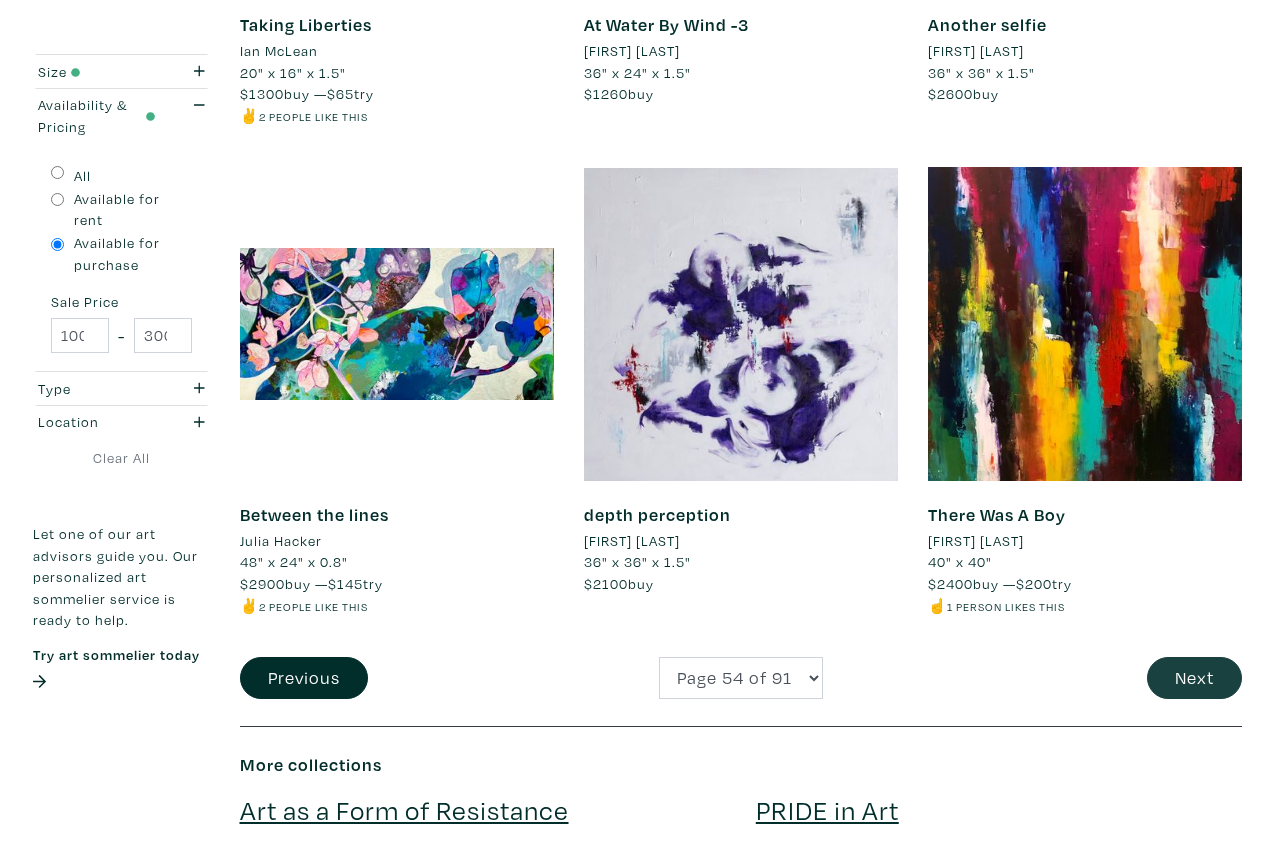 click on "Next" at bounding box center (1194, 678) 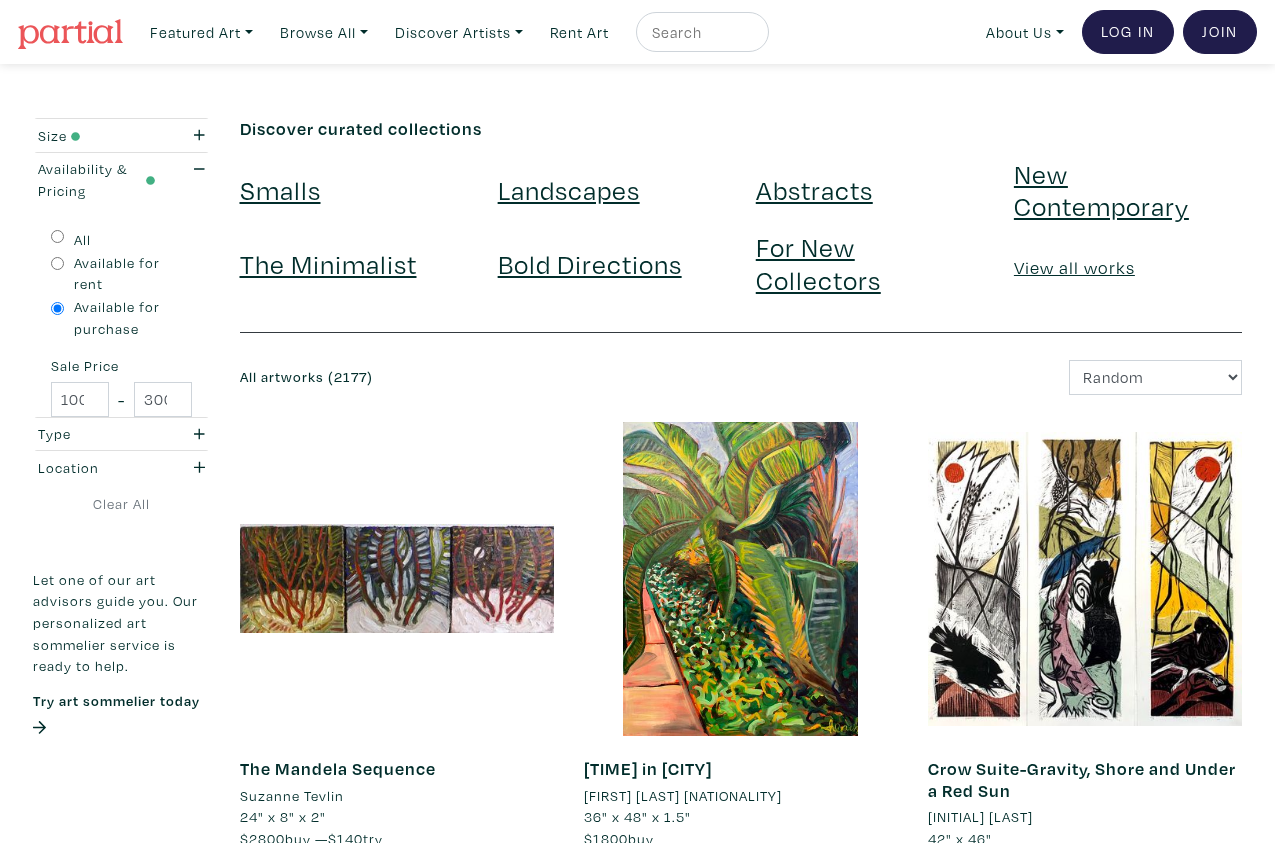 scroll, scrollTop: 0, scrollLeft: 0, axis: both 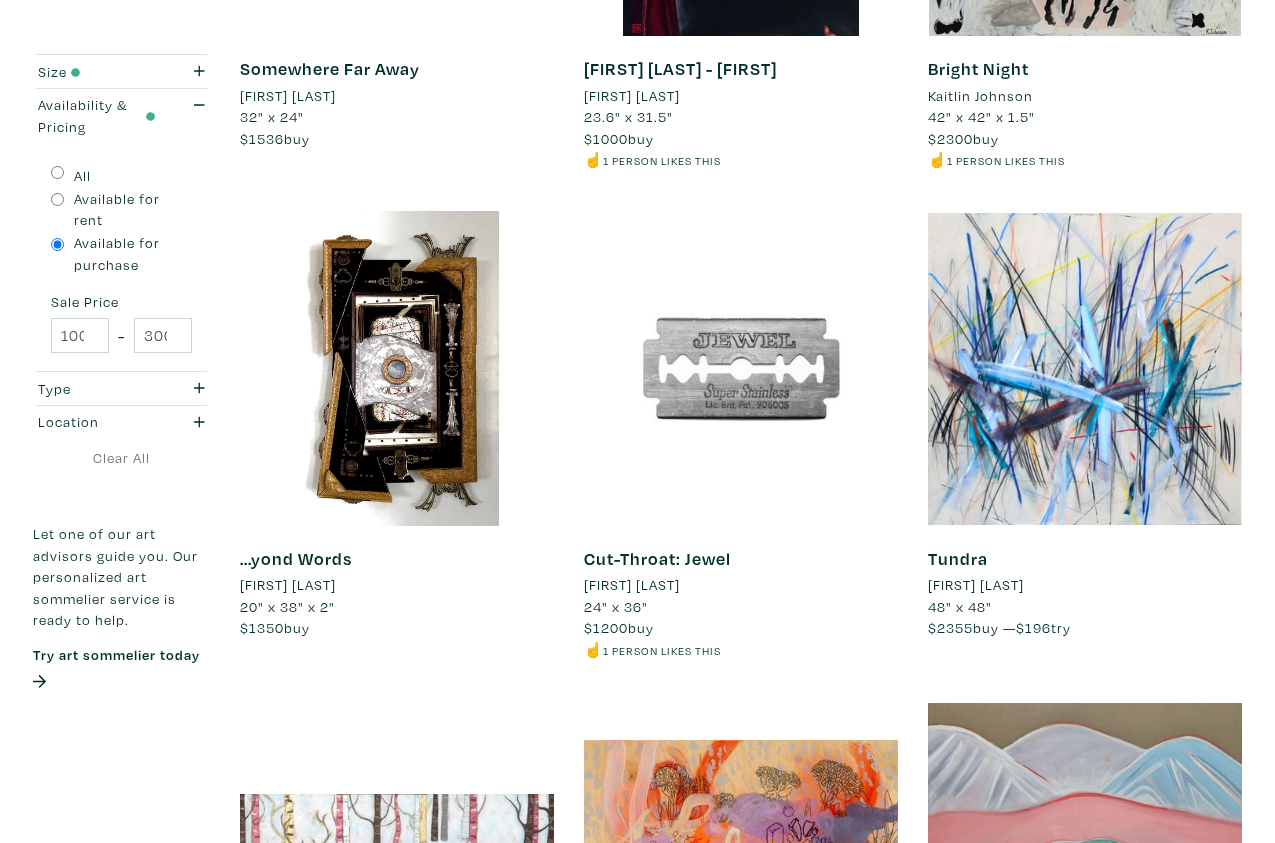 click on "Modern Madonna - [FIRST]" at bounding box center [680, 68] 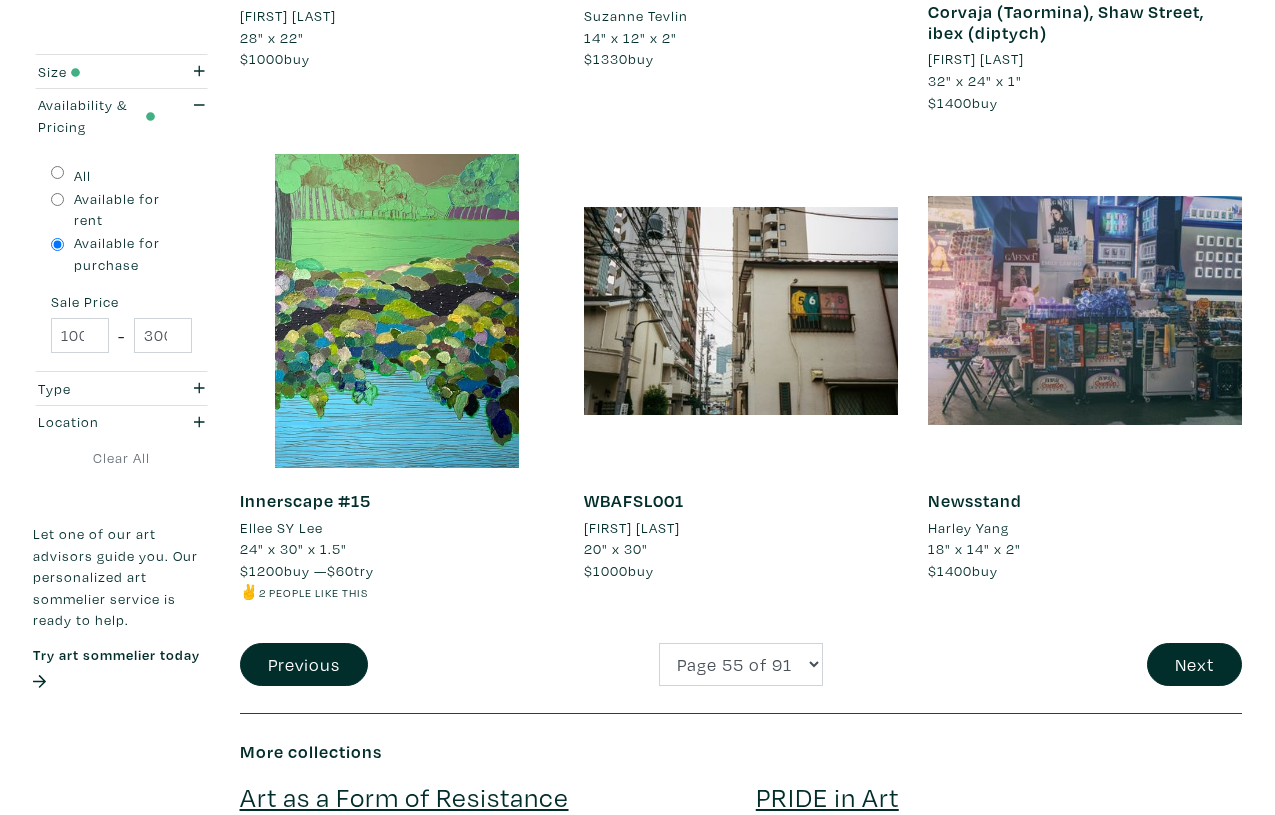 scroll, scrollTop: 3741, scrollLeft: 0, axis: vertical 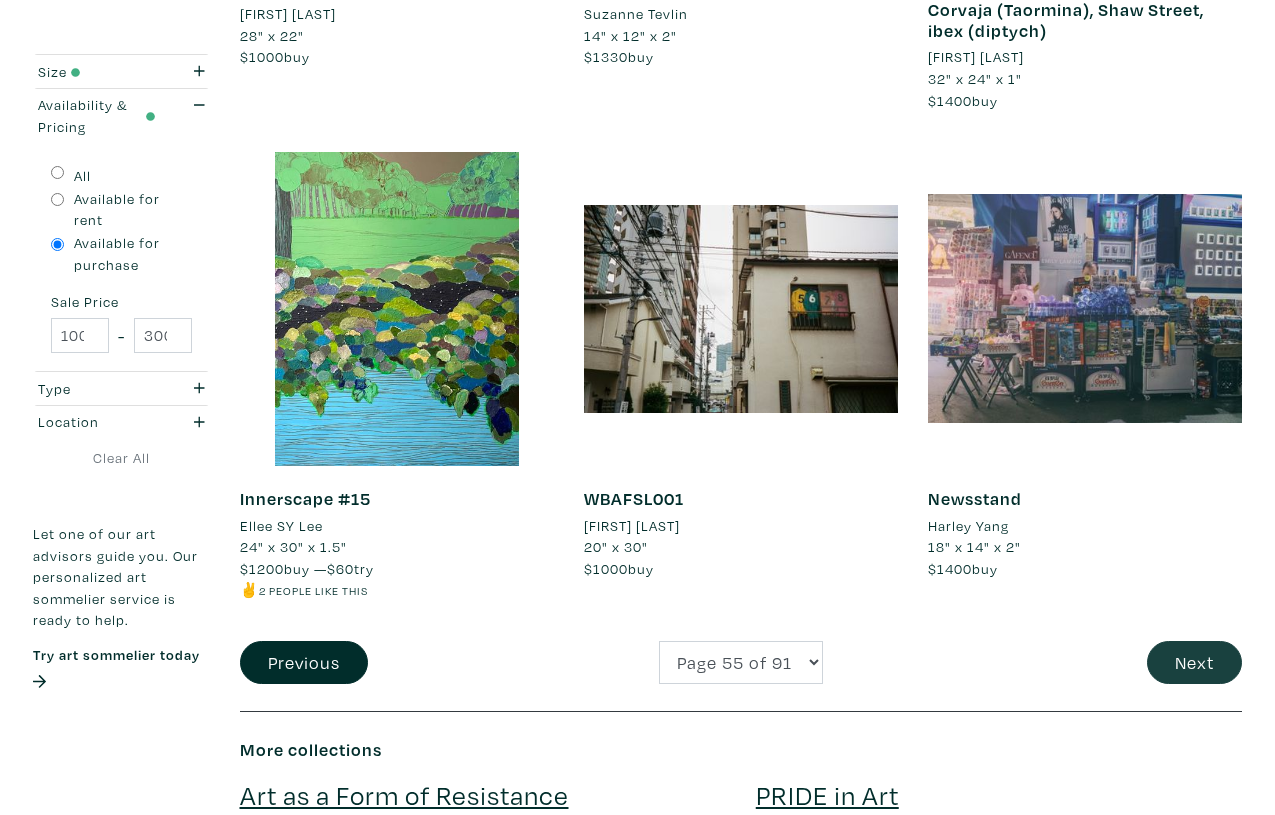 click on "Next" at bounding box center [1194, 662] 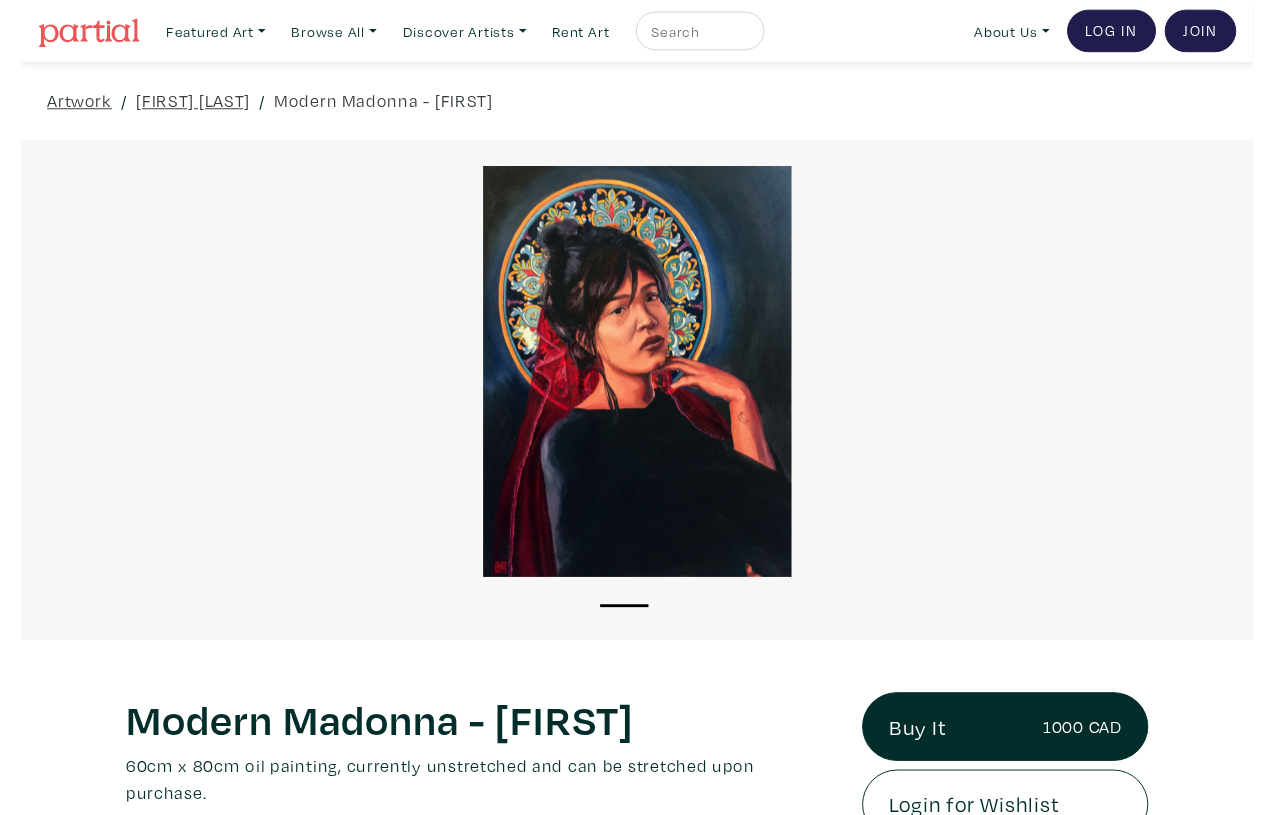 scroll, scrollTop: 0, scrollLeft: 0, axis: both 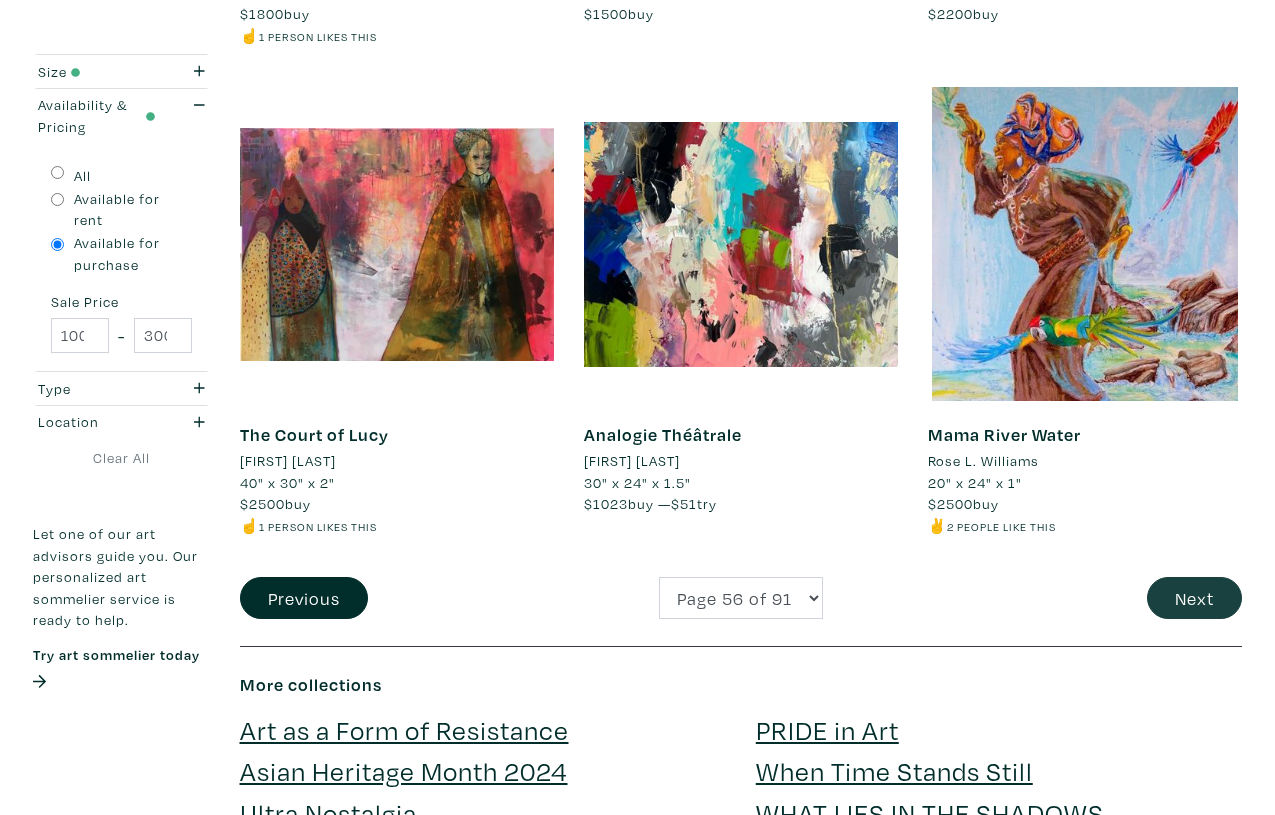 click on "Next" at bounding box center (1194, 598) 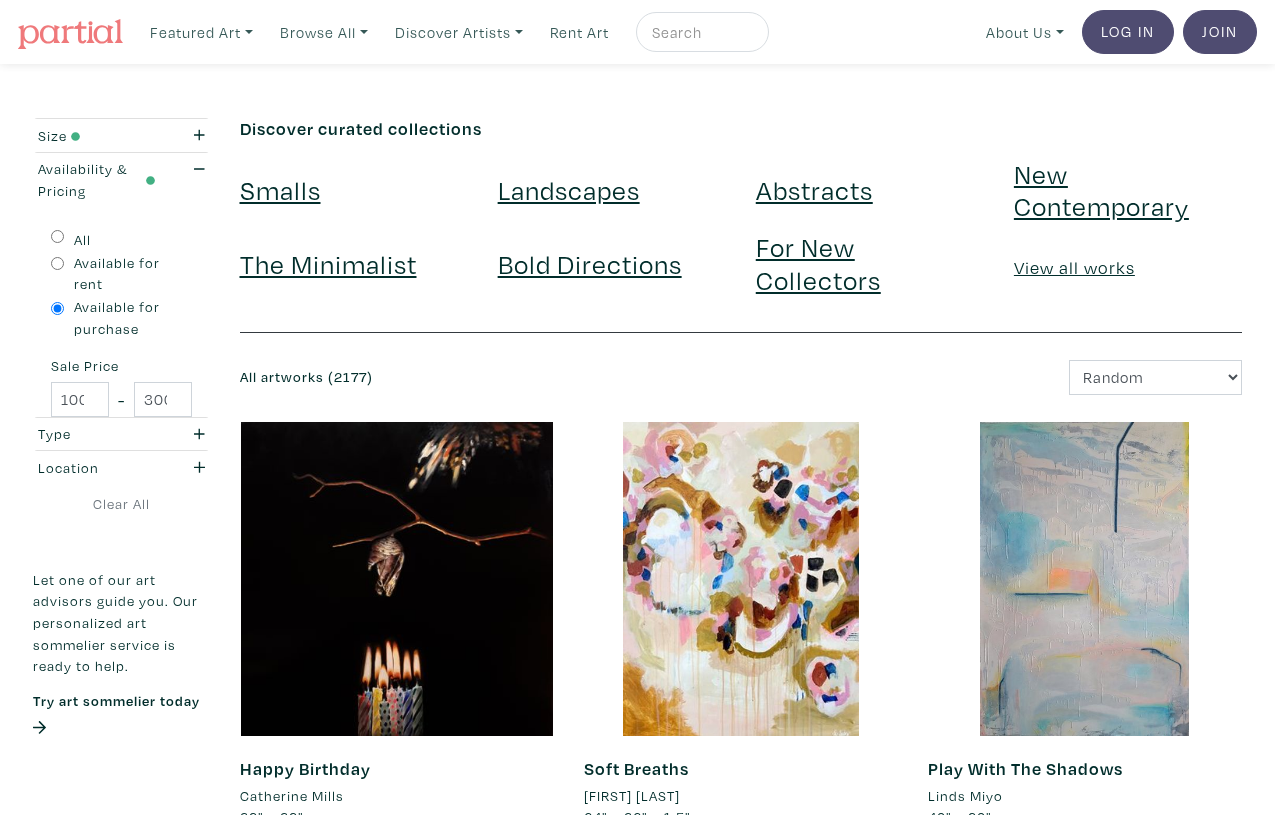 scroll, scrollTop: 0, scrollLeft: 0, axis: both 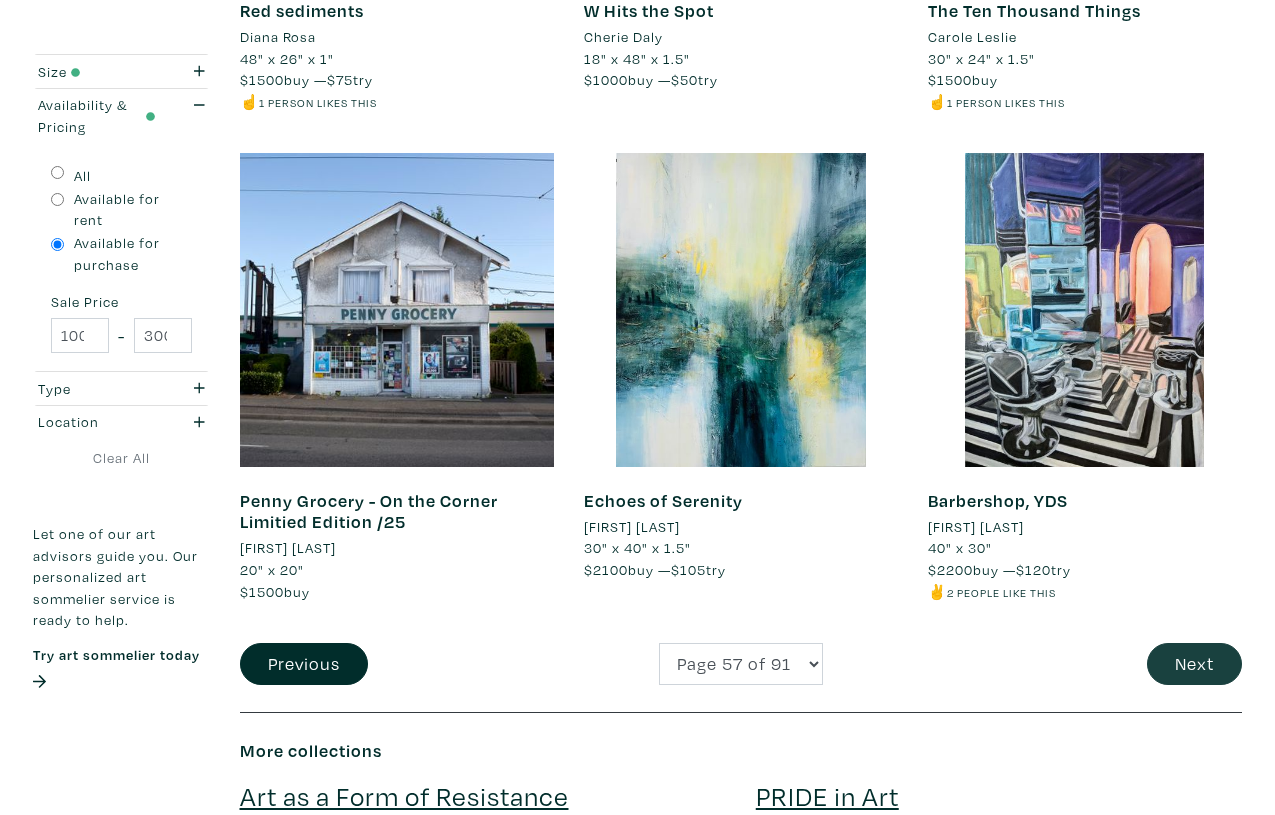 click on "Next" at bounding box center [1194, 664] 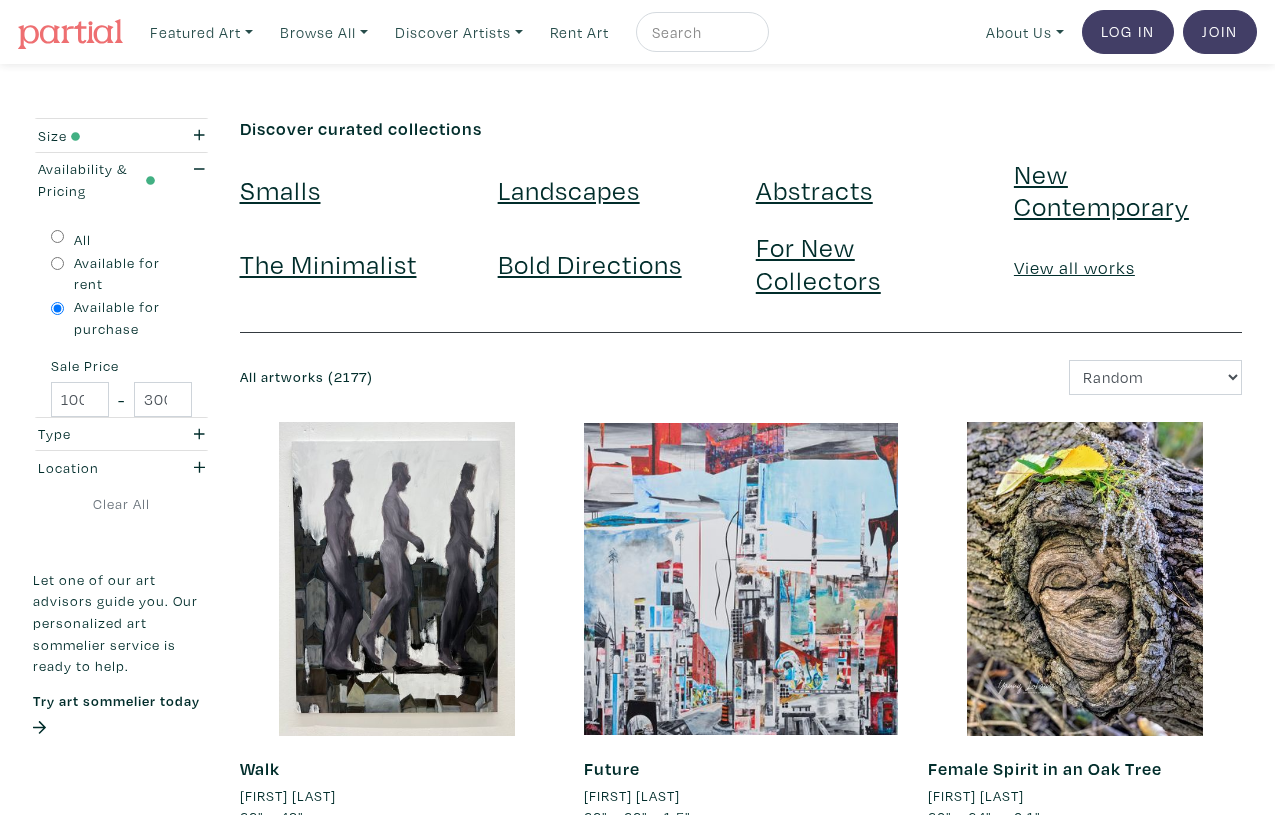 scroll, scrollTop: 0, scrollLeft: 0, axis: both 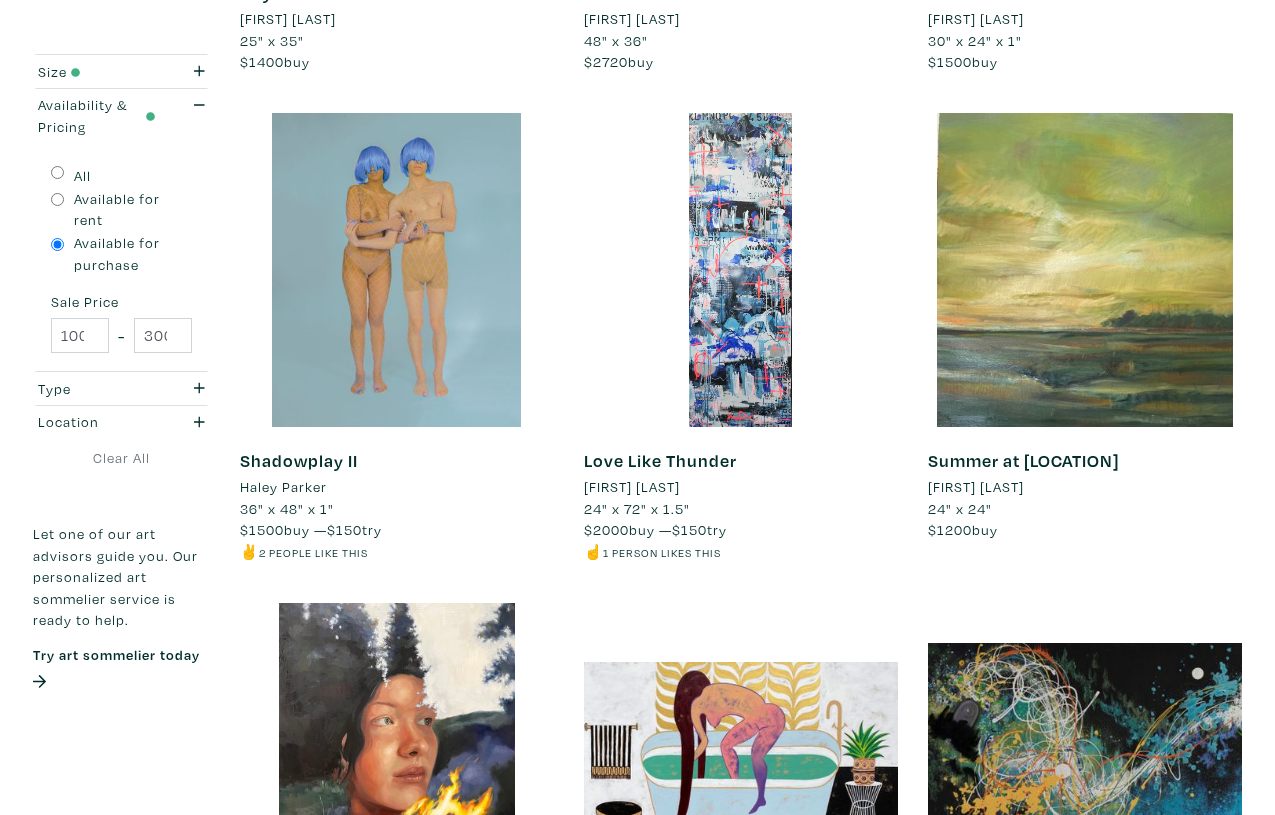 click on "Shadowplay II" at bounding box center [299, 460] 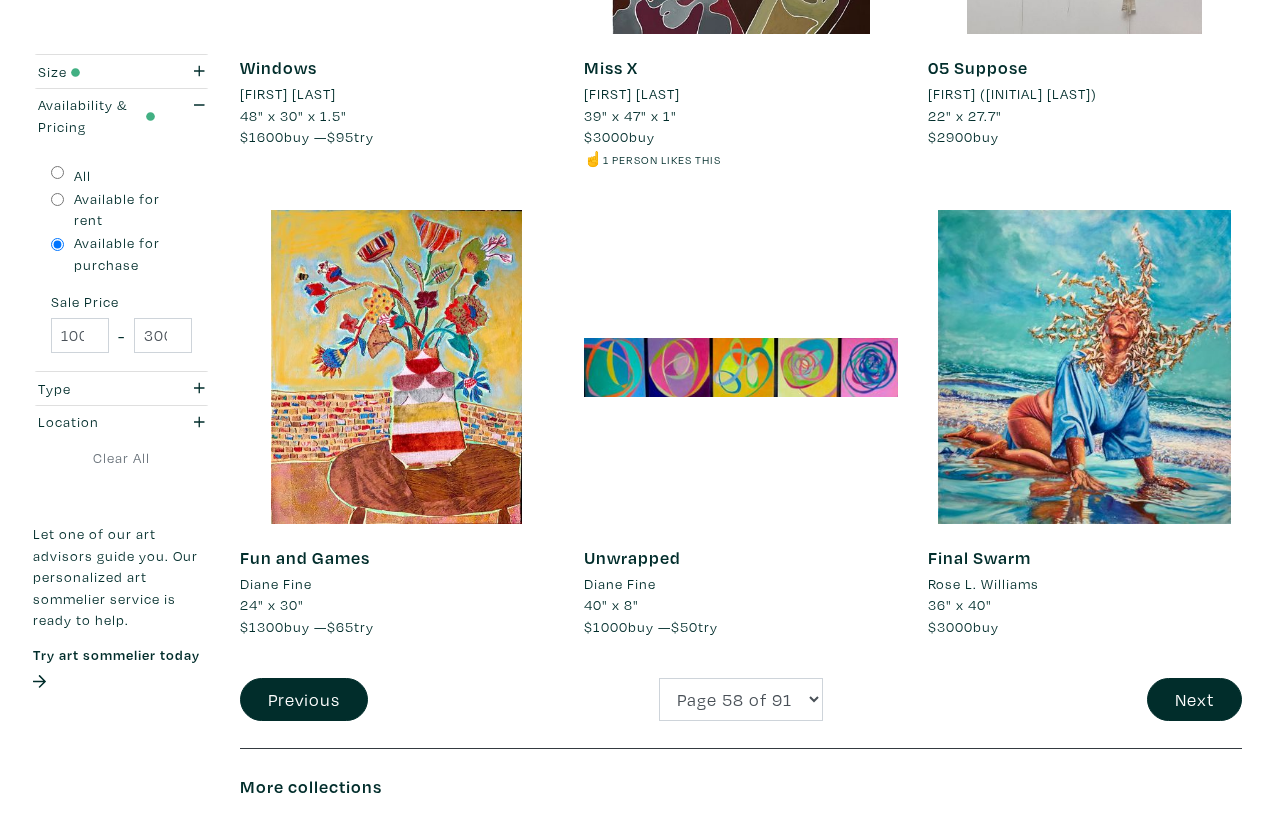 scroll, scrollTop: 3618, scrollLeft: 0, axis: vertical 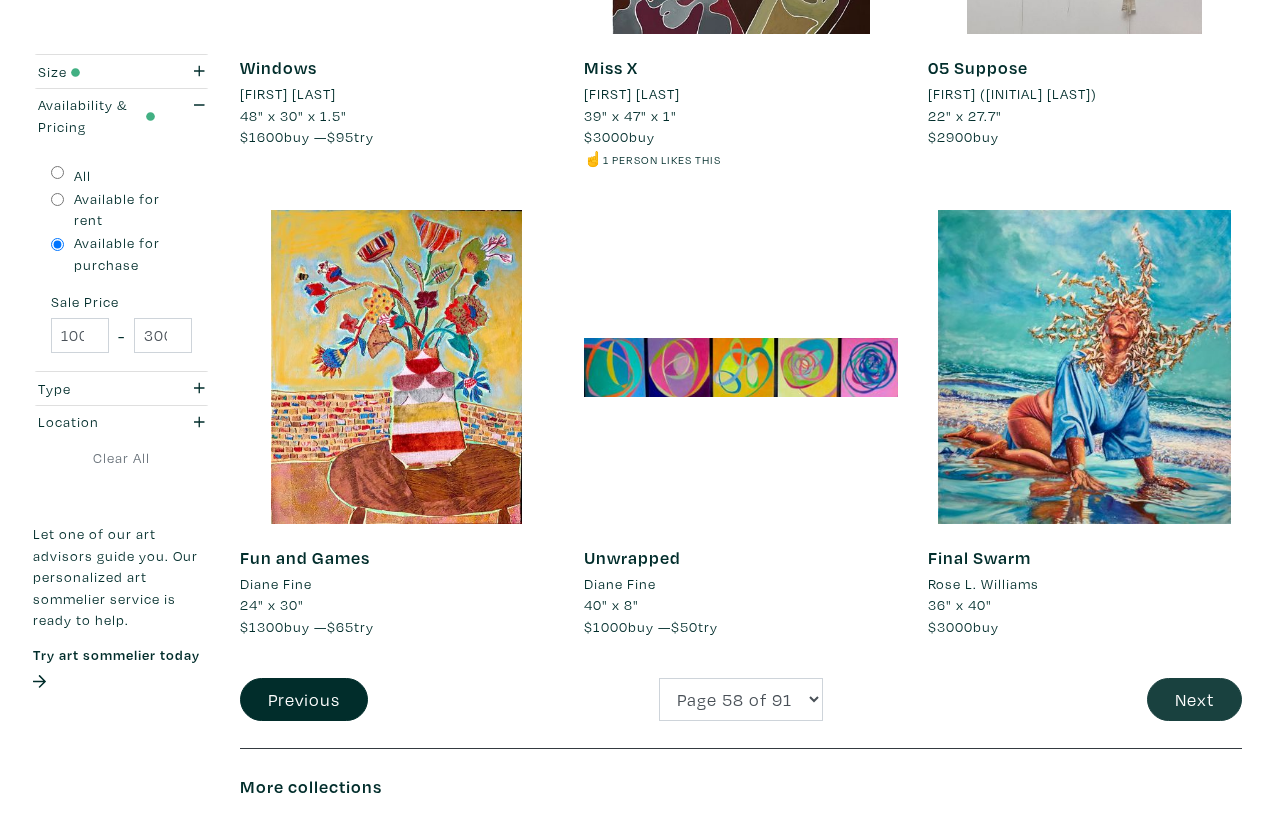 click on "Next" at bounding box center (1194, 699) 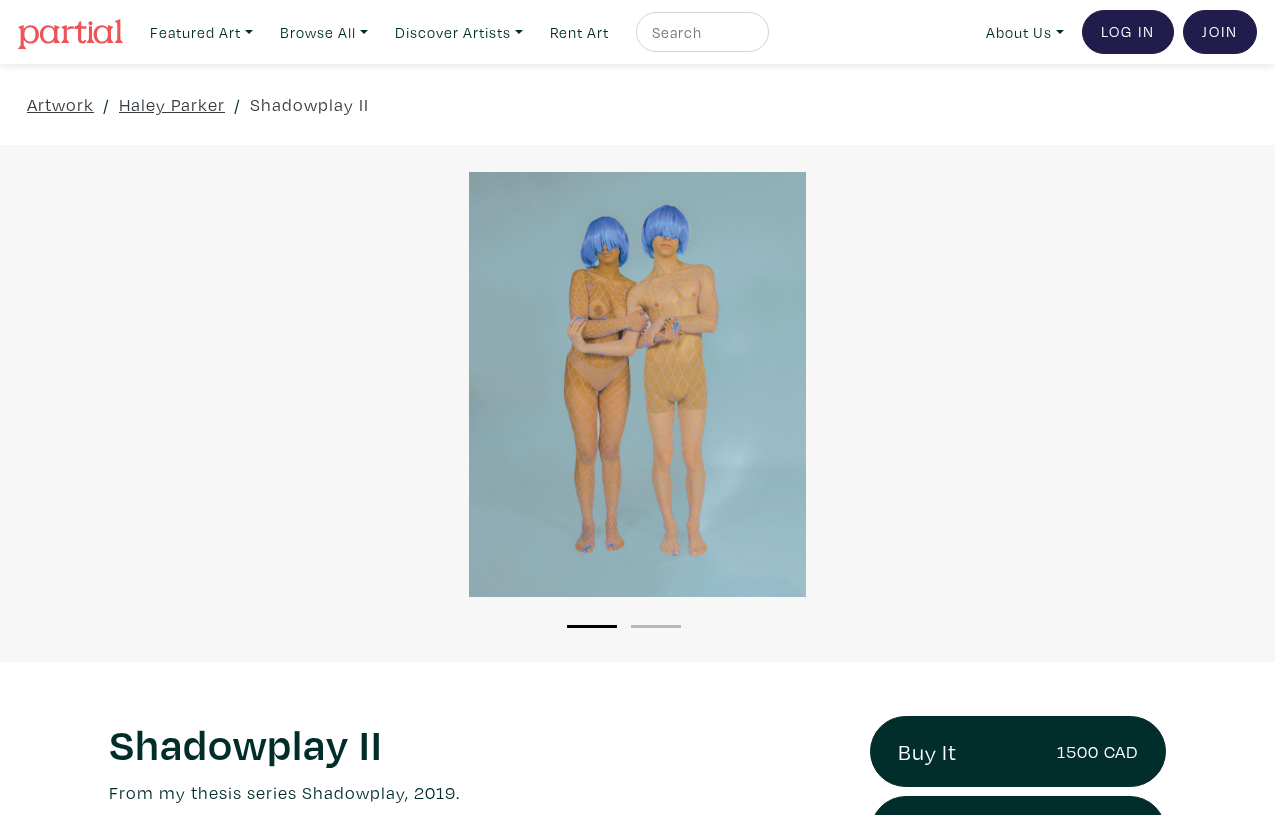 scroll, scrollTop: 0, scrollLeft: 0, axis: both 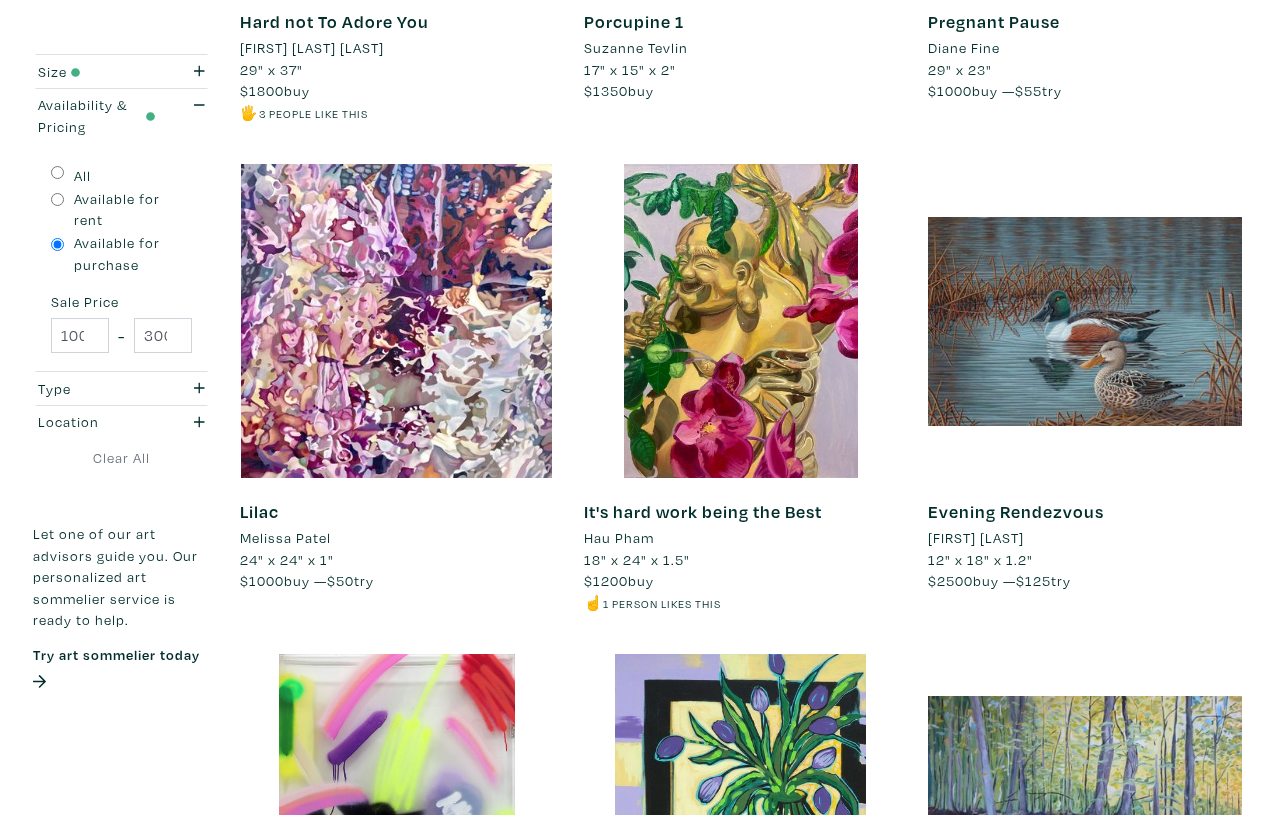 click on "It's hard work being the Best" at bounding box center (703, 511) 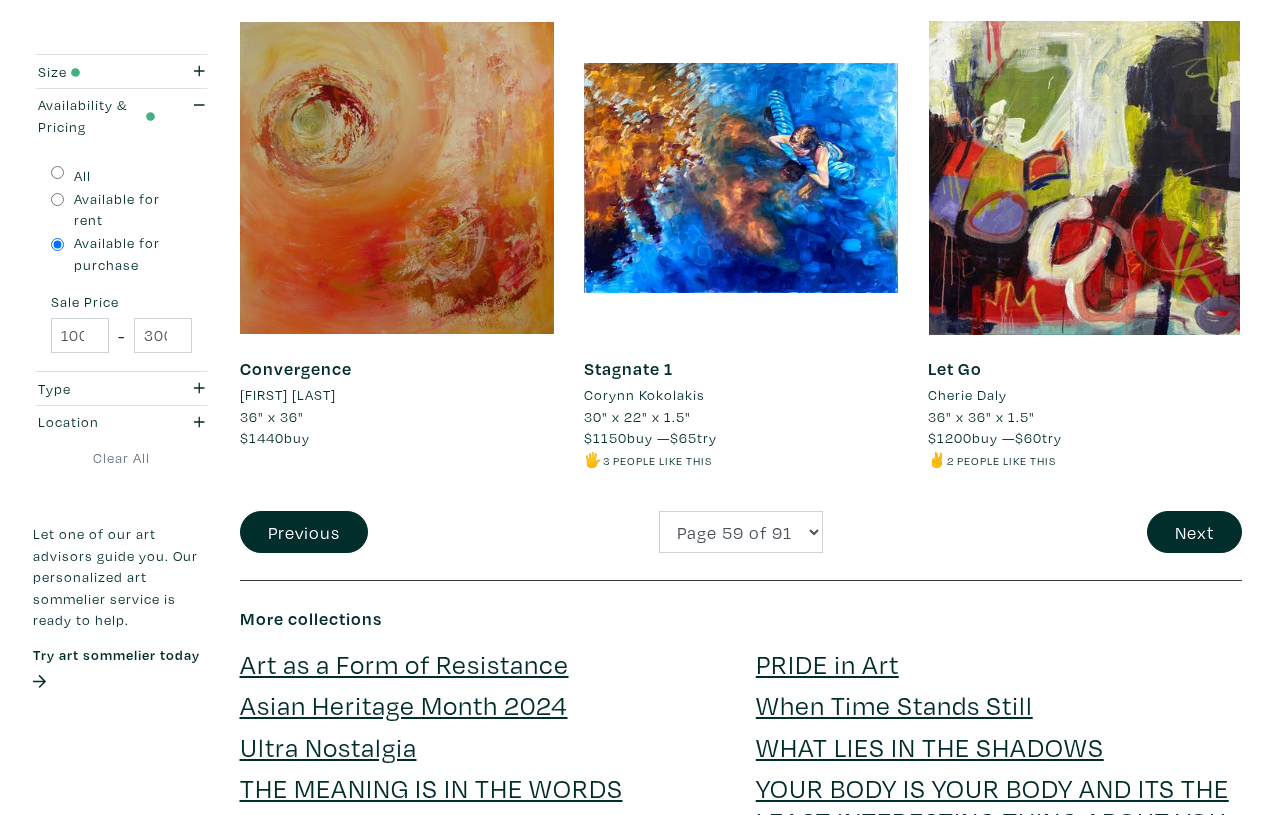 scroll, scrollTop: 3931, scrollLeft: 0, axis: vertical 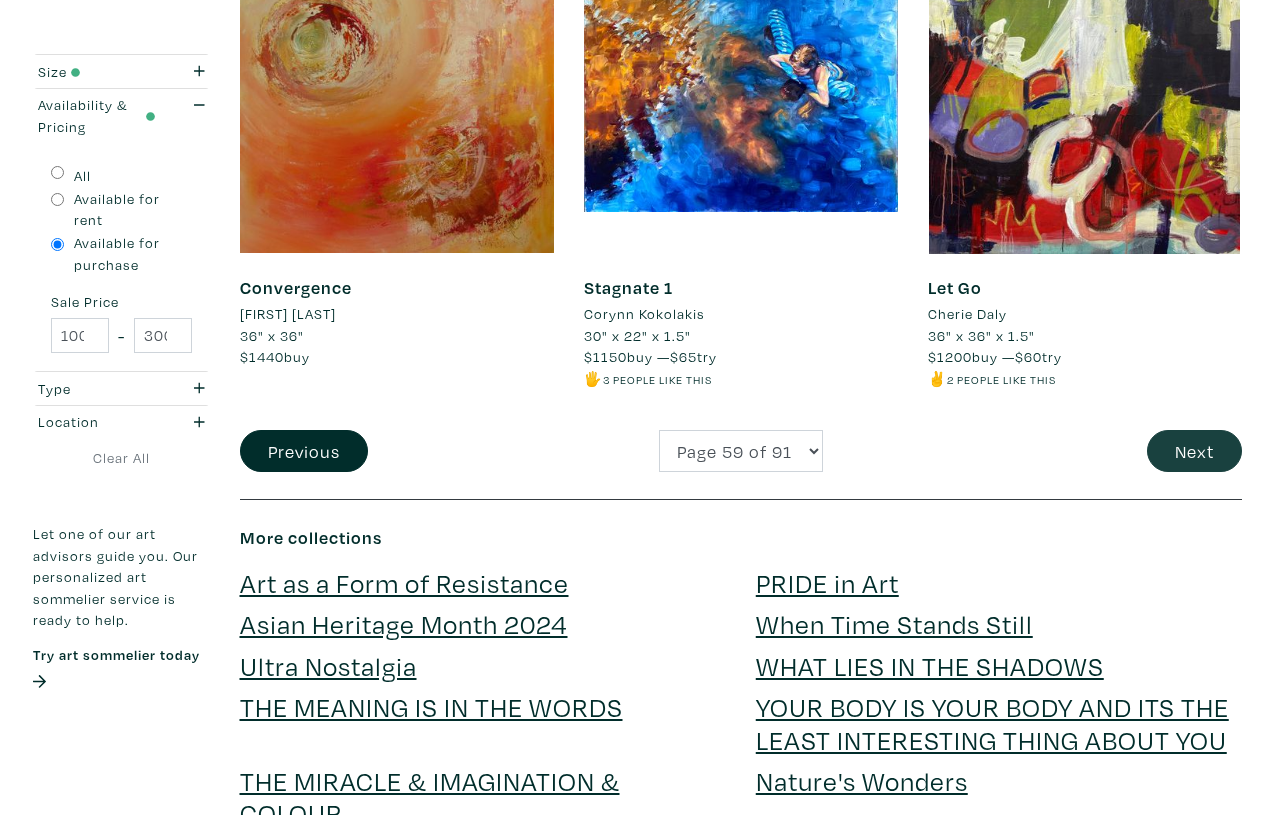 click on "Next" at bounding box center (1194, 451) 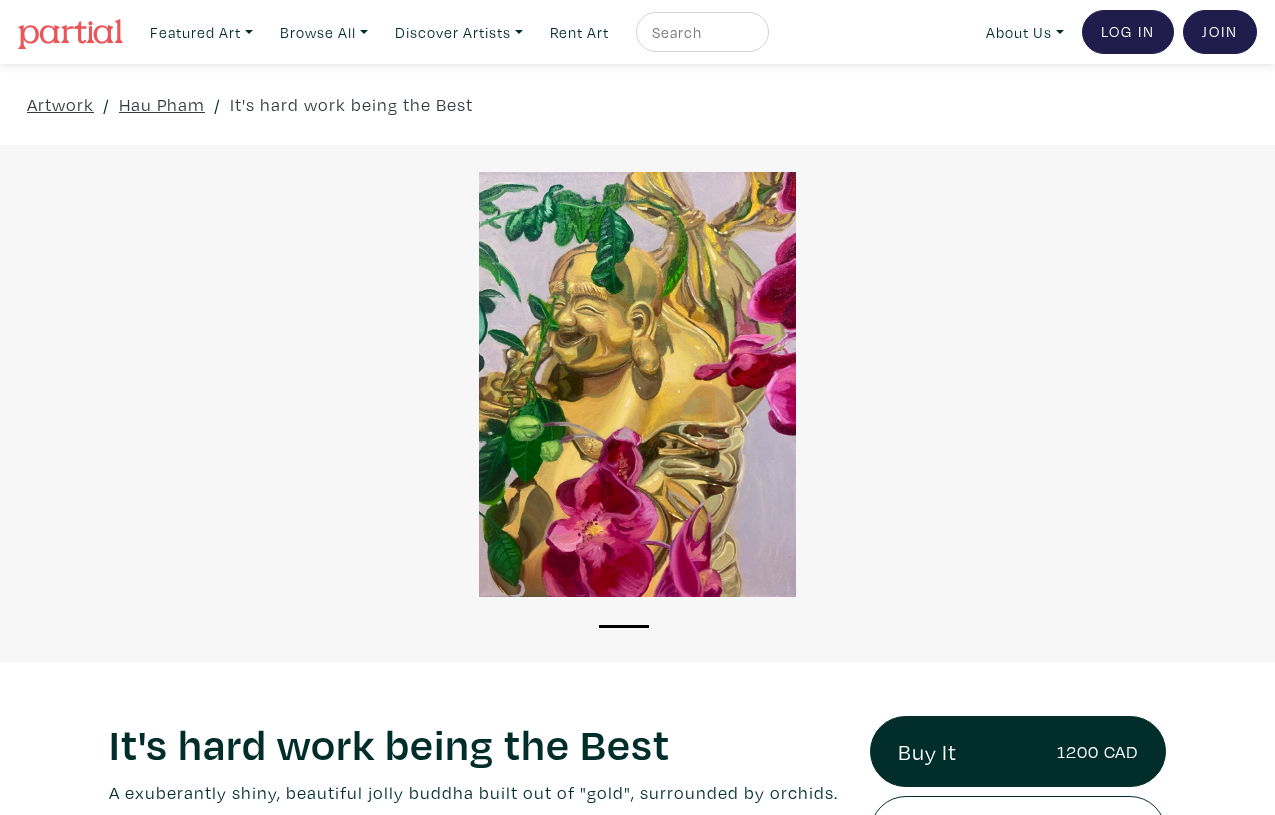 scroll, scrollTop: 0, scrollLeft: 0, axis: both 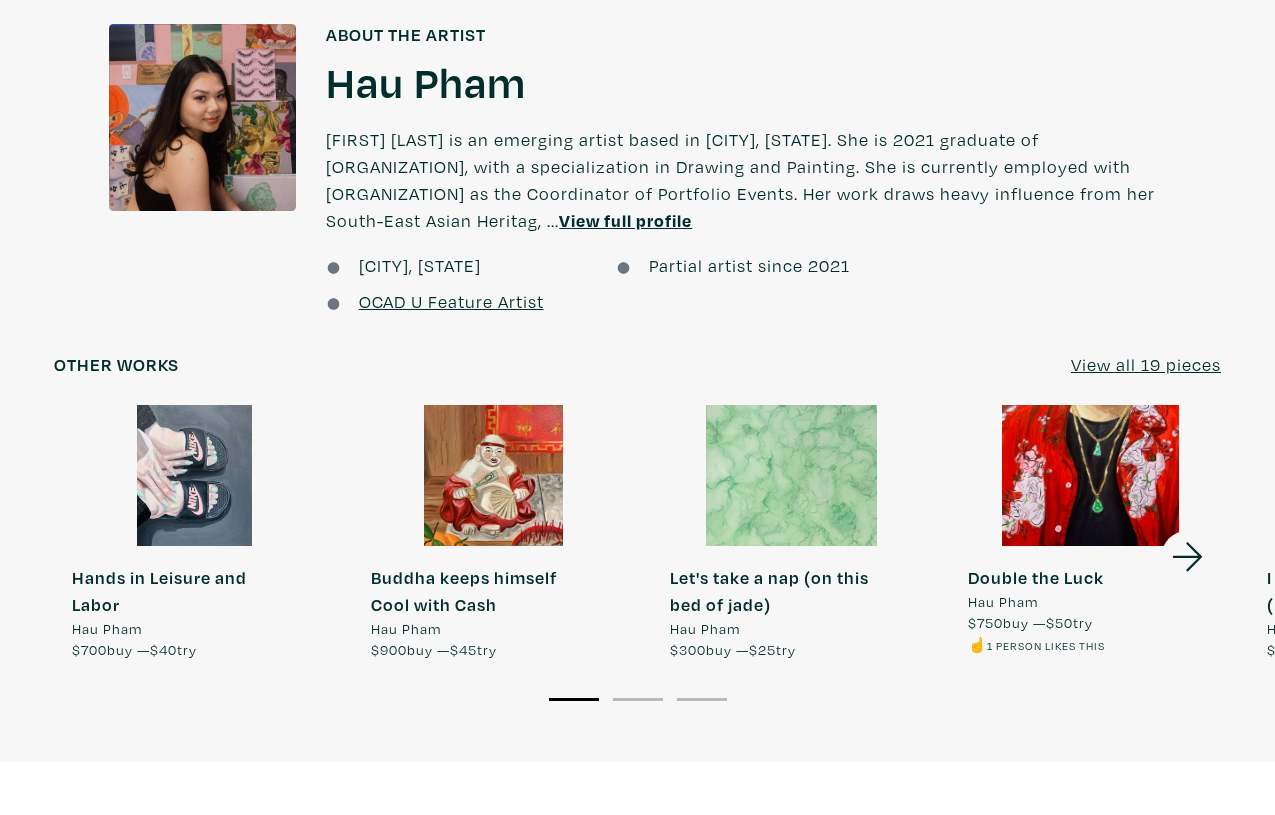 click on "Hau Pham" at bounding box center (426, 81) 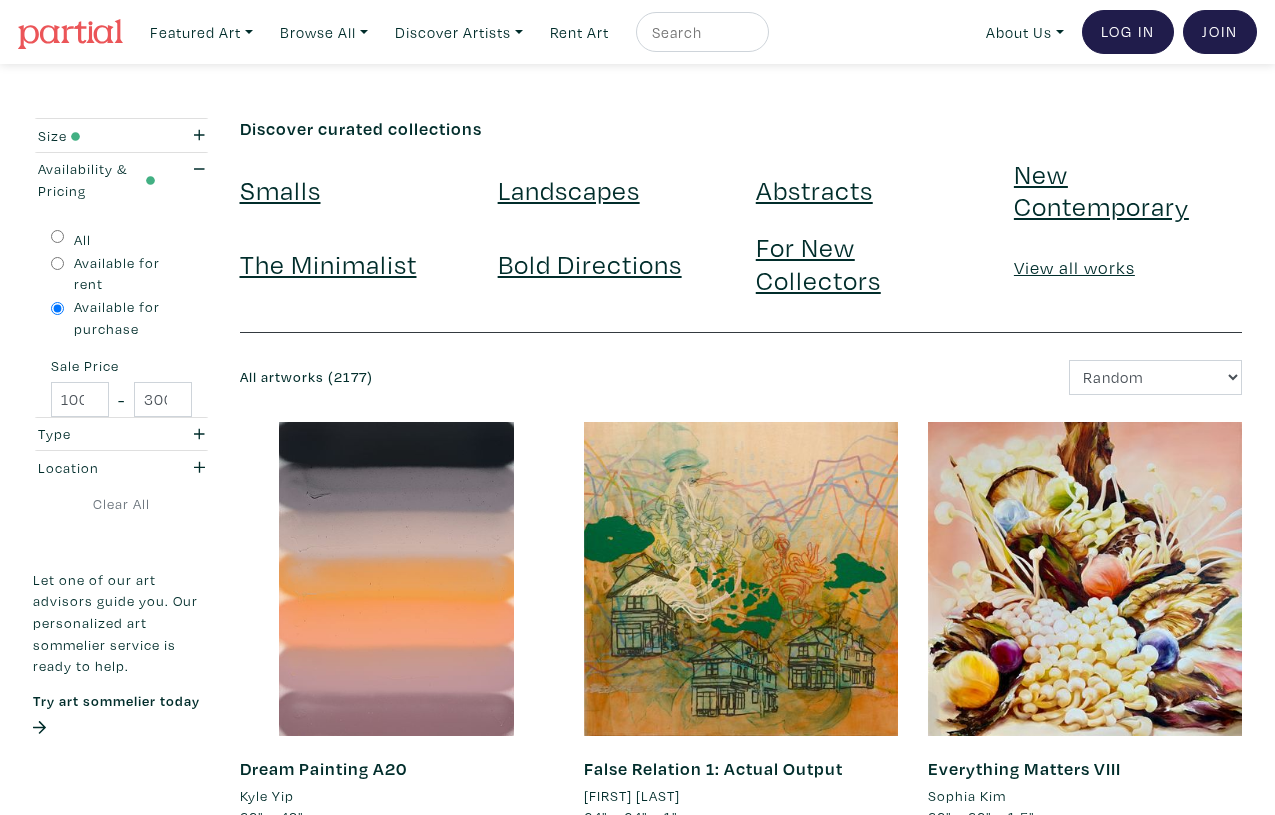 scroll, scrollTop: 0, scrollLeft: 0, axis: both 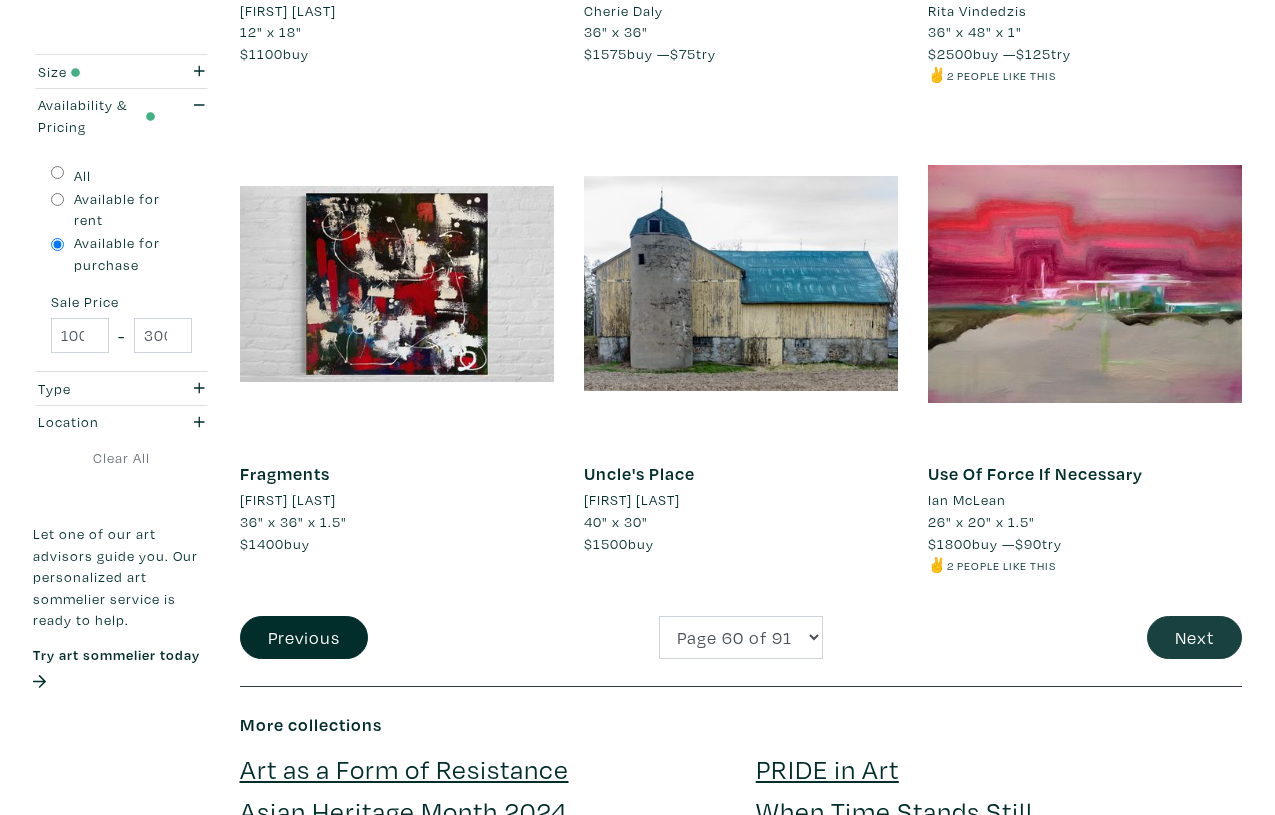 click on "Next" at bounding box center (1194, 637) 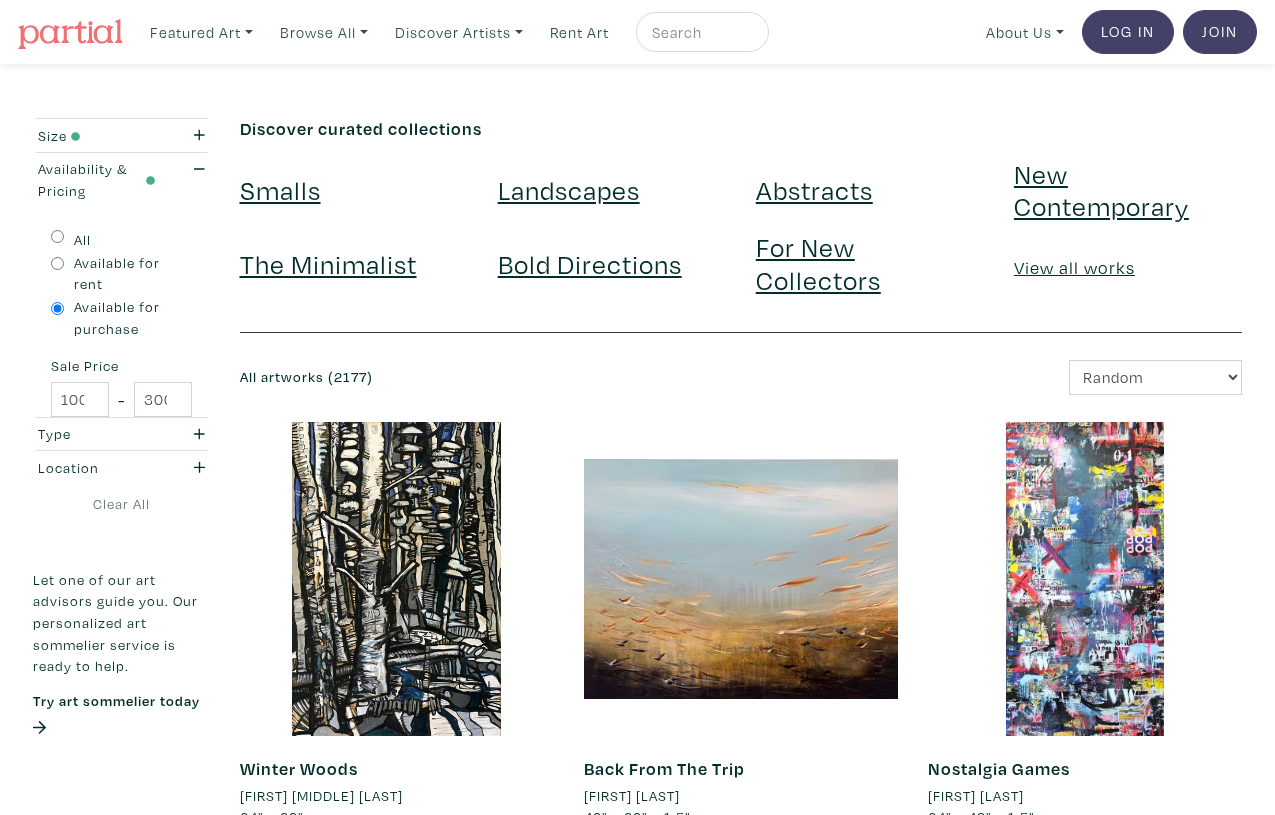 scroll, scrollTop: 0, scrollLeft: 0, axis: both 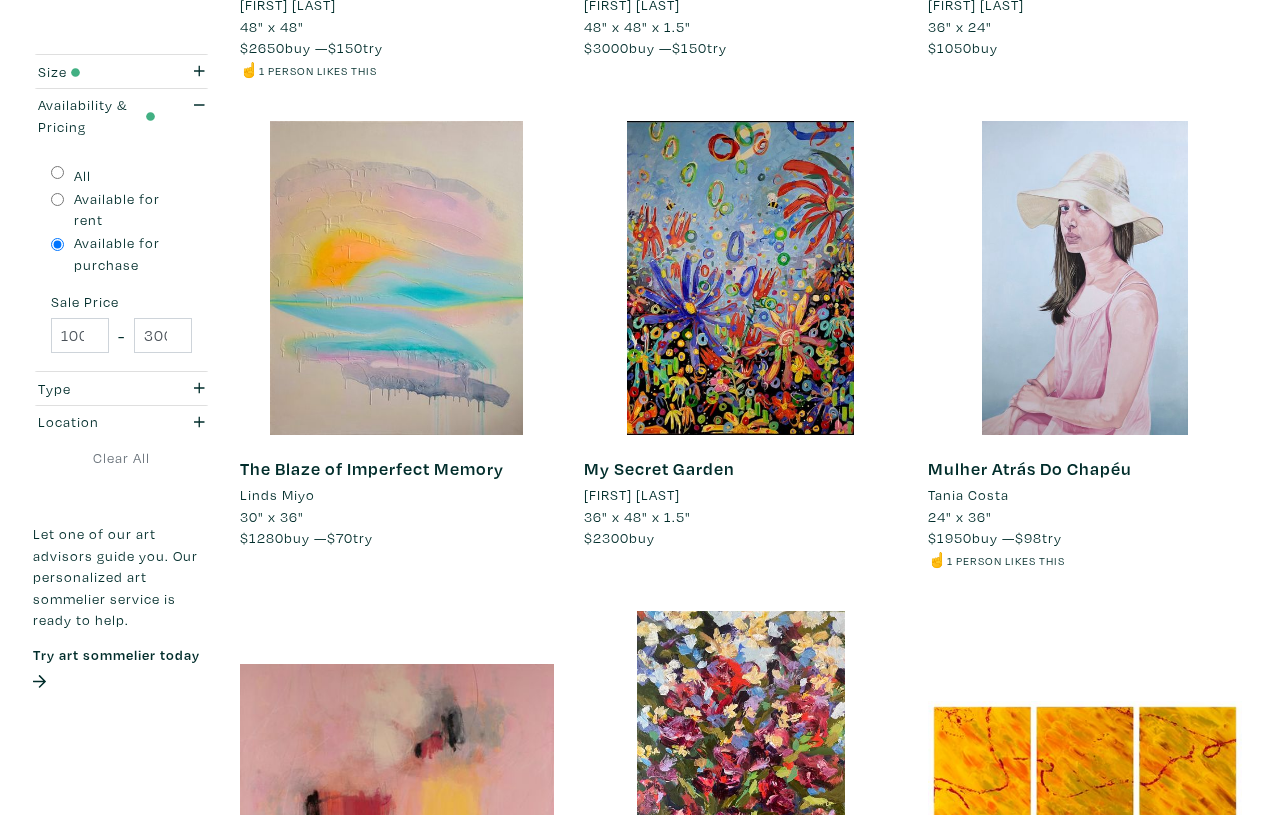 click on "Mulher Atrás Do Chapéu" at bounding box center [1030, 468] 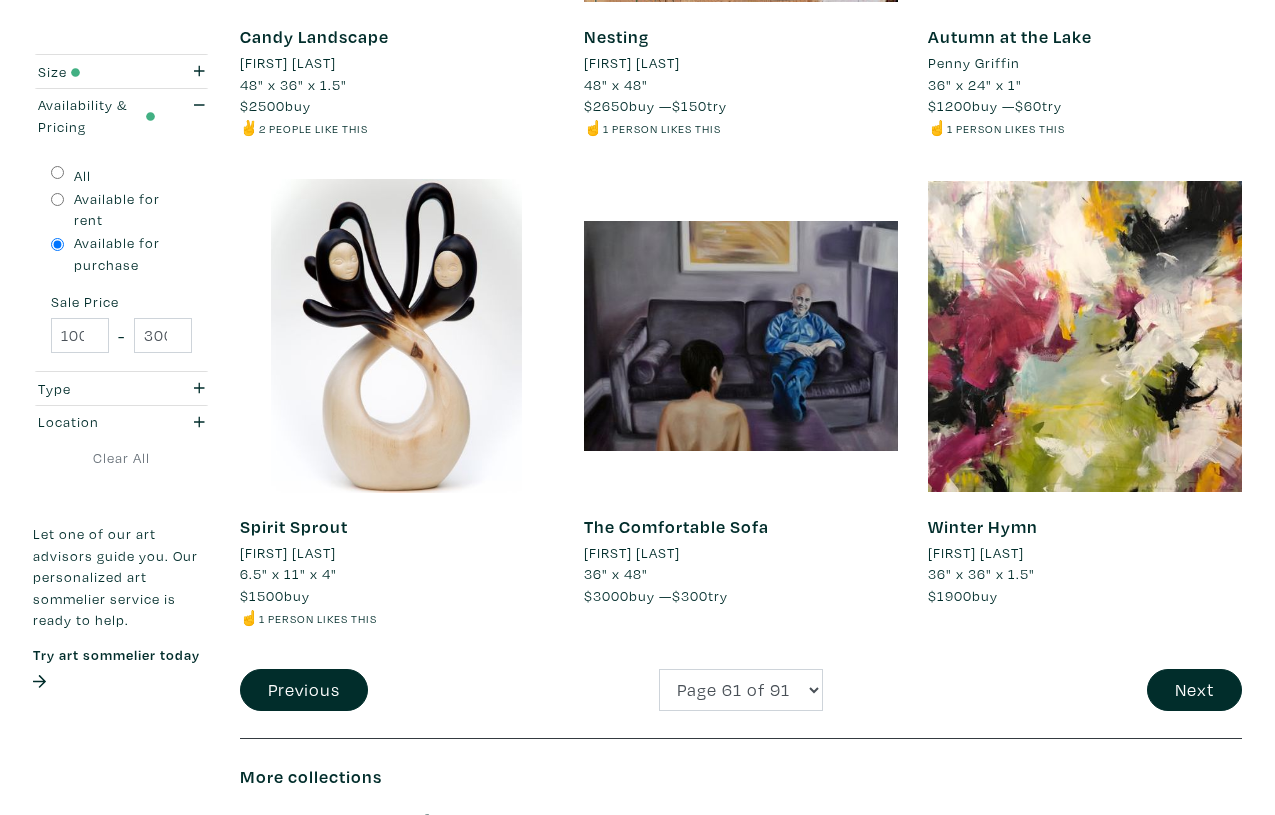 scroll, scrollTop: 3650, scrollLeft: 0, axis: vertical 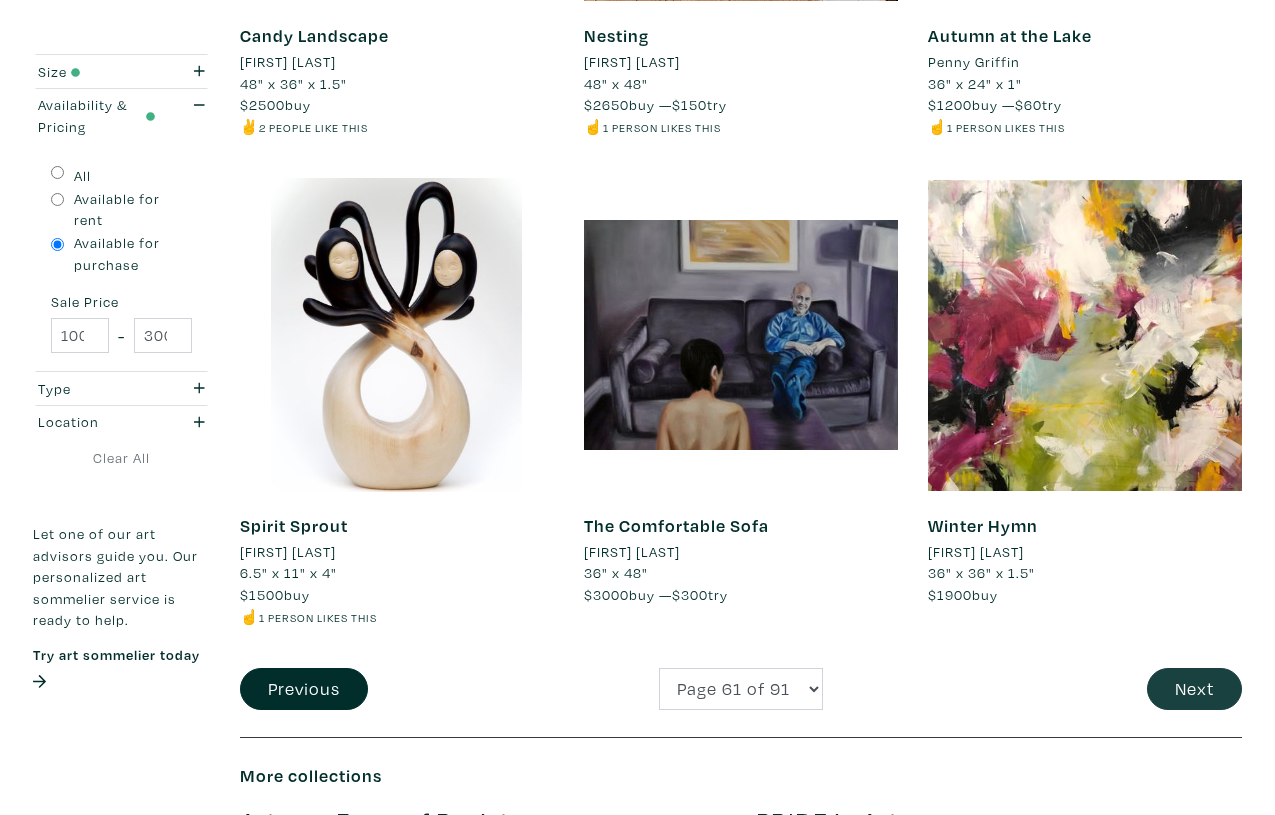 click on "Next" at bounding box center [1194, 689] 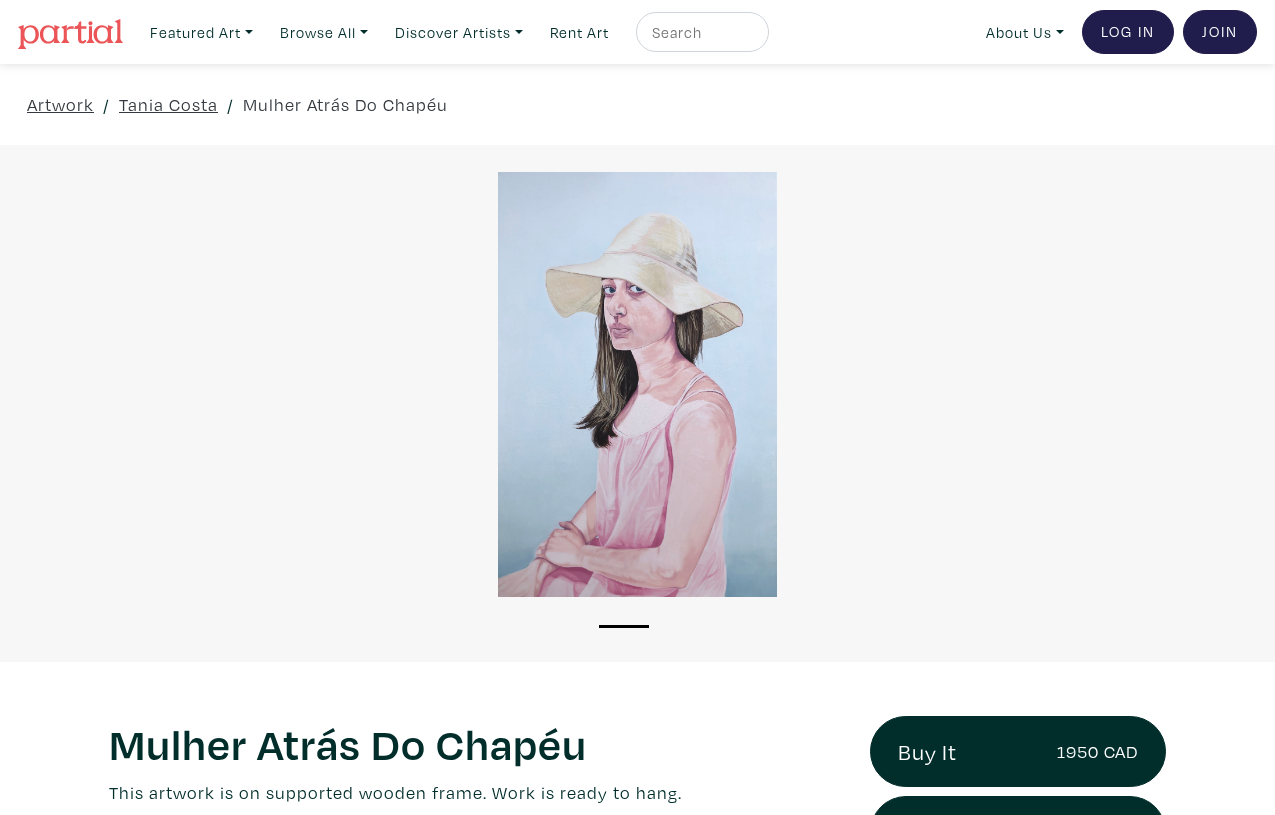 scroll, scrollTop: 0, scrollLeft: 0, axis: both 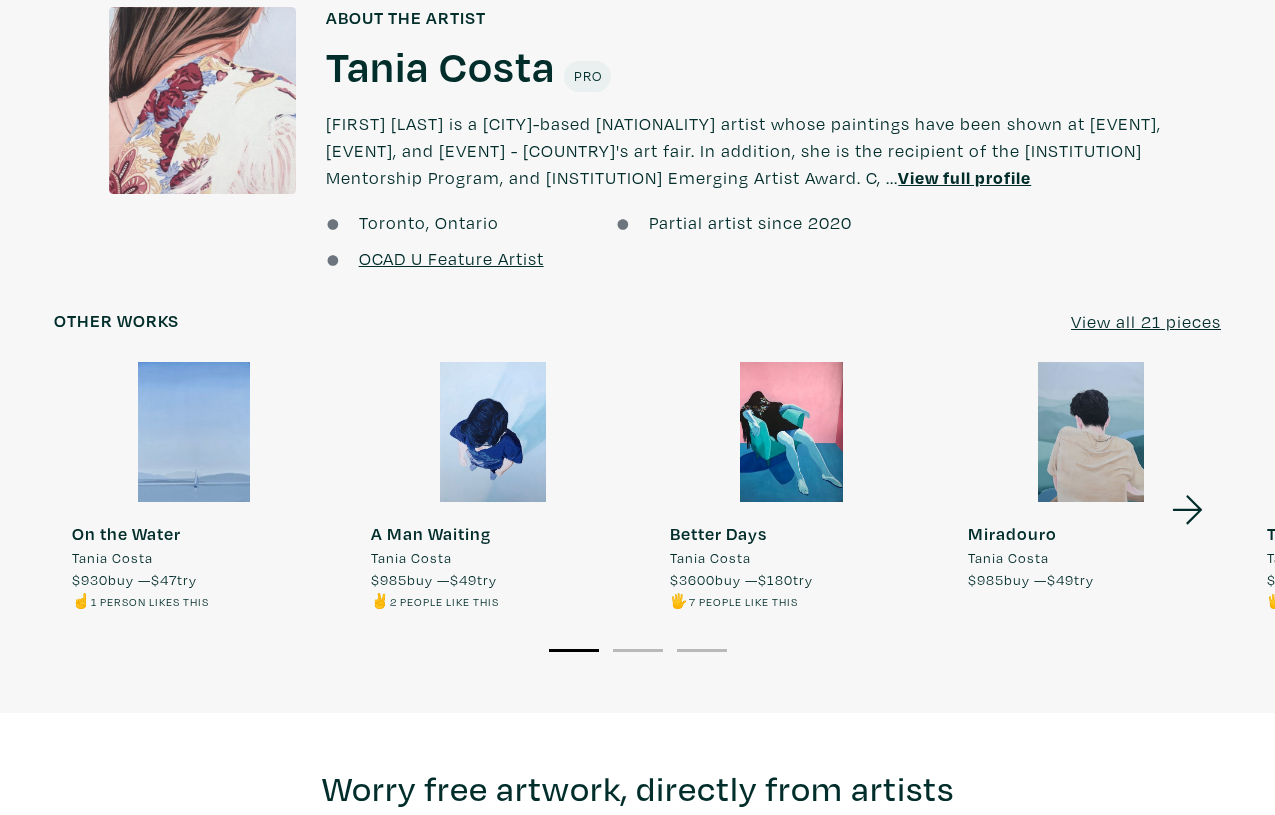 click on "Tania Costa" at bounding box center (440, 65) 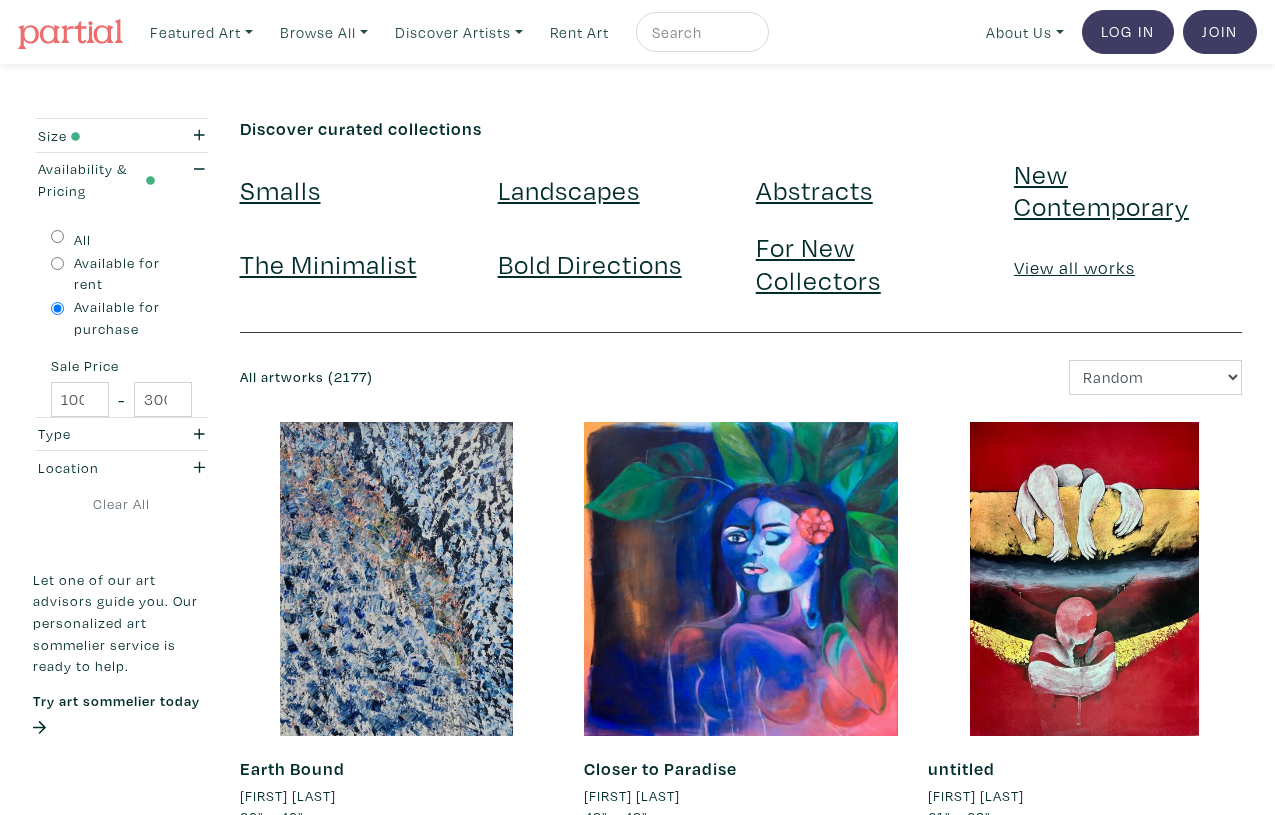 scroll, scrollTop: 0, scrollLeft: 0, axis: both 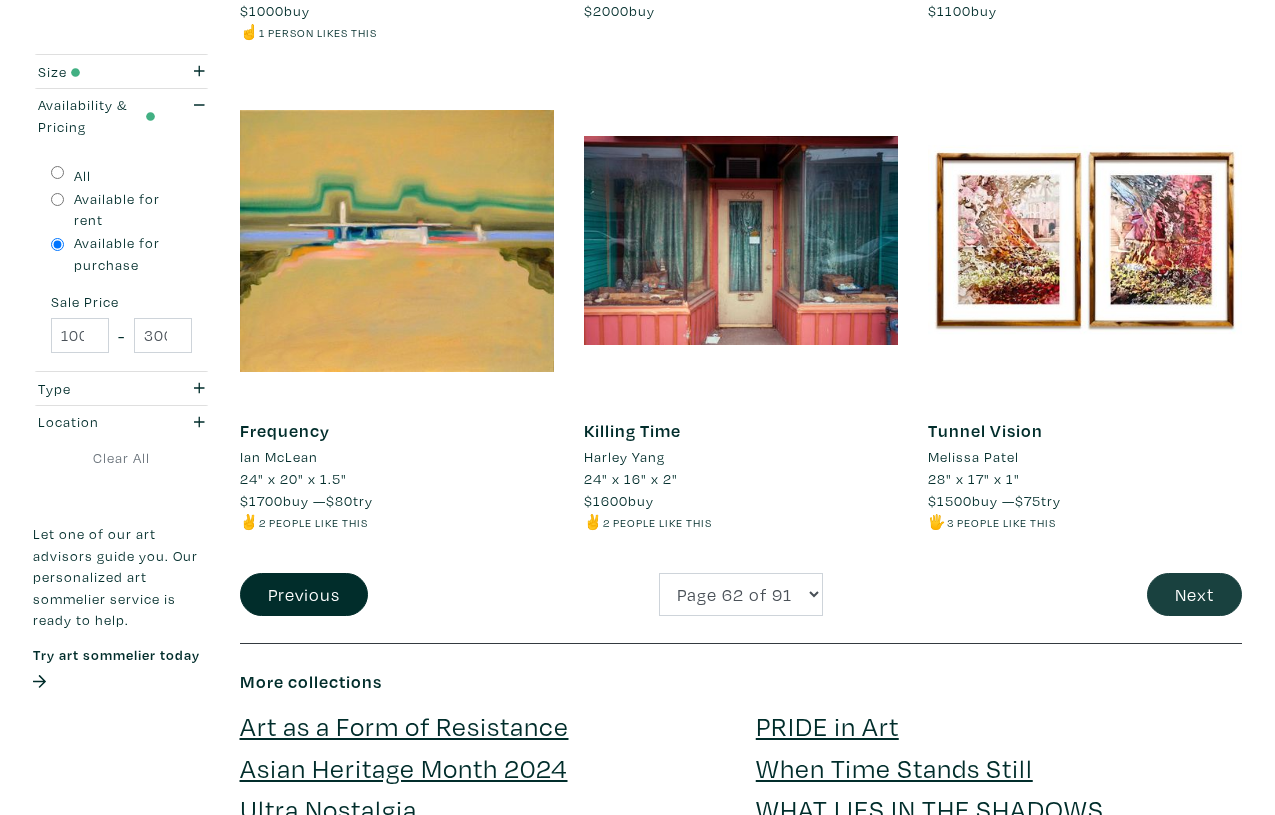 click on "Next" at bounding box center [1194, 594] 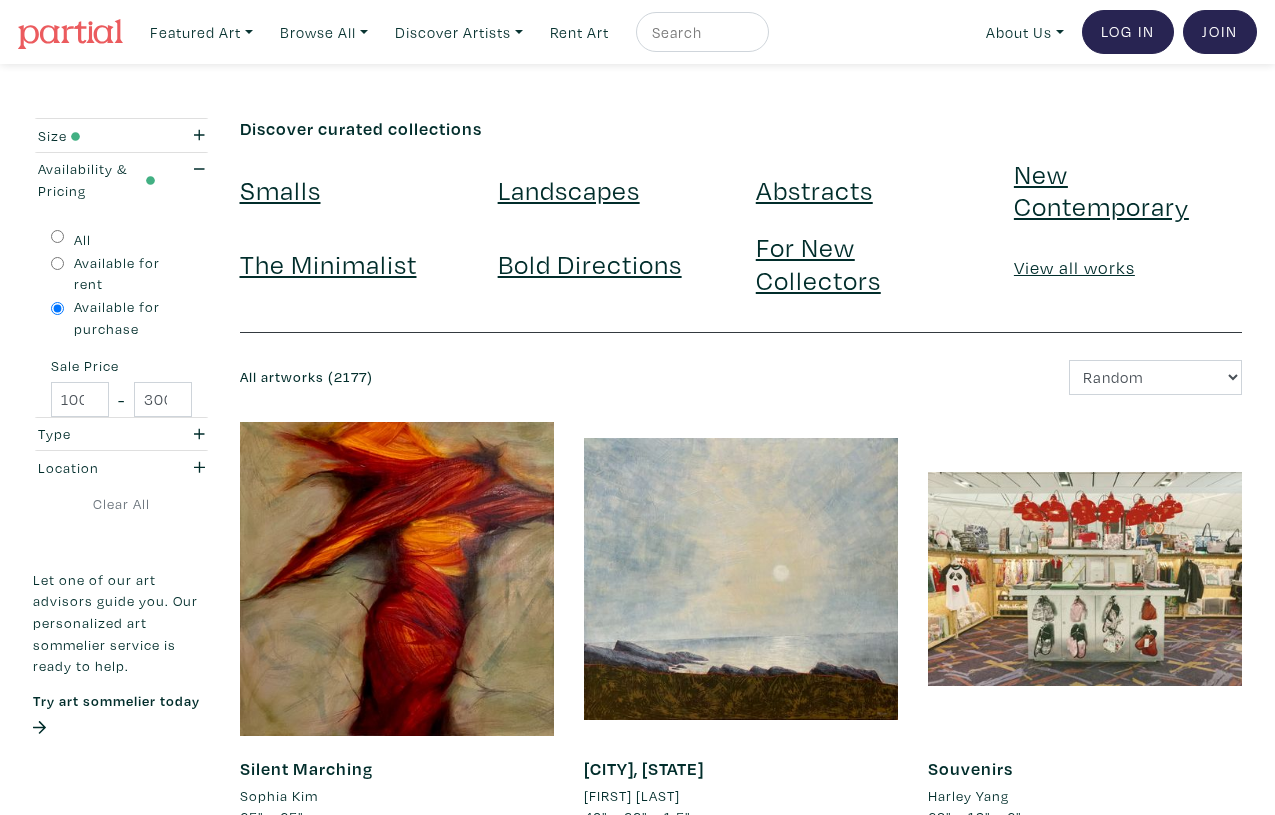 scroll, scrollTop: 0, scrollLeft: 0, axis: both 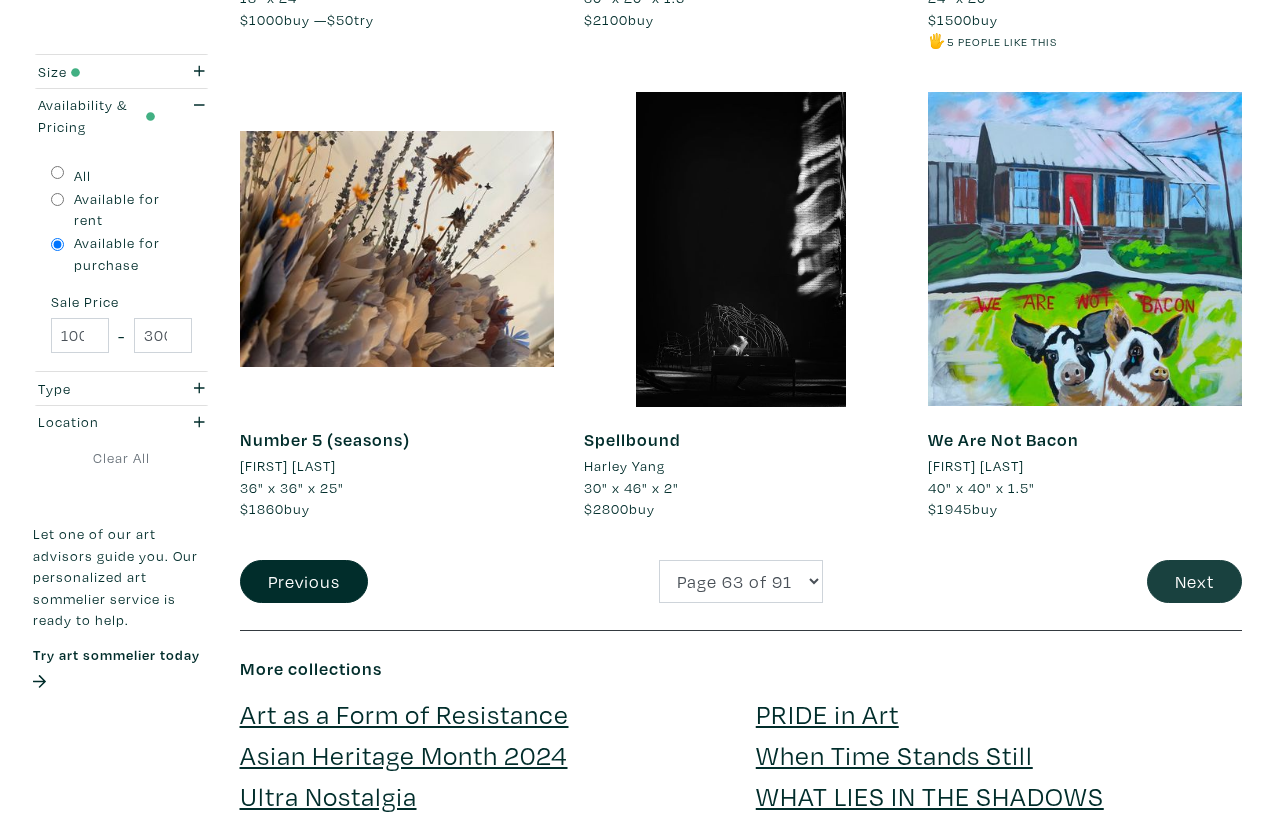 click on "Next" at bounding box center [1194, 581] 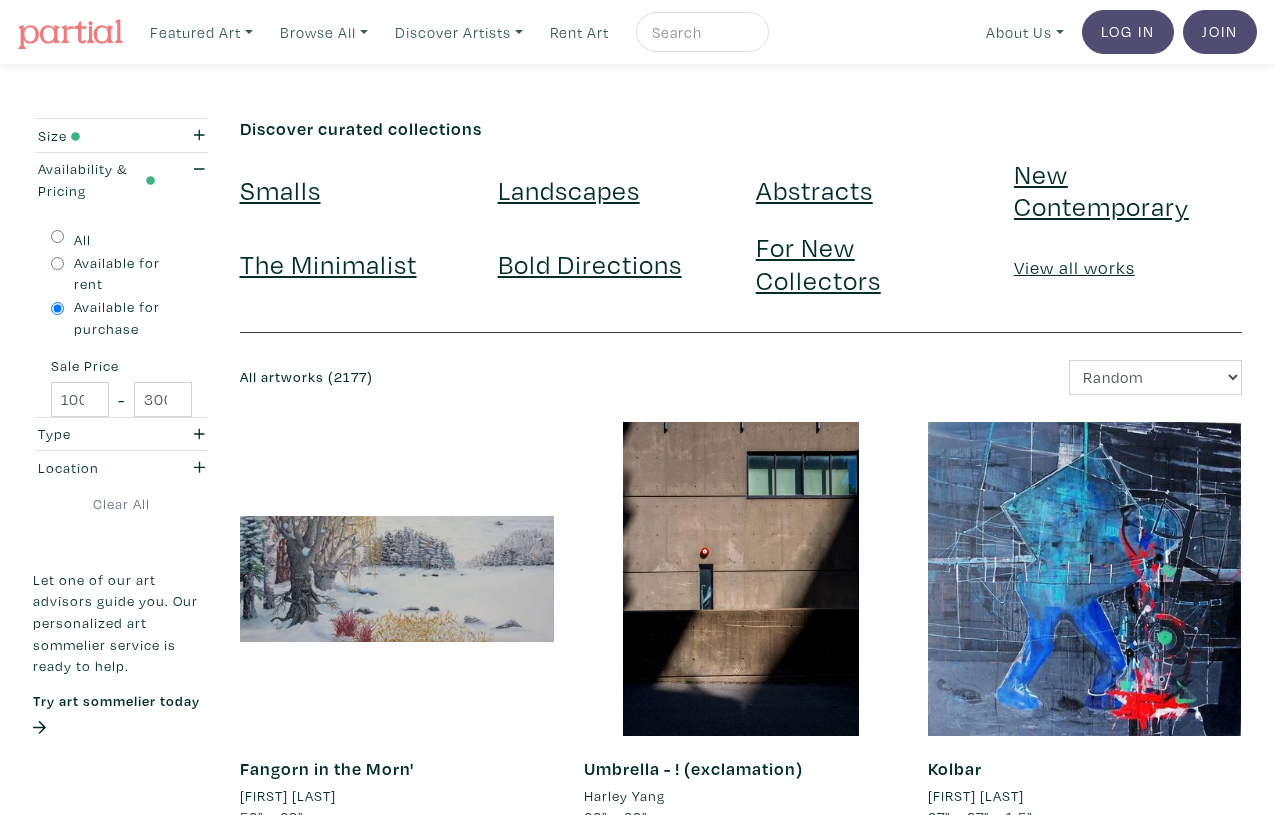 scroll, scrollTop: 0, scrollLeft: 0, axis: both 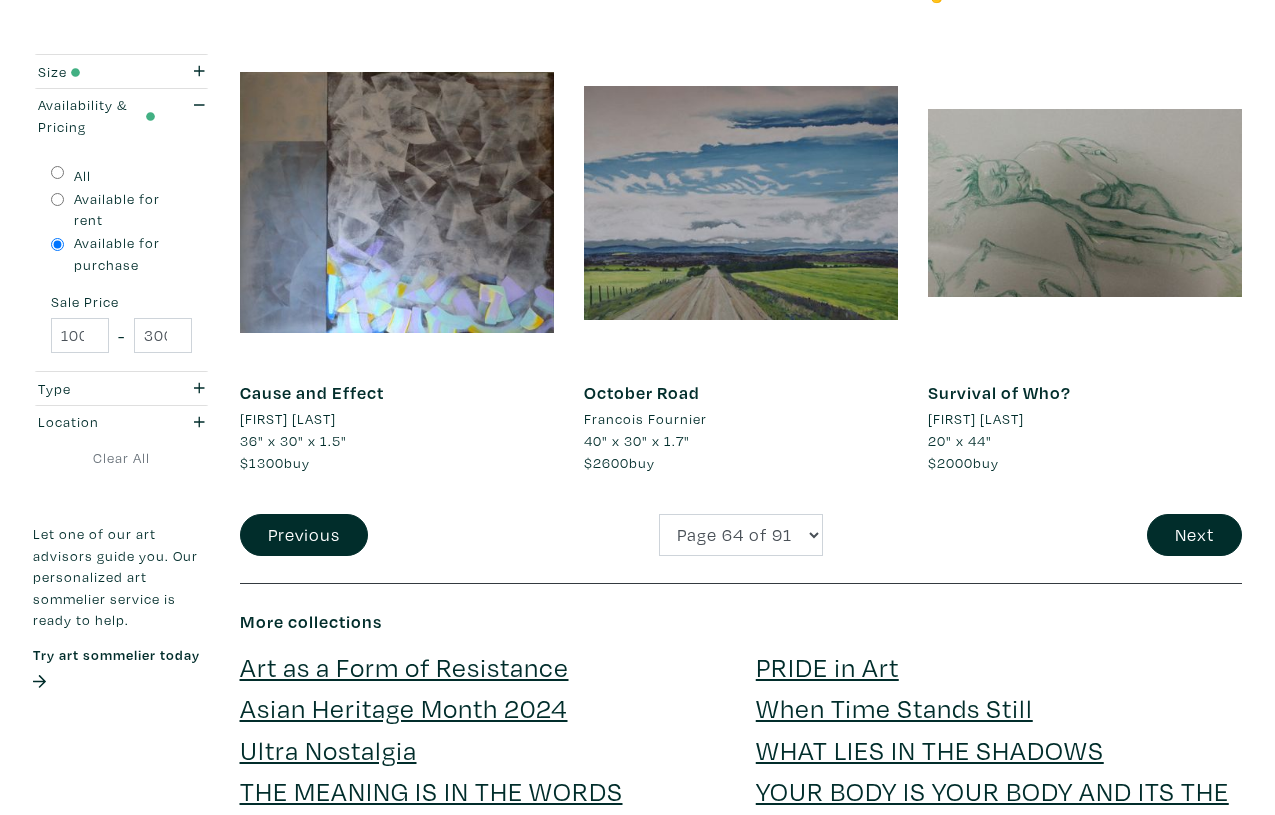 click on "Survival of Who?" at bounding box center [999, 392] 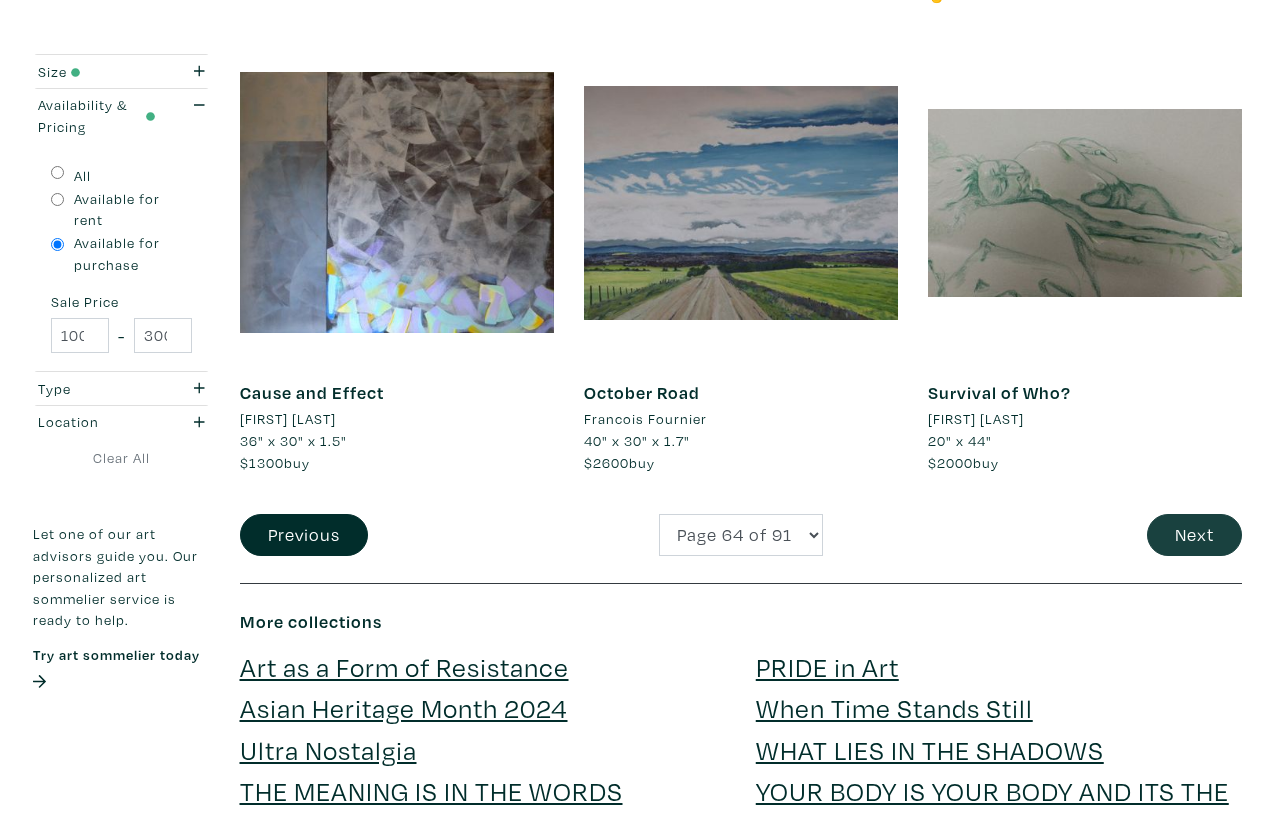 click on "Next" at bounding box center (1194, 535) 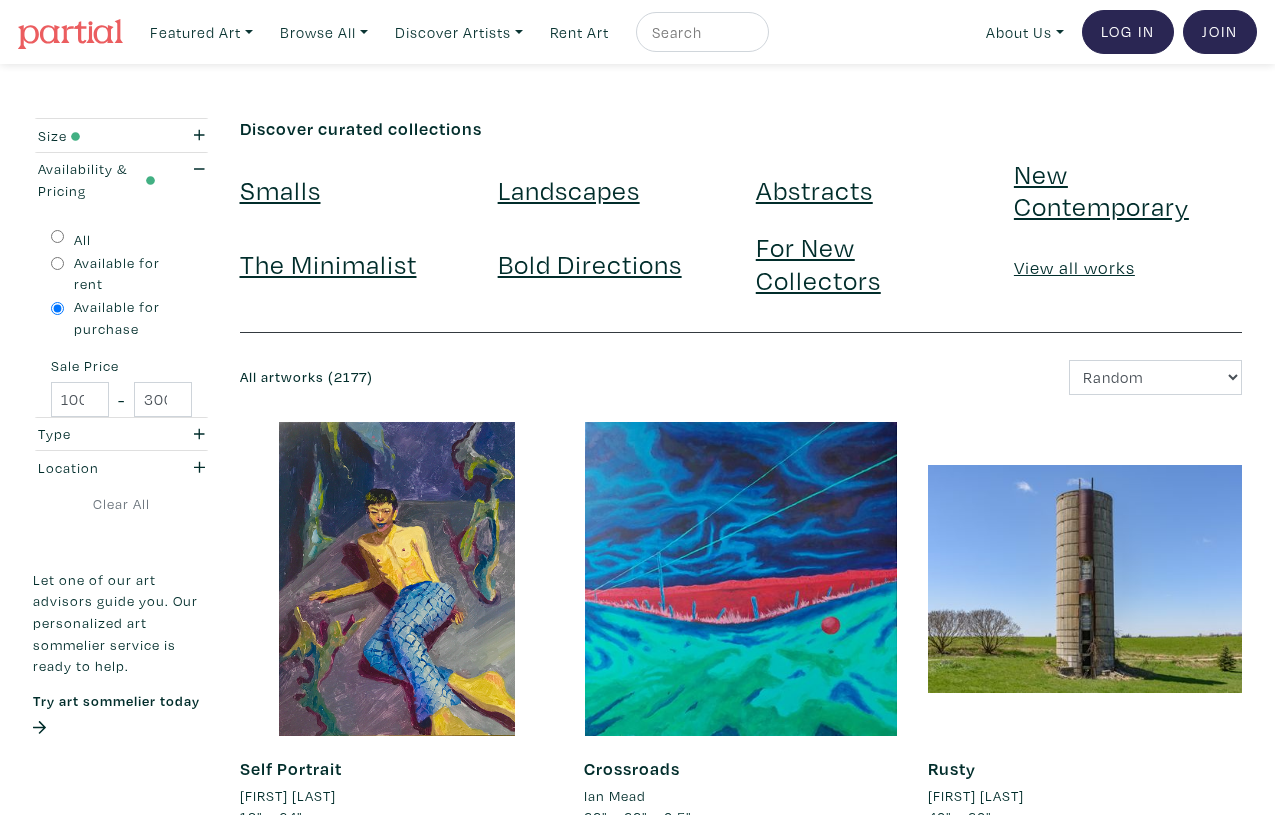 scroll, scrollTop: 0, scrollLeft: 0, axis: both 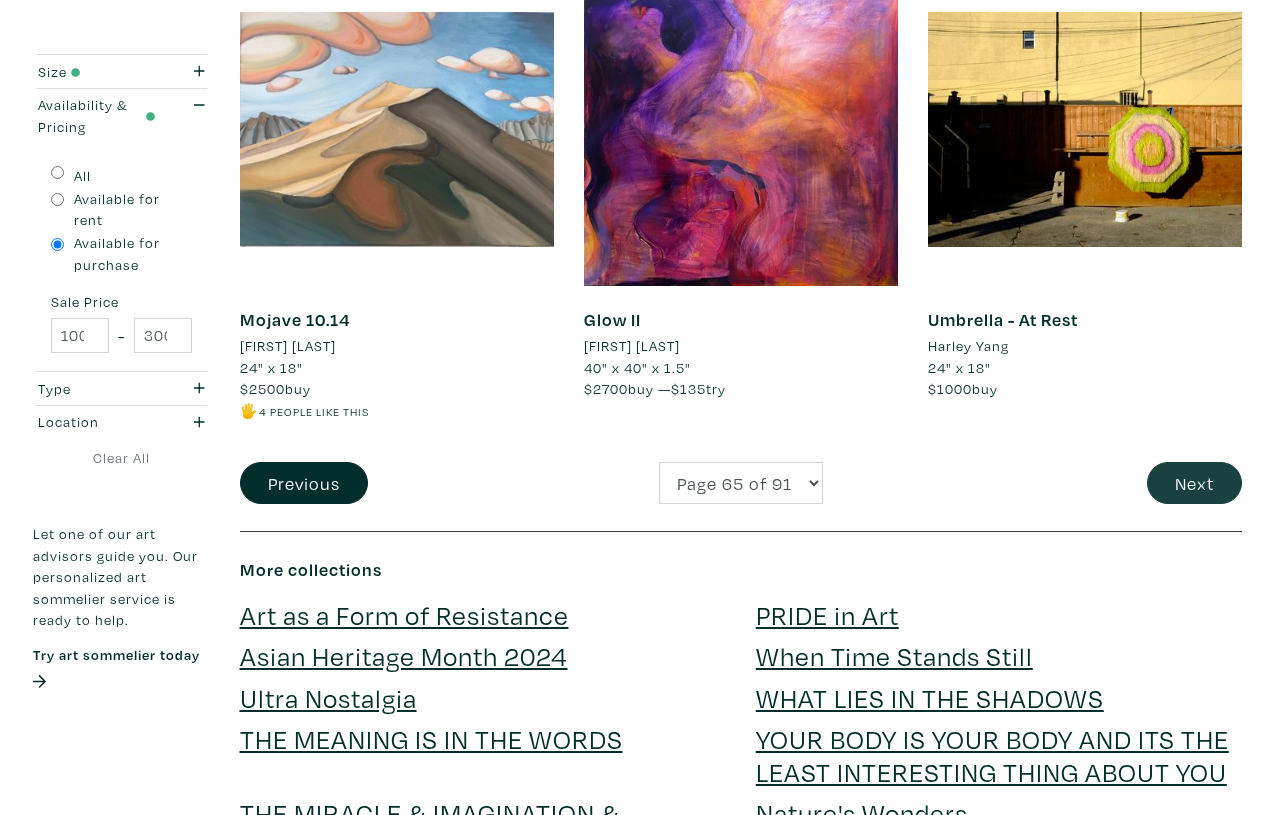 click on "Next" at bounding box center (1194, 483) 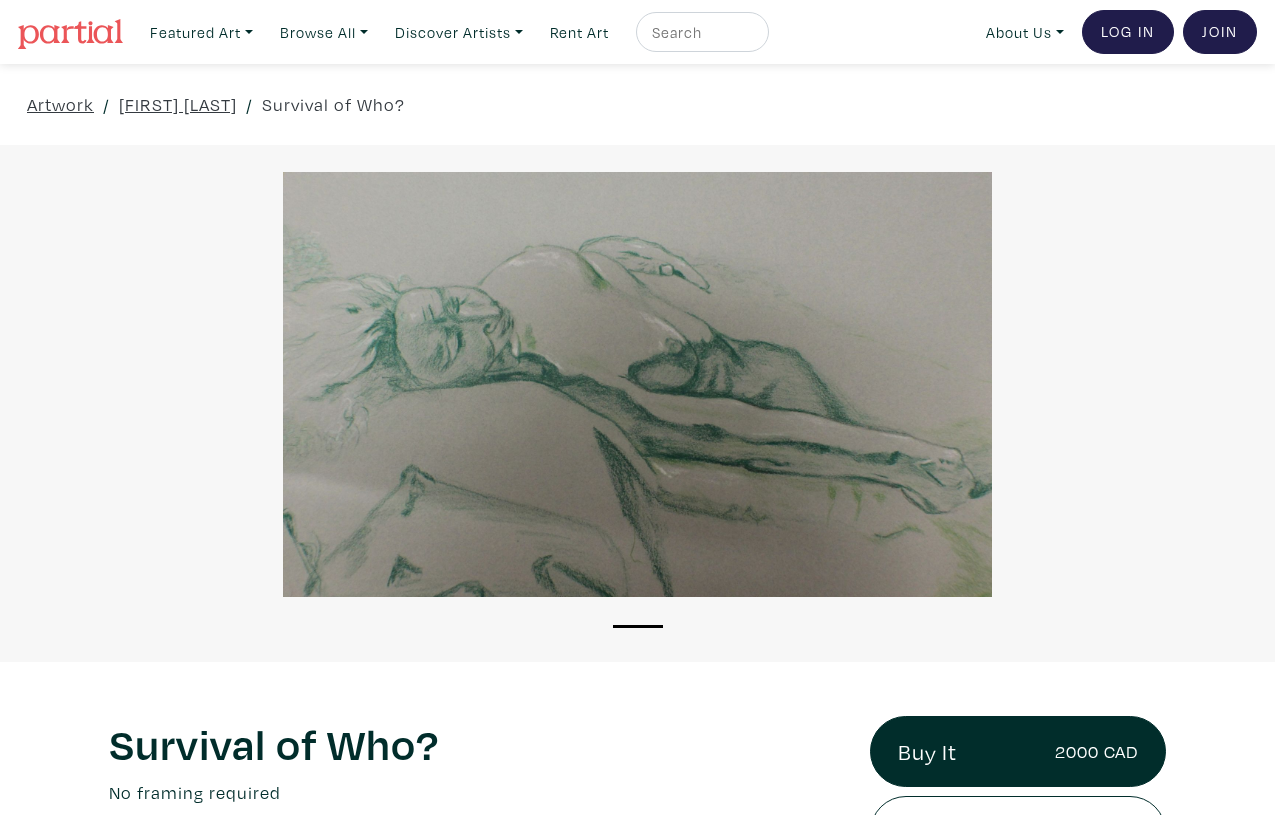 scroll, scrollTop: 0, scrollLeft: 0, axis: both 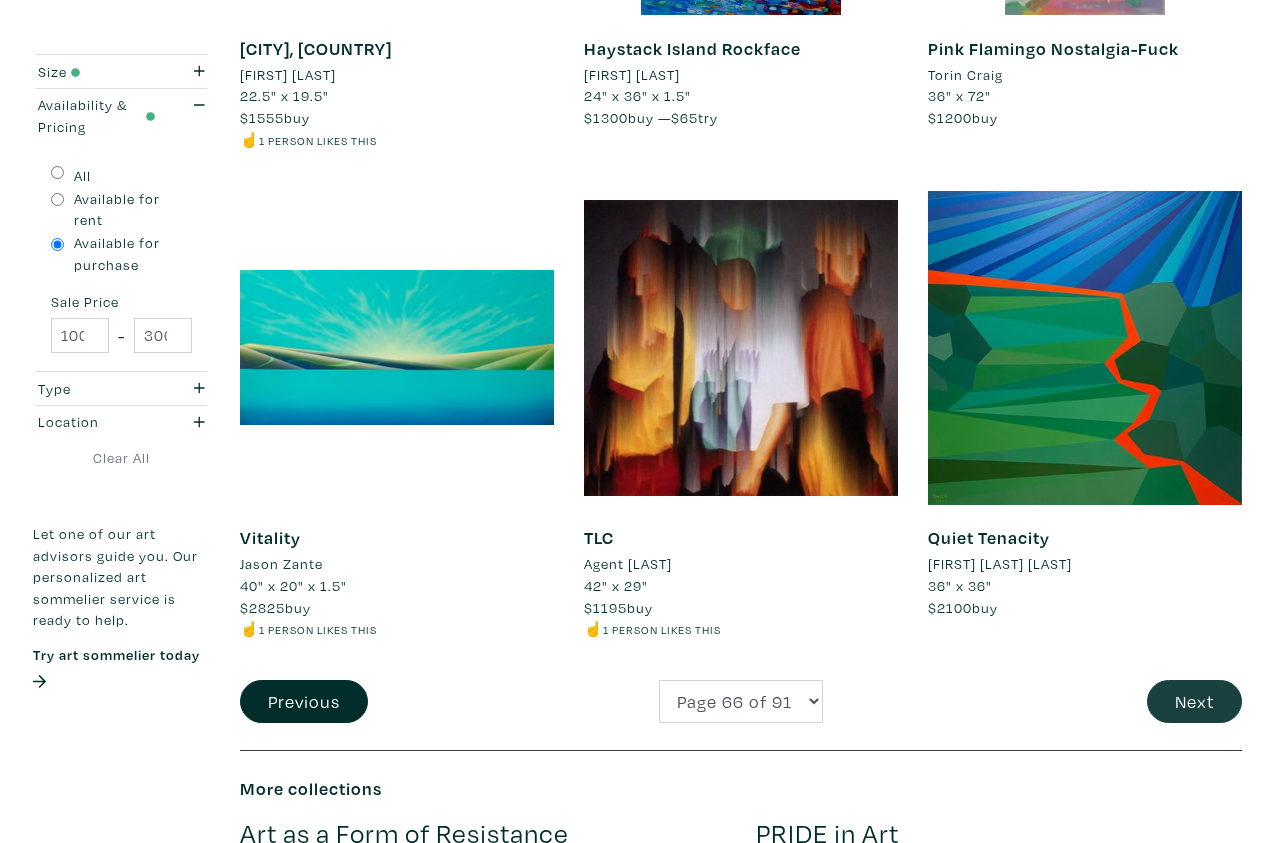 click on "Next" at bounding box center [1194, 701] 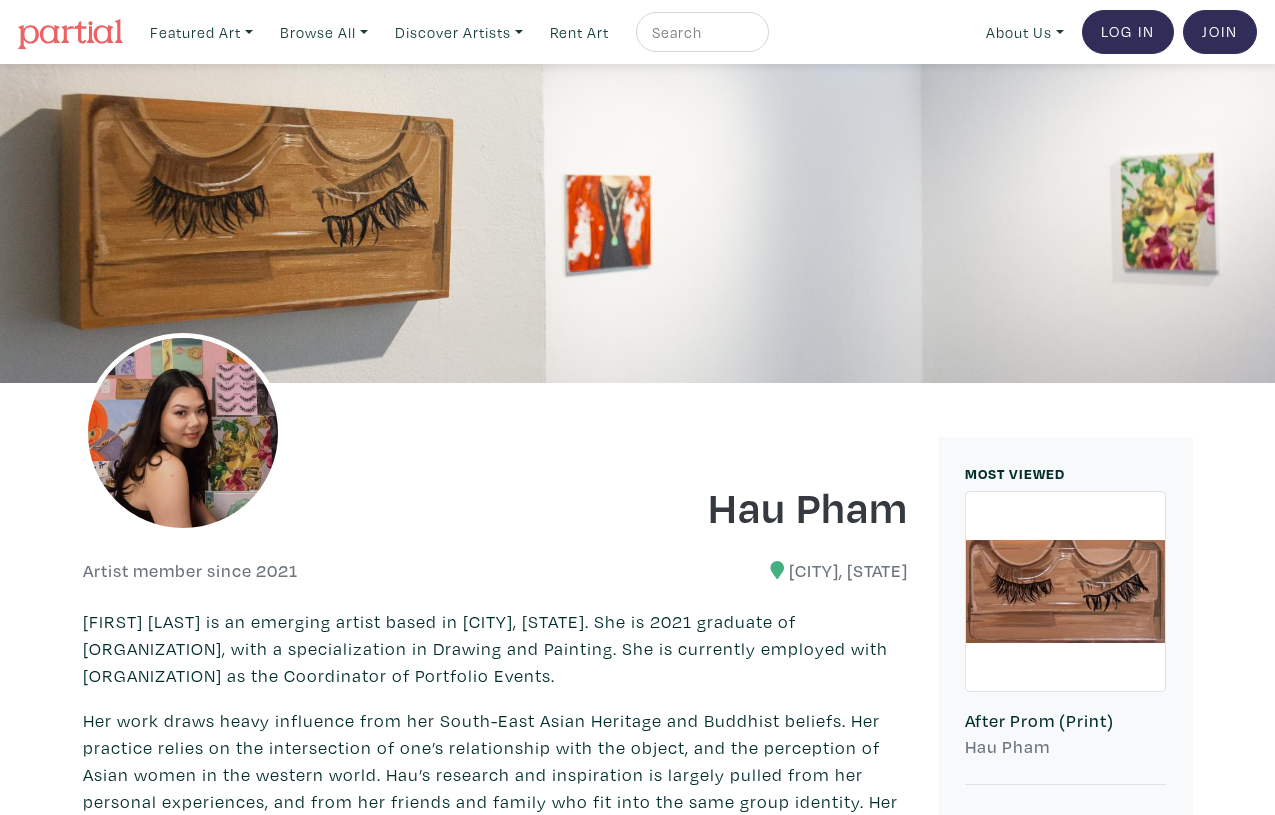 scroll, scrollTop: 0, scrollLeft: 0, axis: both 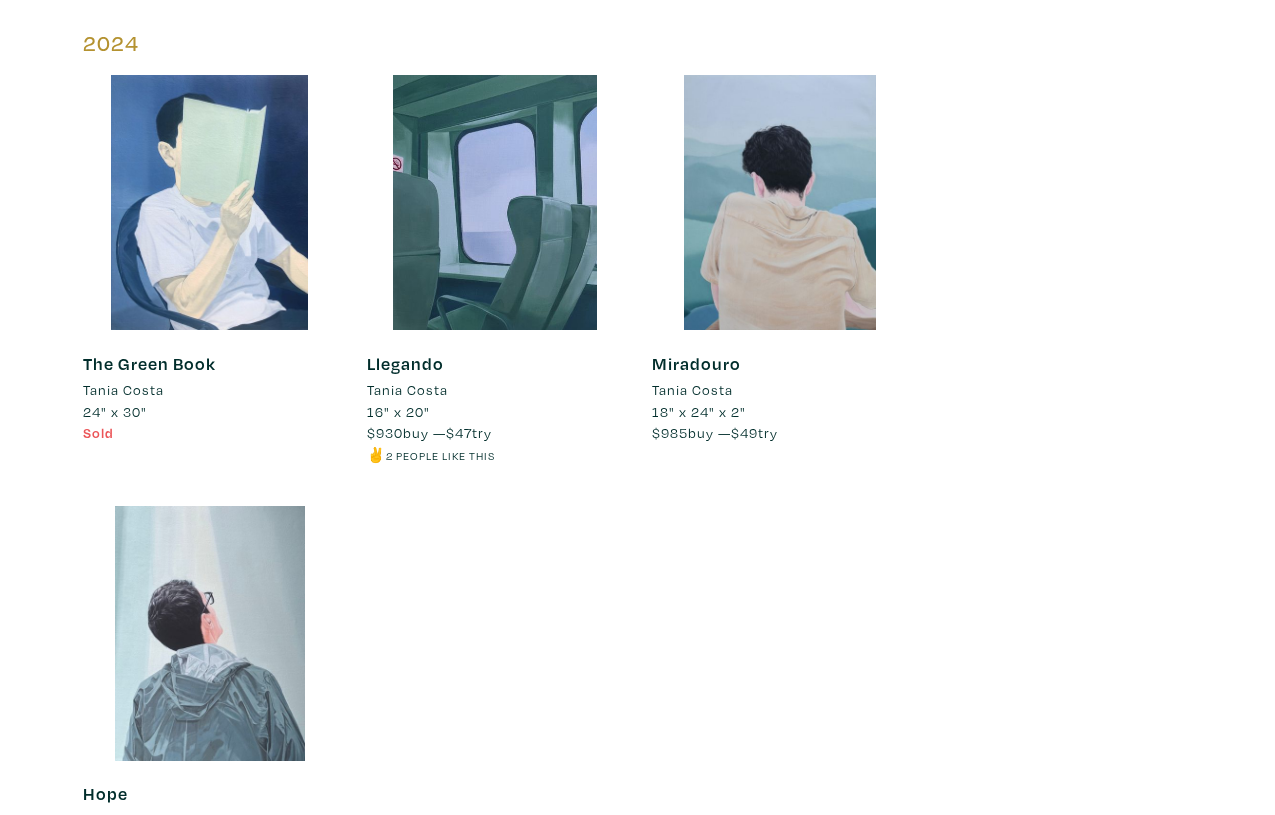 click at bounding box center (210, 202) 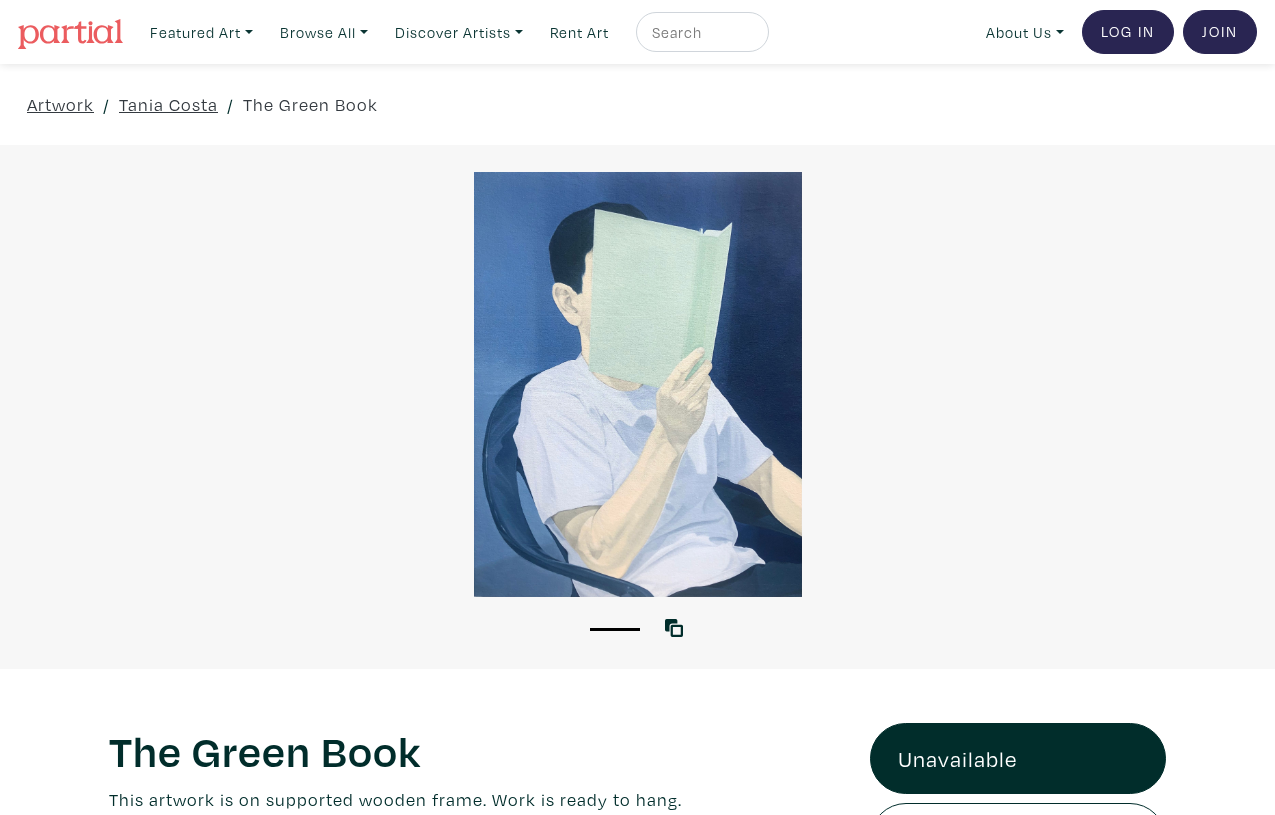 scroll, scrollTop: 0, scrollLeft: 0, axis: both 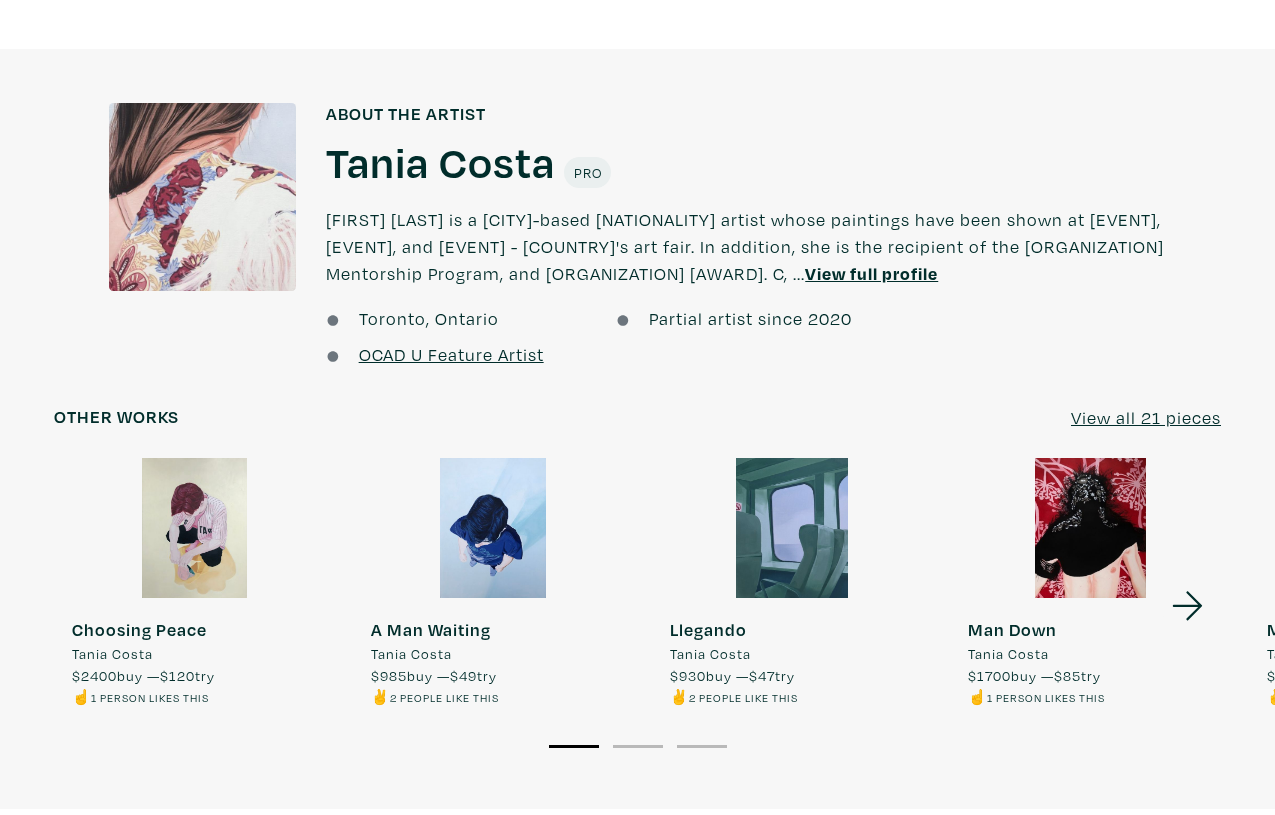 click on "View all 21 pieces" at bounding box center [1146, 417] 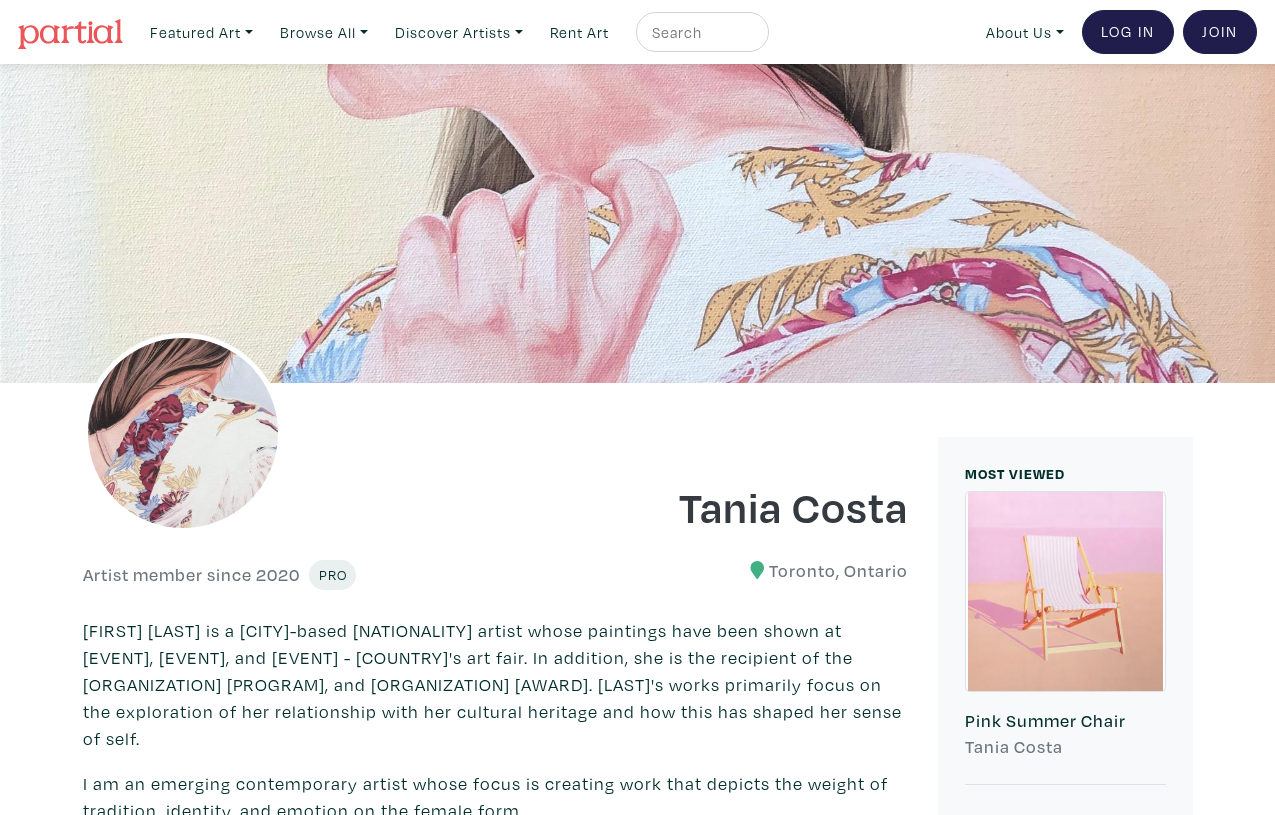 scroll, scrollTop: 0, scrollLeft: 0, axis: both 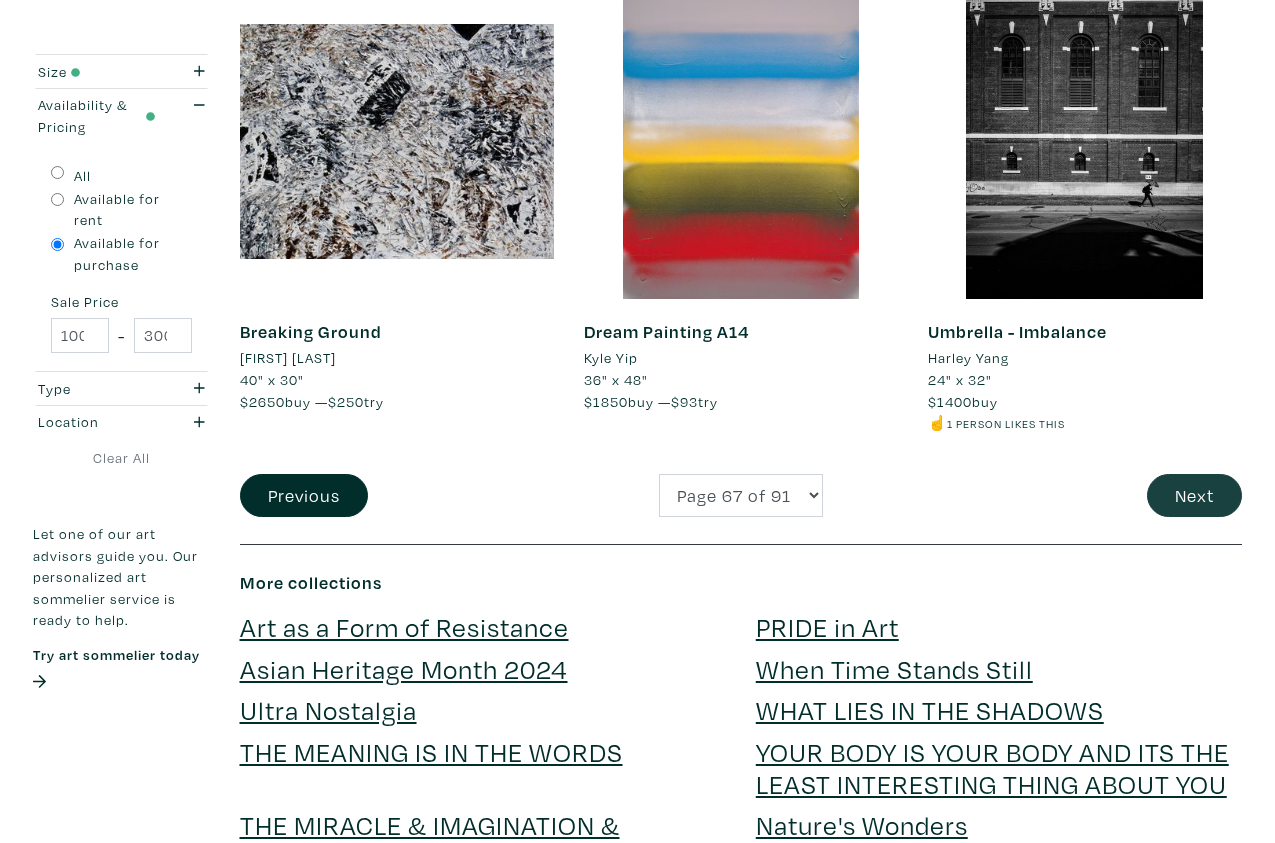 click on "Next" at bounding box center (1194, 495) 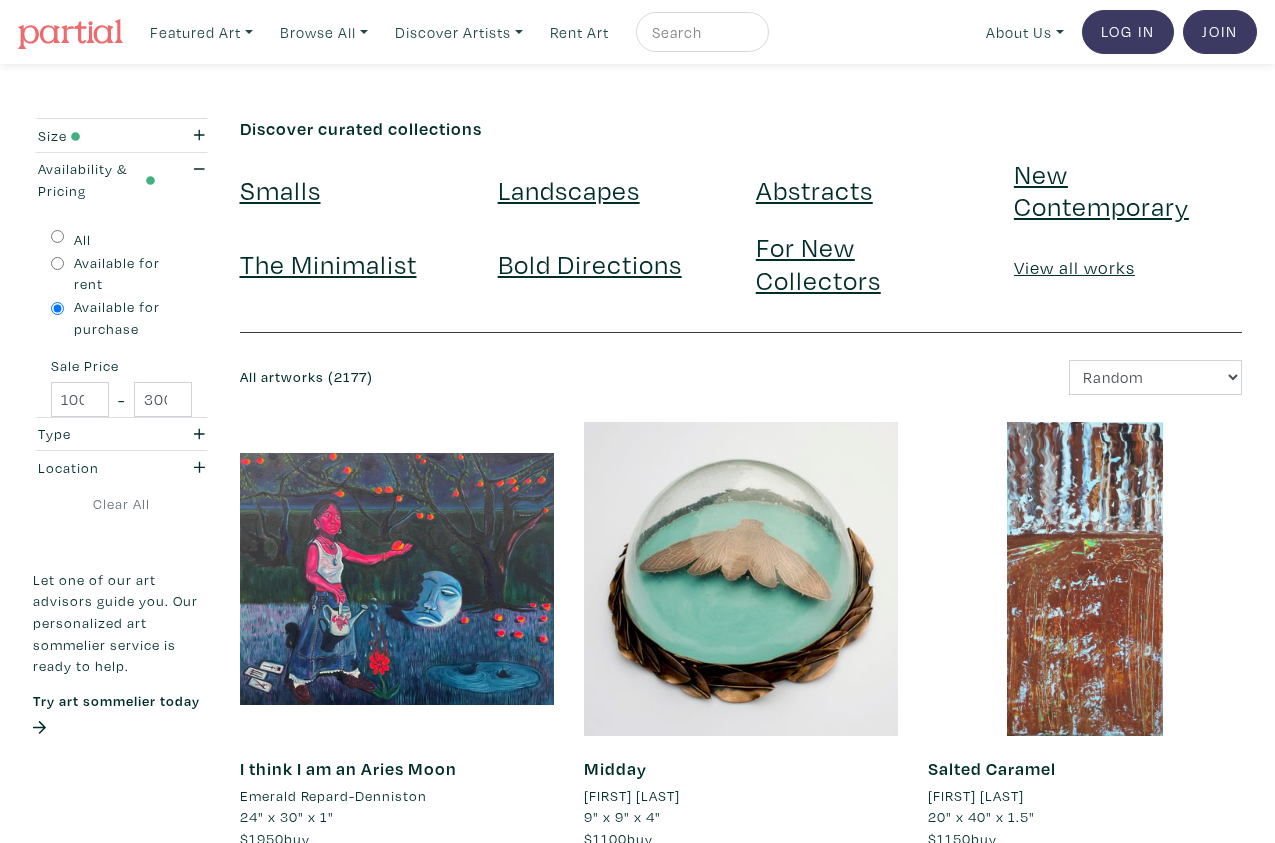 scroll, scrollTop: 0, scrollLeft: 0, axis: both 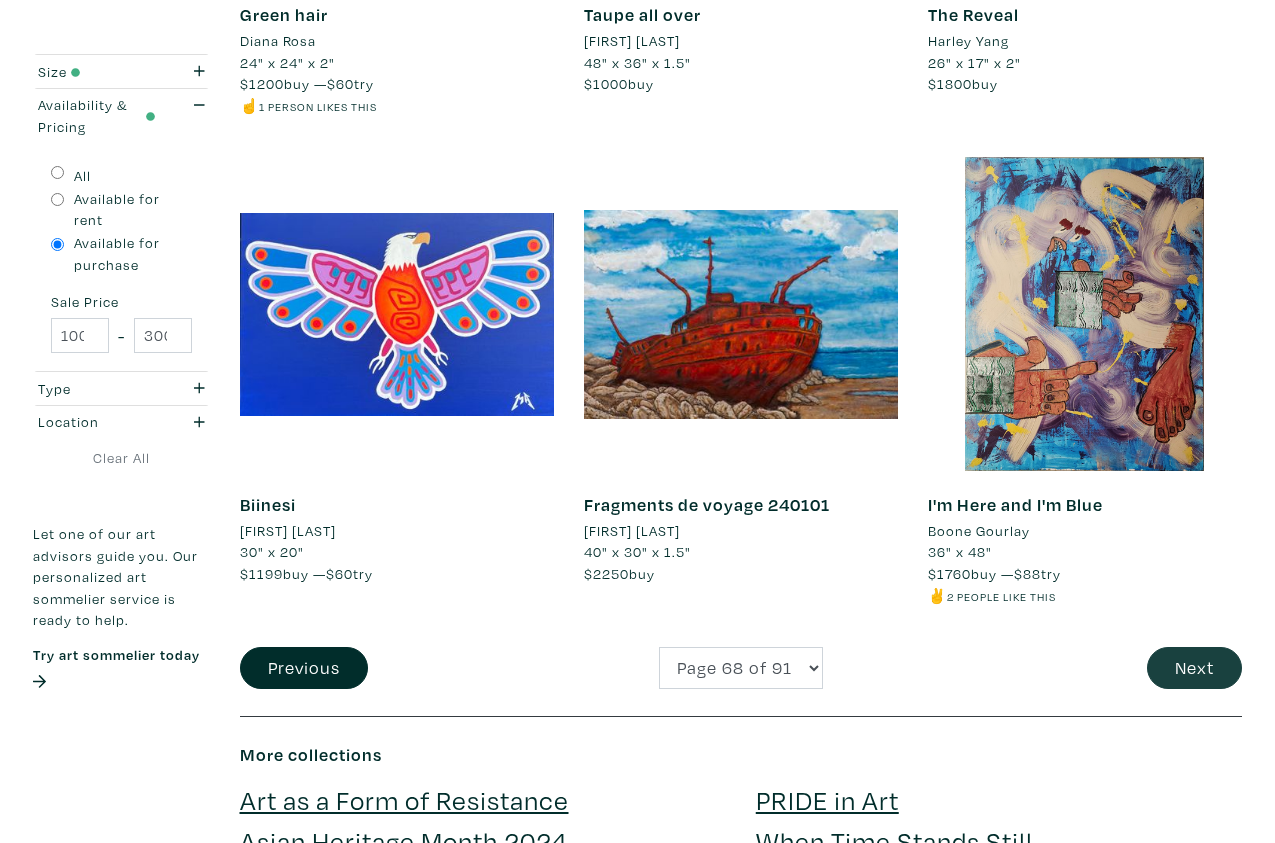 click on "Next" at bounding box center [1194, 668] 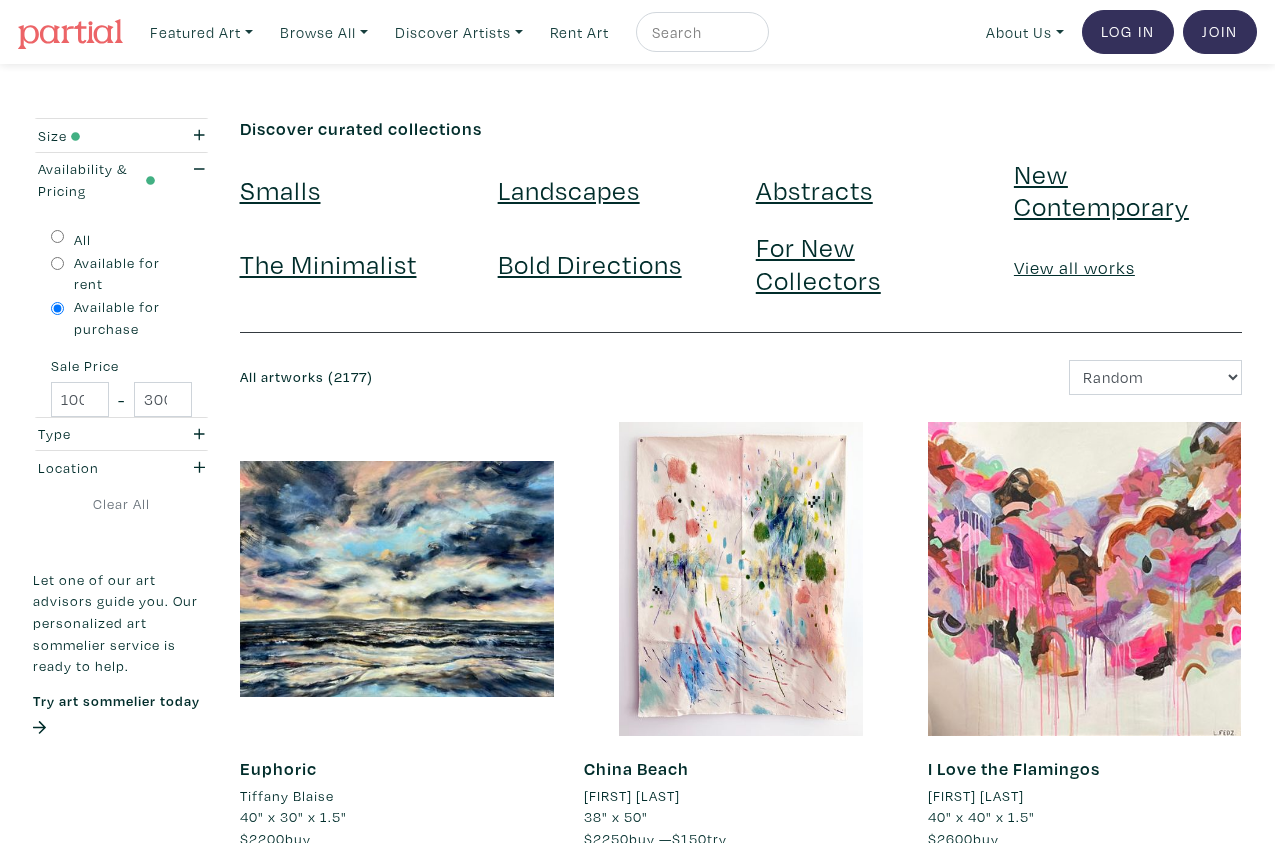 scroll, scrollTop: 0, scrollLeft: 0, axis: both 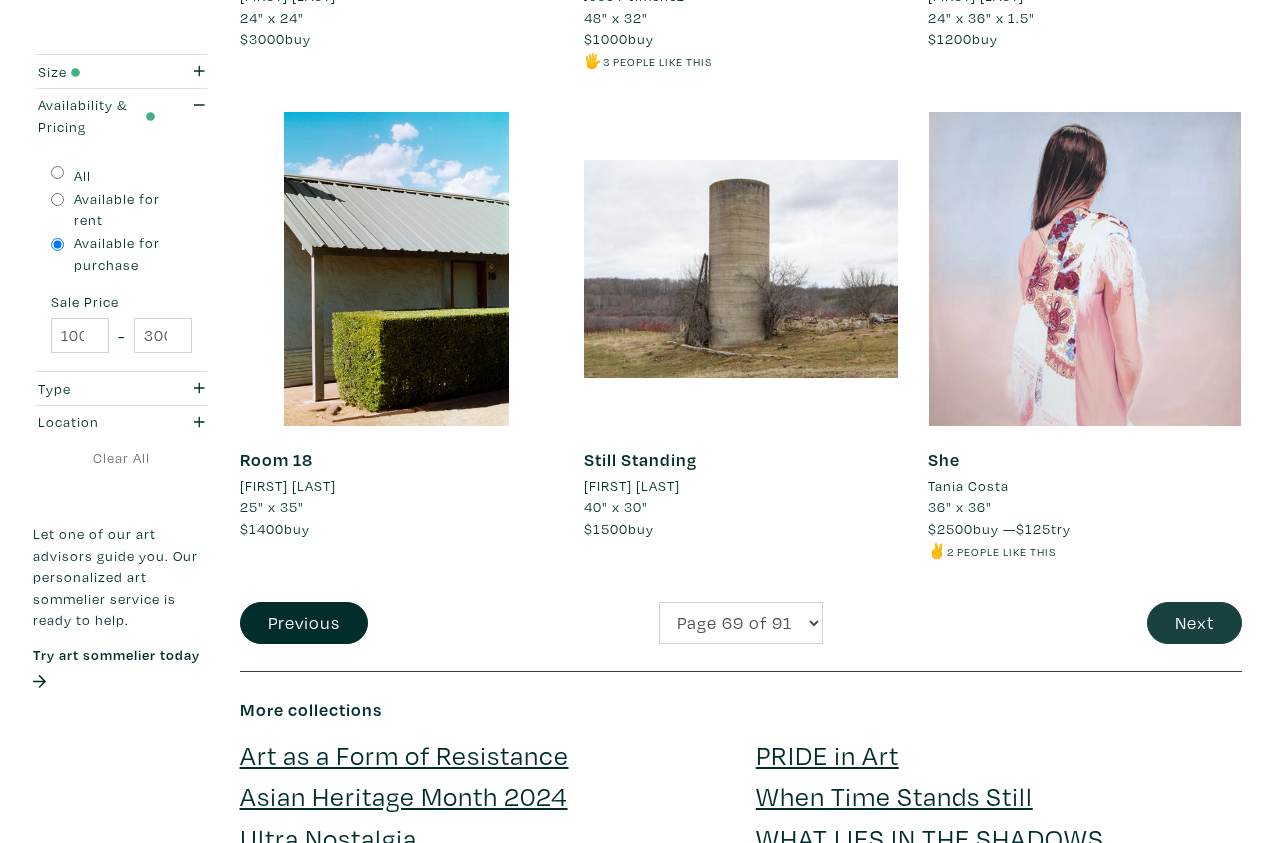 click on "Next" at bounding box center (1194, 623) 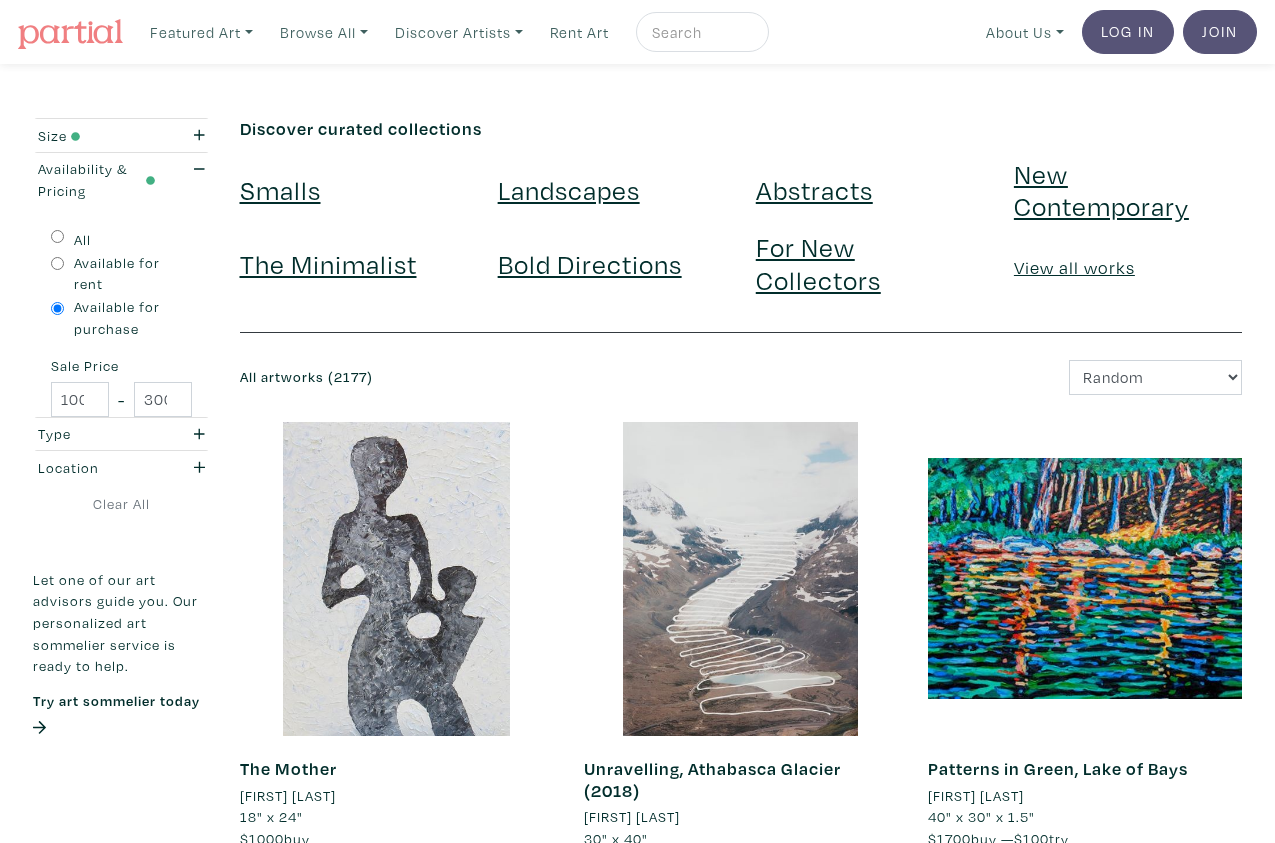 scroll, scrollTop: 0, scrollLeft: 0, axis: both 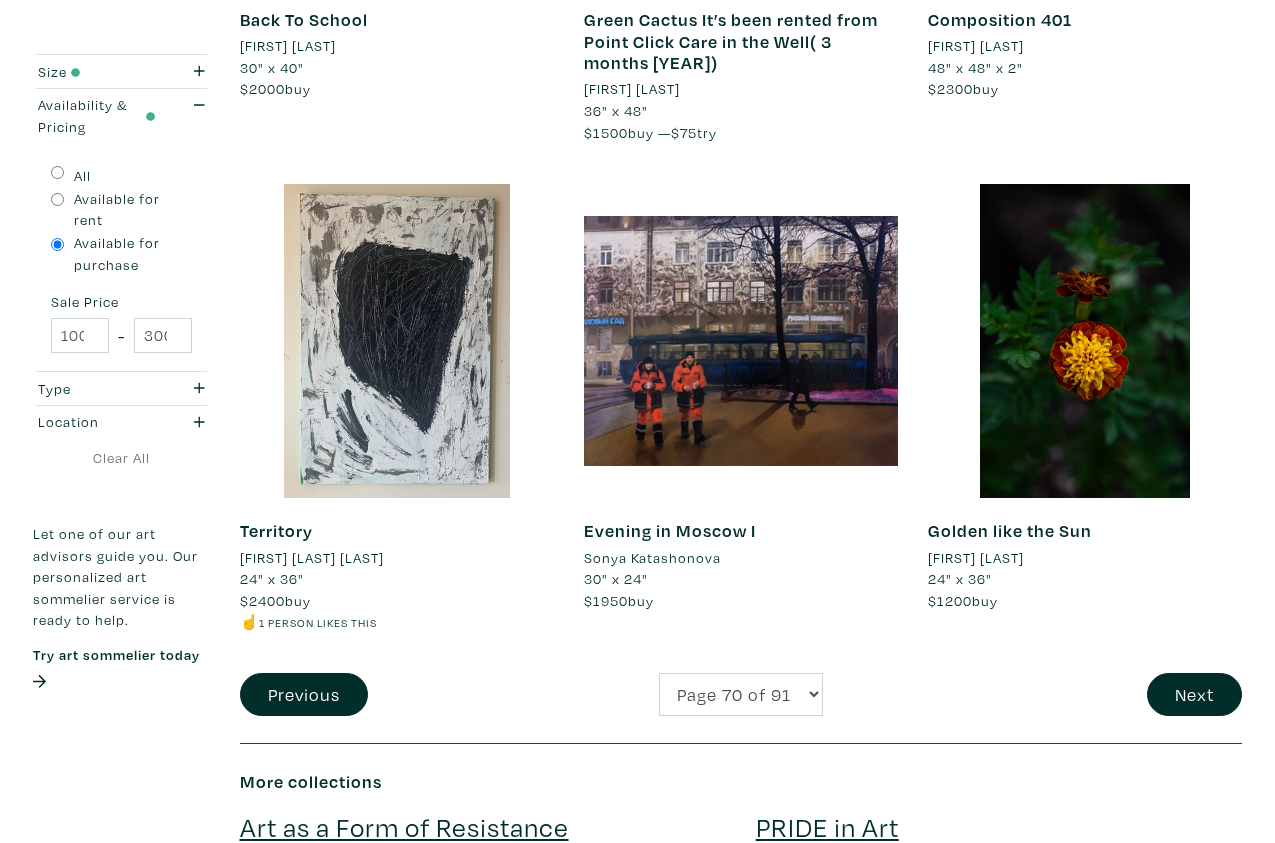 click at bounding box center (741, 341) 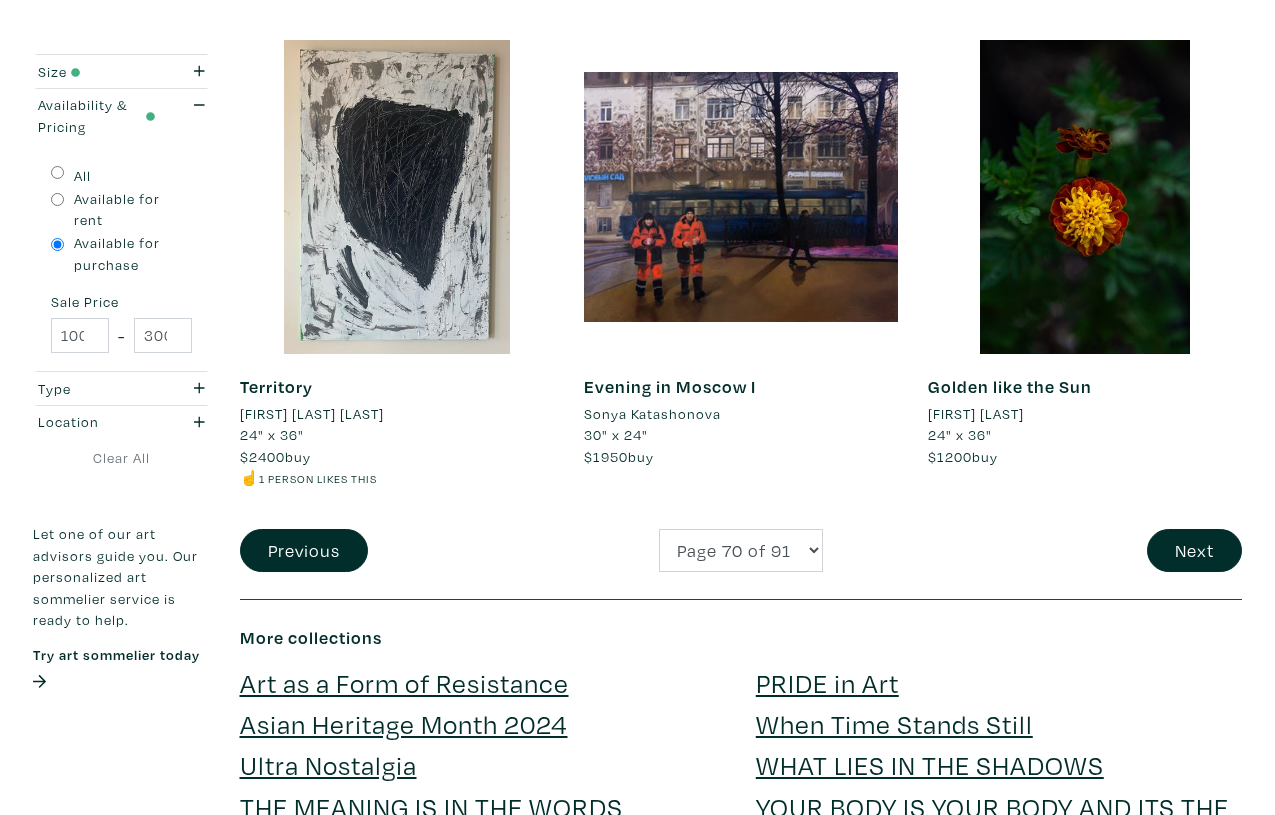 scroll, scrollTop: 3864, scrollLeft: 0, axis: vertical 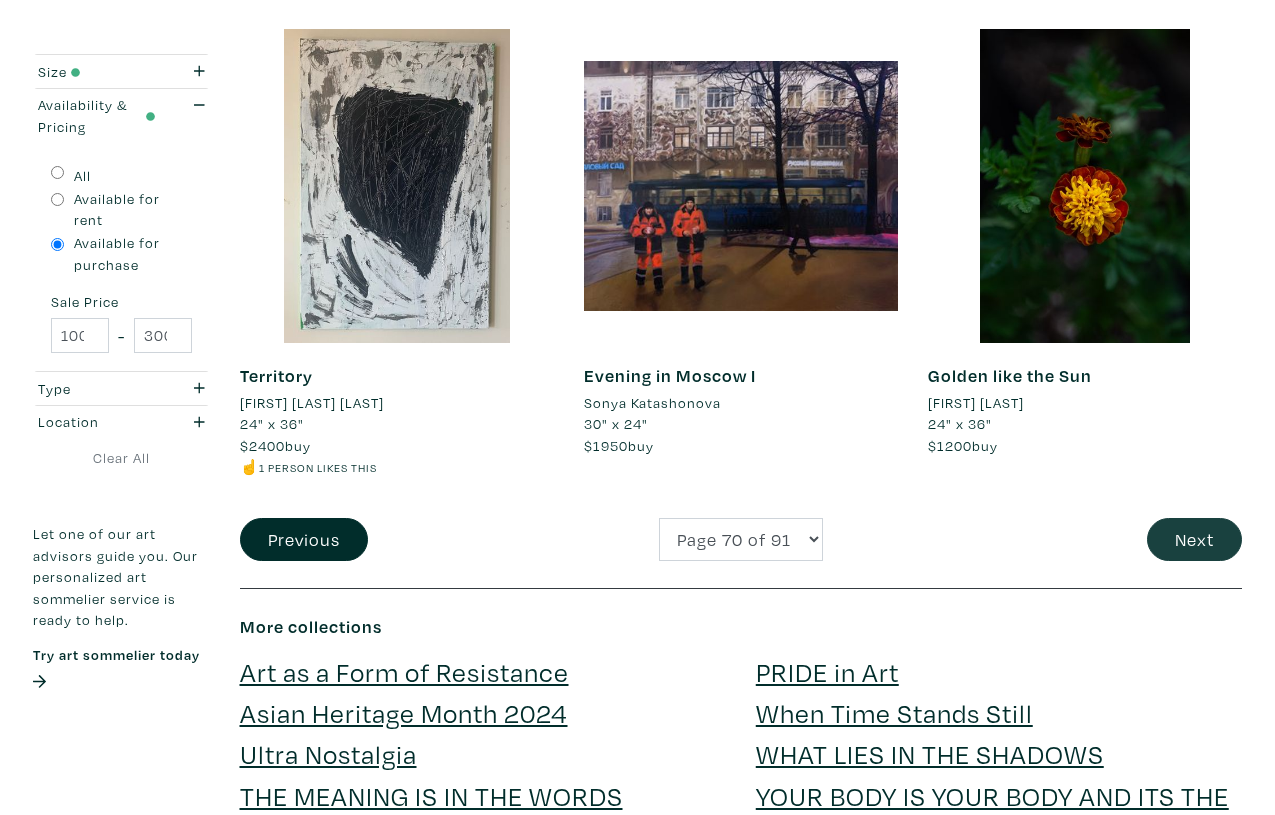 click on "Next" at bounding box center (1194, 539) 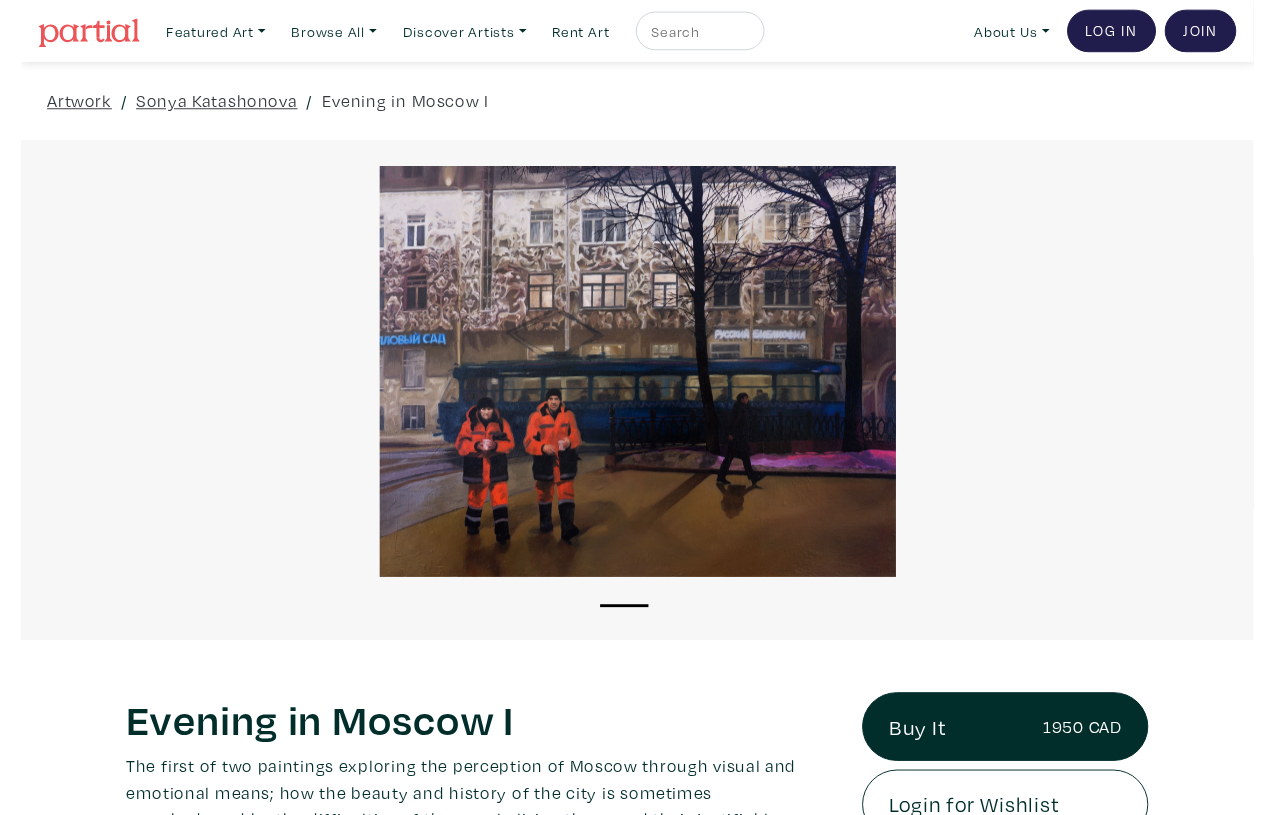 scroll, scrollTop: 0, scrollLeft: 0, axis: both 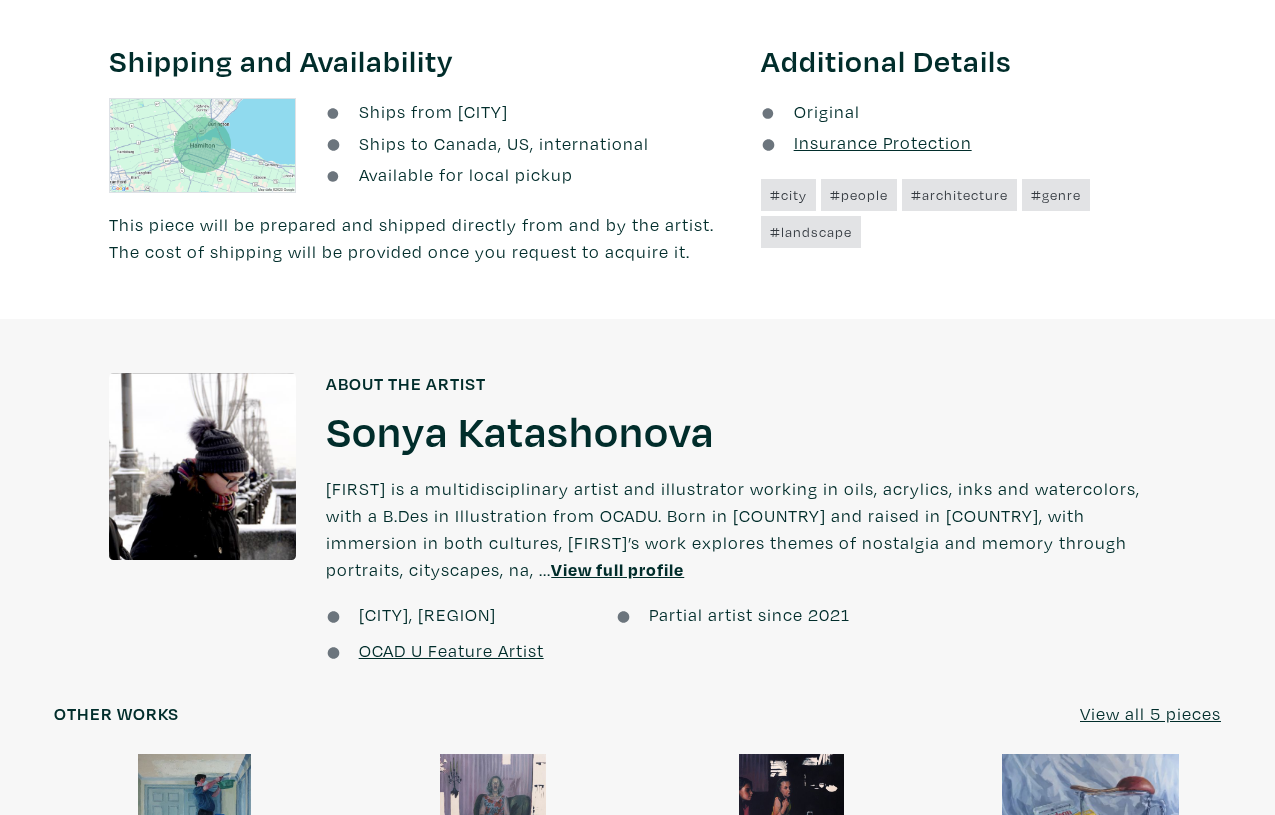 click on "Sonya Katashonova" at bounding box center (520, 430) 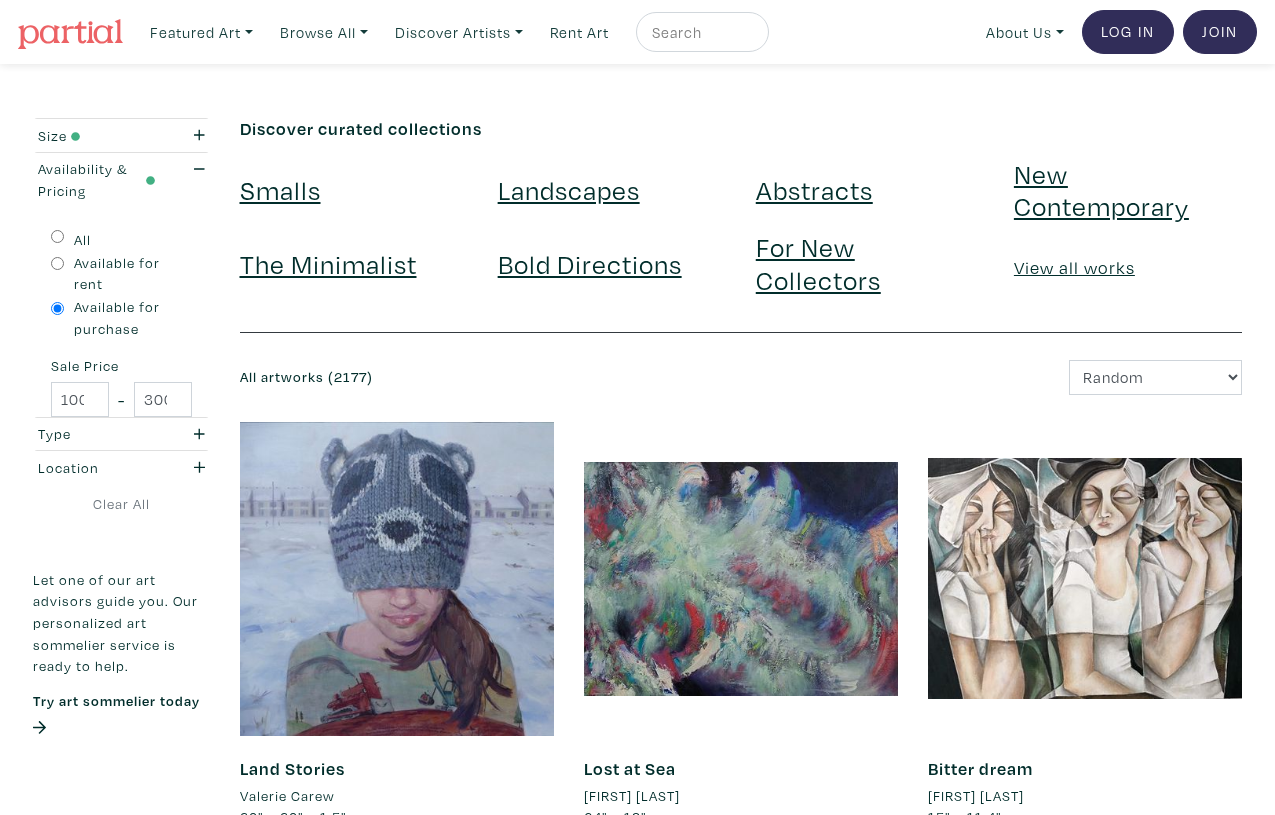 scroll, scrollTop: 0, scrollLeft: 0, axis: both 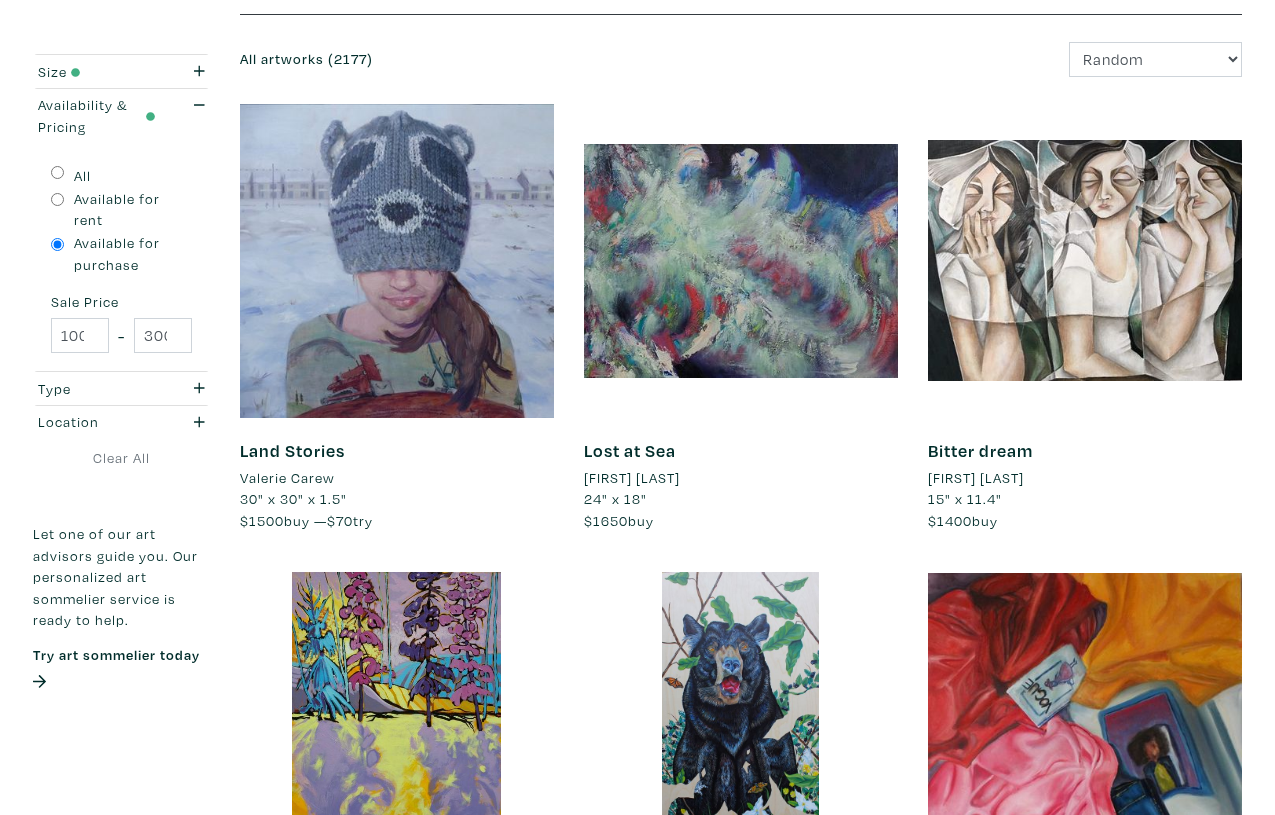 click at bounding box center [1085, 261] 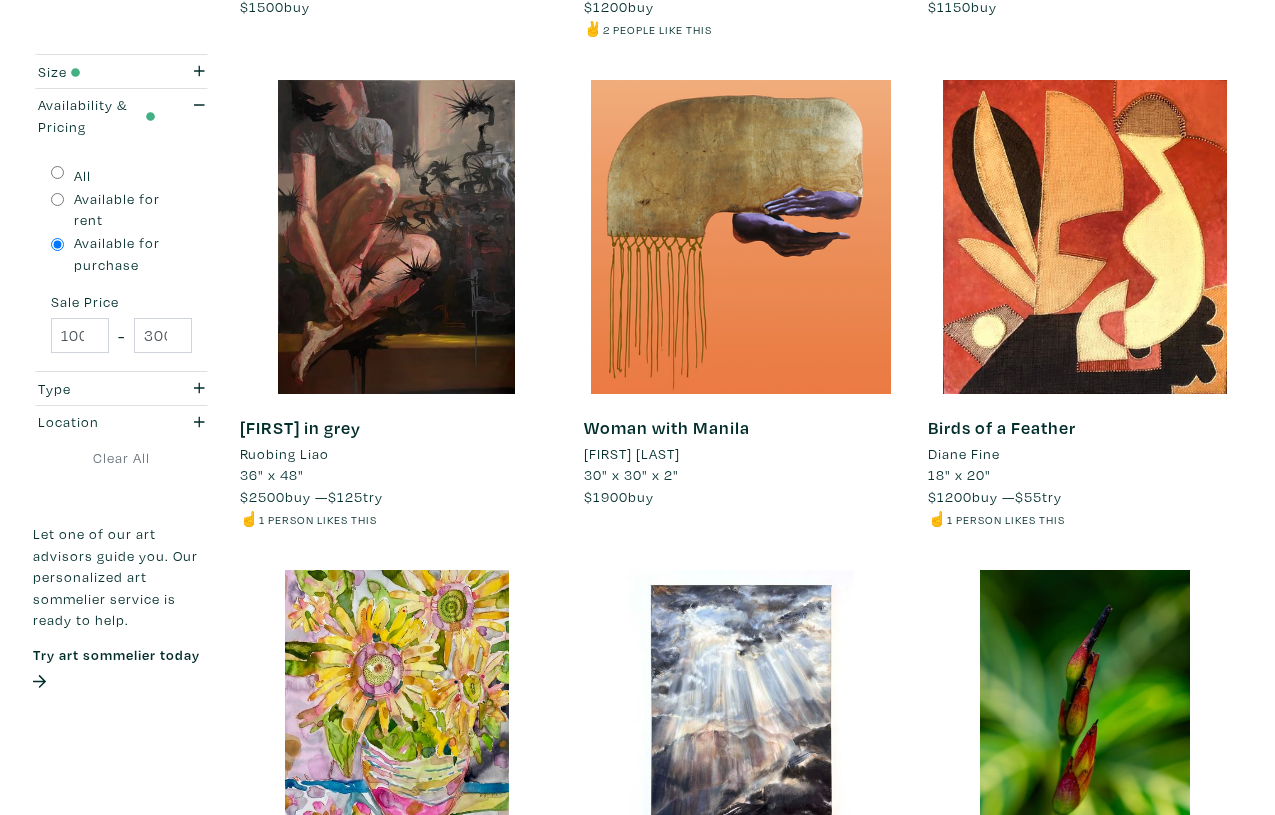 scroll, scrollTop: 3287, scrollLeft: 0, axis: vertical 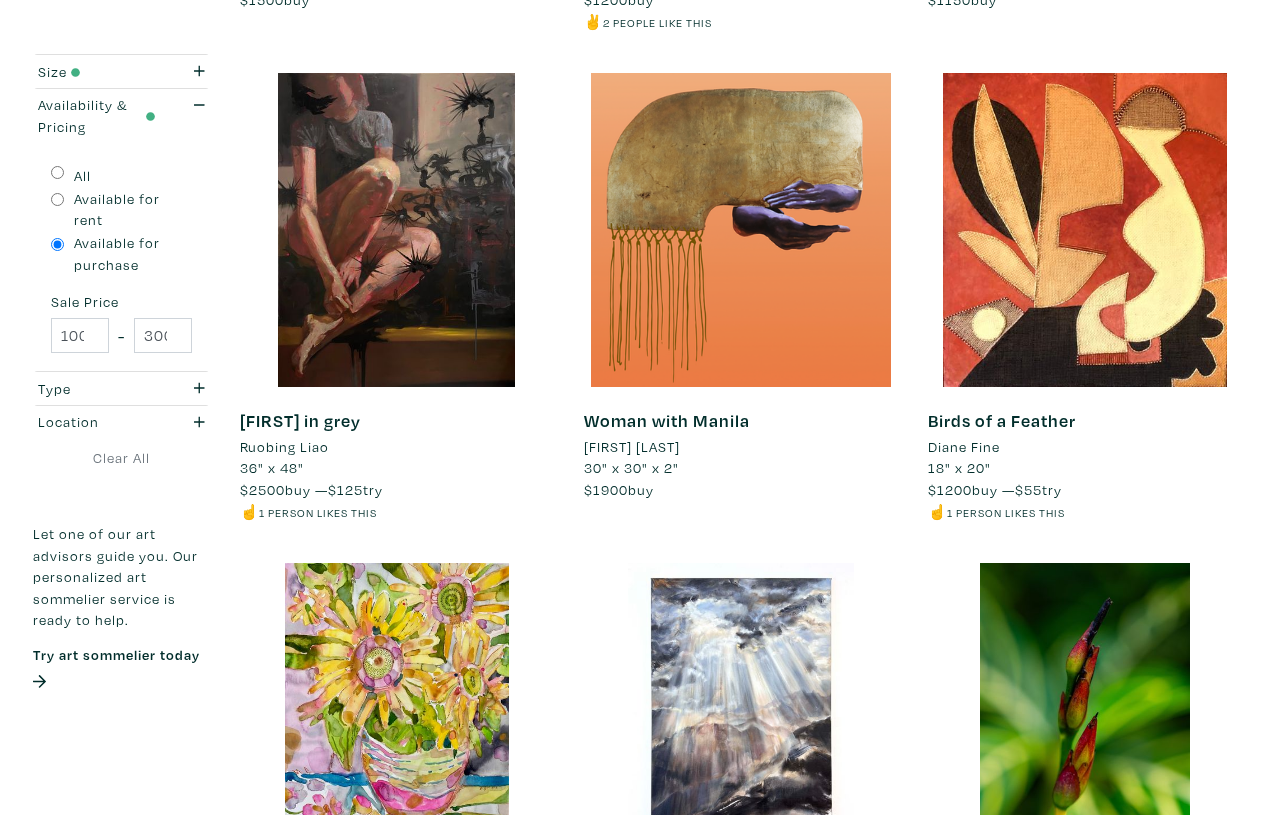 click at bounding box center (397, 230) 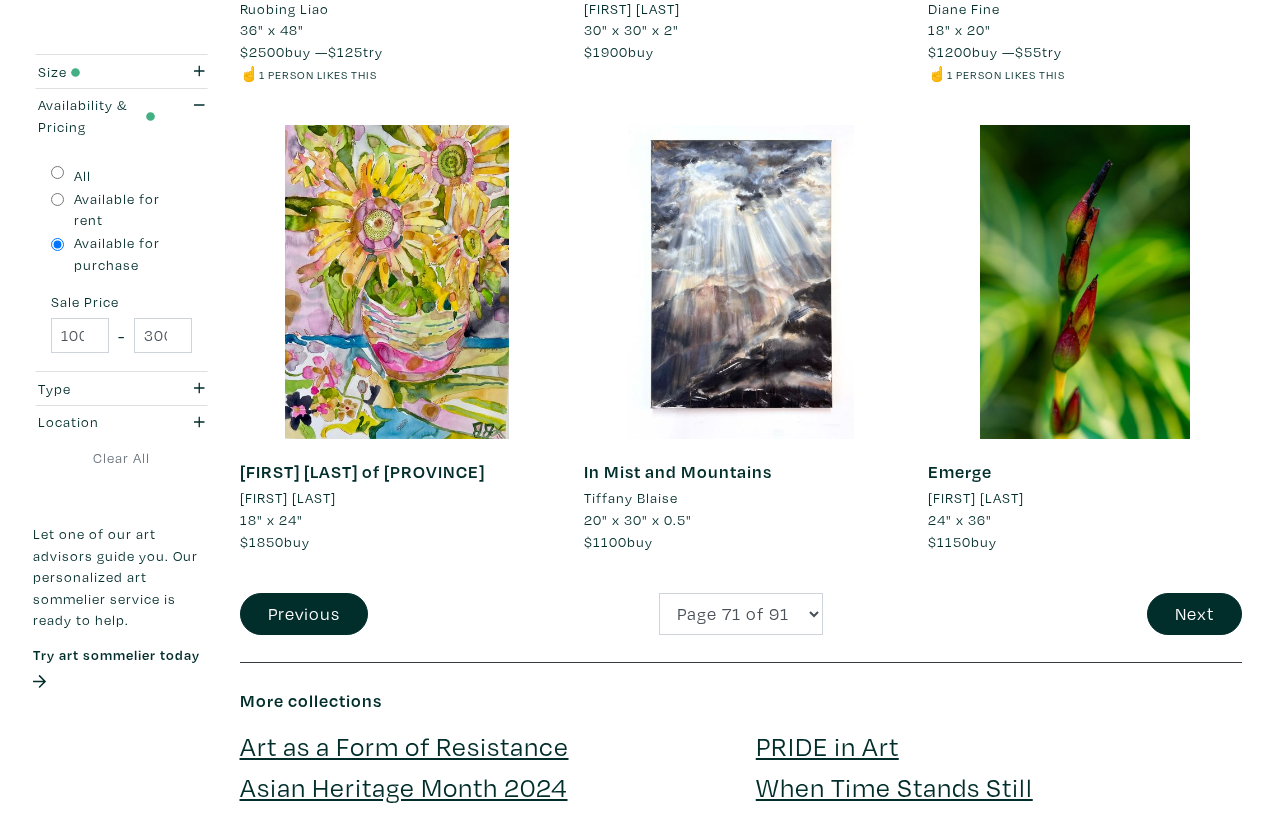 scroll, scrollTop: 3727, scrollLeft: 0, axis: vertical 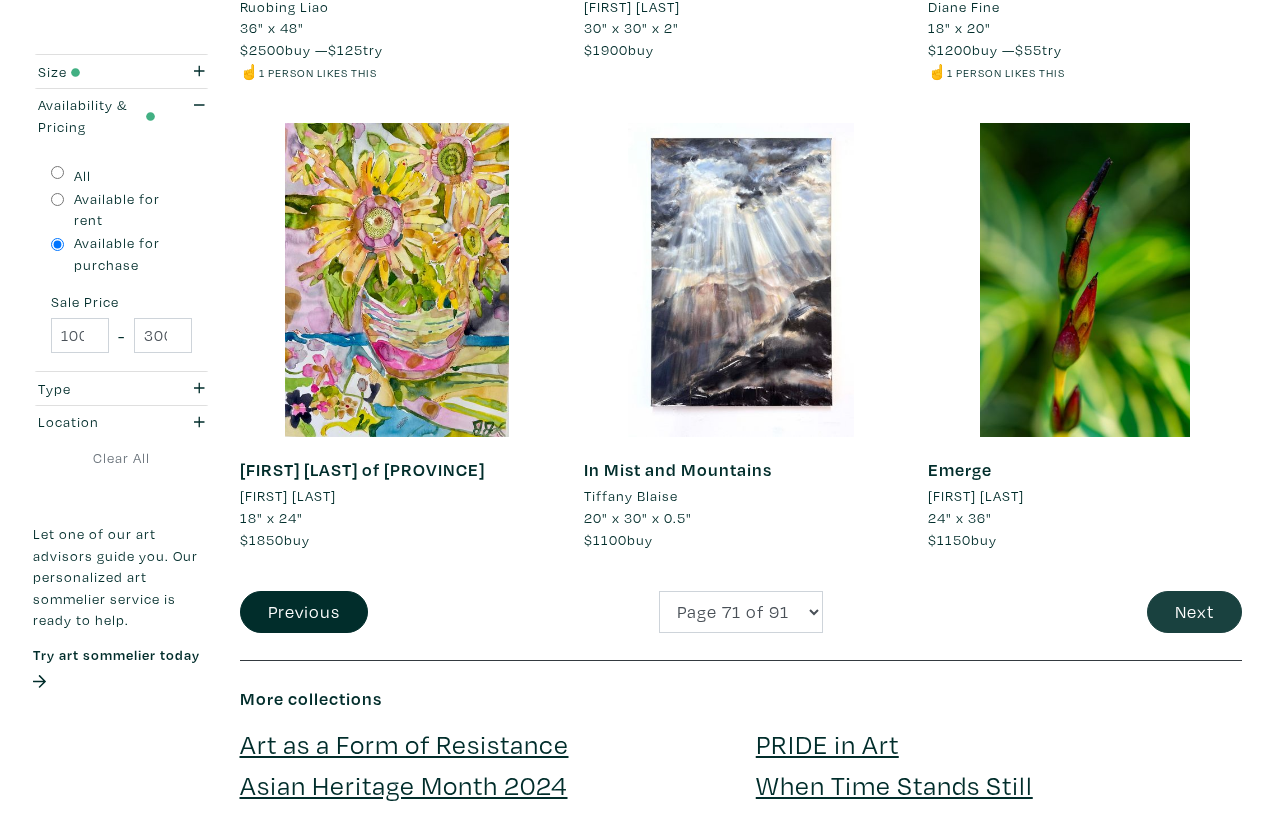 click on "Next" at bounding box center (1194, 612) 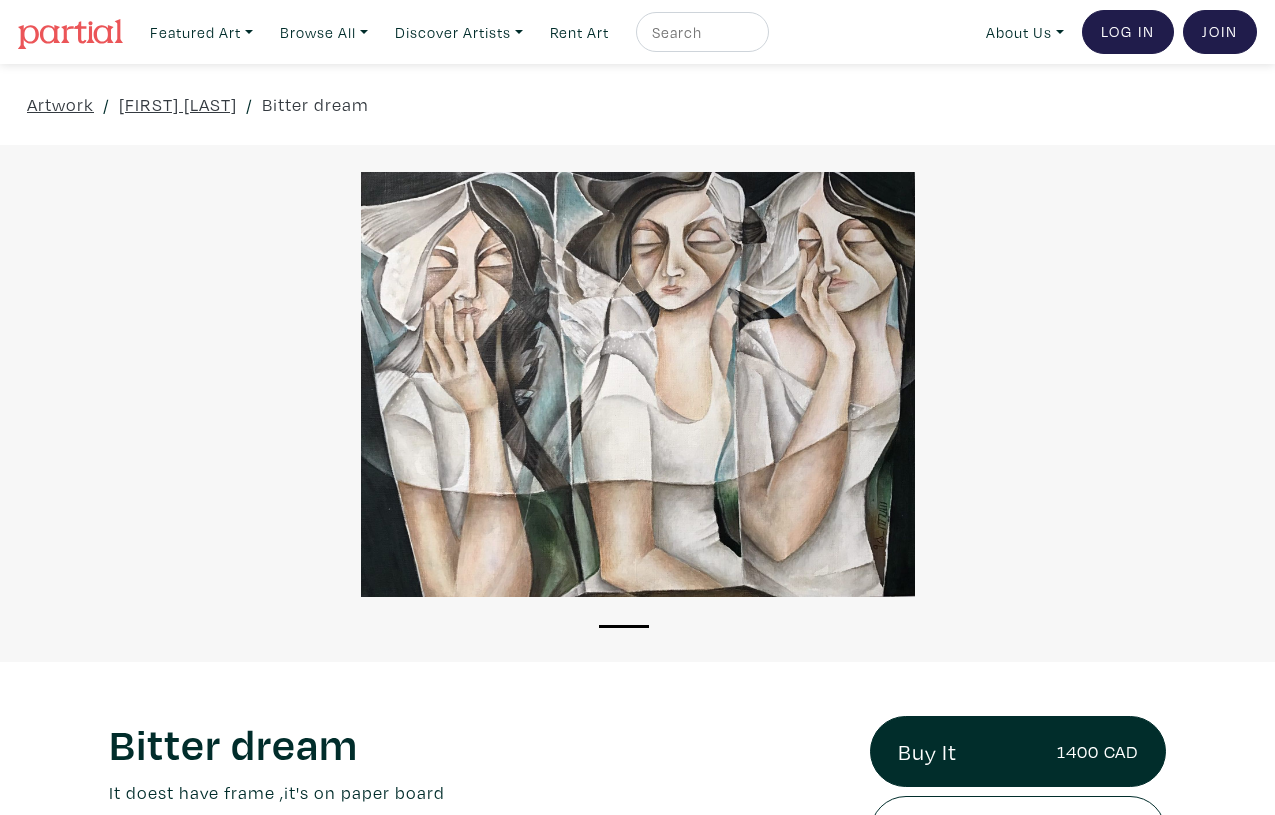 scroll, scrollTop: 0, scrollLeft: 0, axis: both 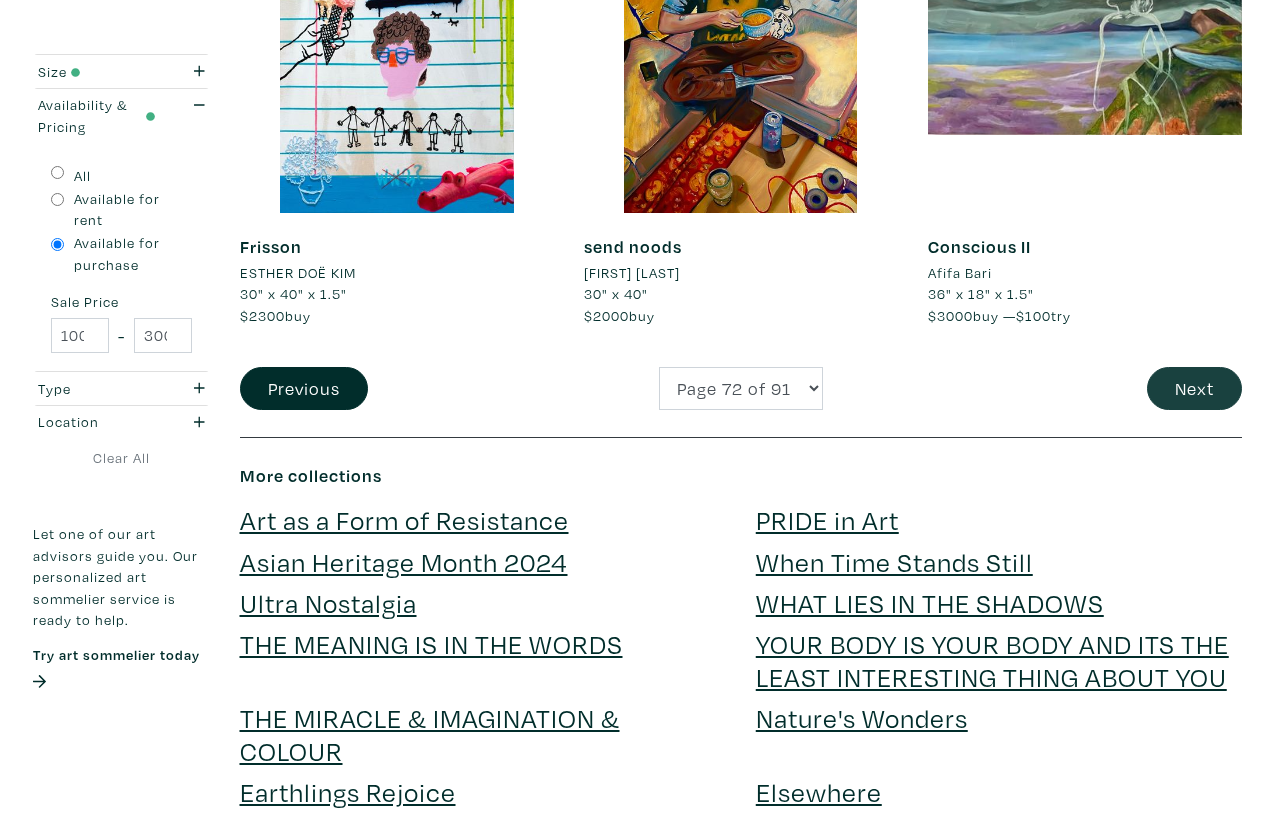 click on "Next" at bounding box center (1194, 388) 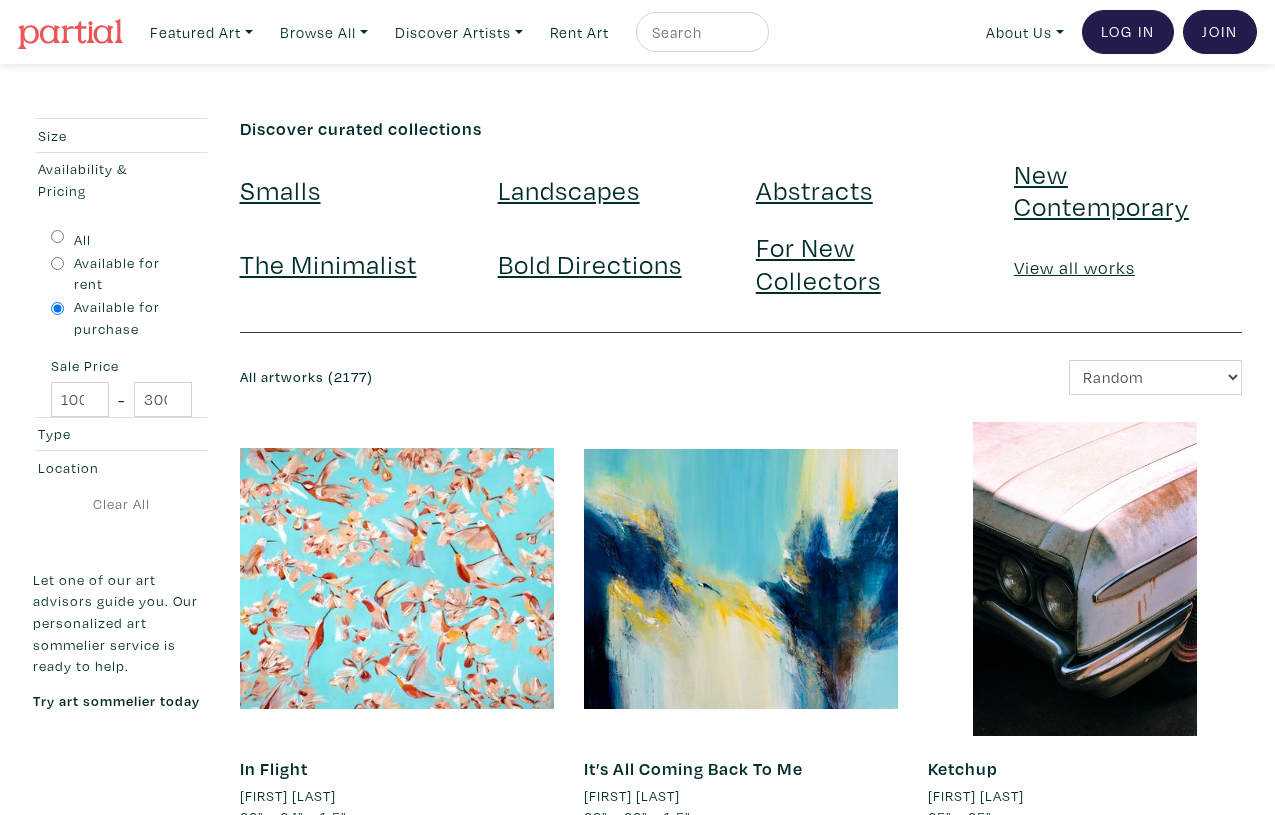 scroll, scrollTop: 0, scrollLeft: 0, axis: both 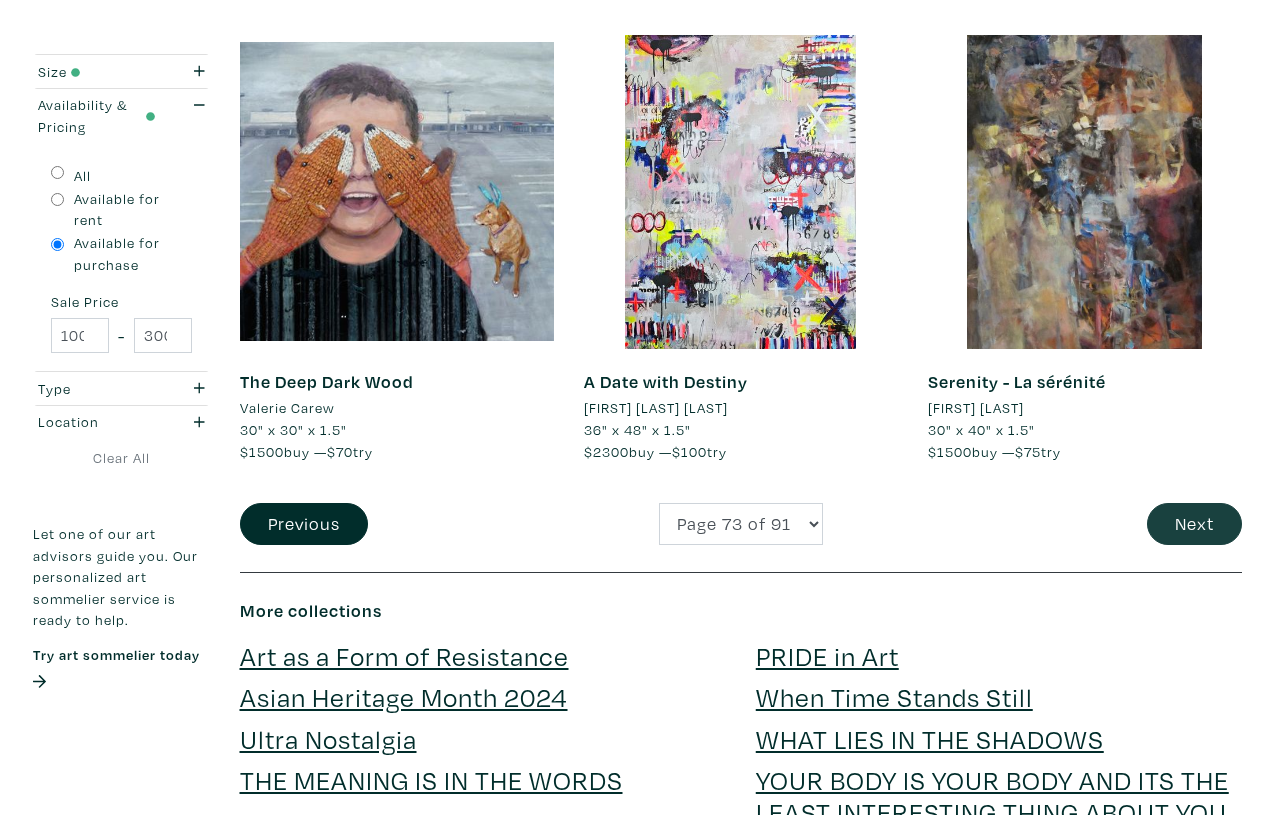 click on "Next" at bounding box center (1194, 524) 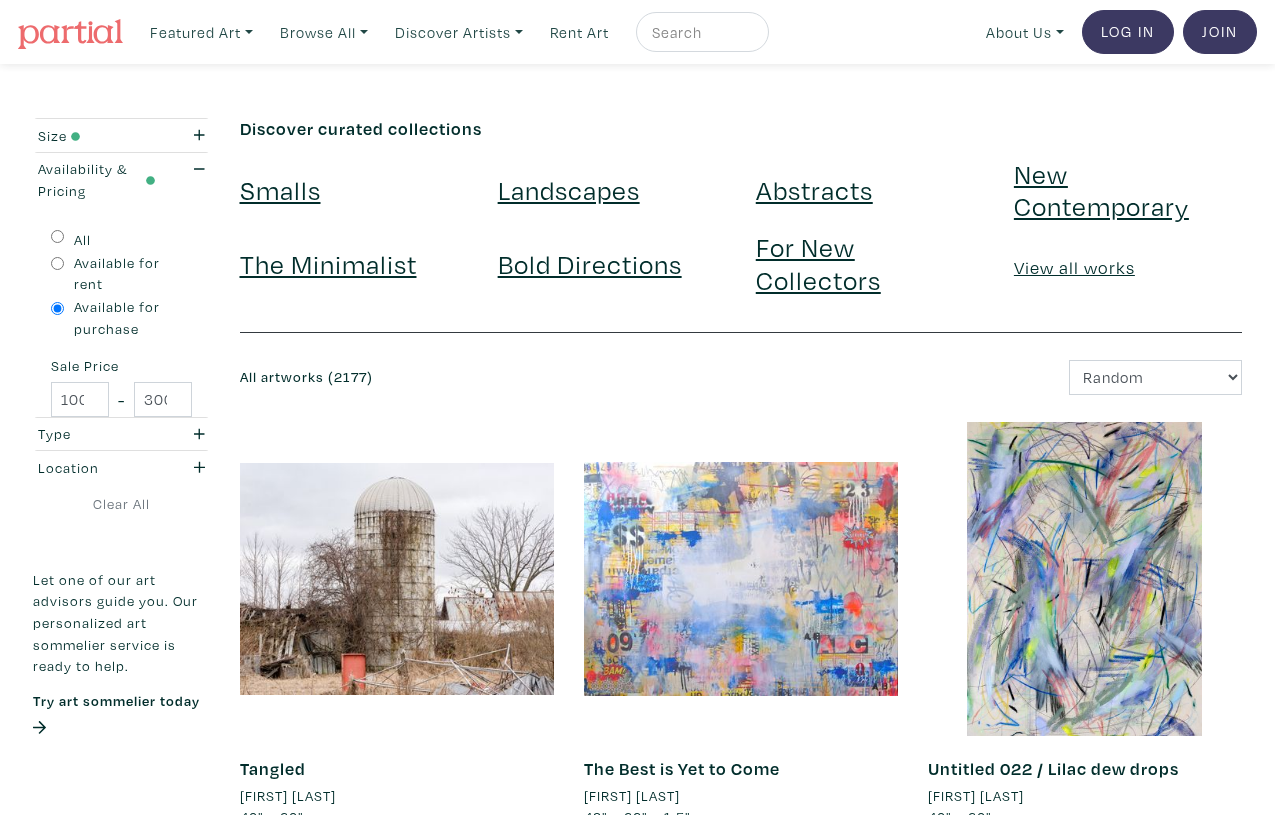 scroll, scrollTop: 0, scrollLeft: 0, axis: both 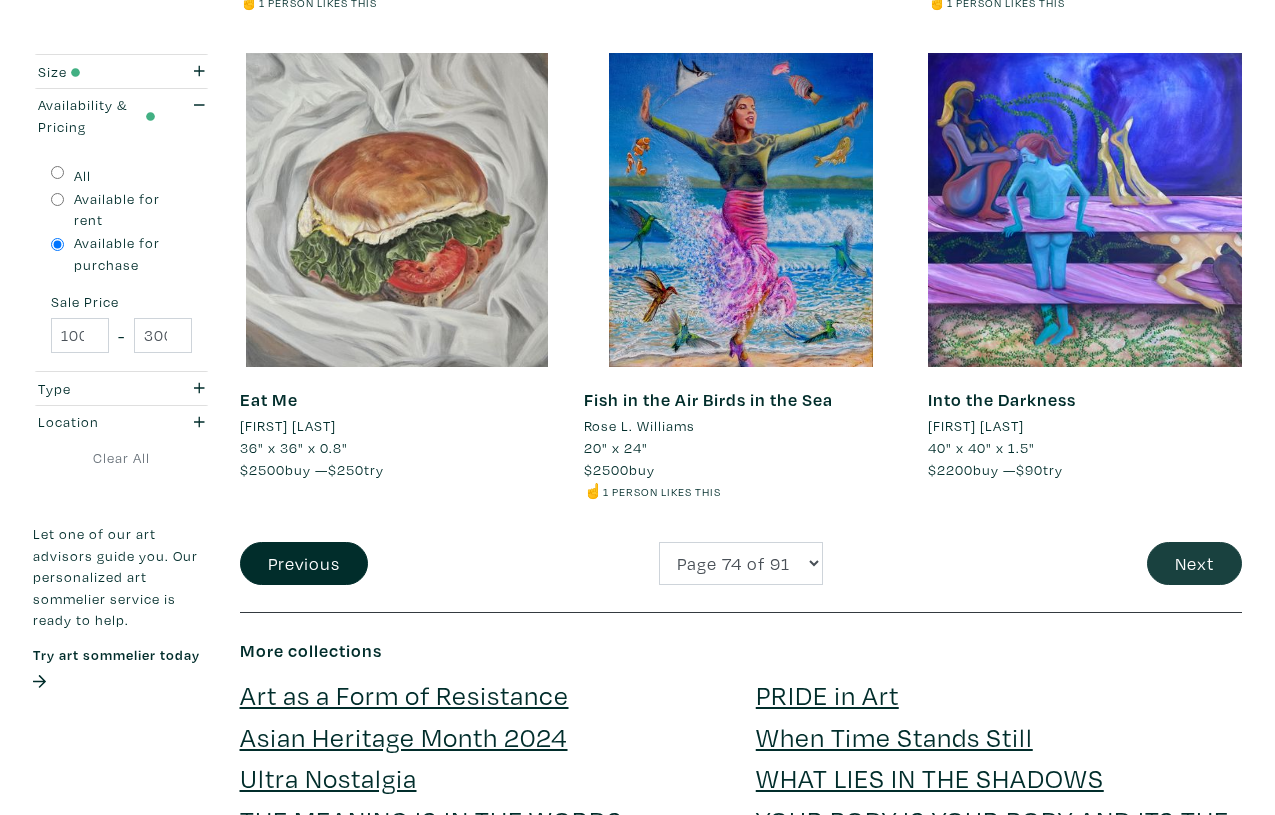 click on "Next" at bounding box center [1194, 563] 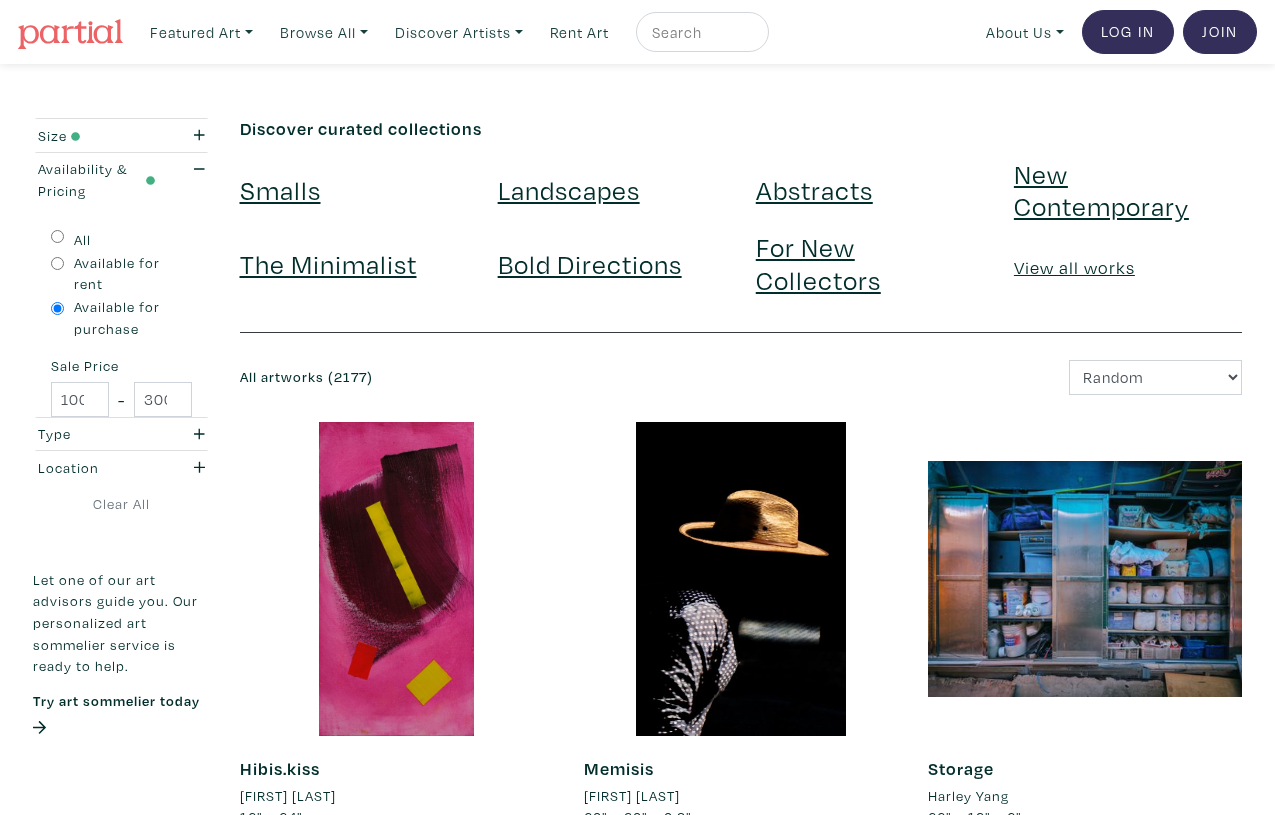 scroll, scrollTop: 0, scrollLeft: 0, axis: both 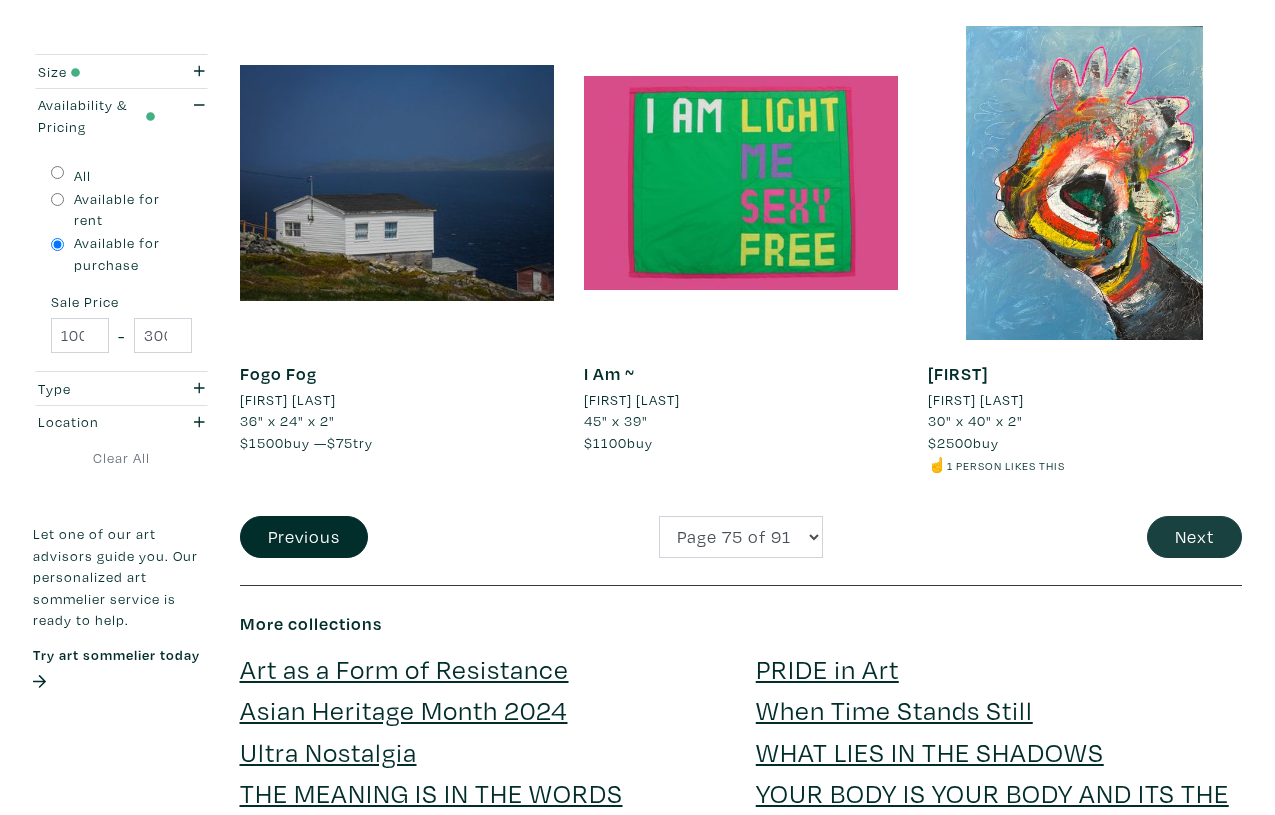 click on "Next" at bounding box center (1194, 537) 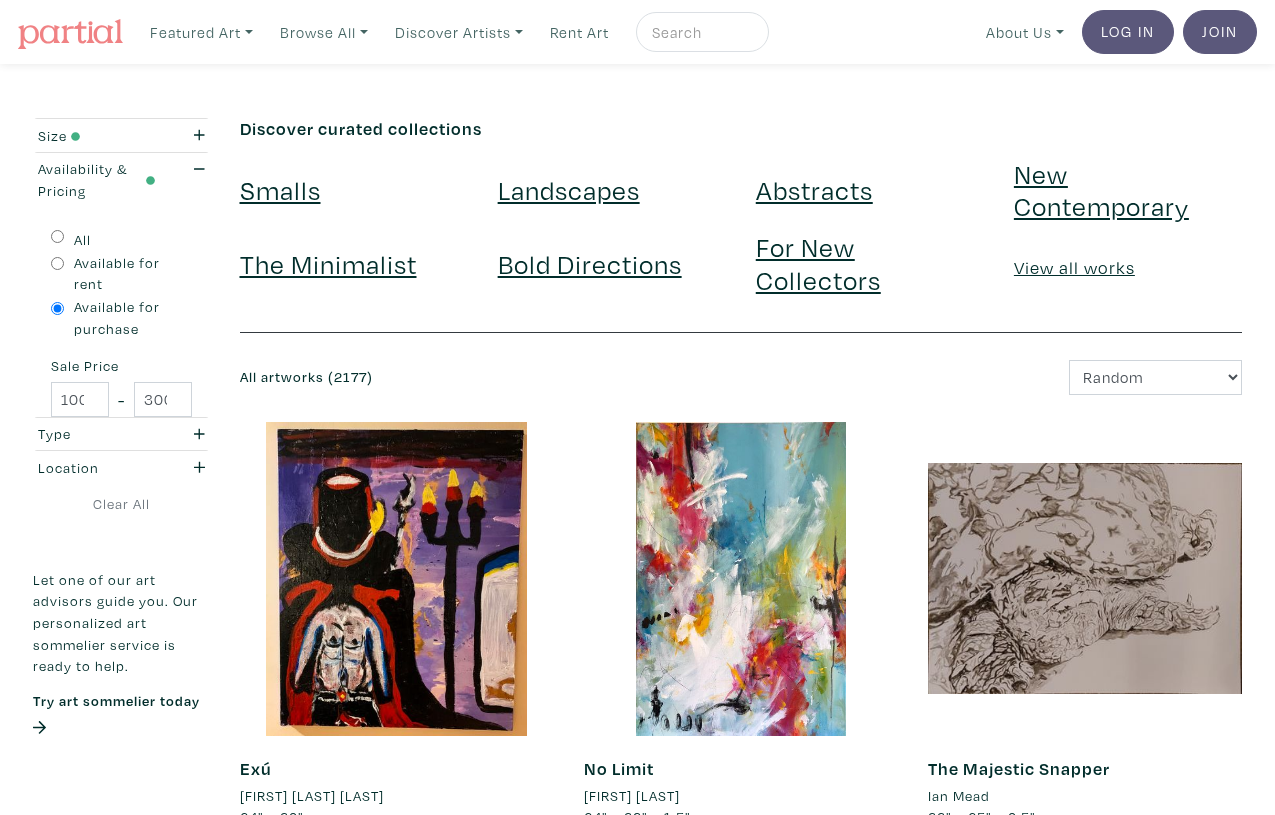 scroll, scrollTop: 0, scrollLeft: 0, axis: both 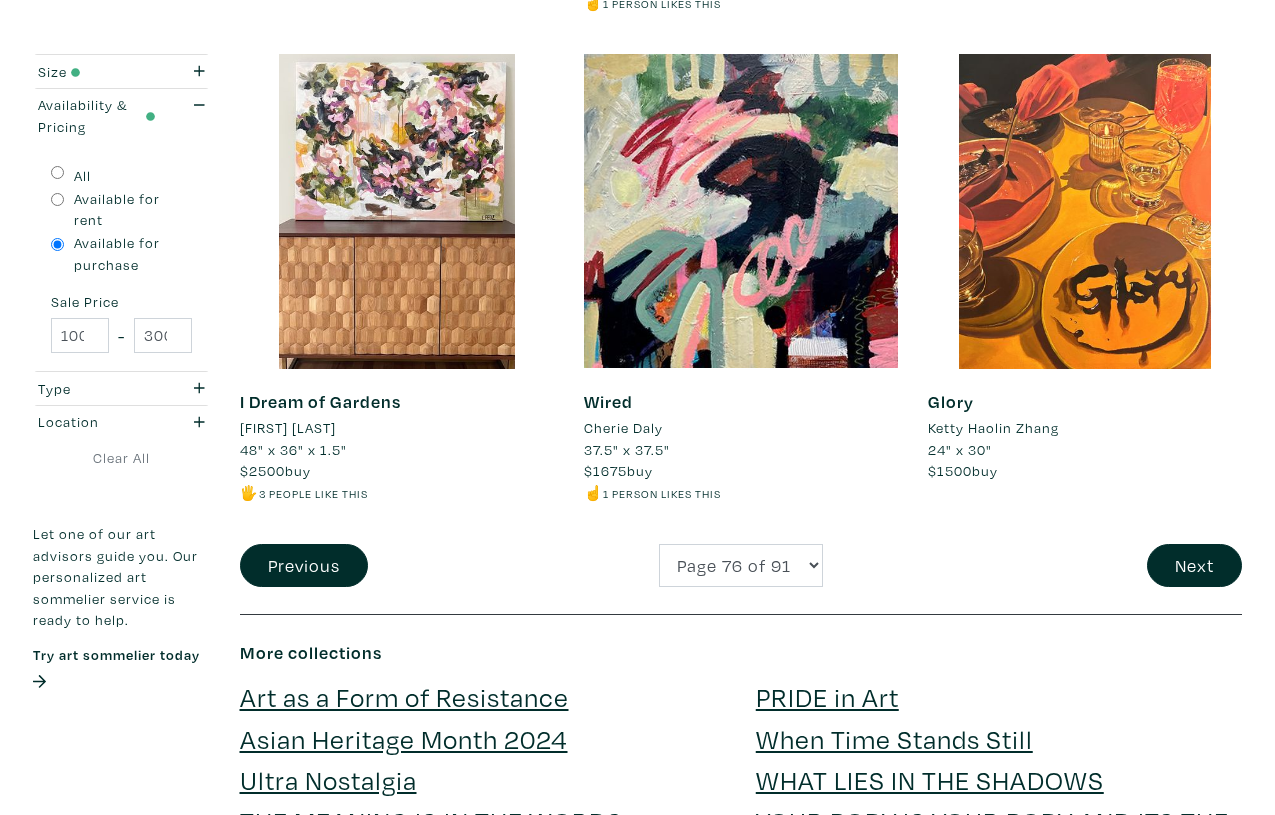 click on "Glory" at bounding box center [951, 401] 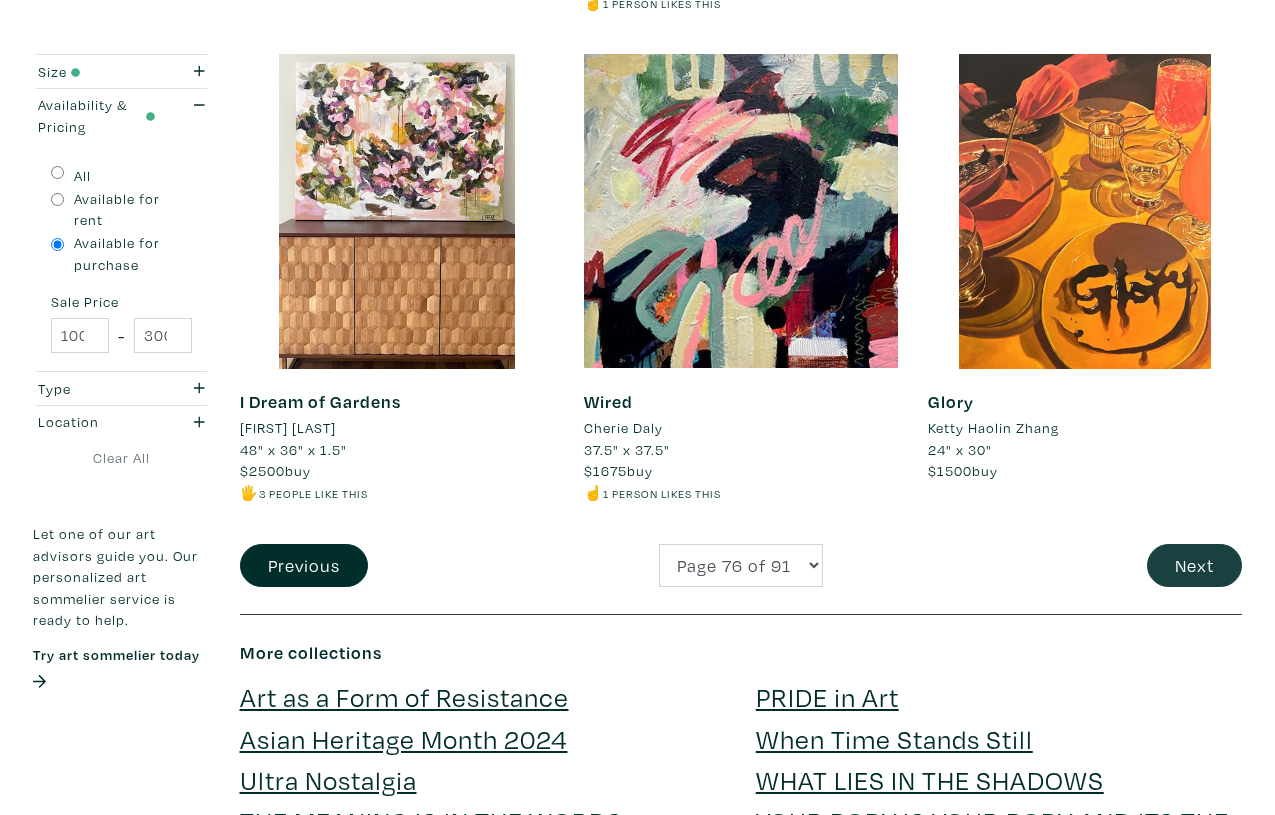 click on "Next" at bounding box center (1194, 565) 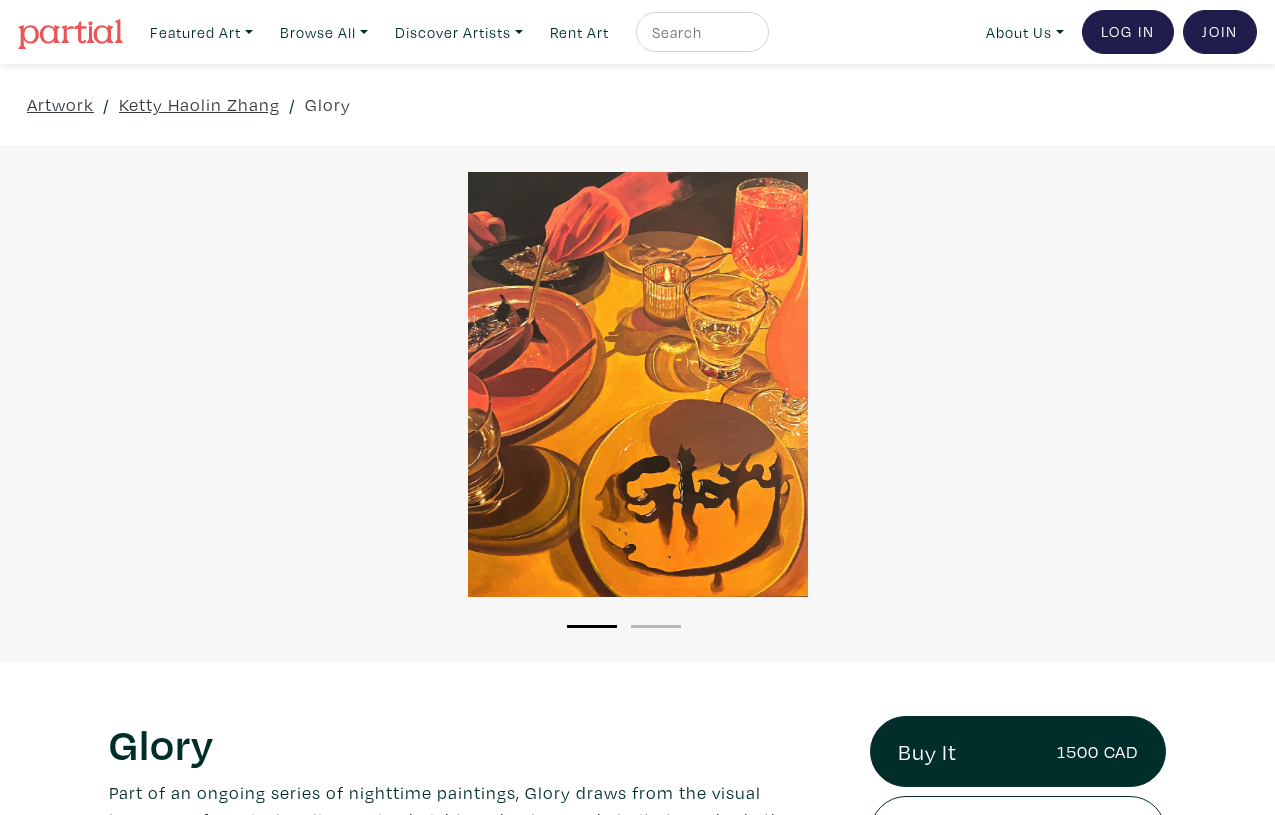 scroll, scrollTop: 0, scrollLeft: 0, axis: both 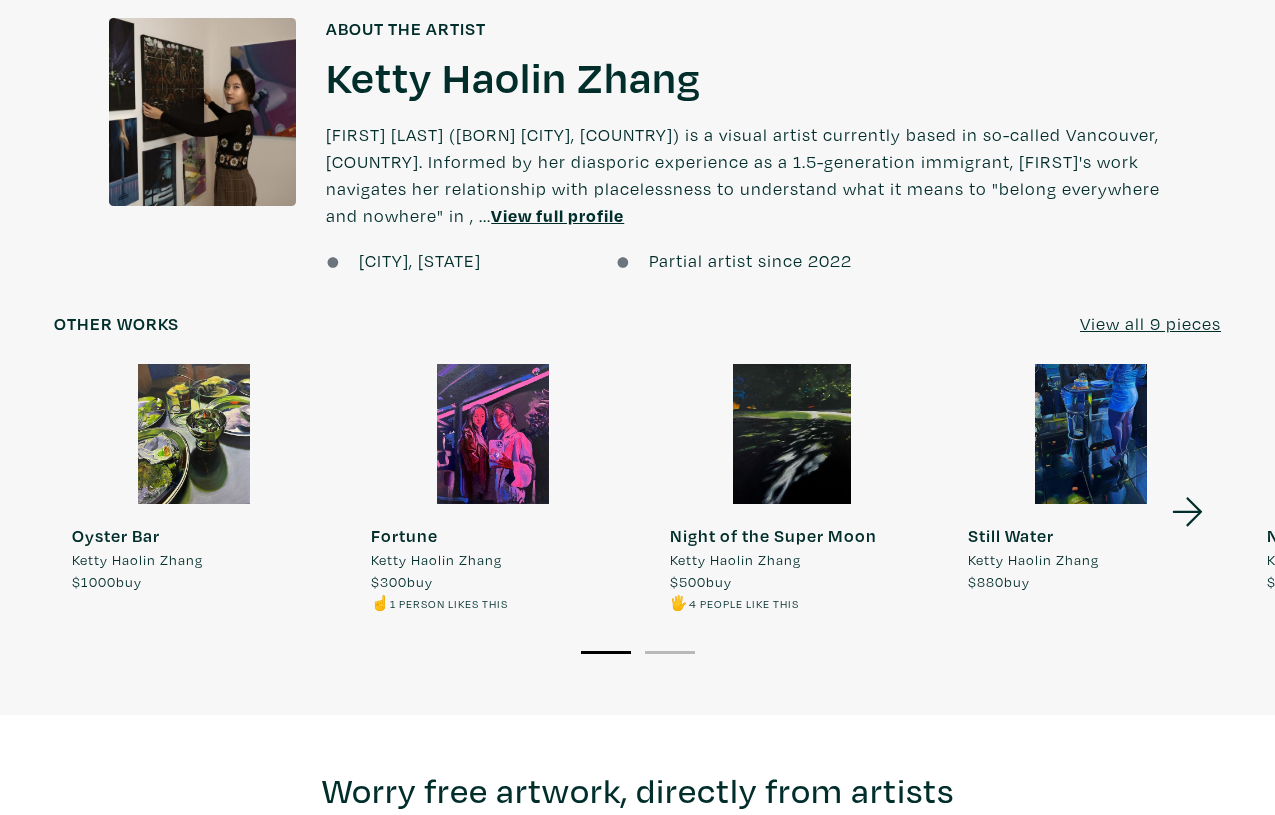 click on "View all 9 pieces" at bounding box center [1150, 323] 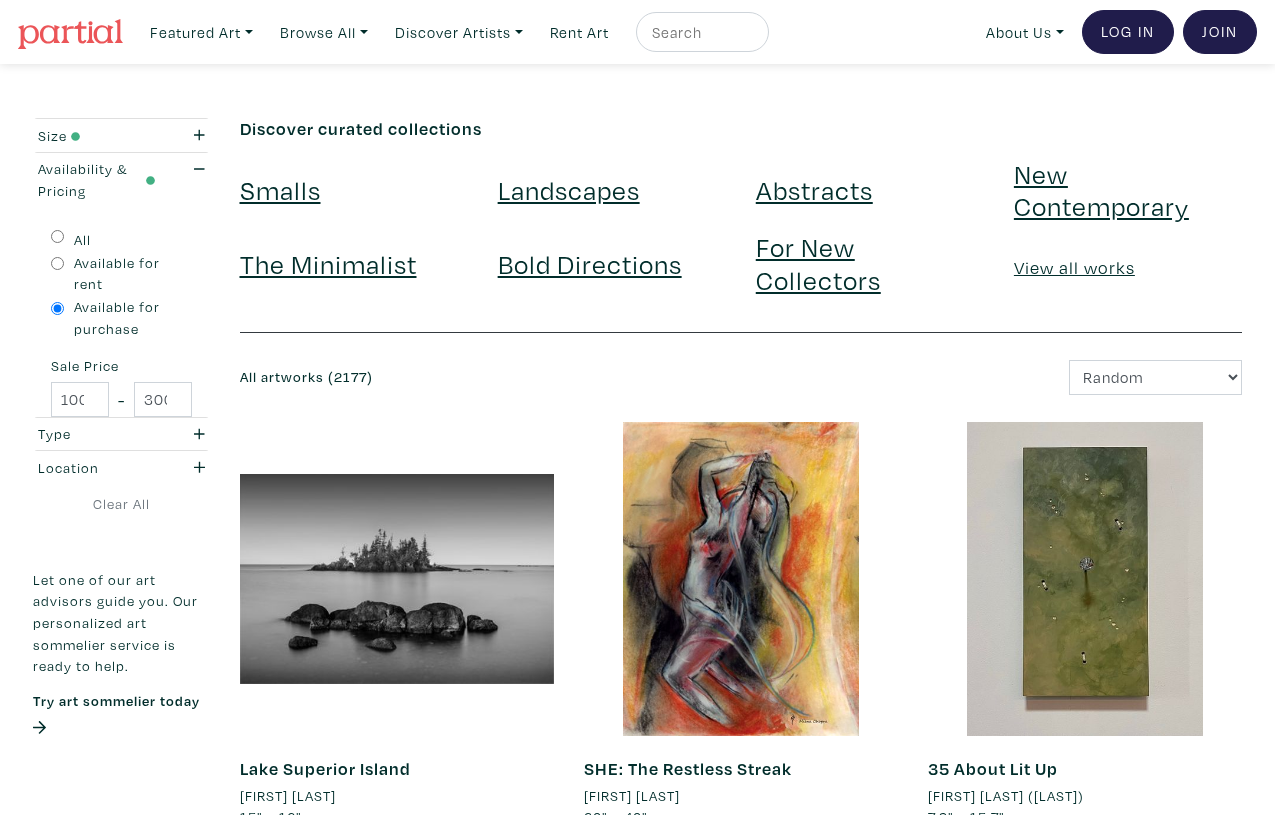 scroll, scrollTop: 0, scrollLeft: 0, axis: both 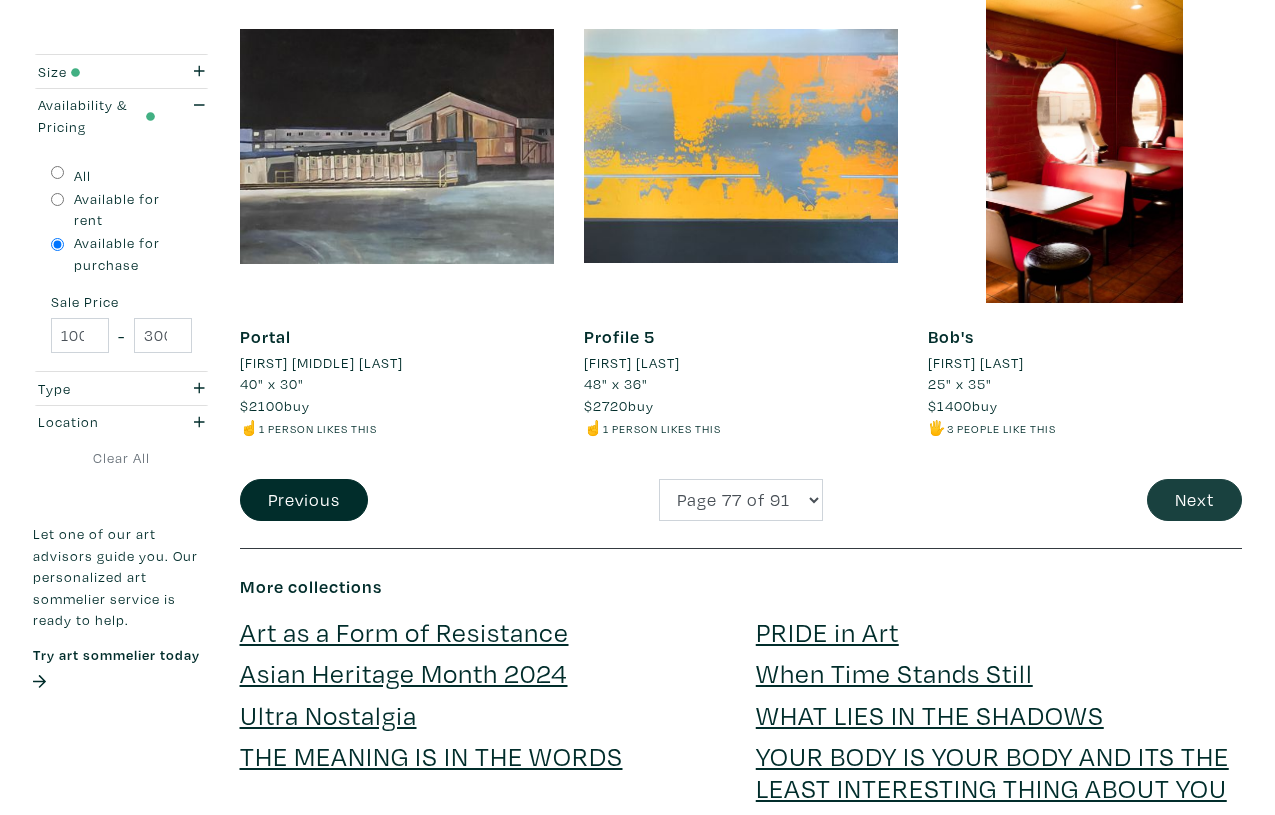 click on "Next" at bounding box center (1194, 500) 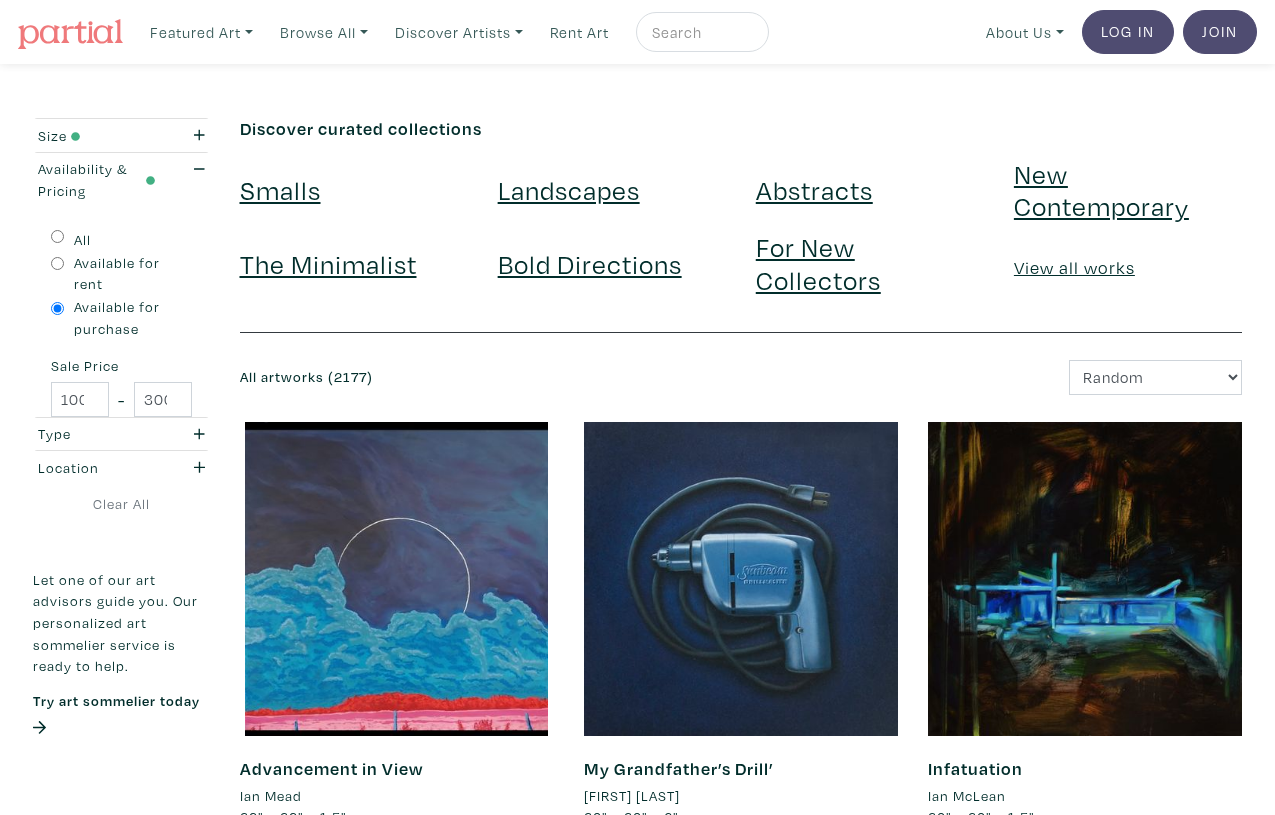 scroll, scrollTop: 0, scrollLeft: 0, axis: both 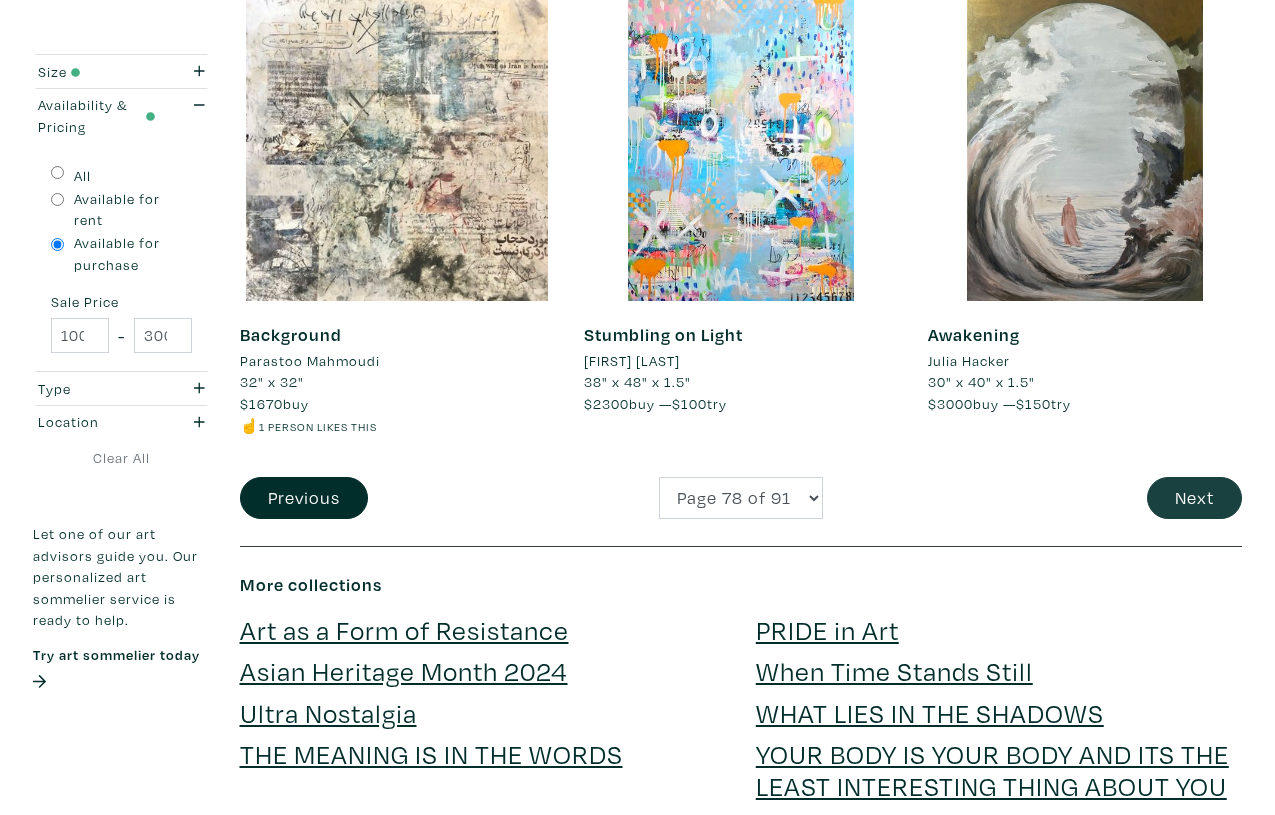 click on "Next" at bounding box center (1194, 498) 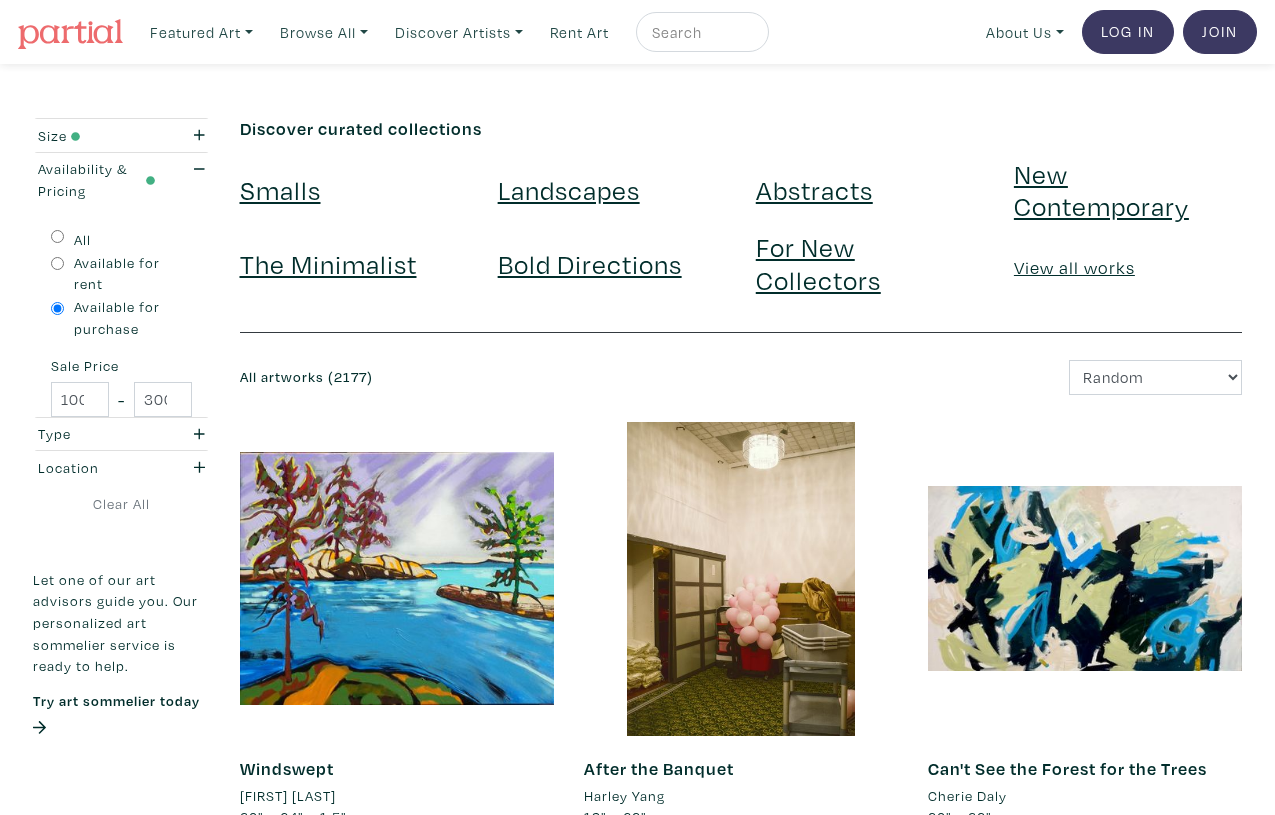 scroll, scrollTop: 0, scrollLeft: 0, axis: both 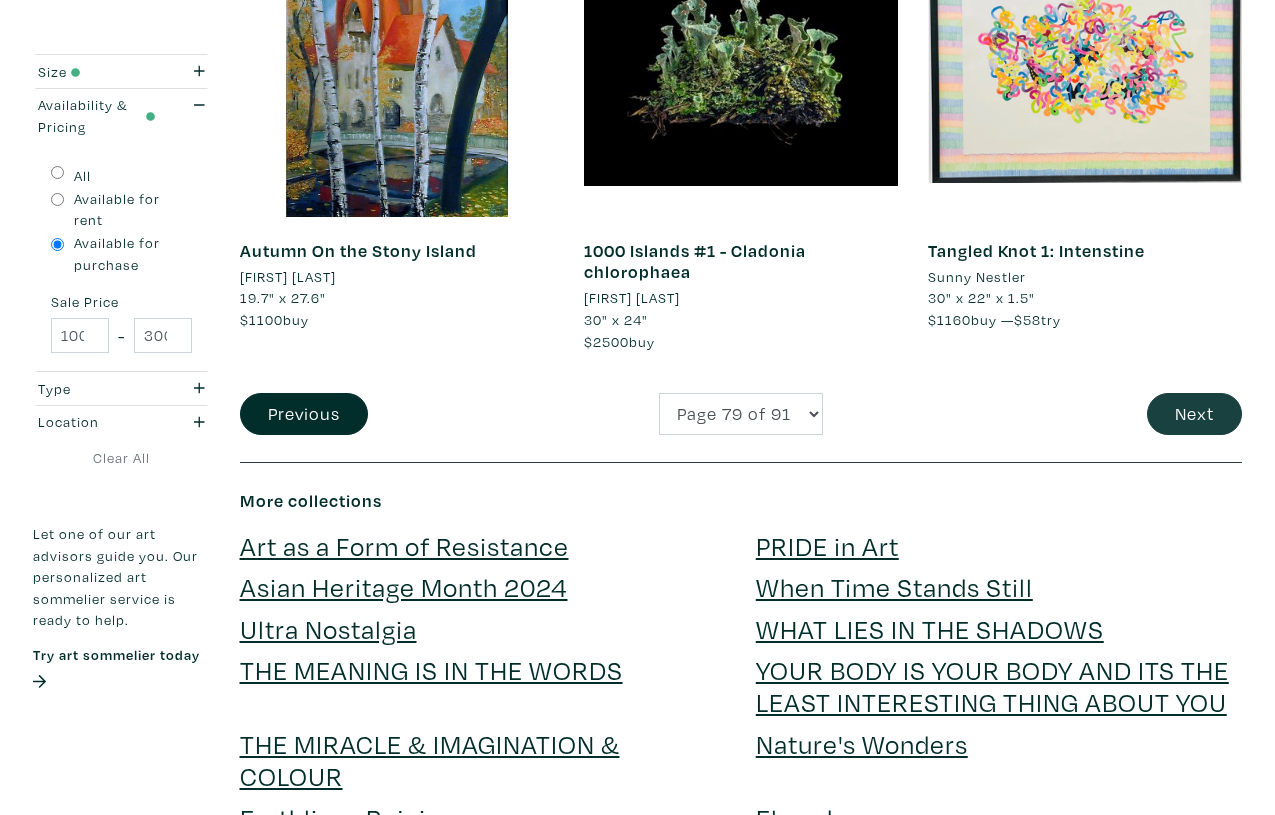 click on "Next" at bounding box center (1194, 414) 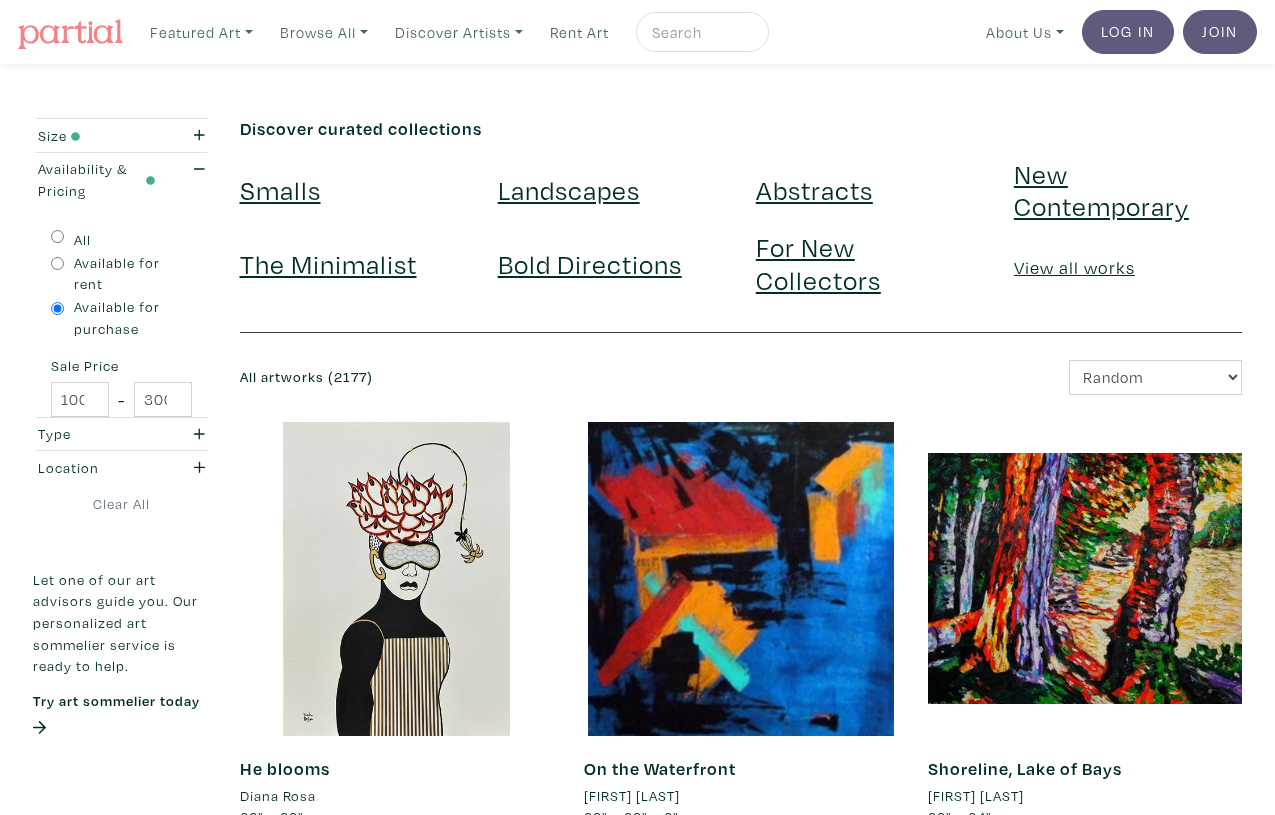 scroll, scrollTop: 0, scrollLeft: 0, axis: both 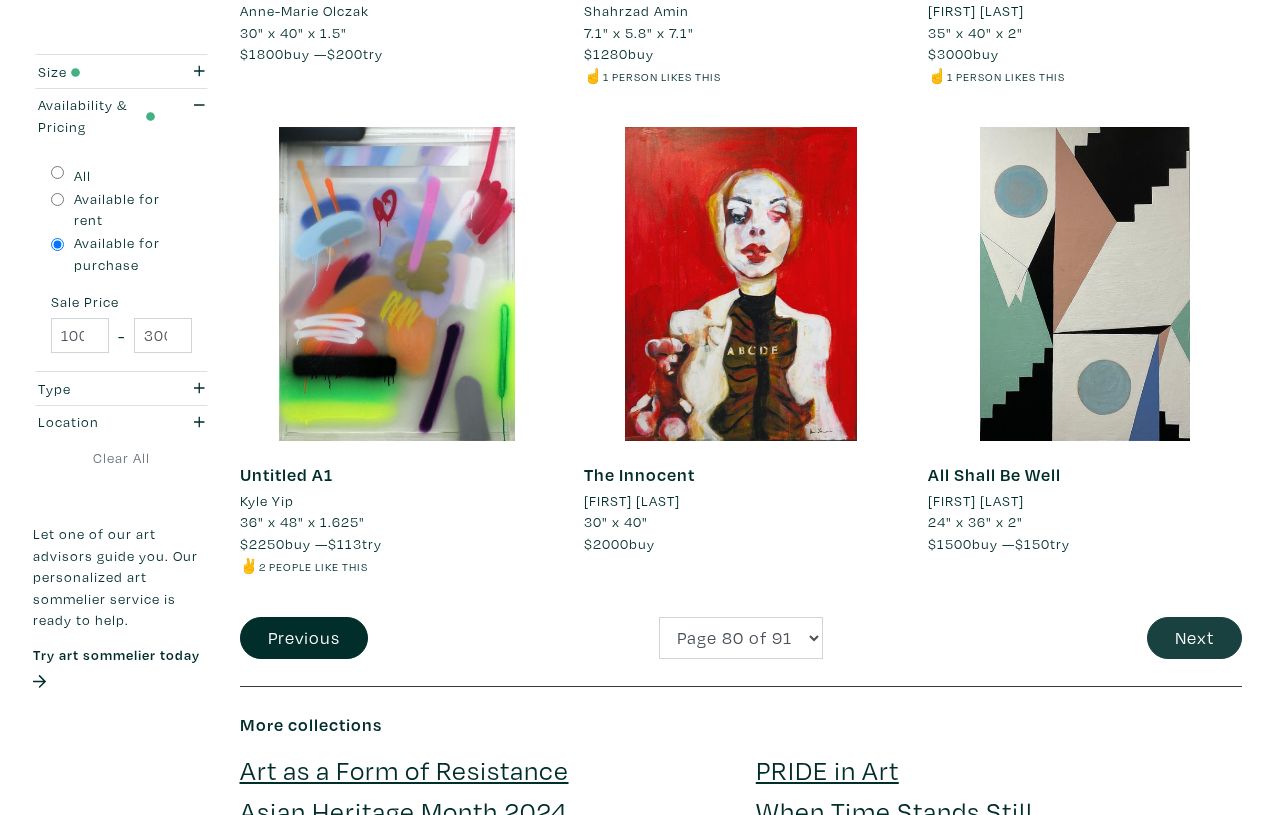 click on "Next" at bounding box center (1194, 638) 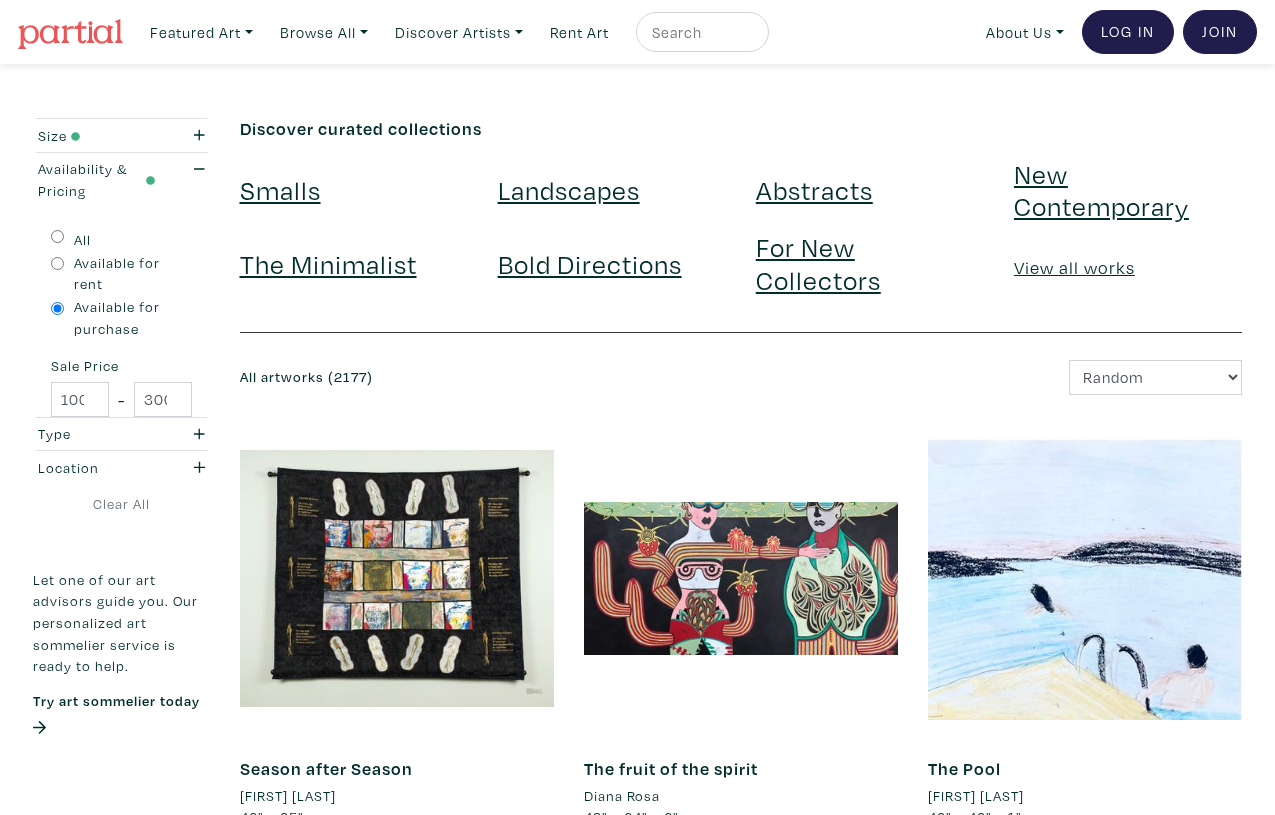 scroll, scrollTop: 0, scrollLeft: 0, axis: both 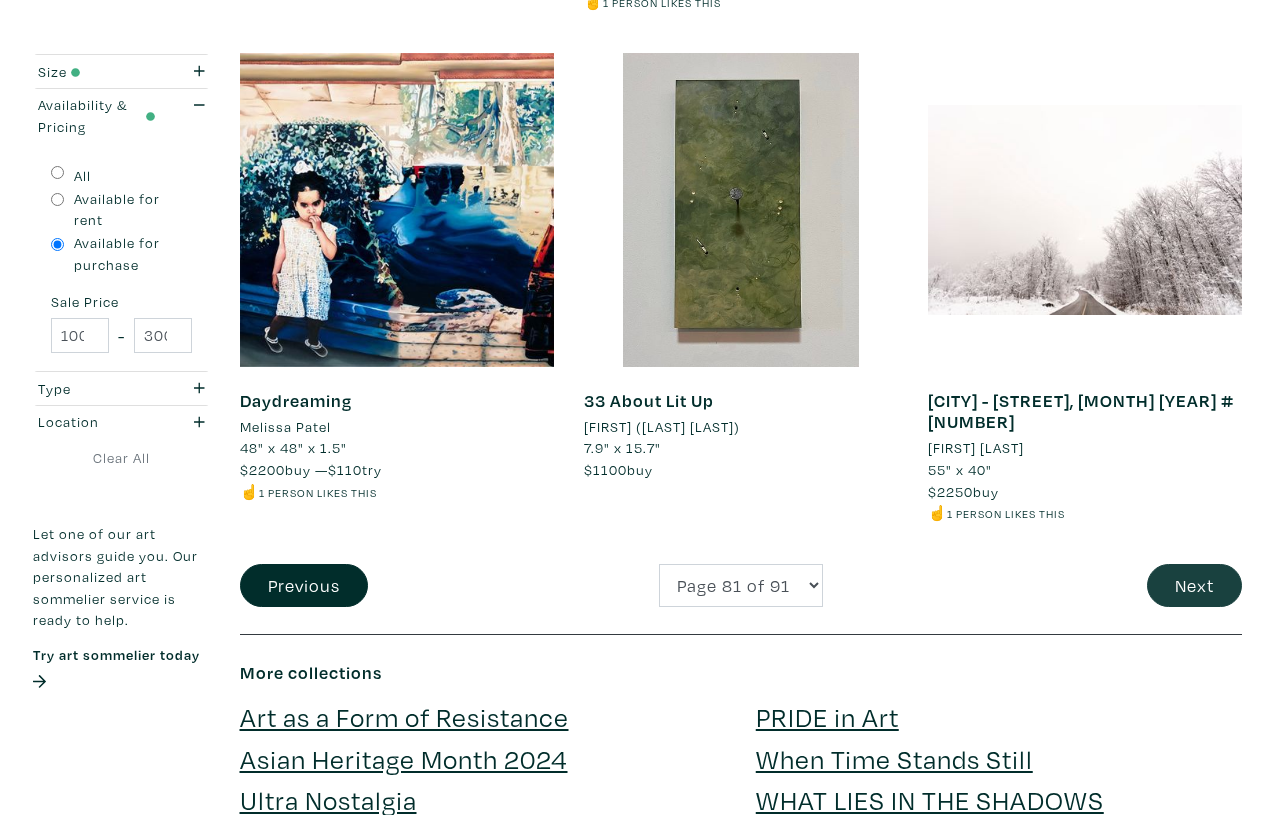 click on "Next" at bounding box center (1194, 585) 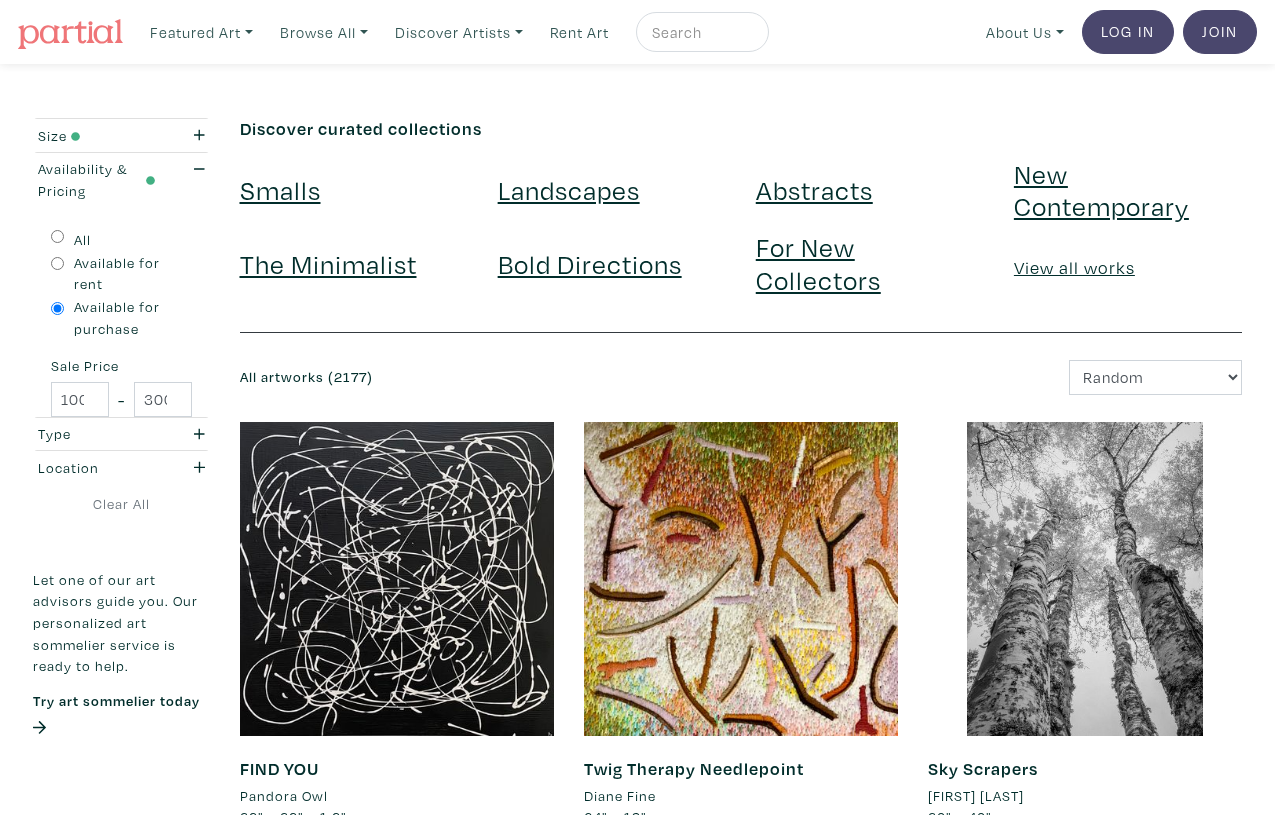 scroll, scrollTop: 0, scrollLeft: 0, axis: both 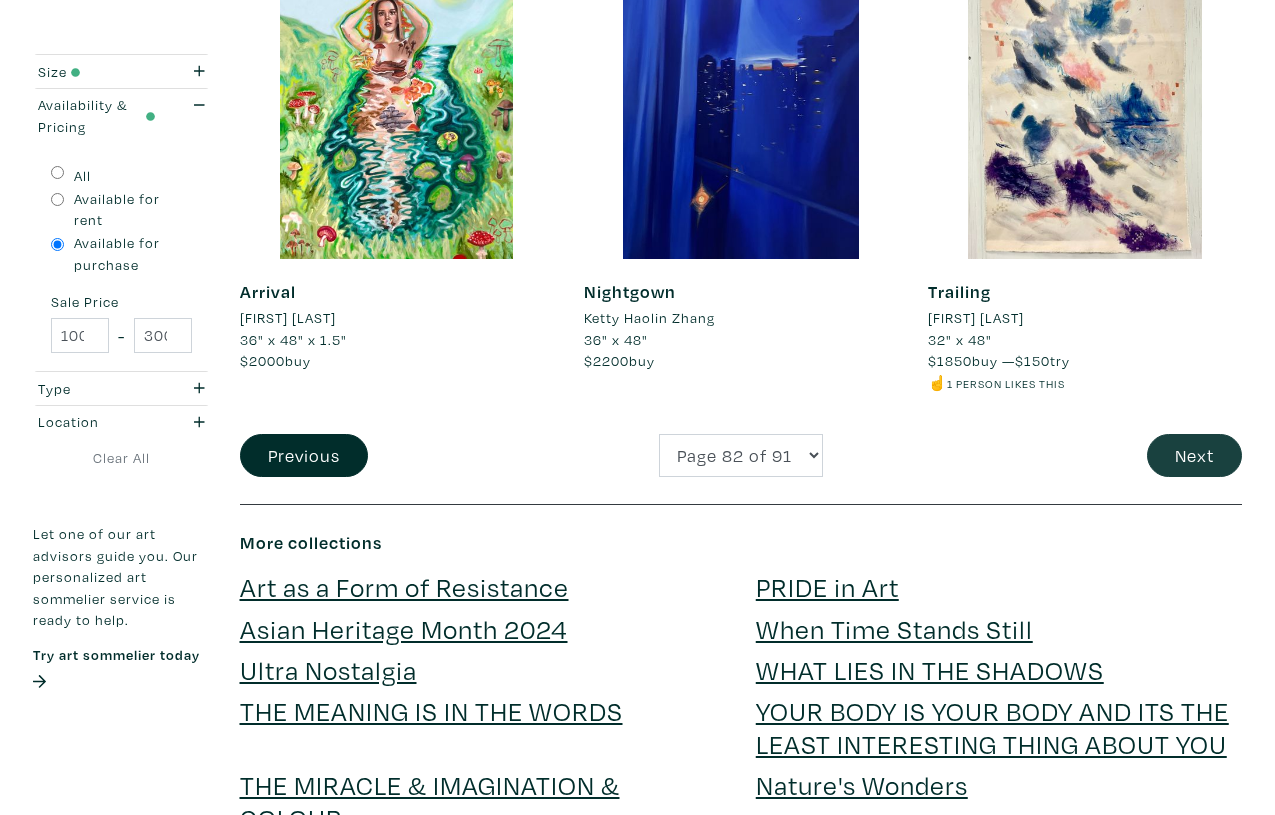 click on "Next" at bounding box center (1194, 455) 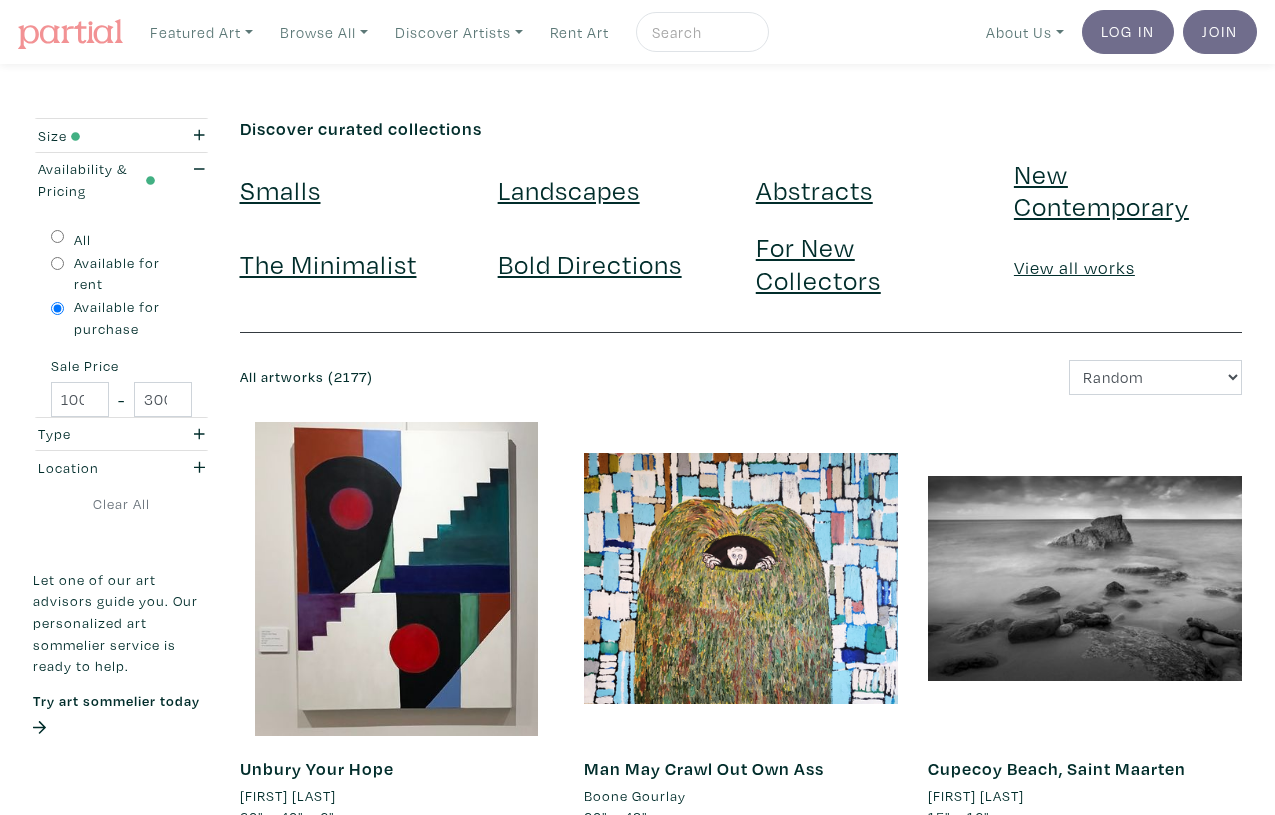 scroll, scrollTop: 0, scrollLeft: 0, axis: both 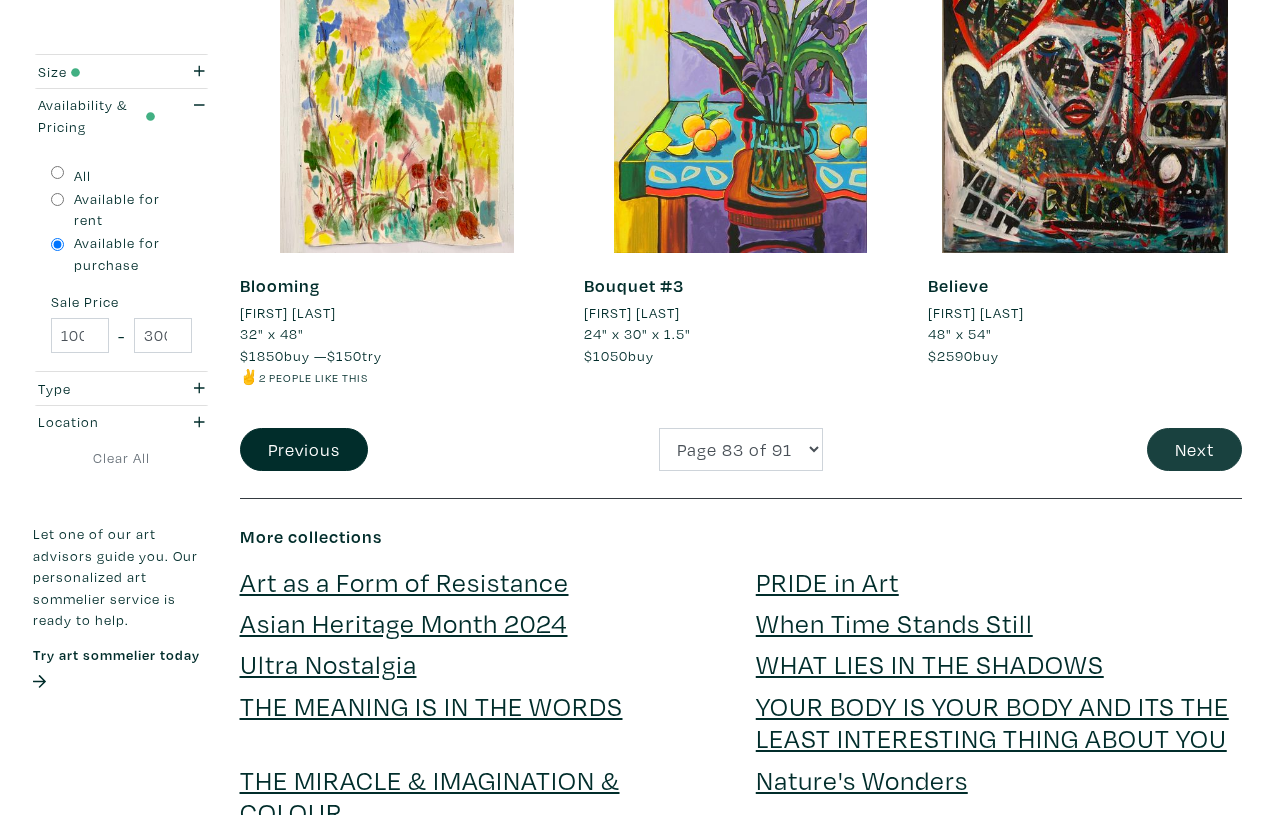 click on "Next" at bounding box center [1194, 449] 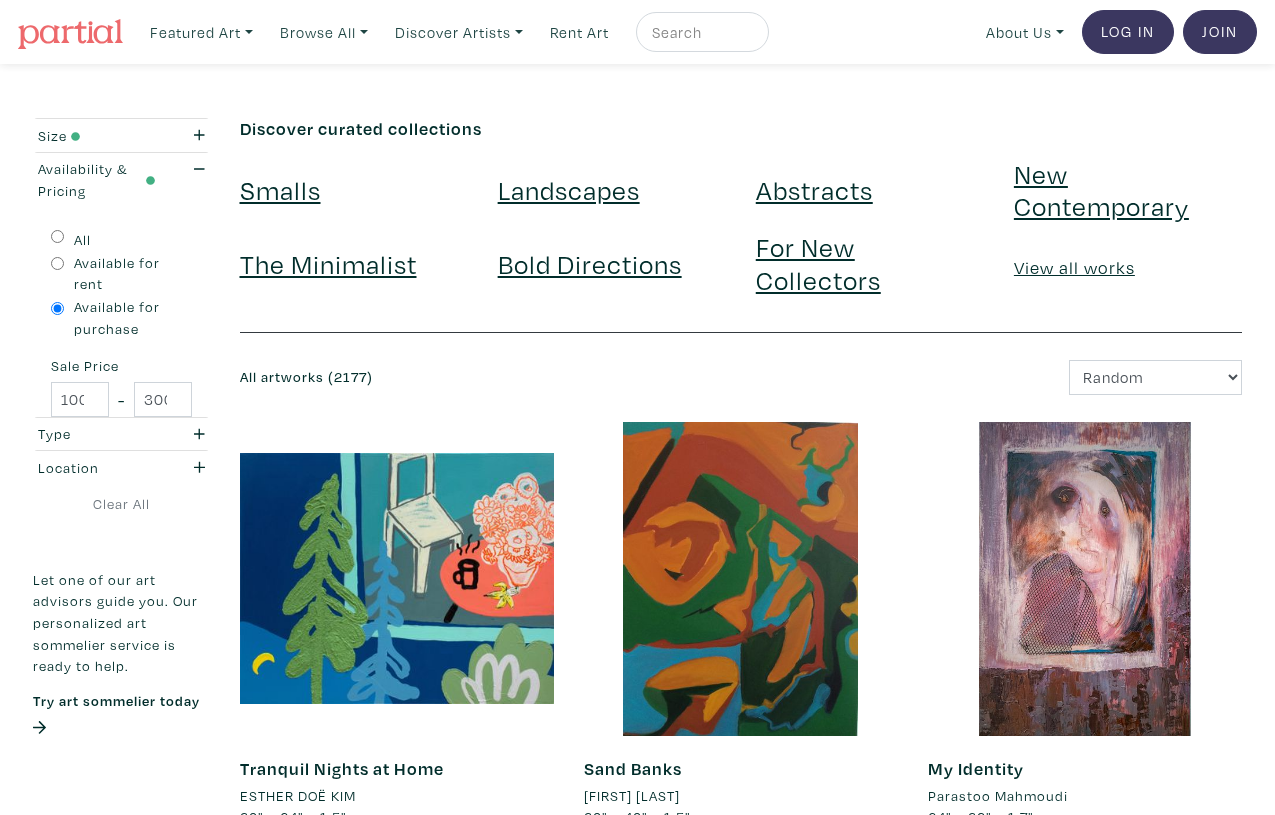 scroll, scrollTop: 0, scrollLeft: 0, axis: both 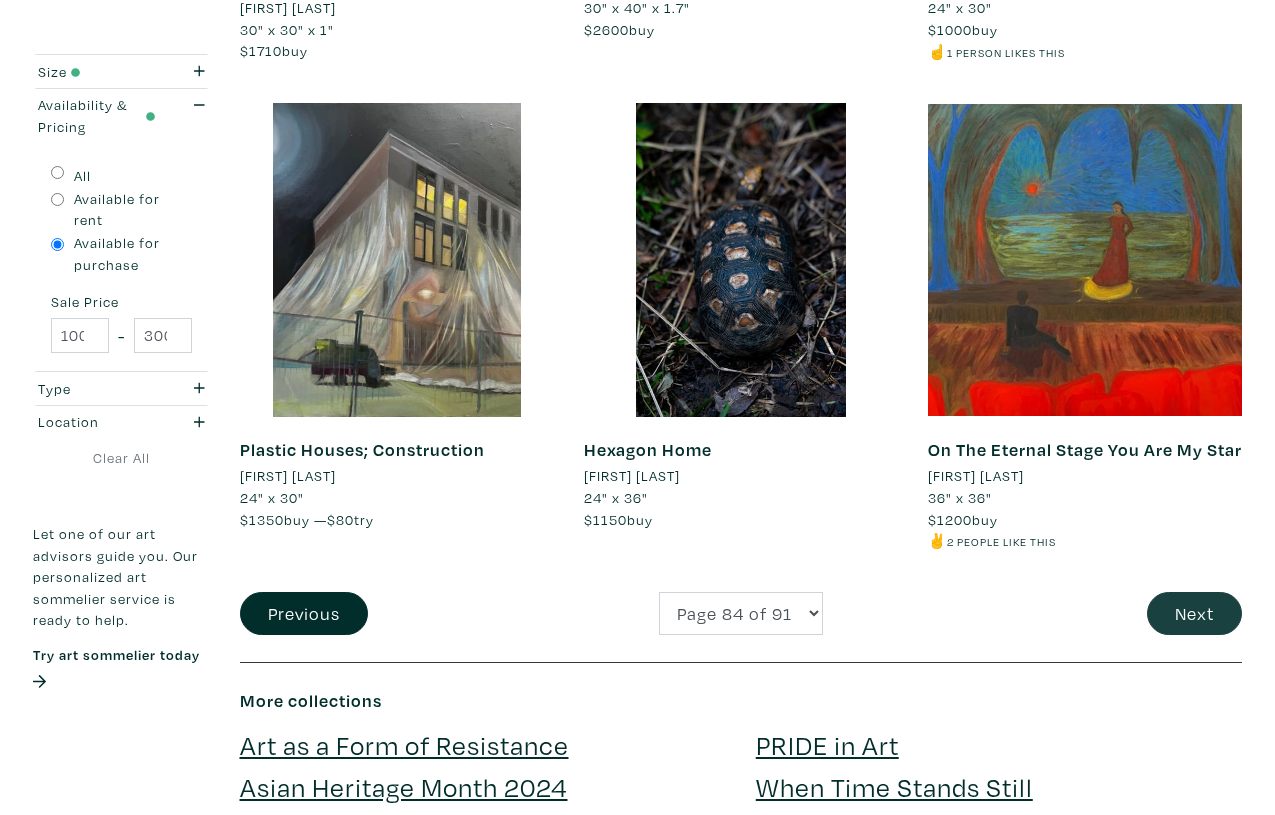 click on "Next" at bounding box center [1194, 613] 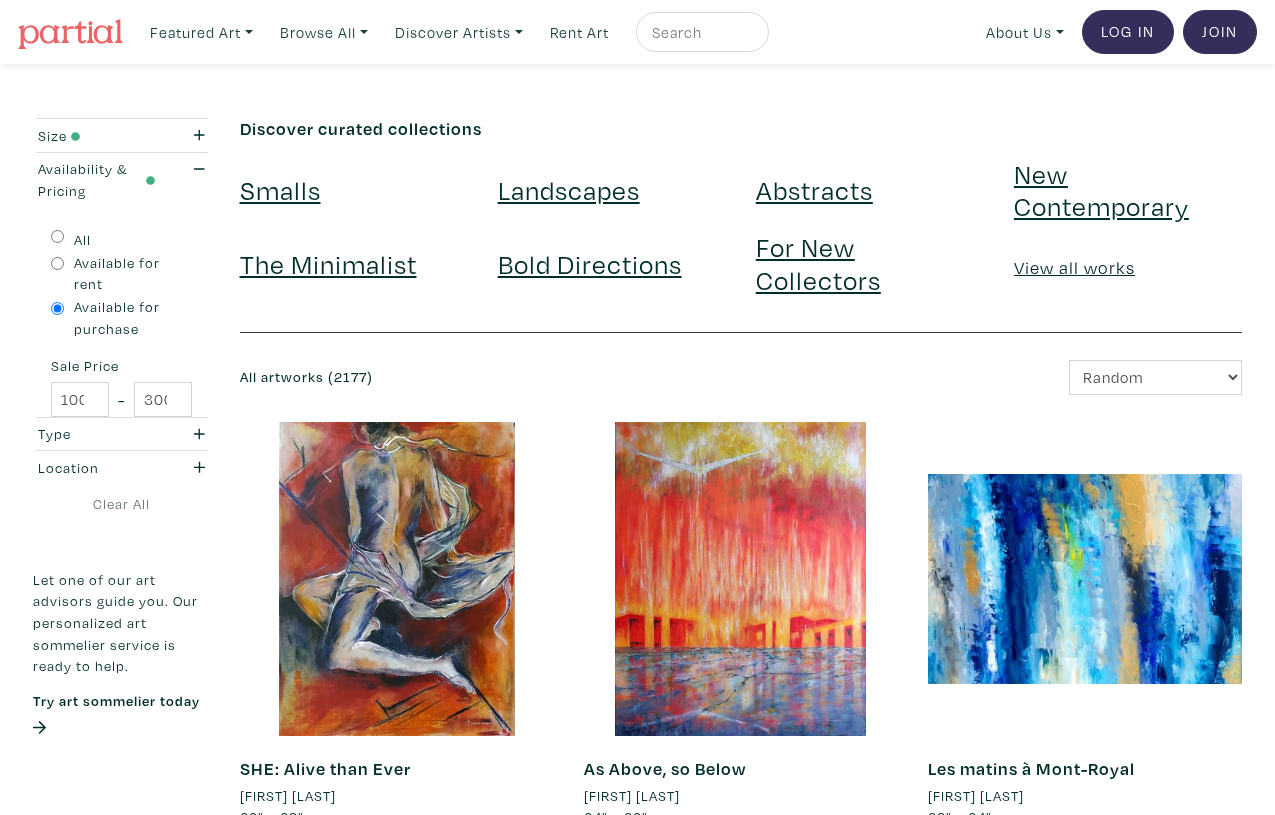 scroll, scrollTop: 0, scrollLeft: 0, axis: both 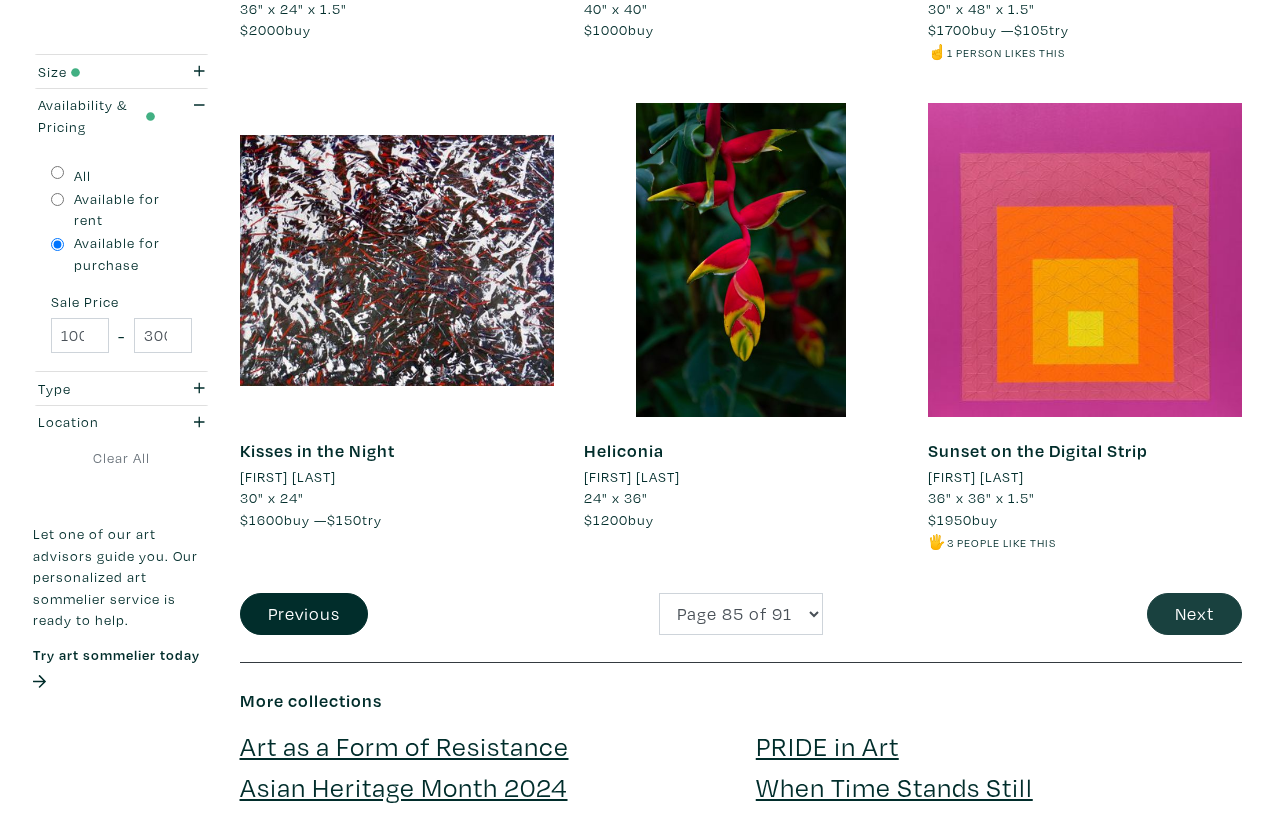 click on "Next" at bounding box center (1194, 614) 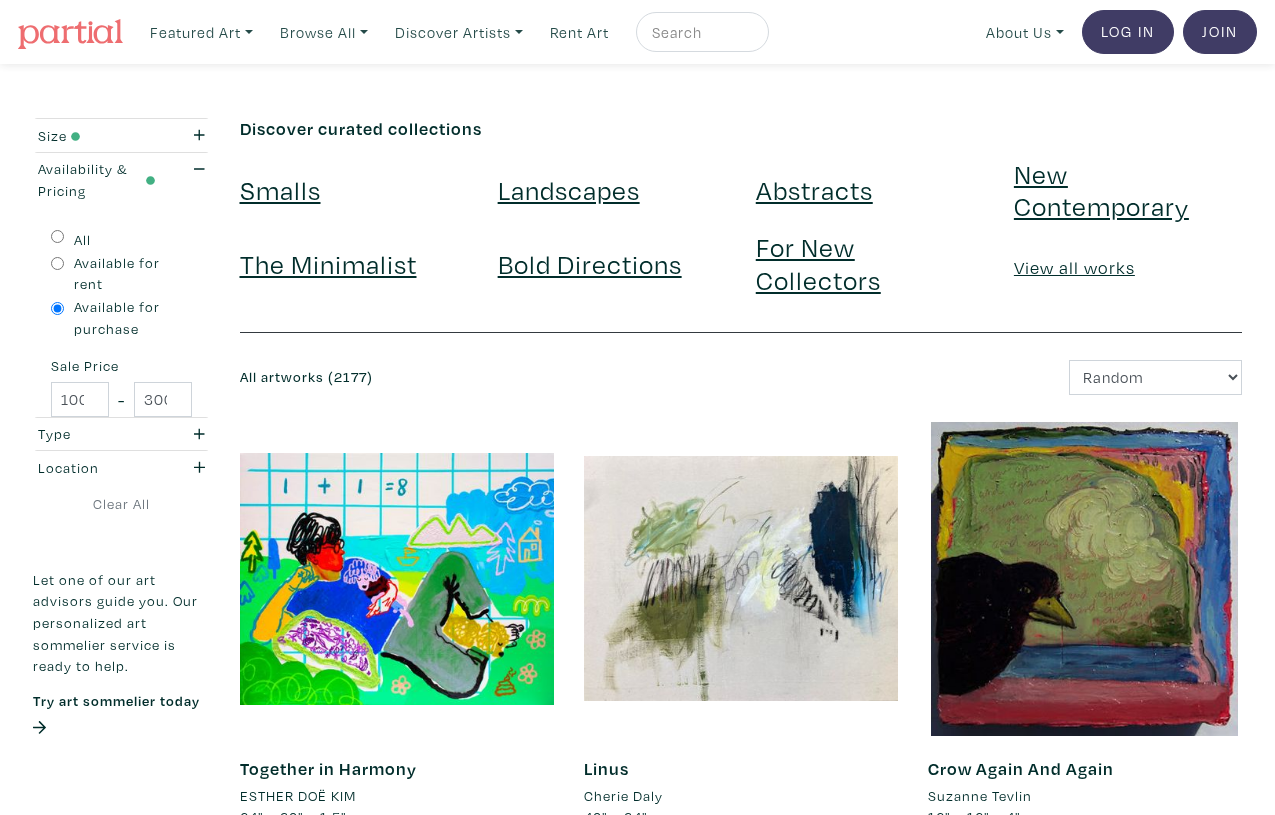 scroll, scrollTop: 0, scrollLeft: 0, axis: both 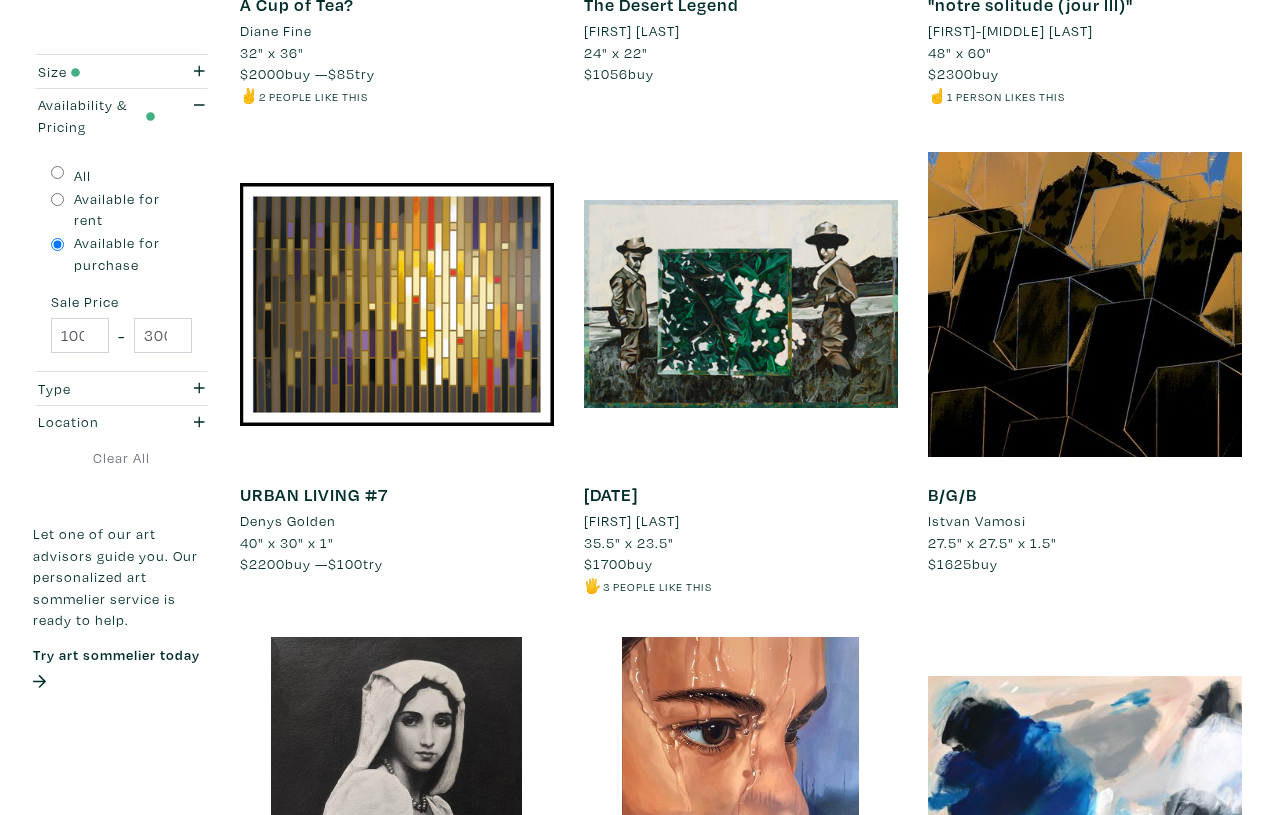 click on "07.23.2022" at bounding box center [611, 494] 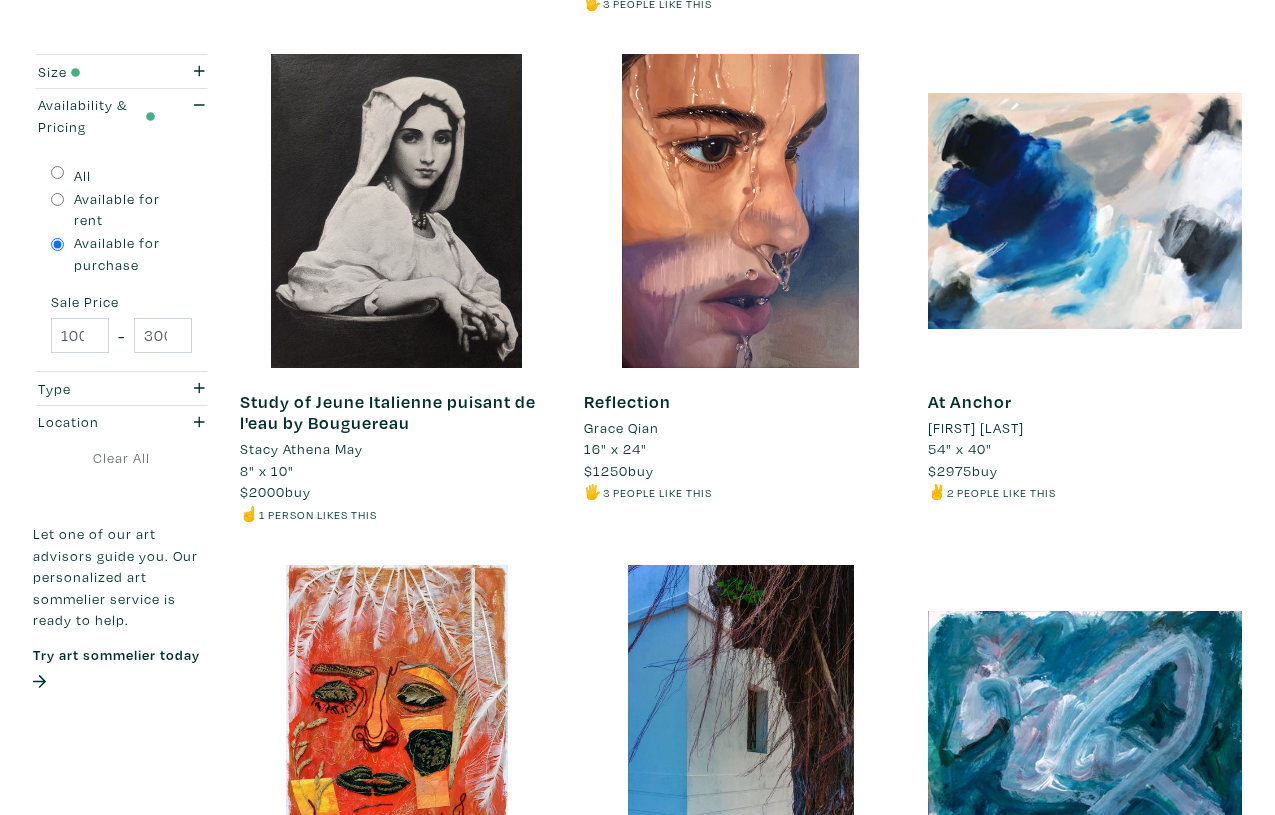 scroll, scrollTop: 1840, scrollLeft: 0, axis: vertical 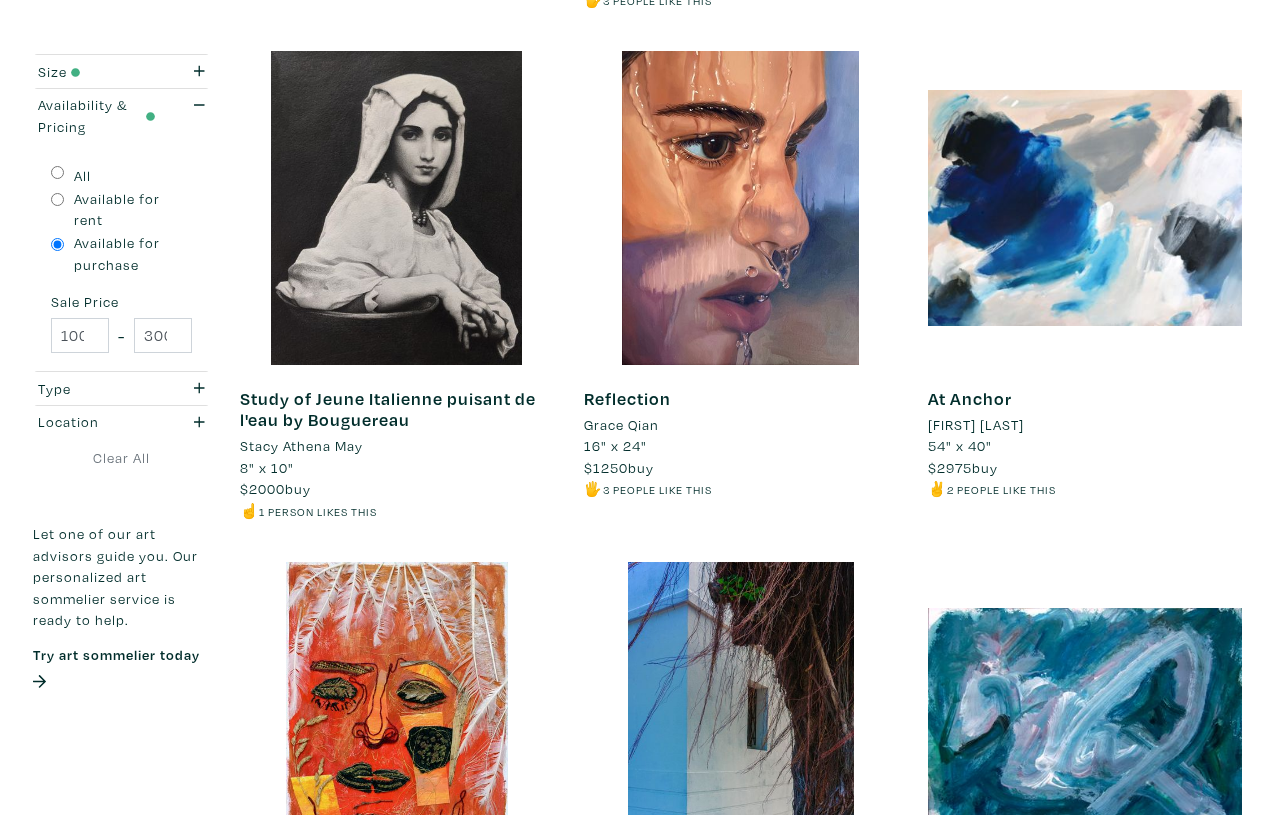 click on "Study of Jeune Italienne puisant de l'eau by Bouguereau" at bounding box center [388, 409] 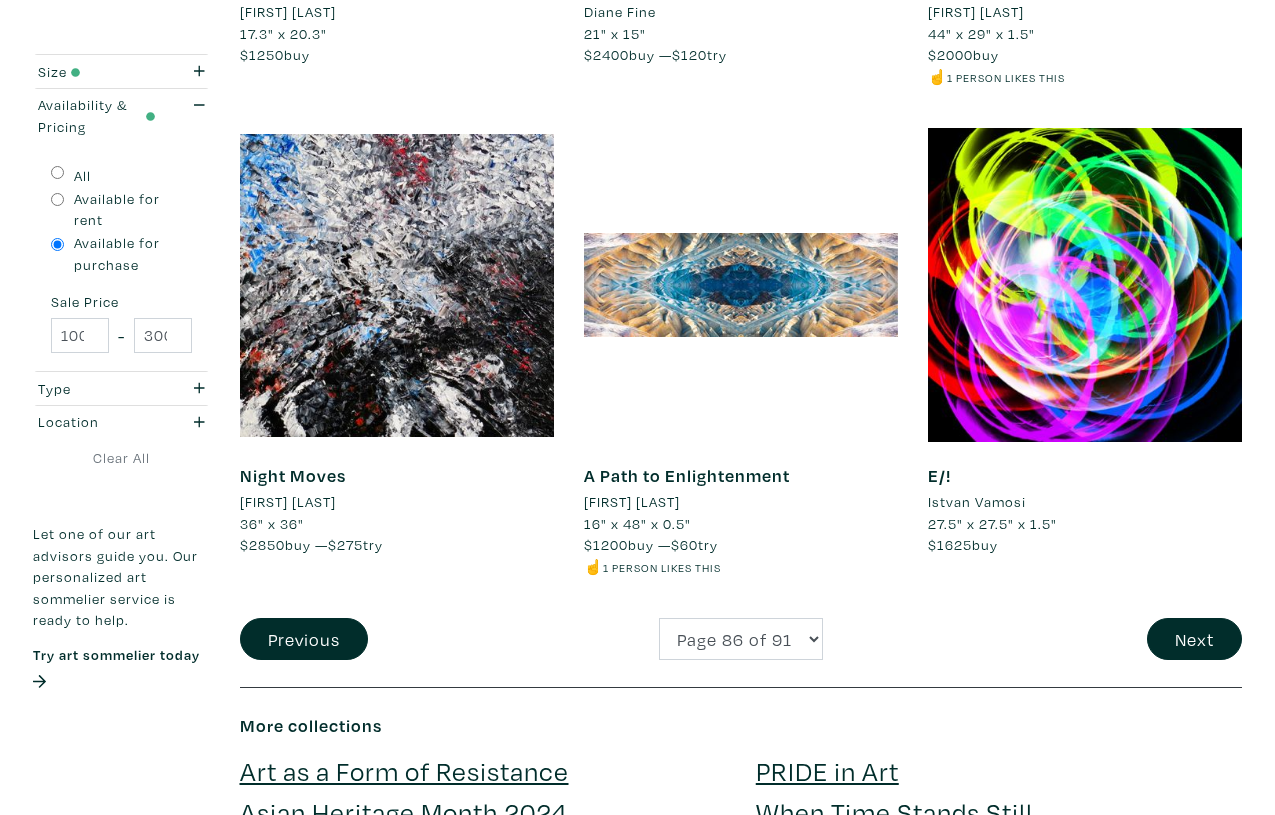 scroll, scrollTop: 3743, scrollLeft: 0, axis: vertical 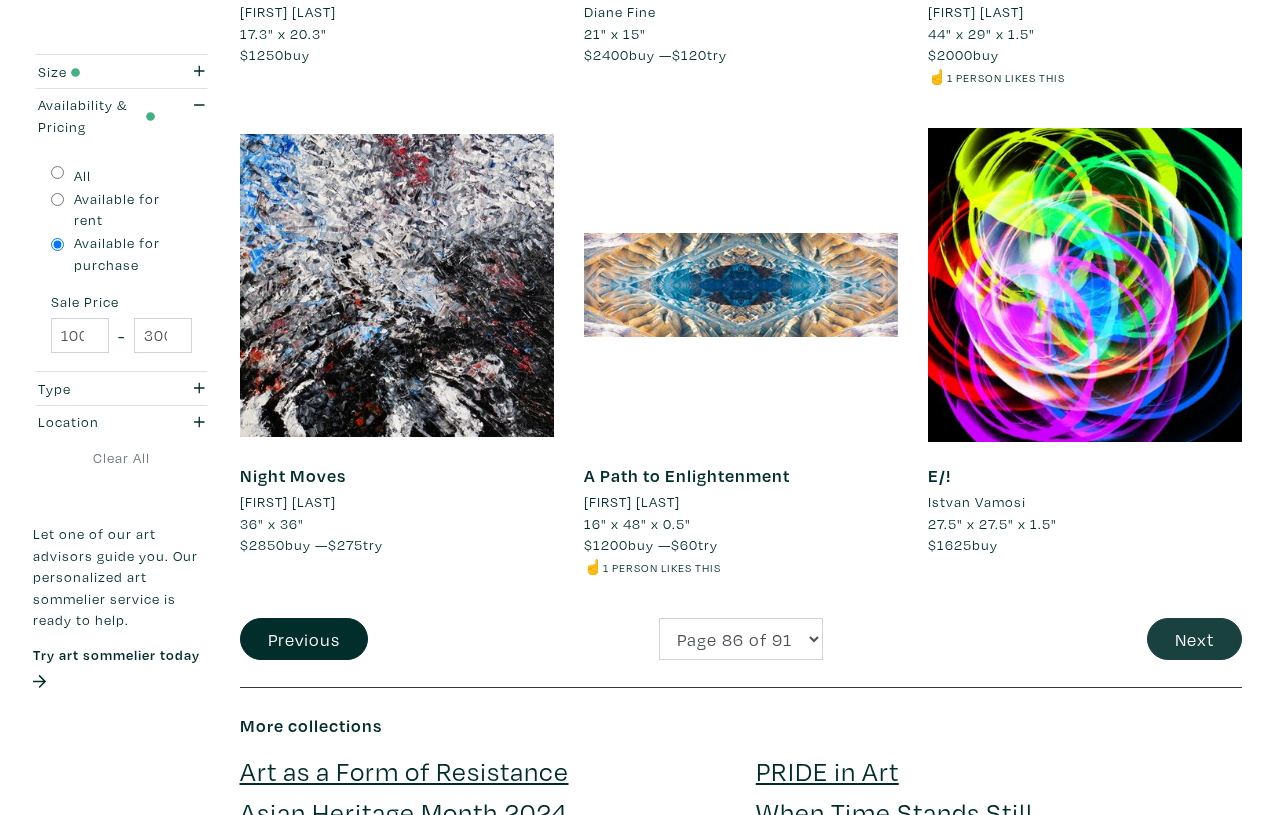 click on "Next" at bounding box center (1194, 639) 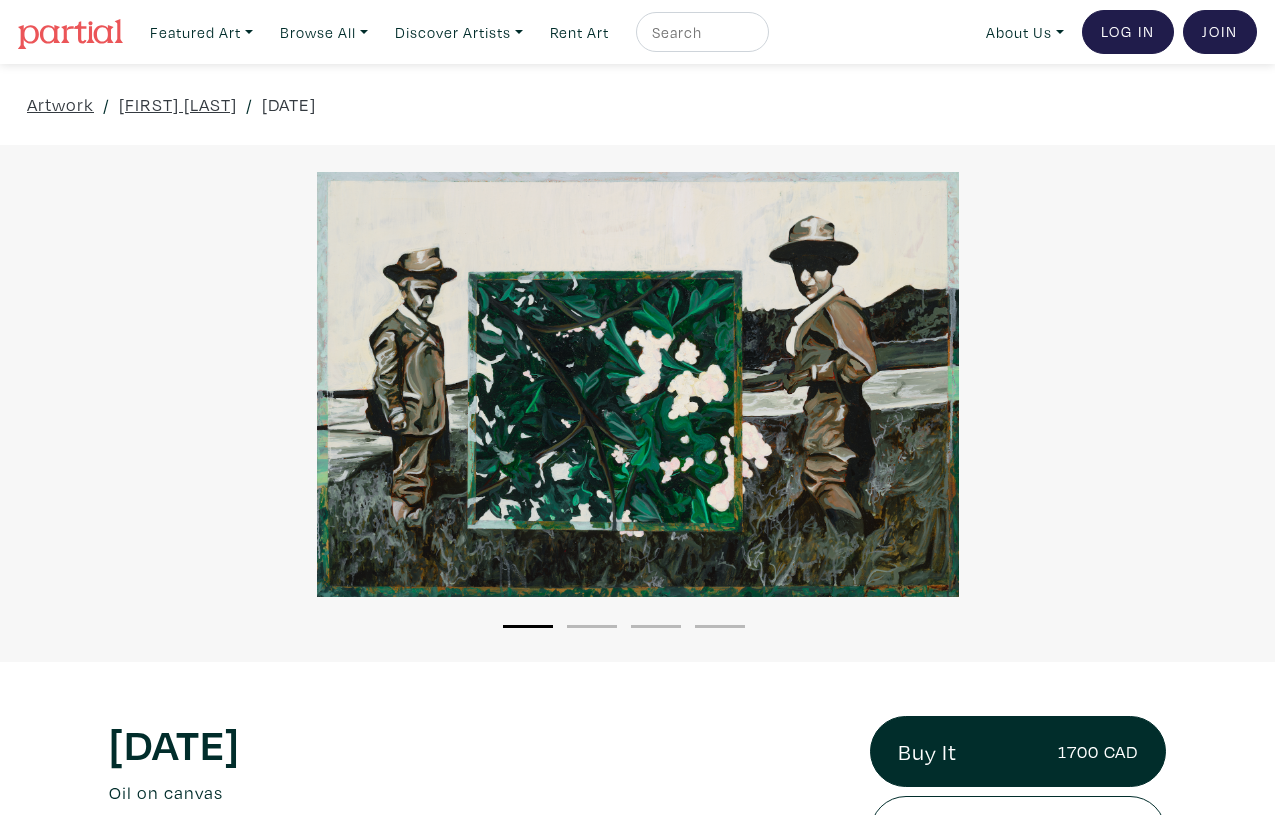 scroll, scrollTop: 0, scrollLeft: 0, axis: both 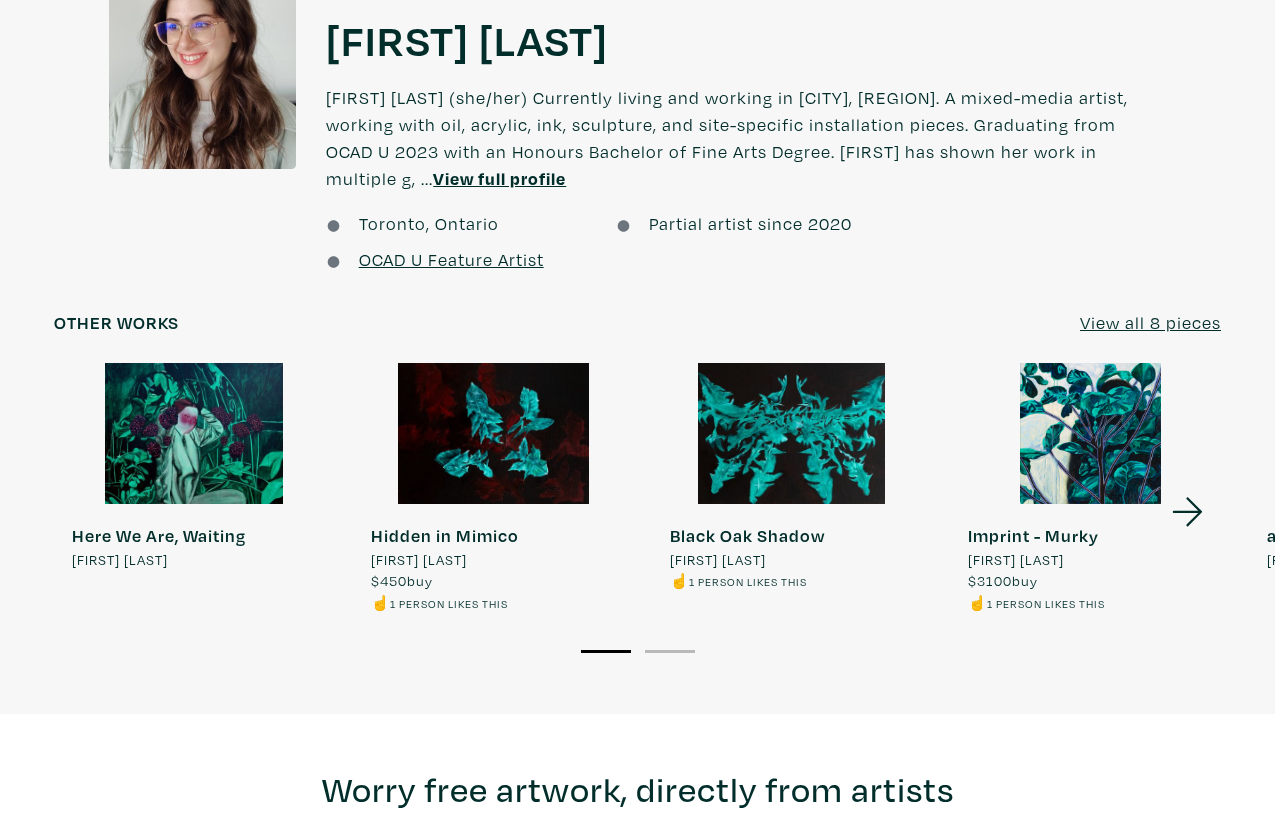 click on "View all 8 pieces" at bounding box center [1150, 322] 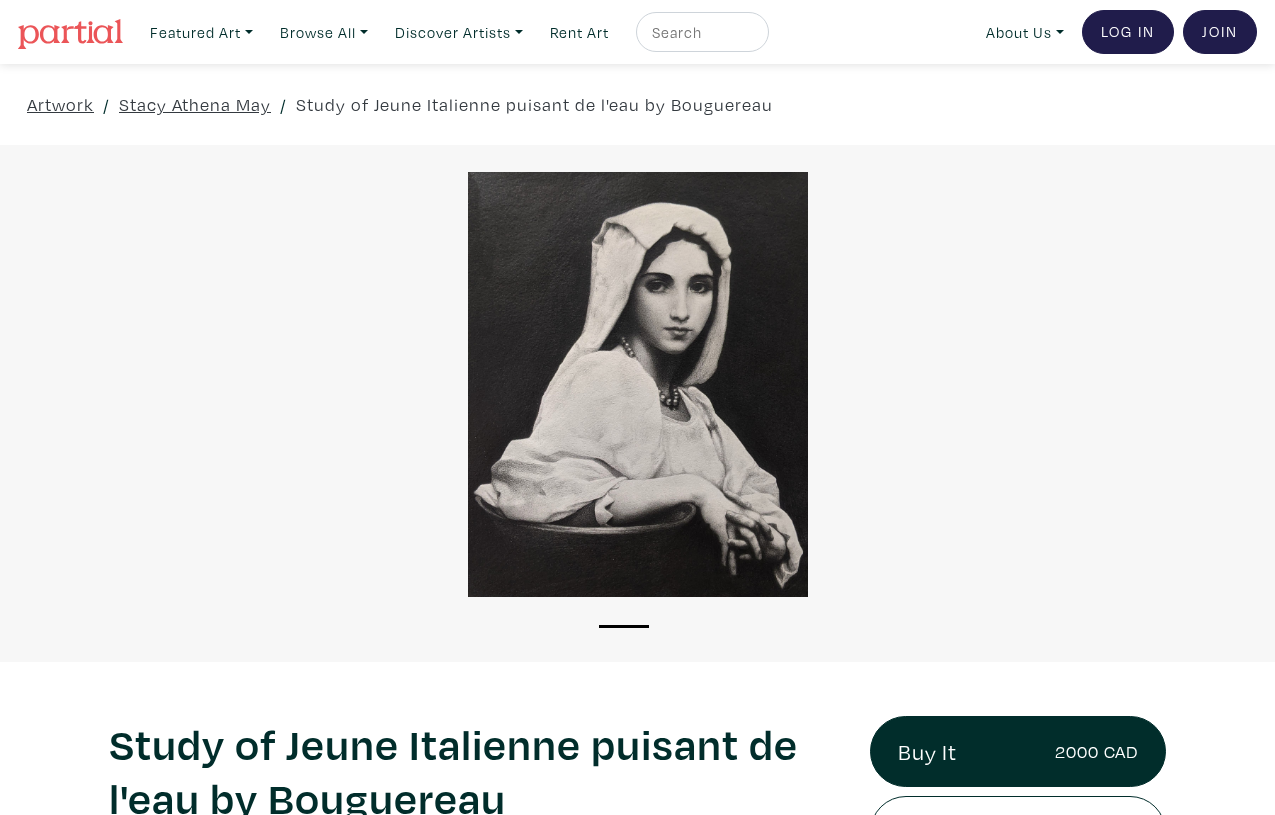 scroll, scrollTop: 0, scrollLeft: 0, axis: both 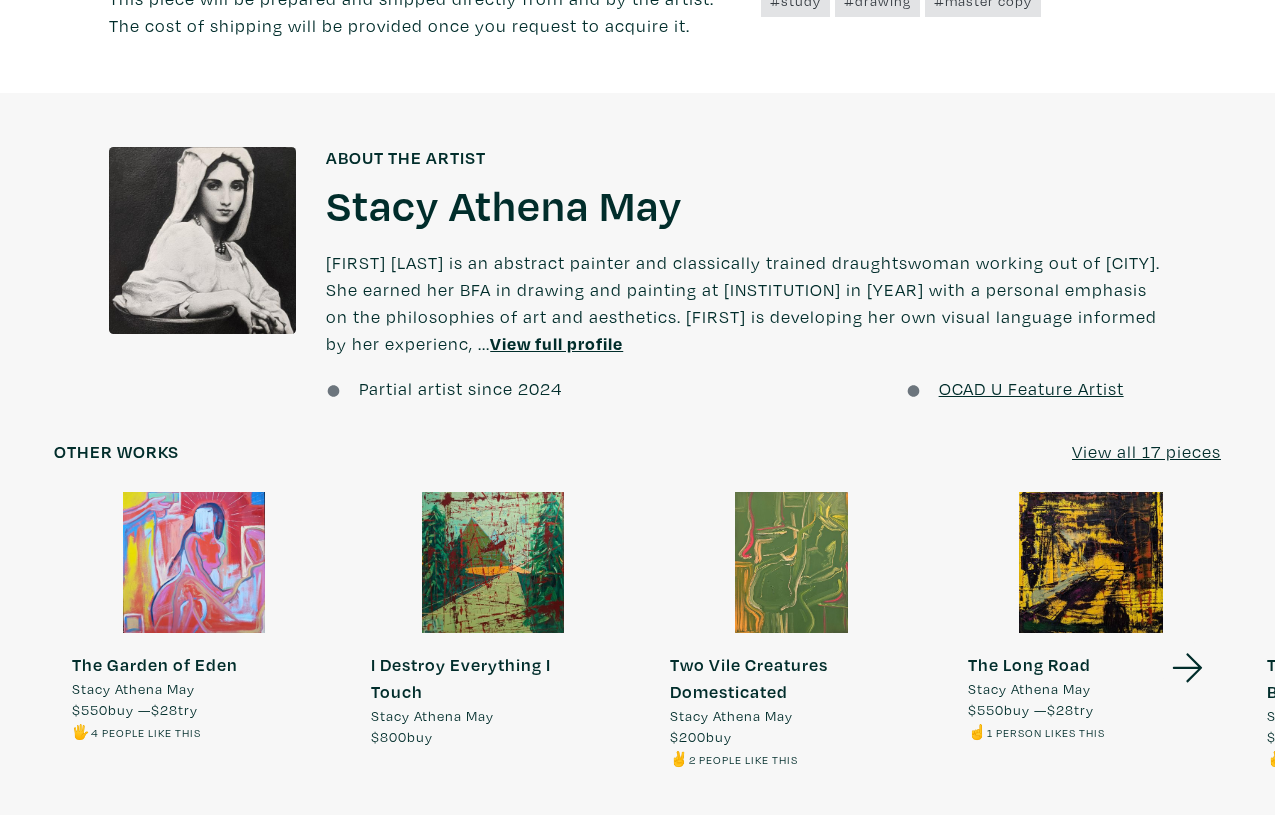 click on "View all 17 pieces" at bounding box center [1146, 451] 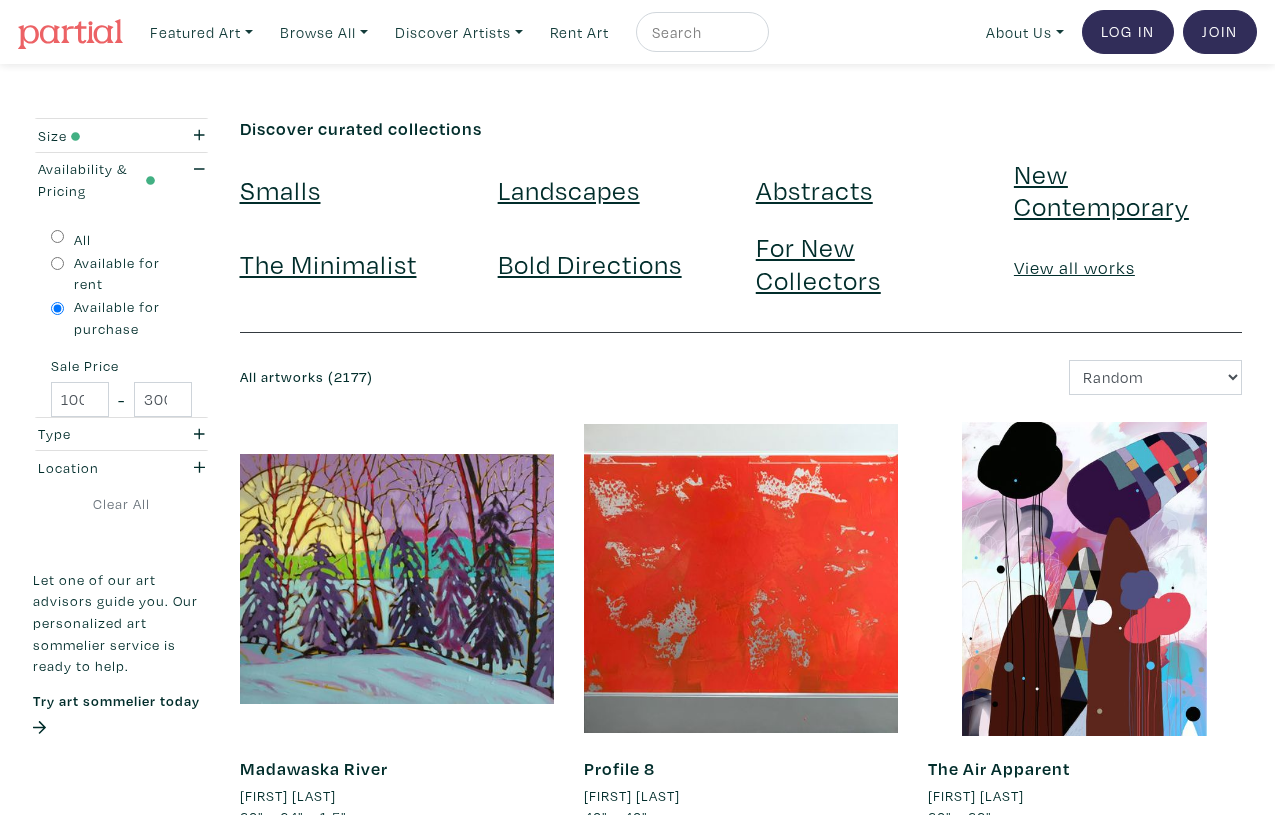 scroll, scrollTop: 0, scrollLeft: 0, axis: both 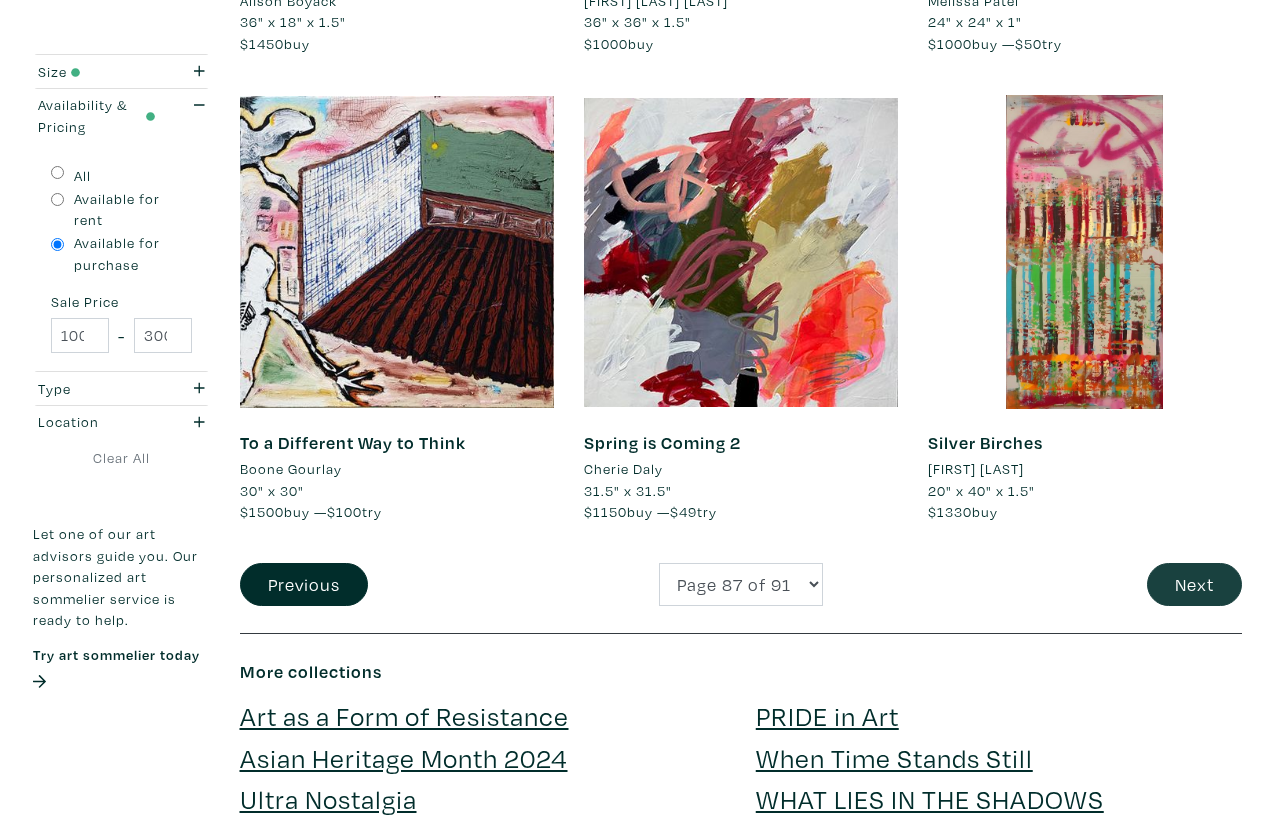 click on "Next" at bounding box center (1194, 584) 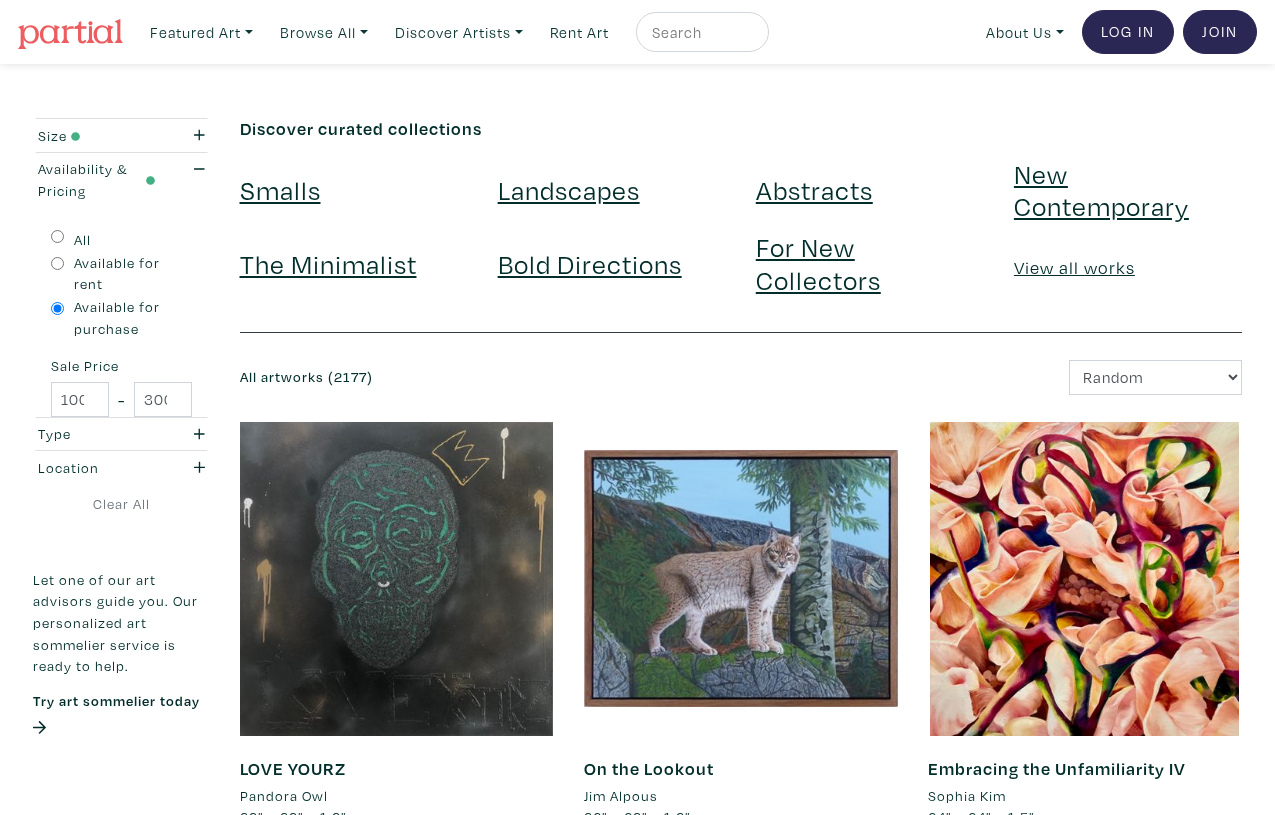 scroll, scrollTop: 0, scrollLeft: 0, axis: both 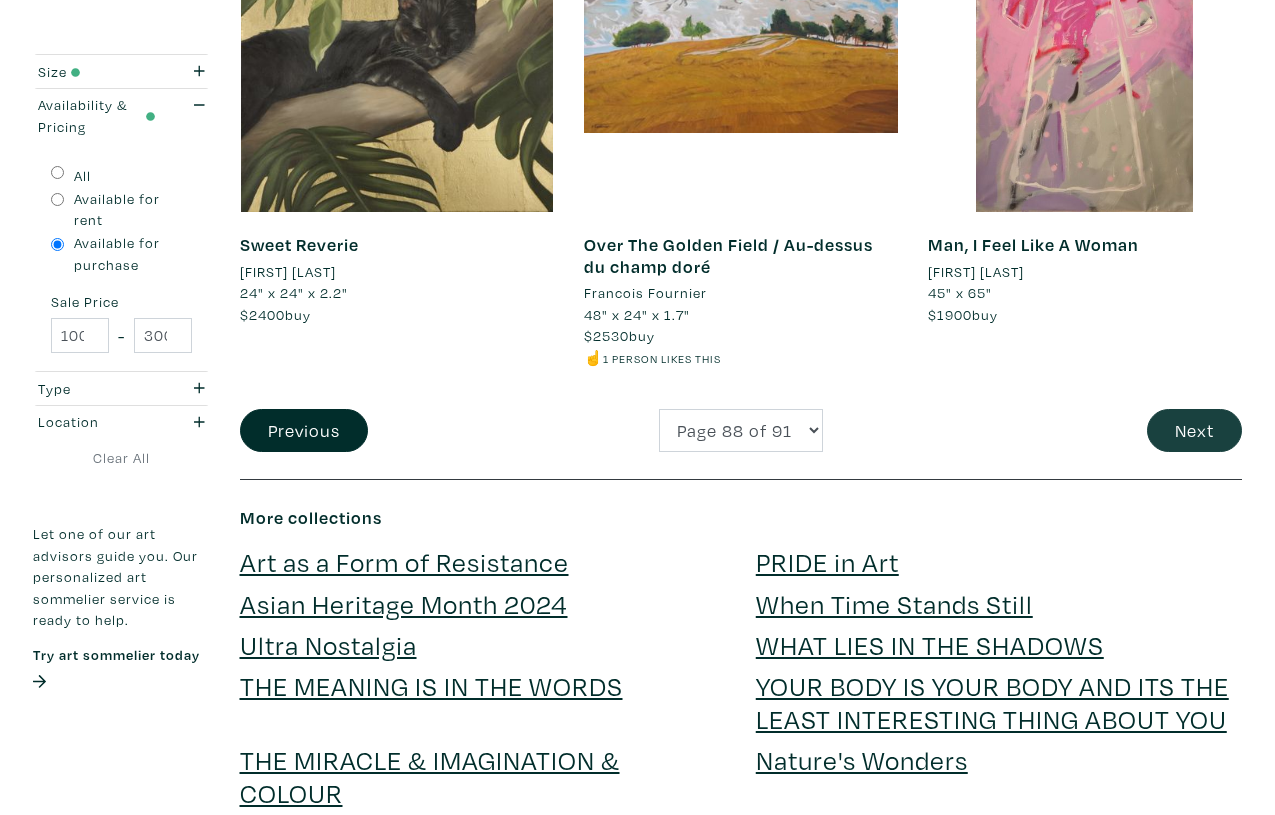click on "Next" at bounding box center (1194, 430) 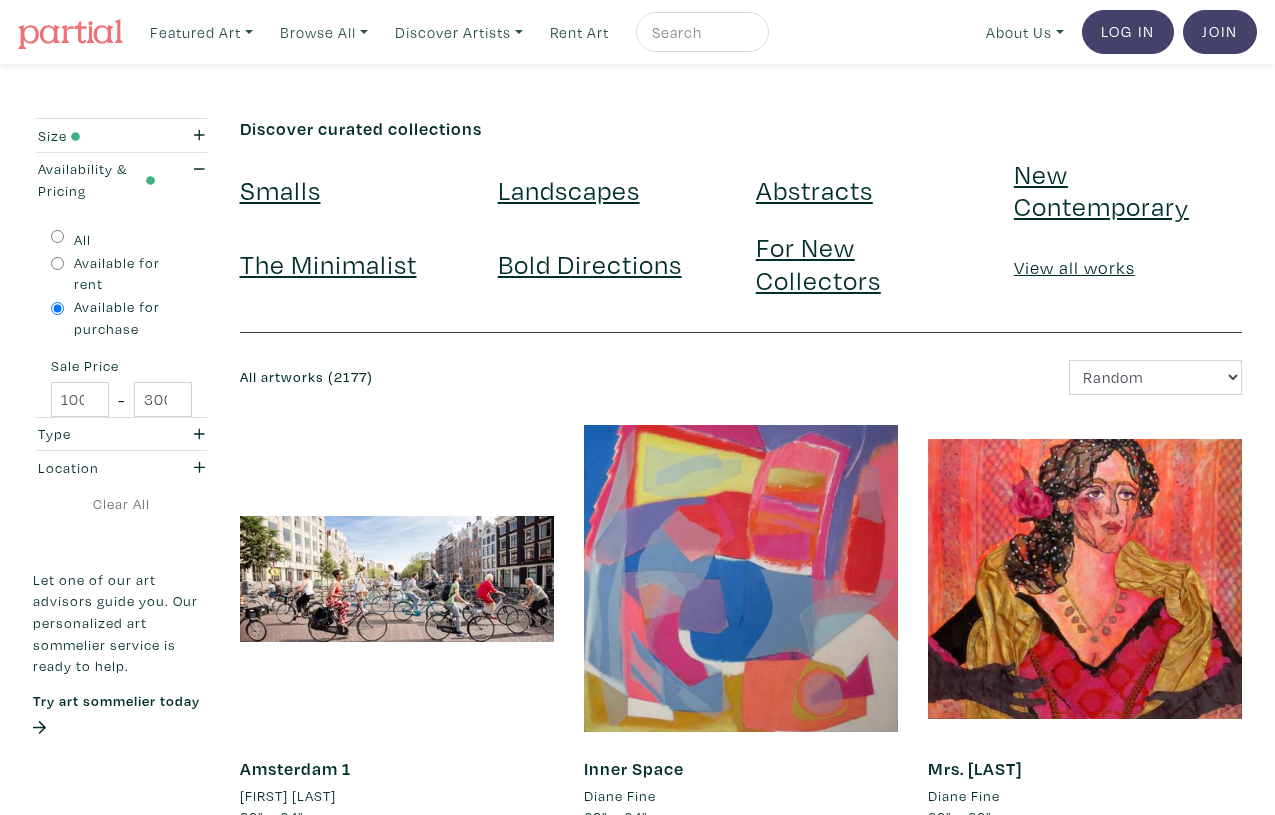scroll, scrollTop: 0, scrollLeft: 0, axis: both 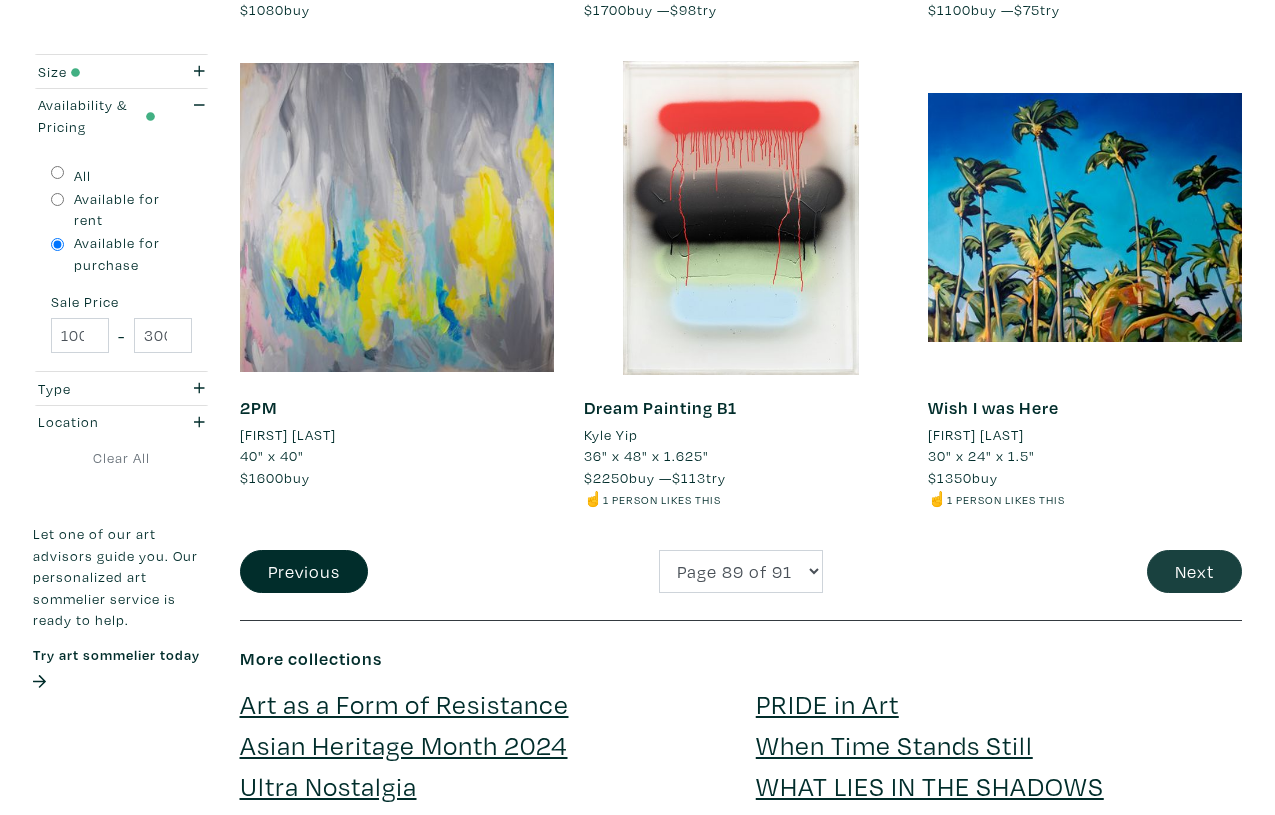 click on "Next" at bounding box center [1194, 571] 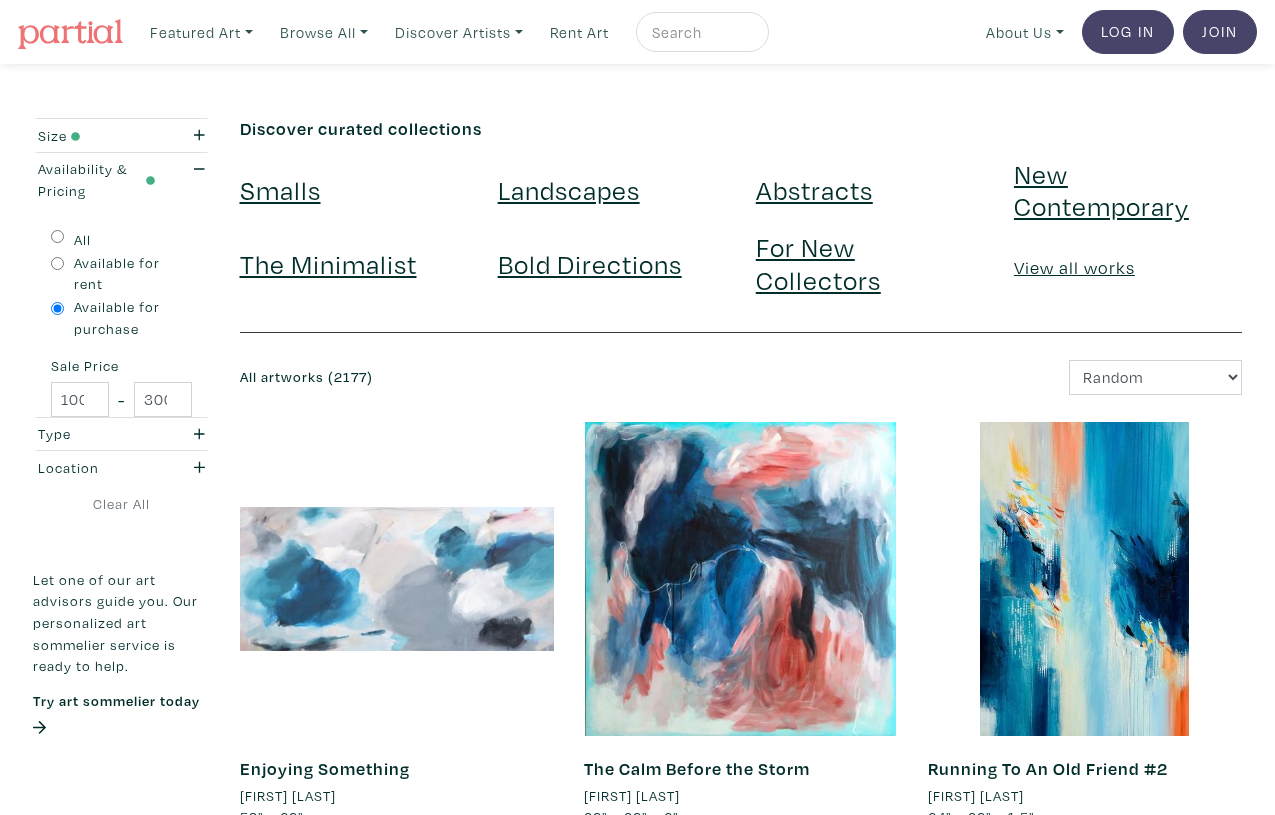 scroll, scrollTop: 0, scrollLeft: 0, axis: both 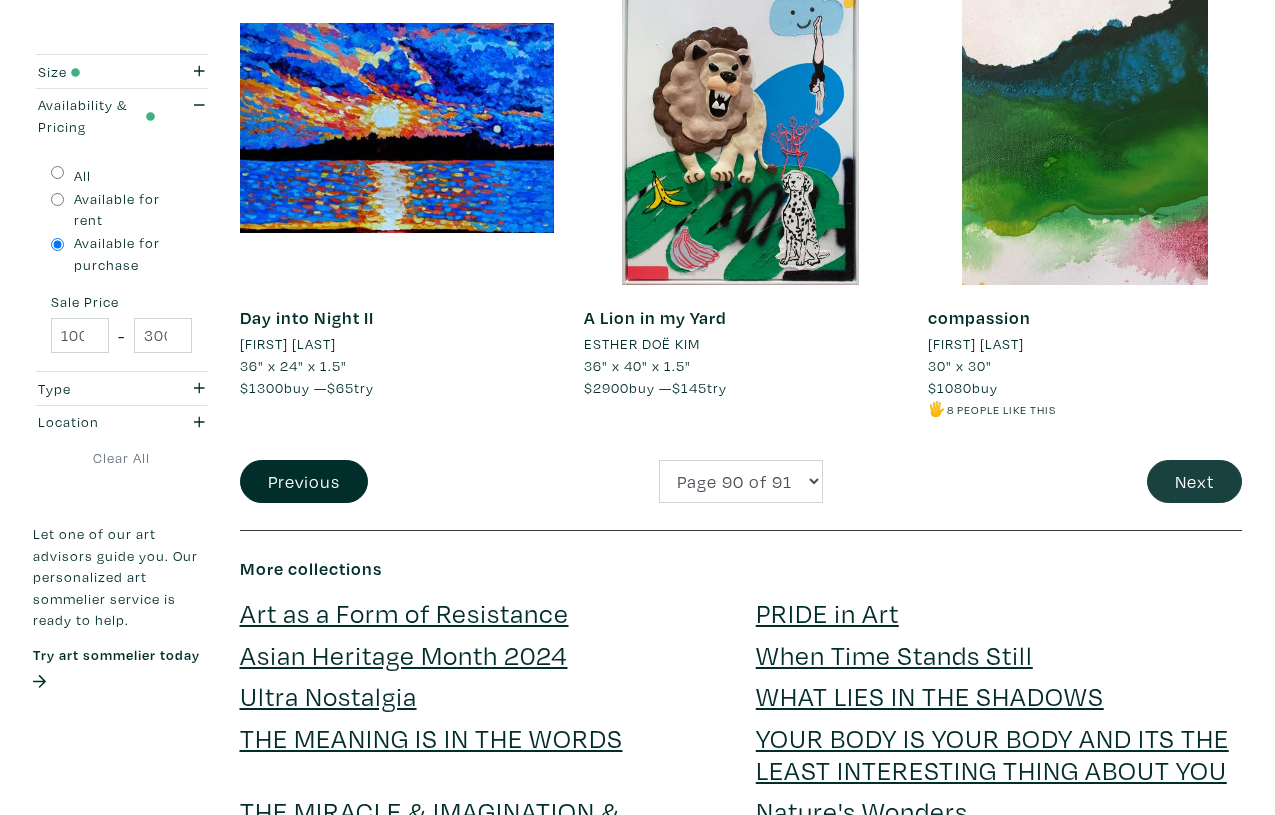 click on "Next" at bounding box center (1194, 481) 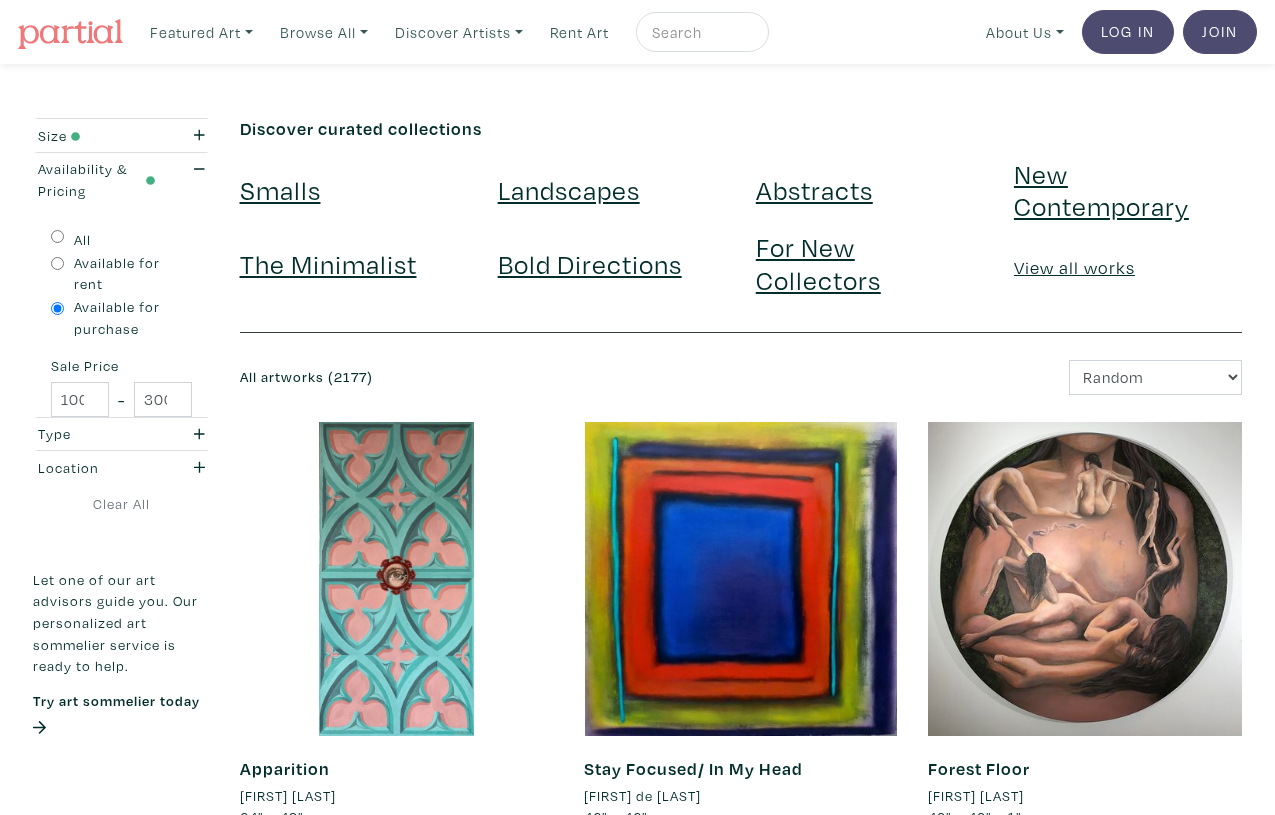 scroll, scrollTop: 0, scrollLeft: 0, axis: both 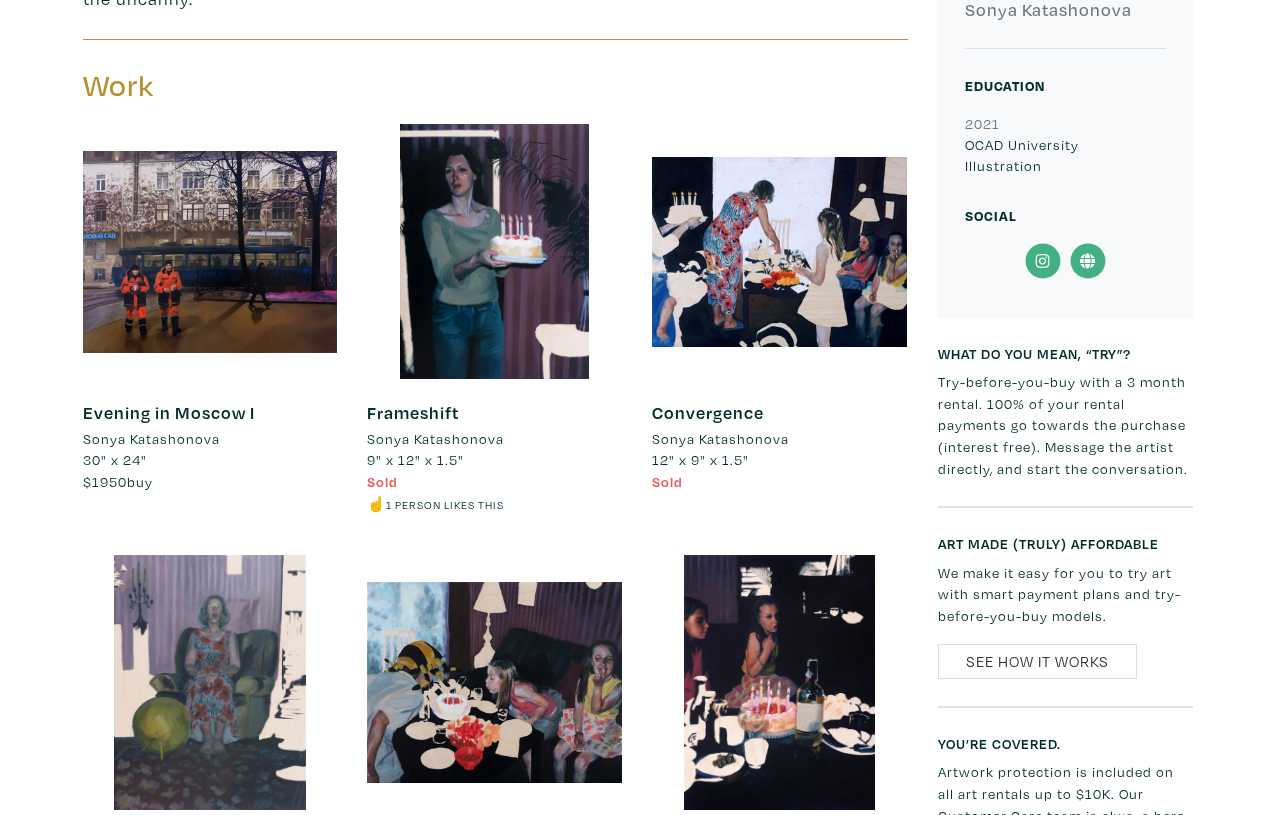 click on "Sonya is a multidisciplinary artist and illustrator working in oils, acrylics, inks and watercolors, with a B.Des in Illustration from OCADU. Born in Russia and raised in Canada, with immersion in both cultures, Sonya’s work explores themes of nostalgia and memory through portraits, cityscapes, nature and the mundane. Sonya’s work draws inspiration from a variety of sources, including baroque and renaissance paintings, folk art, scientific illustrations, kitsch and the uncanny." at bounding box center [495, -69] 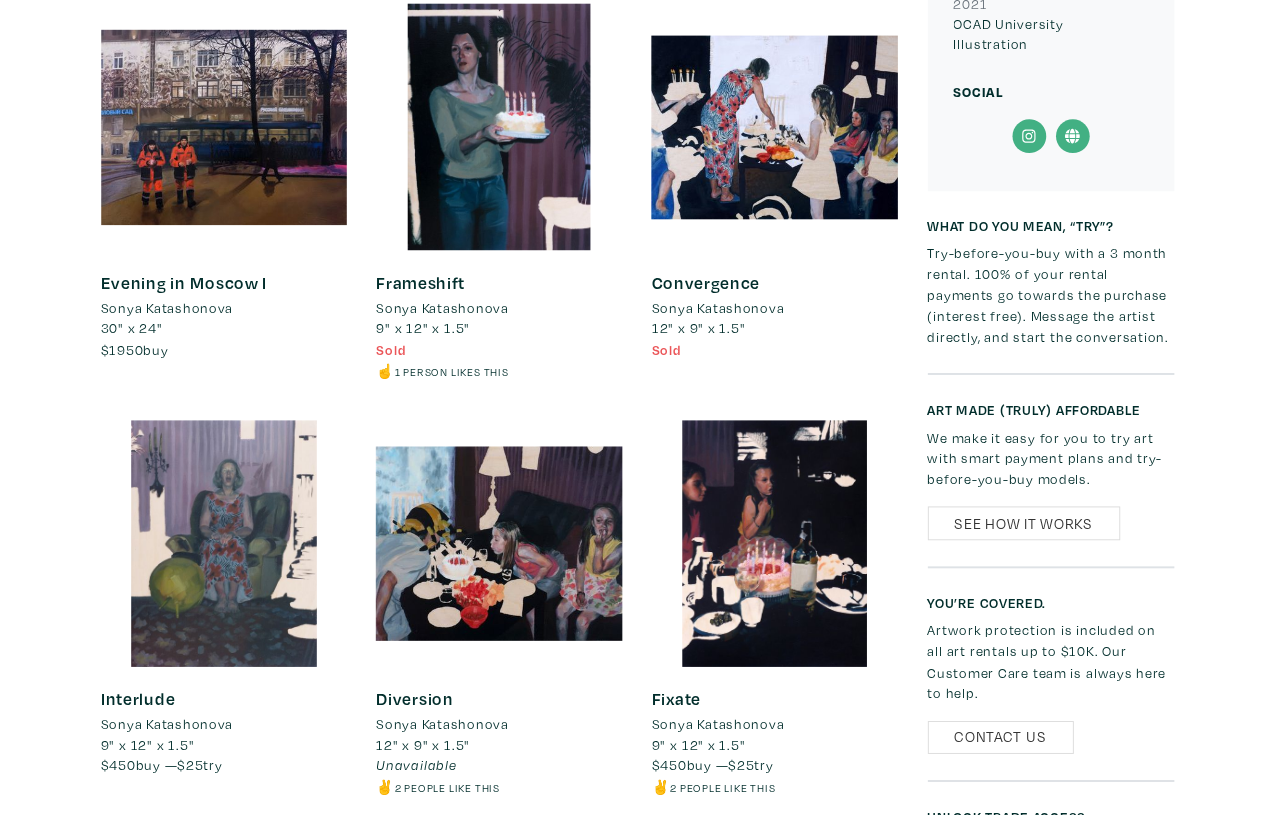 scroll, scrollTop: 881, scrollLeft: 0, axis: vertical 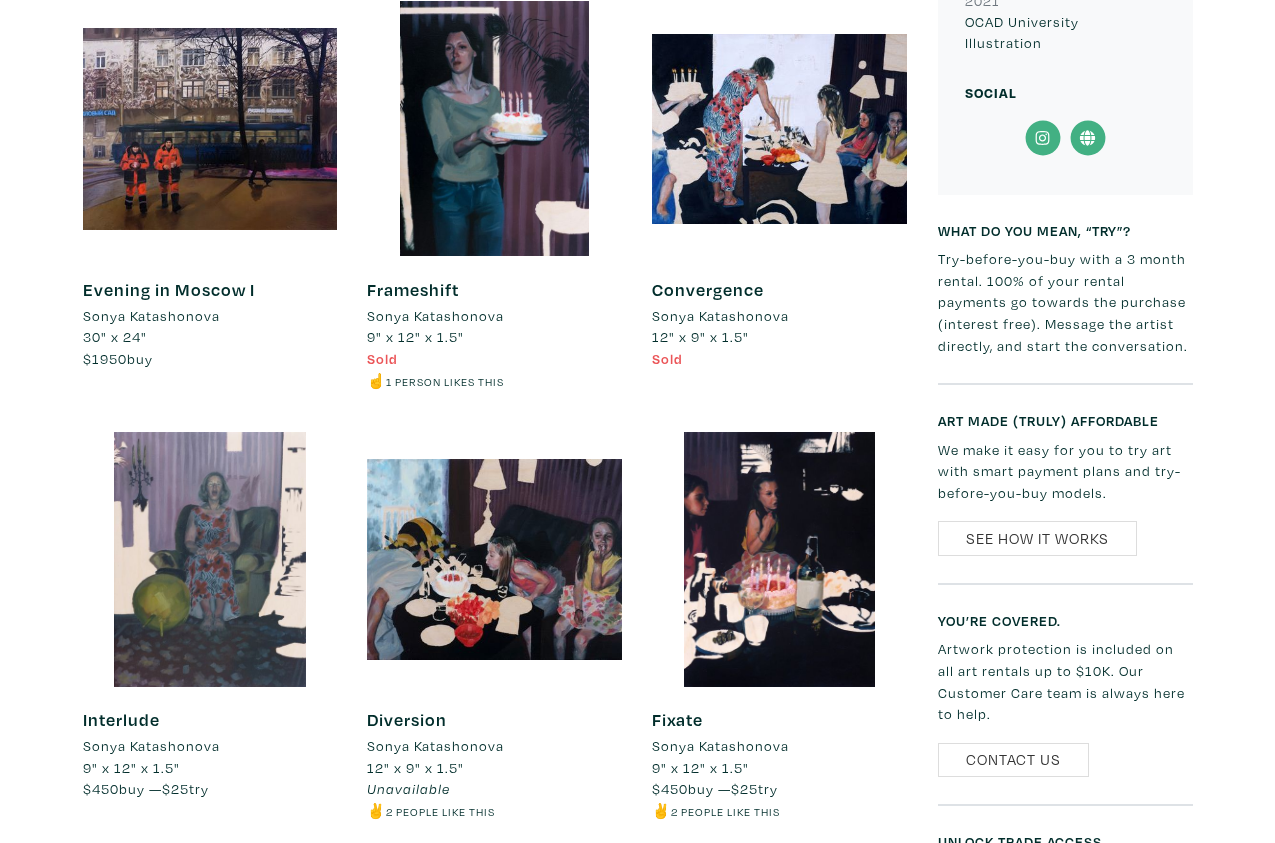 click at bounding box center (210, 128) 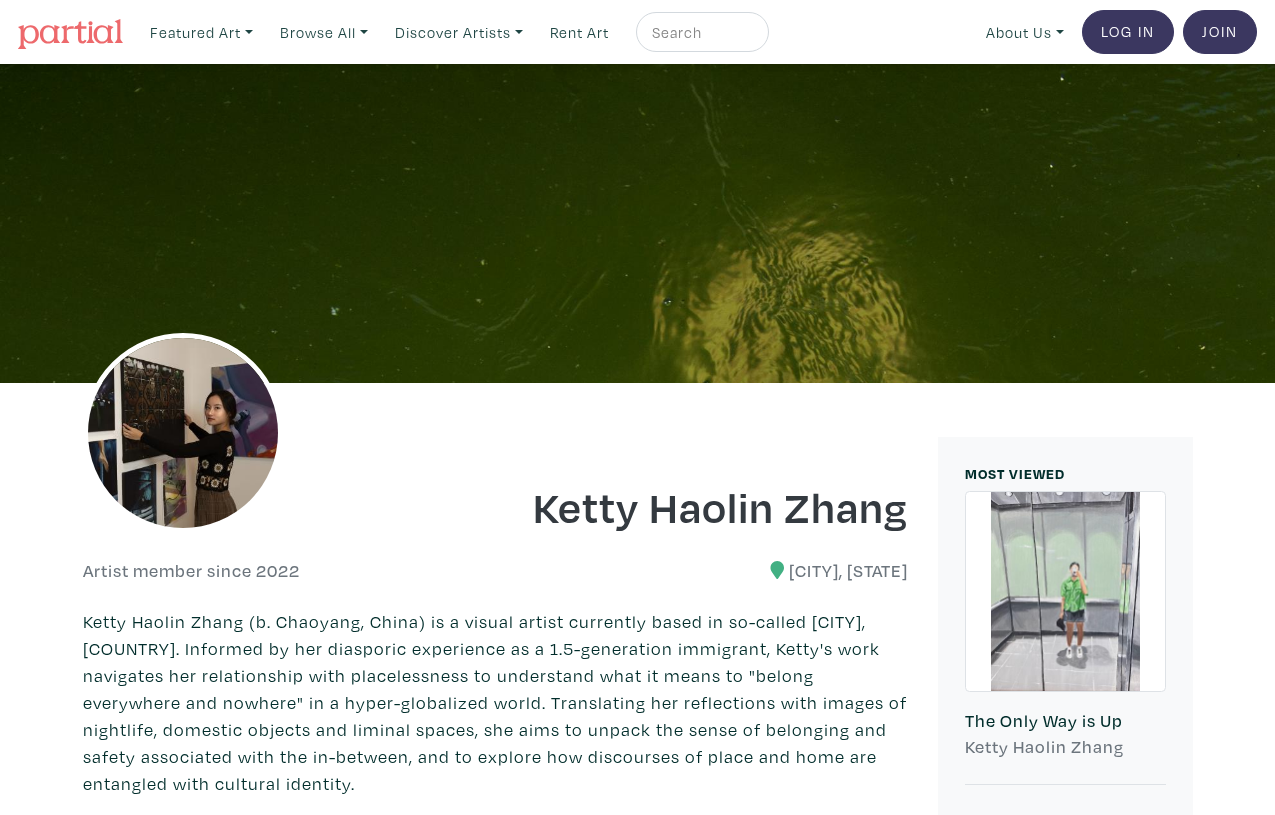 scroll, scrollTop: 0, scrollLeft: 0, axis: both 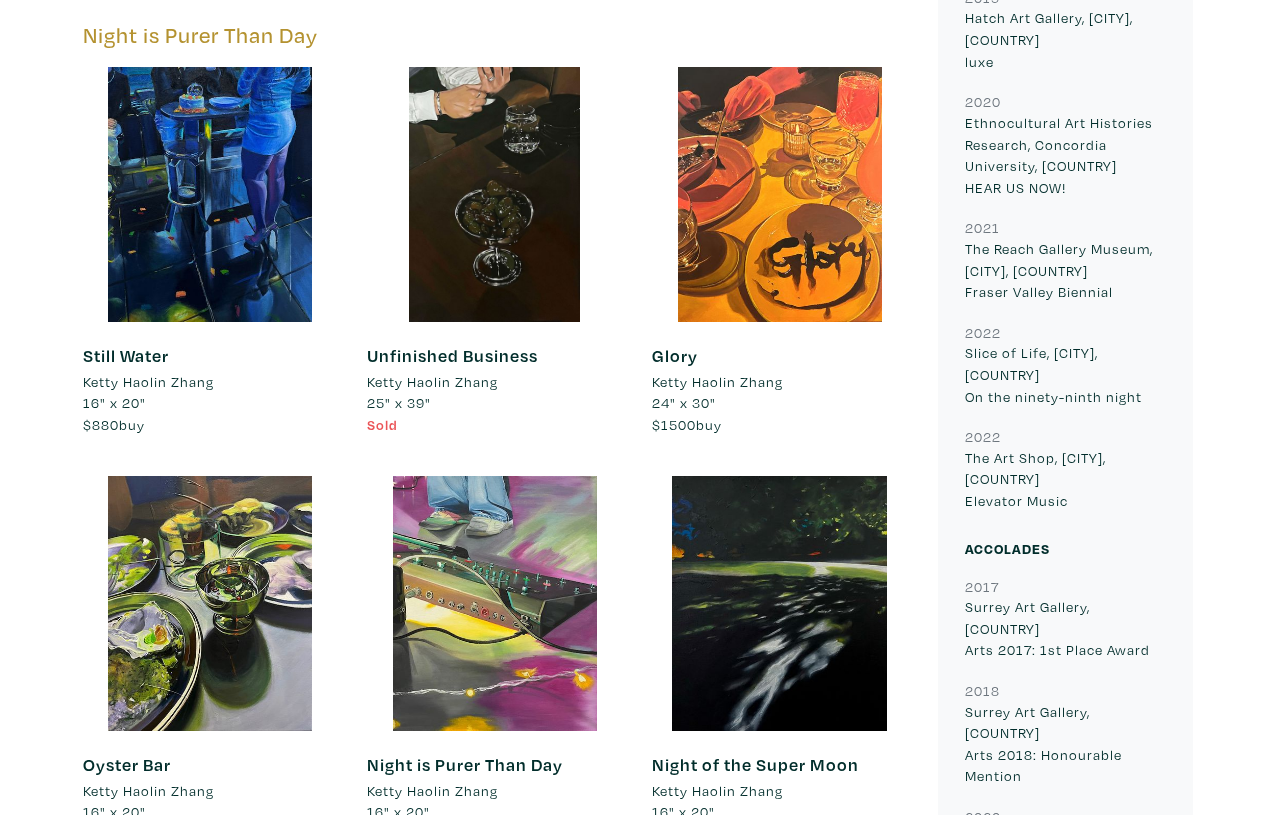 click at bounding box center [210, 603] 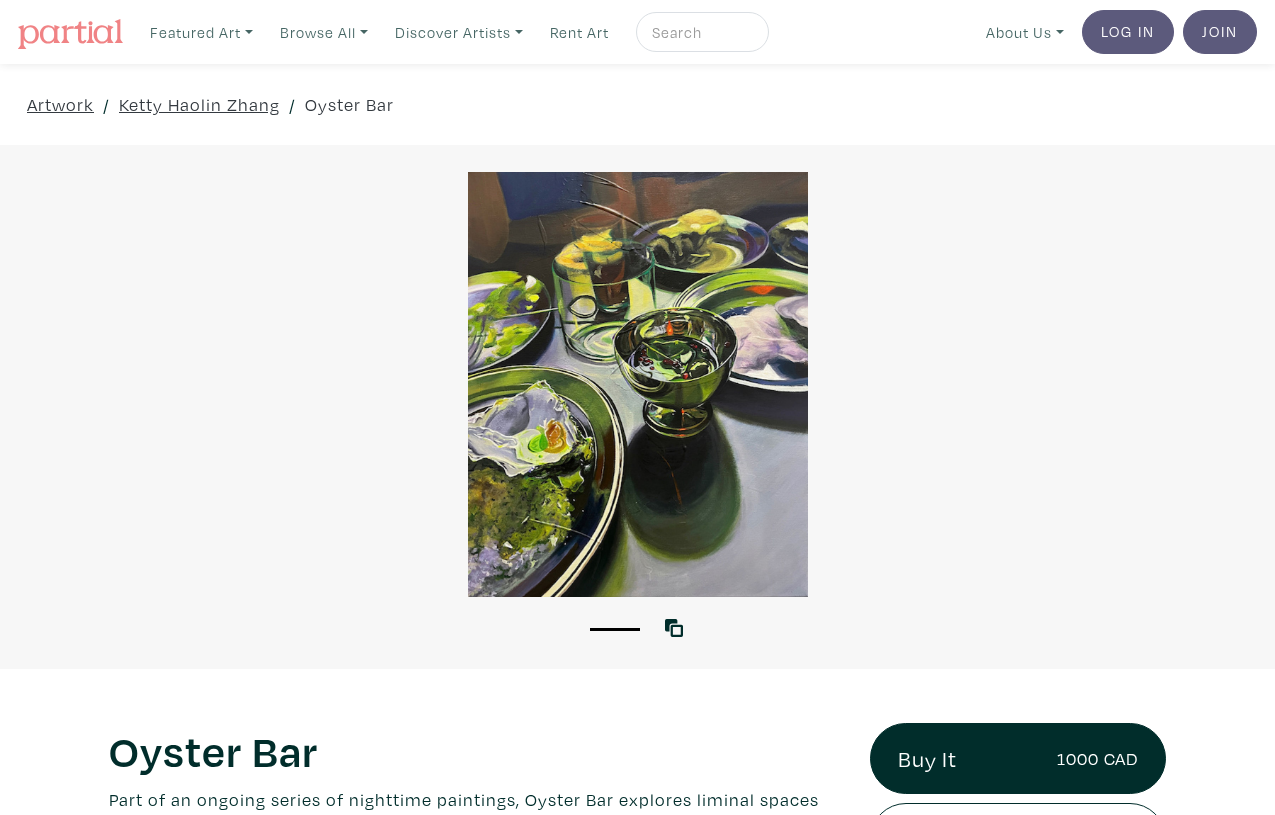 scroll, scrollTop: 0, scrollLeft: 0, axis: both 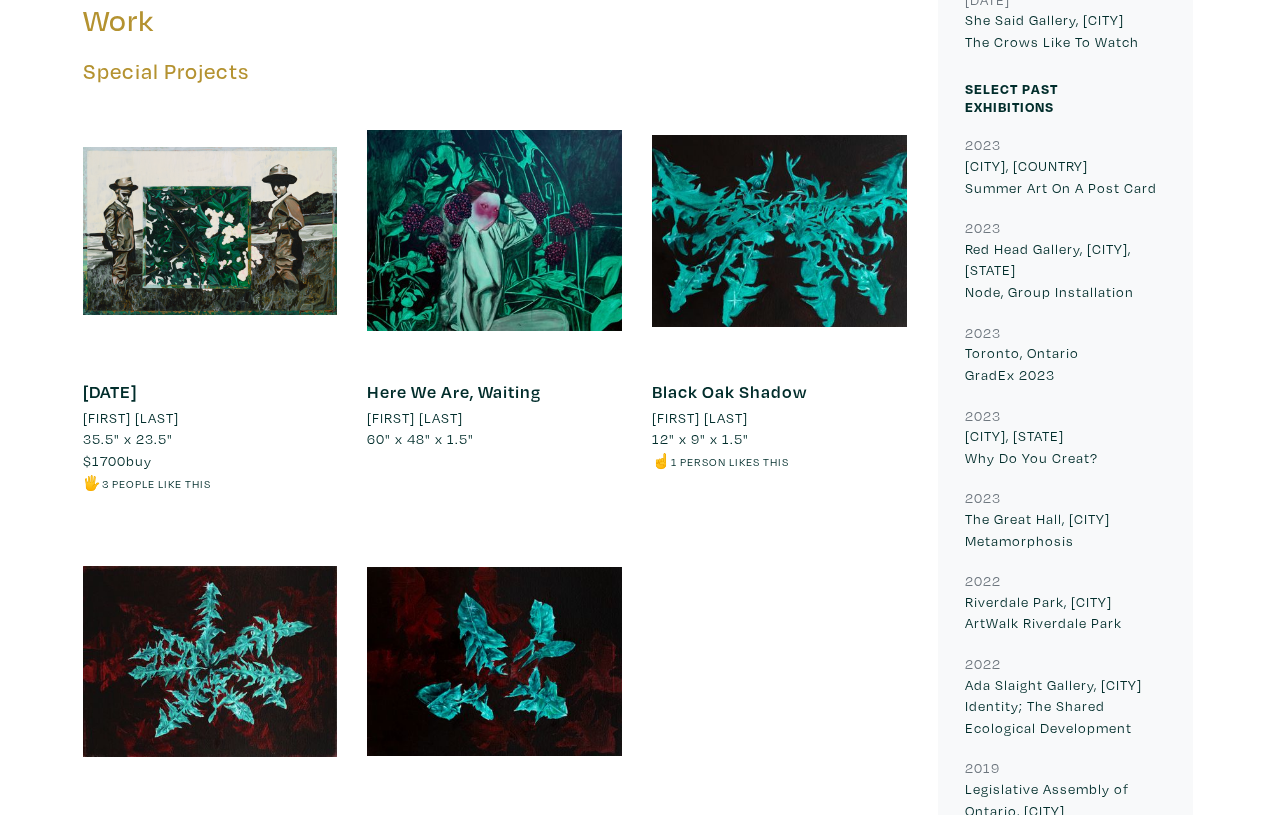 click at bounding box center [210, 230] 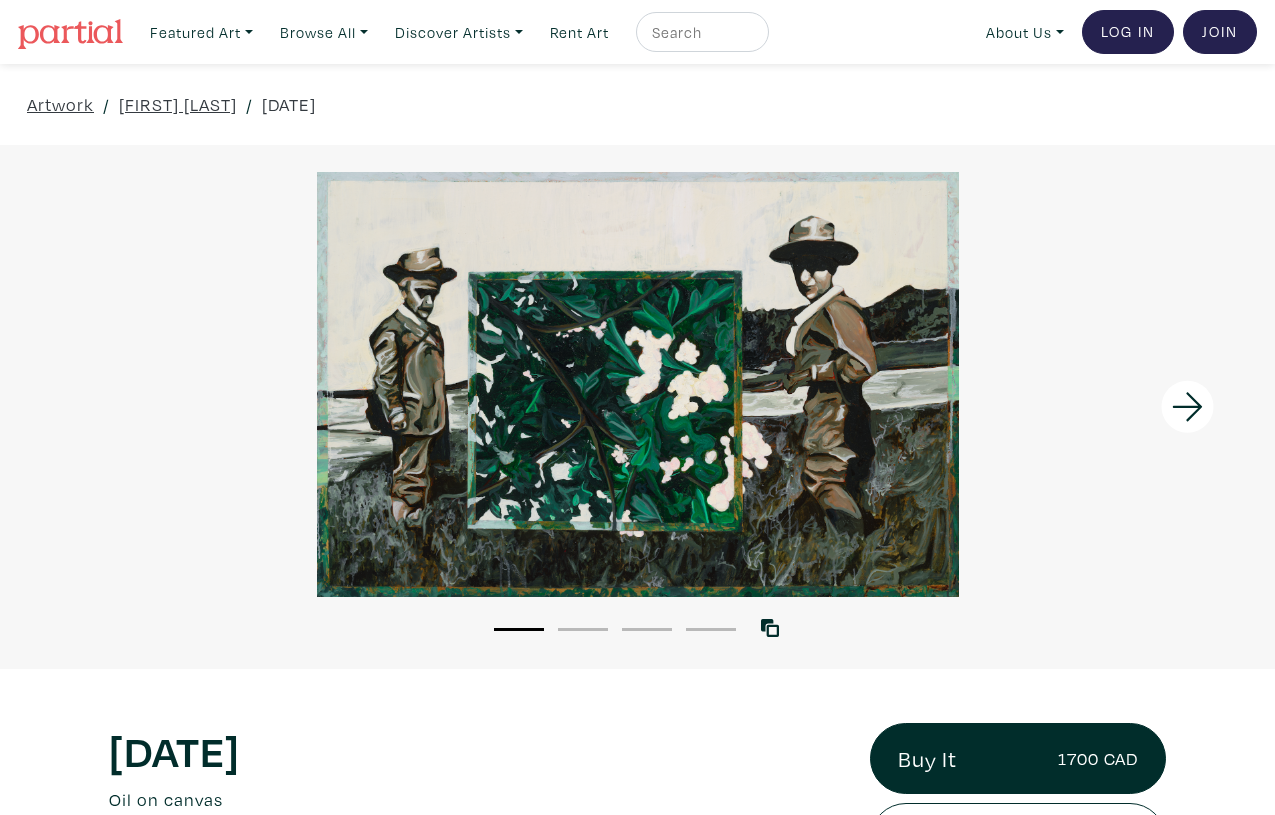 scroll, scrollTop: 0, scrollLeft: 0, axis: both 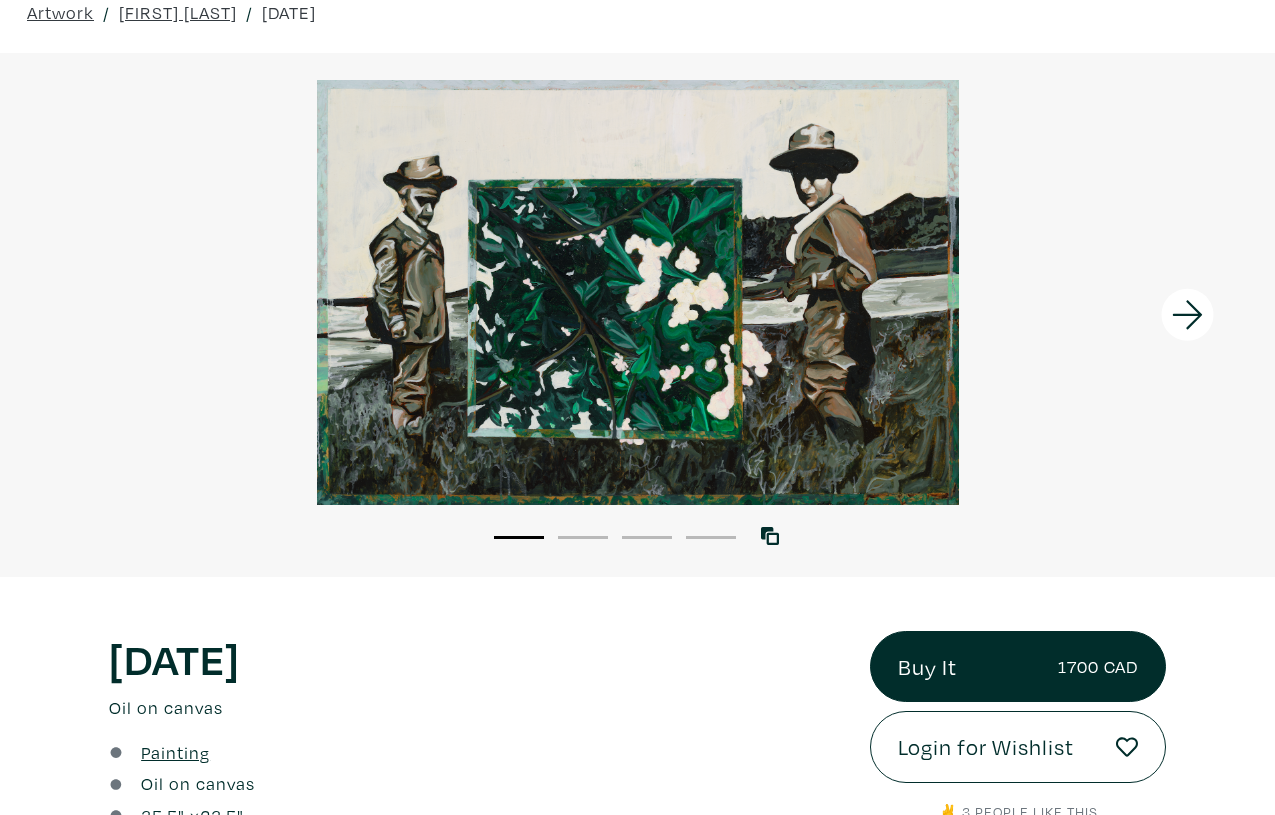 click 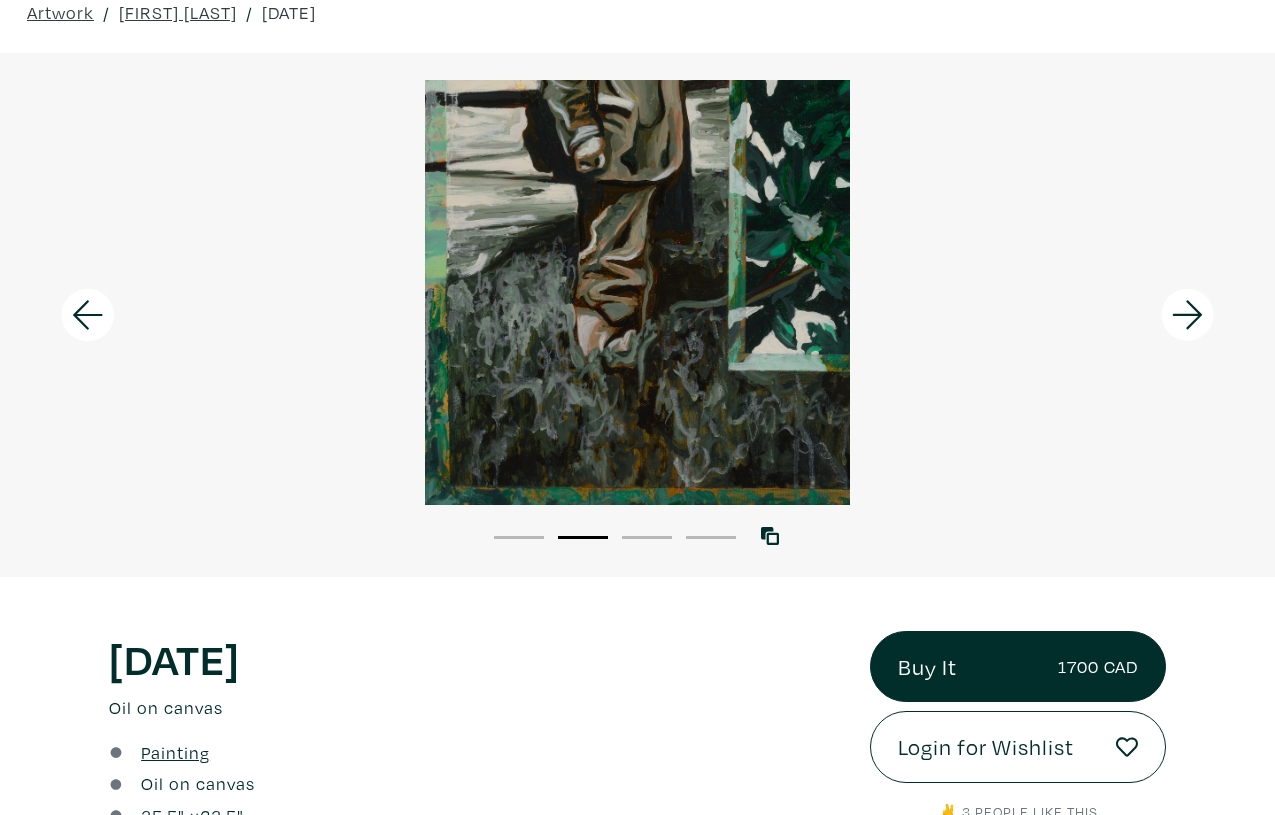 click 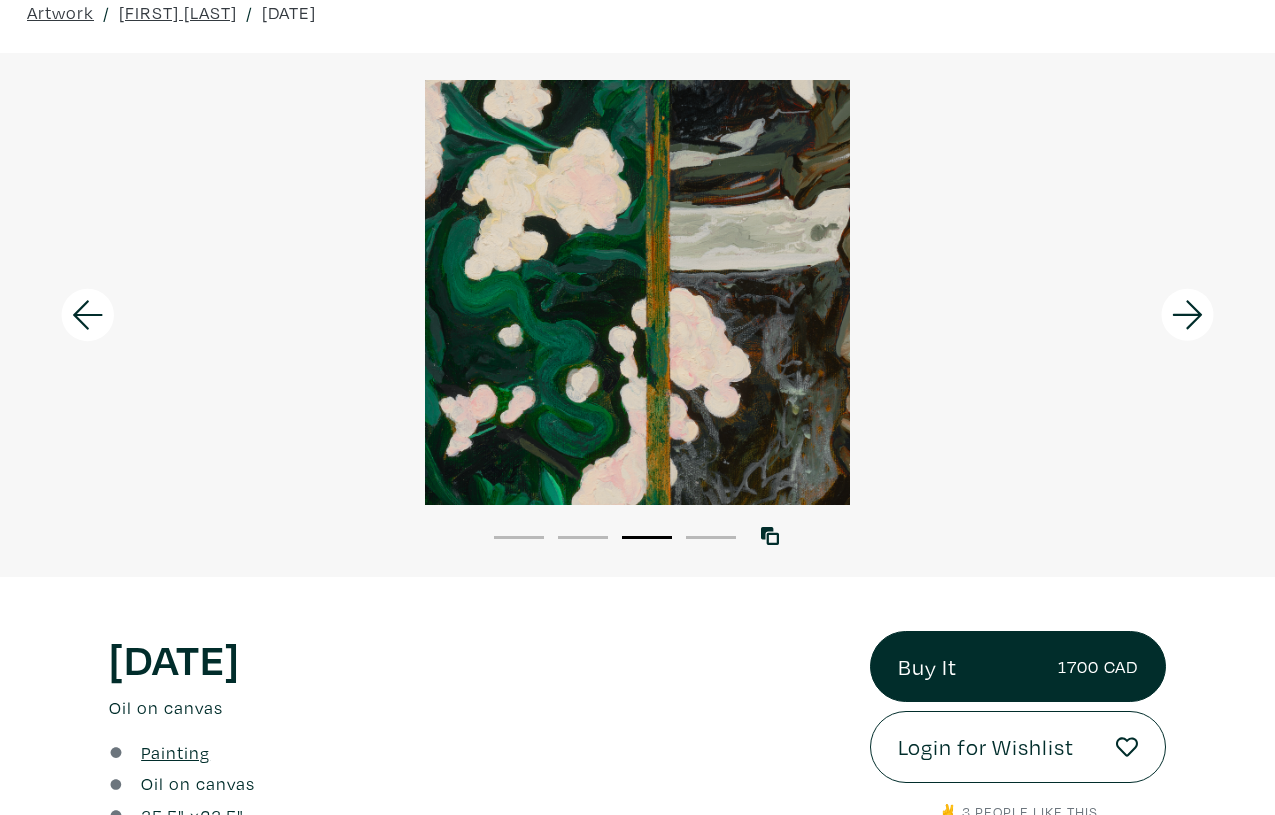 click 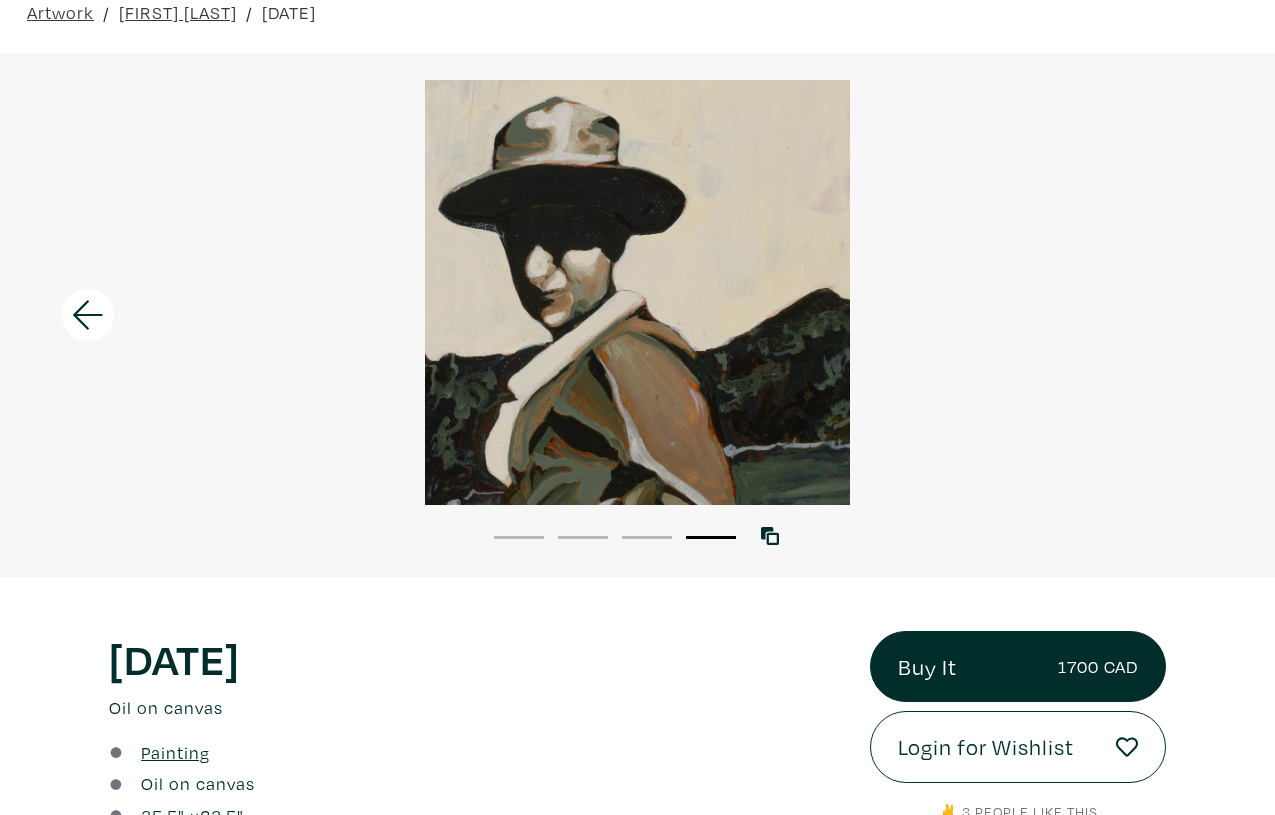 click at bounding box center [637, 292] 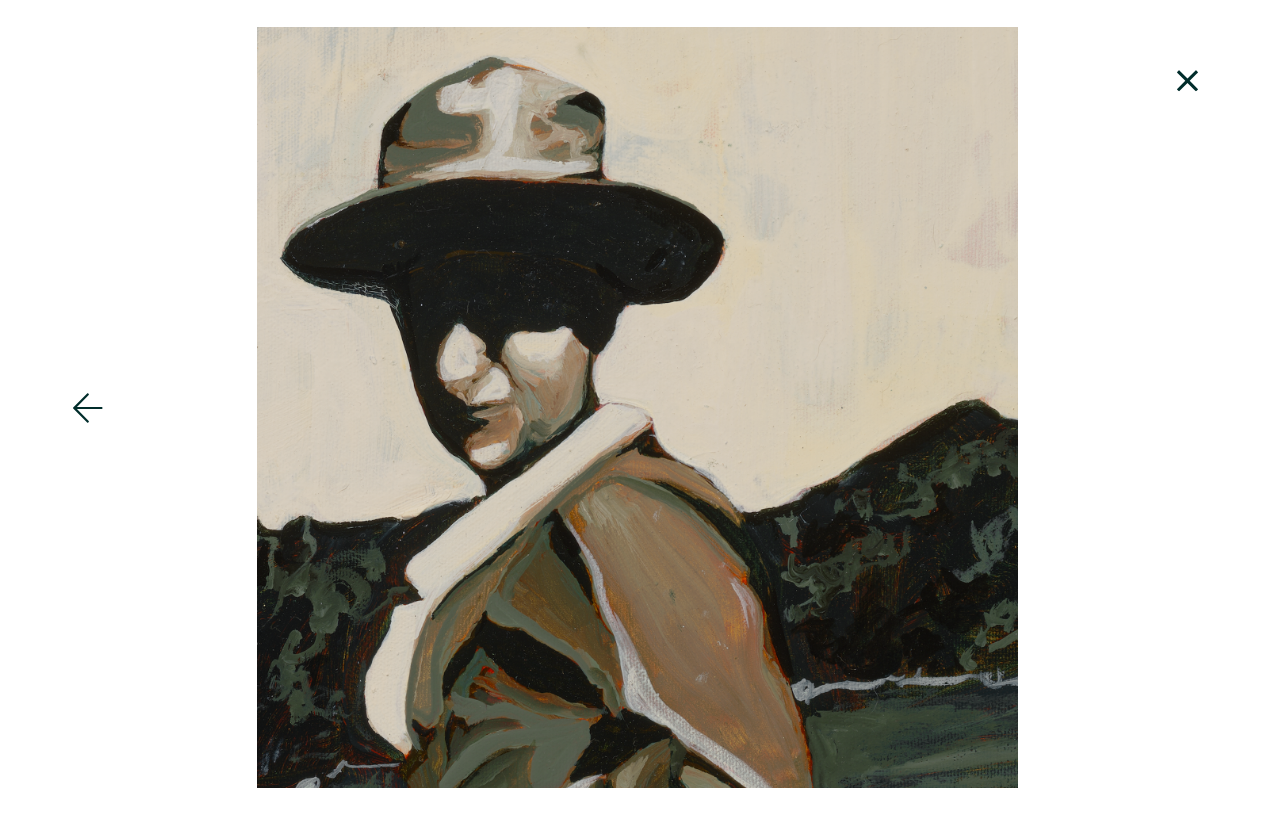 click 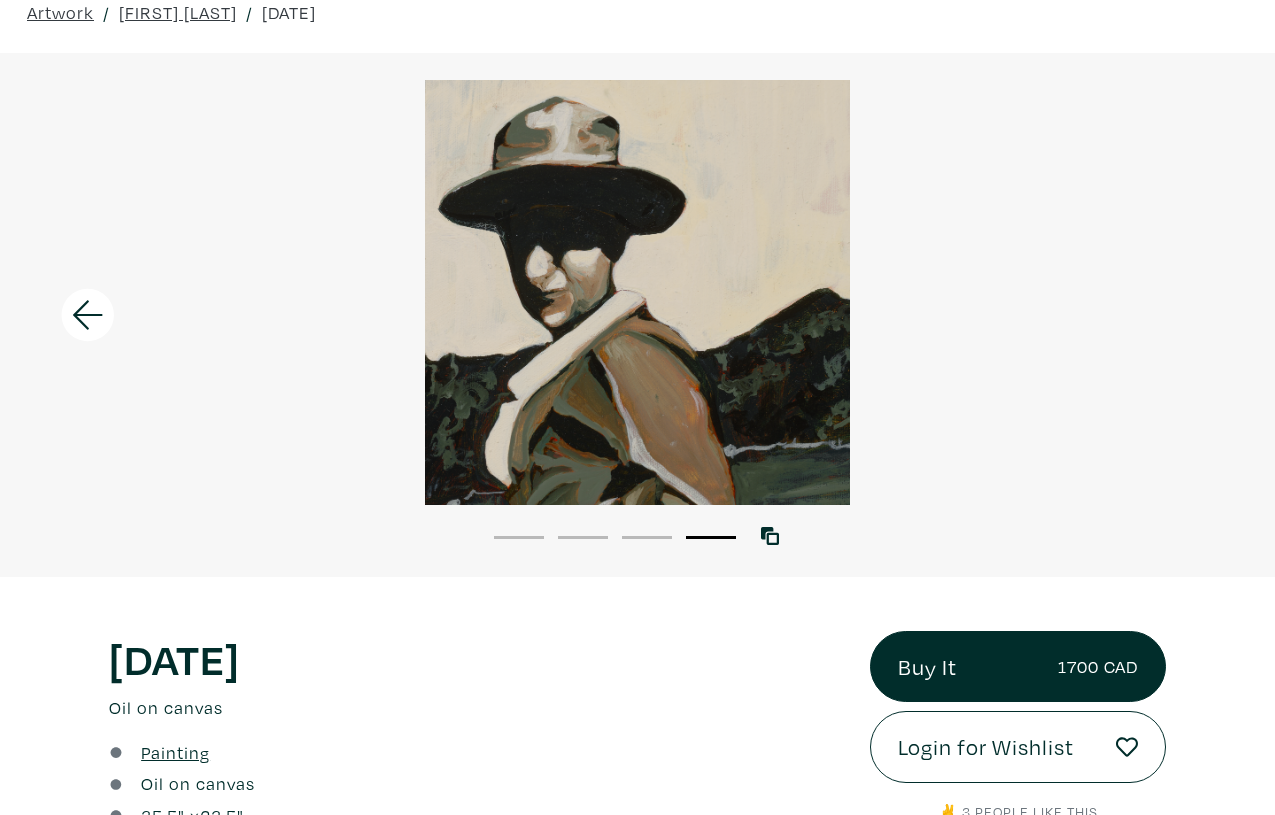 click 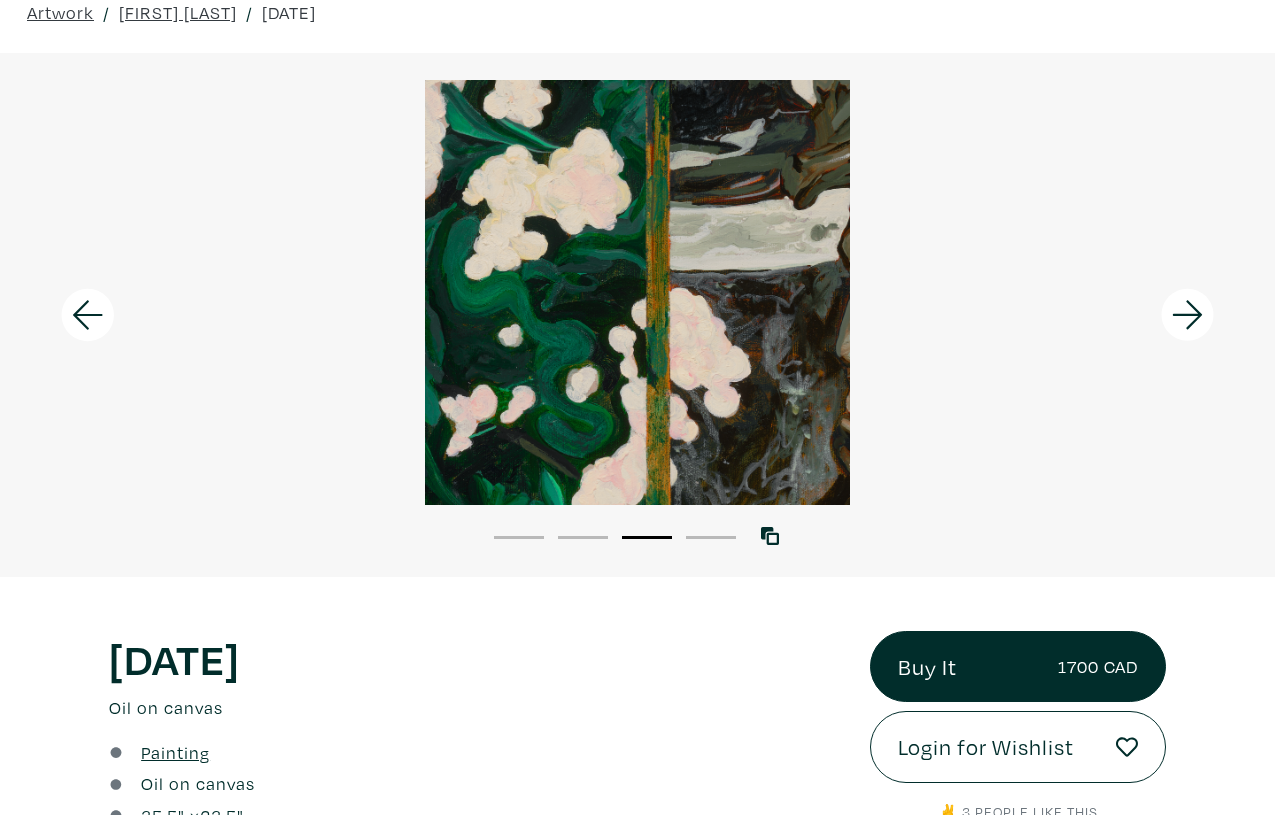 click 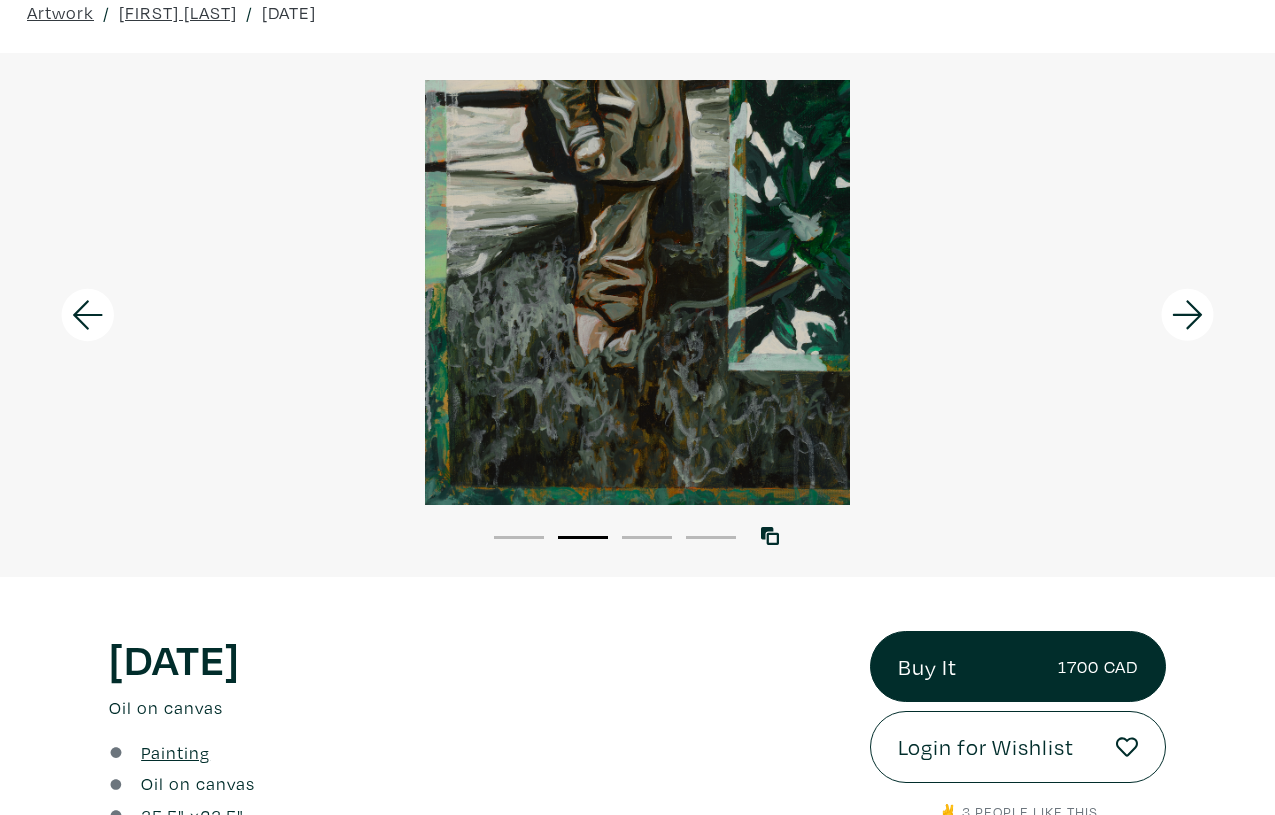 click 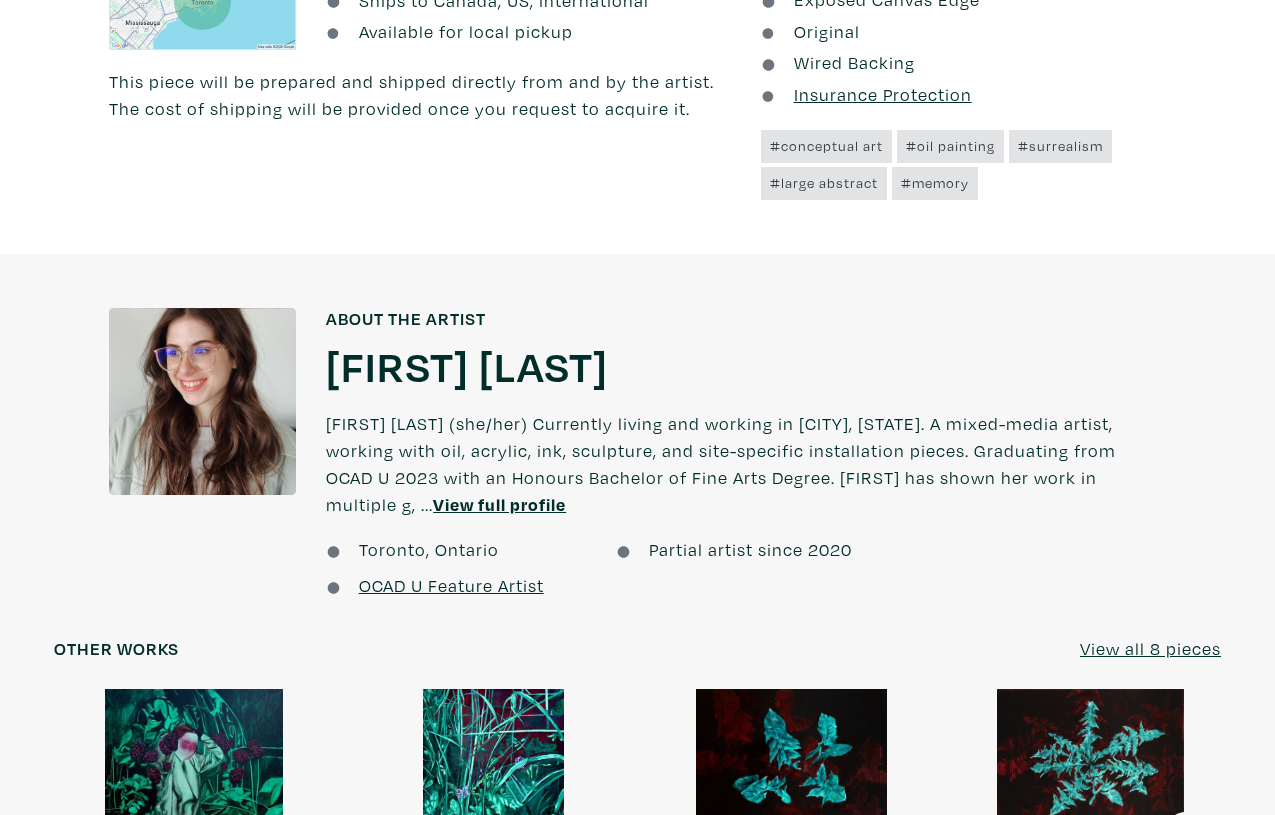 scroll, scrollTop: 1158, scrollLeft: 0, axis: vertical 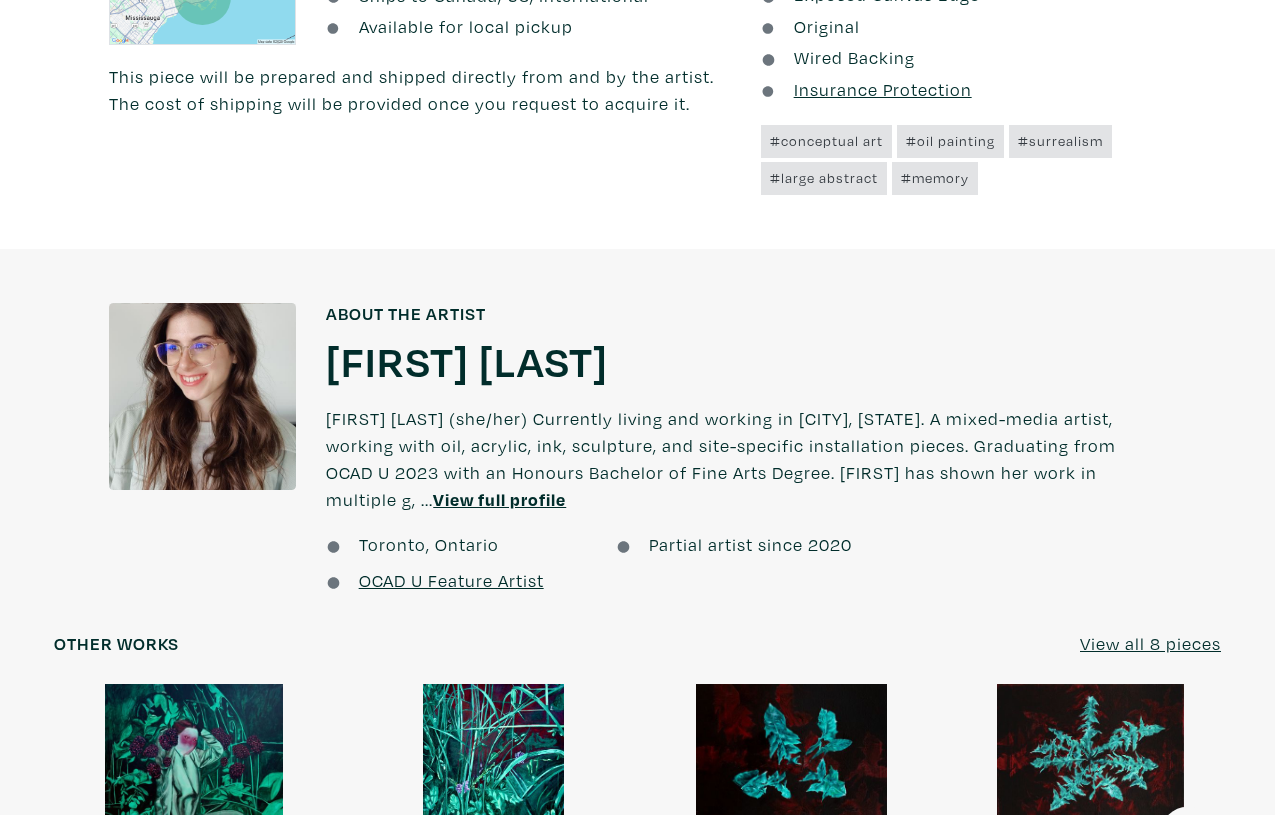 click on "[FIRST] [LAST]" at bounding box center (467, 360) 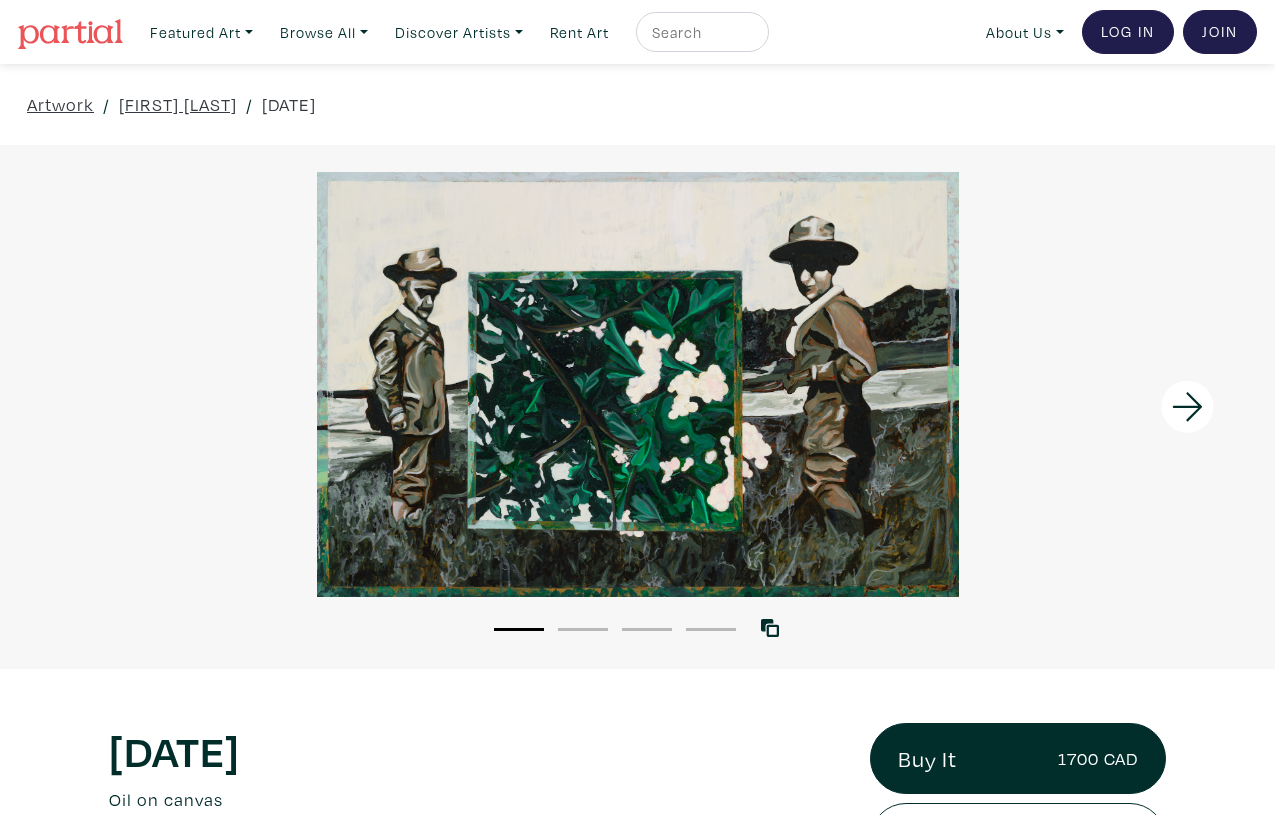 scroll, scrollTop: 0, scrollLeft: 0, axis: both 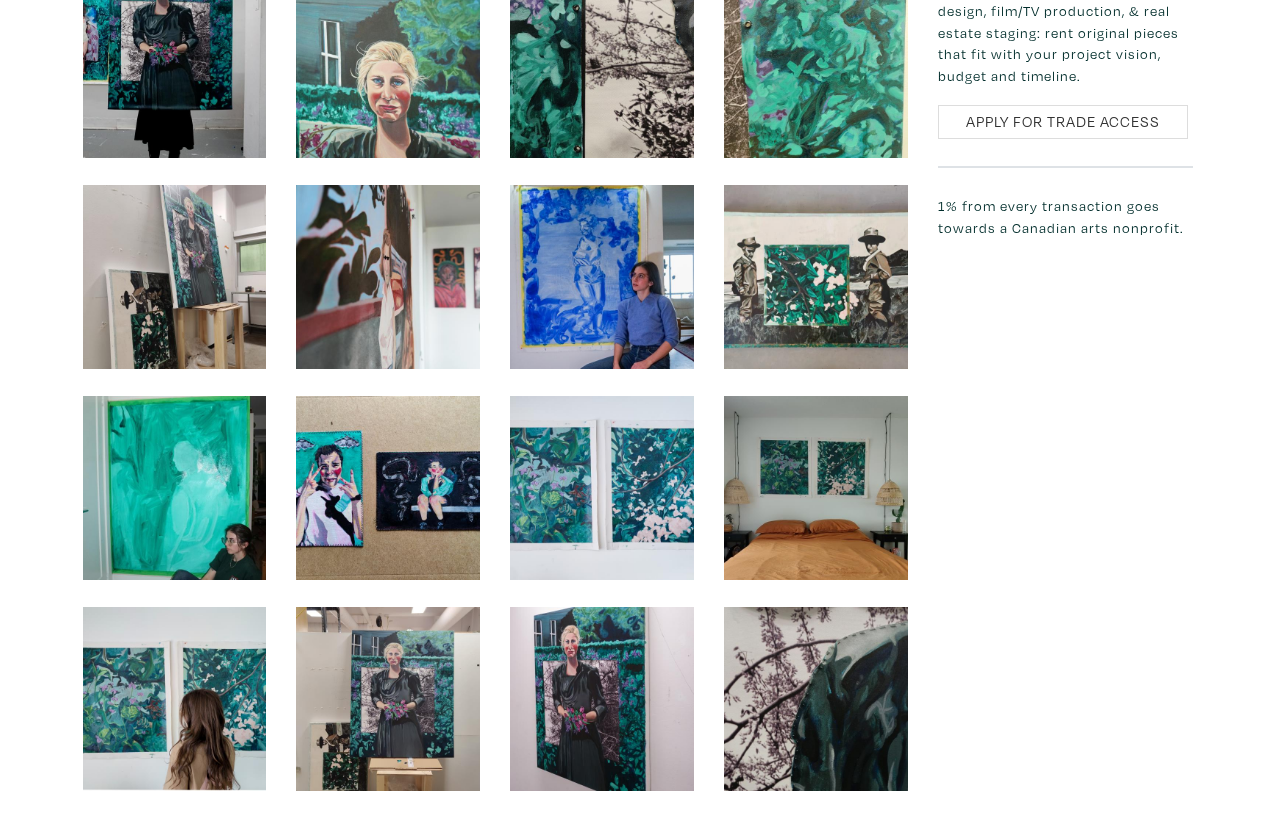 click at bounding box center (816, 277) 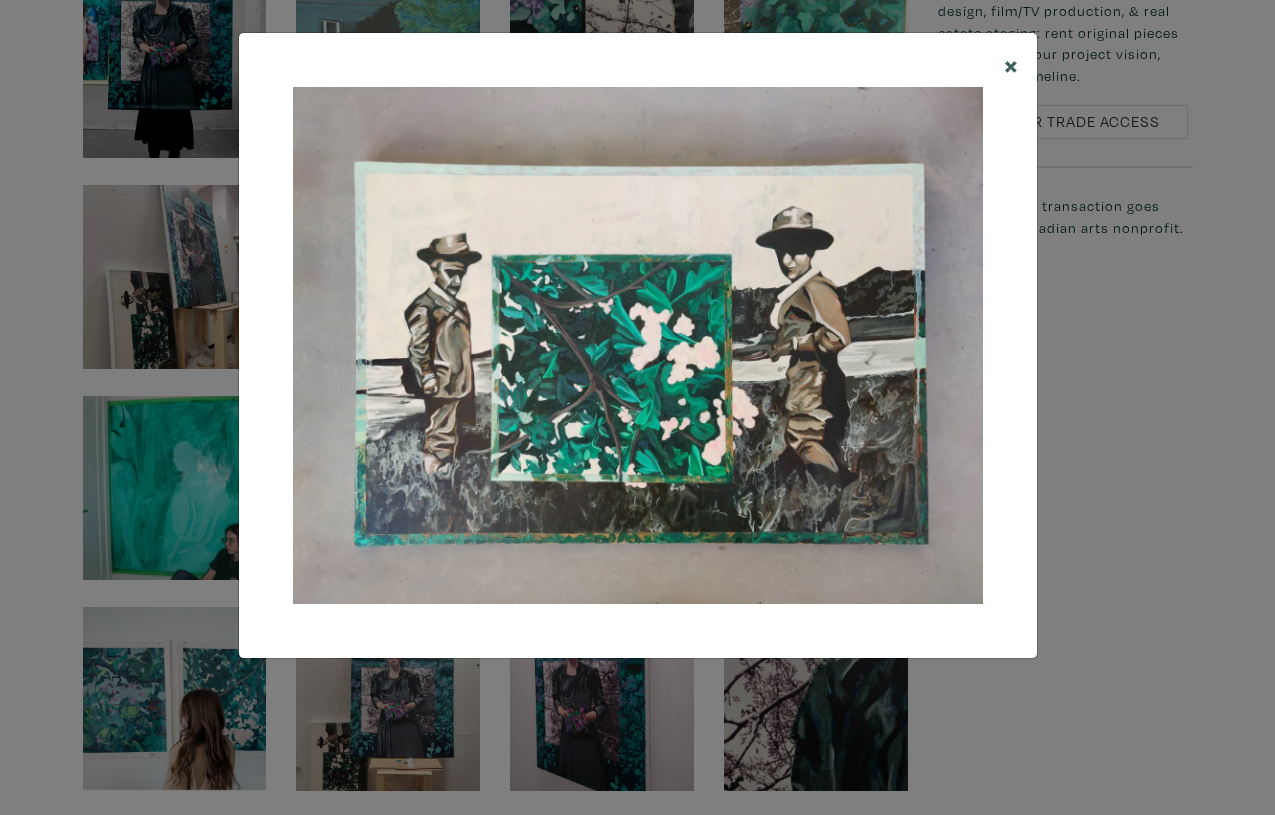 click on "×" at bounding box center [1011, 64] 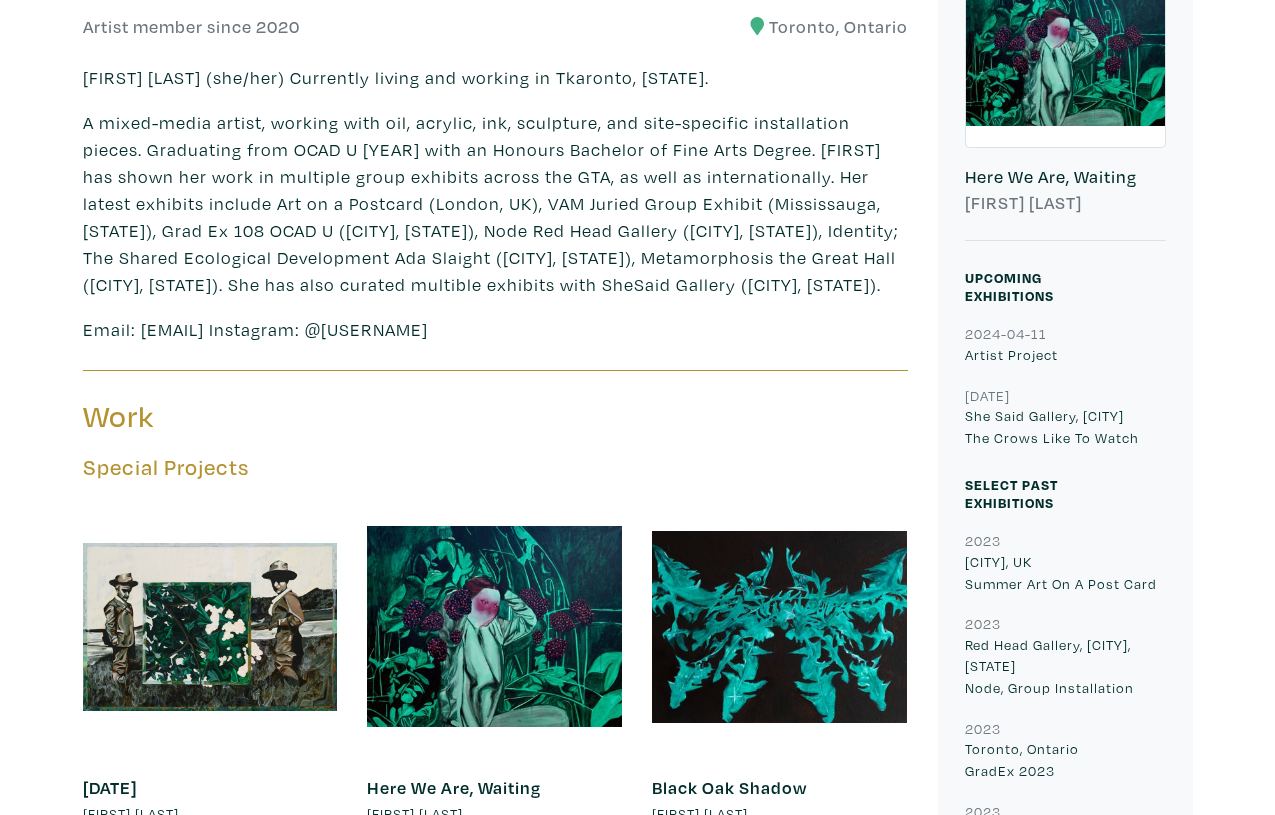scroll, scrollTop: 545, scrollLeft: 0, axis: vertical 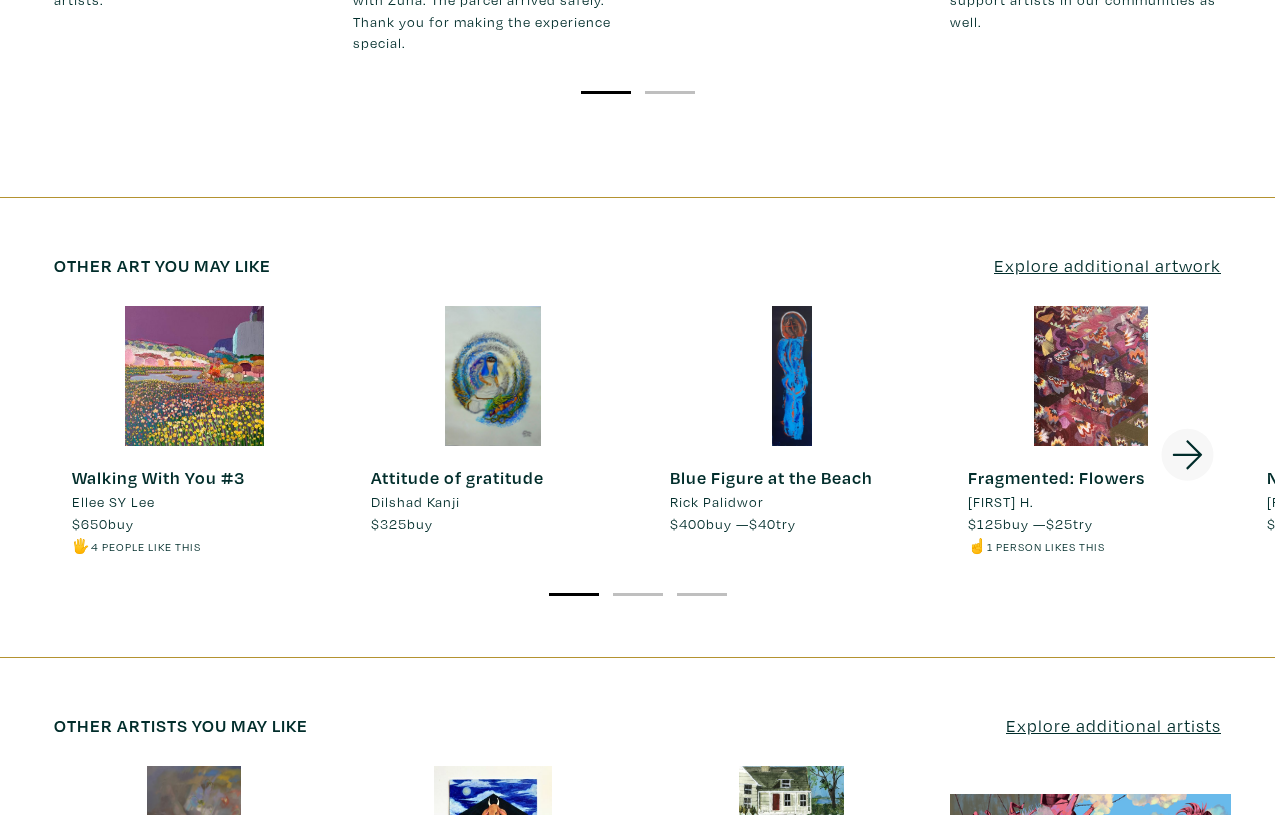 click 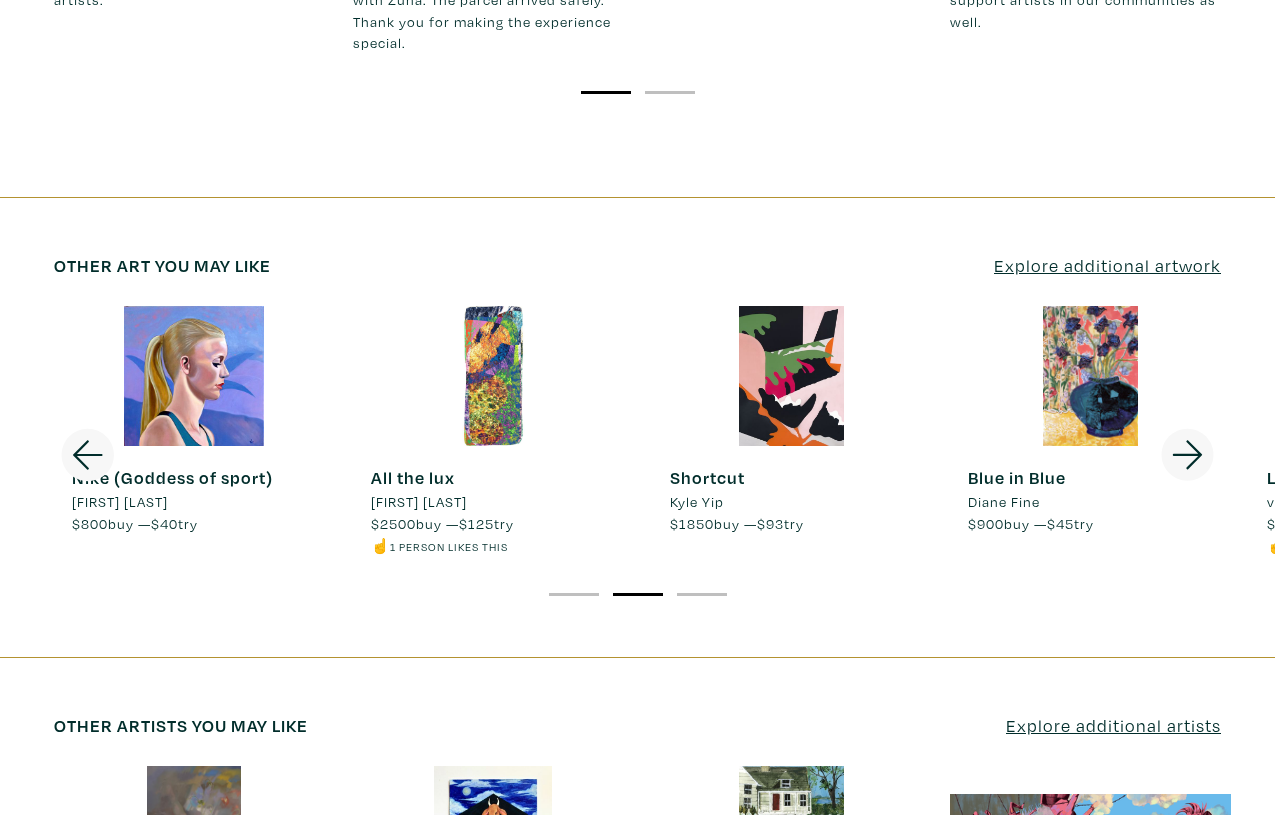 click 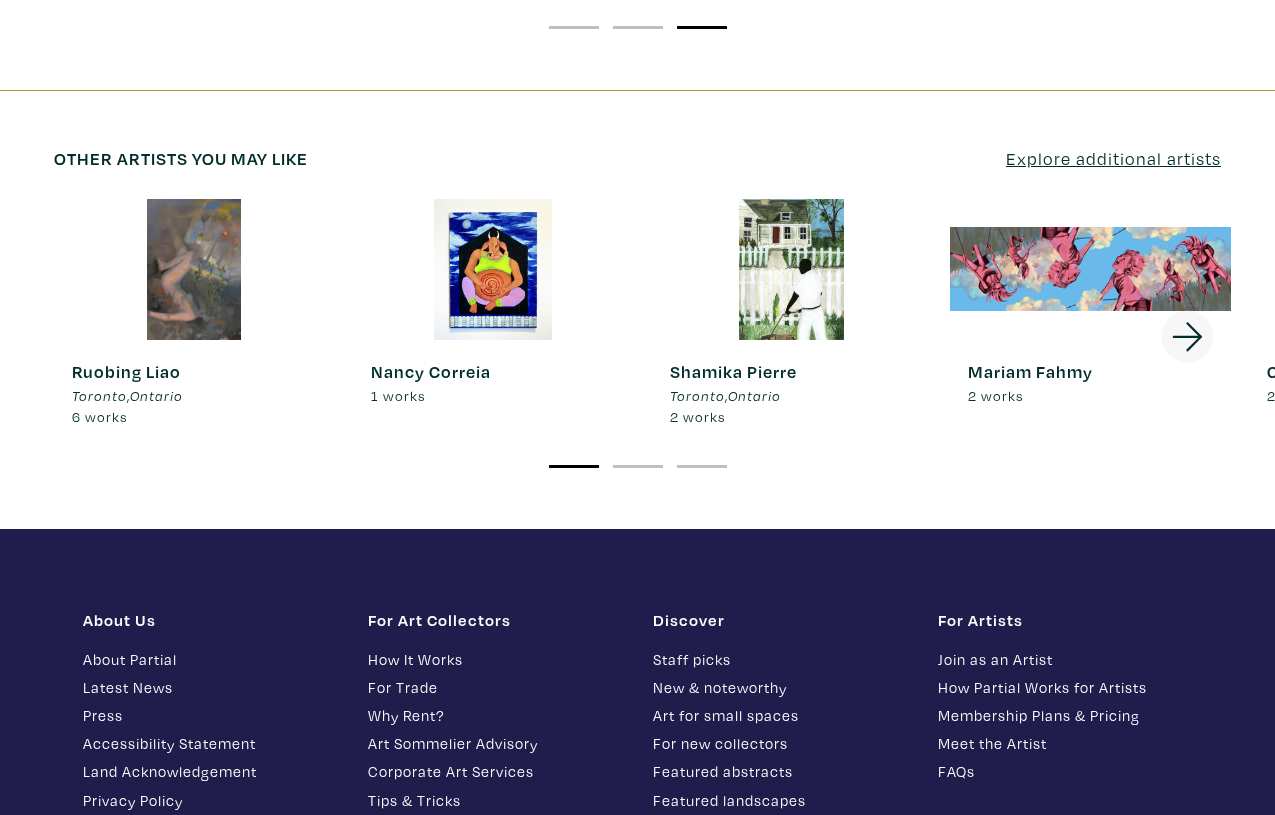 scroll, scrollTop: 3403, scrollLeft: 0, axis: vertical 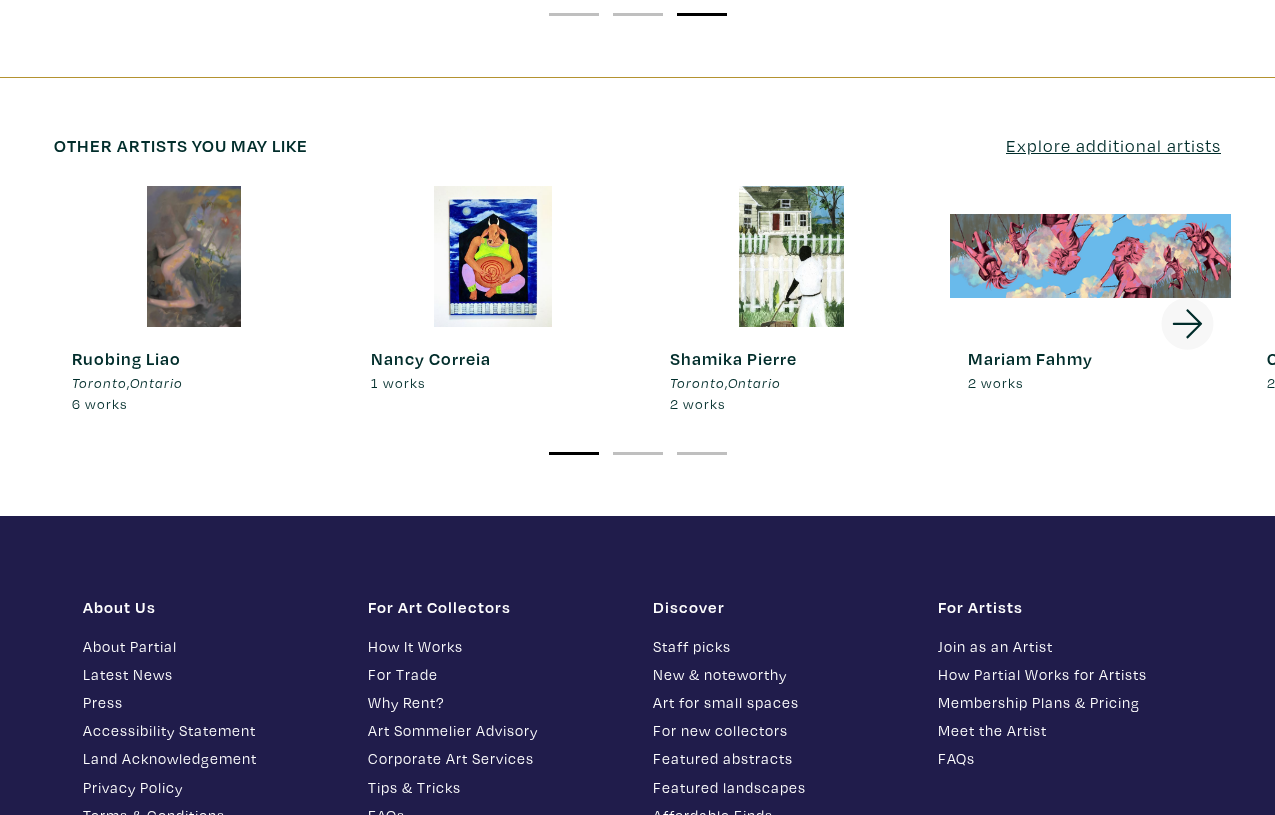 click on "Mariam Fahmy" at bounding box center (1030, 358) 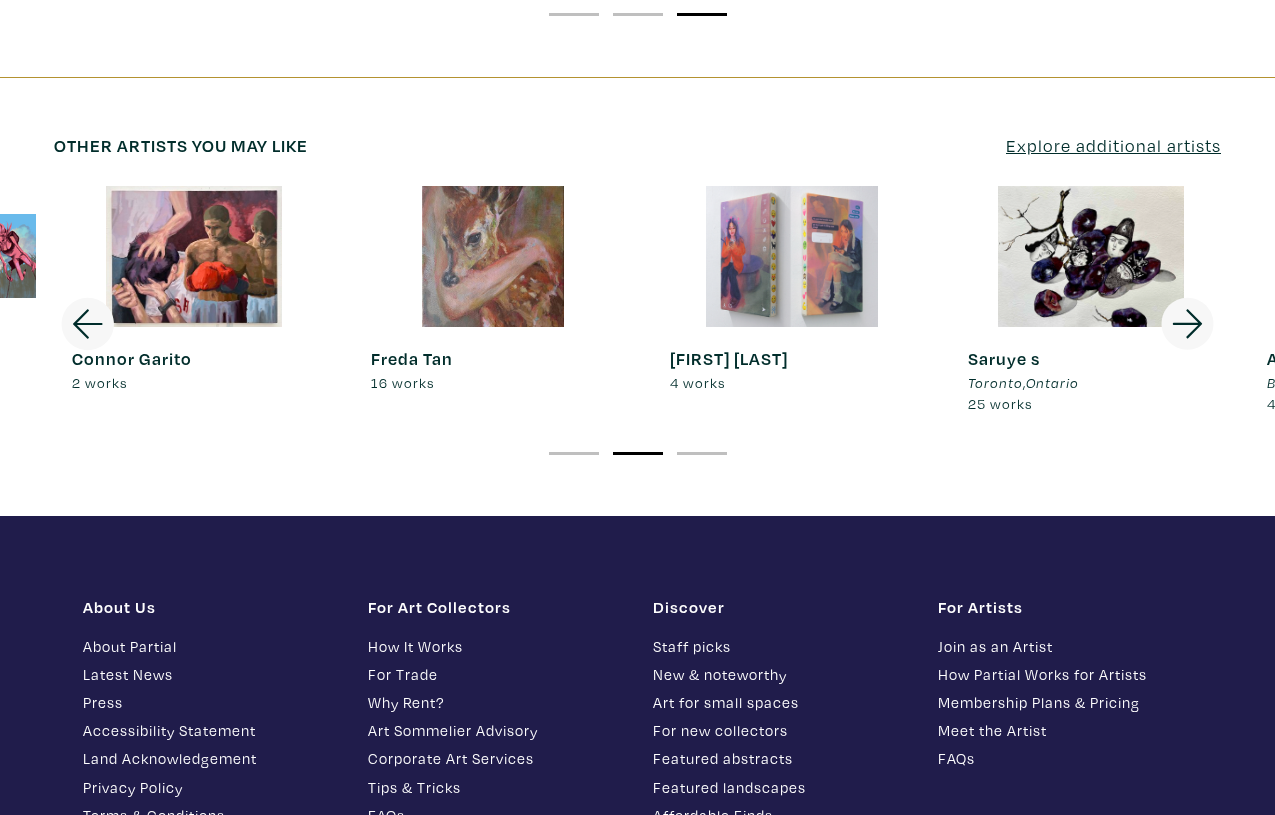 click 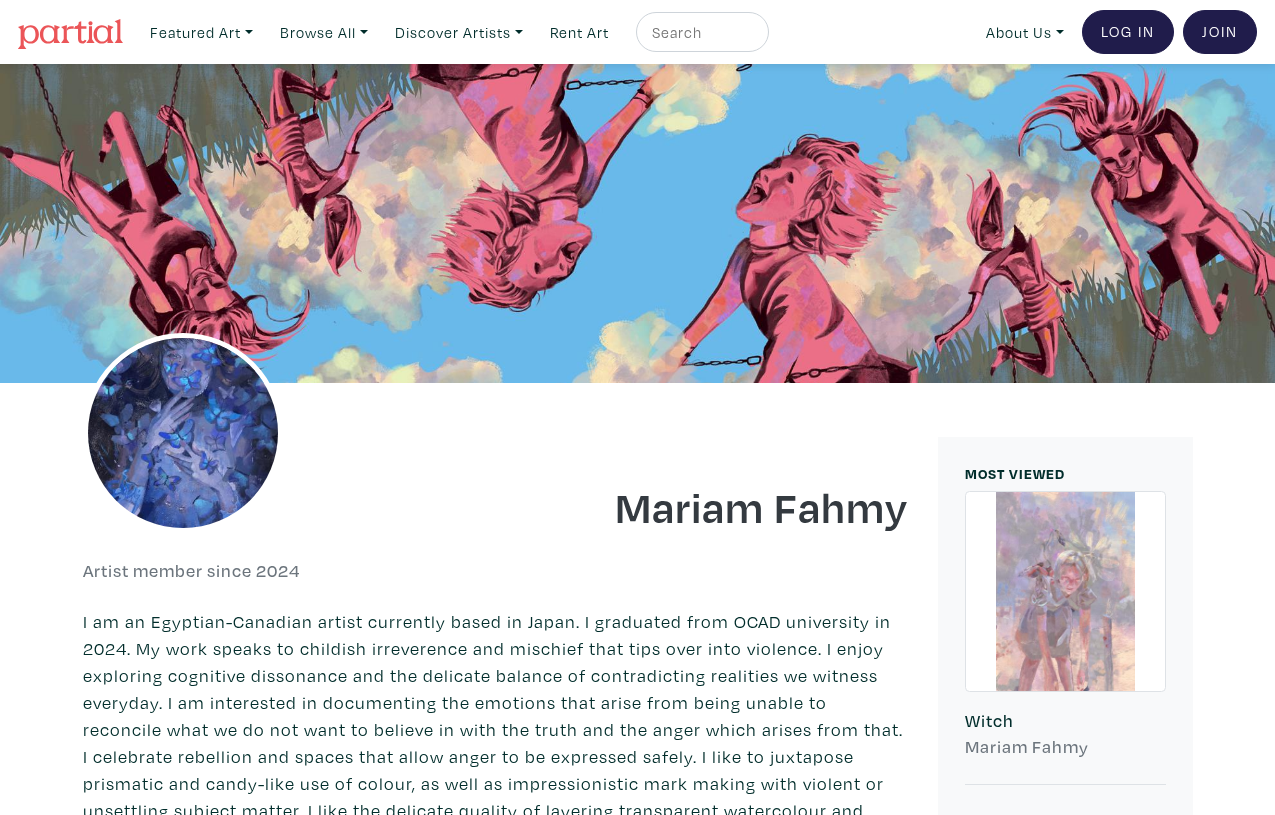 scroll, scrollTop: 0, scrollLeft: 0, axis: both 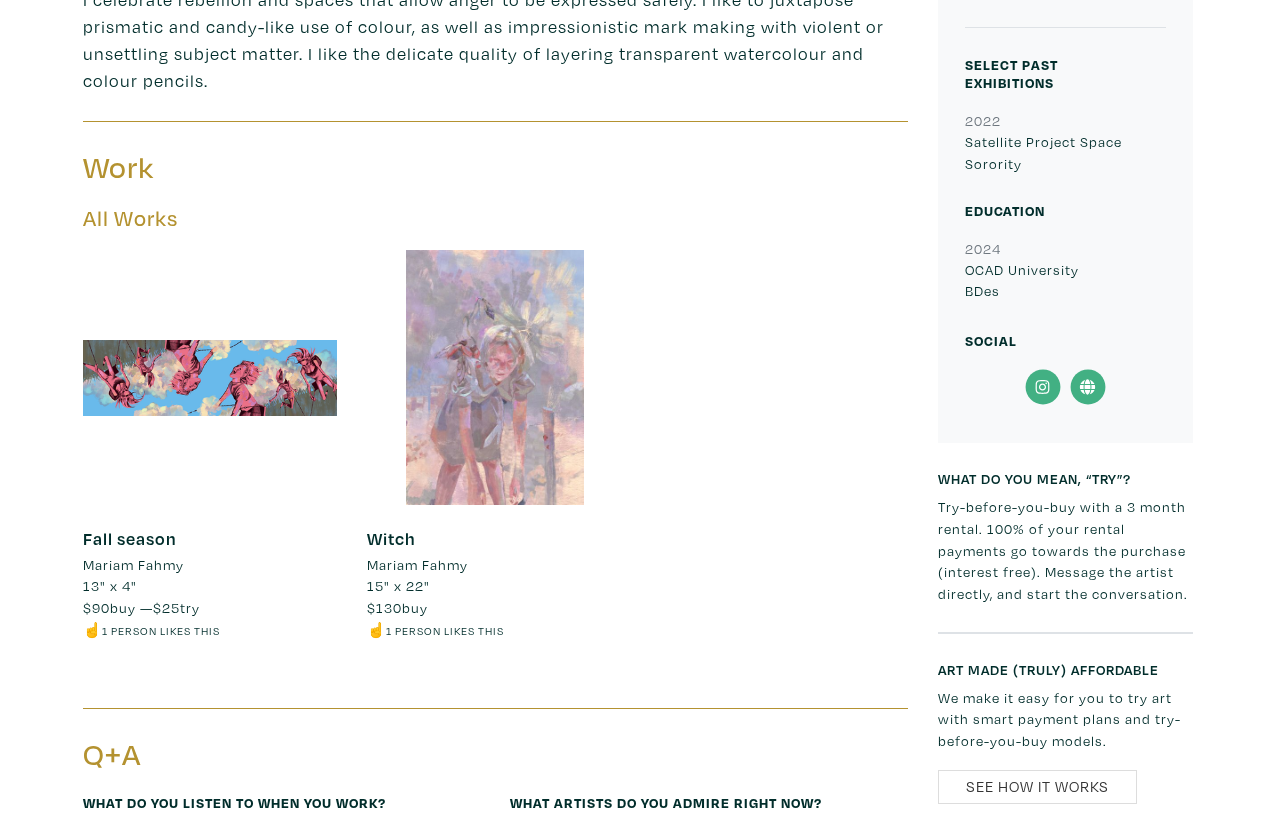 click at bounding box center (210, 377) 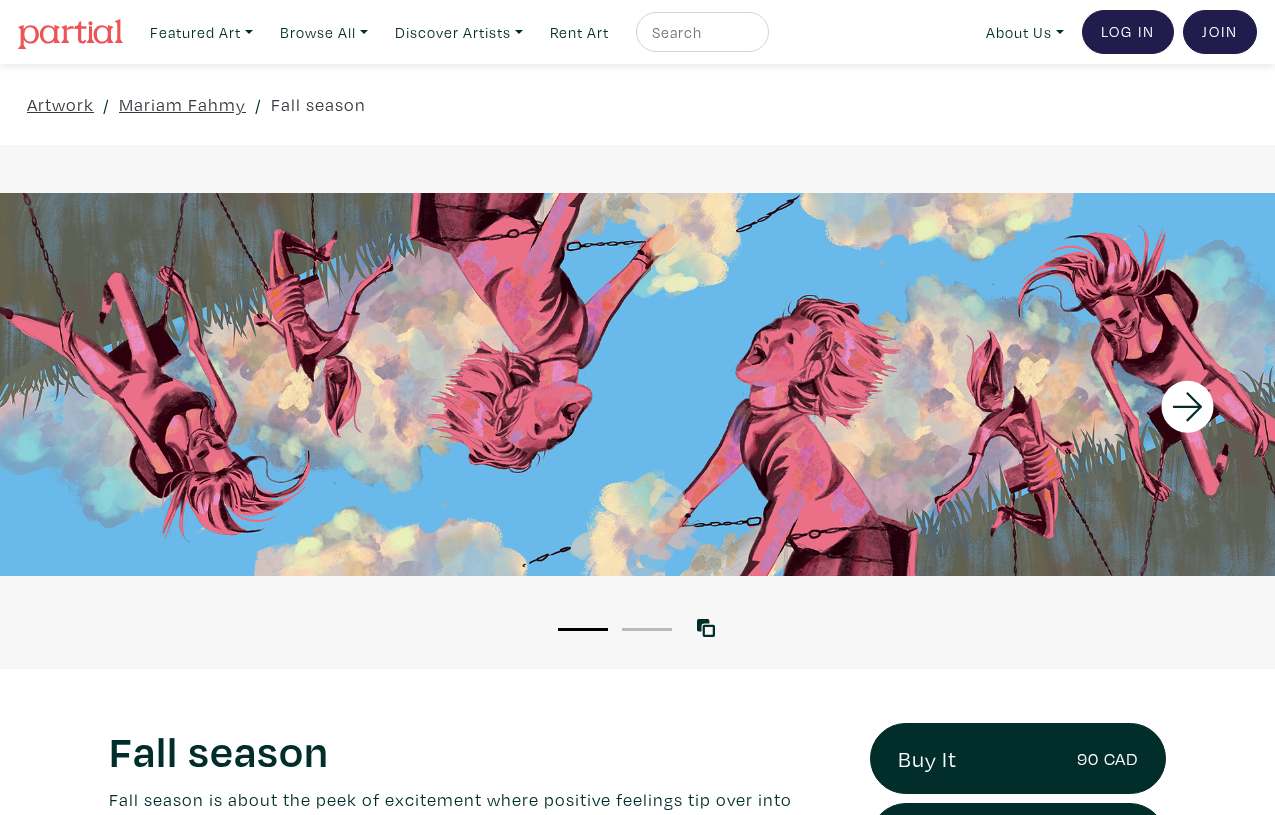 scroll, scrollTop: 0, scrollLeft: 0, axis: both 